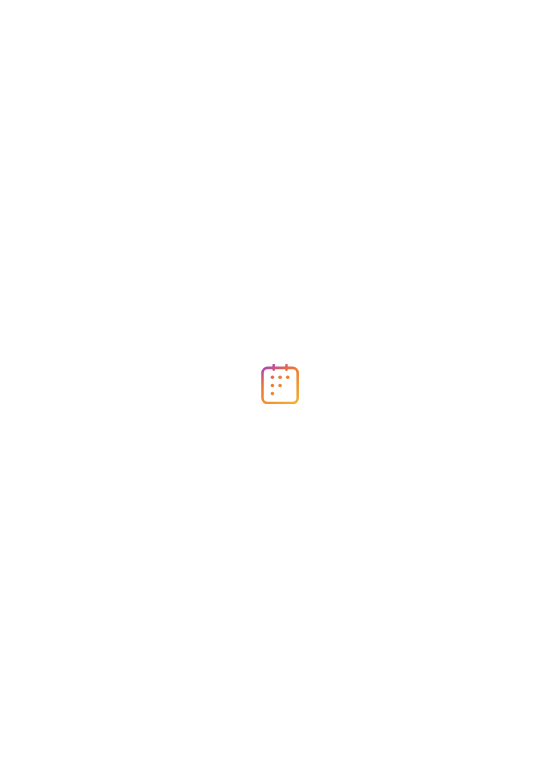 scroll, scrollTop: 0, scrollLeft: 0, axis: both 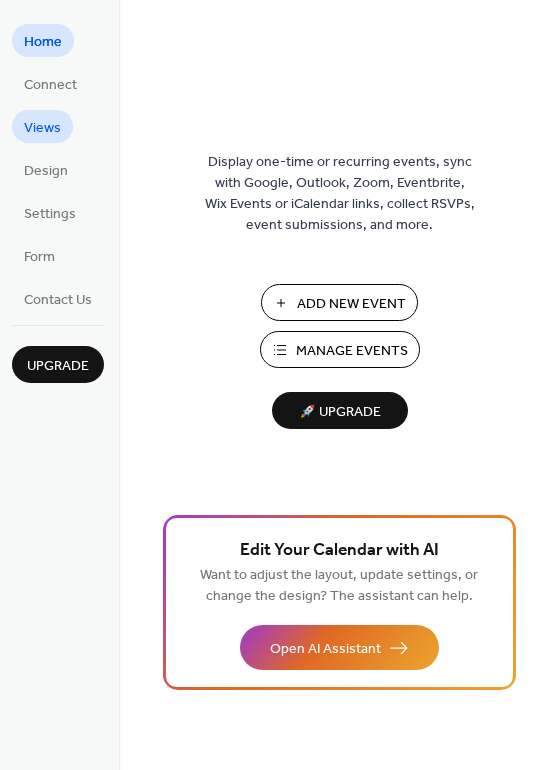 click on "Views" at bounding box center [42, 128] 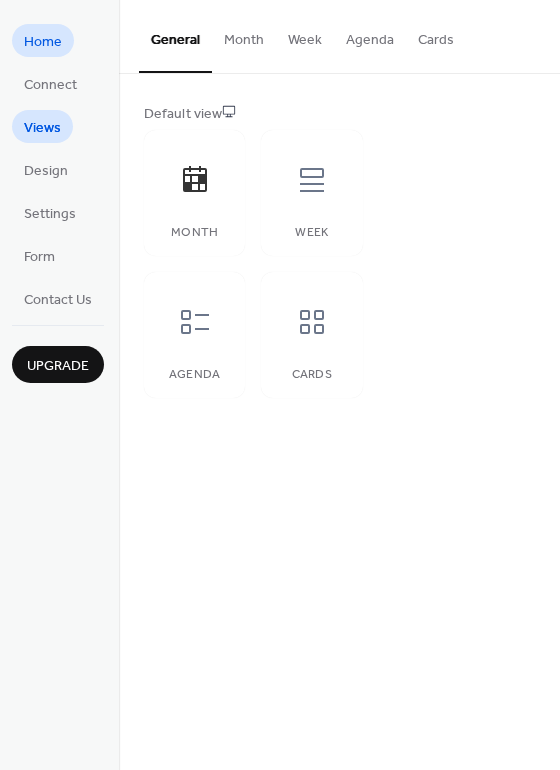click on "Home" at bounding box center (43, 42) 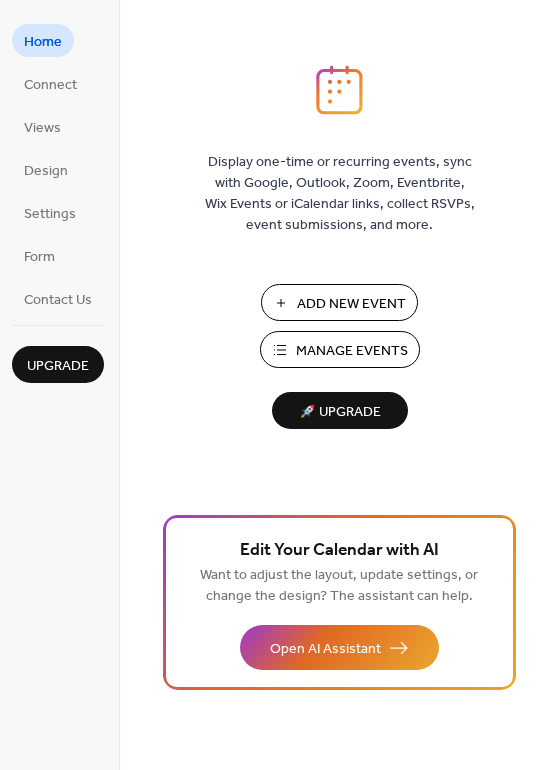 click on "Manage Events" at bounding box center (352, 351) 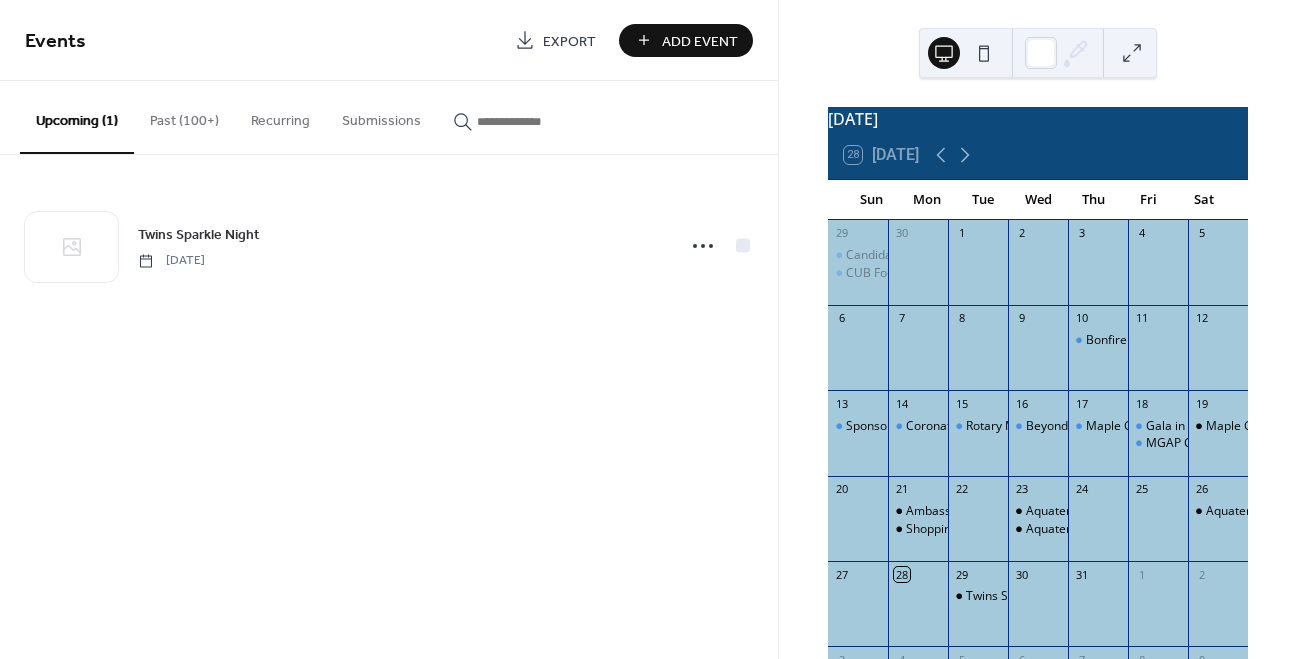 scroll, scrollTop: 0, scrollLeft: 0, axis: both 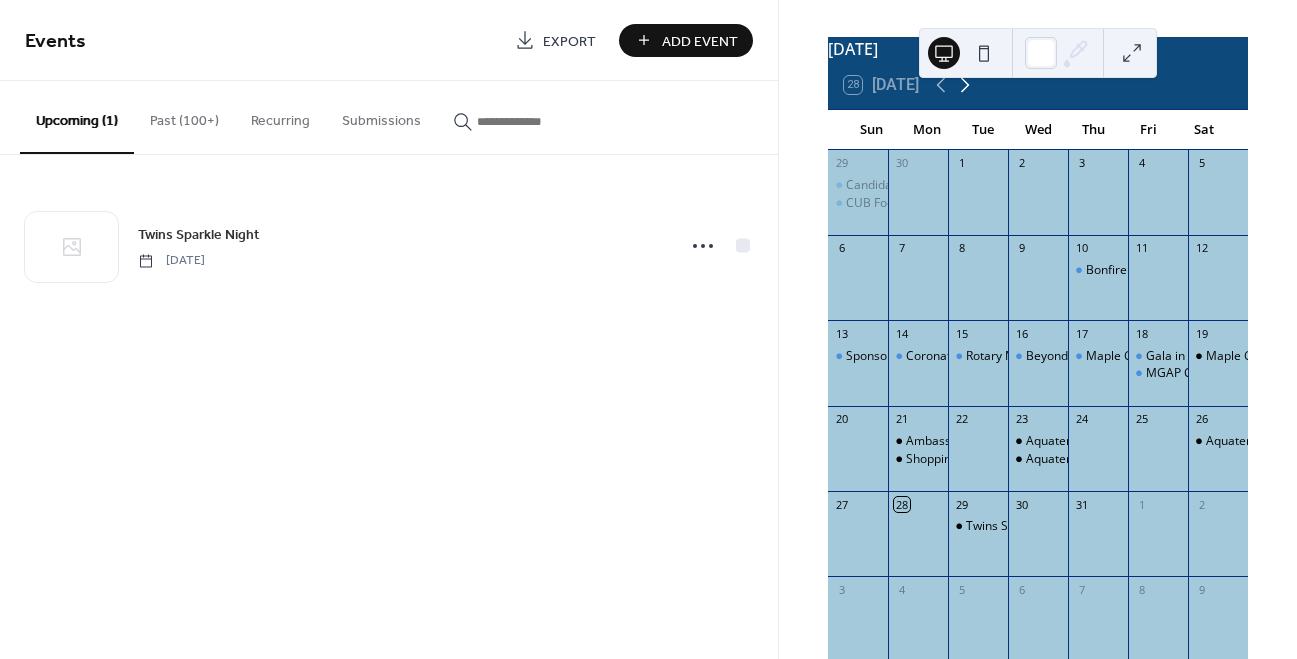 click 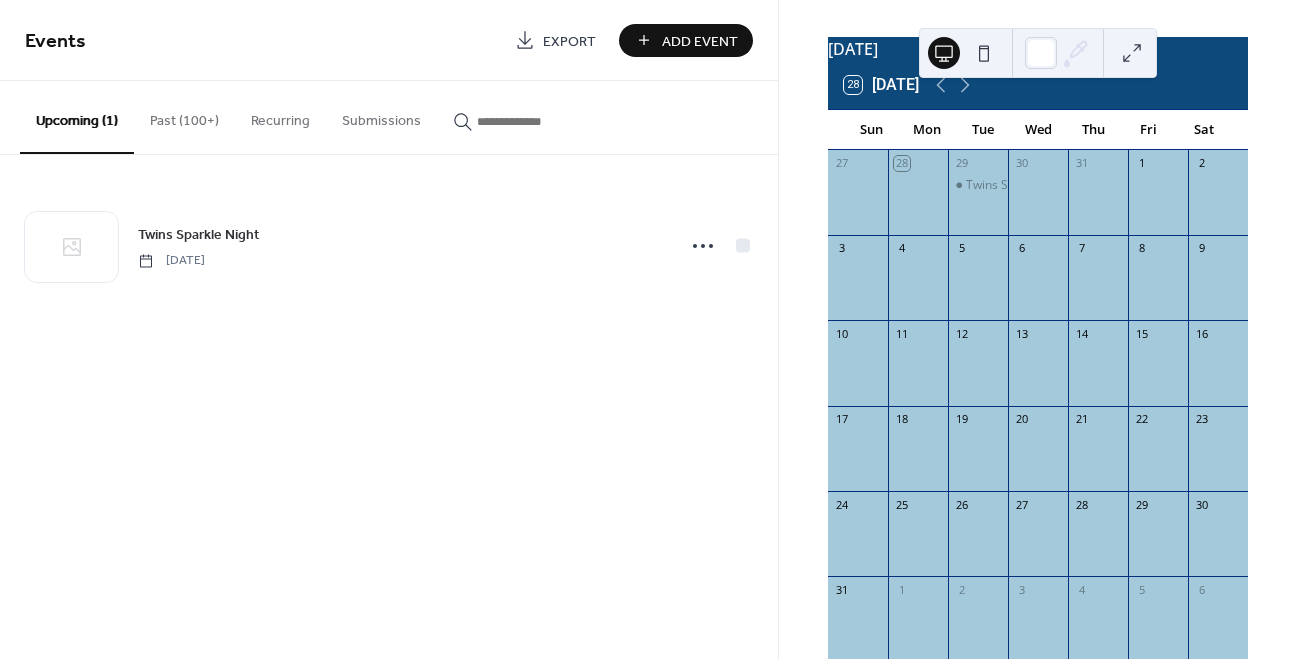 click on "Add Event" at bounding box center (700, 41) 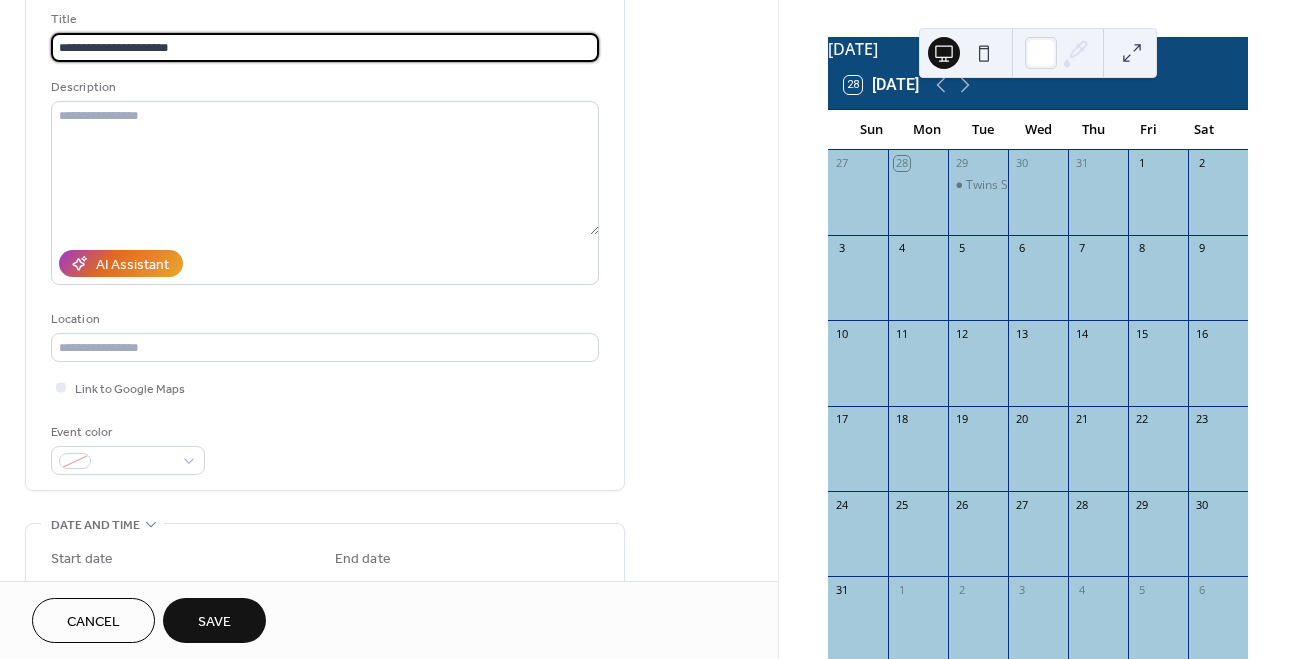 scroll, scrollTop: 153, scrollLeft: 0, axis: vertical 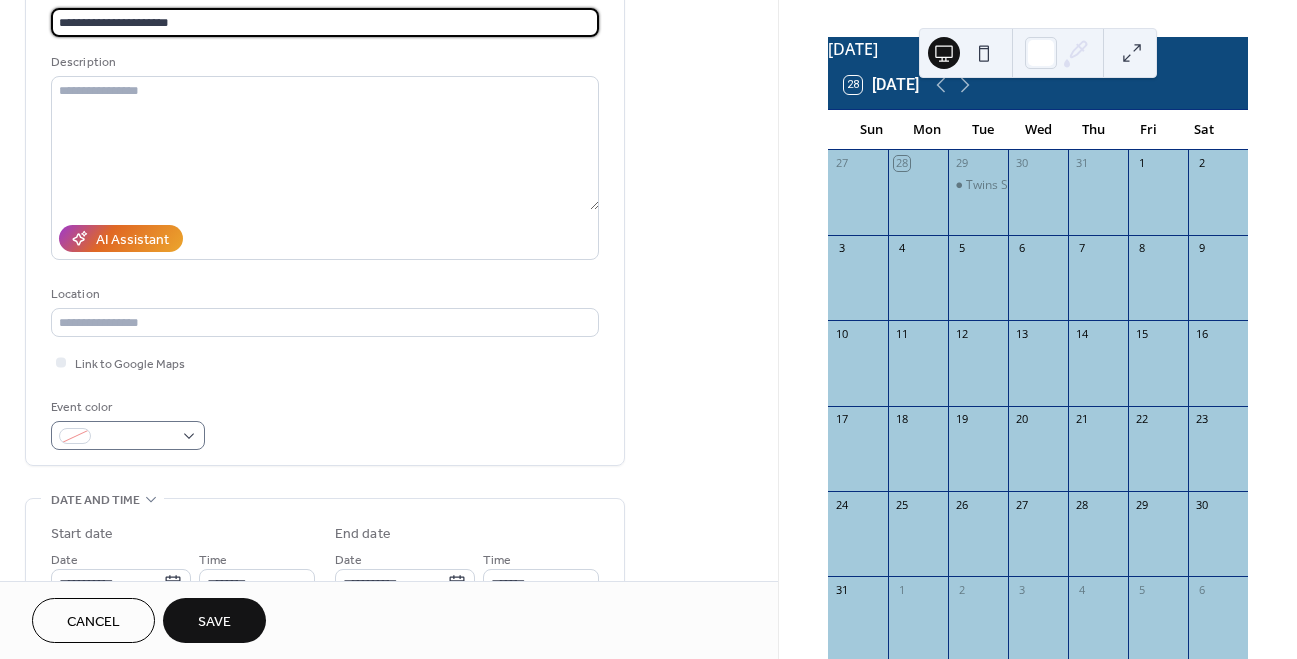 type on "**********" 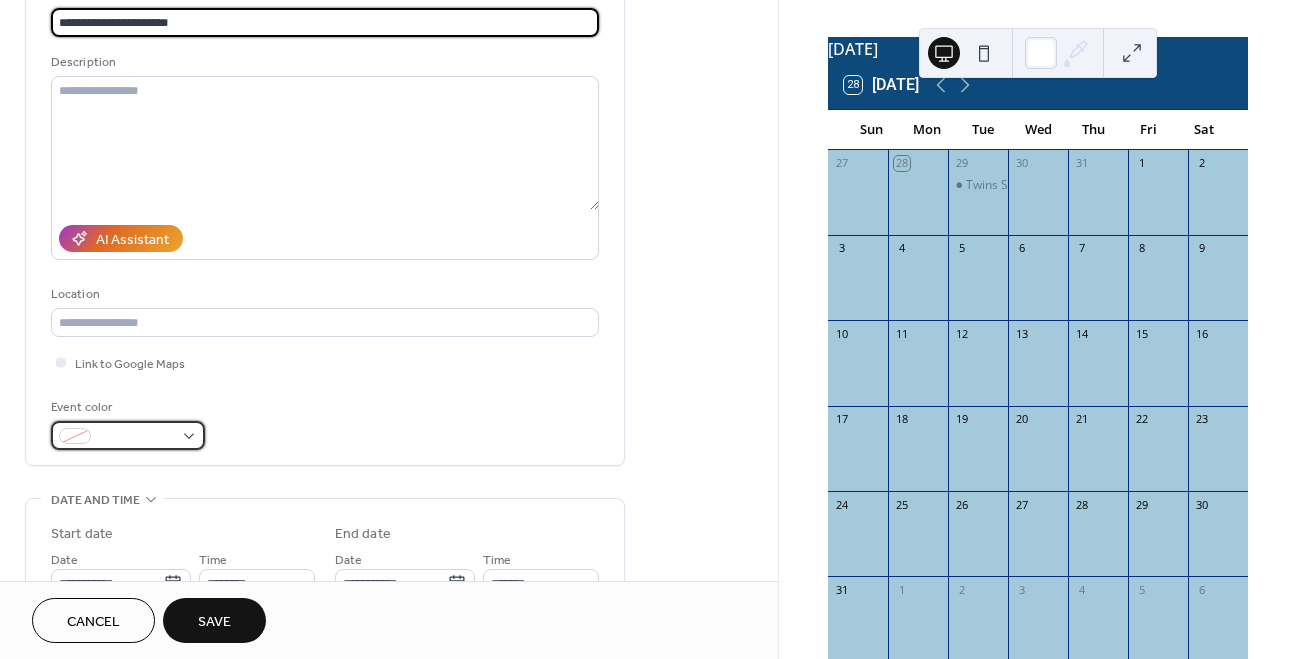 click at bounding box center [136, 437] 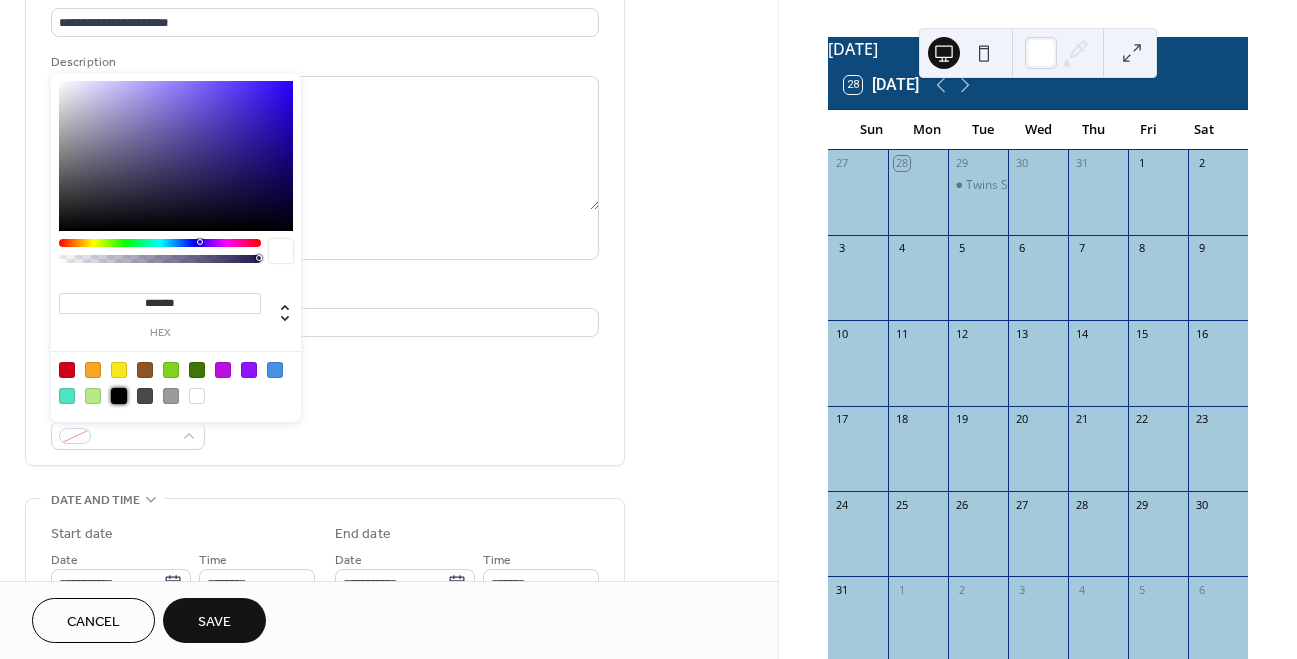 click at bounding box center [119, 396] 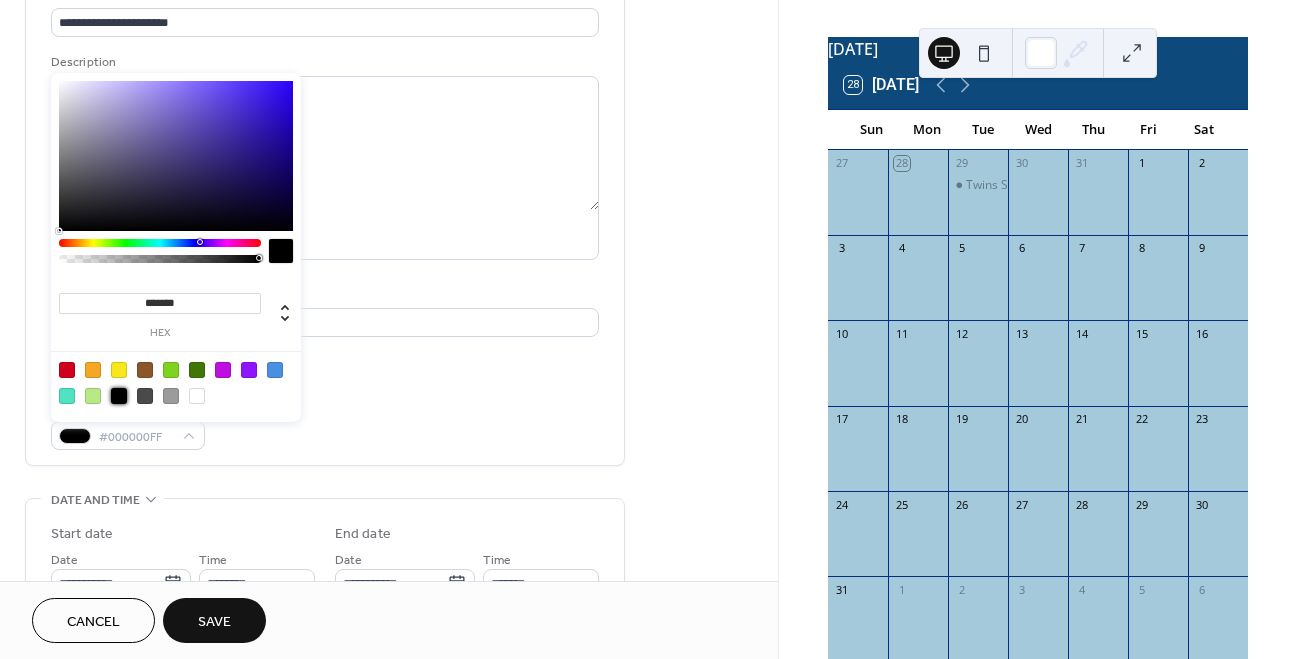 click on "Event color #000000FF" at bounding box center (325, 423) 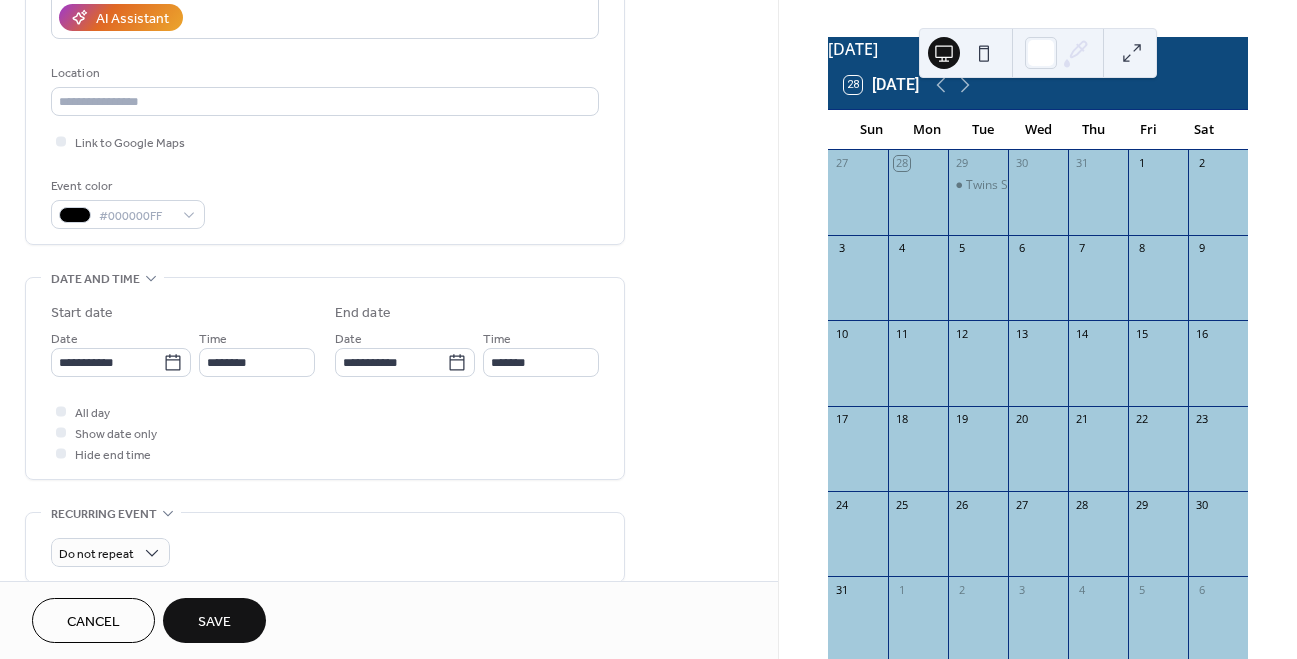 scroll, scrollTop: 377, scrollLeft: 0, axis: vertical 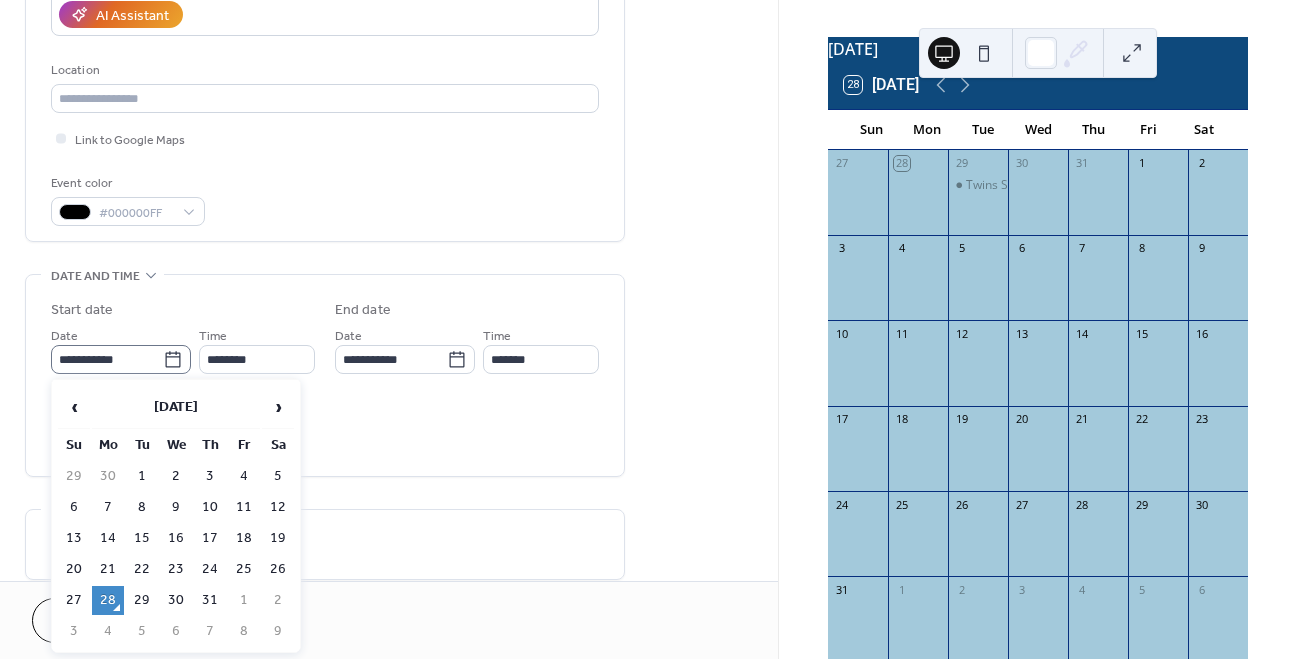 click 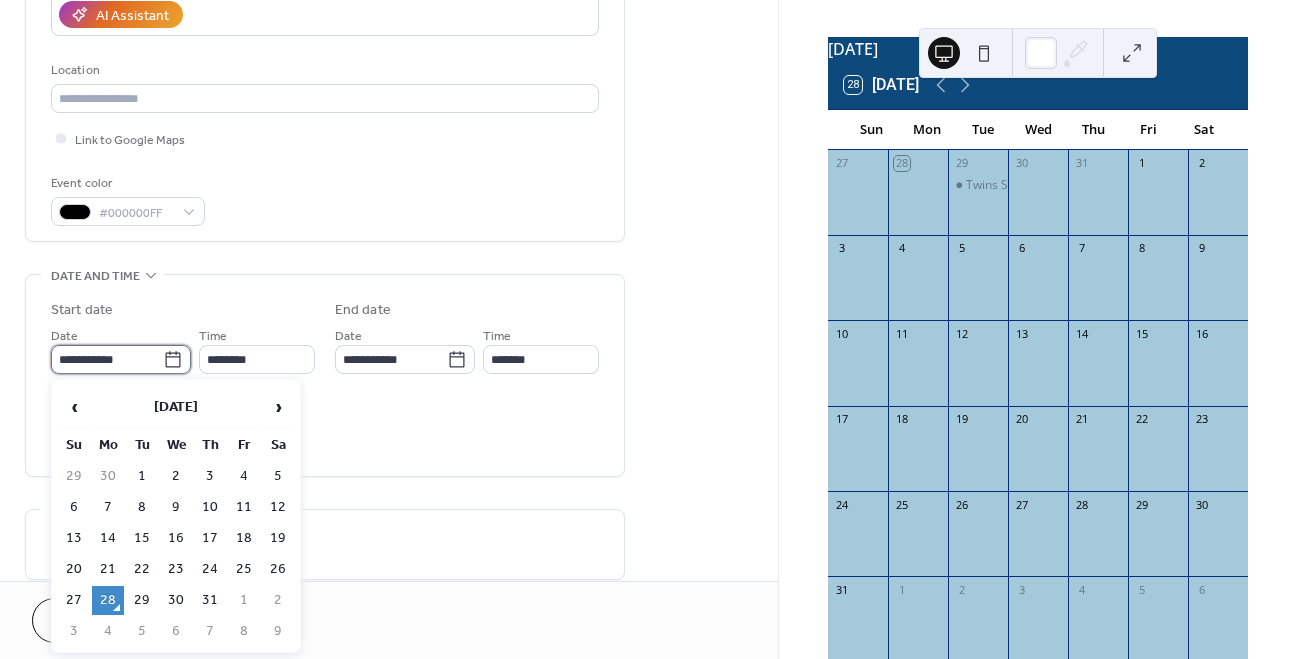 click on "**********" at bounding box center (107, 359) 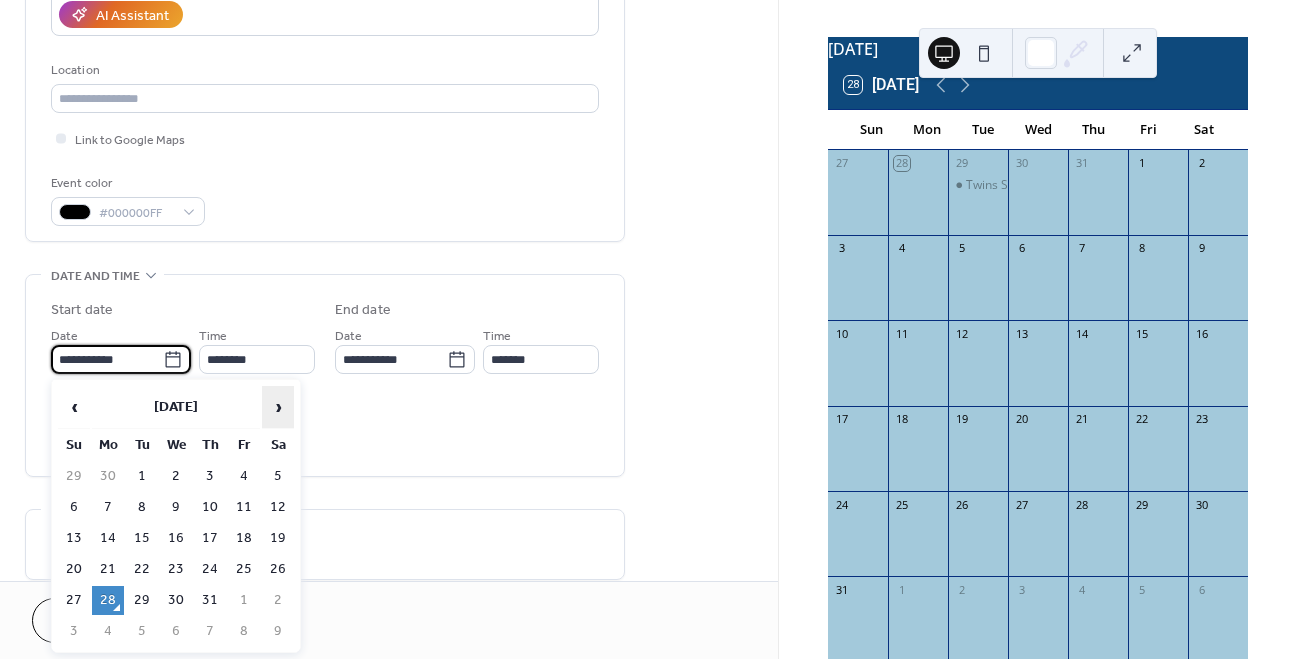 click on "›" at bounding box center [278, 407] 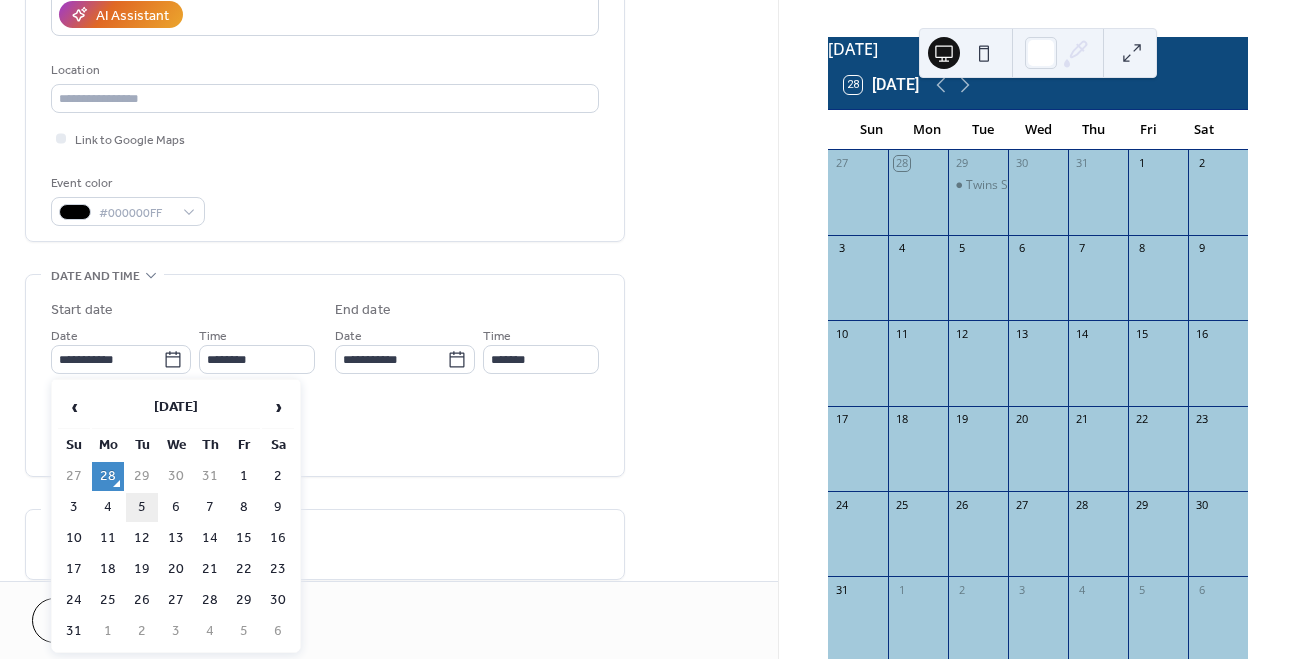 click on "5" at bounding box center [142, 507] 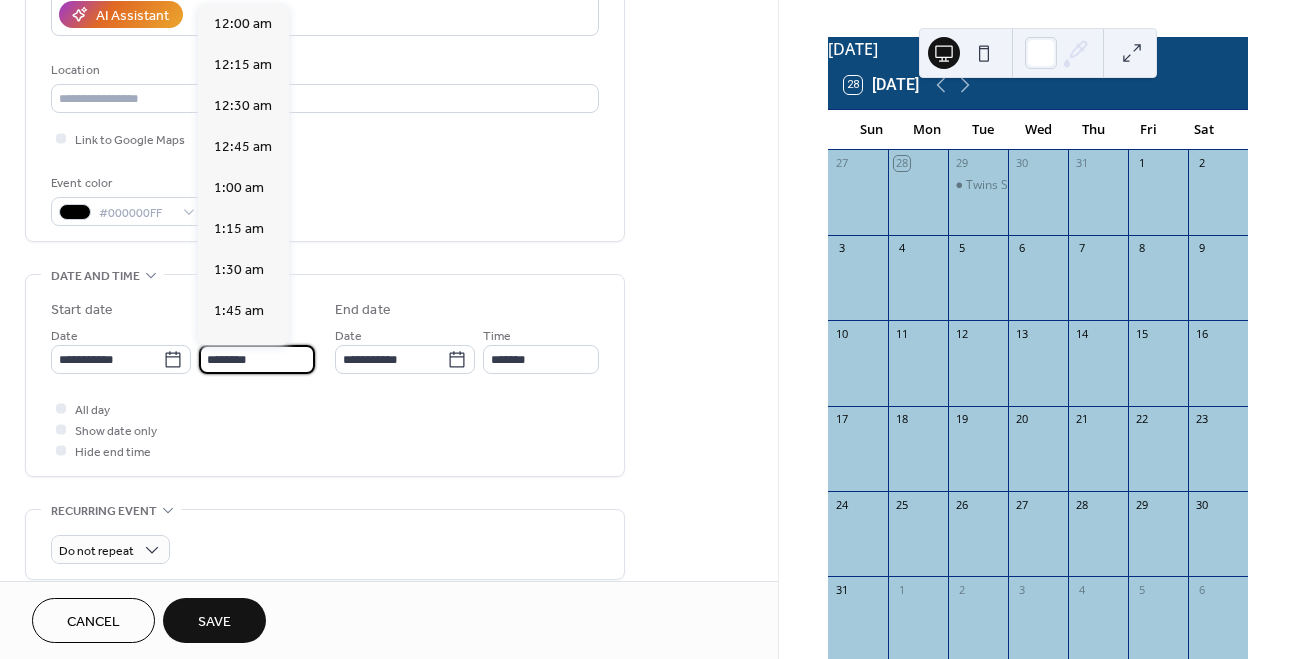 click on "********" at bounding box center [257, 359] 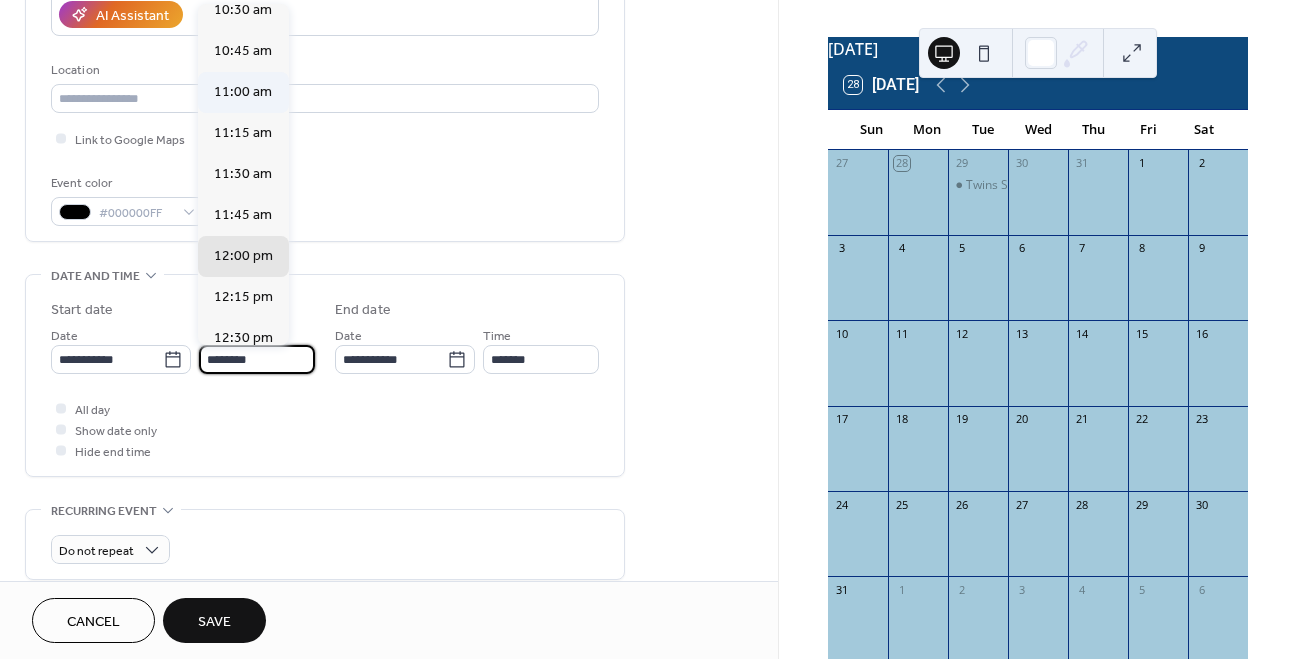 scroll, scrollTop: 1733, scrollLeft: 0, axis: vertical 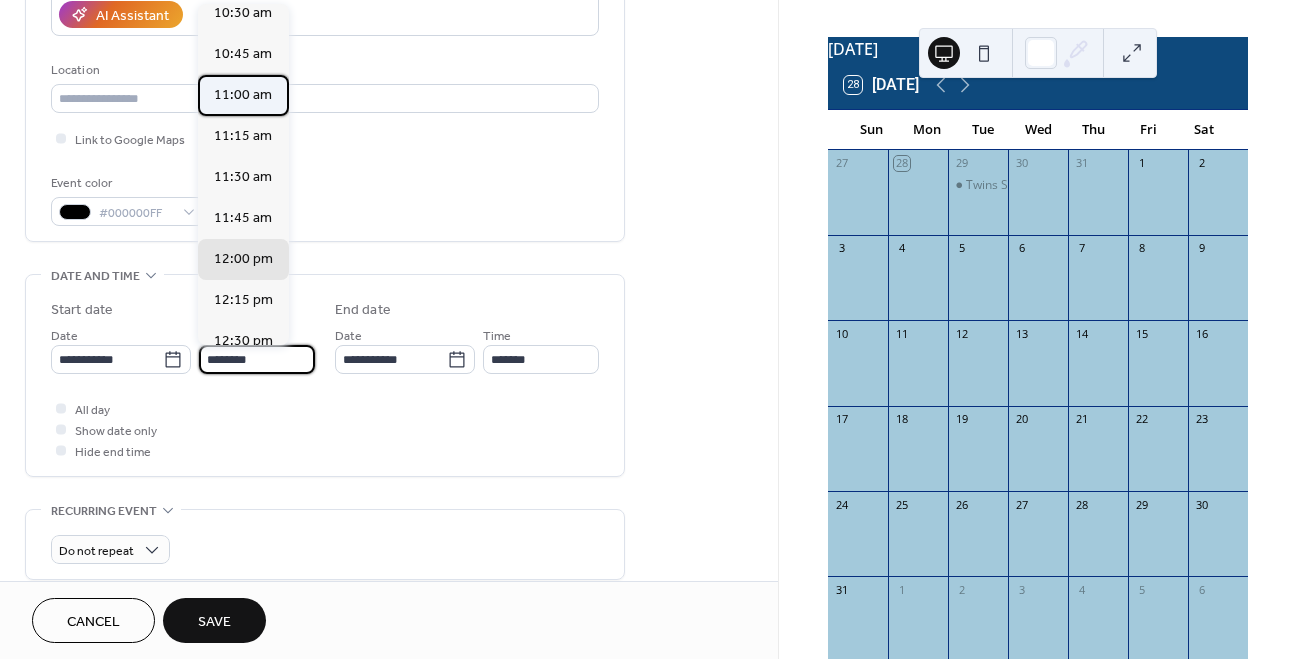 click on "11:00 am" at bounding box center [243, 95] 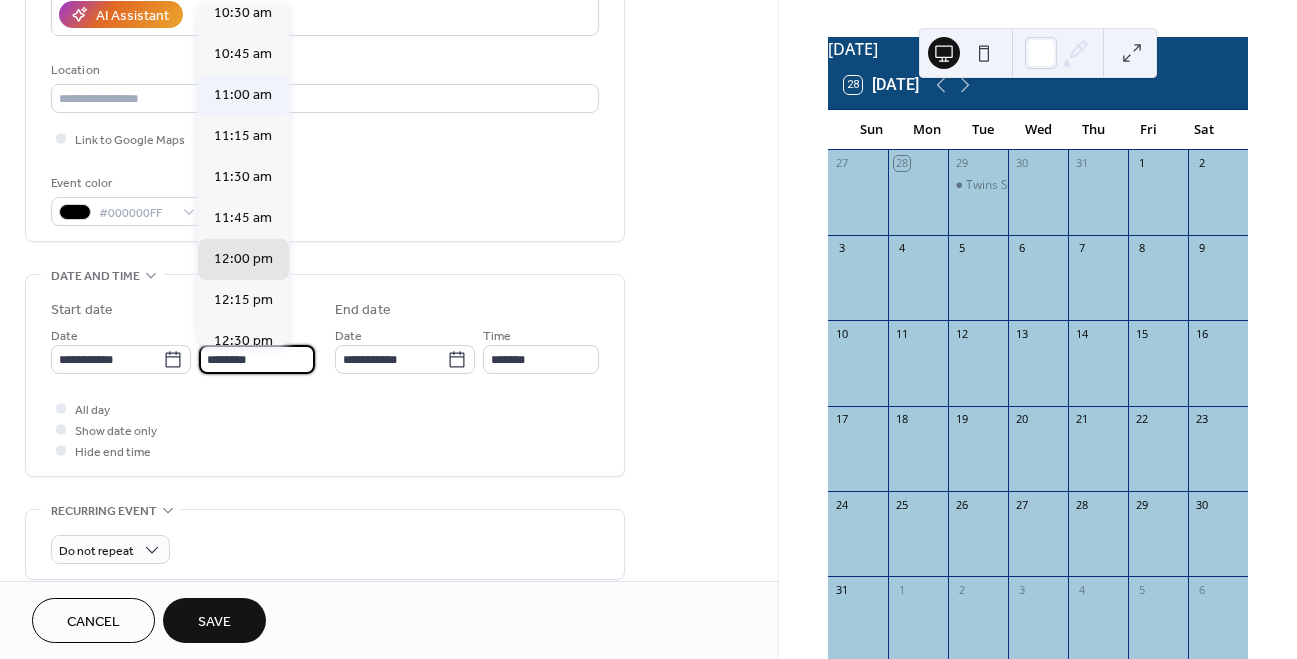 type on "********" 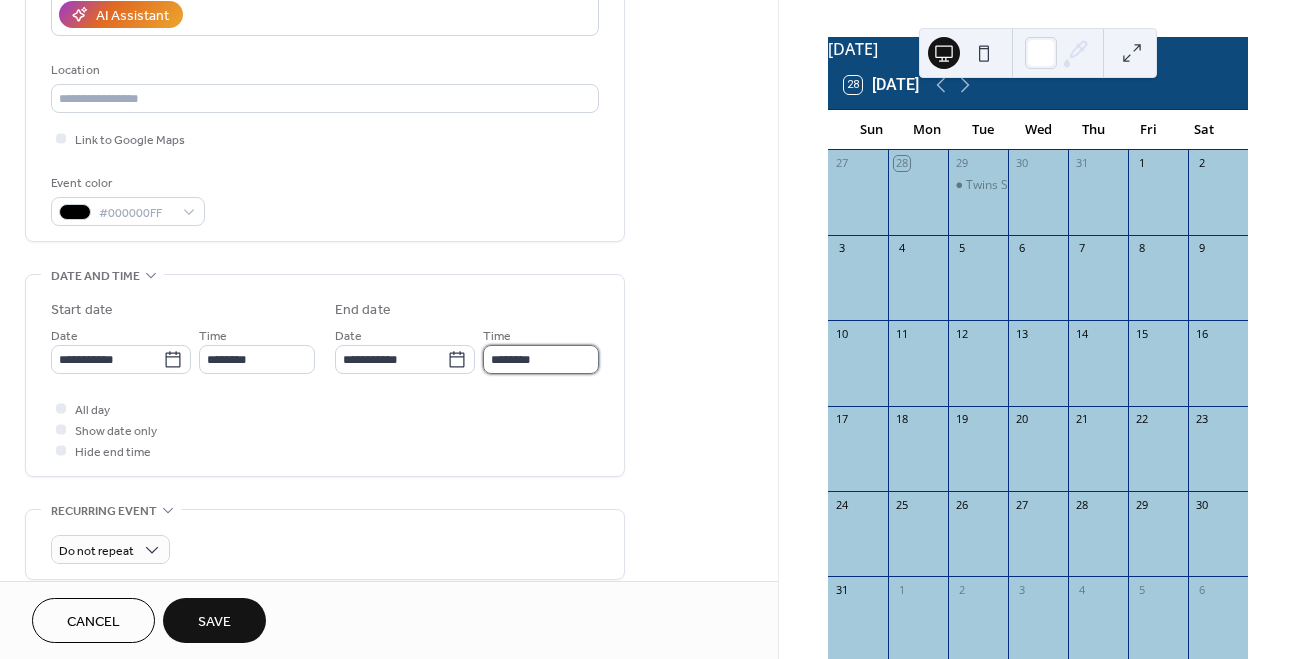 click on "********" at bounding box center (541, 359) 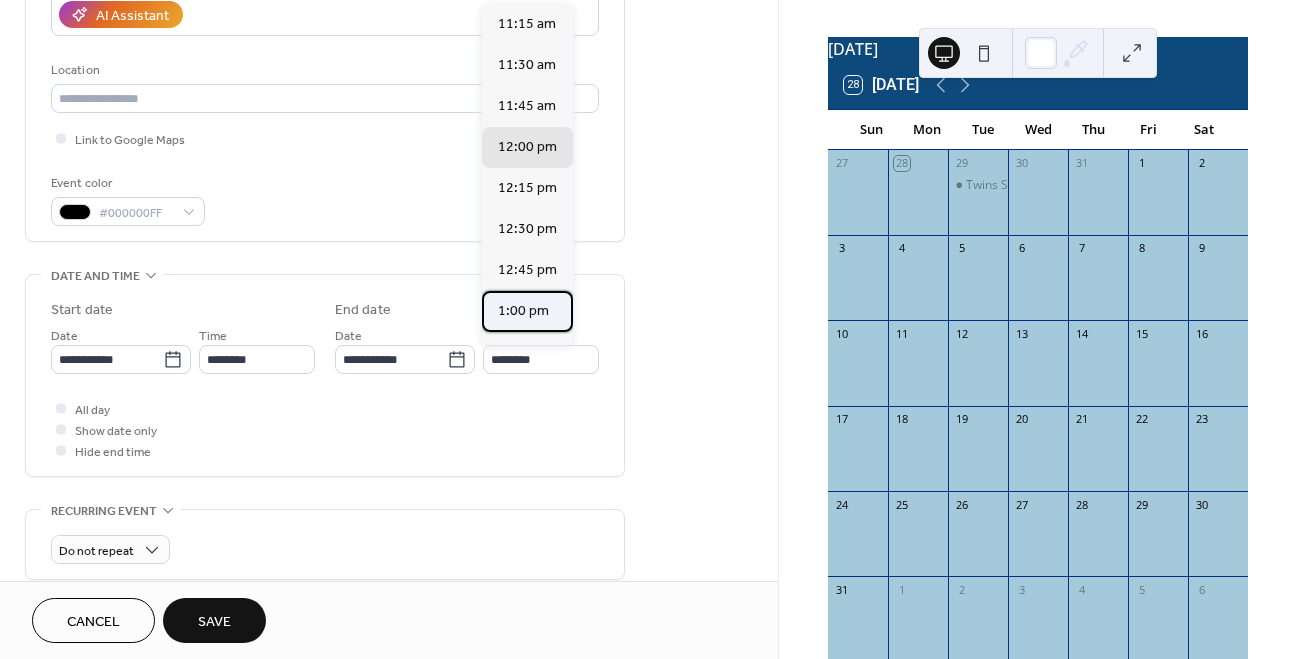 click on "1:00 pm" at bounding box center [523, 311] 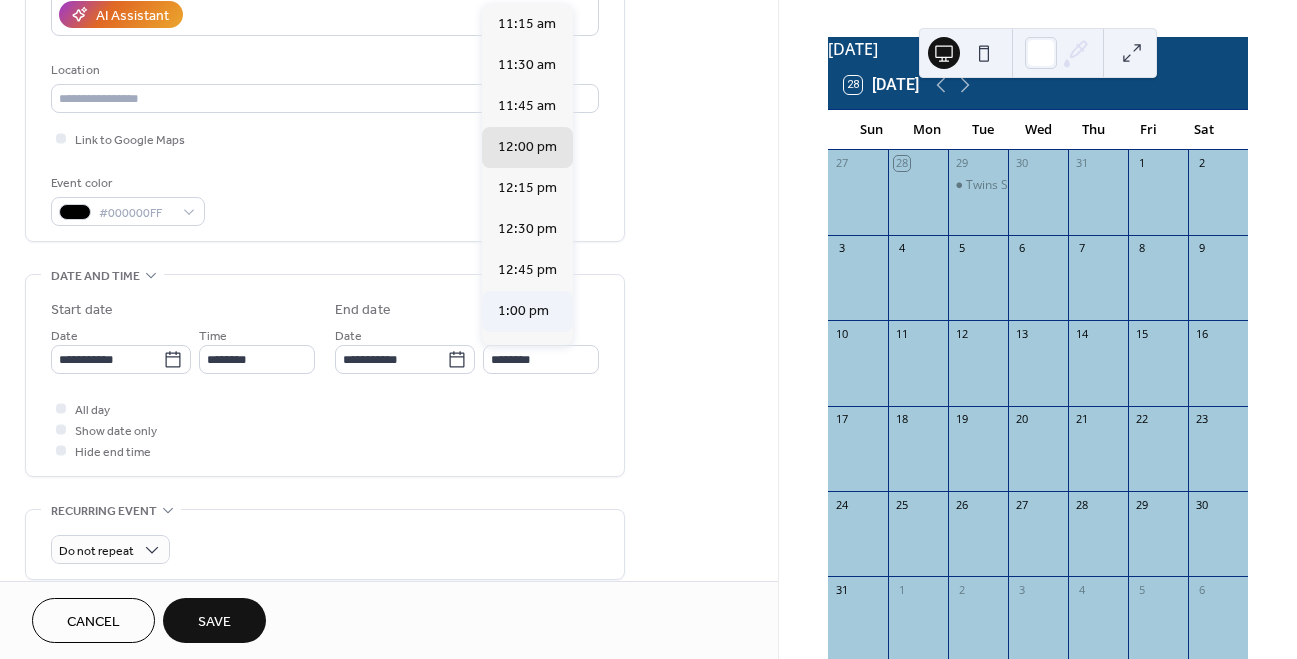 type on "*******" 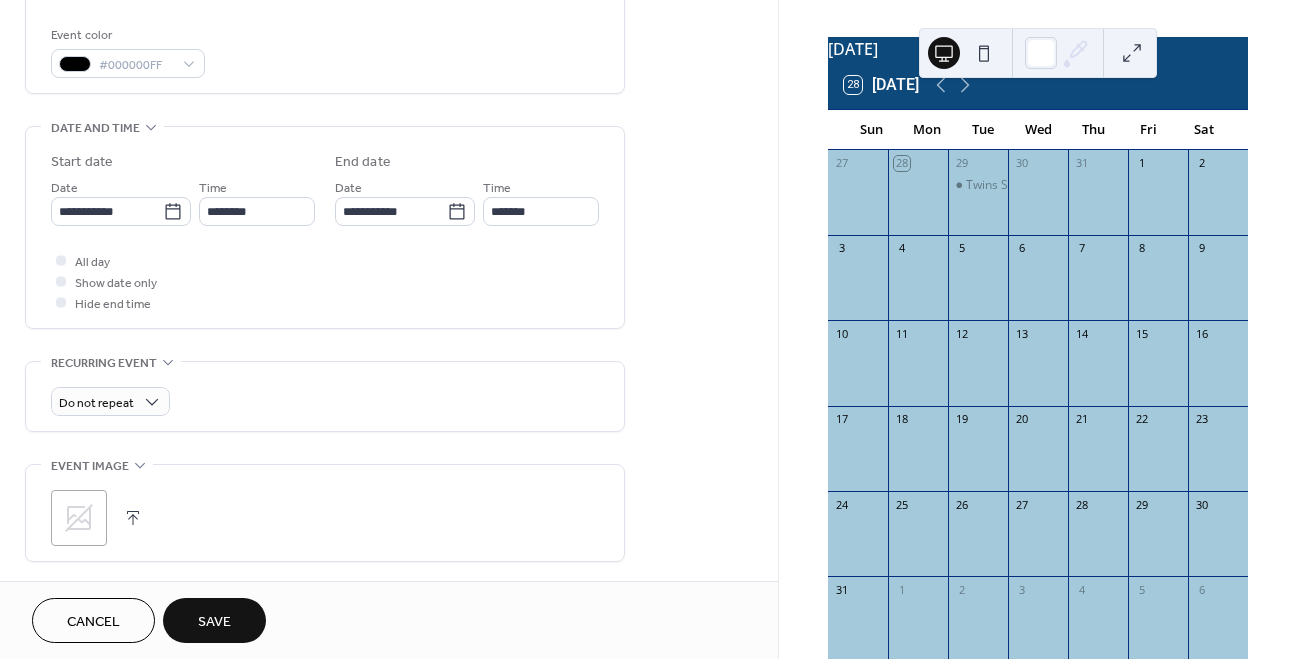 scroll, scrollTop: 567, scrollLeft: 0, axis: vertical 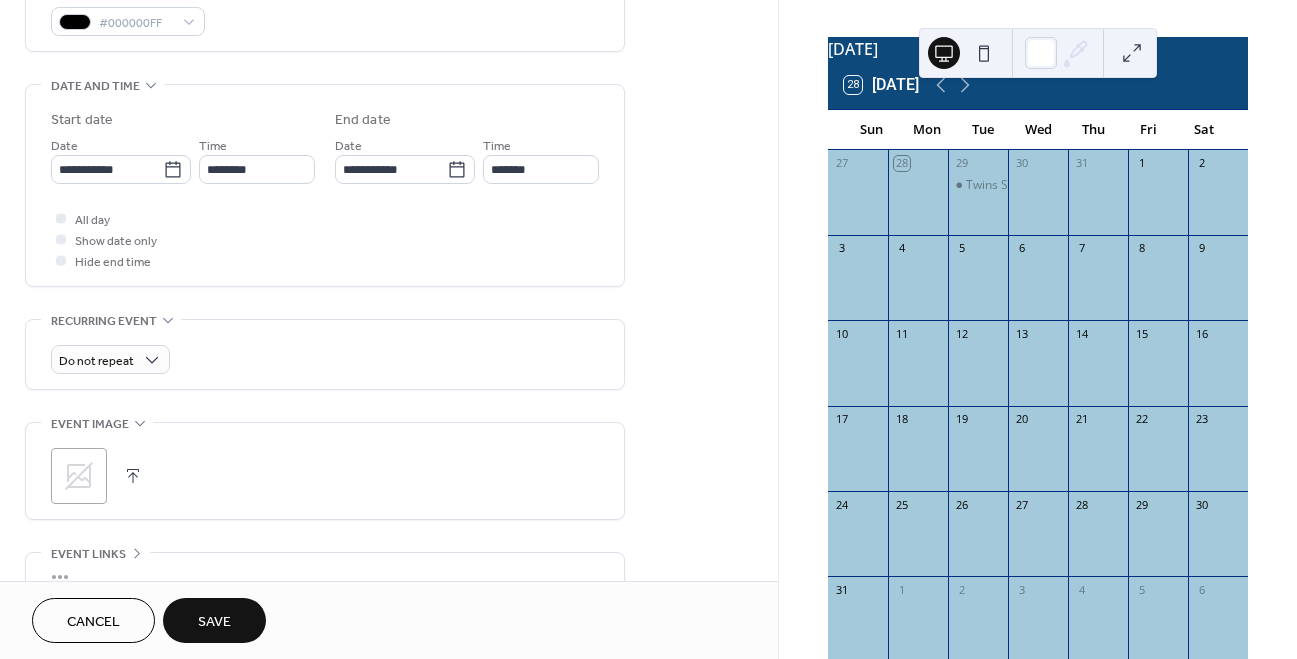 click on "Save" at bounding box center (214, 622) 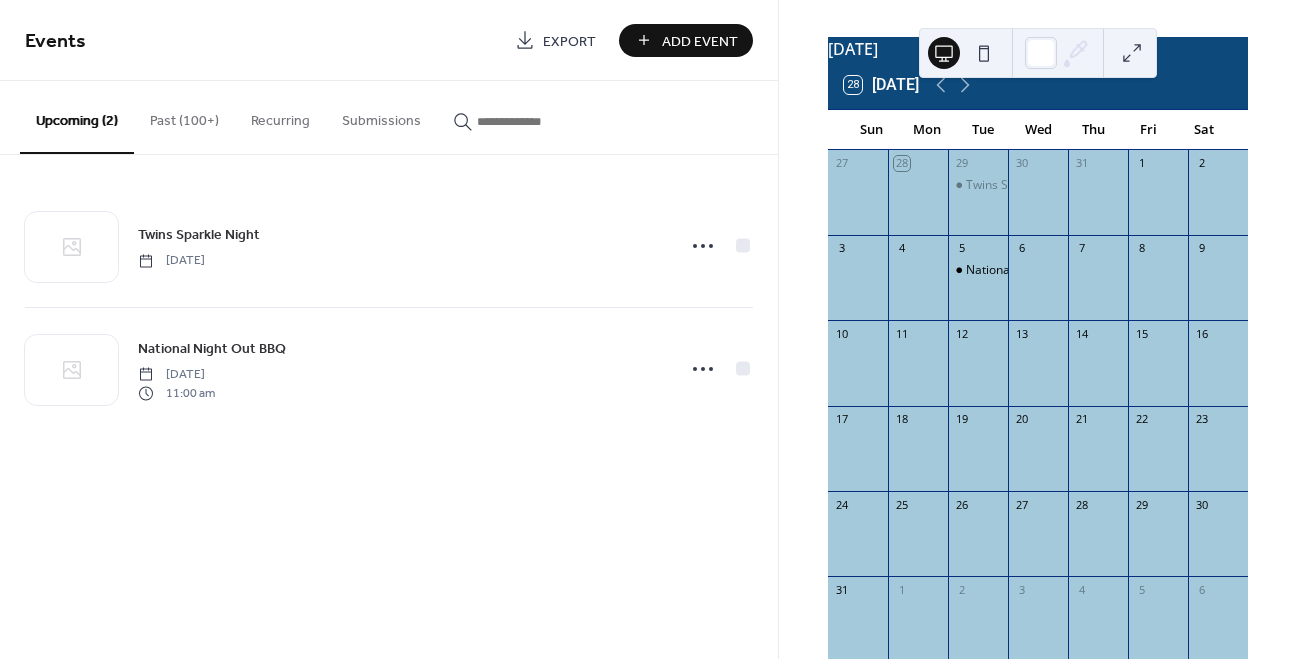 click on "Add Event" at bounding box center (686, 40) 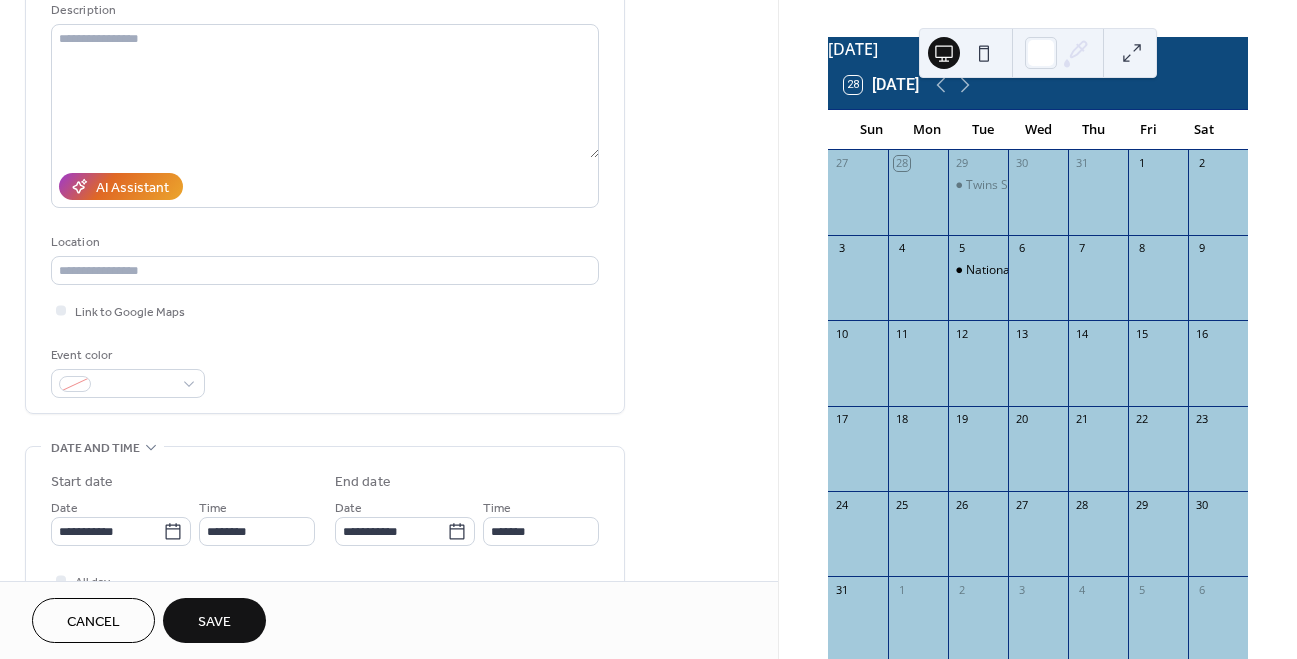 scroll, scrollTop: 240, scrollLeft: 0, axis: vertical 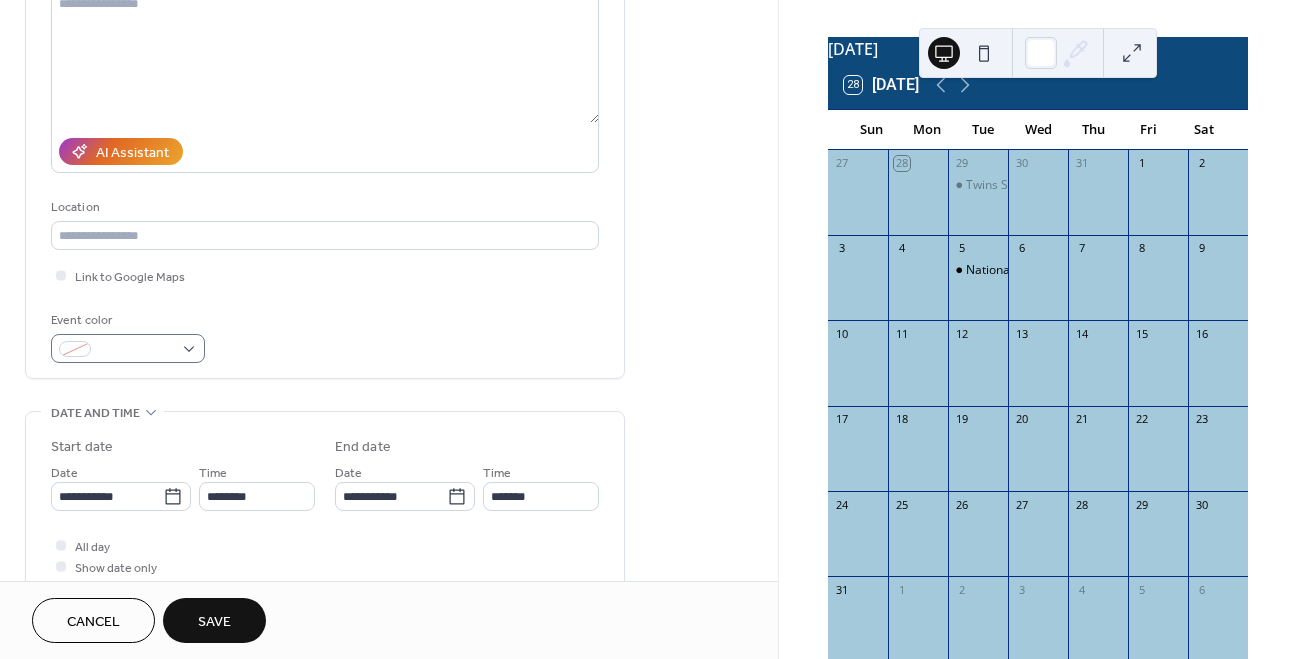 type on "**********" 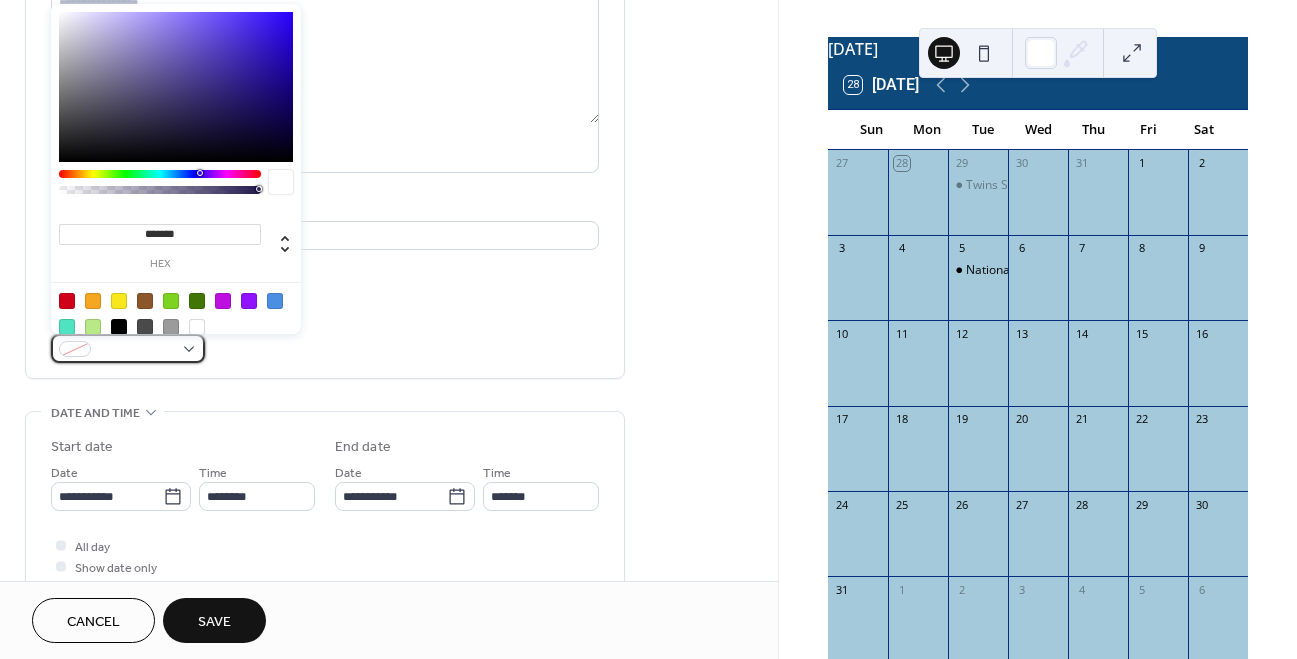 click at bounding box center [136, 350] 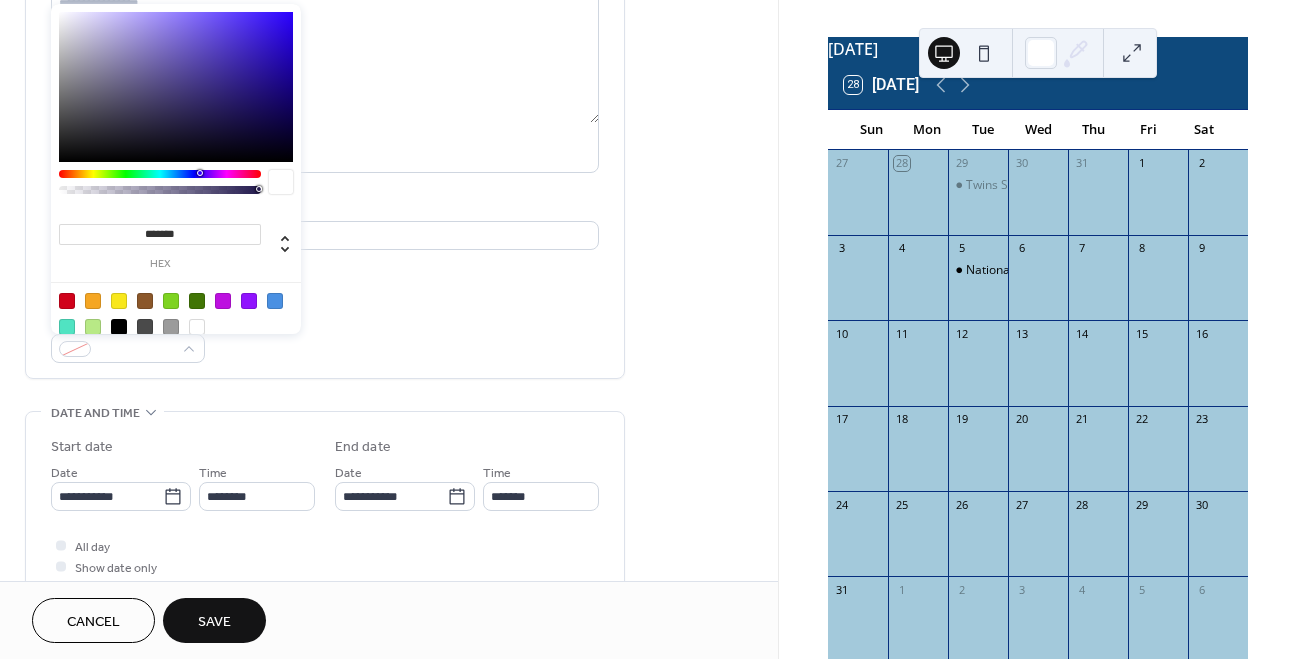 click at bounding box center [119, 327] 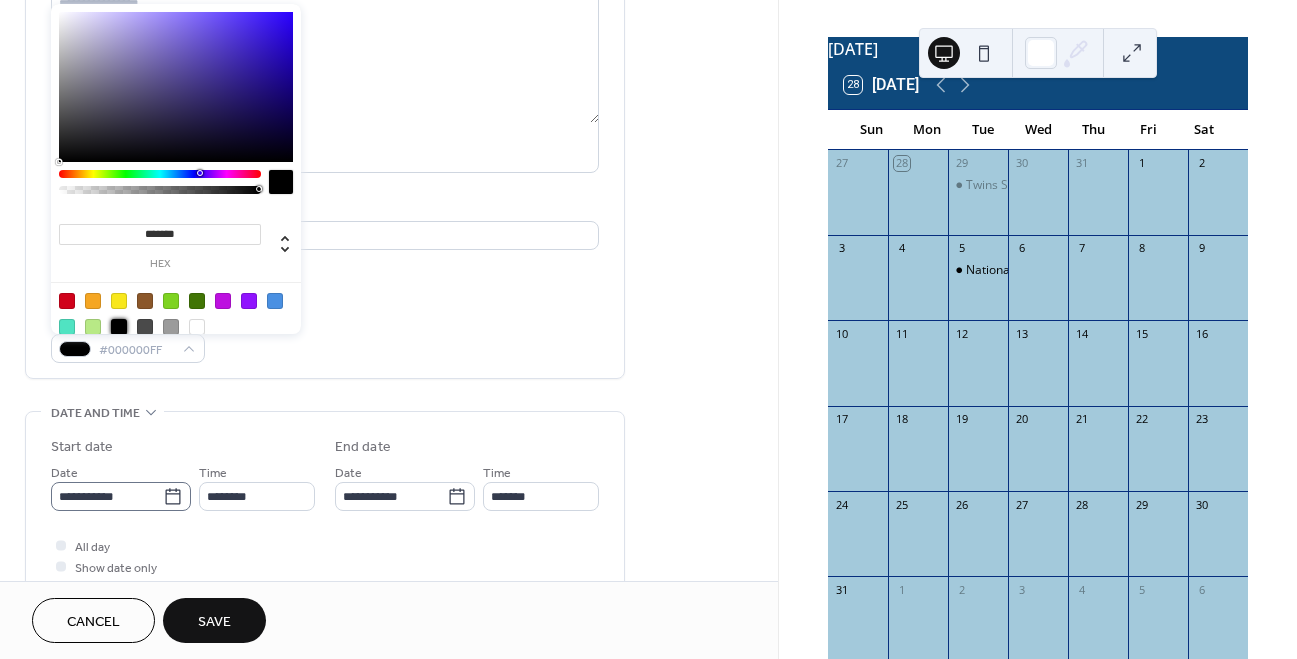 click 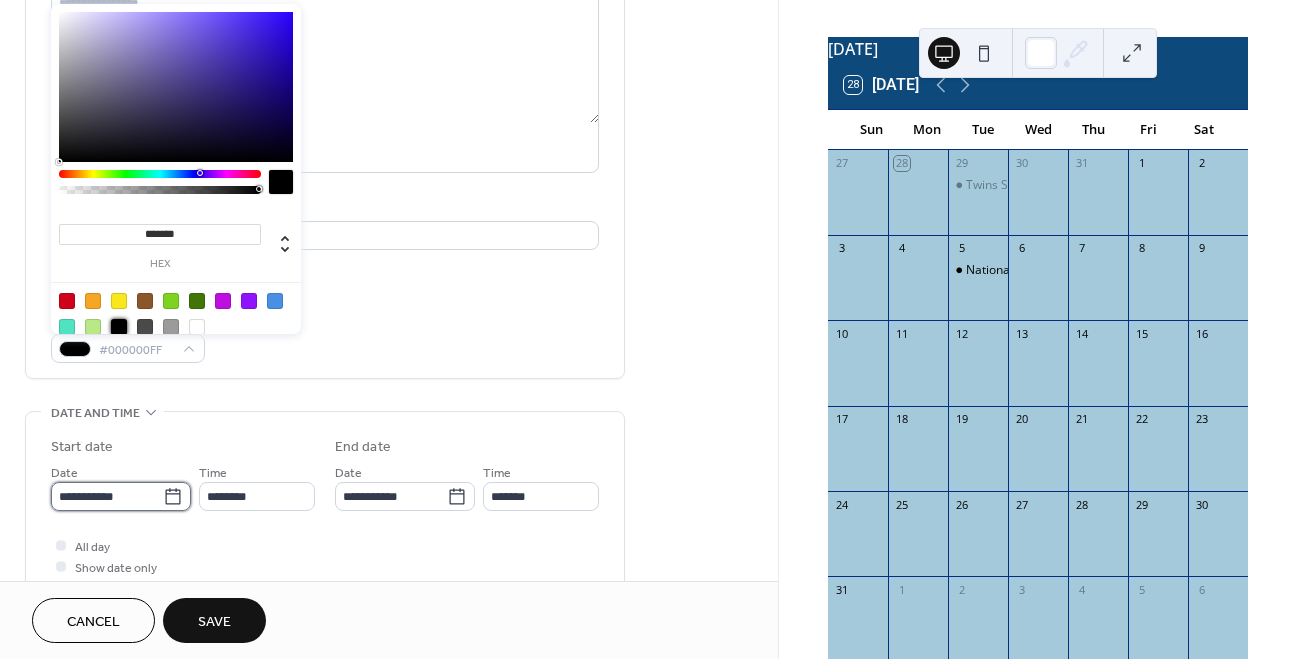 click on "**********" at bounding box center (107, 496) 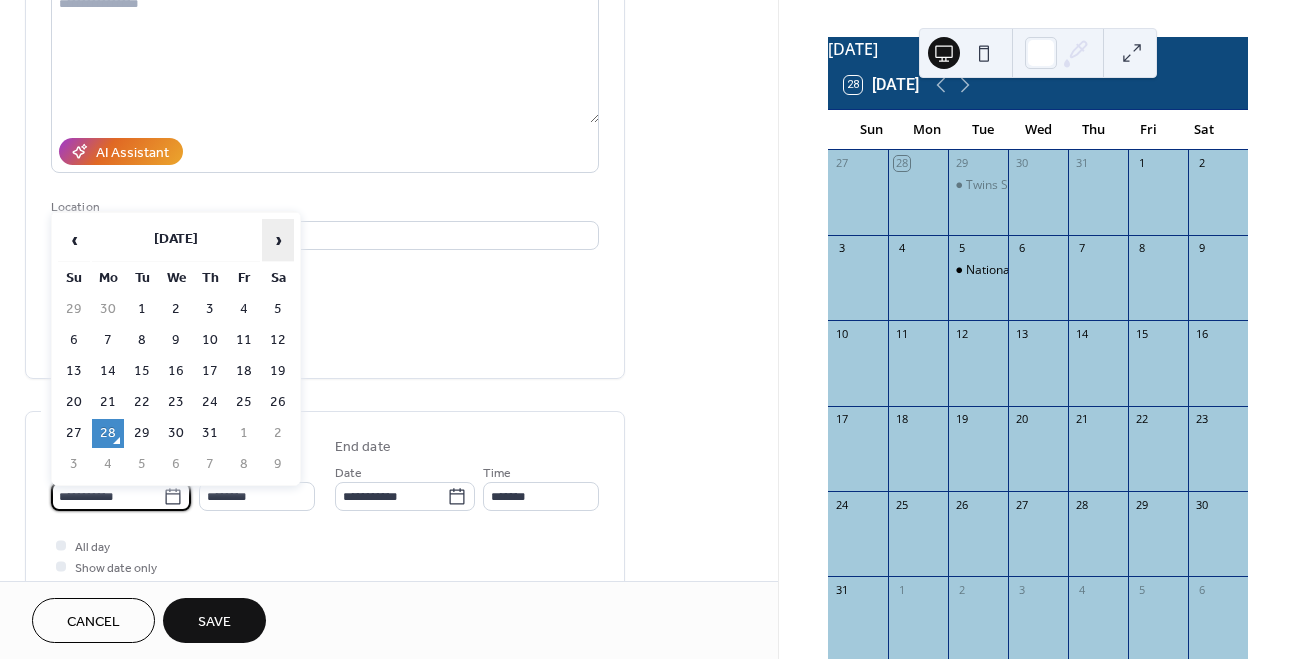 click on "›" at bounding box center [278, 240] 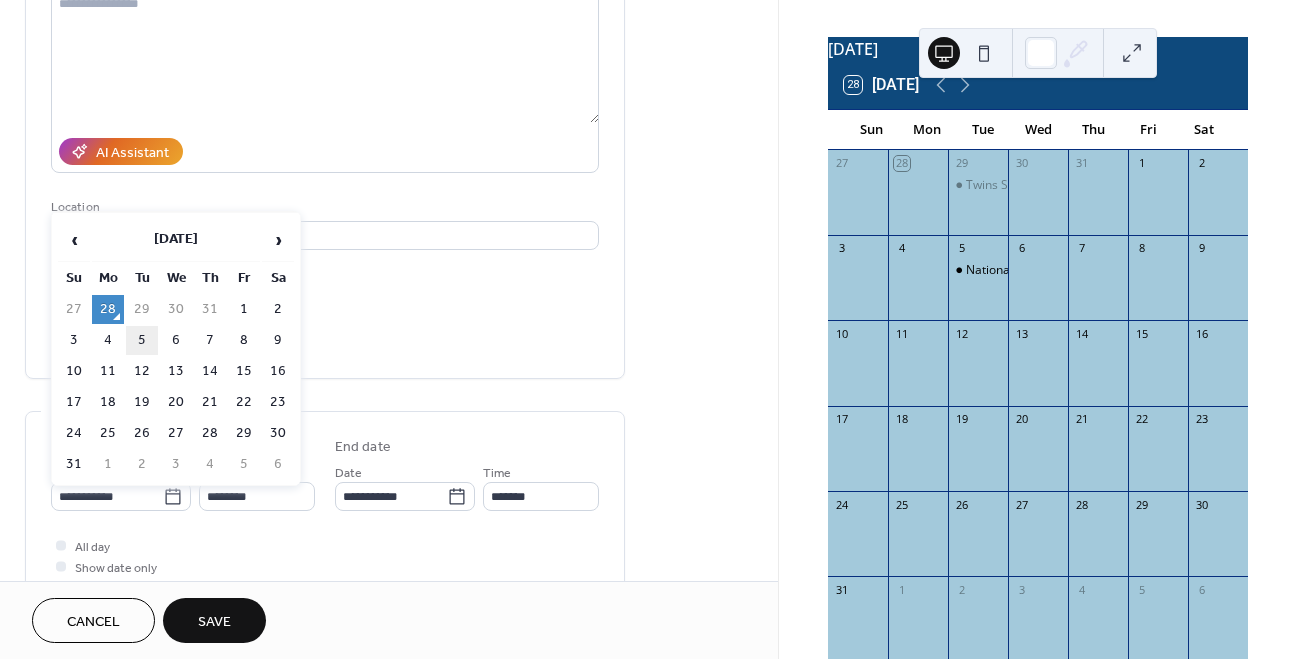 click on "5" at bounding box center [142, 340] 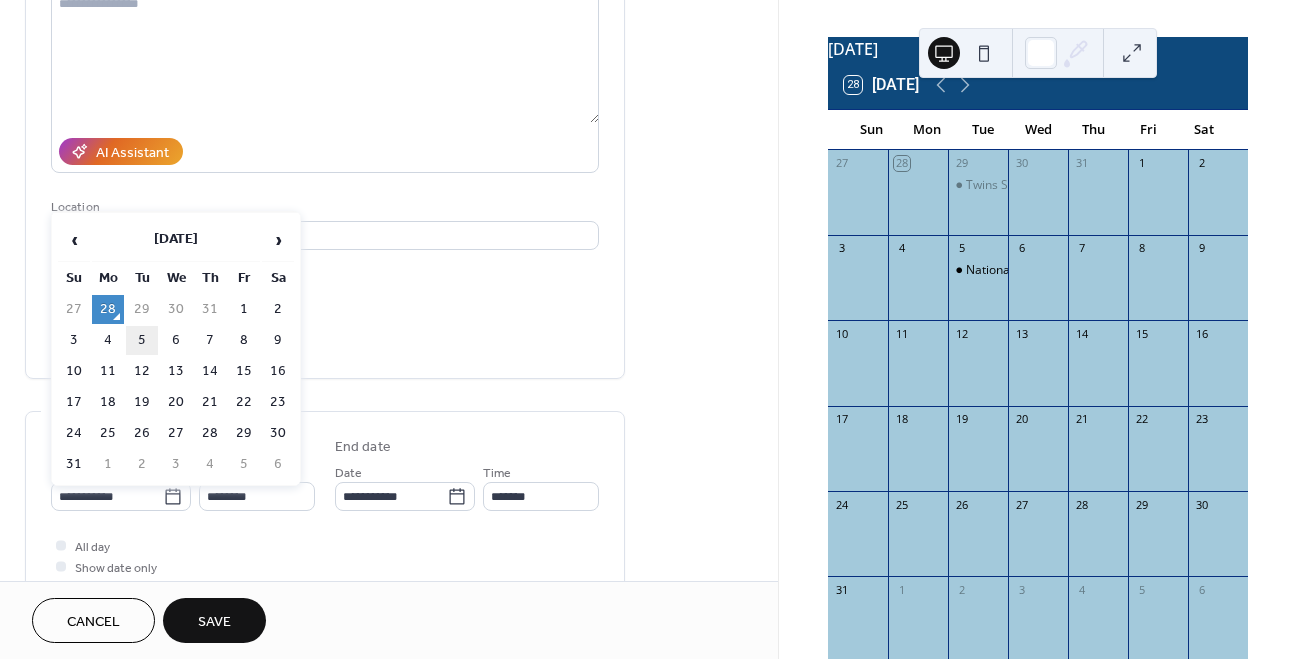 type on "**********" 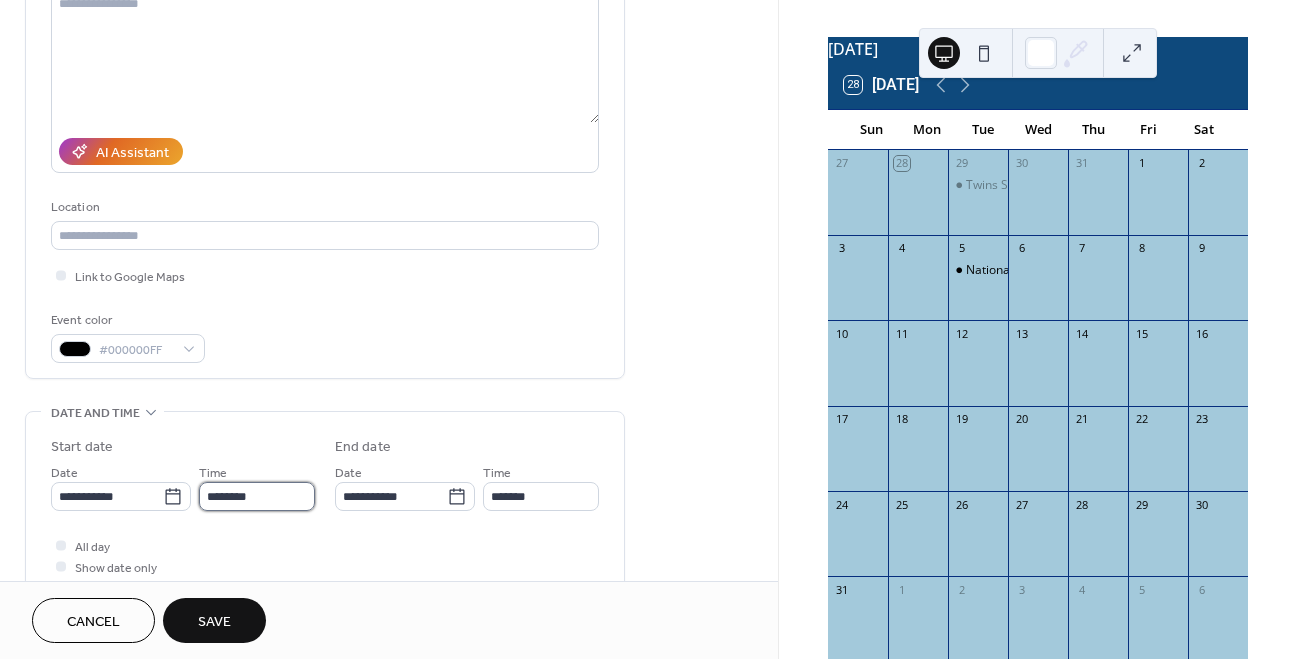click on "********" at bounding box center [257, 496] 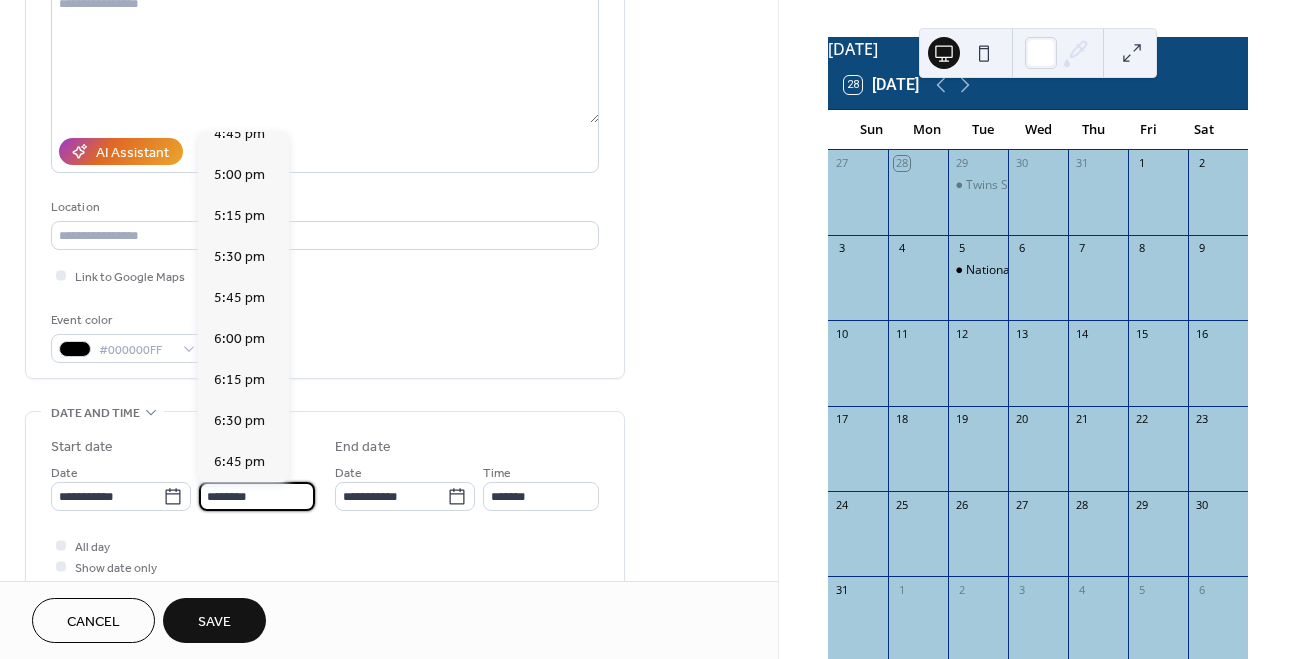 scroll, scrollTop: 2771, scrollLeft: 0, axis: vertical 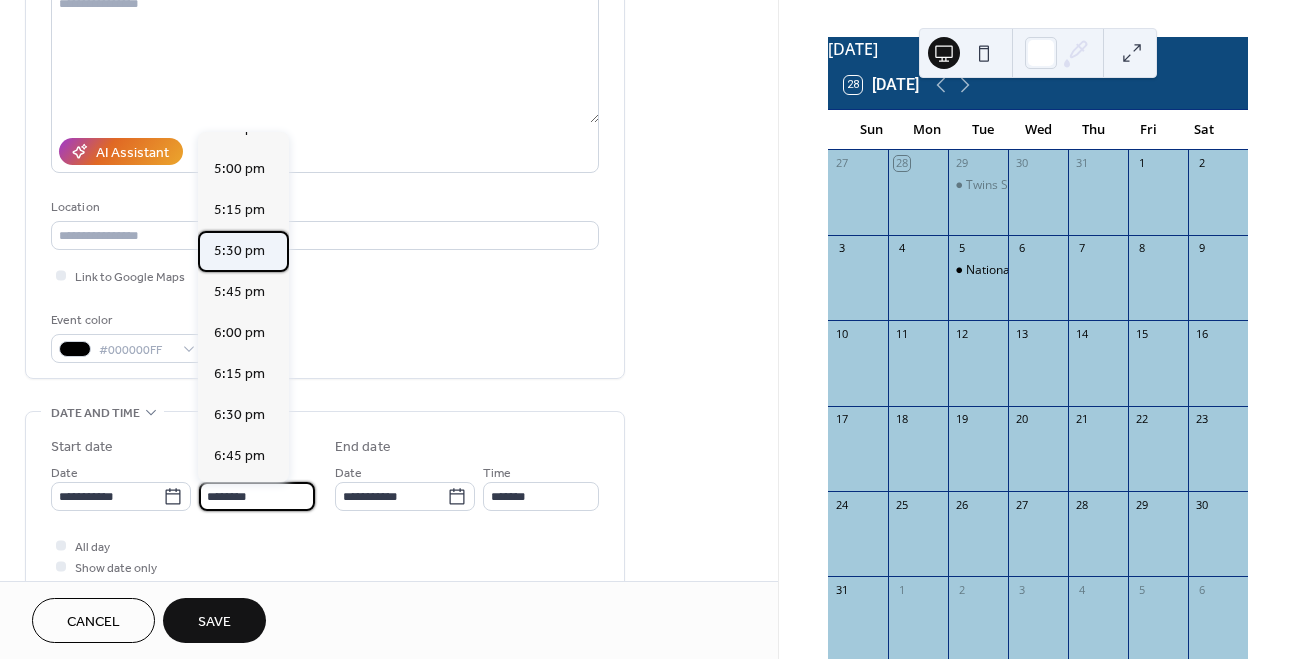 click on "5:30 pm" at bounding box center [239, 251] 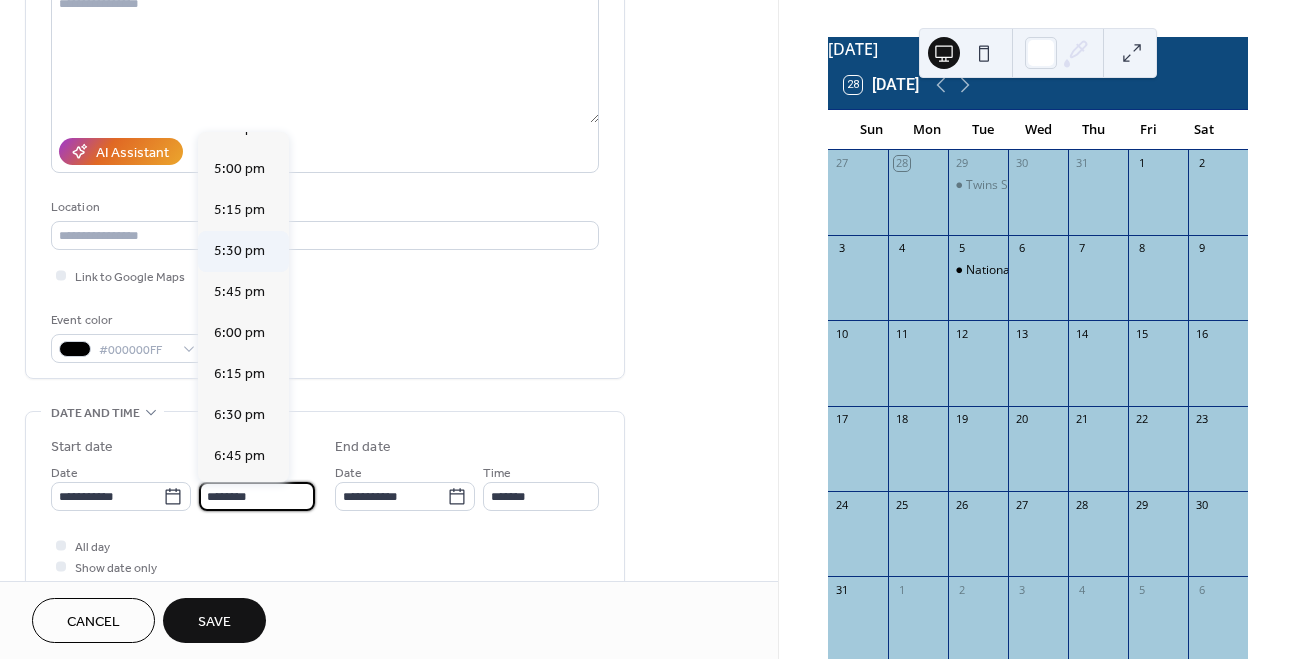 type on "*******" 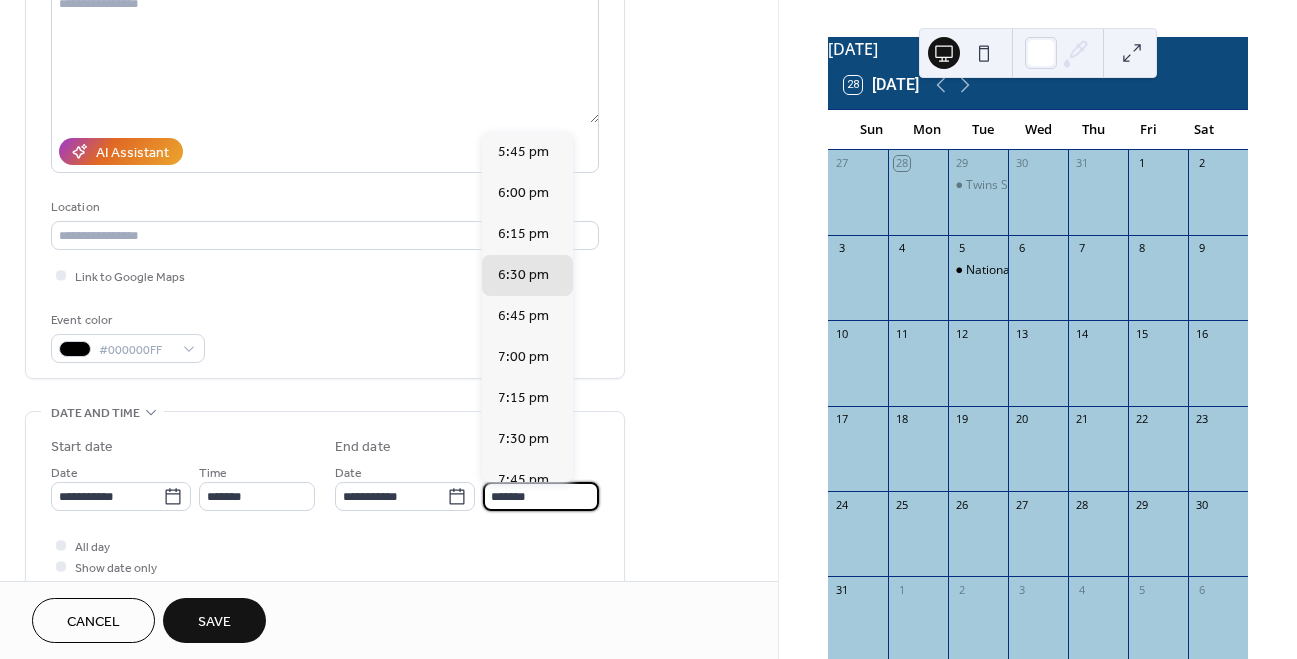 click on "*******" at bounding box center (541, 496) 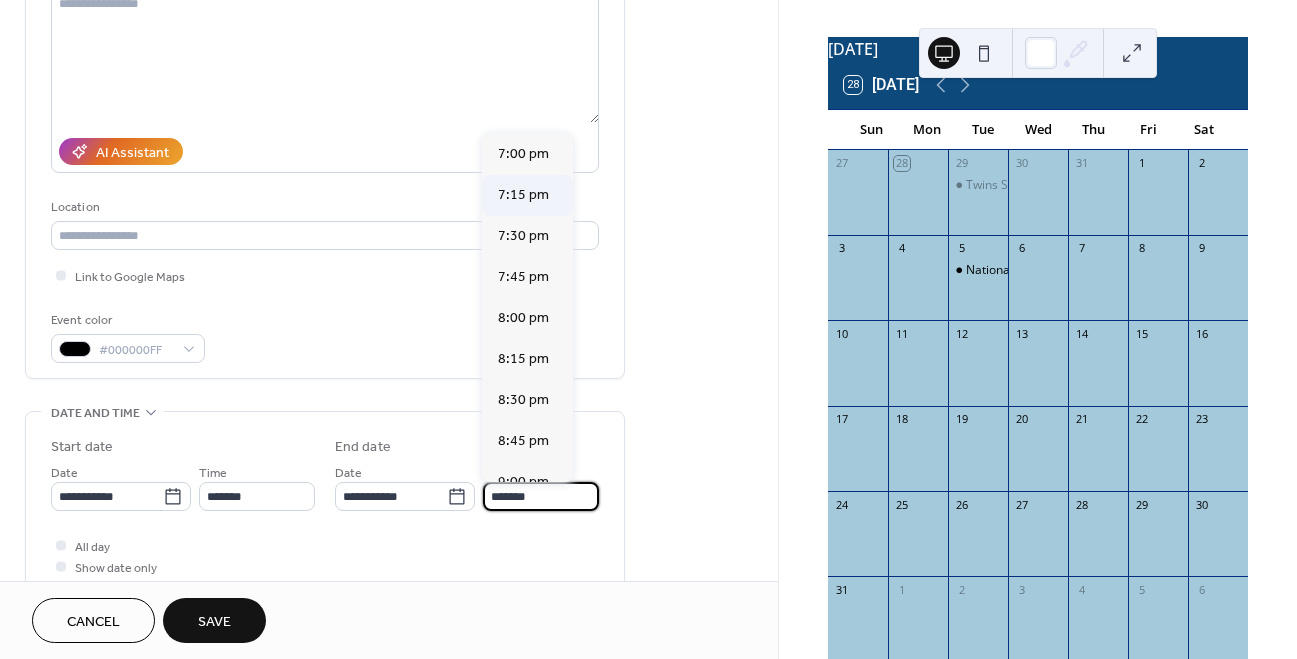 scroll, scrollTop: 242, scrollLeft: 0, axis: vertical 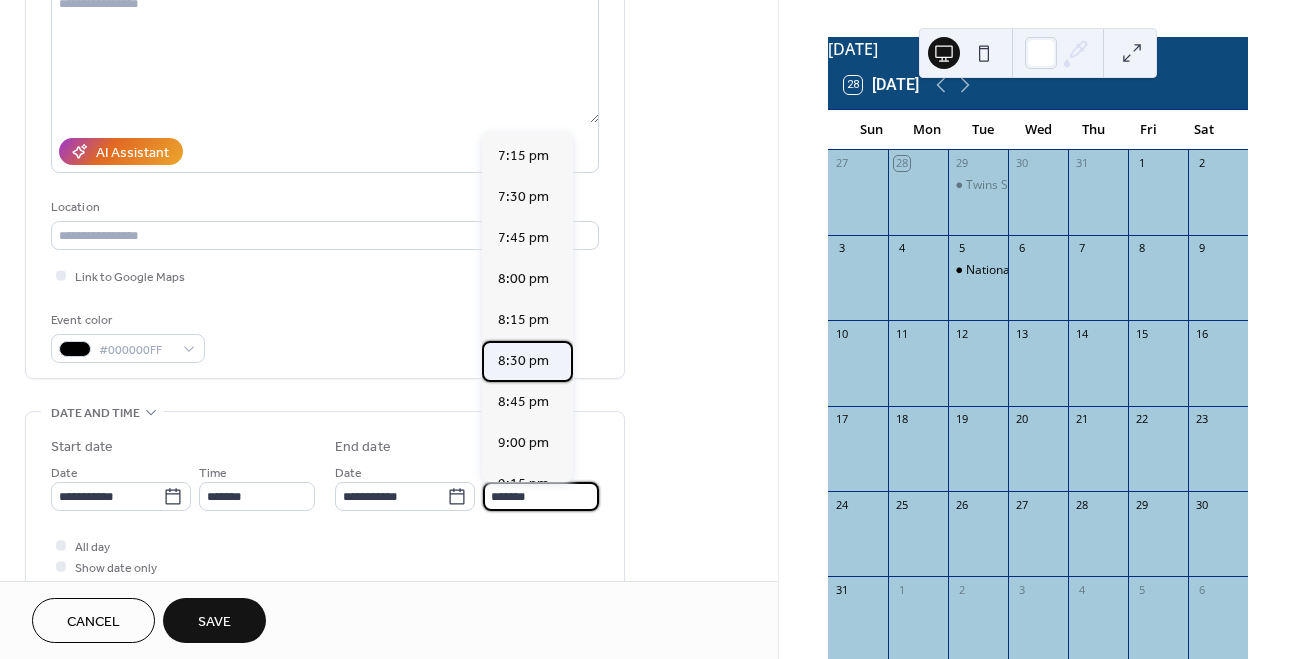 click on "8:30 pm" at bounding box center (523, 361) 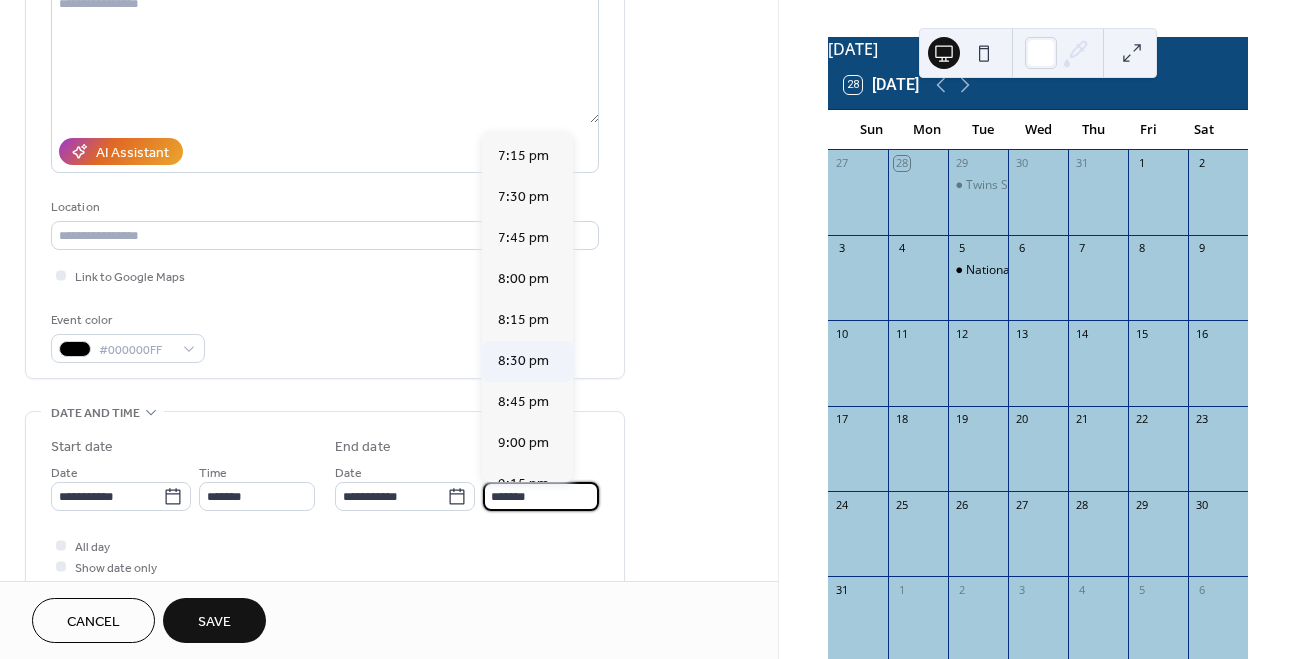 type on "*******" 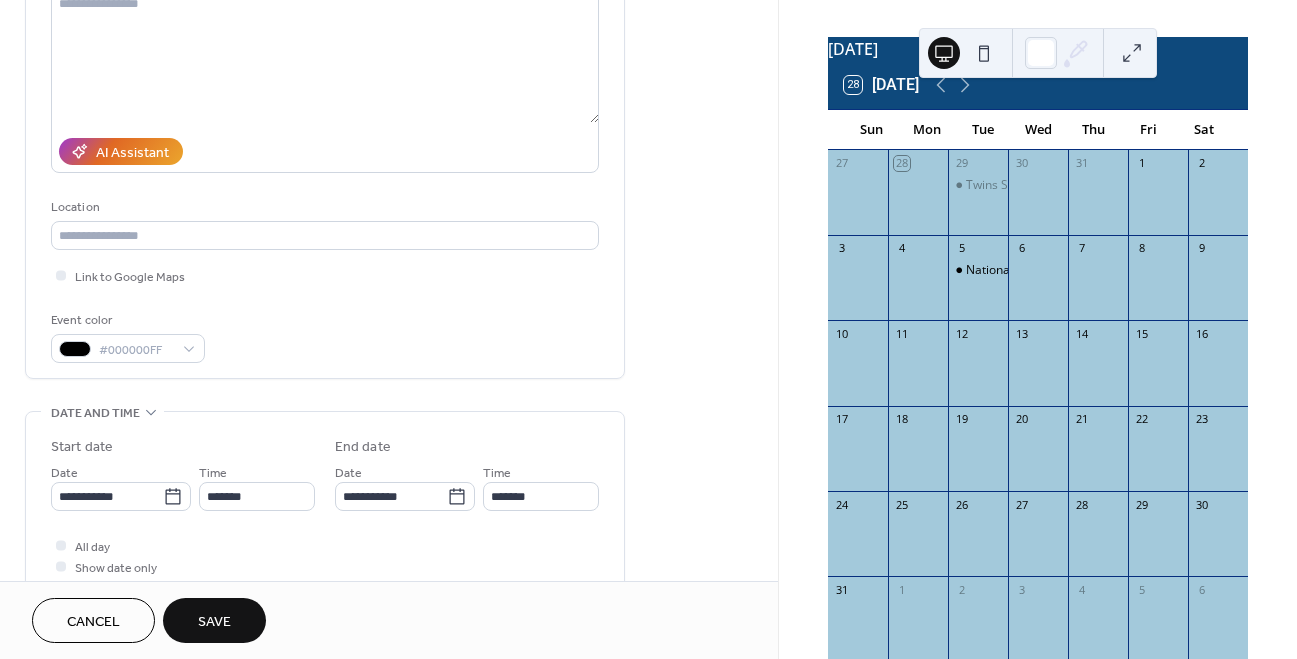 click on "Save" at bounding box center [214, 622] 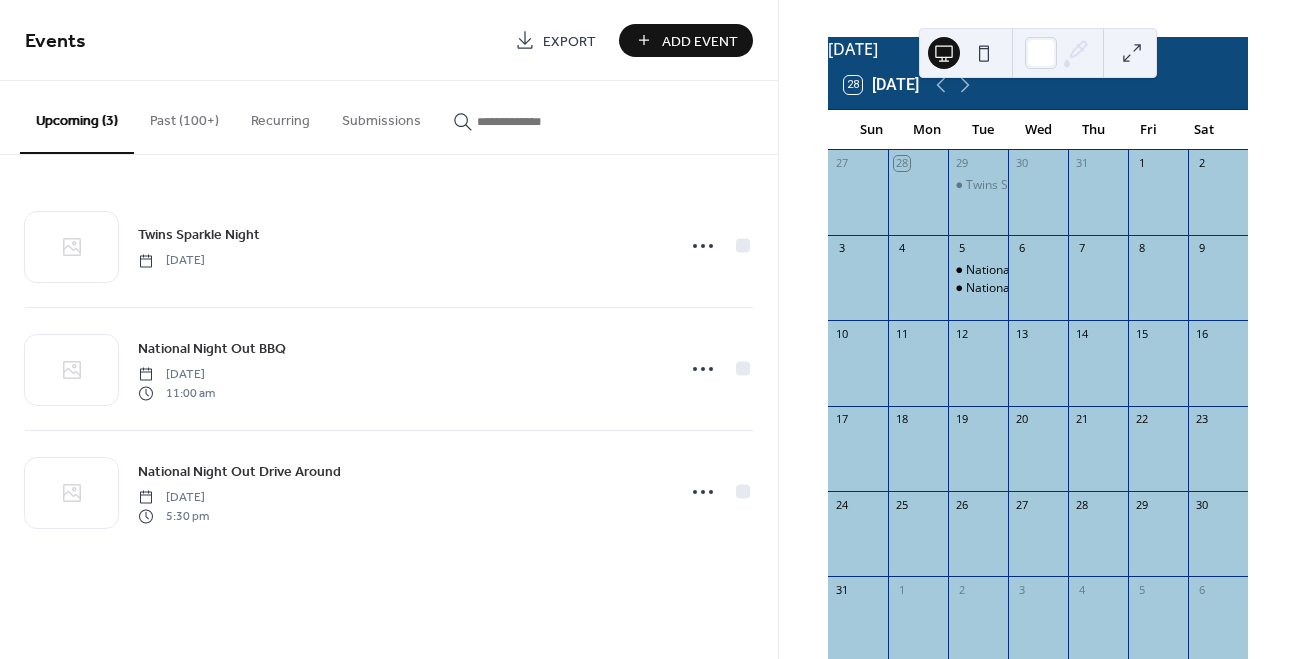 click on "Add Event" at bounding box center [700, 41] 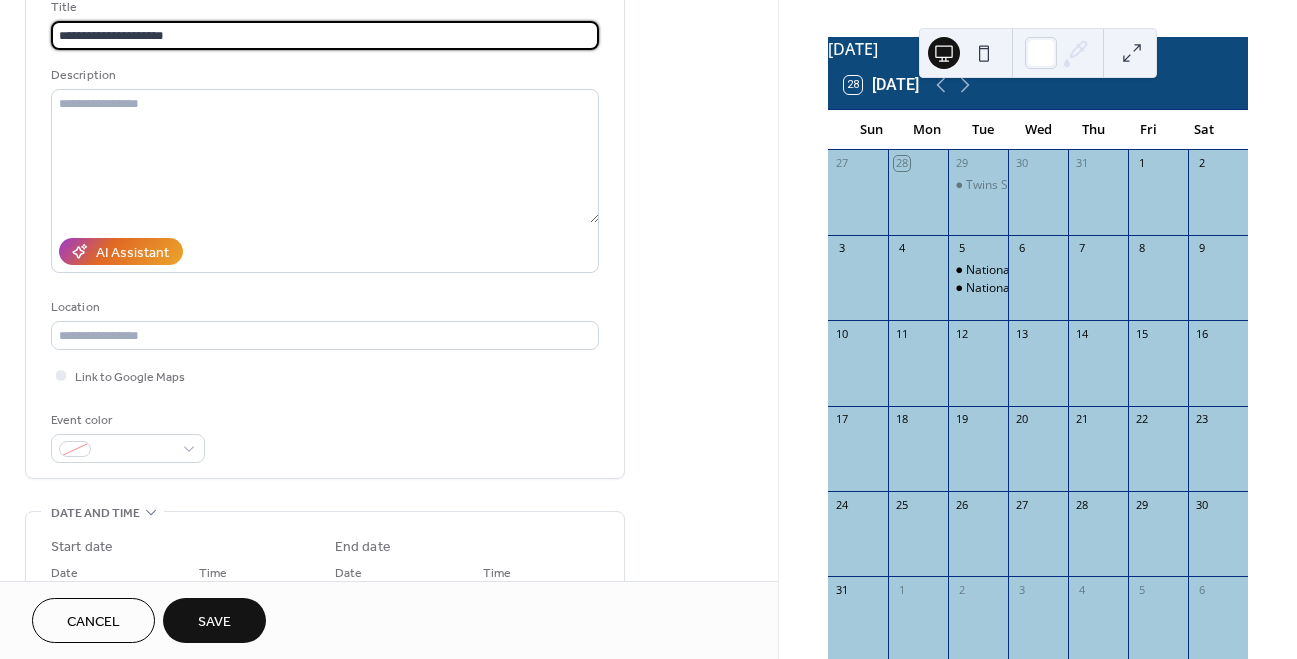 scroll, scrollTop: 179, scrollLeft: 0, axis: vertical 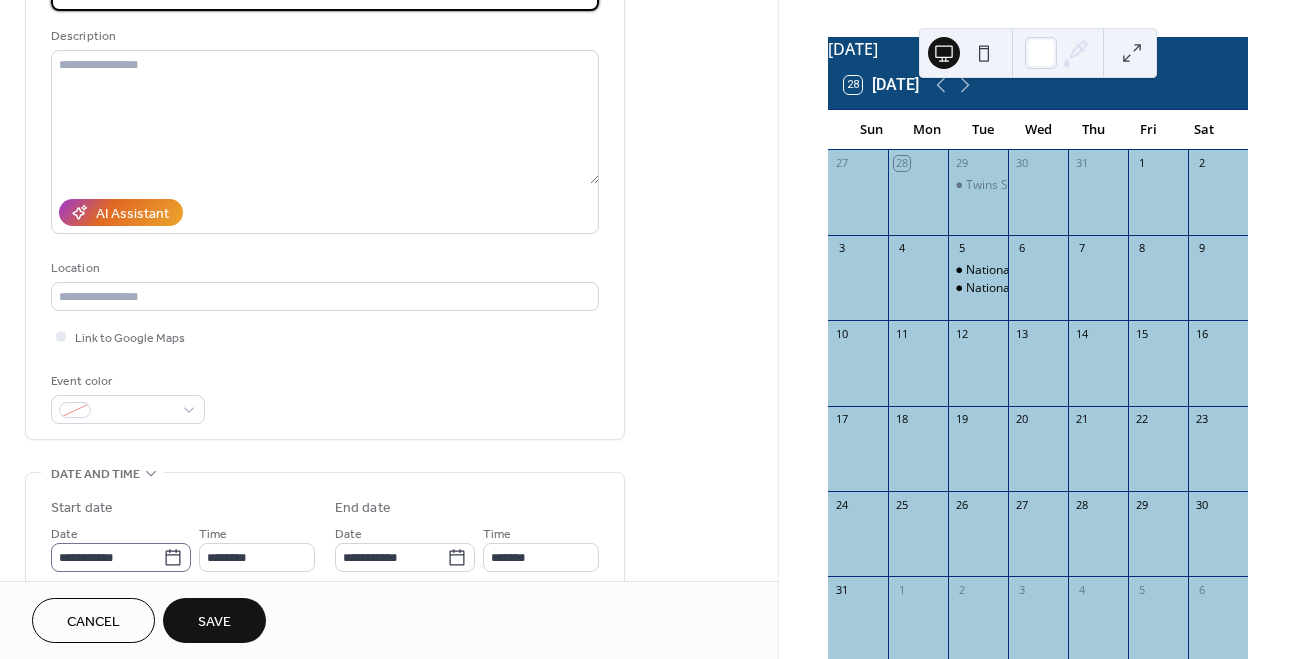 type on "**********" 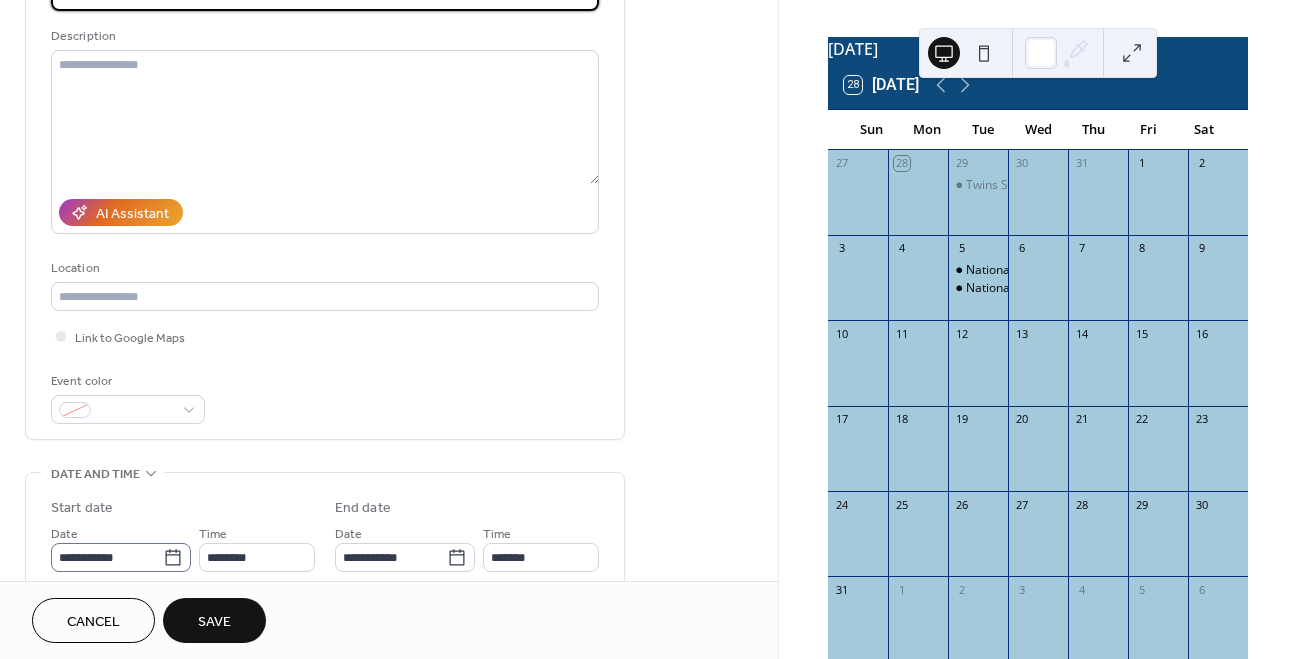 click 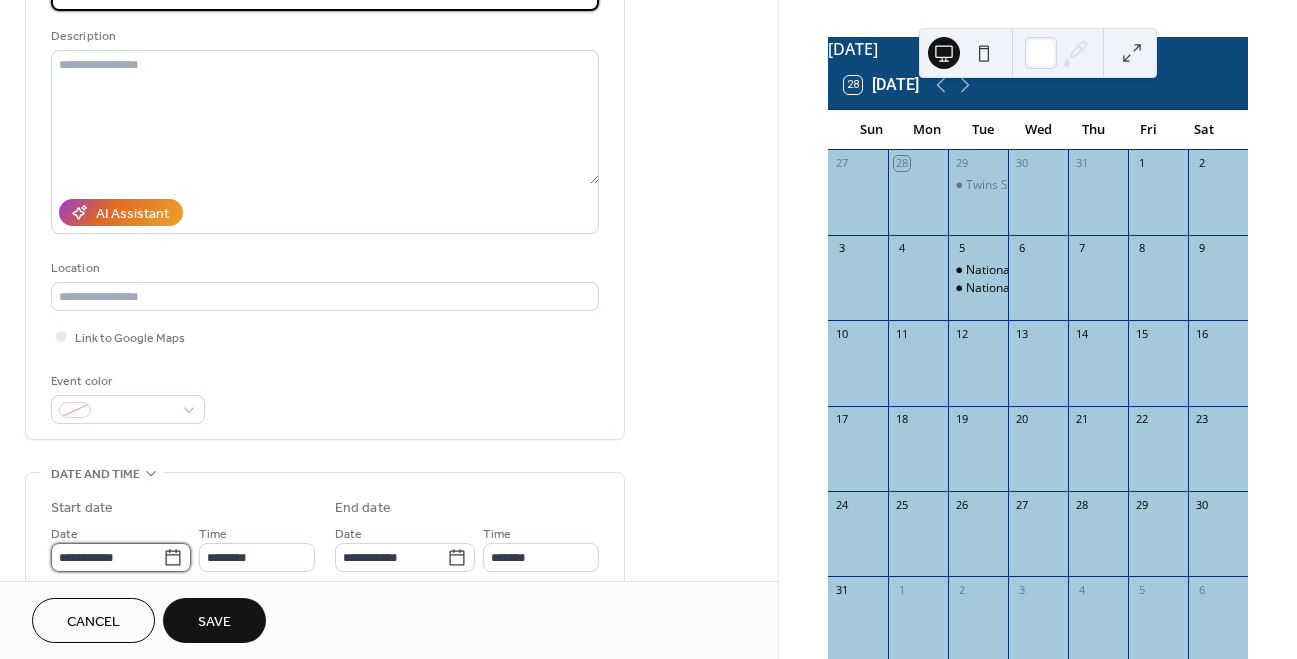 click on "**********" at bounding box center (107, 557) 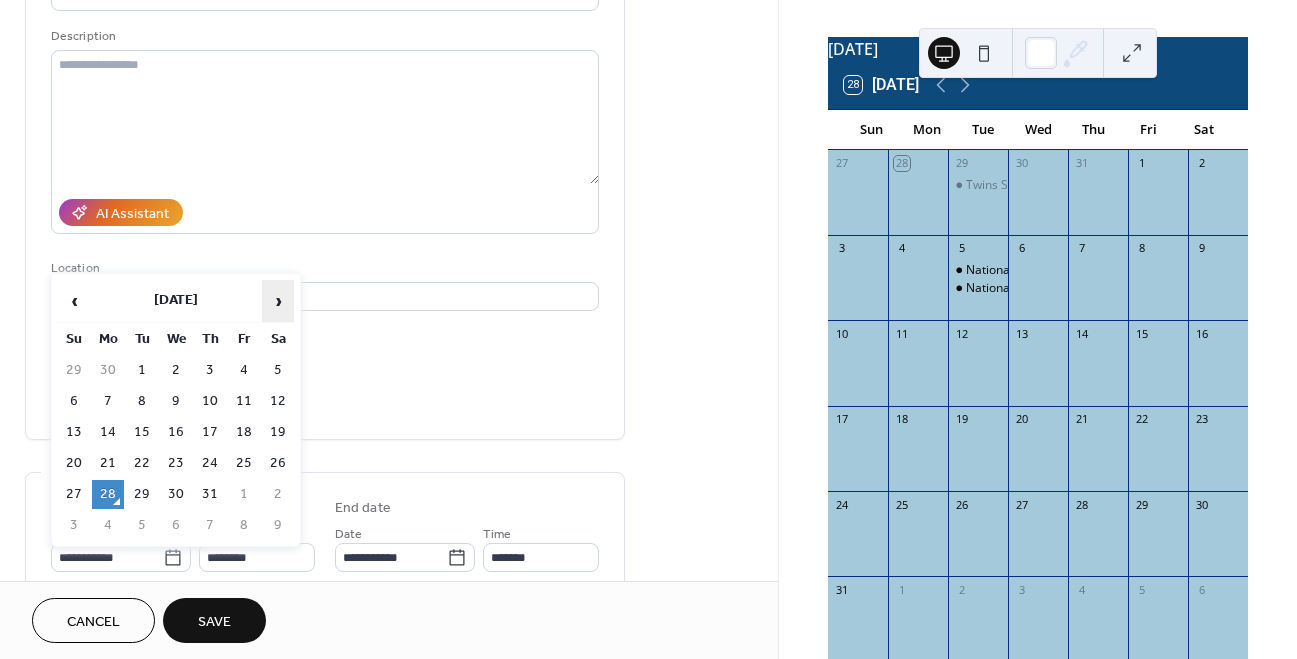 click on "›" at bounding box center (278, 301) 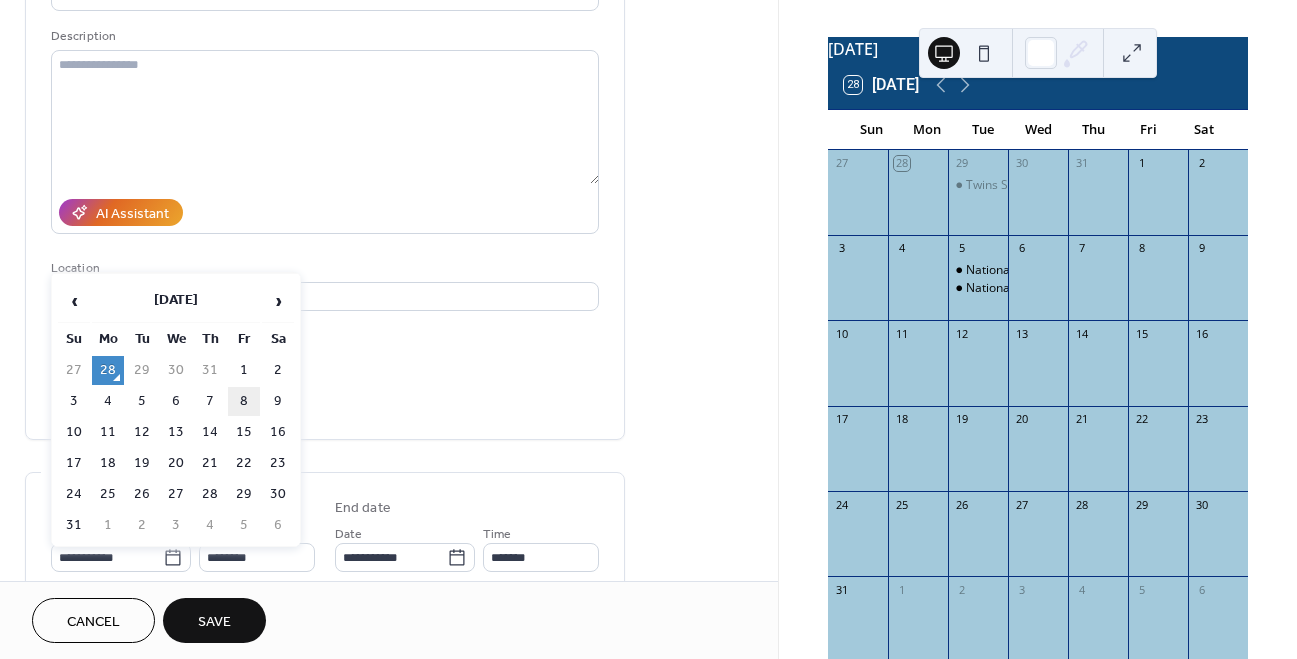 click on "8" at bounding box center (244, 401) 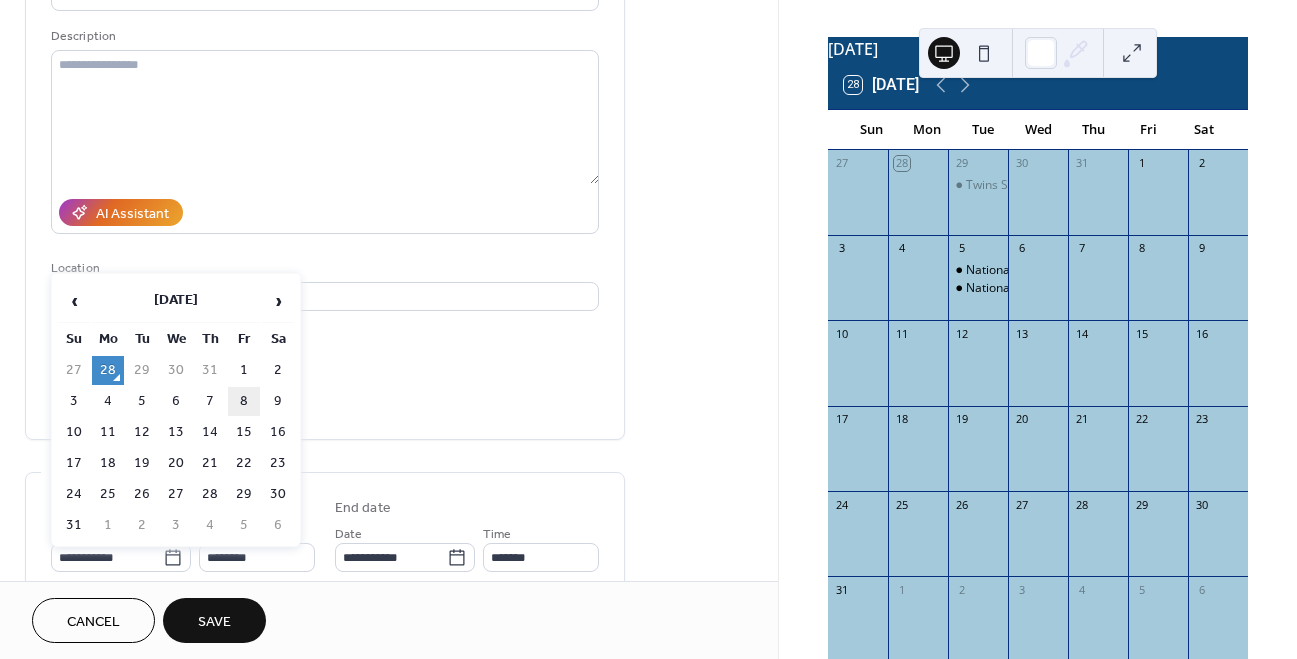 type on "**********" 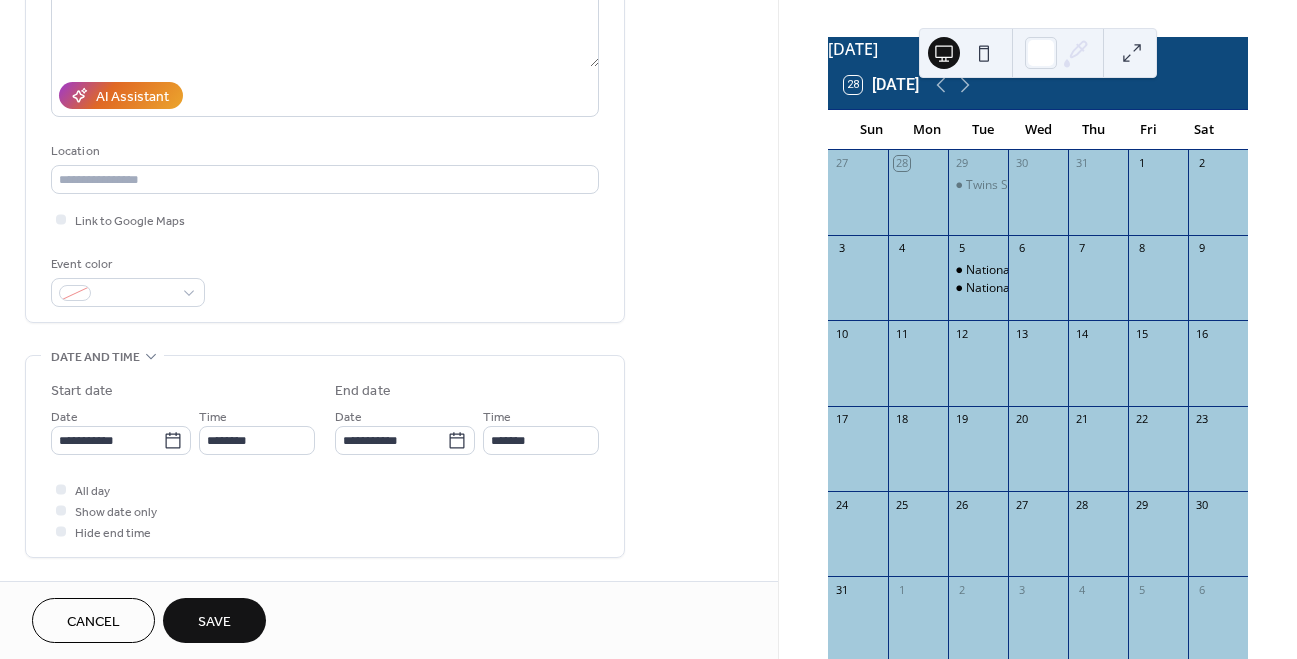 scroll, scrollTop: 300, scrollLeft: 0, axis: vertical 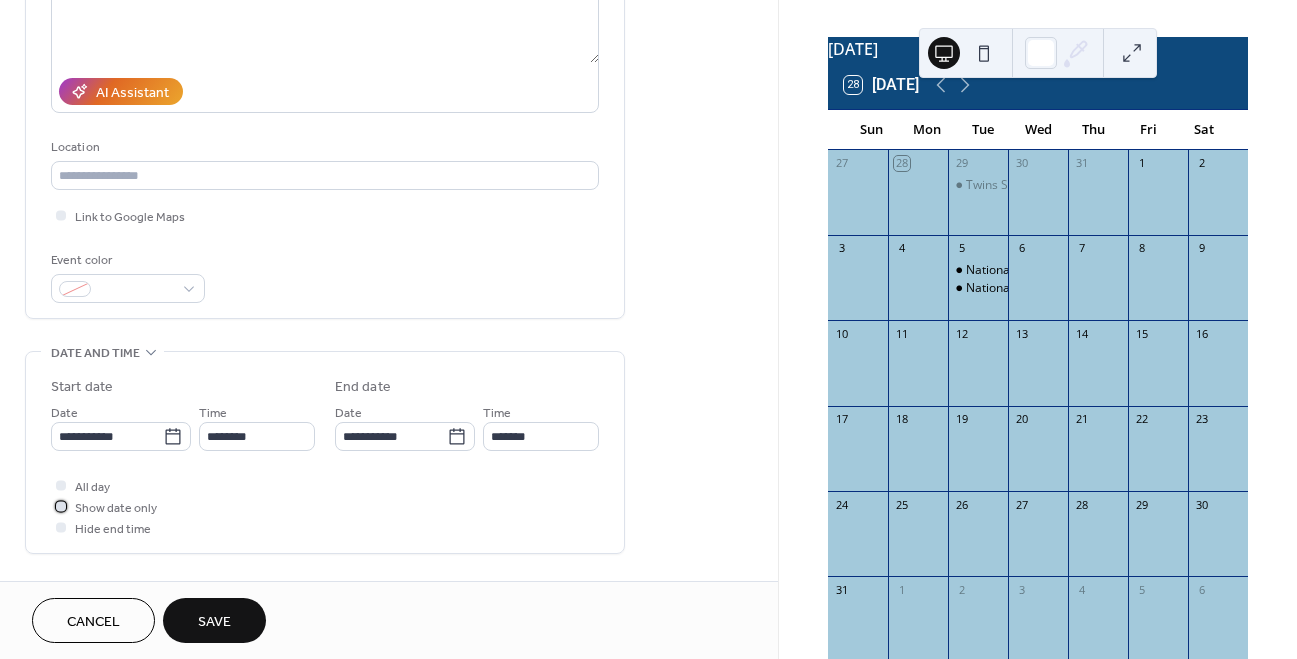 click on "Show date only" at bounding box center [116, 508] 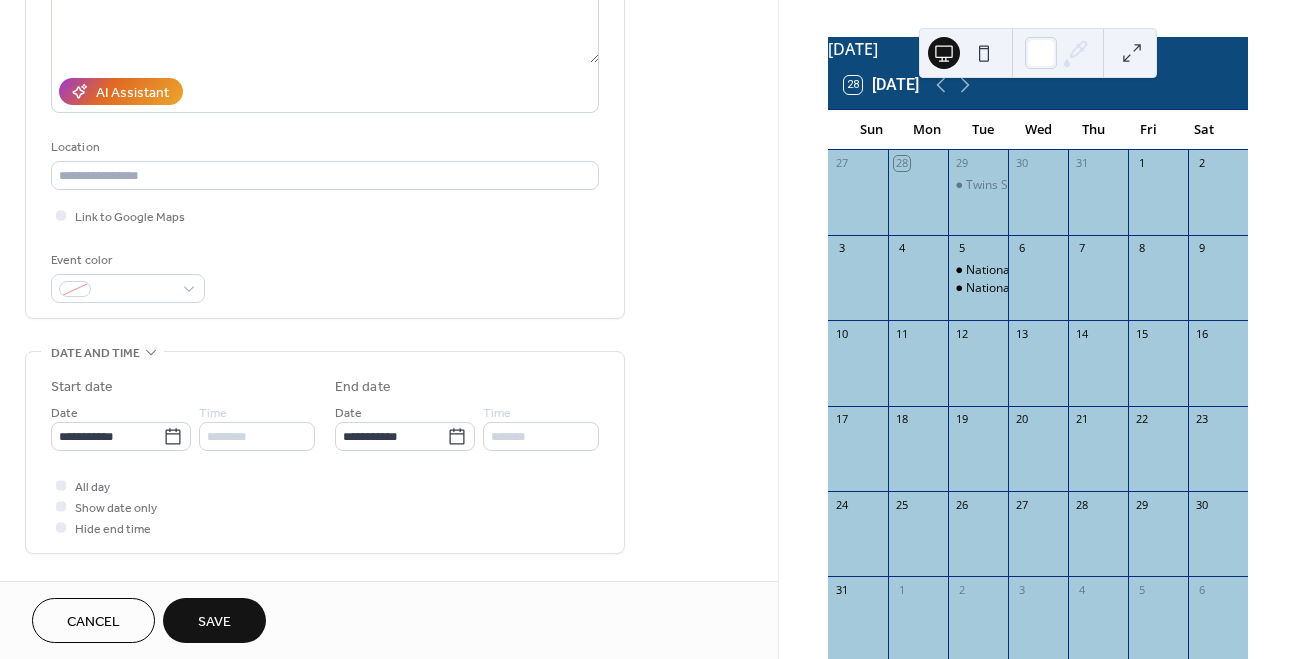 click on "Save" at bounding box center (214, 620) 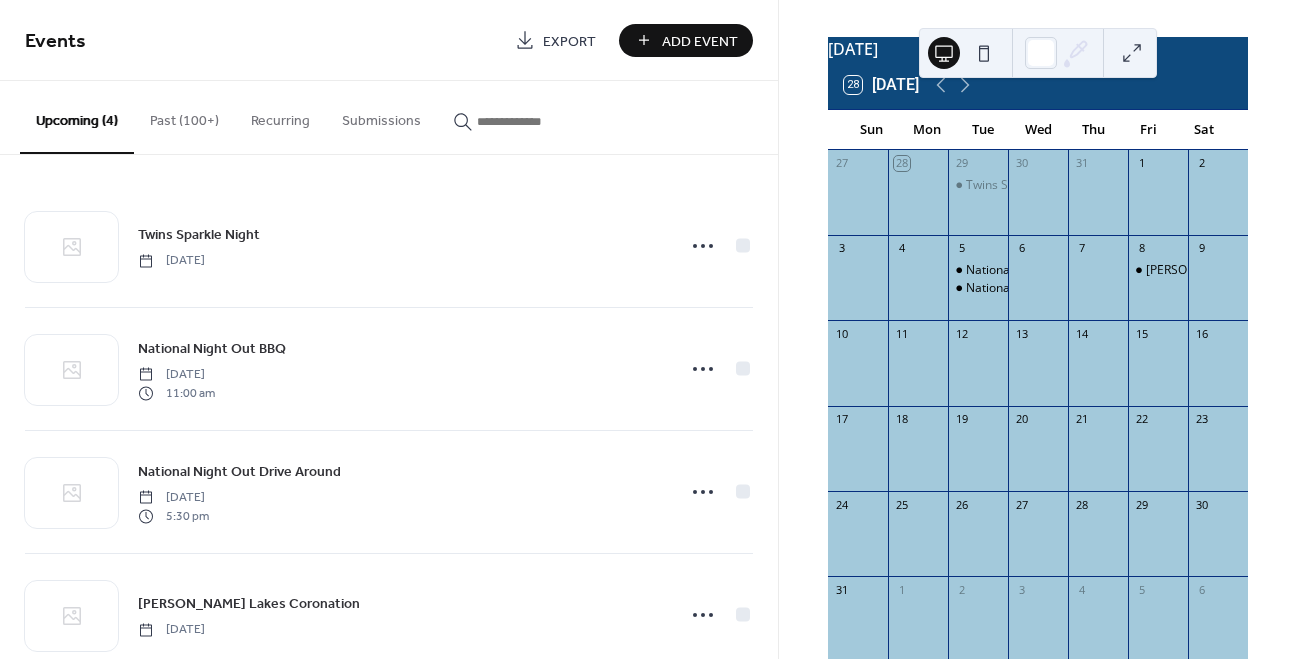 click on "Add Event" at bounding box center (700, 41) 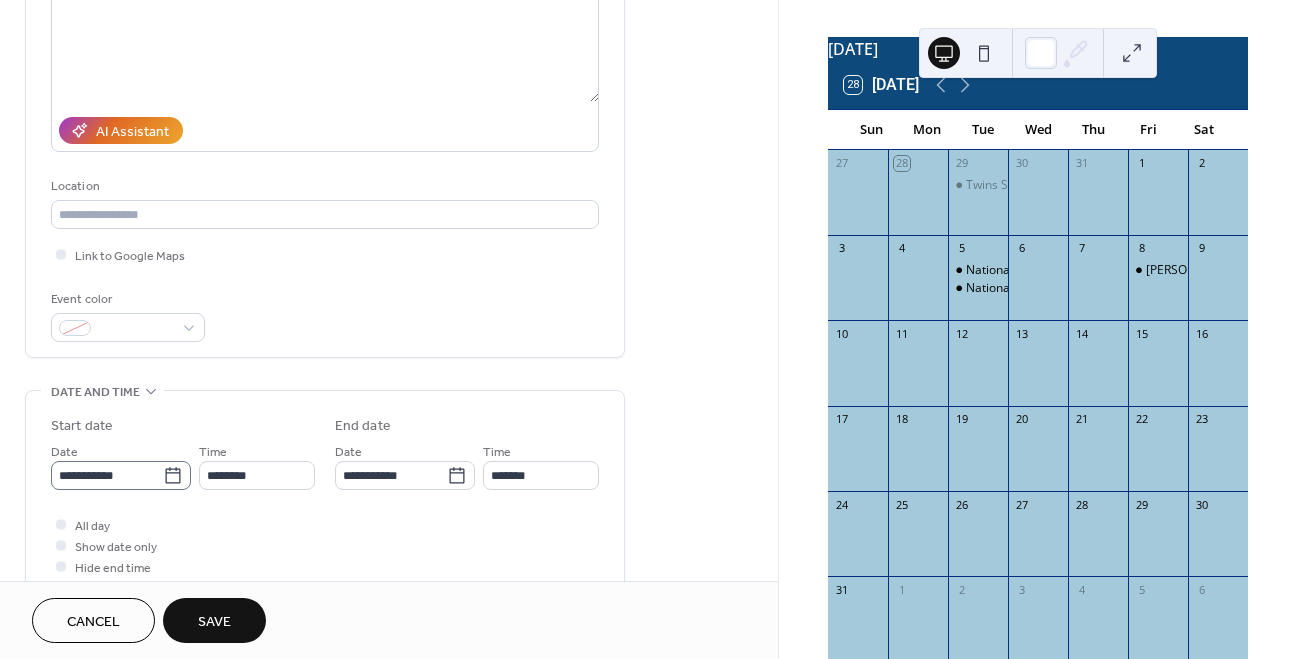 scroll, scrollTop: 262, scrollLeft: 0, axis: vertical 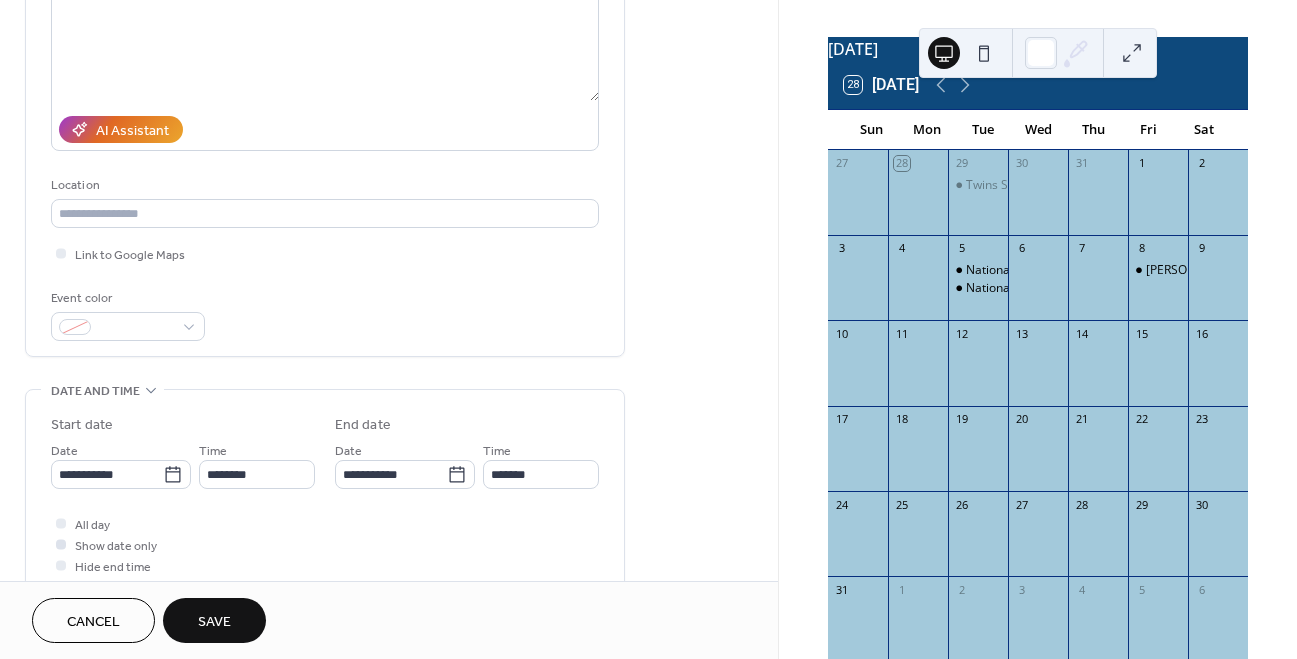 type on "**********" 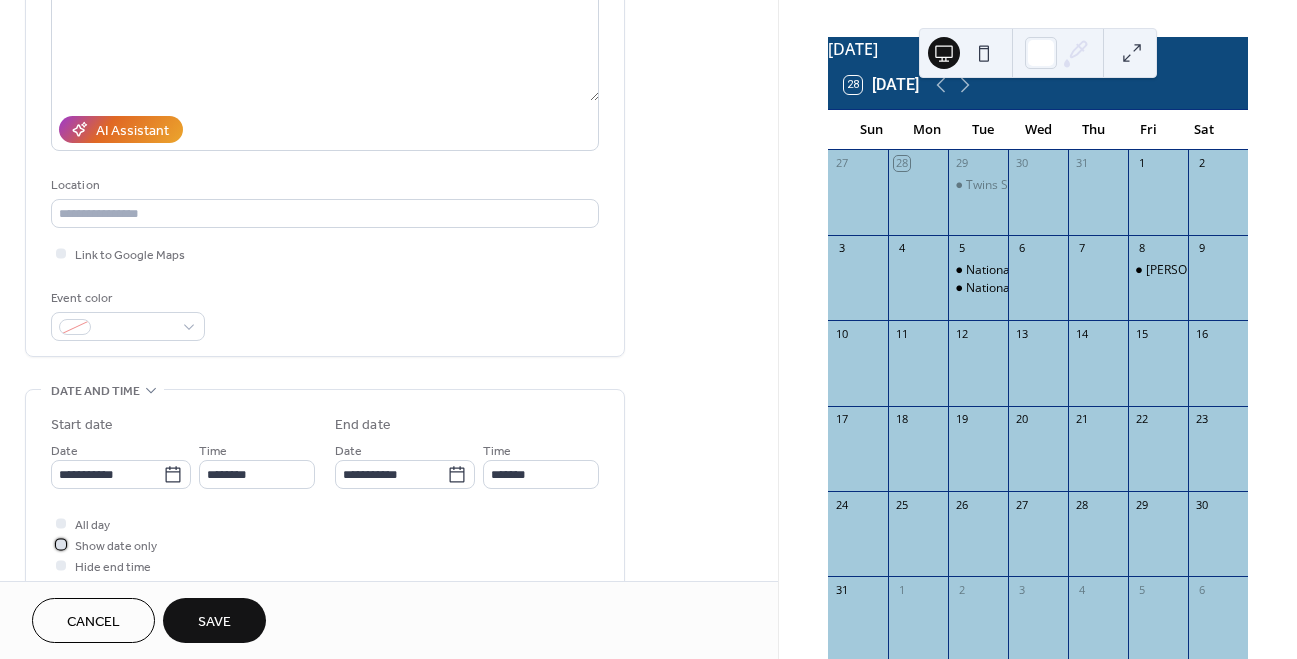 click on "Show date only" at bounding box center [116, 546] 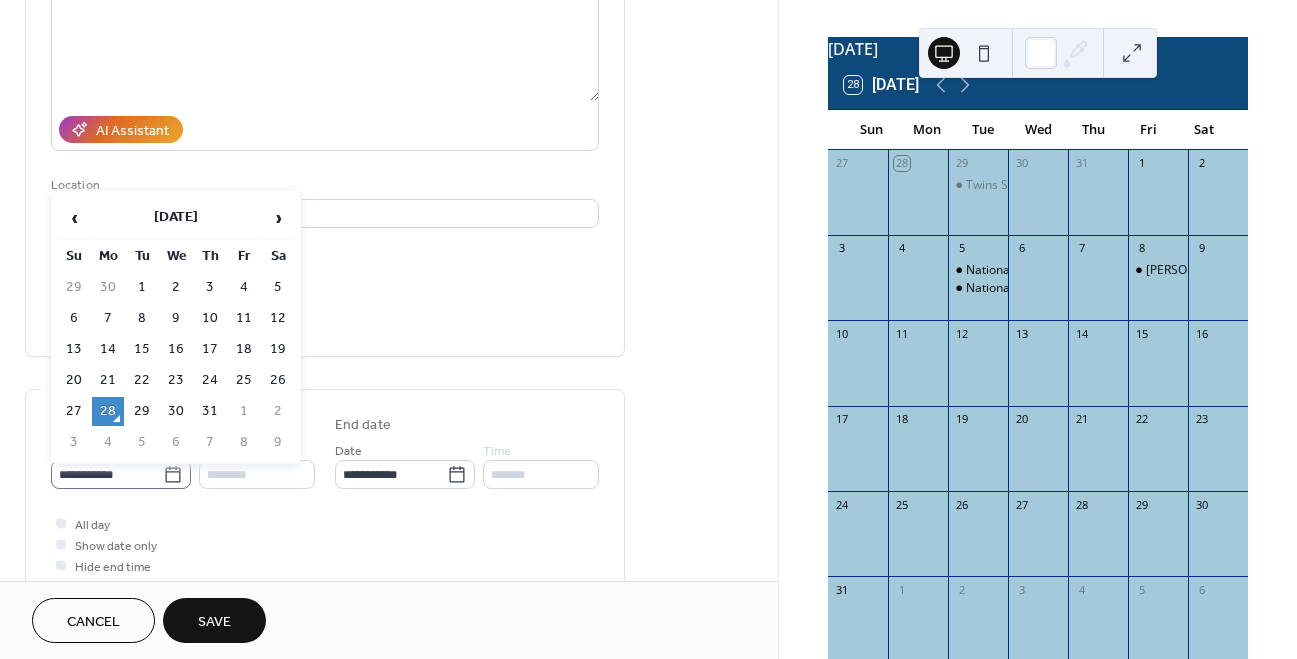 click 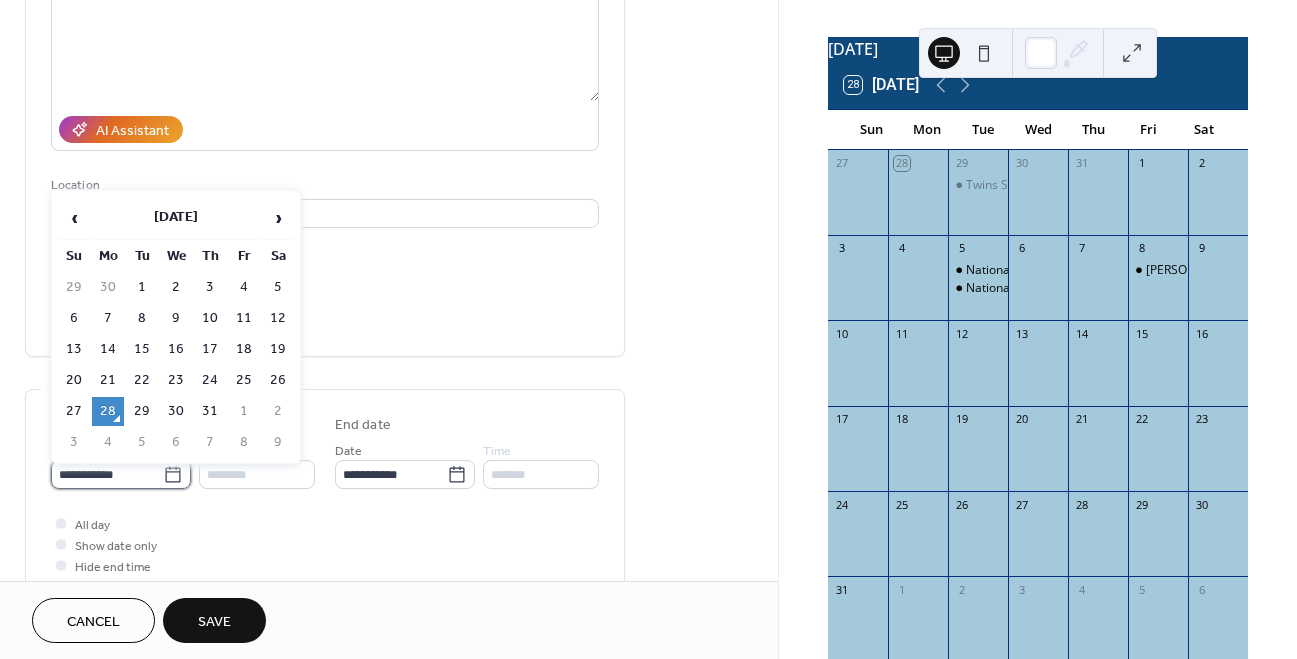 click on "**********" at bounding box center [107, 474] 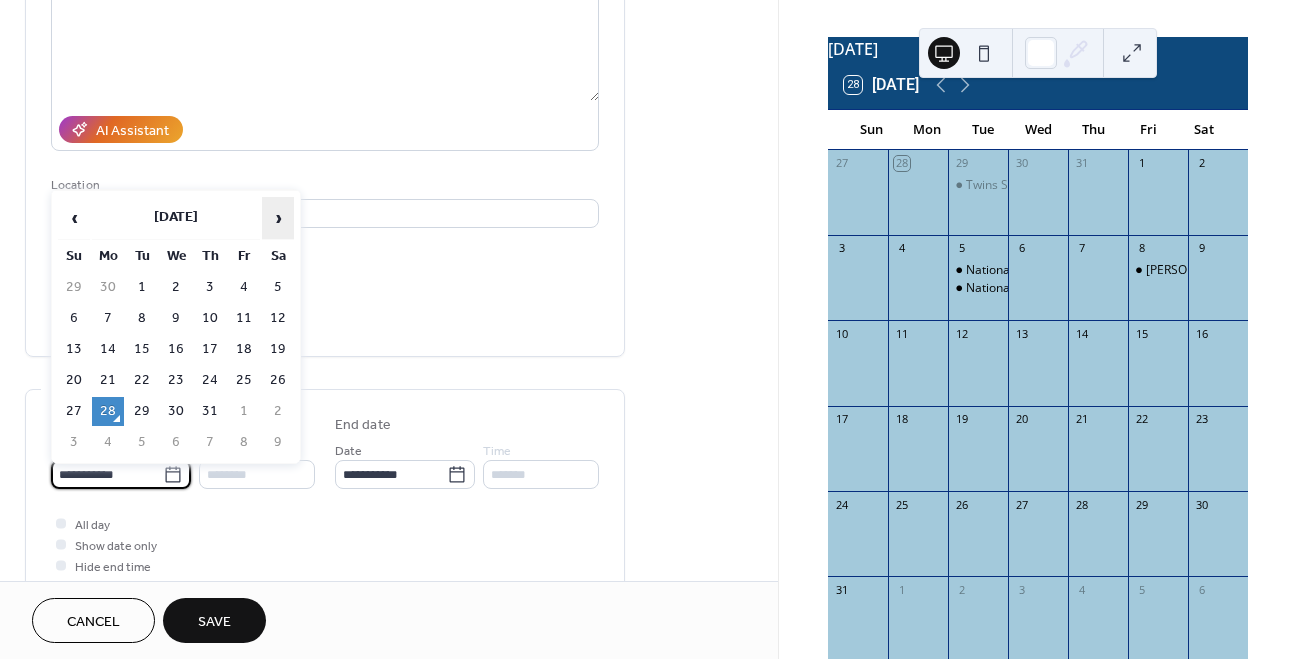 click on "›" at bounding box center (278, 218) 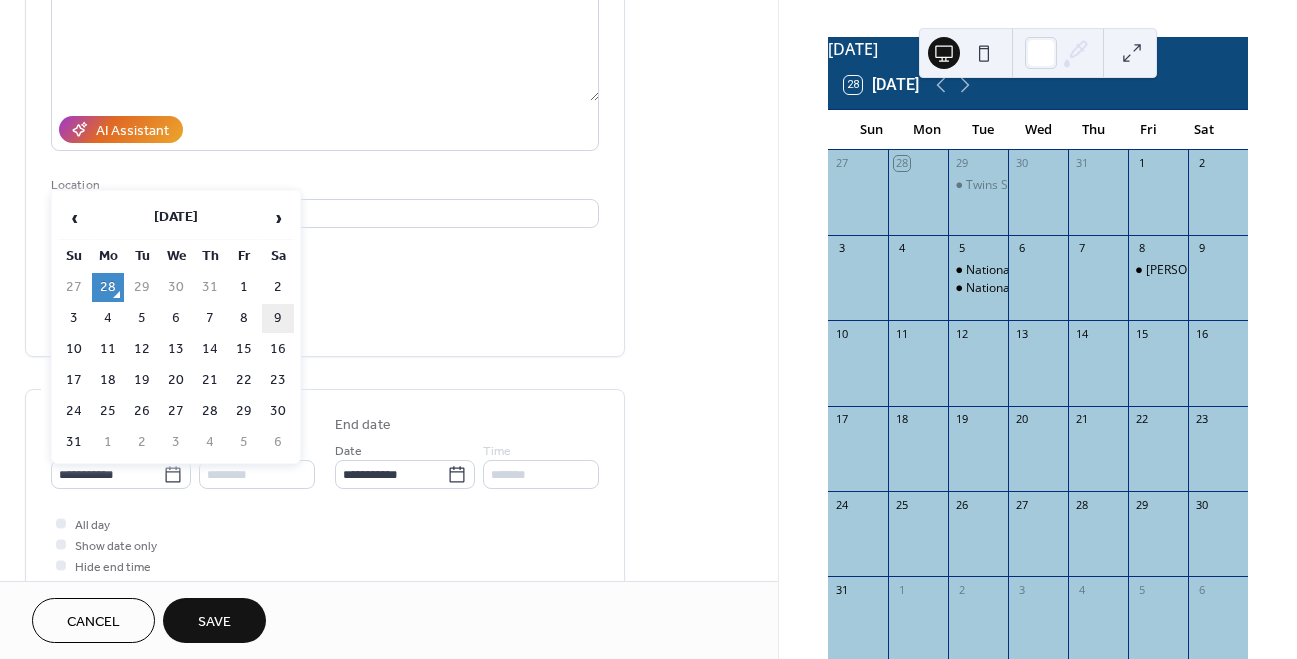 click on "9" at bounding box center [278, 318] 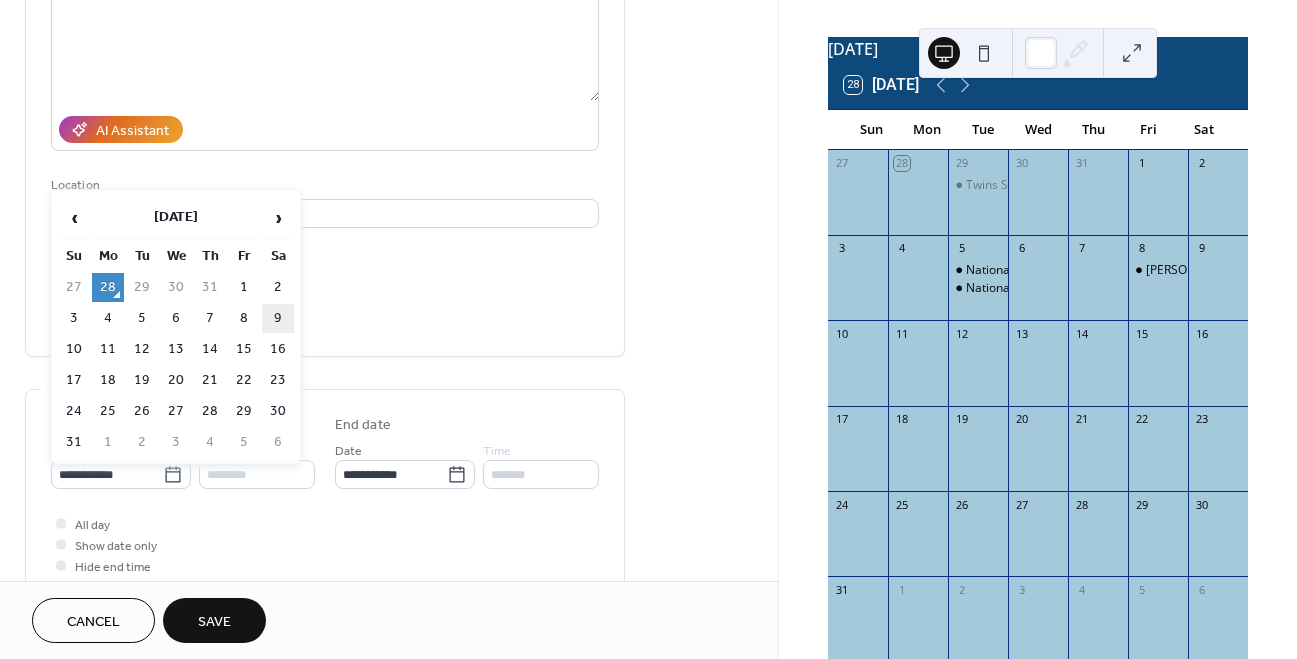 type on "**********" 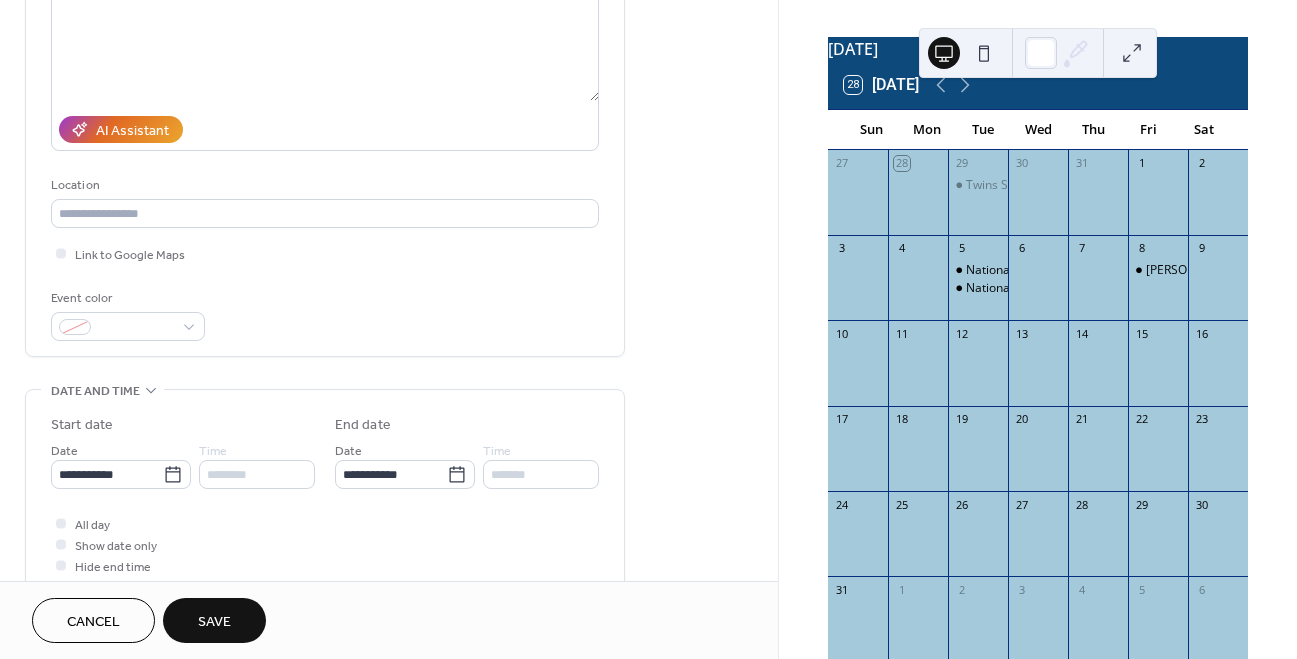 click on "Save" at bounding box center [214, 620] 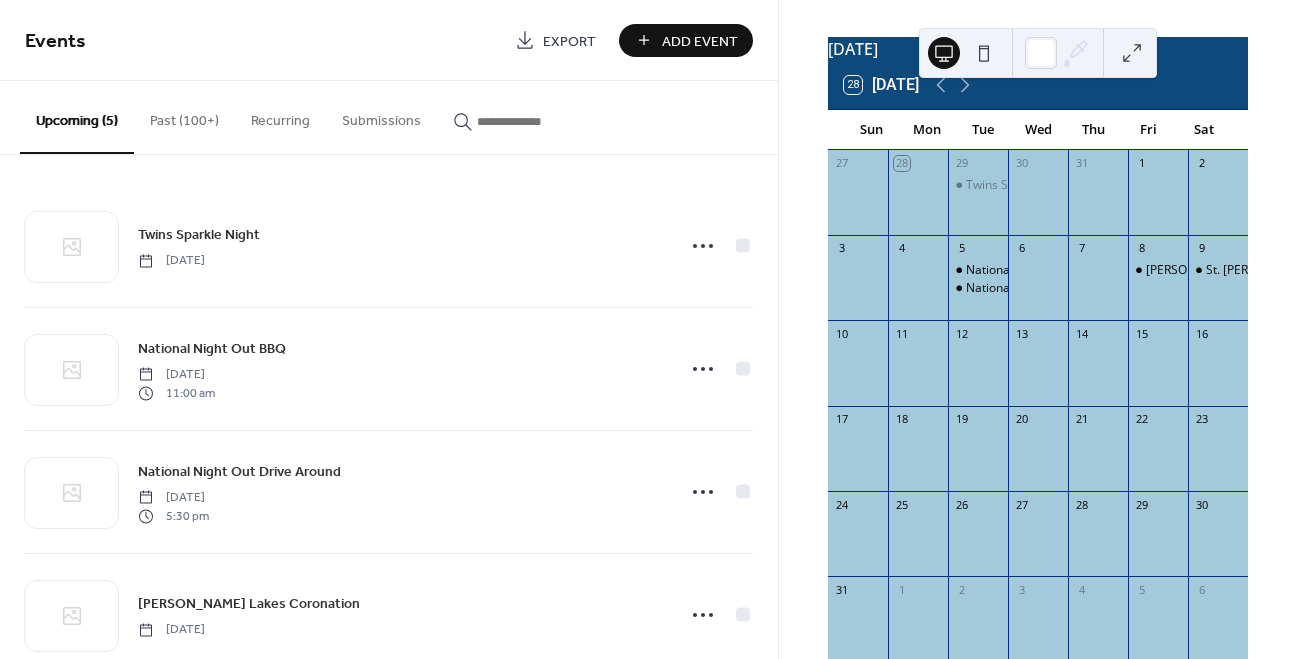 click on "Add Event" at bounding box center [700, 41] 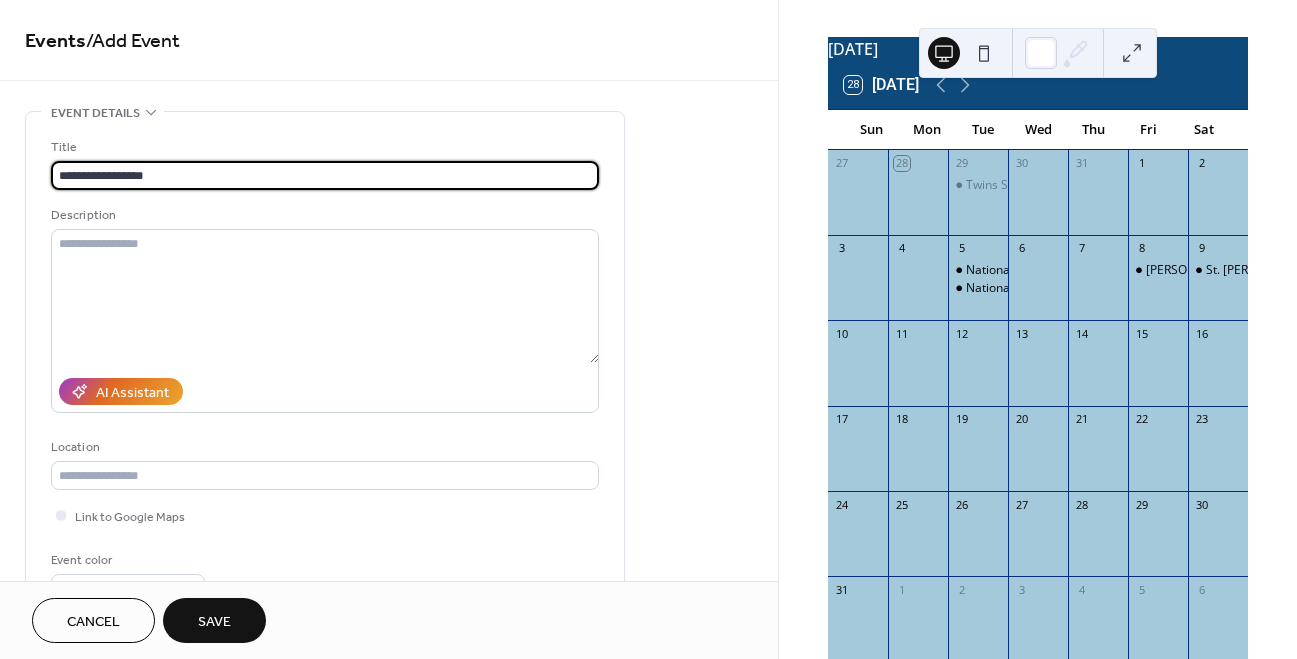 type on "**********" 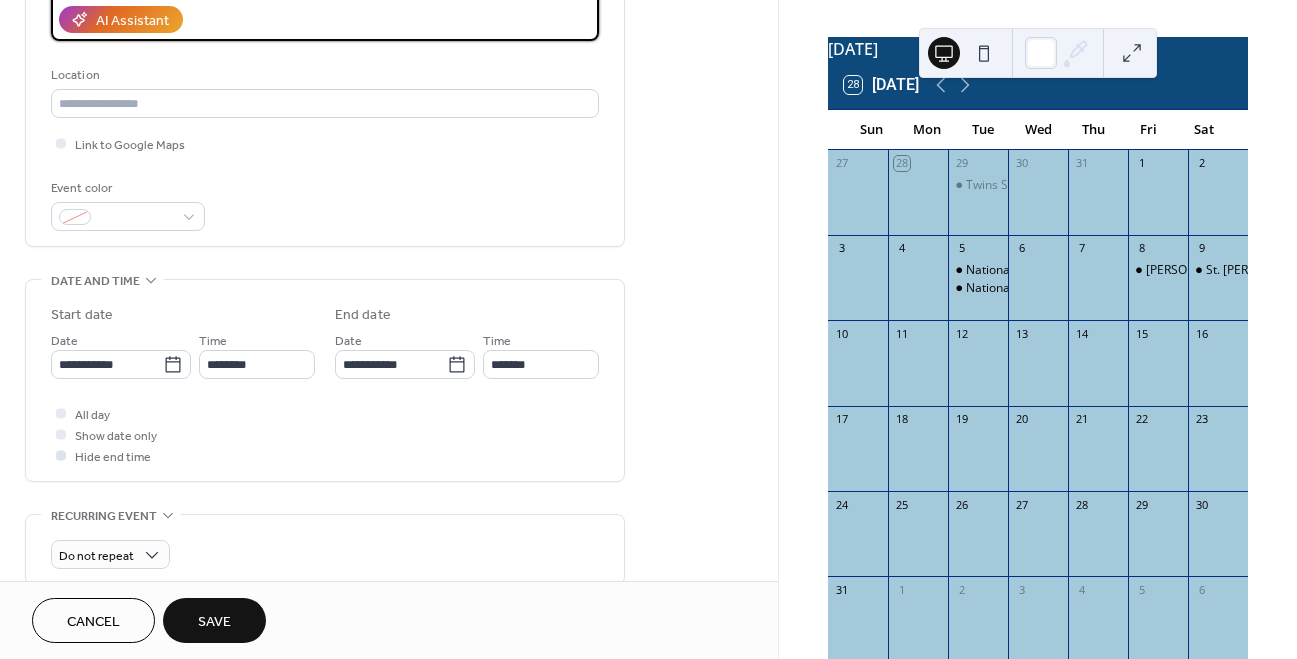 scroll, scrollTop: 373, scrollLeft: 0, axis: vertical 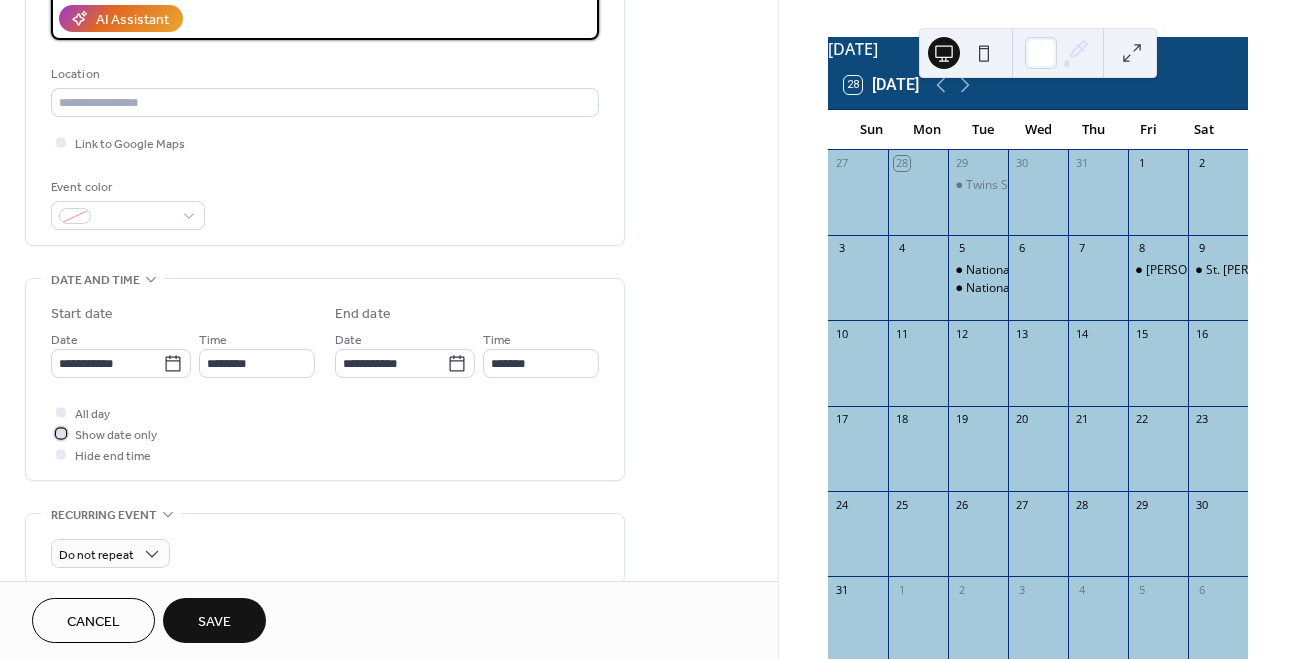 click on "Show date only" at bounding box center [116, 435] 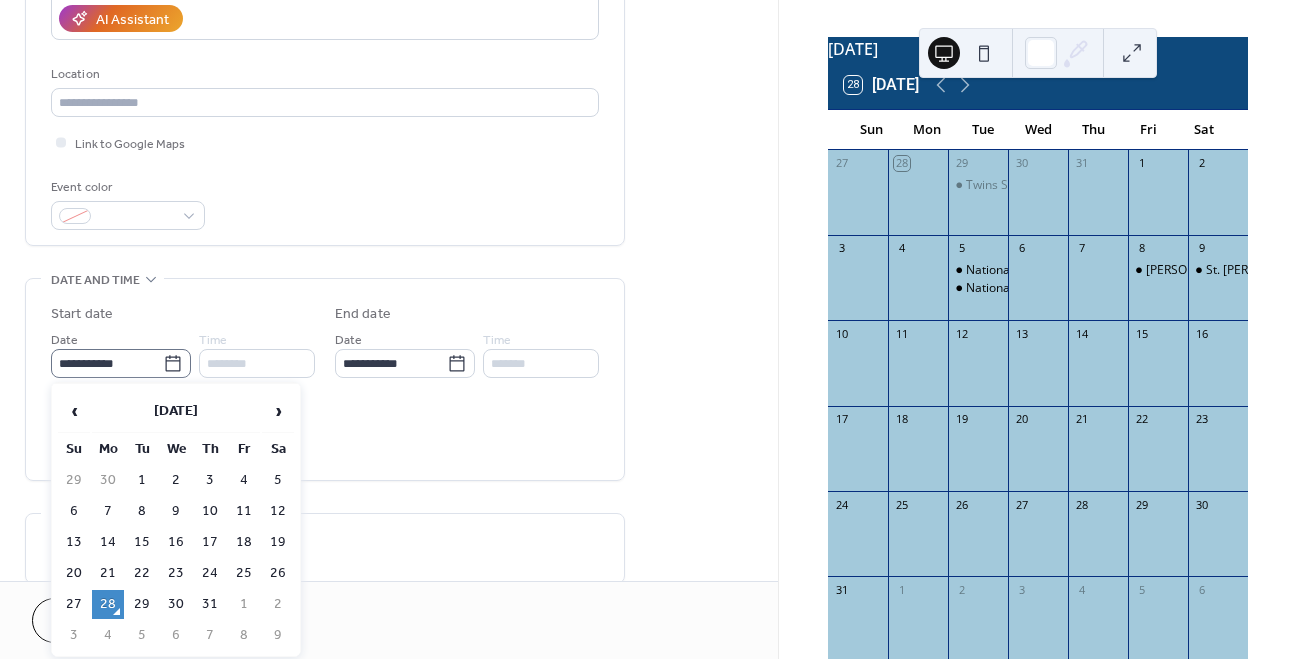 click 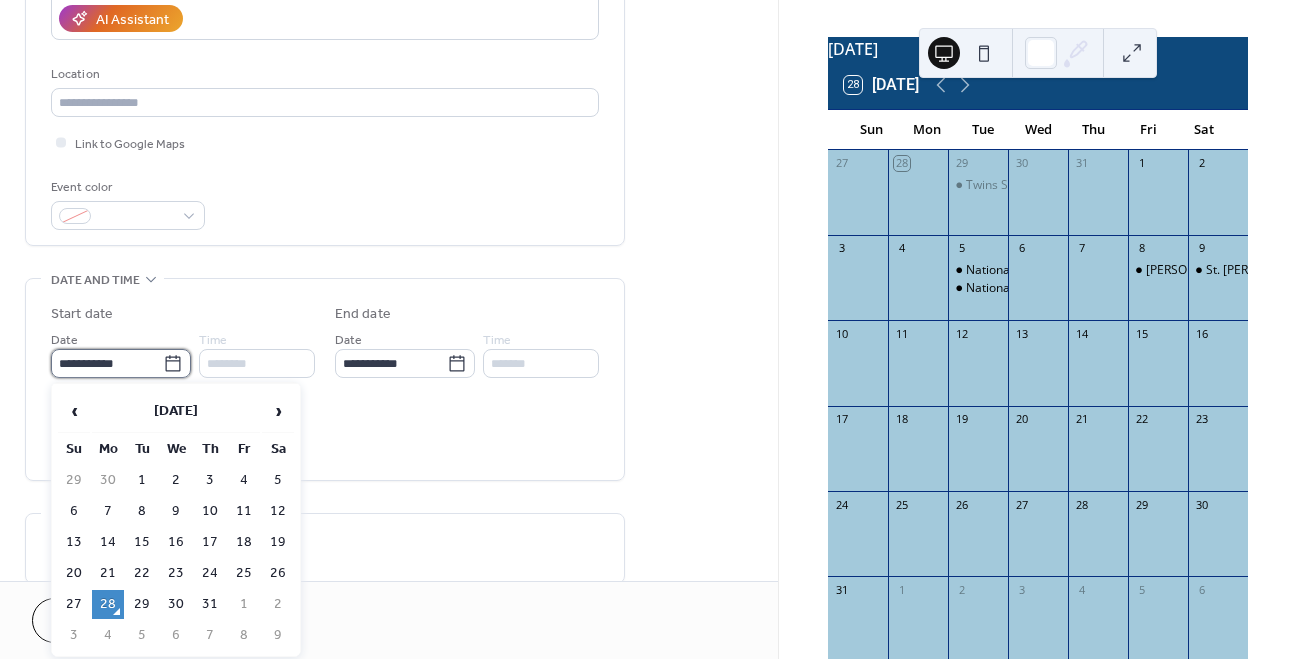 click on "**********" at bounding box center (107, 363) 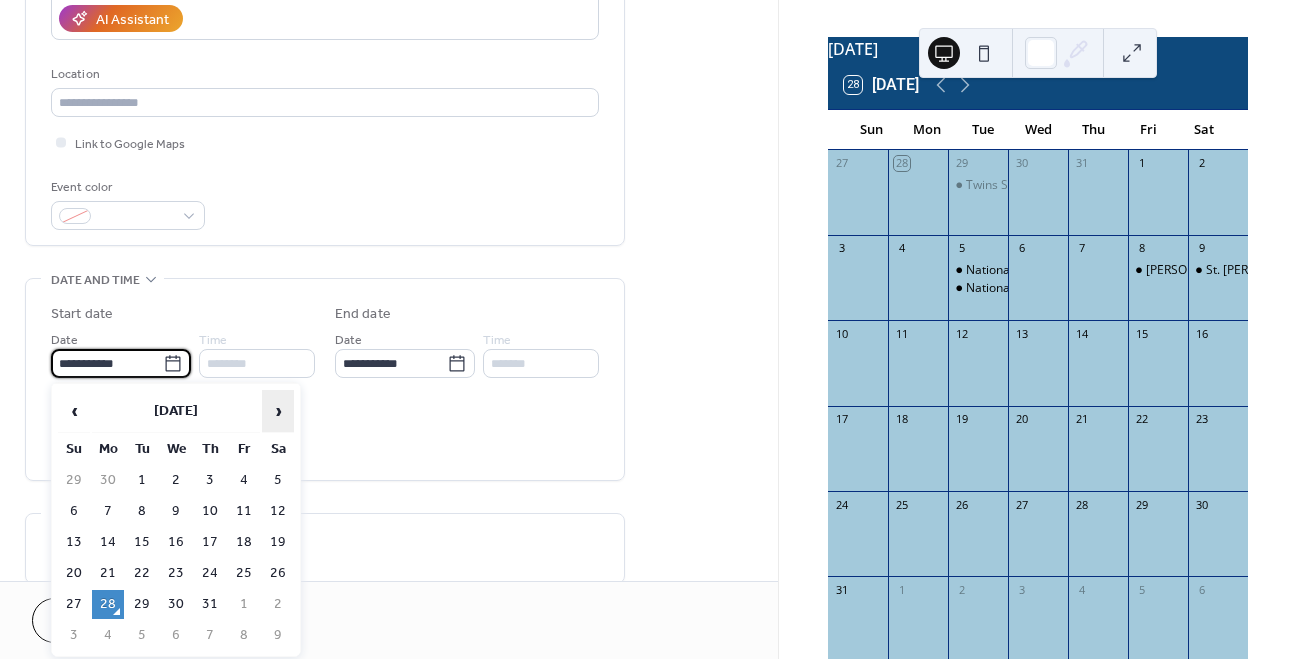 click on "›" at bounding box center (278, 411) 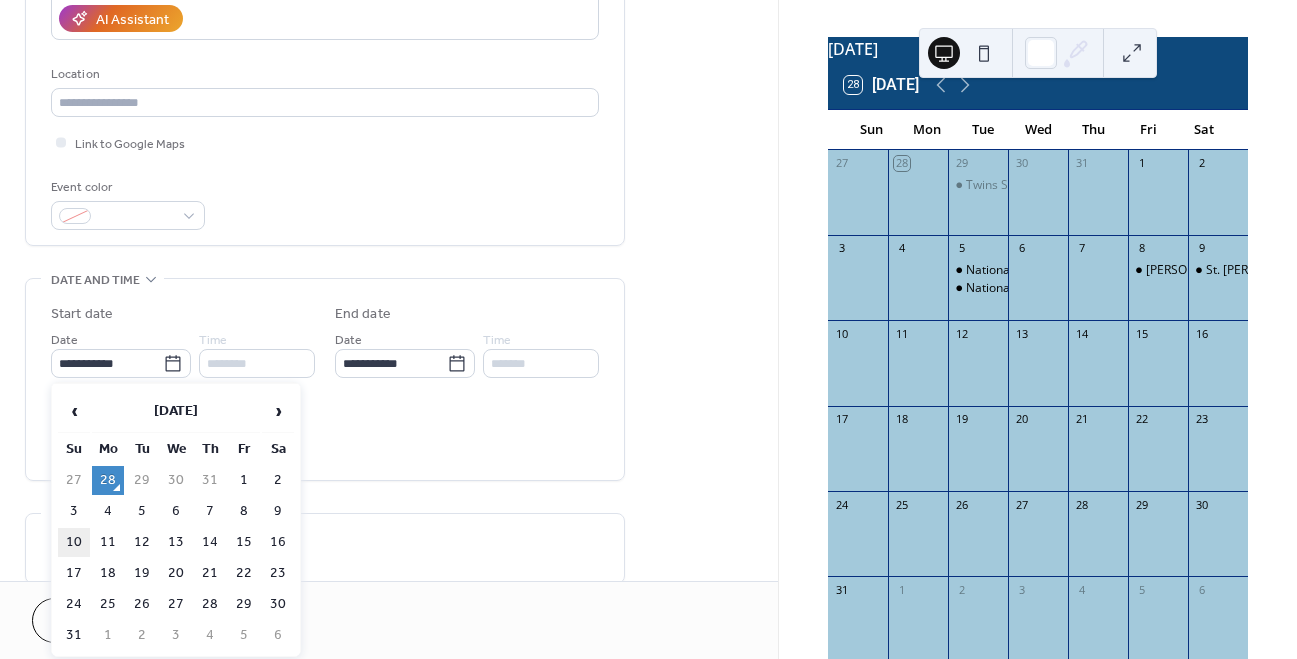 click on "10" at bounding box center (74, 542) 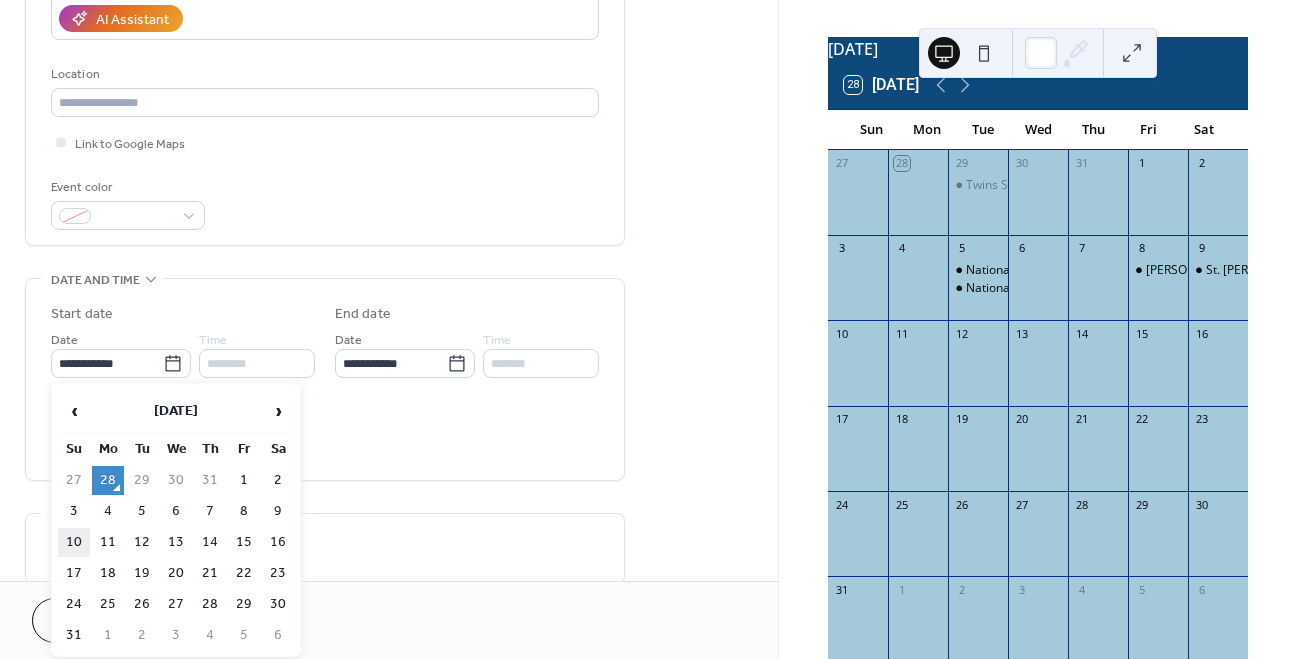 type on "**********" 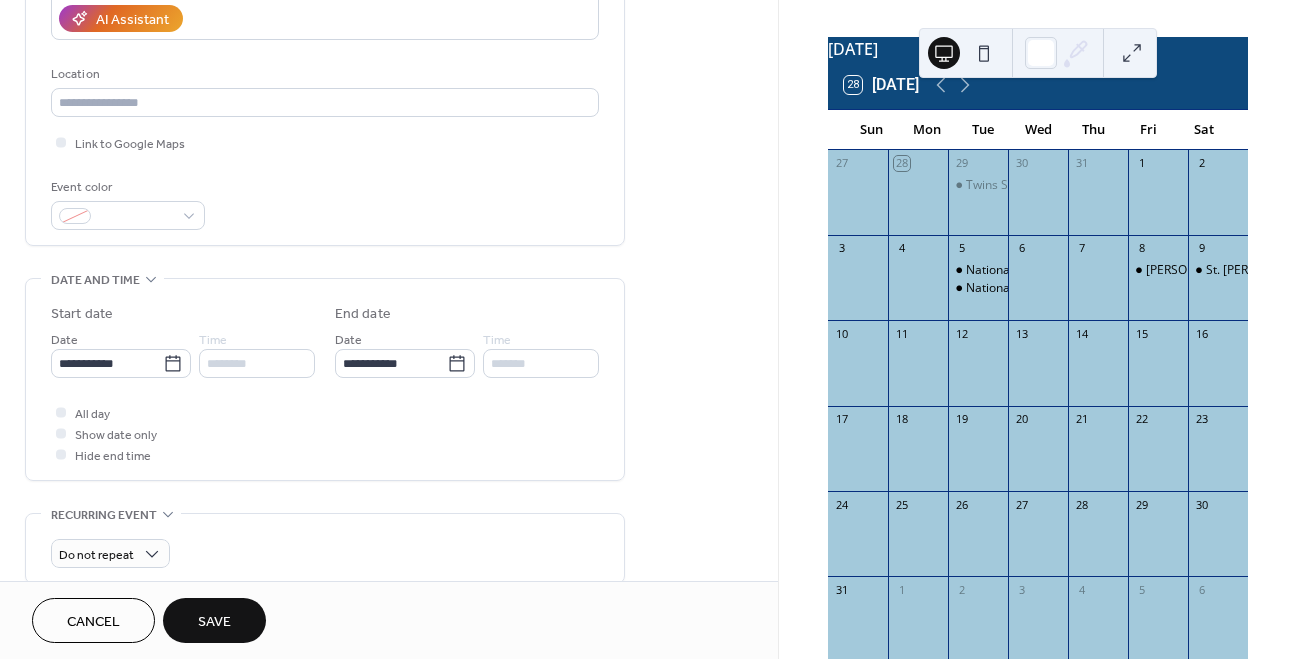 scroll, scrollTop: 424, scrollLeft: 0, axis: vertical 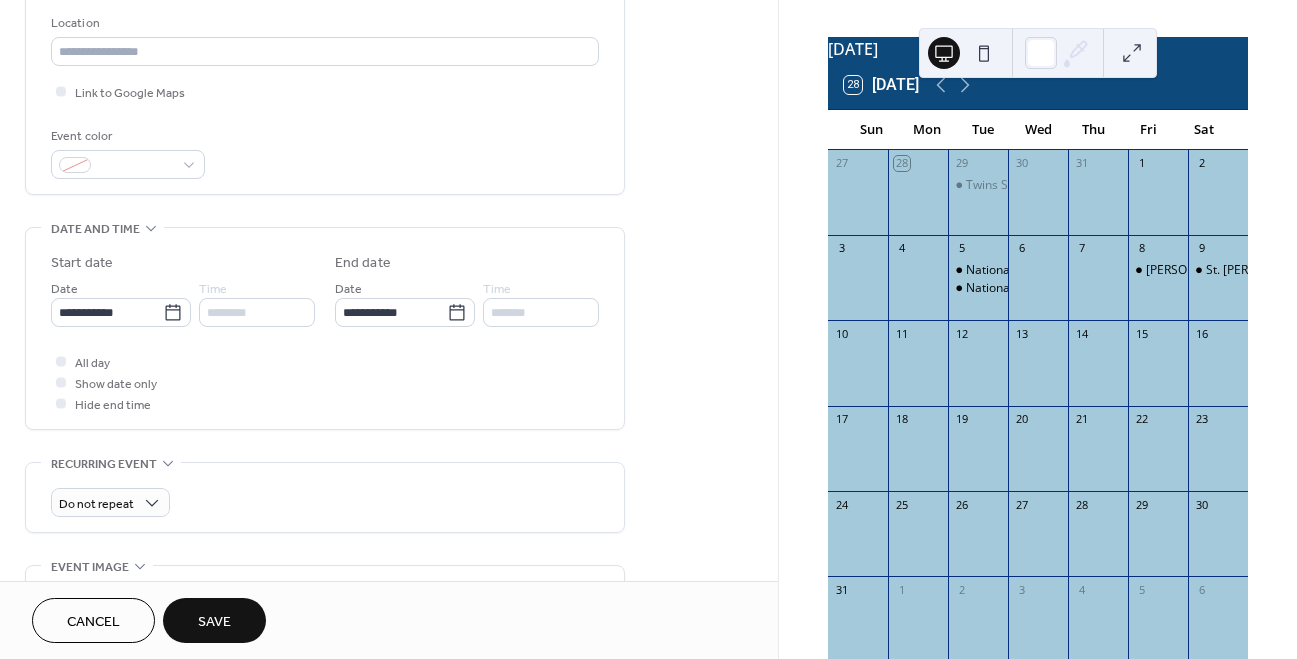 click on "Save" at bounding box center [214, 620] 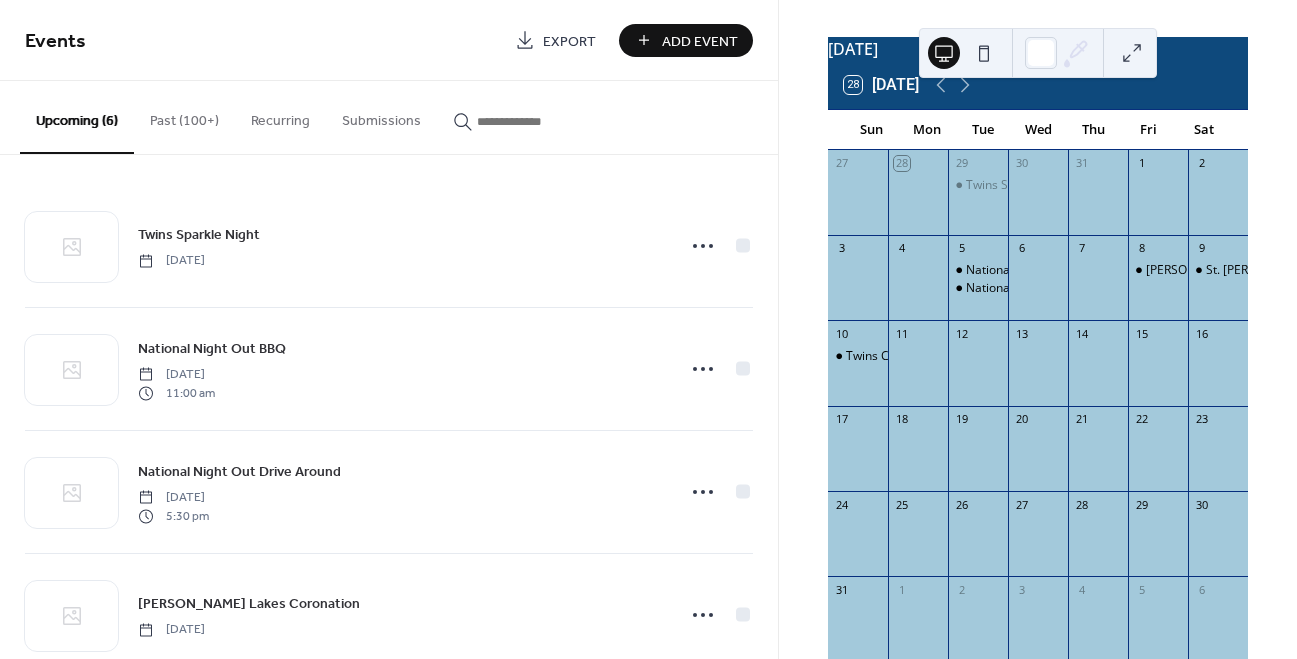 click on "Add Event" at bounding box center (700, 41) 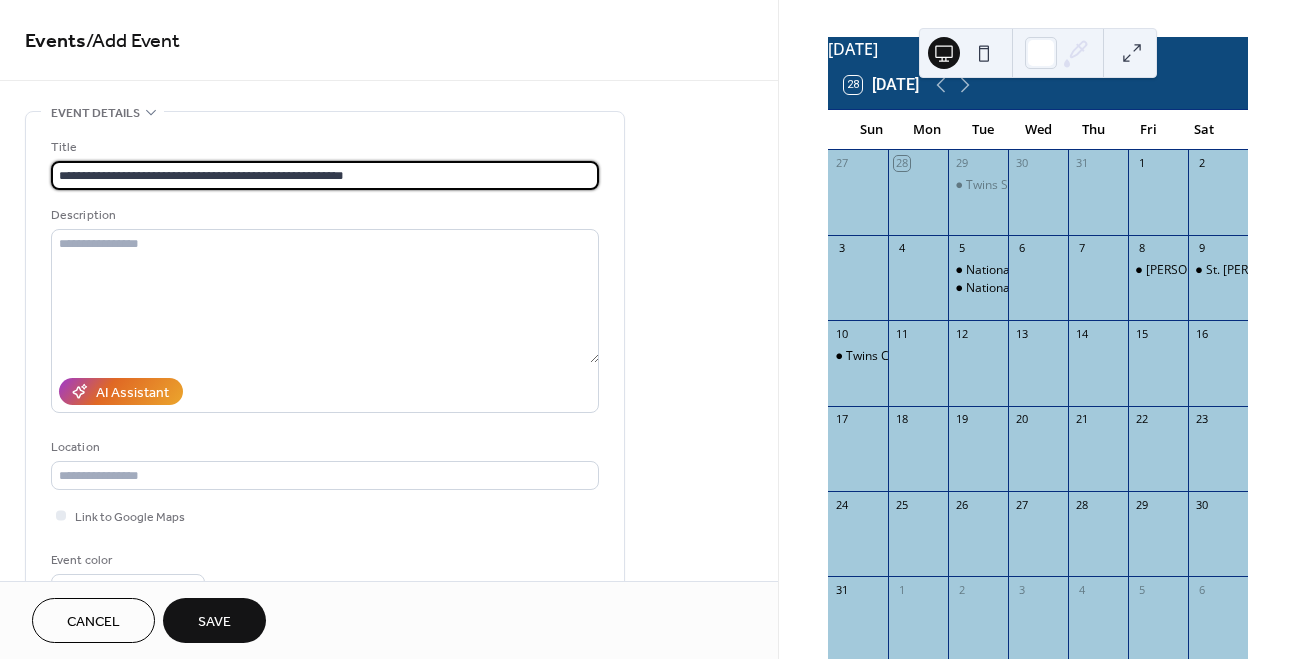 scroll, scrollTop: 1, scrollLeft: 0, axis: vertical 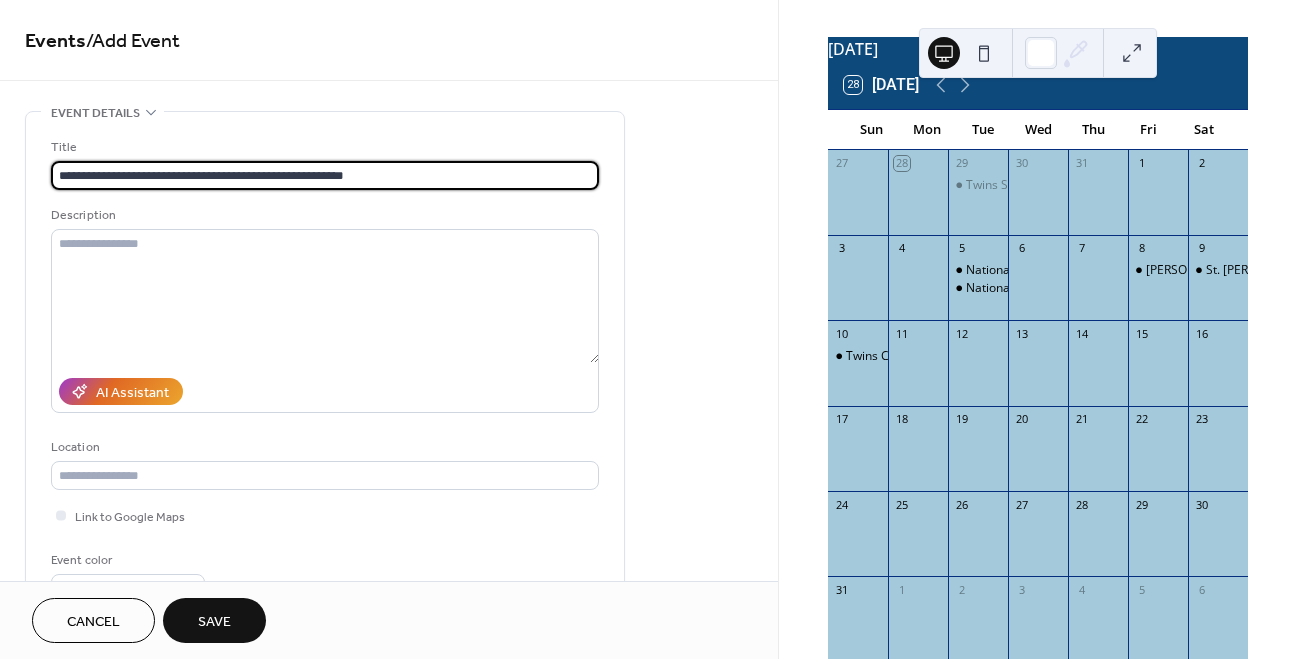 click on "**********" at bounding box center (325, 175) 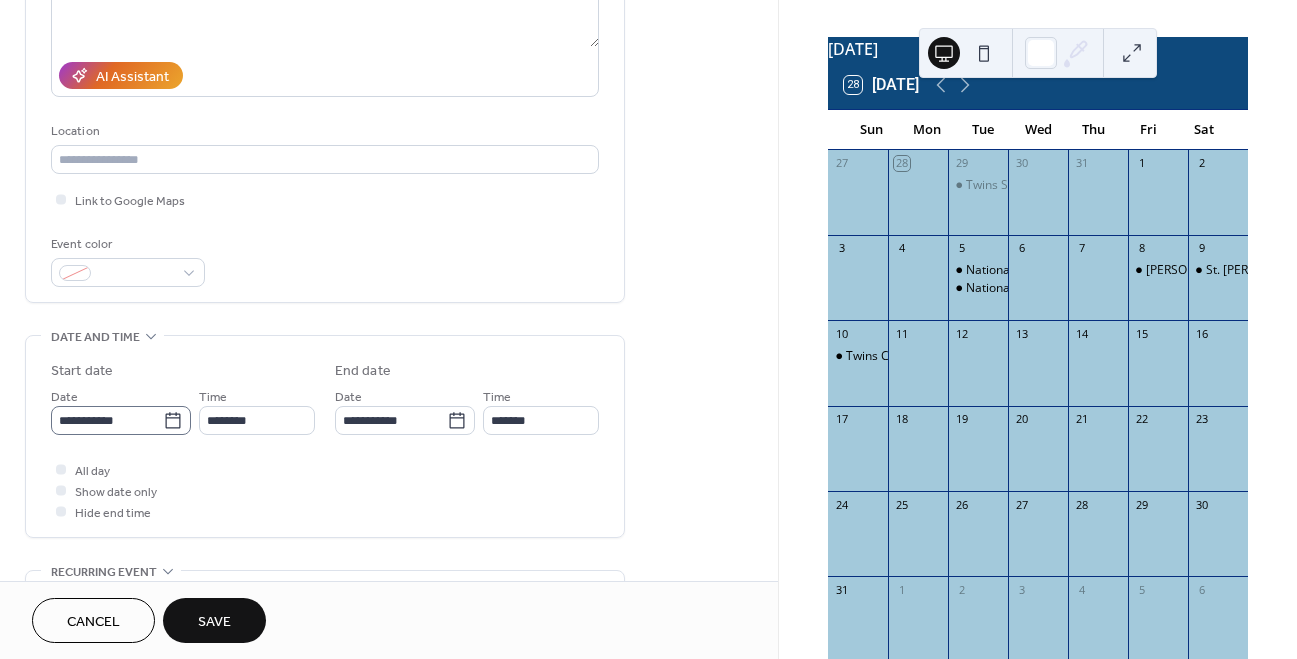 scroll, scrollTop: 318, scrollLeft: 0, axis: vertical 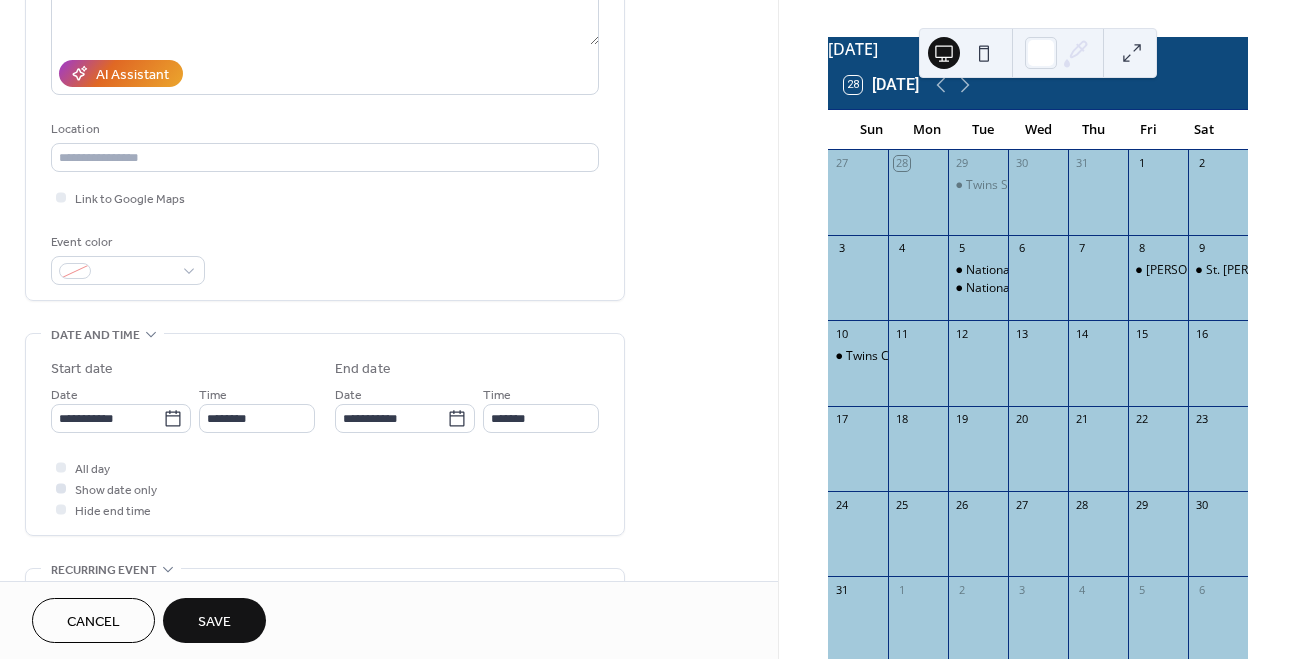type on "**********" 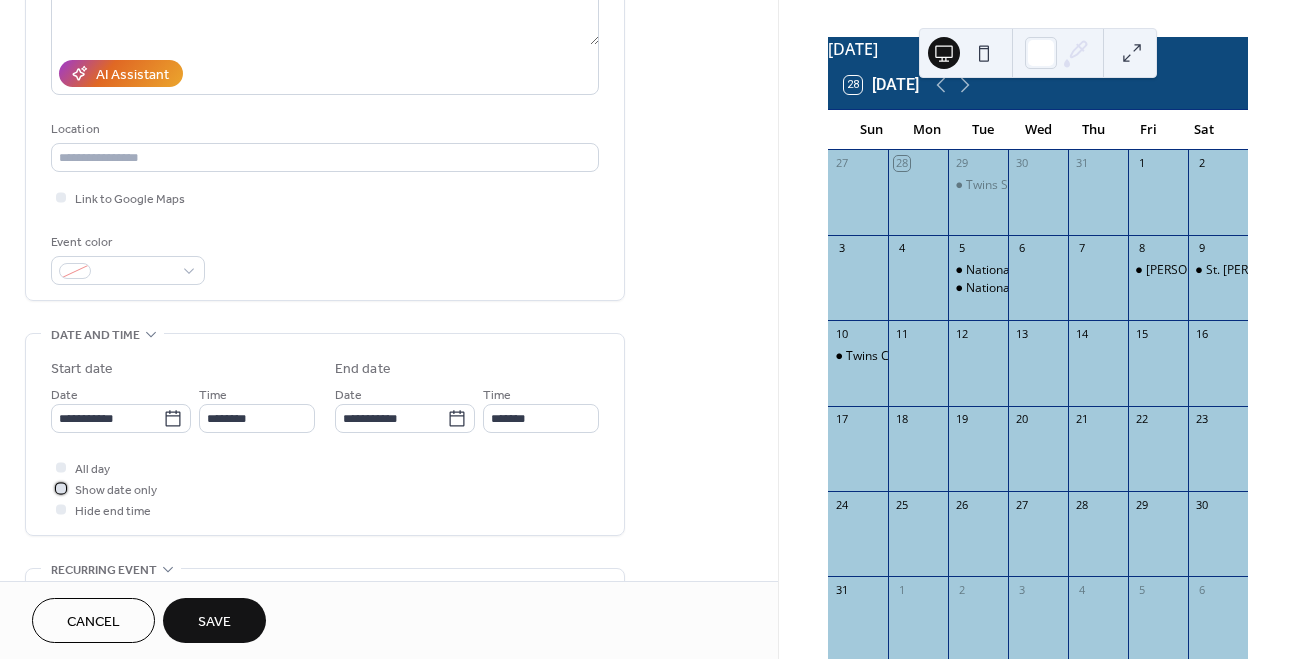 scroll, scrollTop: 0, scrollLeft: 0, axis: both 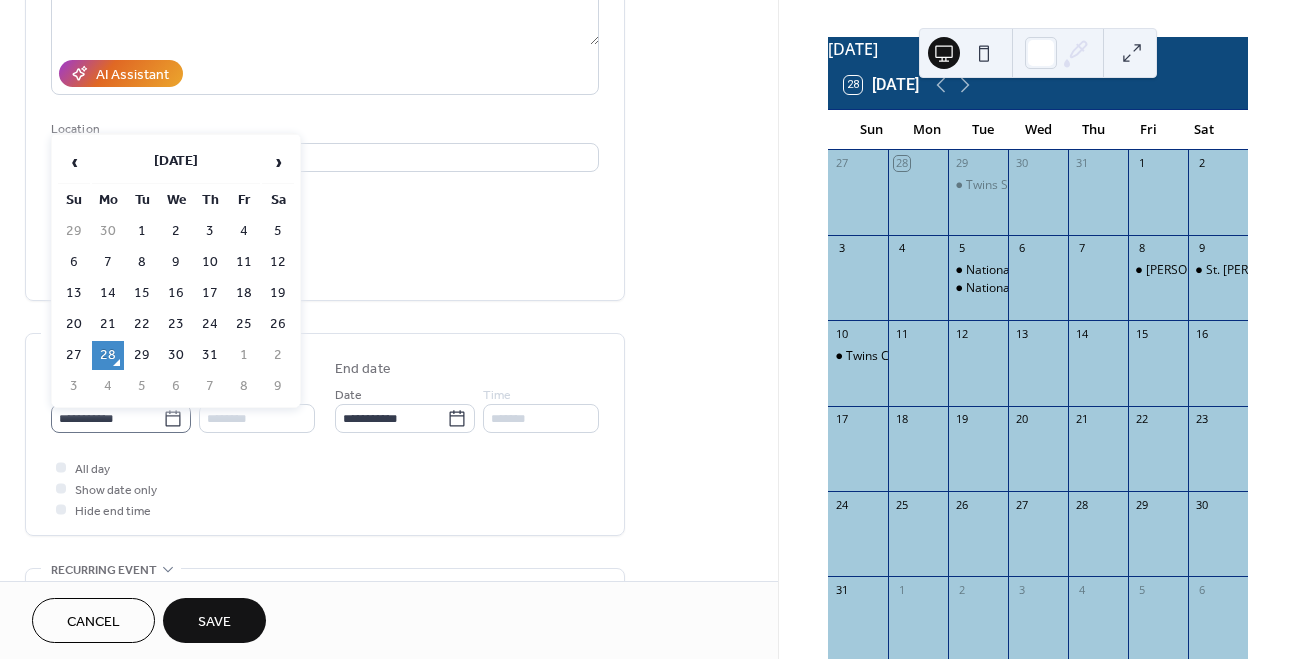 click 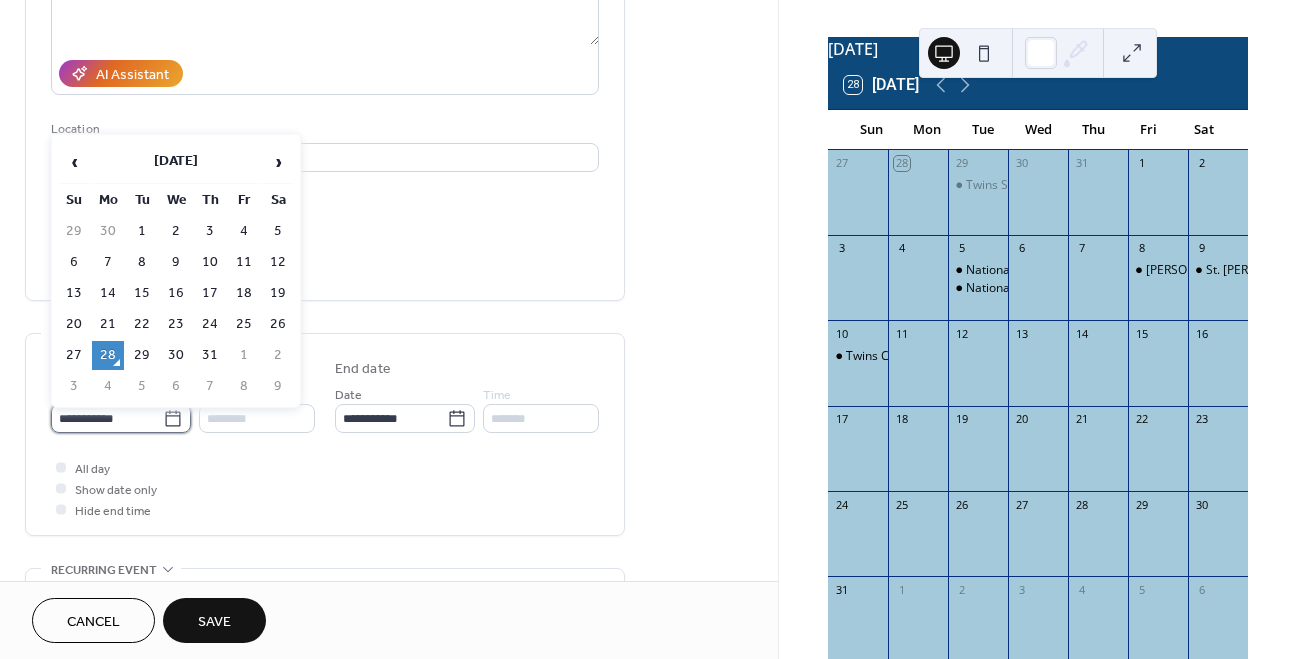 click on "**********" at bounding box center (107, 418) 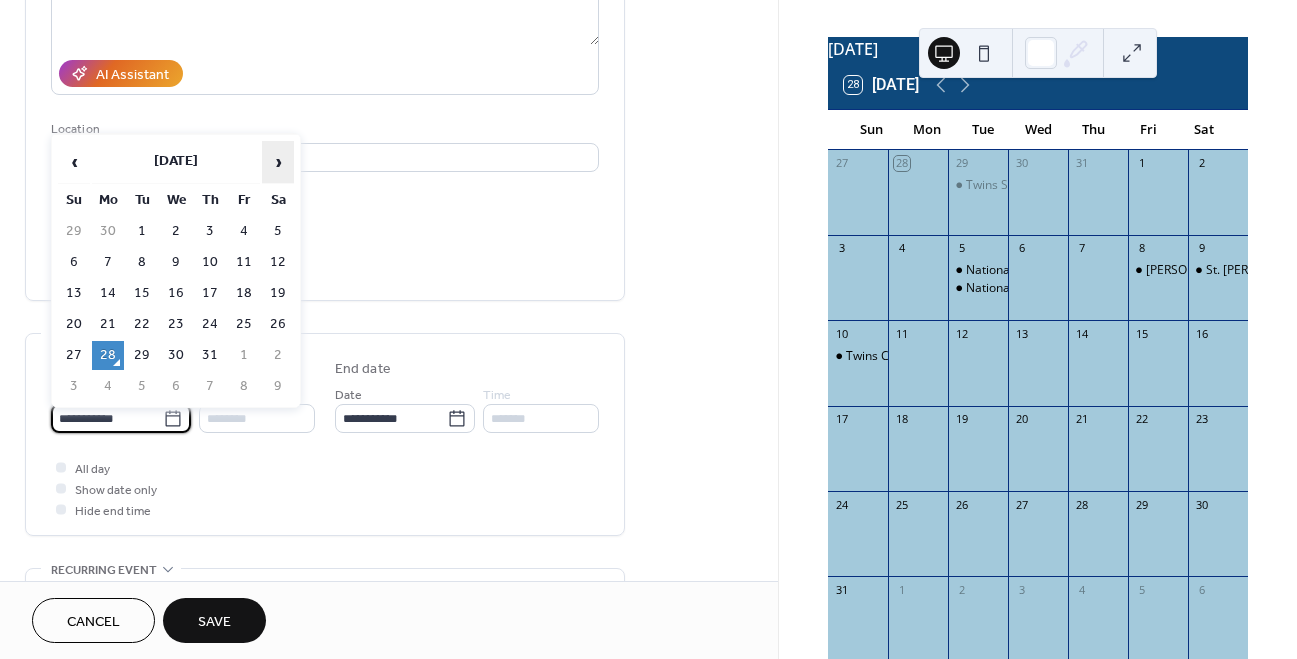 click on "›" at bounding box center [278, 162] 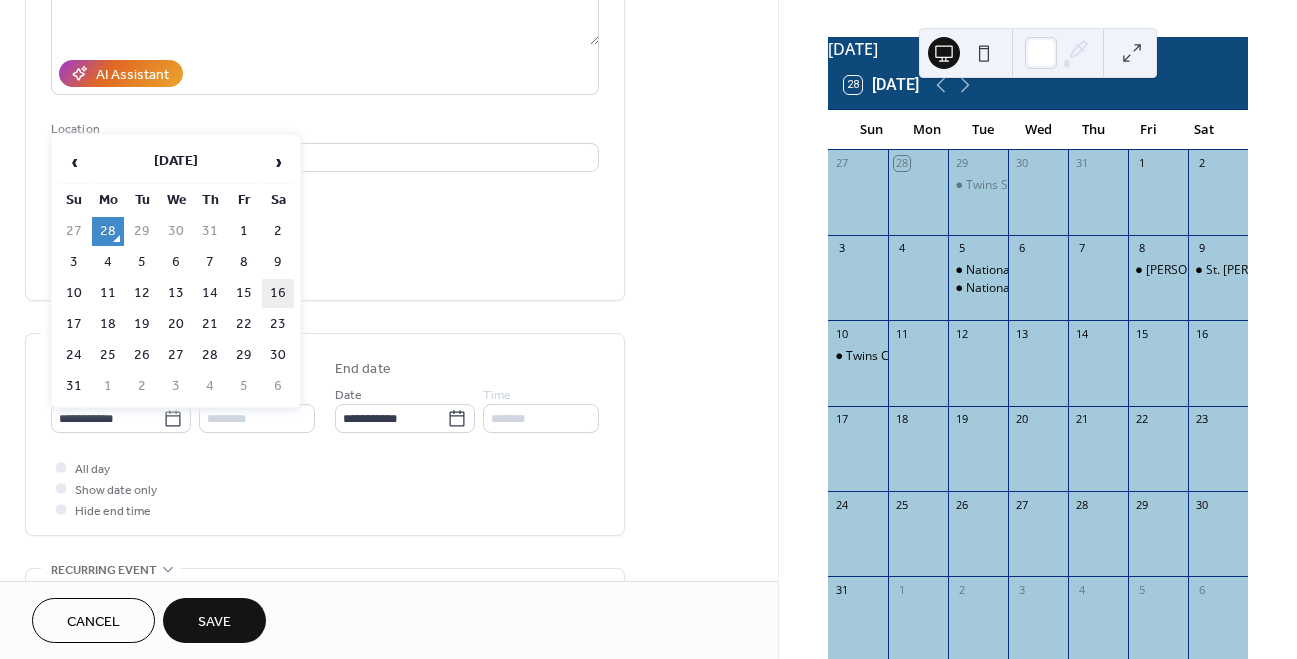 click on "16" at bounding box center [278, 293] 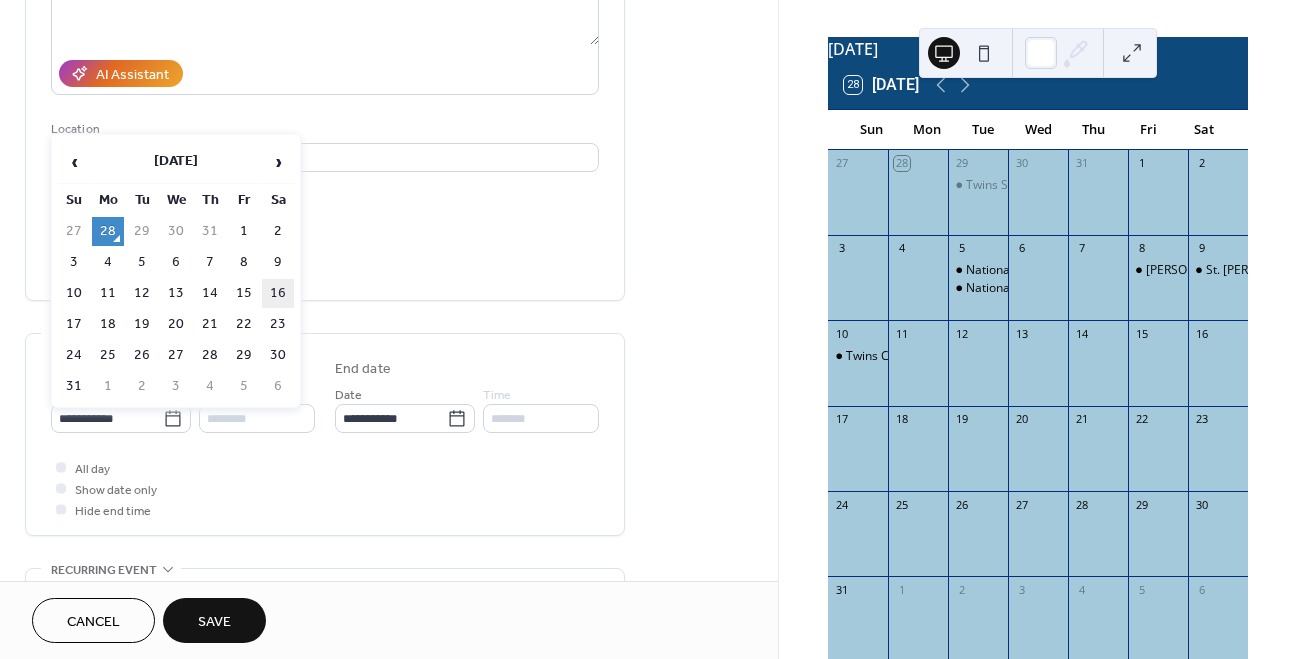 type on "**********" 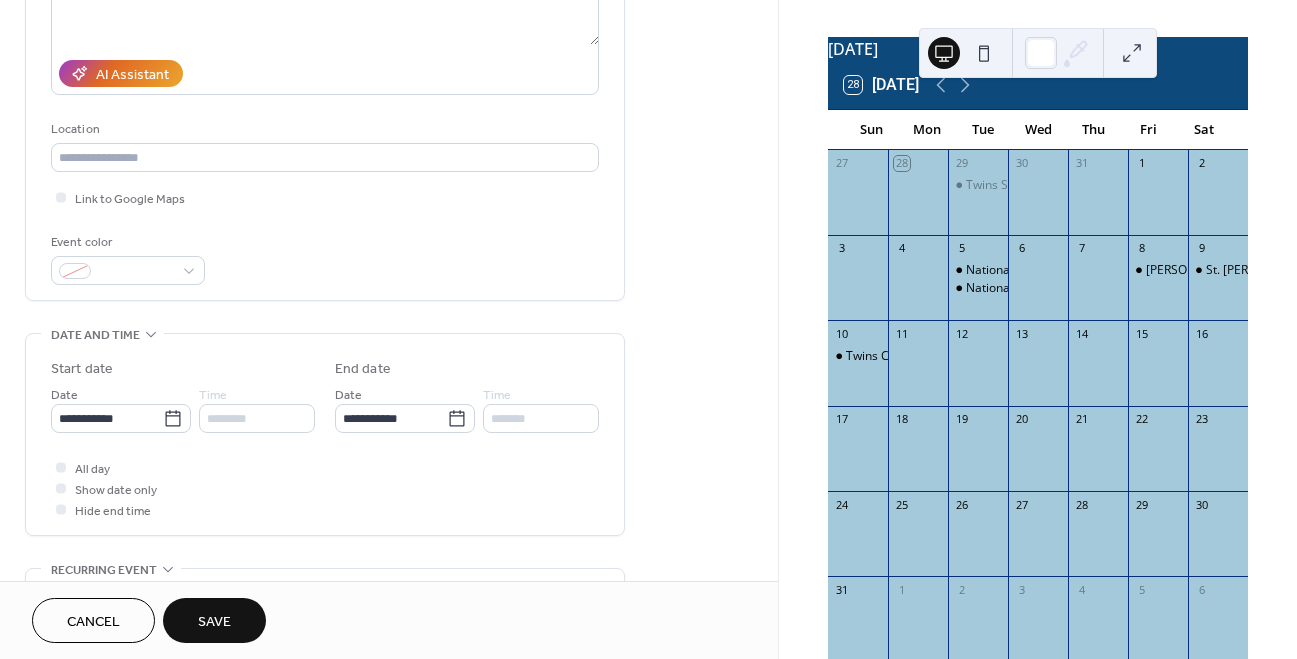 click on "Save" at bounding box center [214, 622] 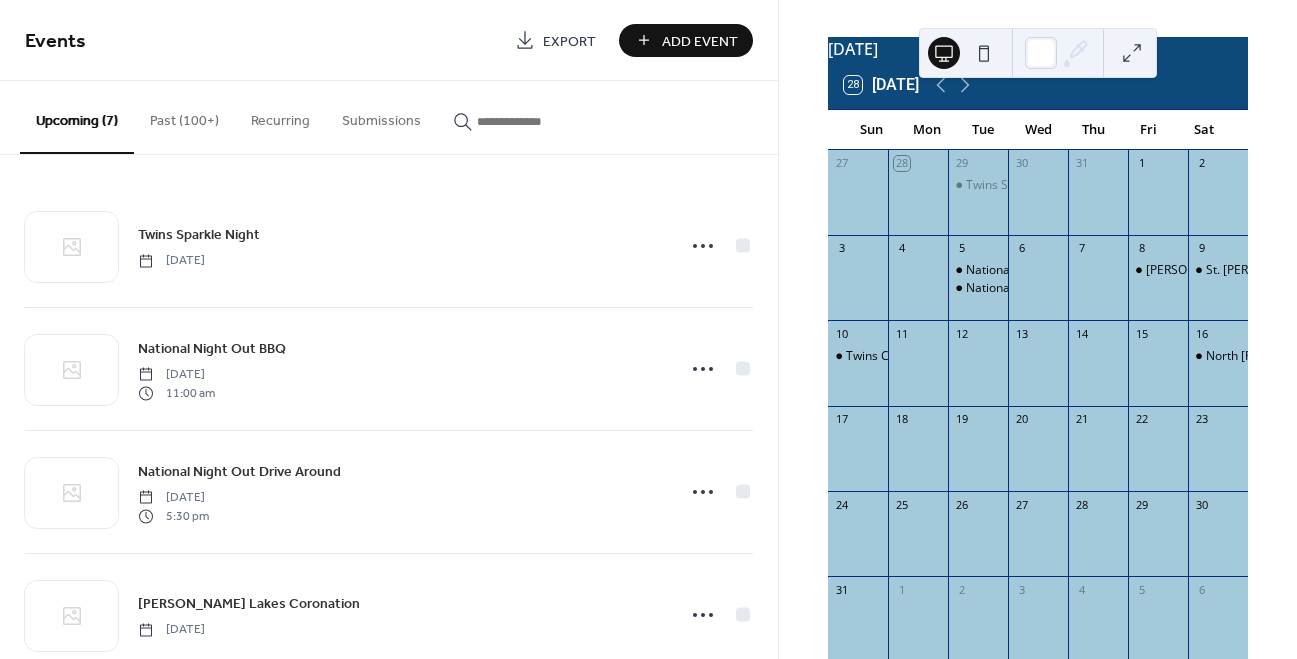 click on "Add Event" at bounding box center (700, 41) 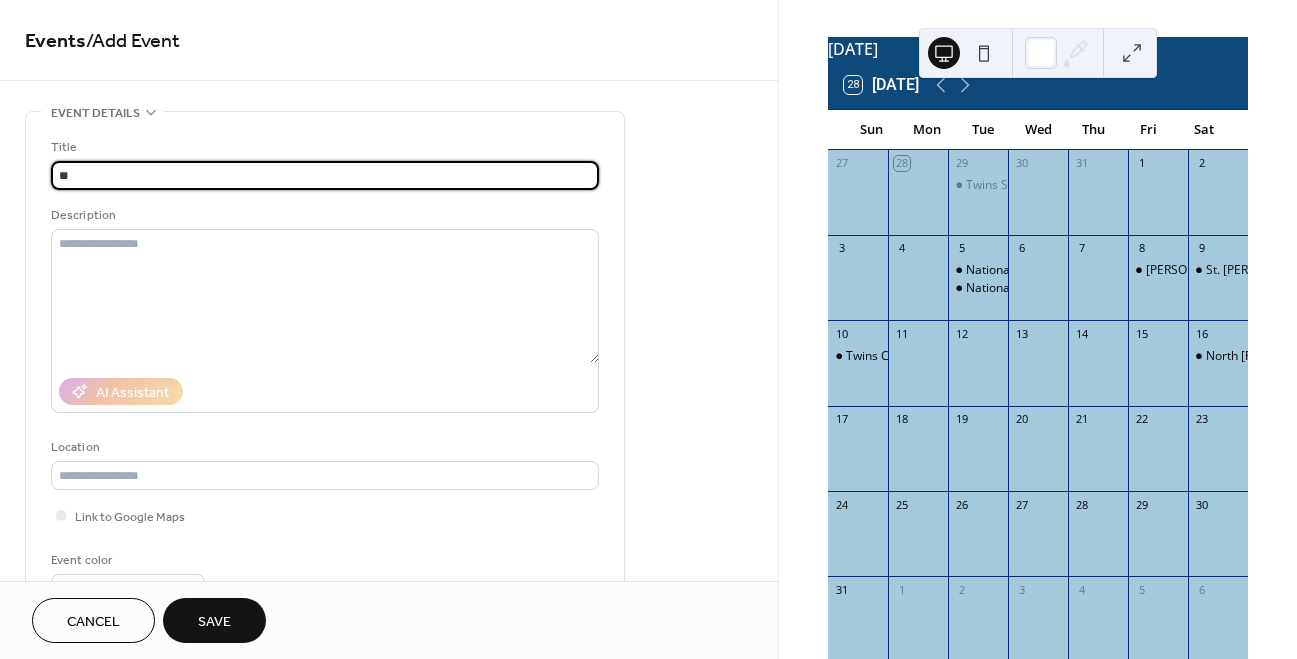 type on "*" 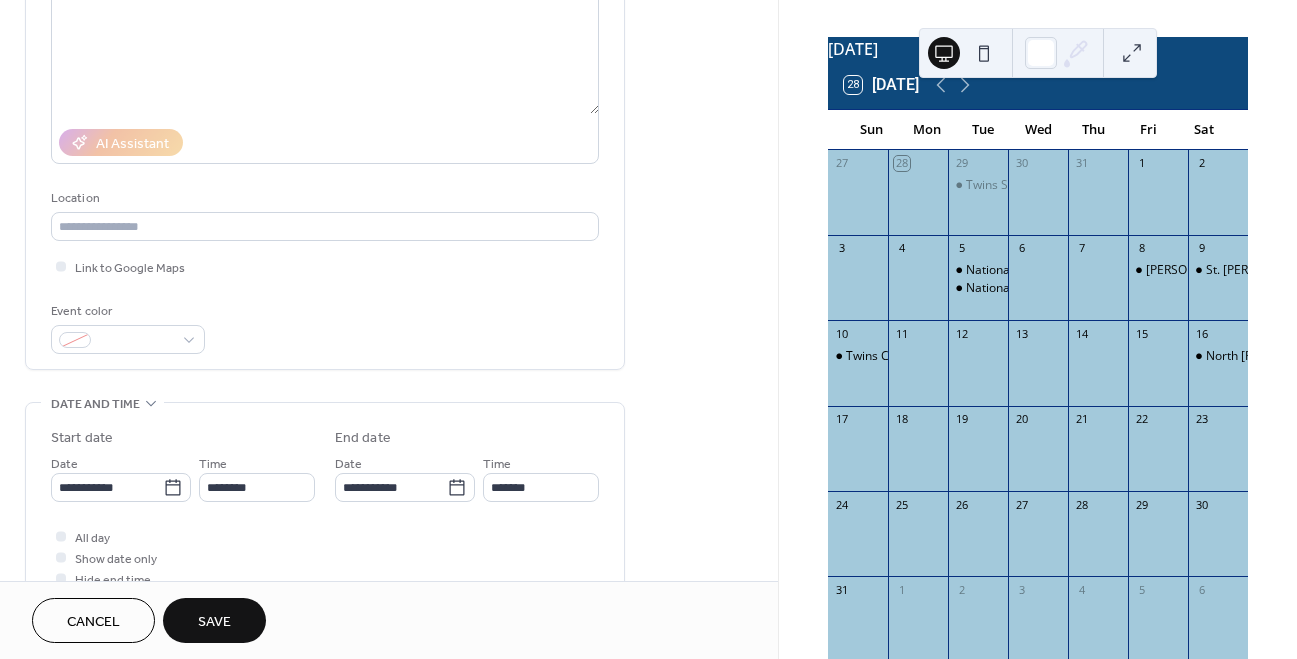scroll, scrollTop: 250, scrollLeft: 0, axis: vertical 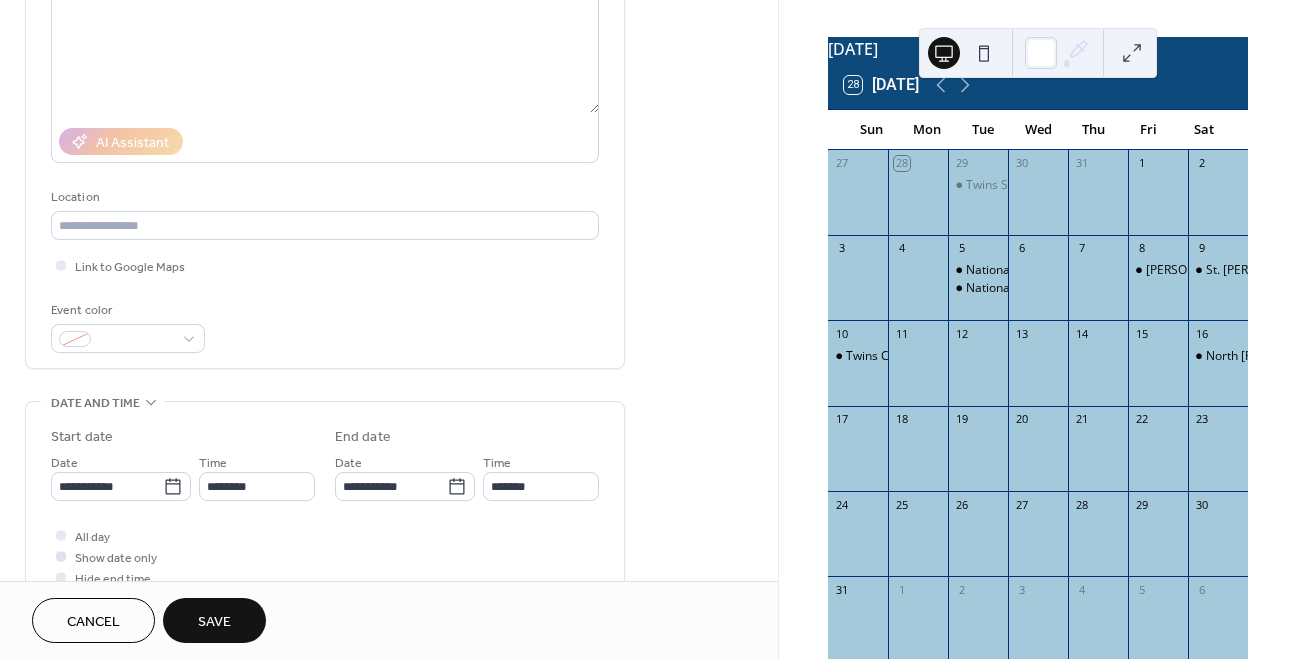 type on "**********" 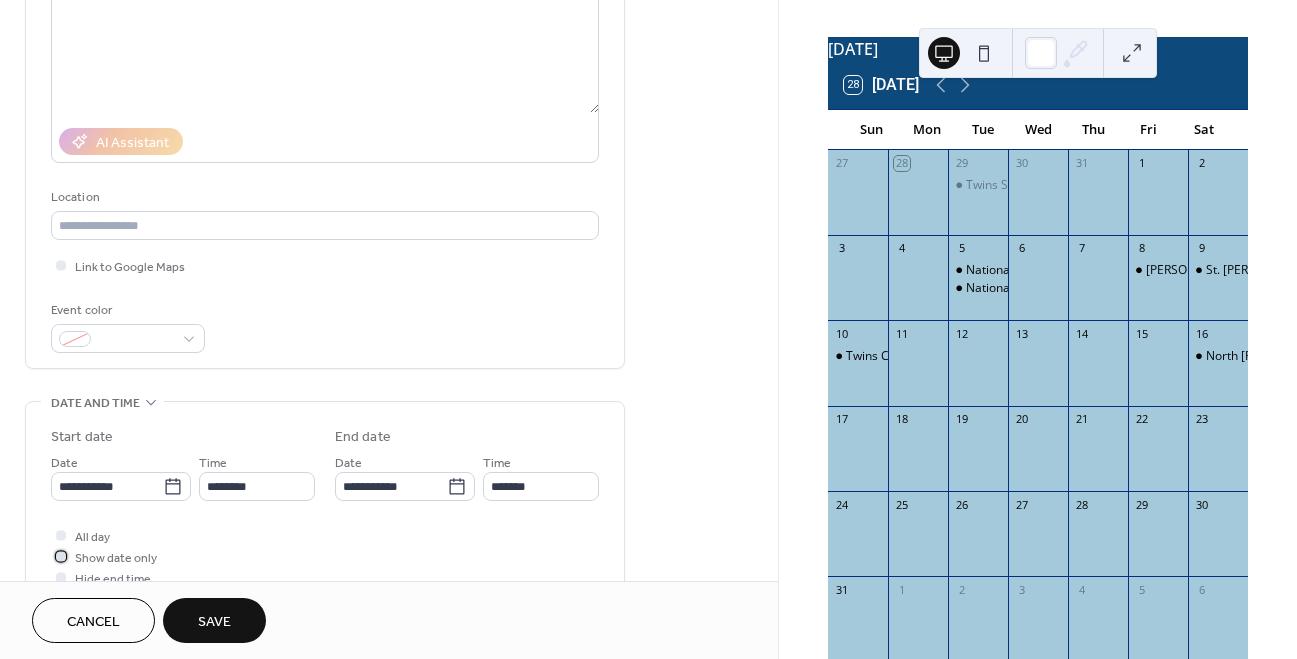 click on "Show date only" at bounding box center [116, 558] 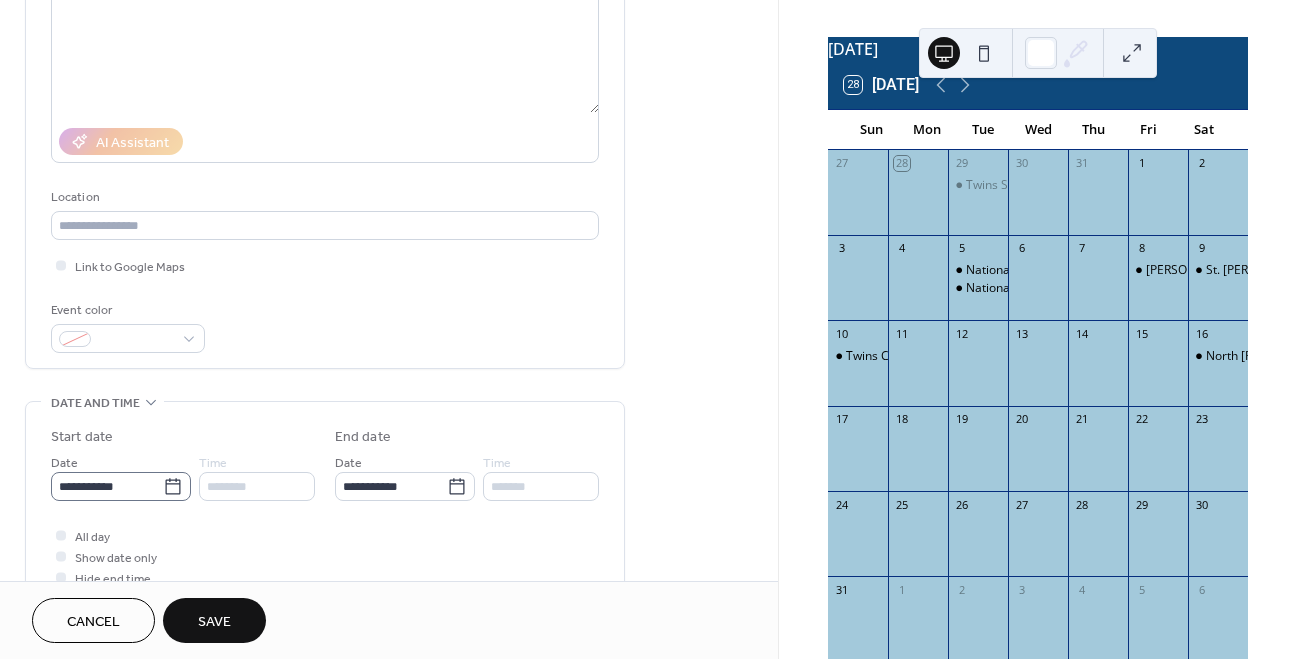 click 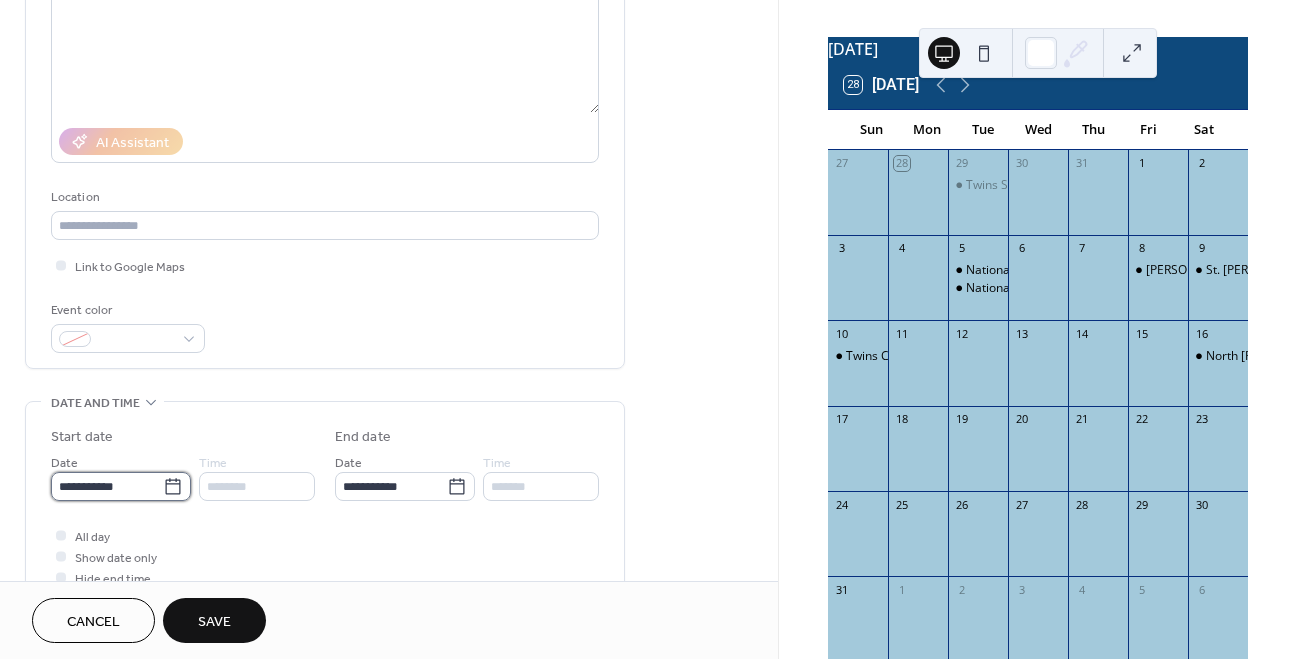 click on "**********" at bounding box center [107, 486] 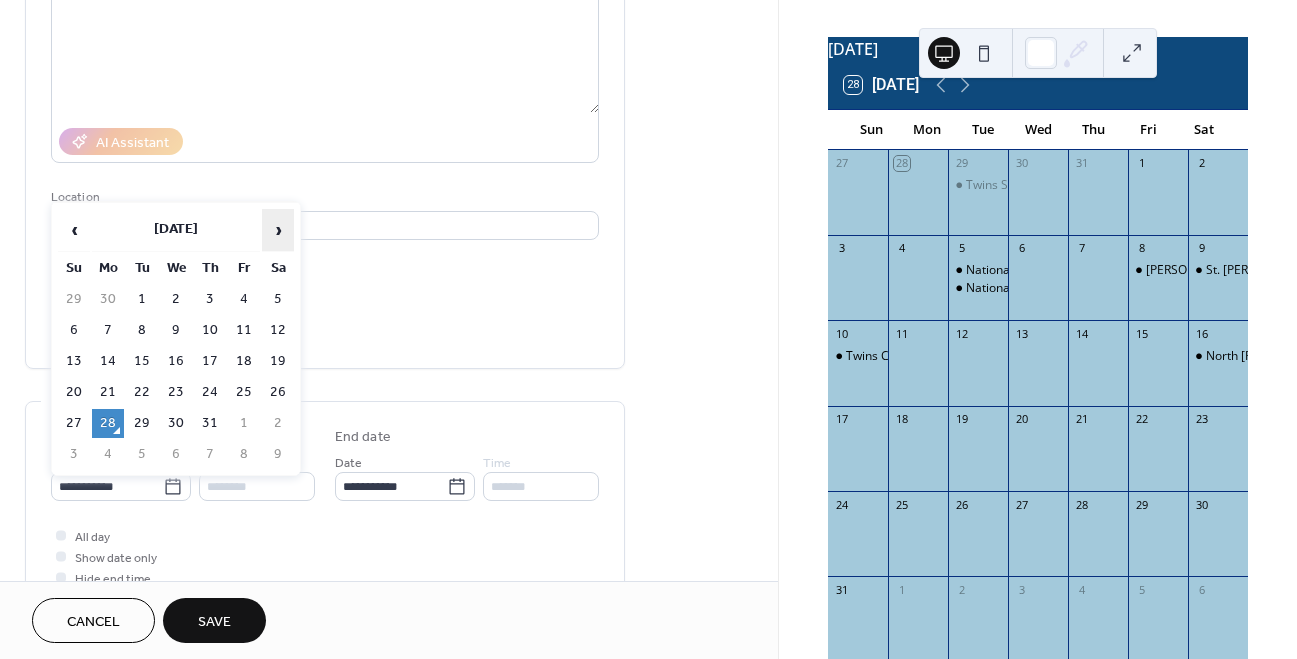 click on "›" at bounding box center [278, 230] 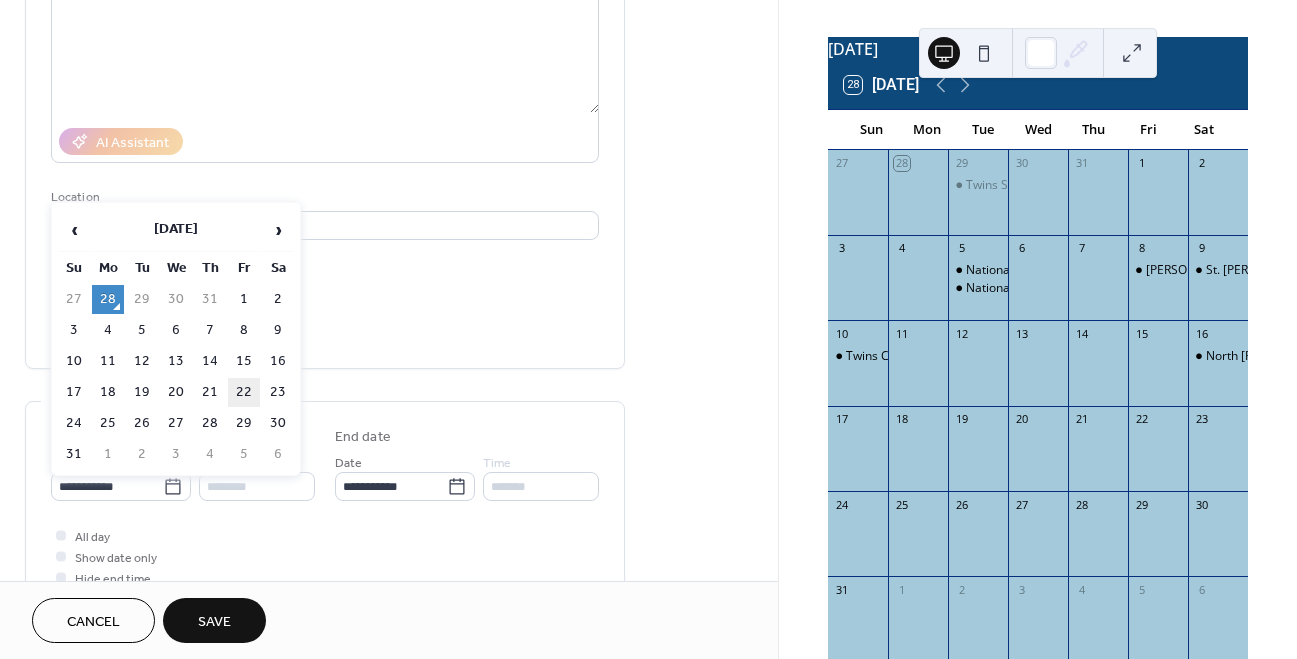 click on "22" at bounding box center (244, 392) 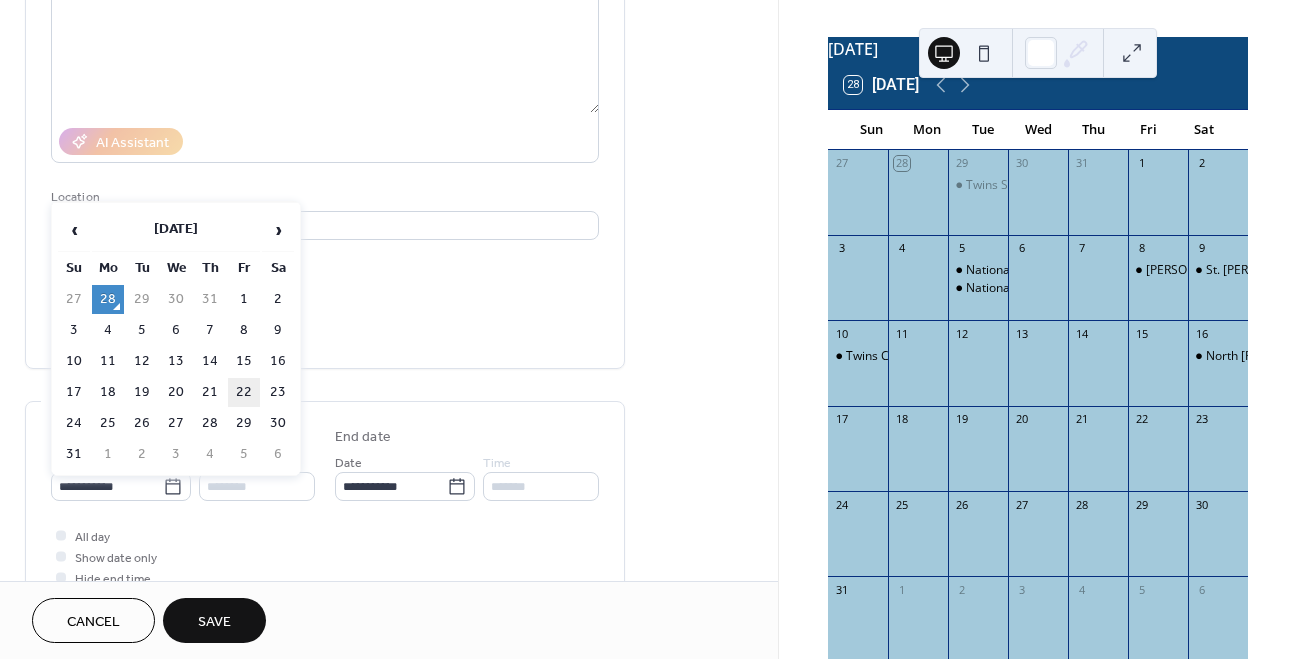 type on "**********" 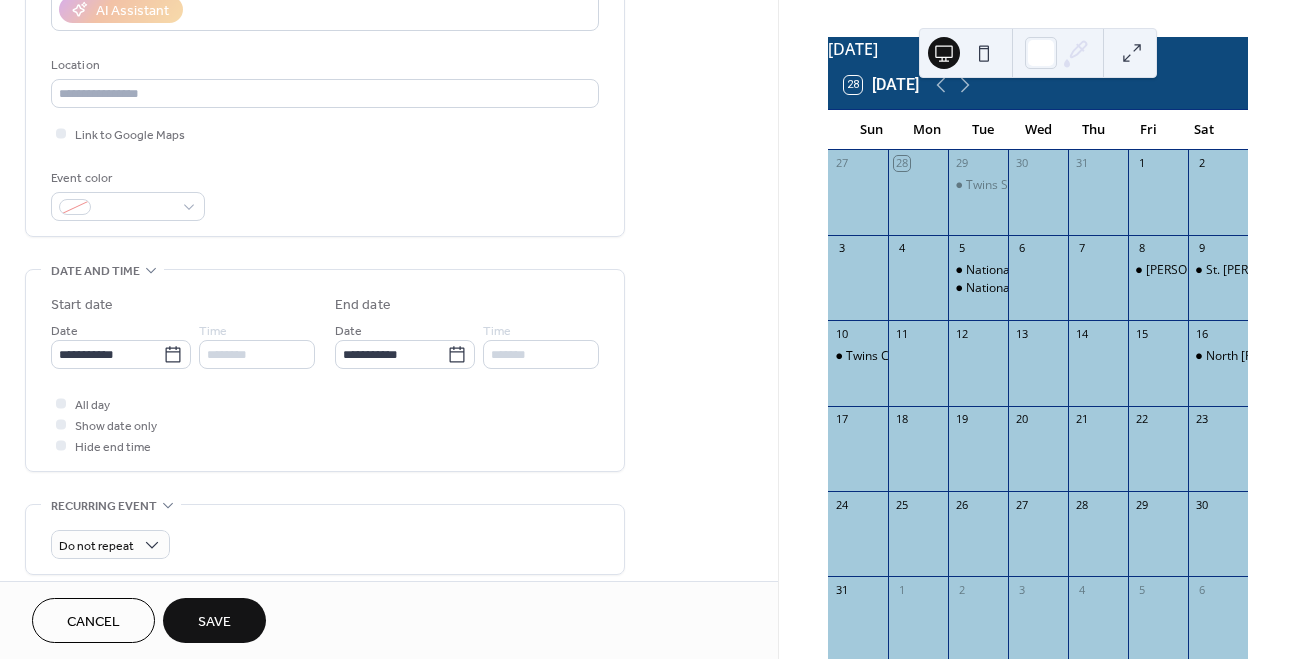 scroll, scrollTop: 400, scrollLeft: 0, axis: vertical 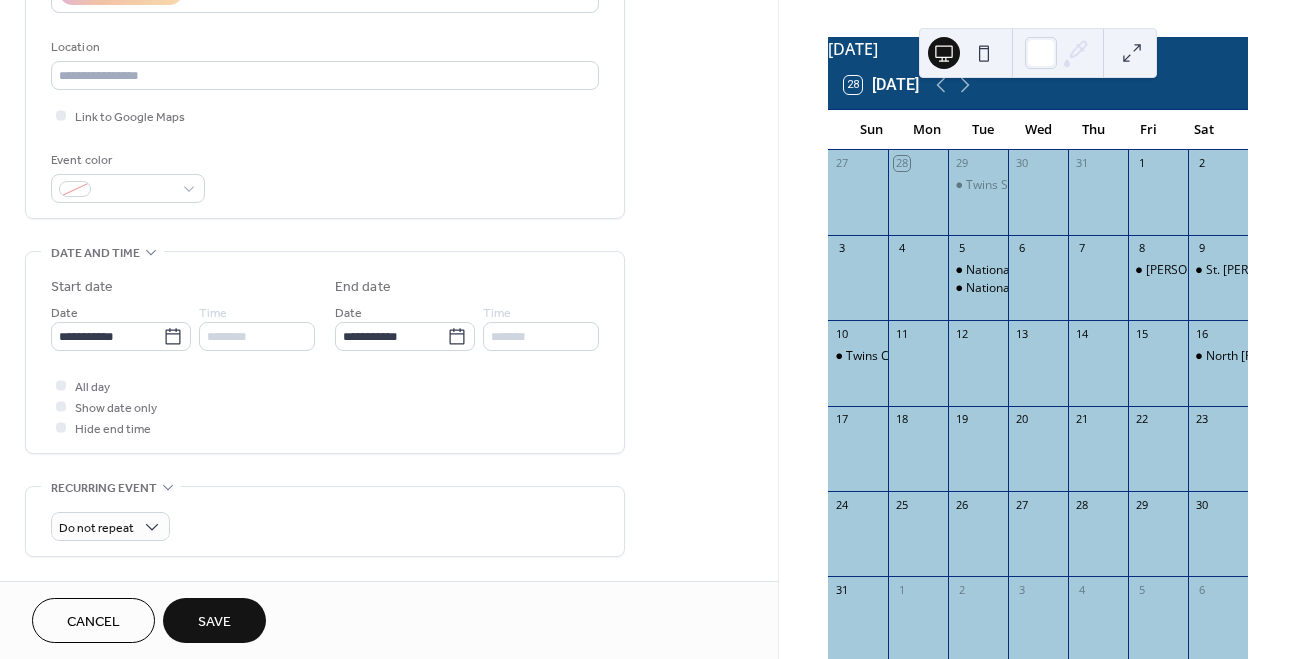 click on "Save" at bounding box center (214, 622) 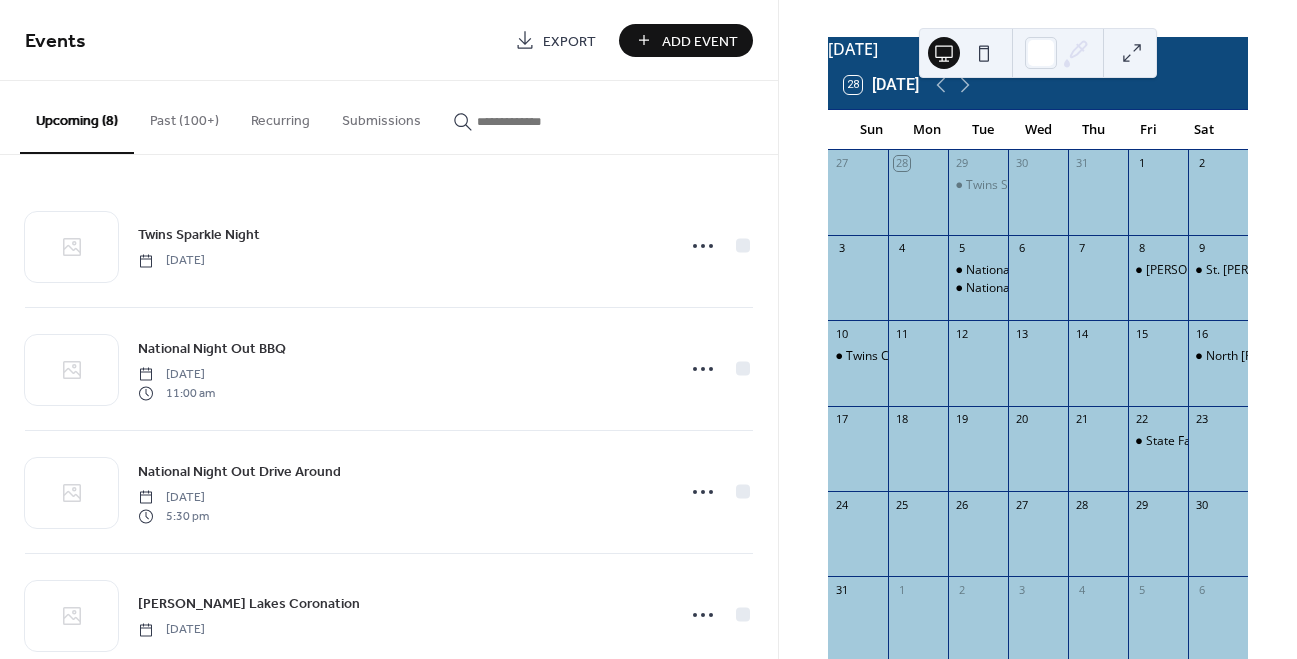click on "Add Event" at bounding box center [700, 41] 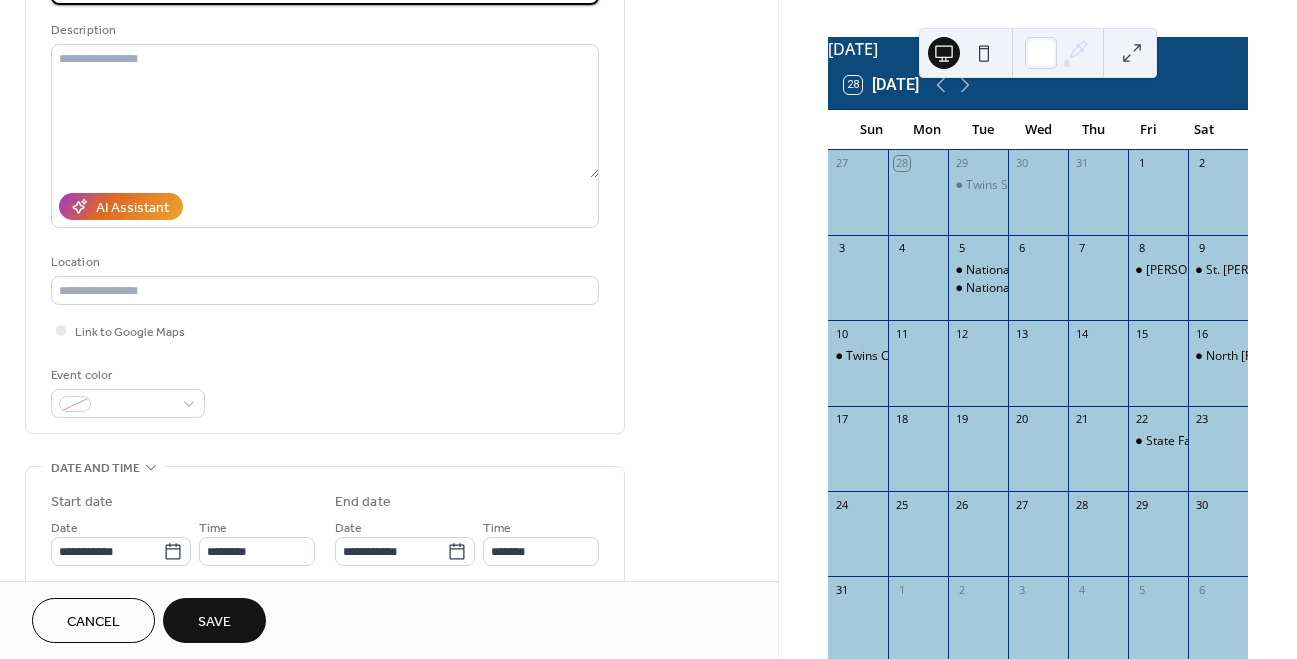 scroll, scrollTop: 241, scrollLeft: 0, axis: vertical 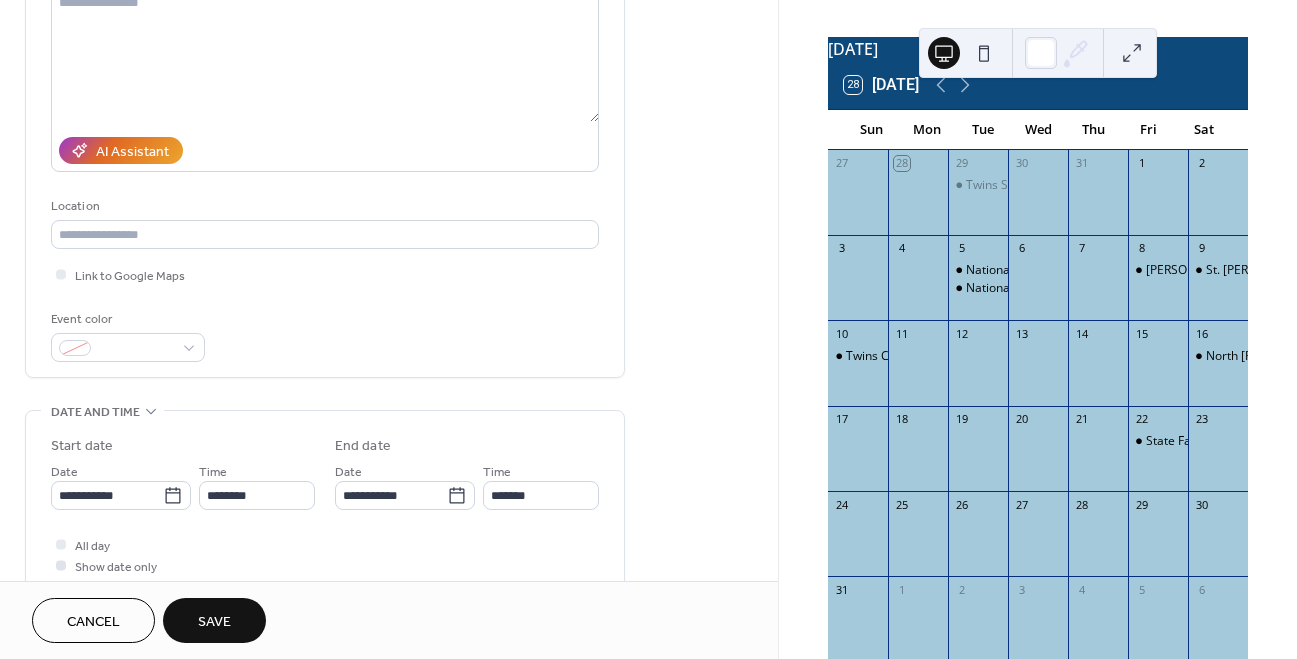 type on "**********" 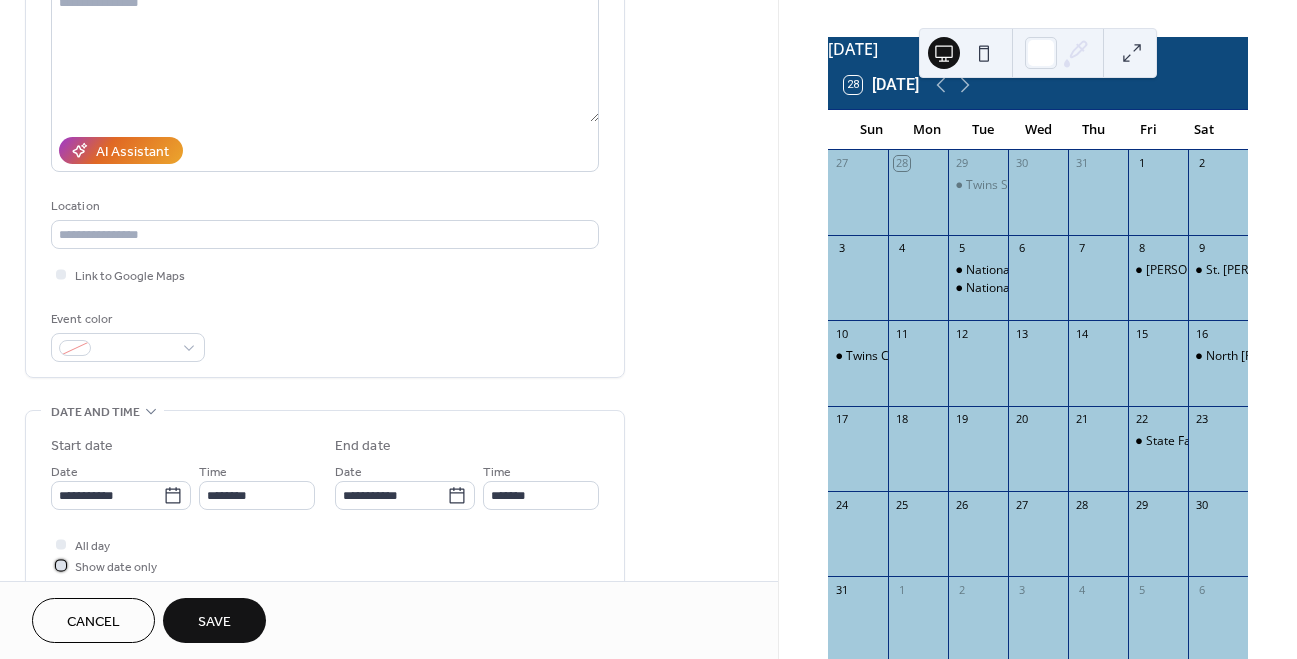 click on "Show date only" at bounding box center [116, 567] 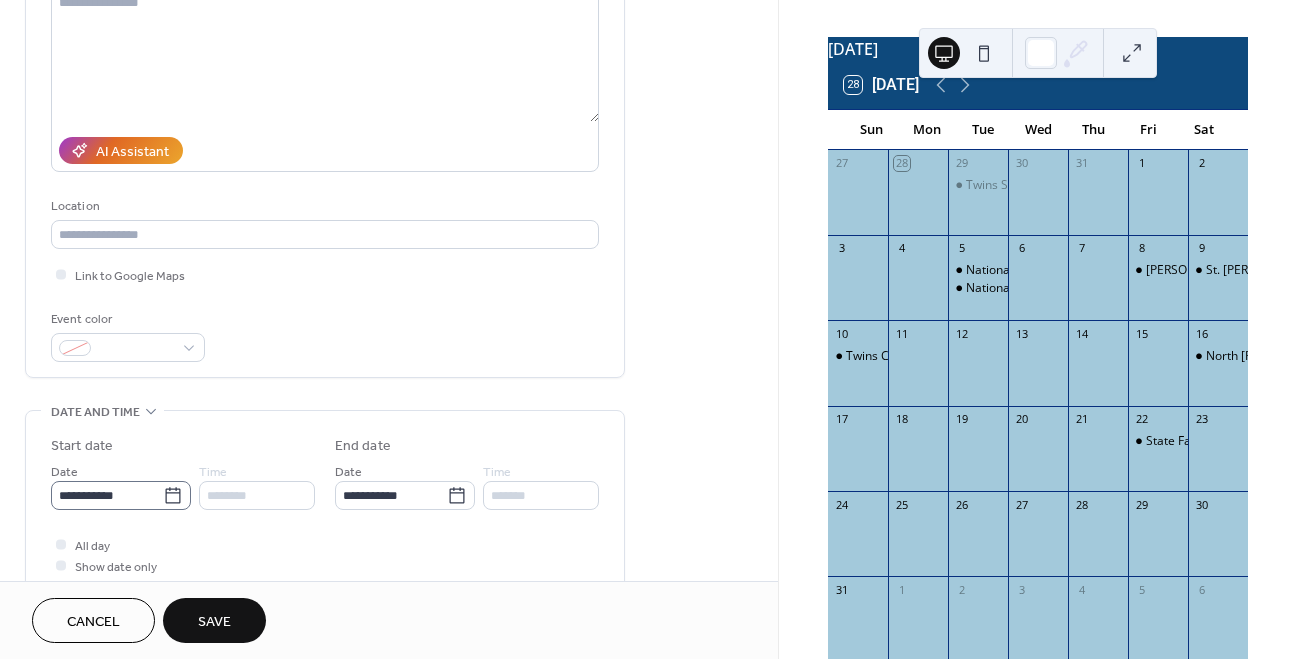 click 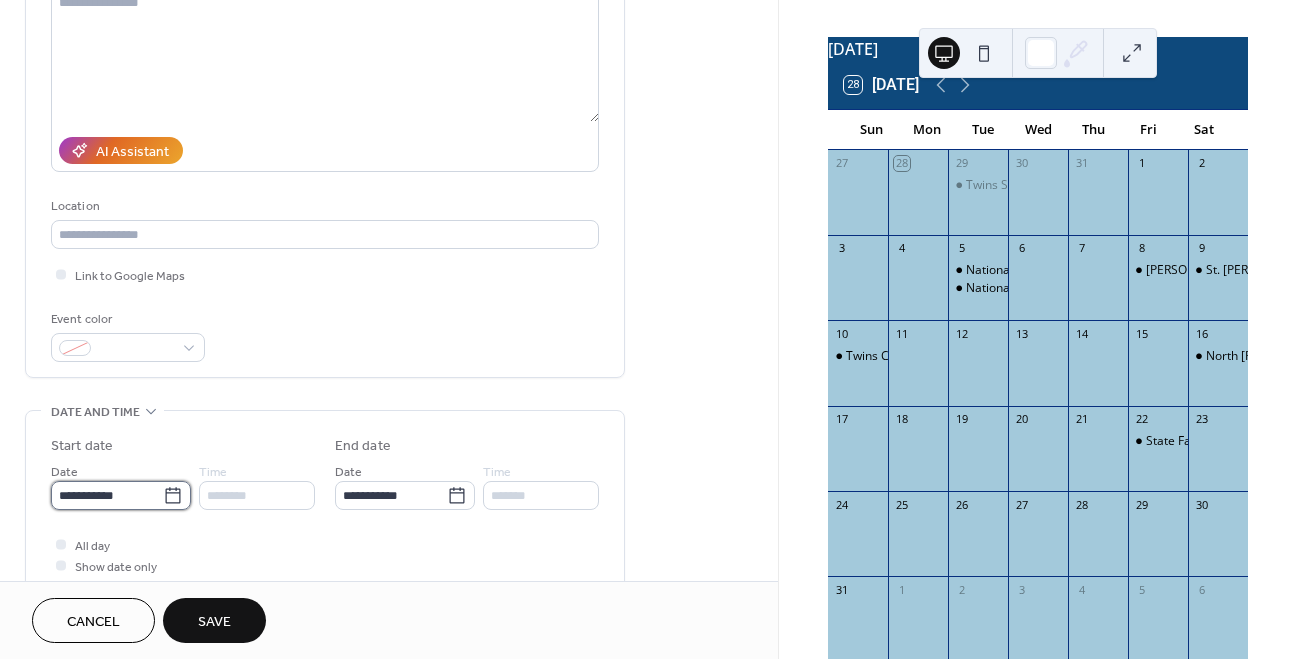 click on "**********" at bounding box center [107, 495] 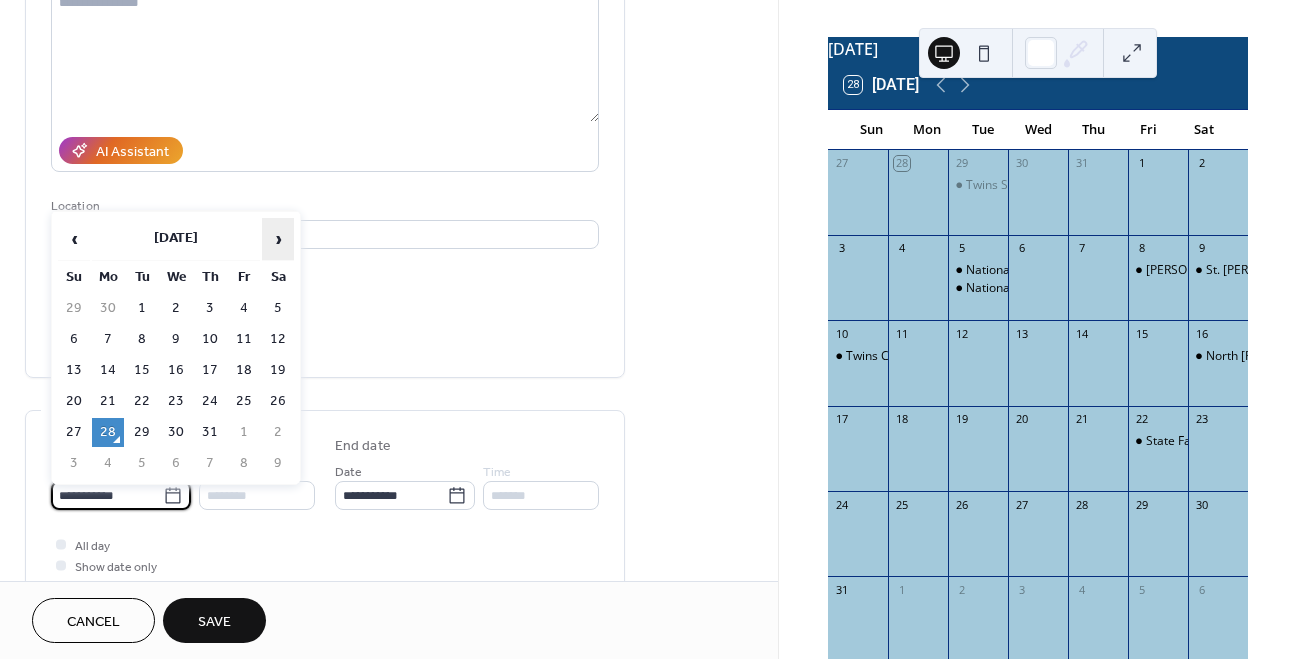 click on "›" at bounding box center (278, 239) 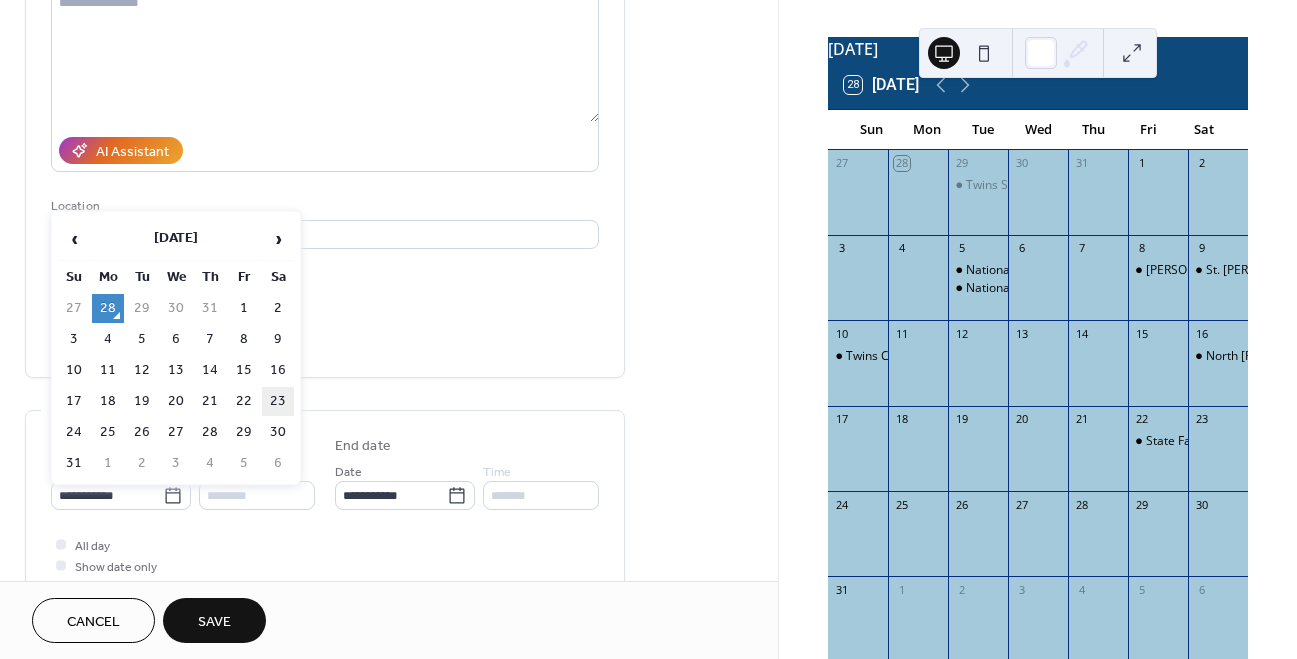 click on "23" at bounding box center (278, 401) 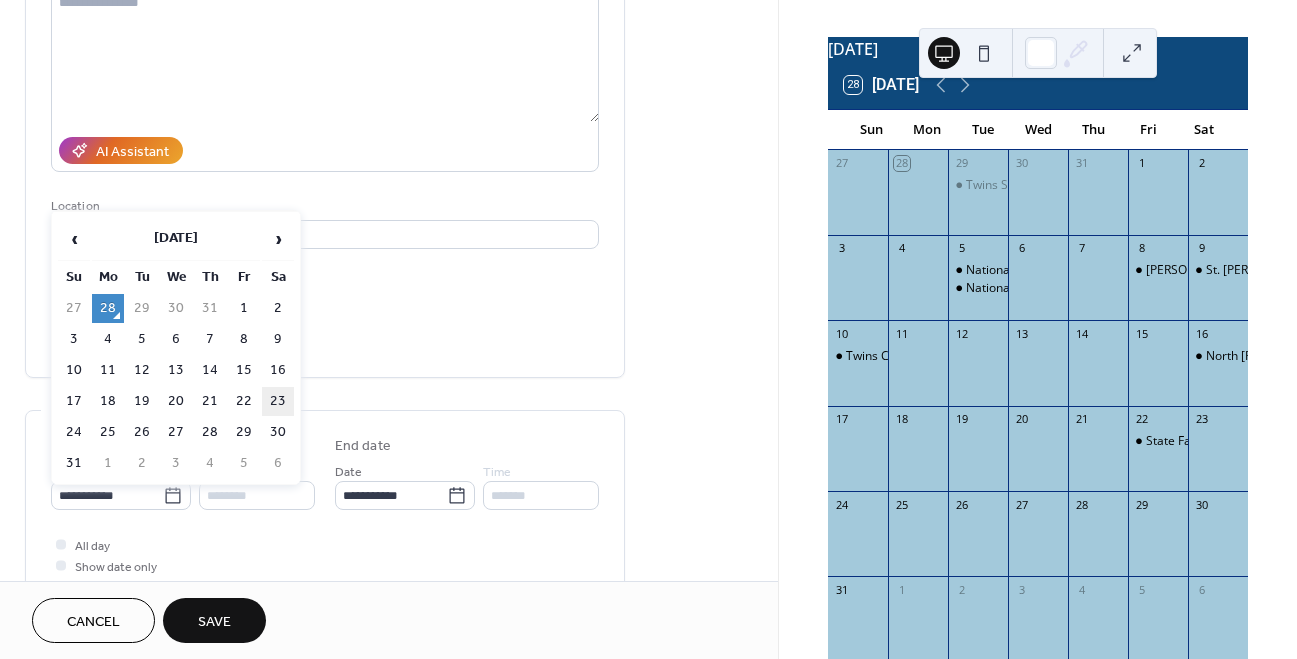 type on "**********" 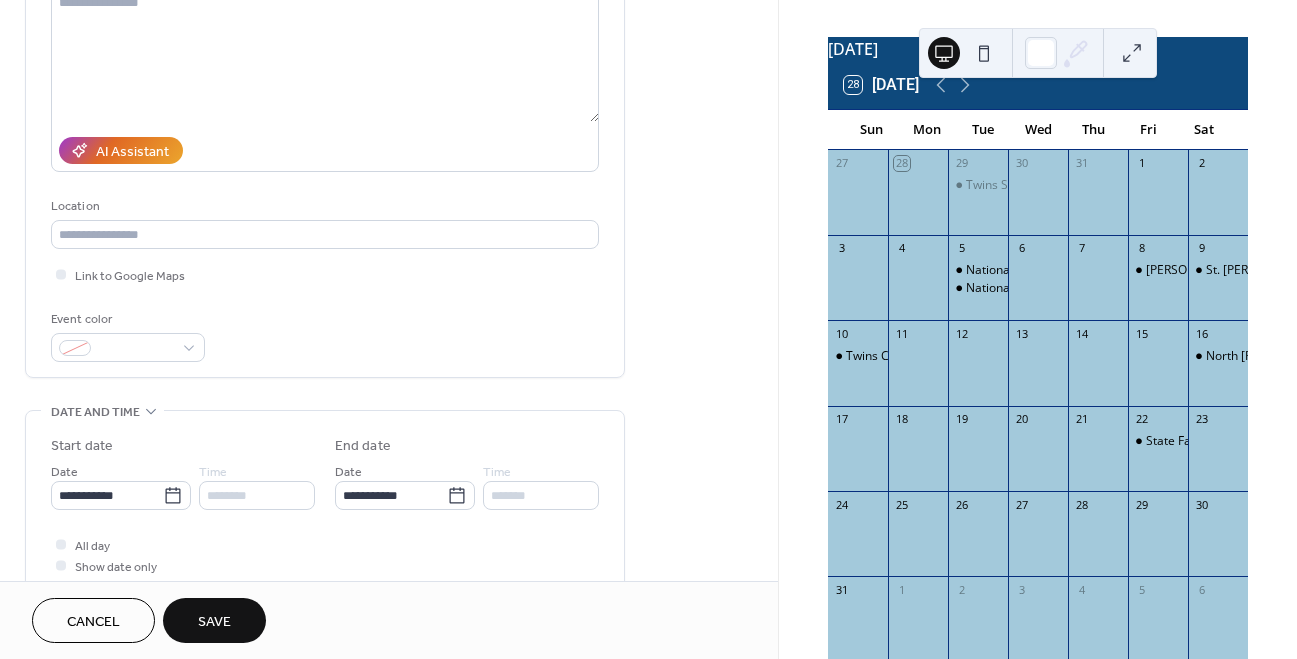 click on "Save" at bounding box center [214, 622] 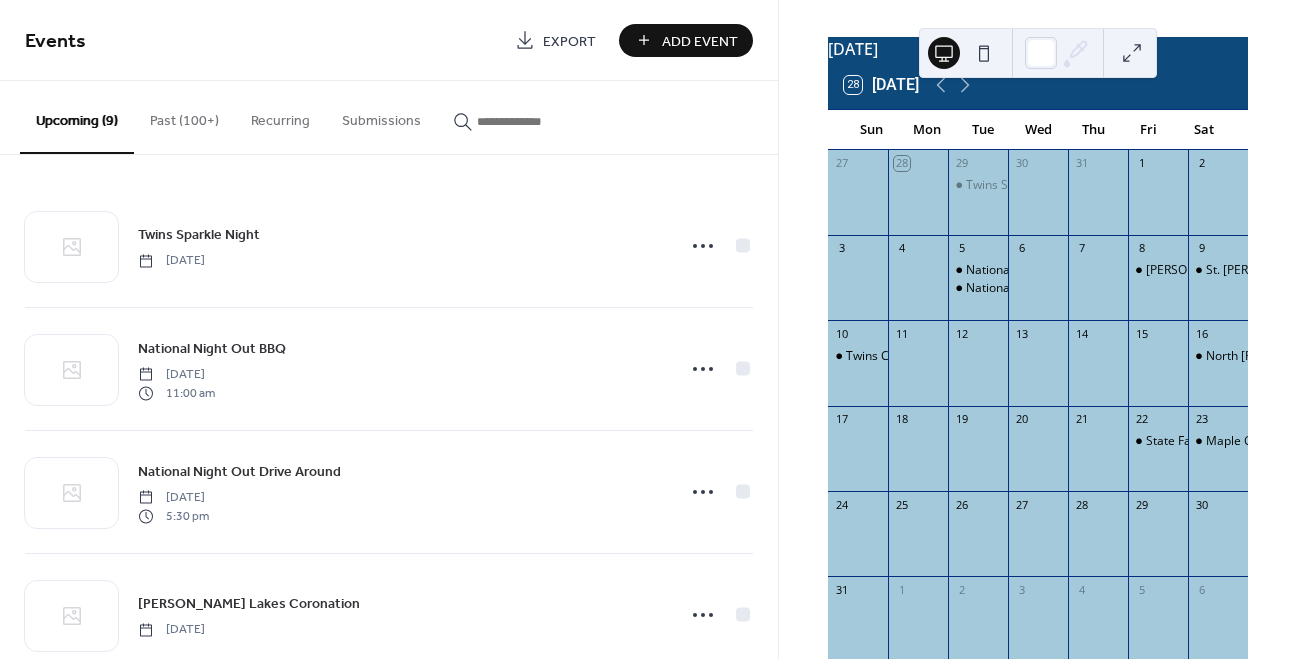 click on "Add Event" at bounding box center [700, 41] 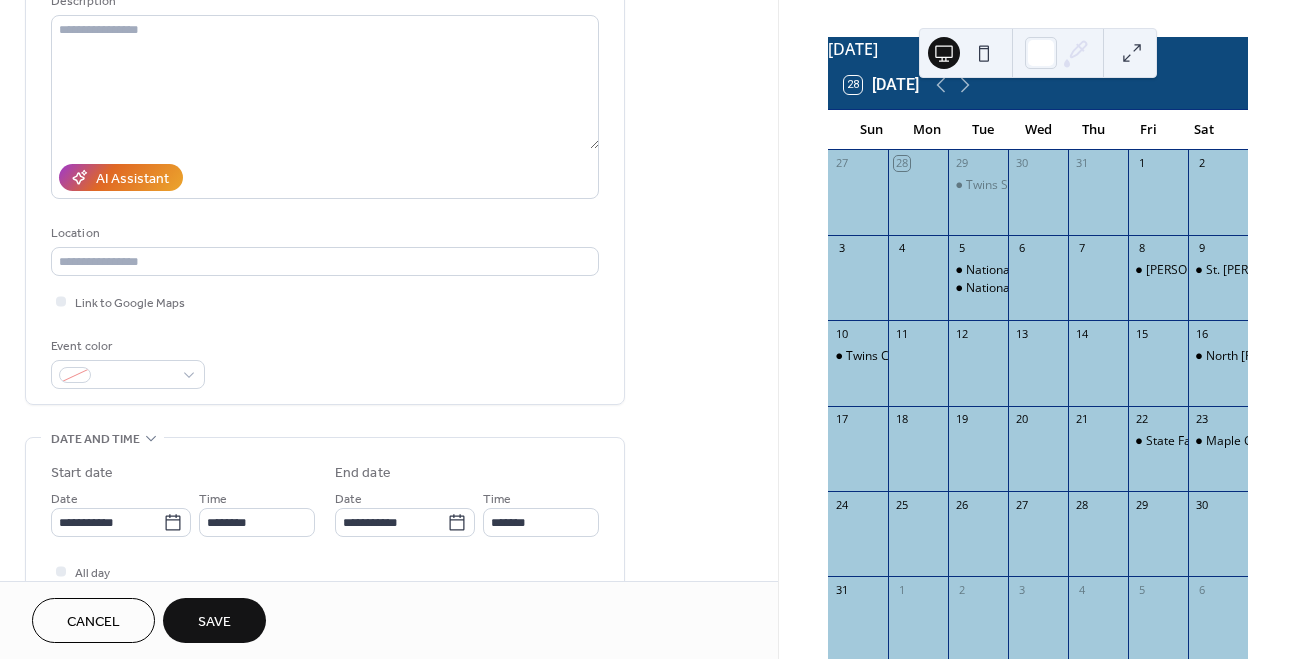 scroll, scrollTop: 259, scrollLeft: 0, axis: vertical 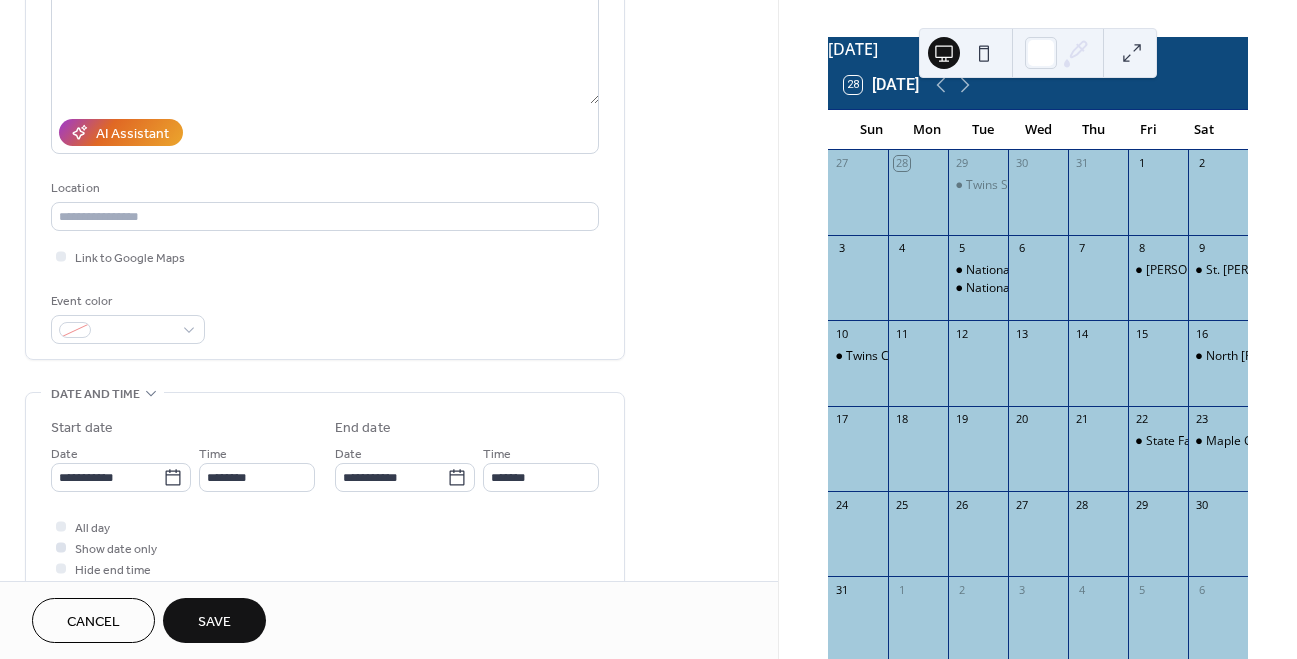 type on "**********" 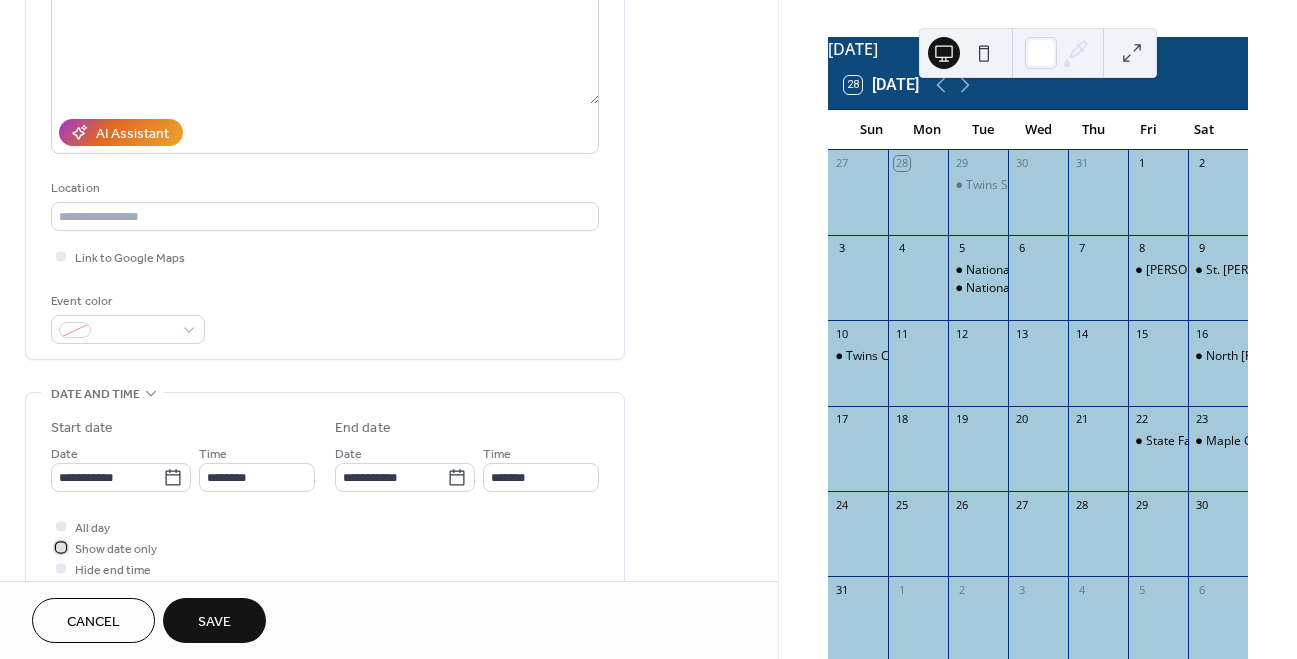 click on "Show date only" at bounding box center (116, 549) 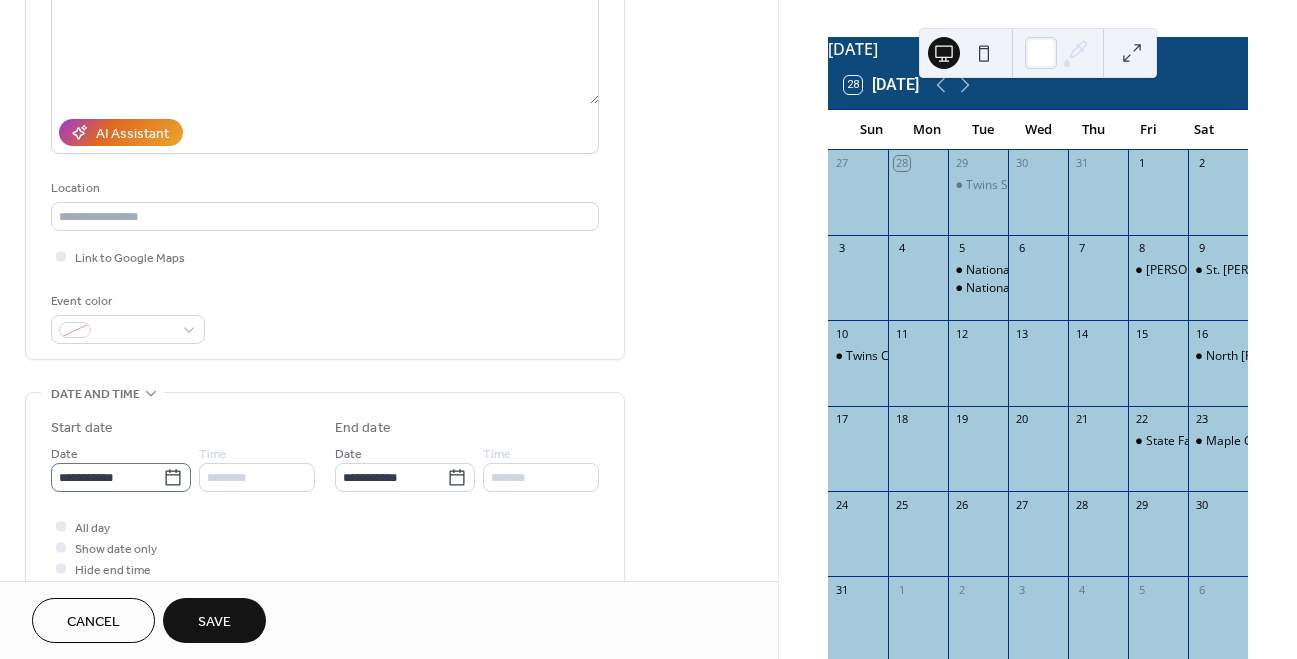 click 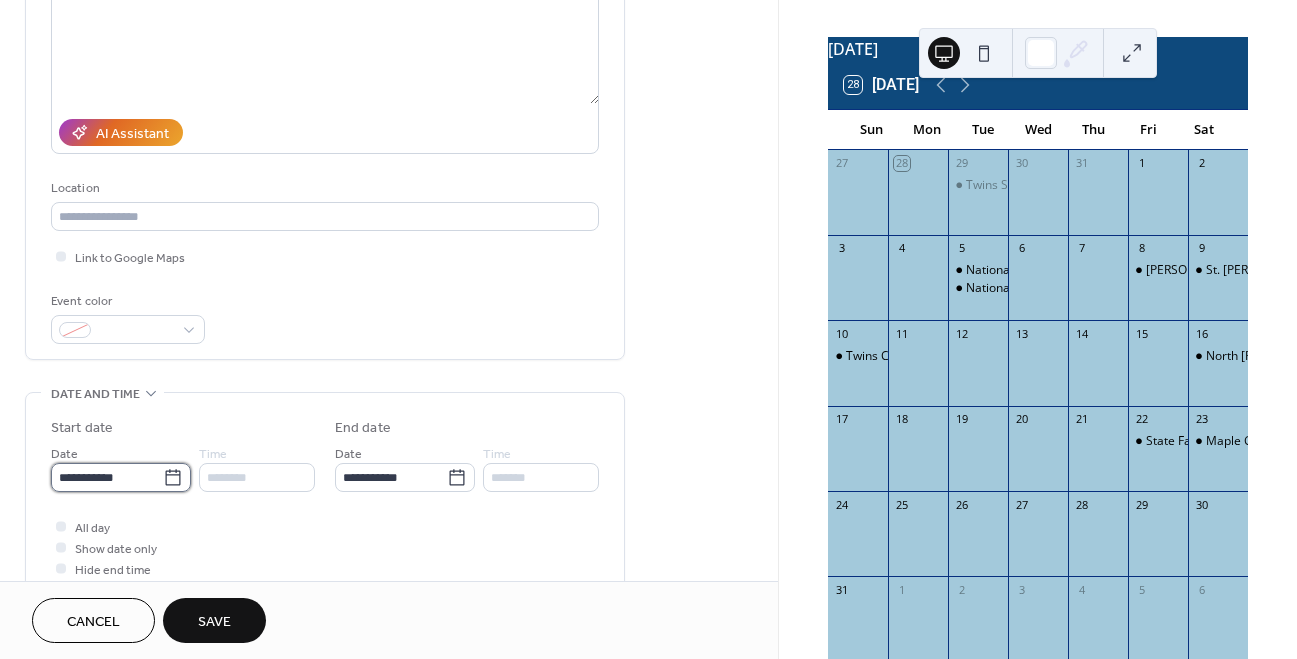 click on "**********" at bounding box center [107, 477] 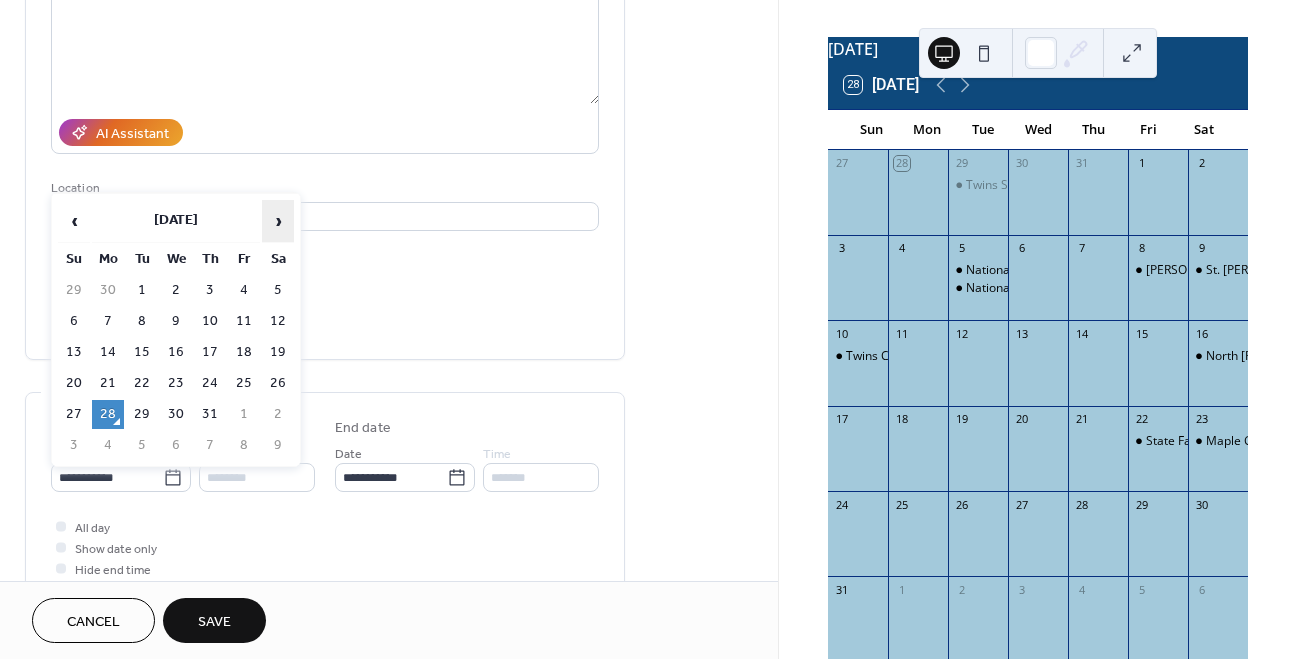click on "›" at bounding box center [278, 221] 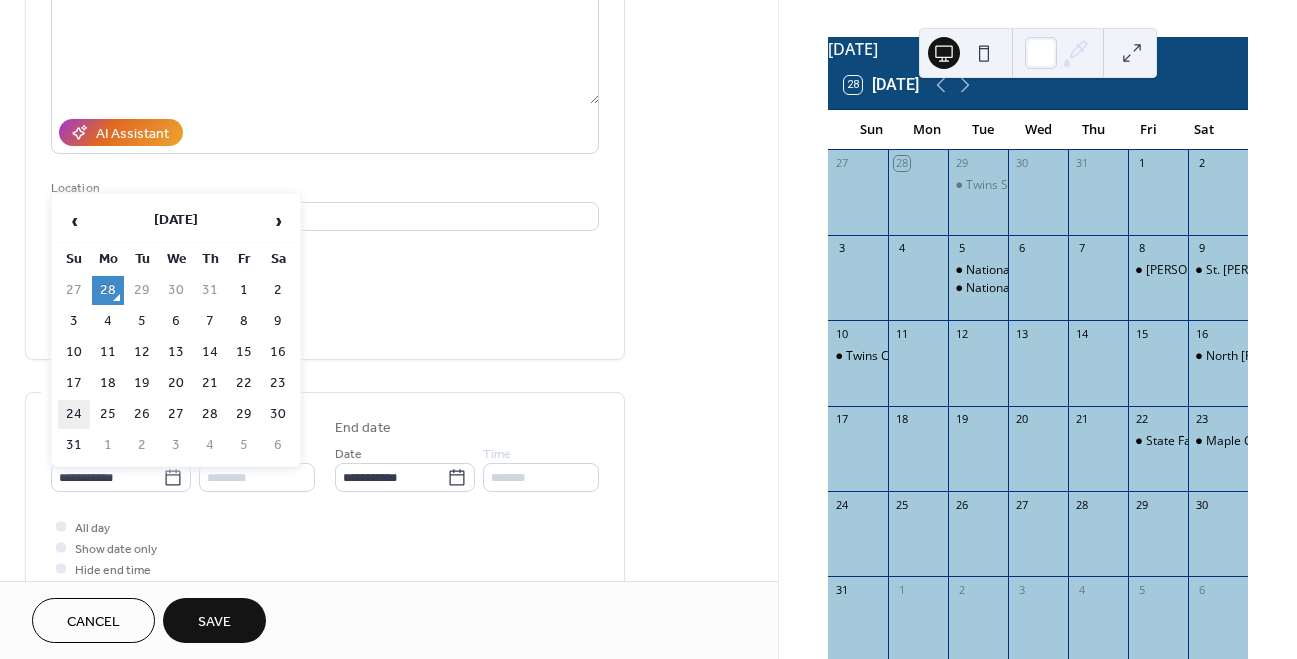 click on "24" at bounding box center (74, 414) 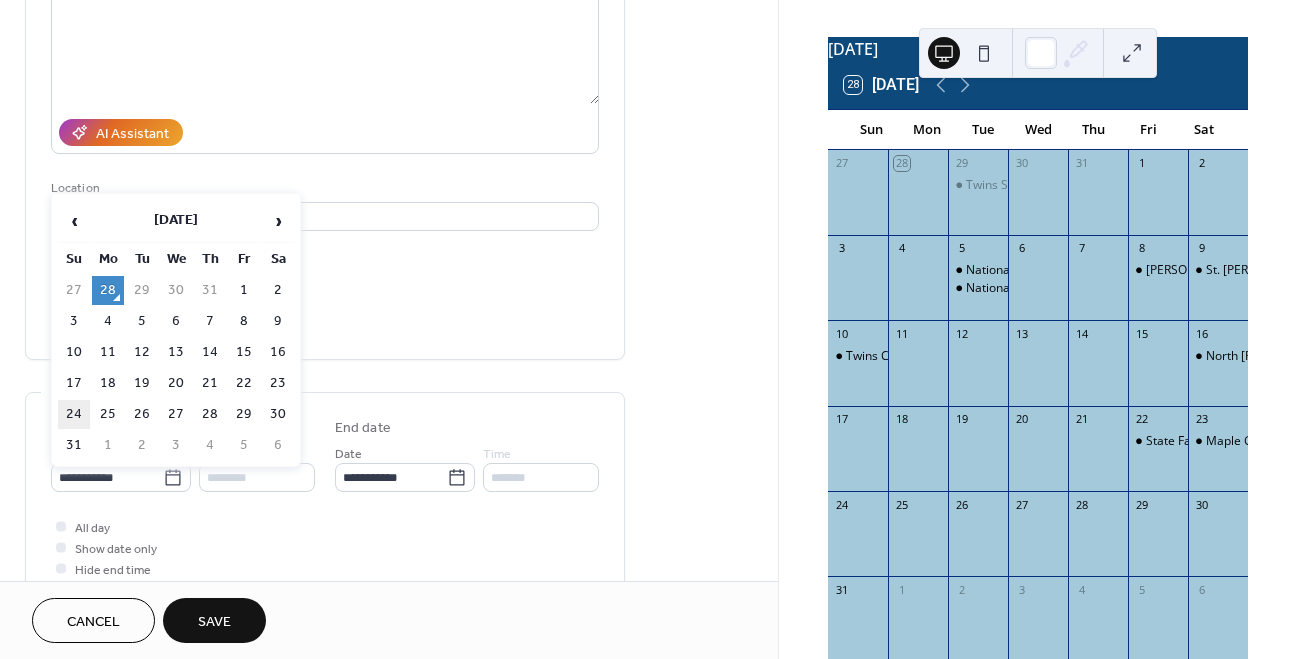 type on "**********" 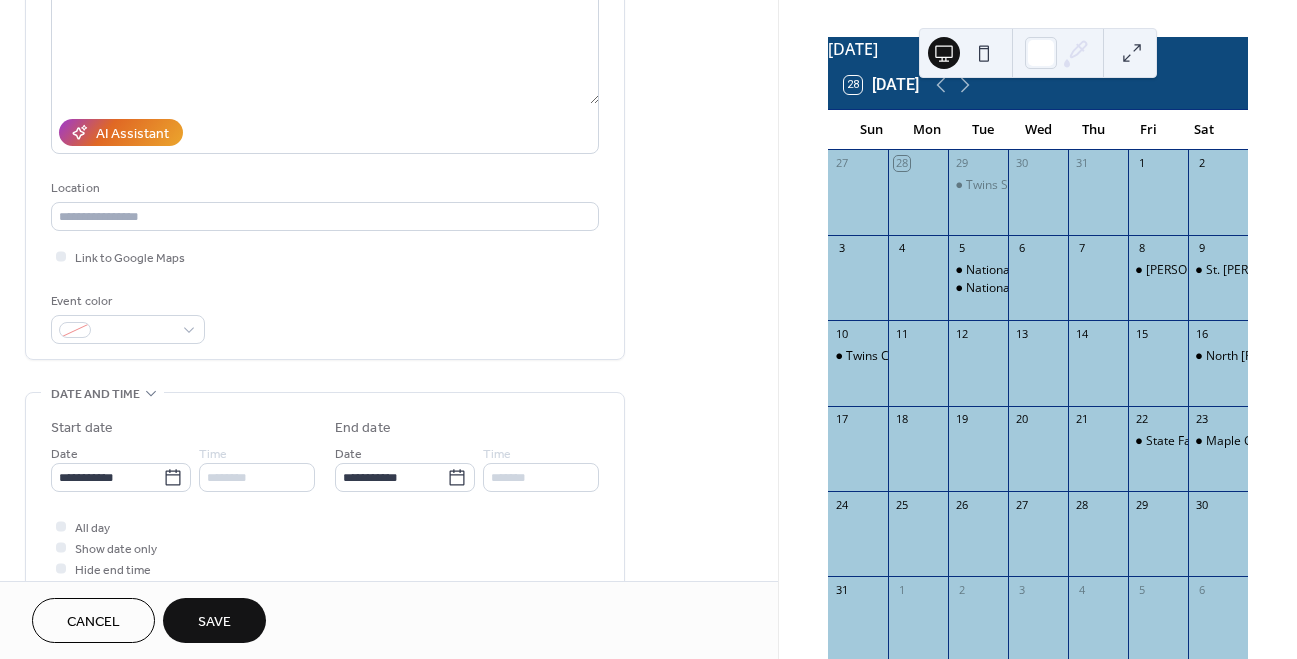 click on "Save" at bounding box center (214, 622) 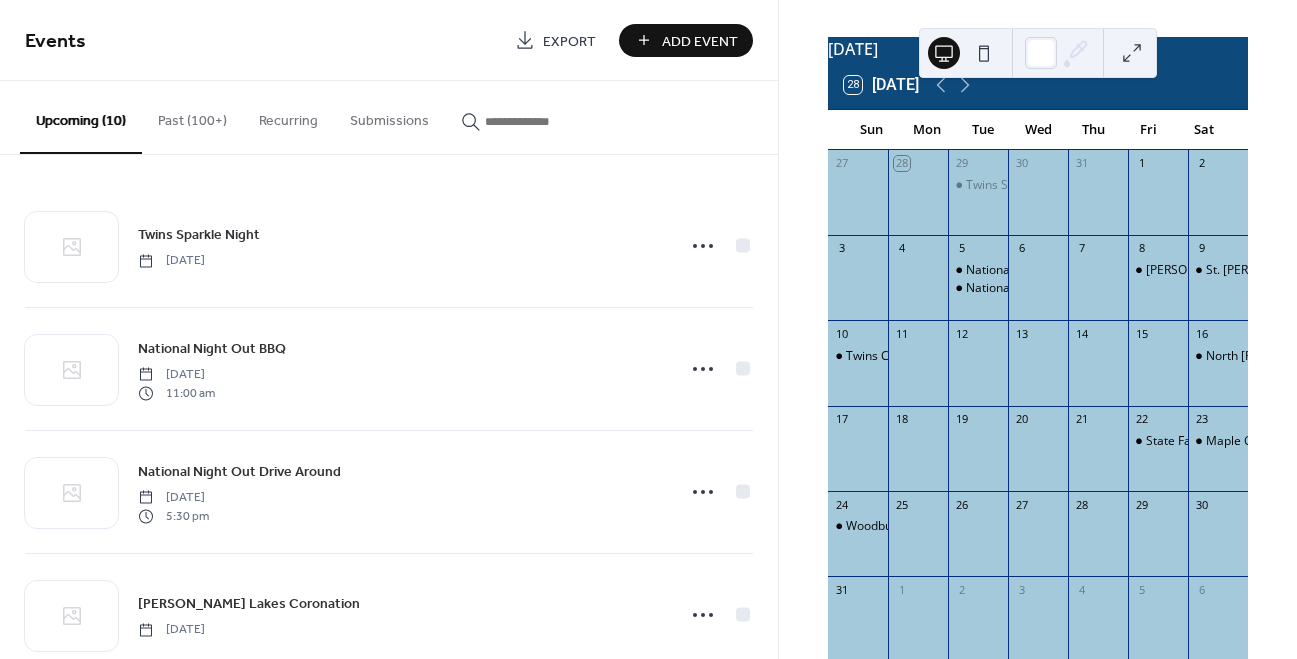 click on "Add Event" at bounding box center (700, 41) 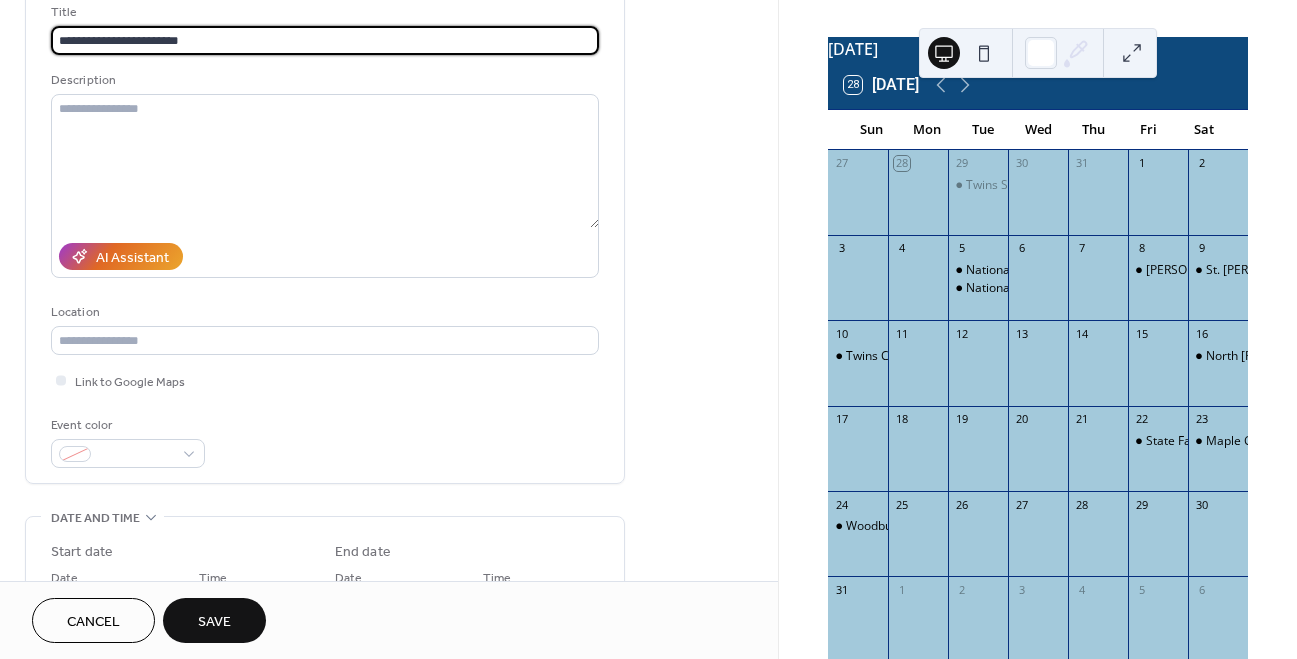 scroll, scrollTop: 306, scrollLeft: 0, axis: vertical 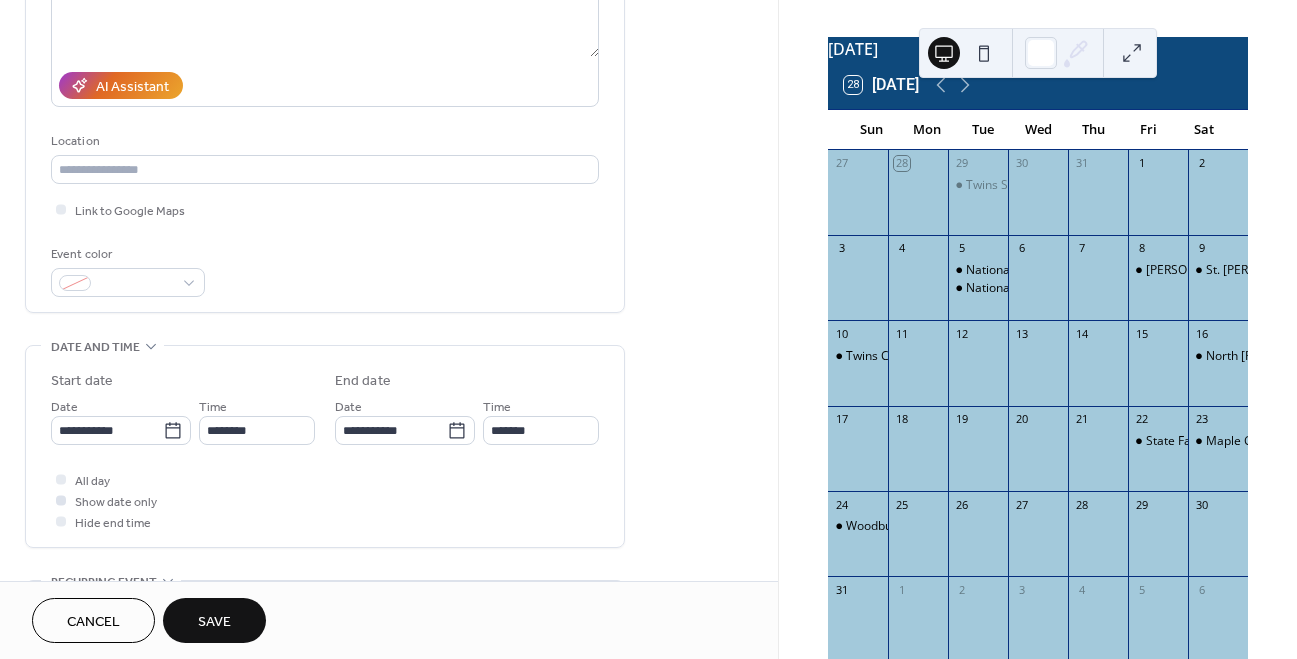 type on "**********" 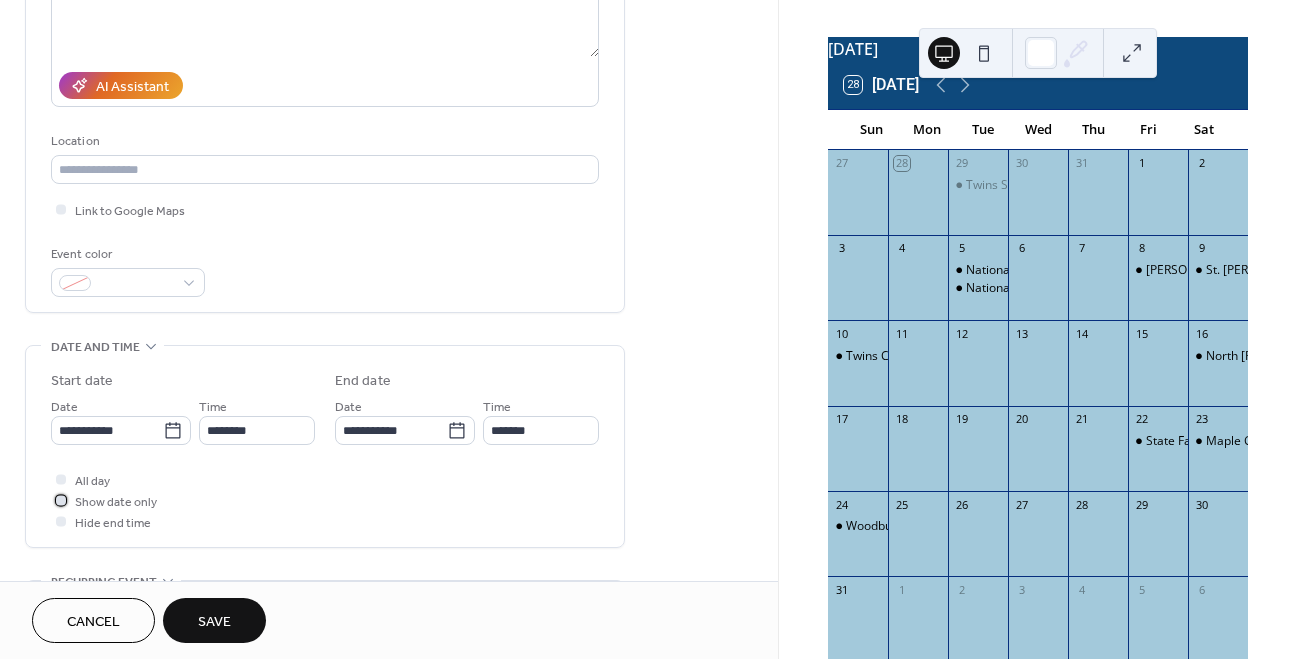 click on "Show date only" at bounding box center [116, 502] 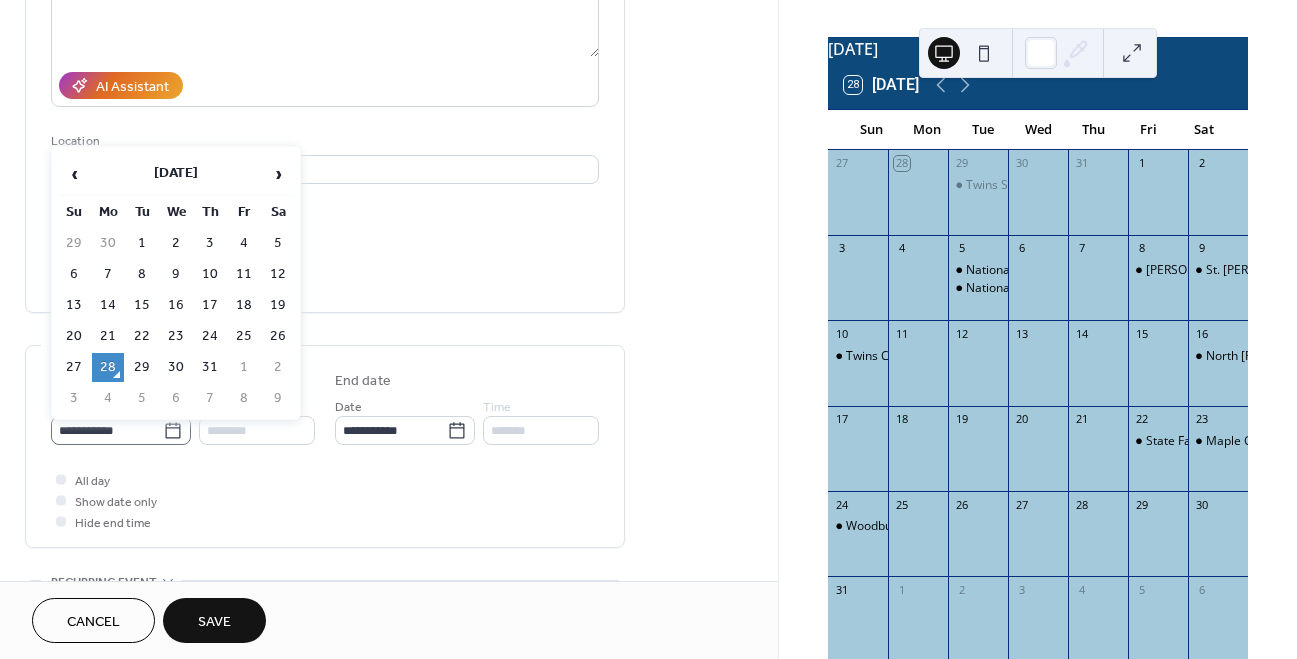 click 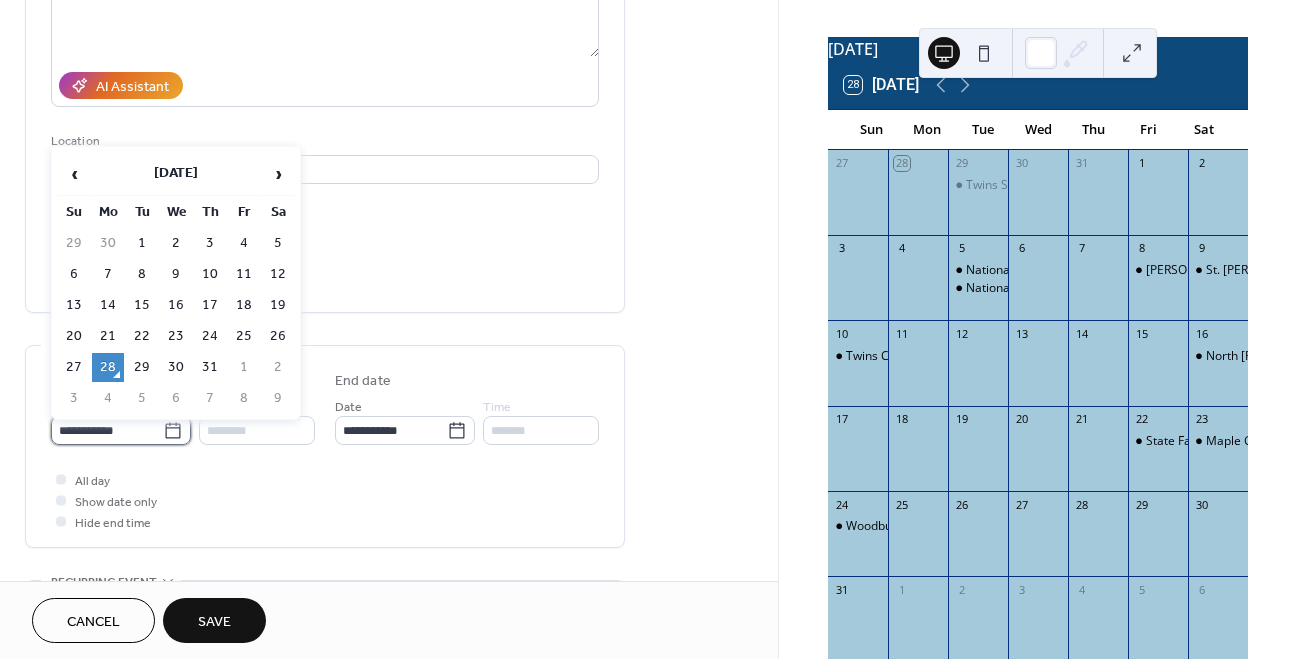 click on "**********" at bounding box center [107, 430] 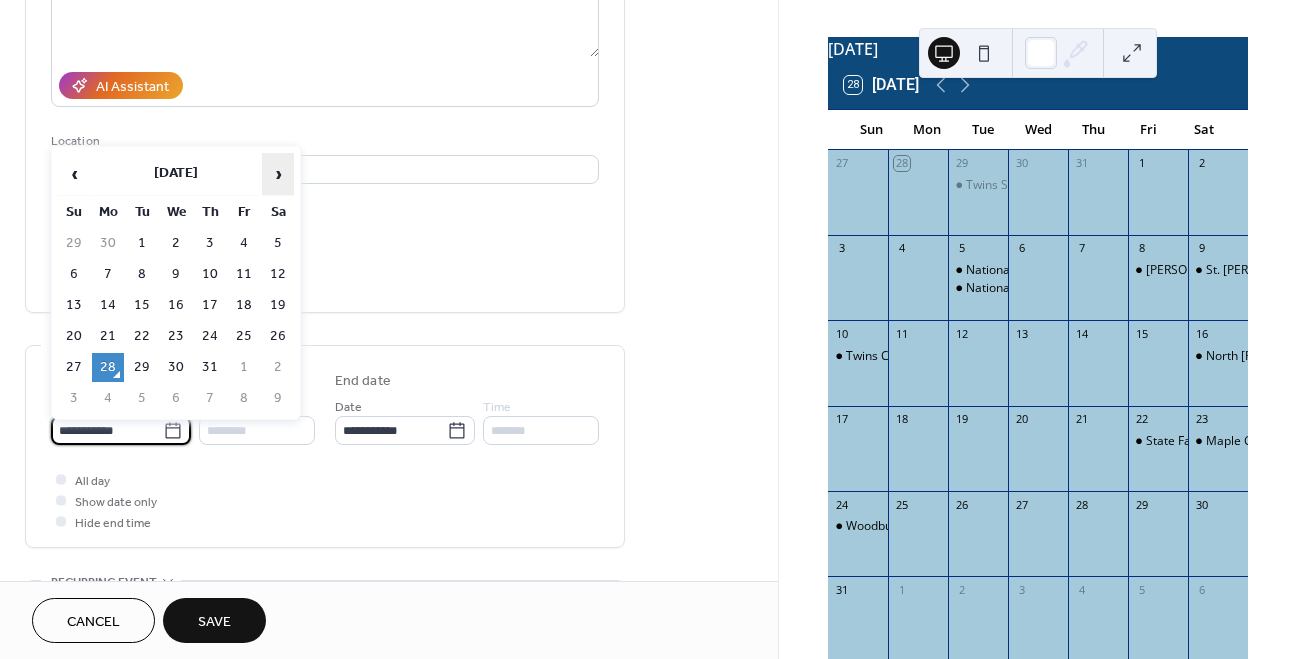 click on "›" at bounding box center (278, 174) 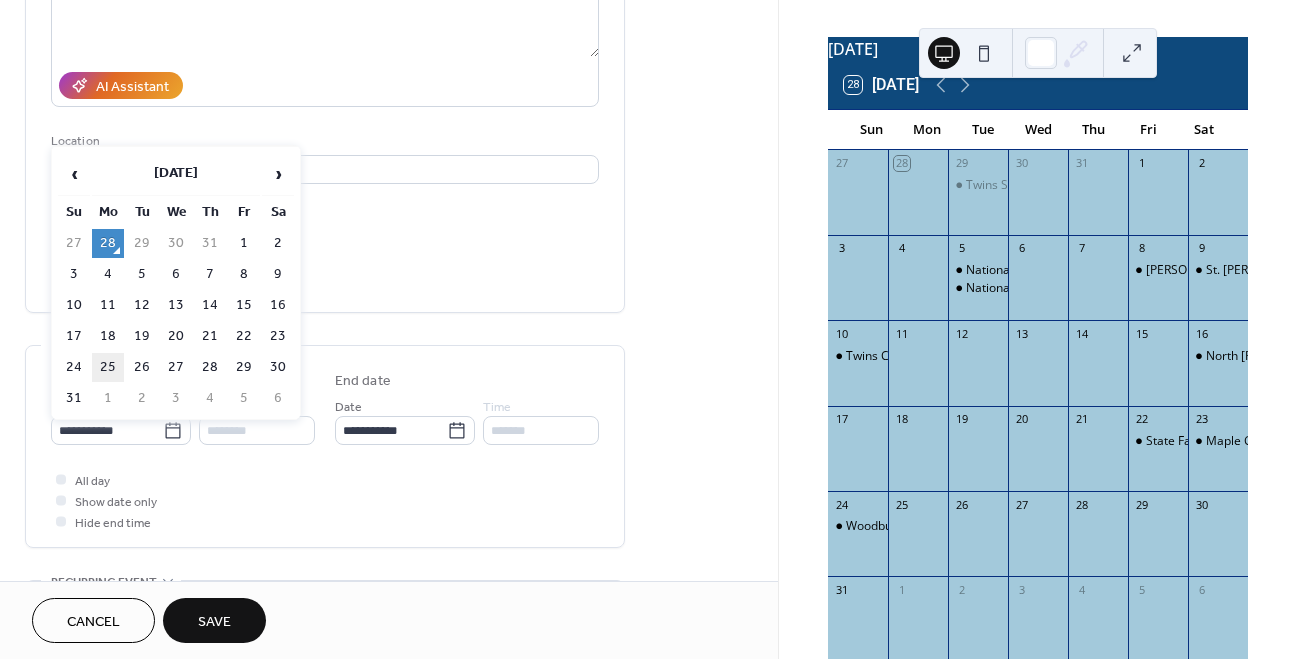 click on "25" at bounding box center (108, 367) 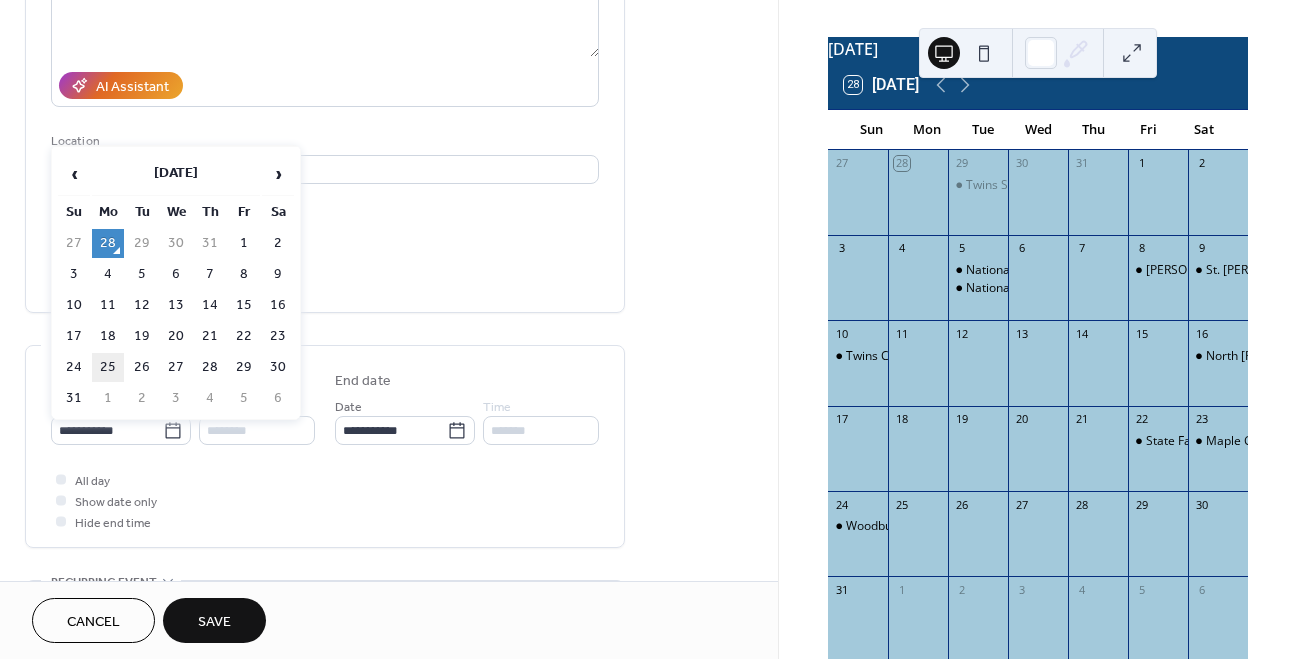 type on "**********" 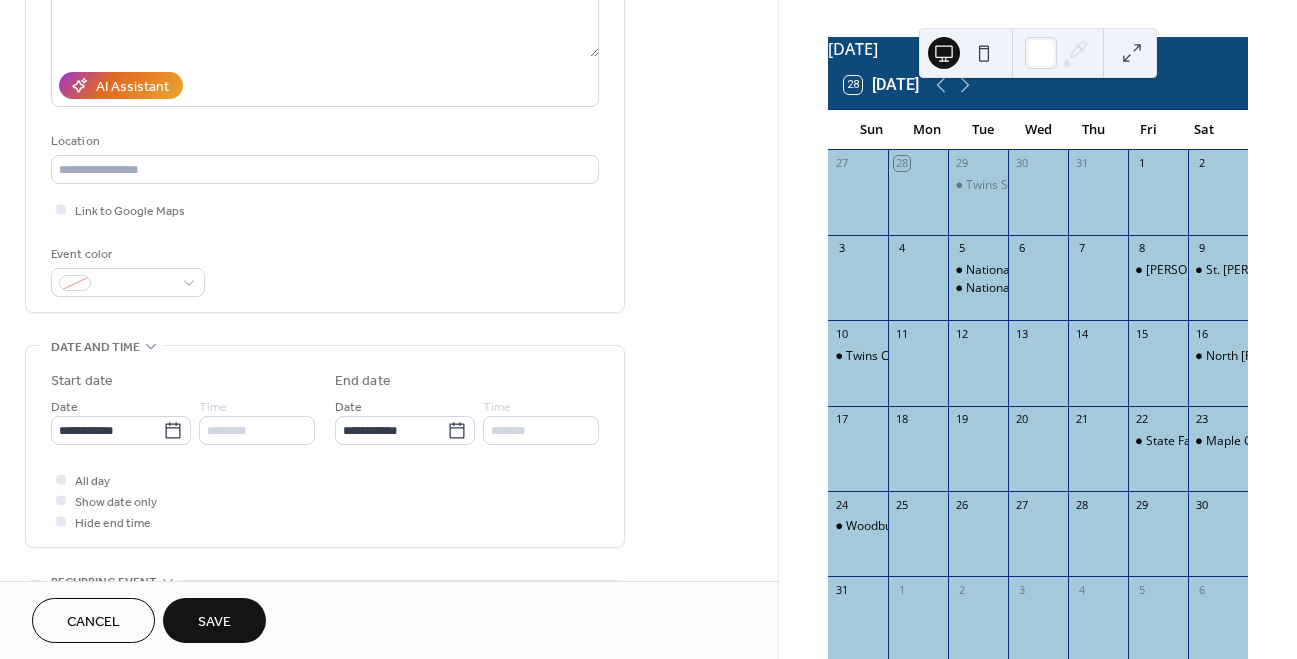 click on "Save" at bounding box center (214, 622) 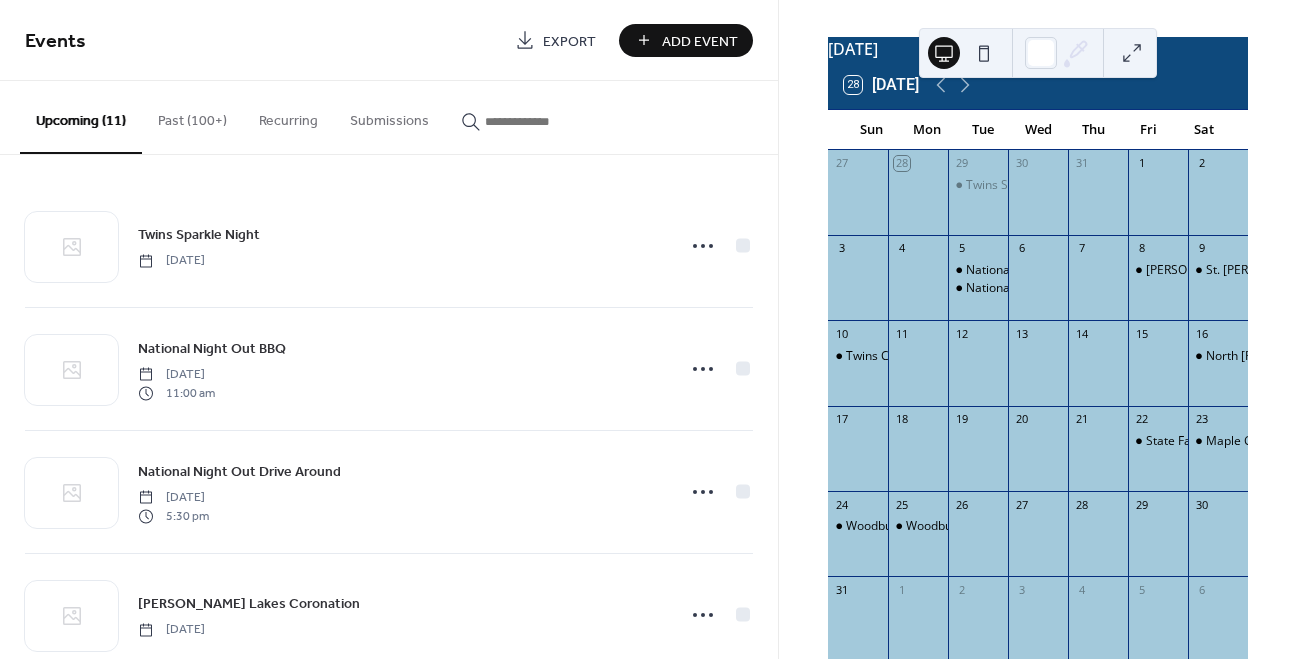 click on "Add Event" at bounding box center [700, 41] 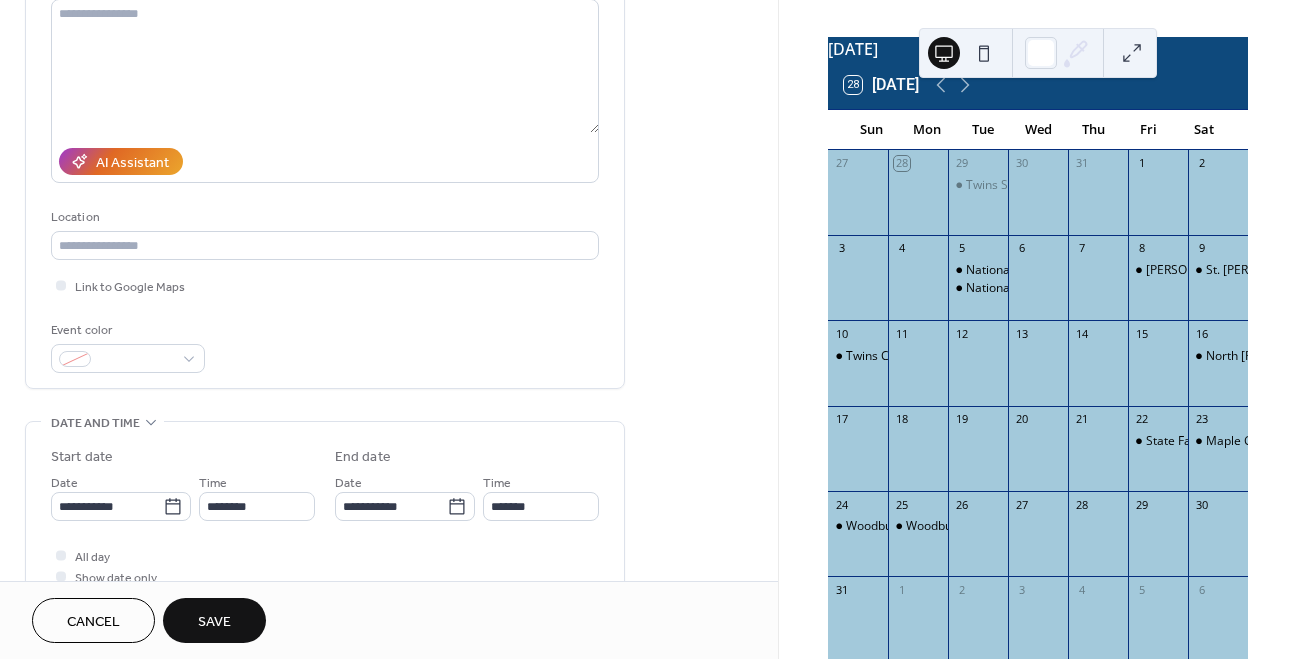 scroll, scrollTop: 231, scrollLeft: 0, axis: vertical 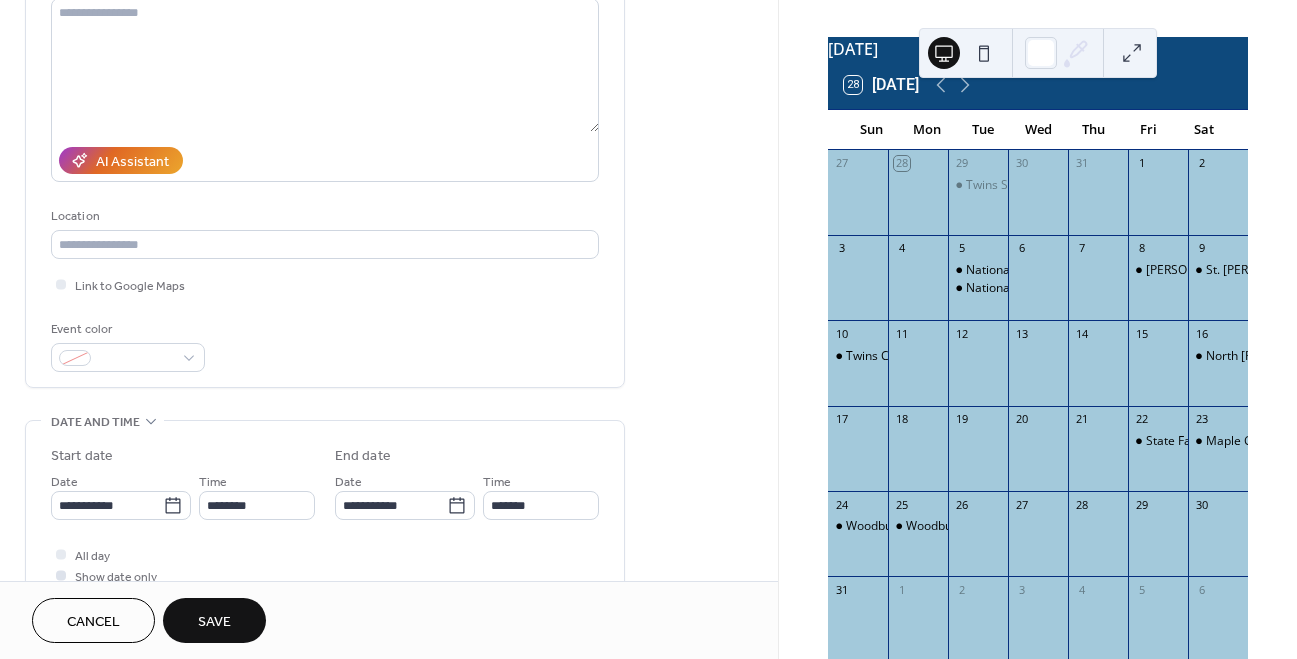 type on "**********" 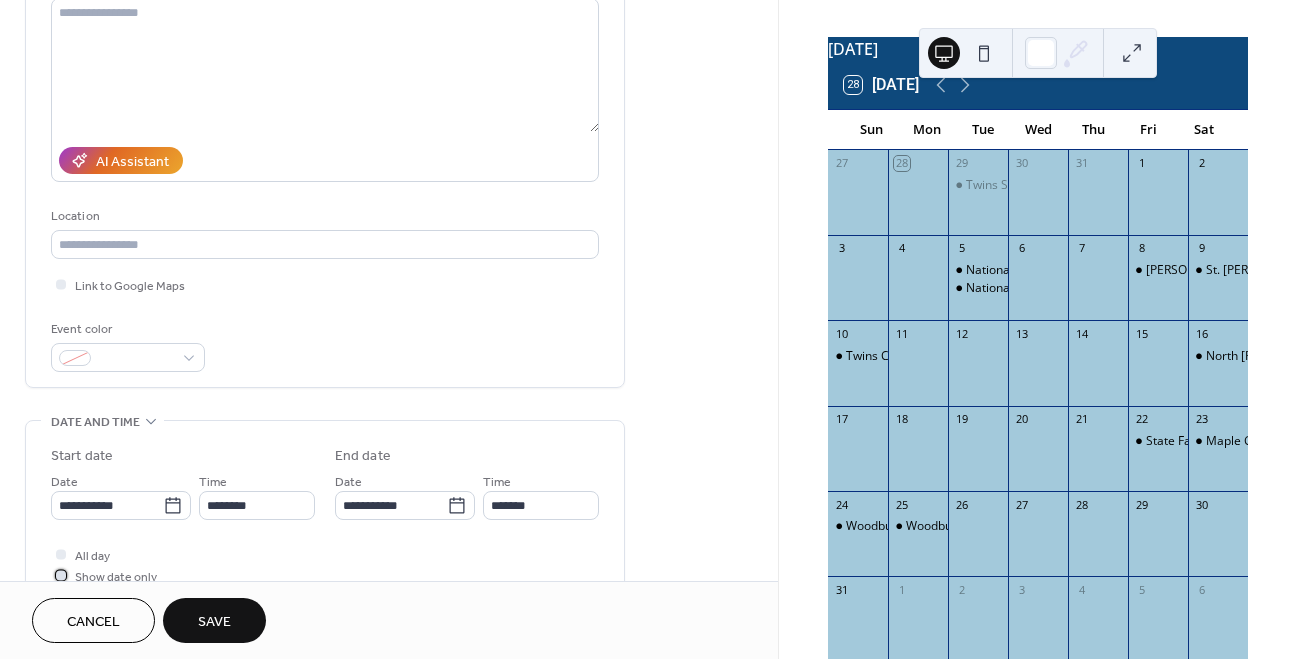 click on "Show date only" at bounding box center [116, 577] 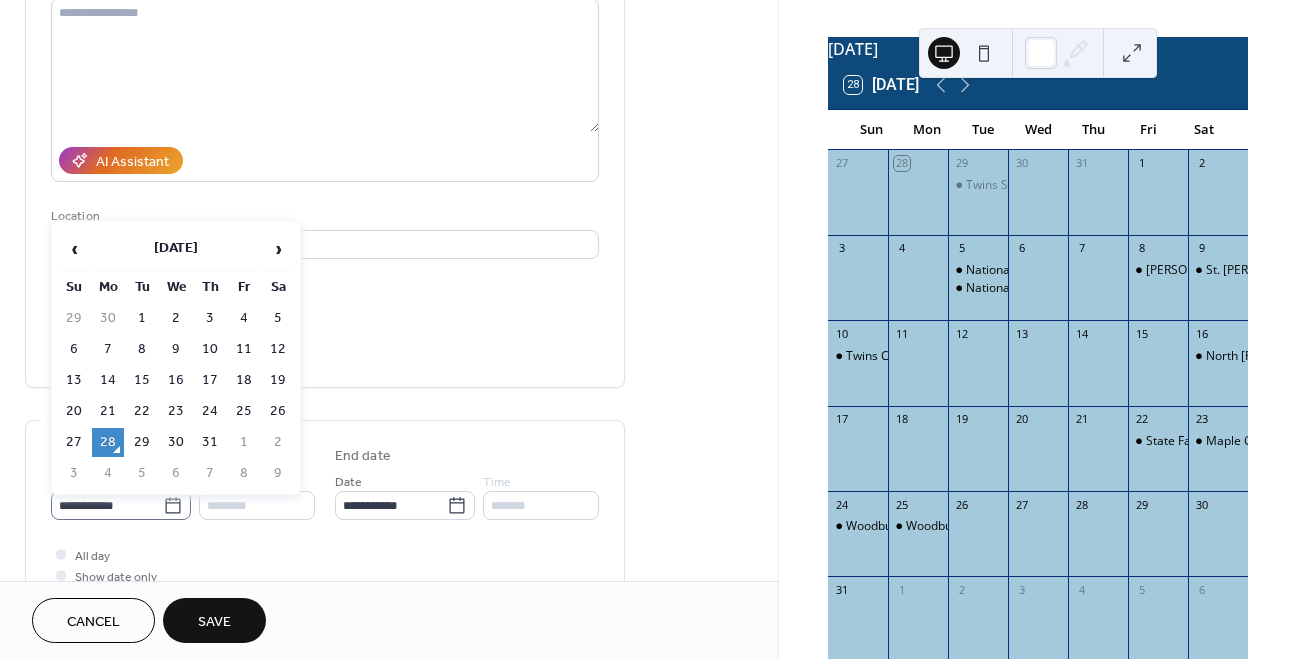 click 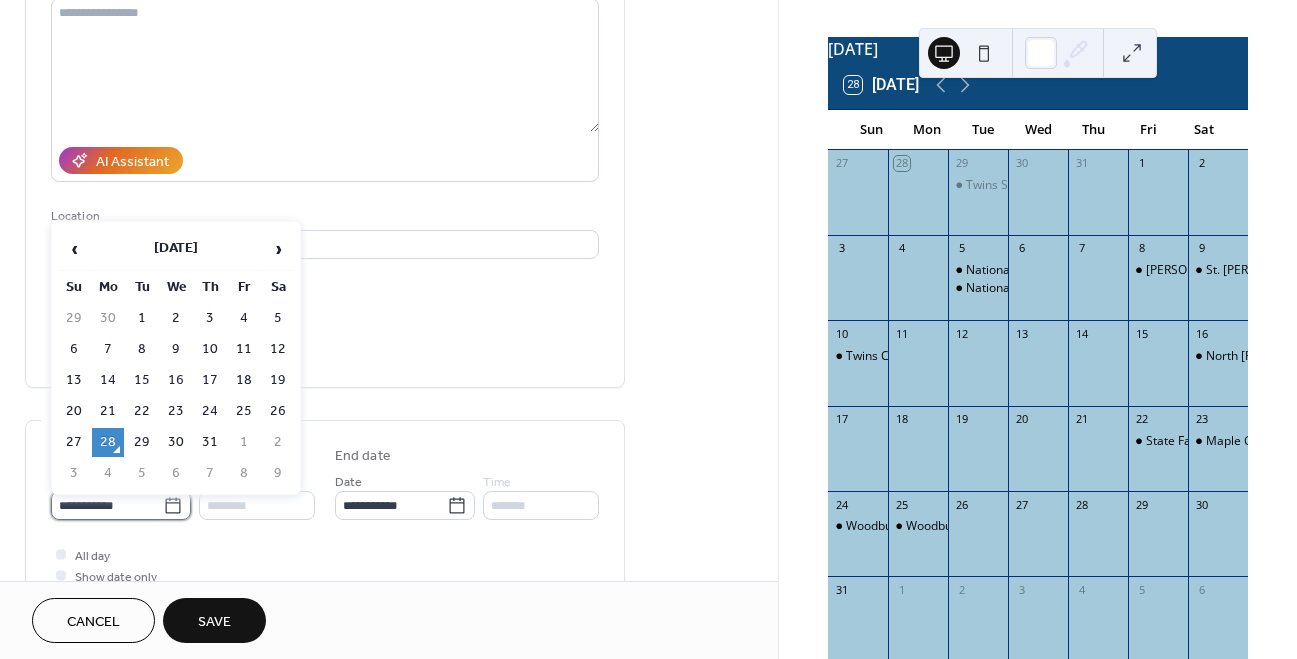 click on "**********" at bounding box center [107, 505] 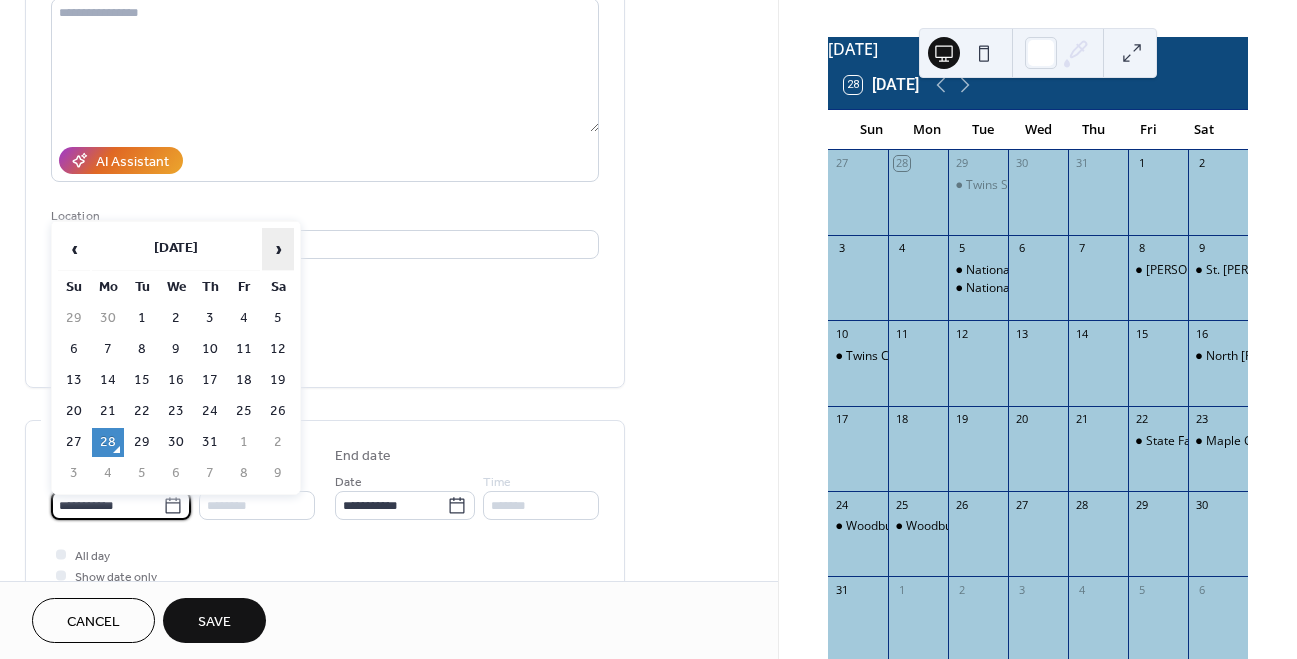 click on "›" at bounding box center (278, 249) 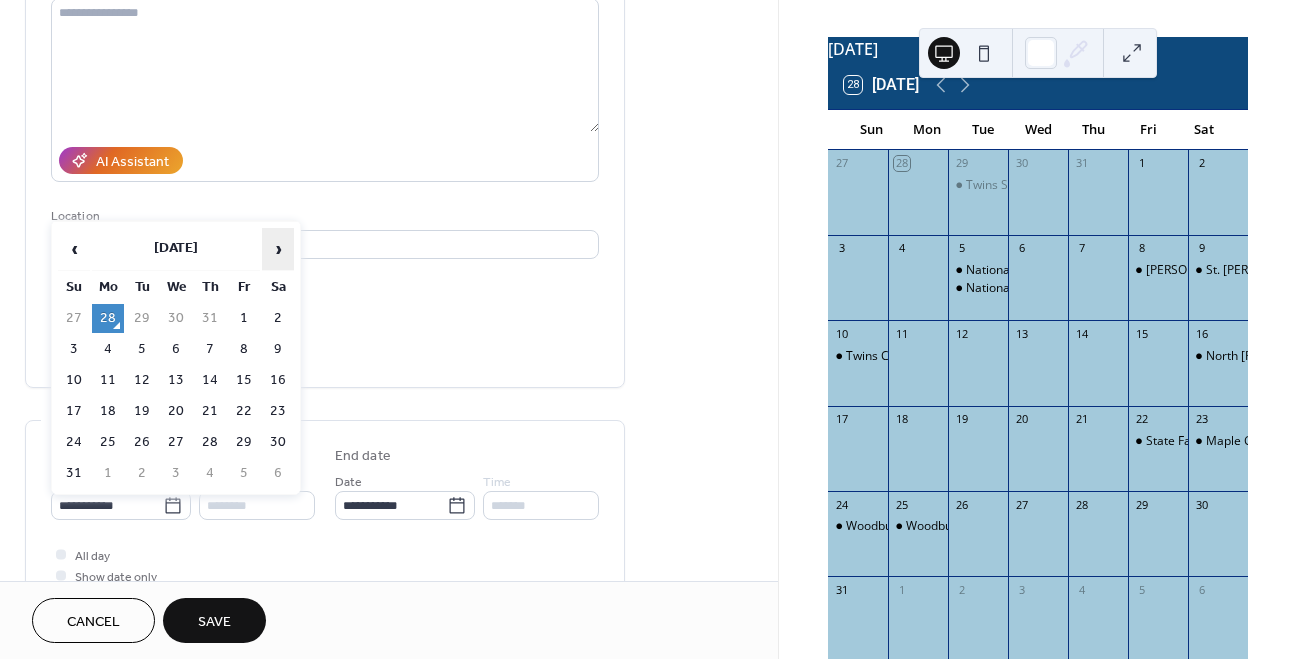 click on "›" at bounding box center (278, 249) 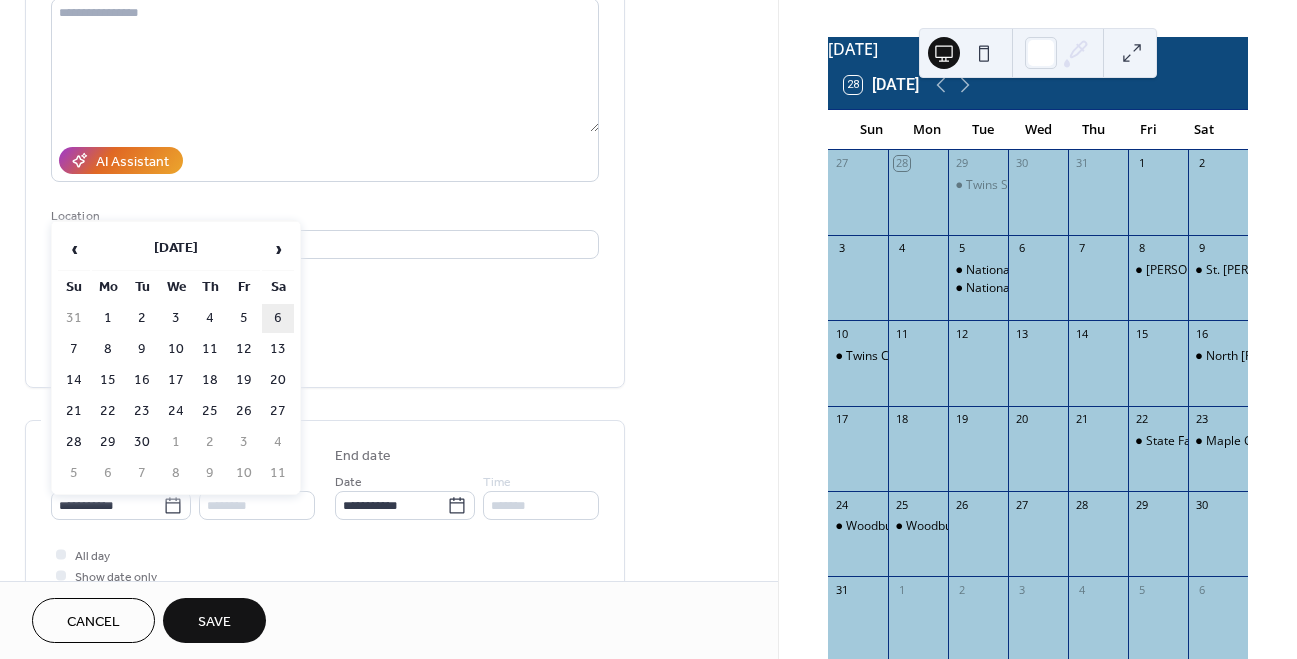 click on "6" at bounding box center (278, 318) 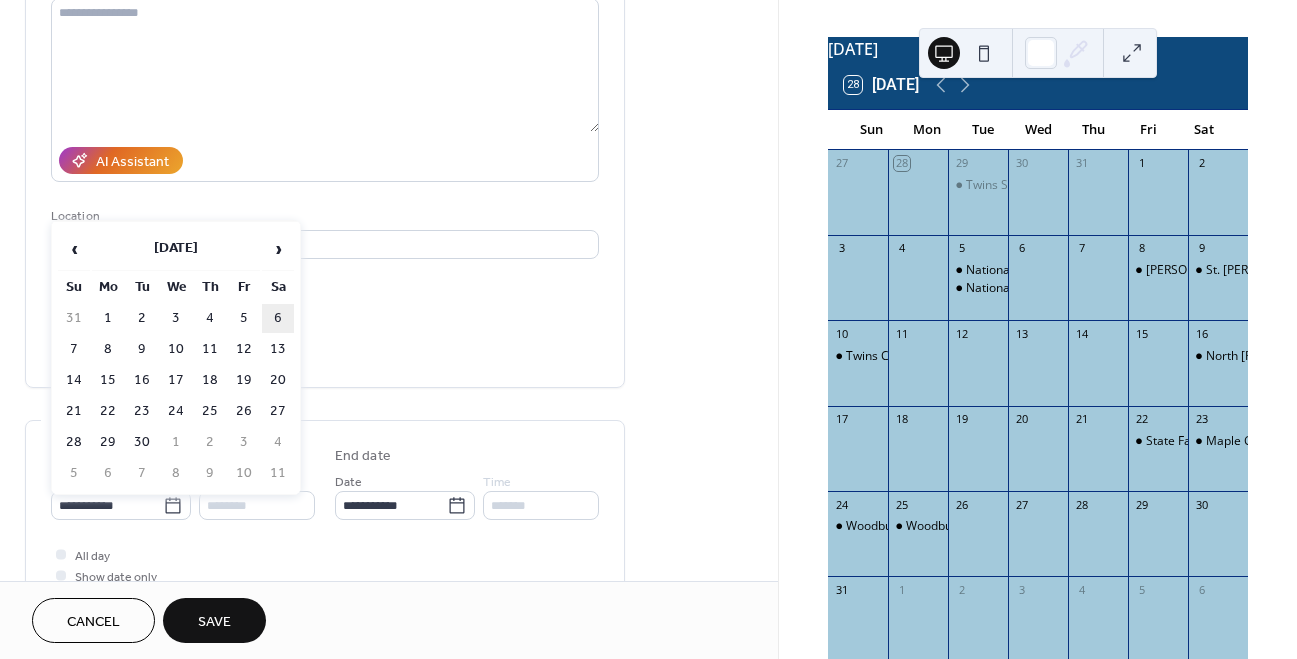 type on "**********" 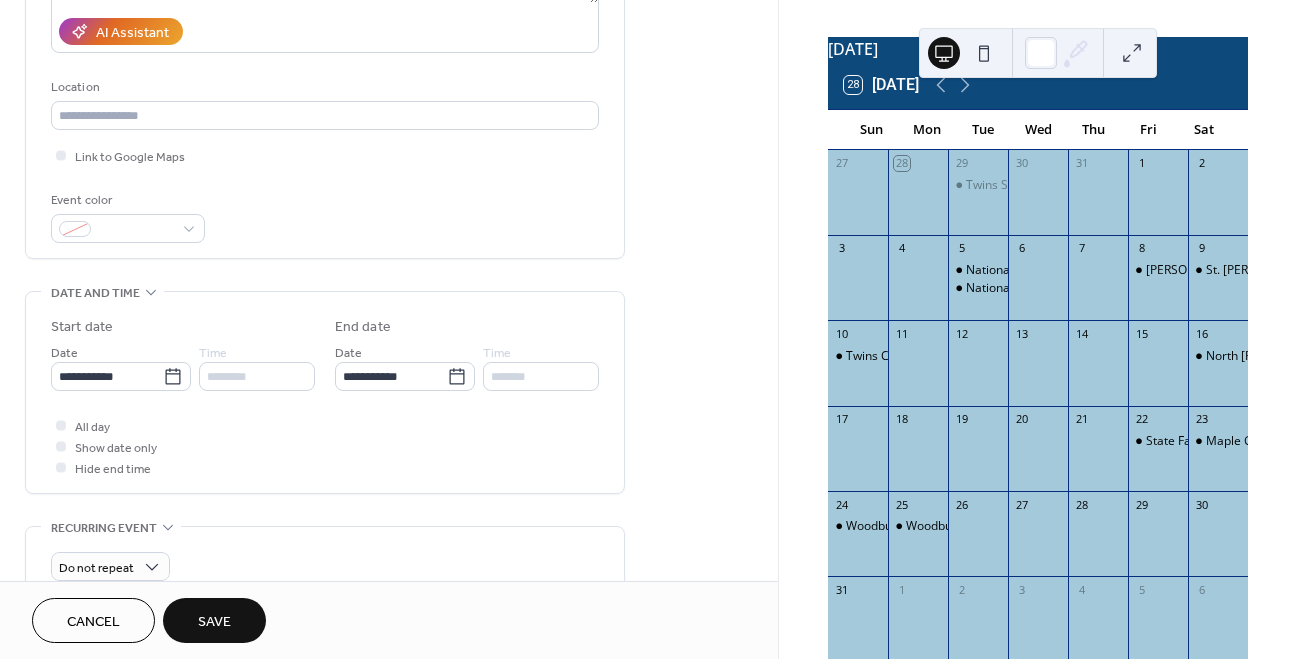 scroll, scrollTop: 388, scrollLeft: 0, axis: vertical 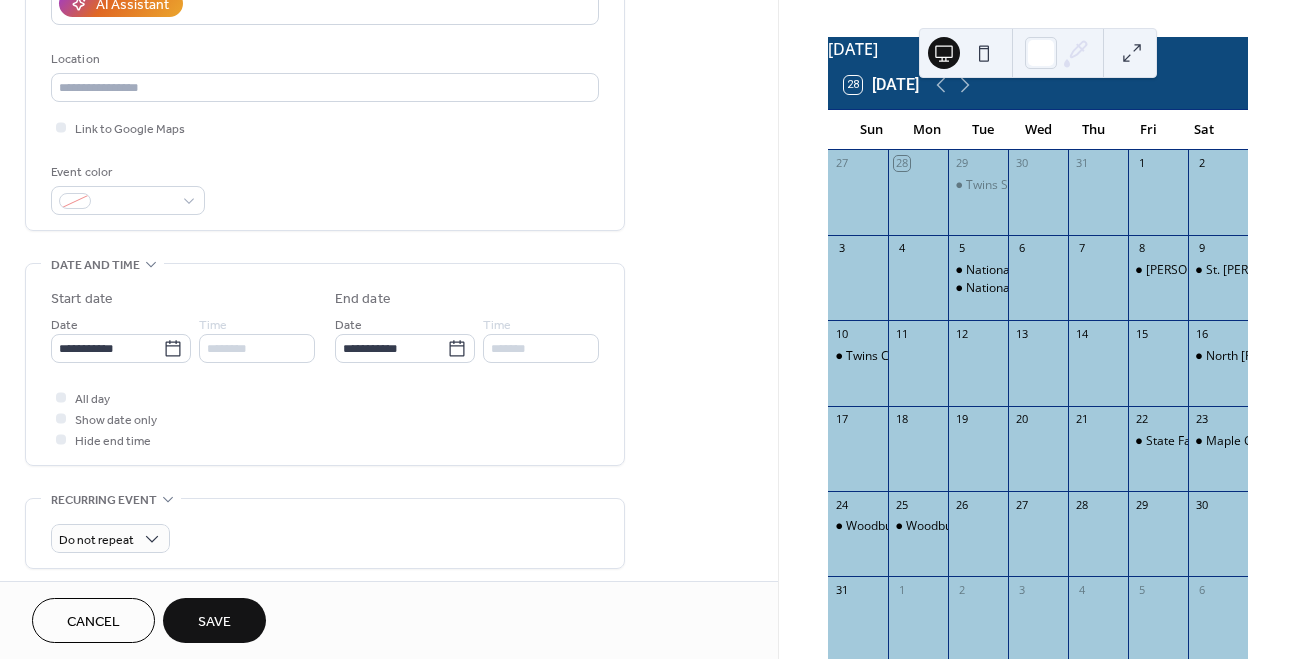 click on "Save" at bounding box center [214, 622] 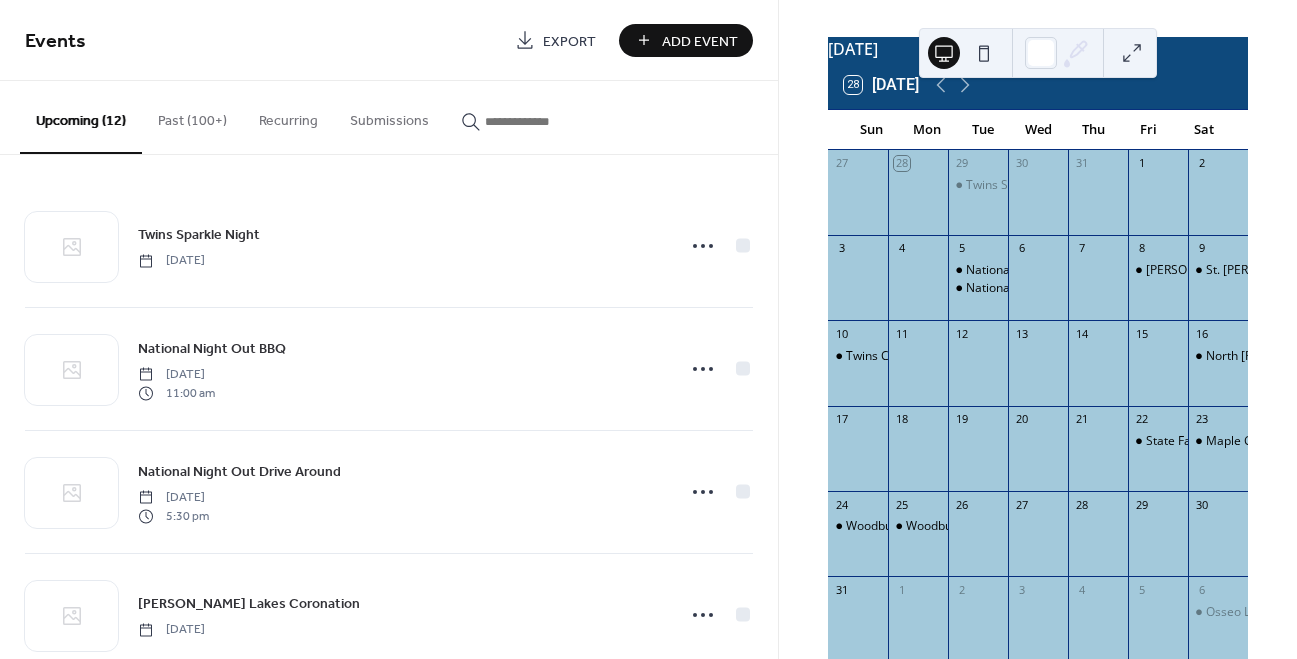 click on "Add Event" at bounding box center [686, 40] 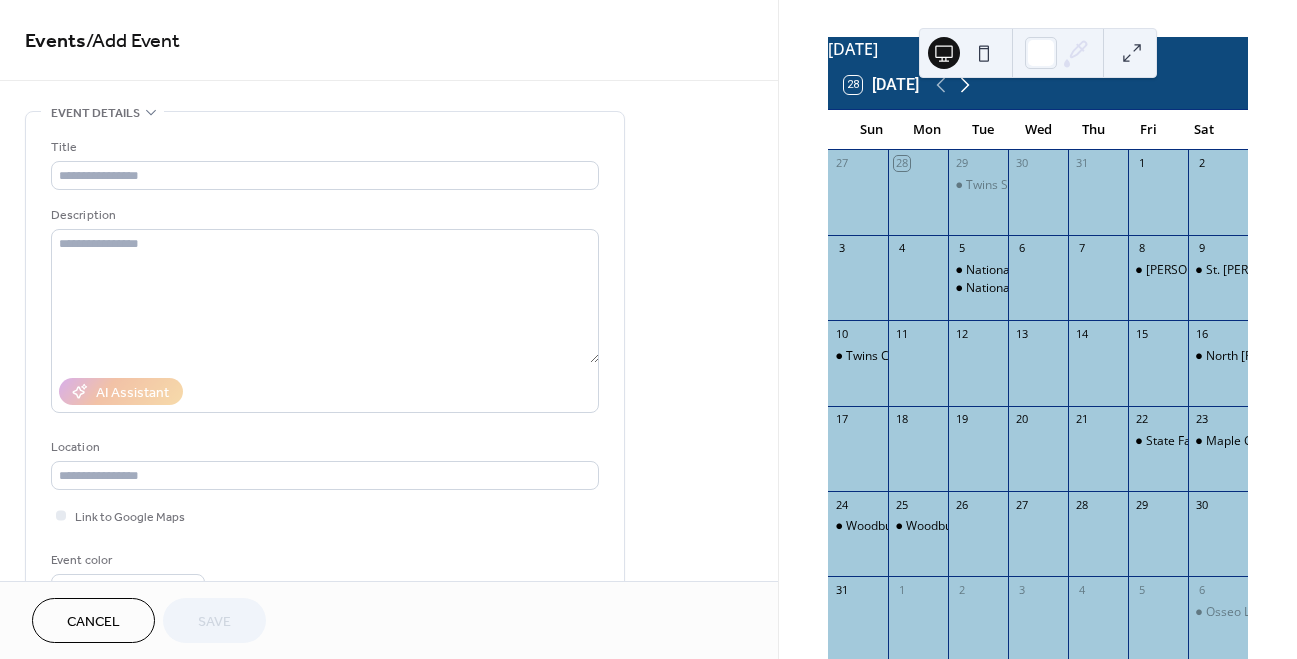 click 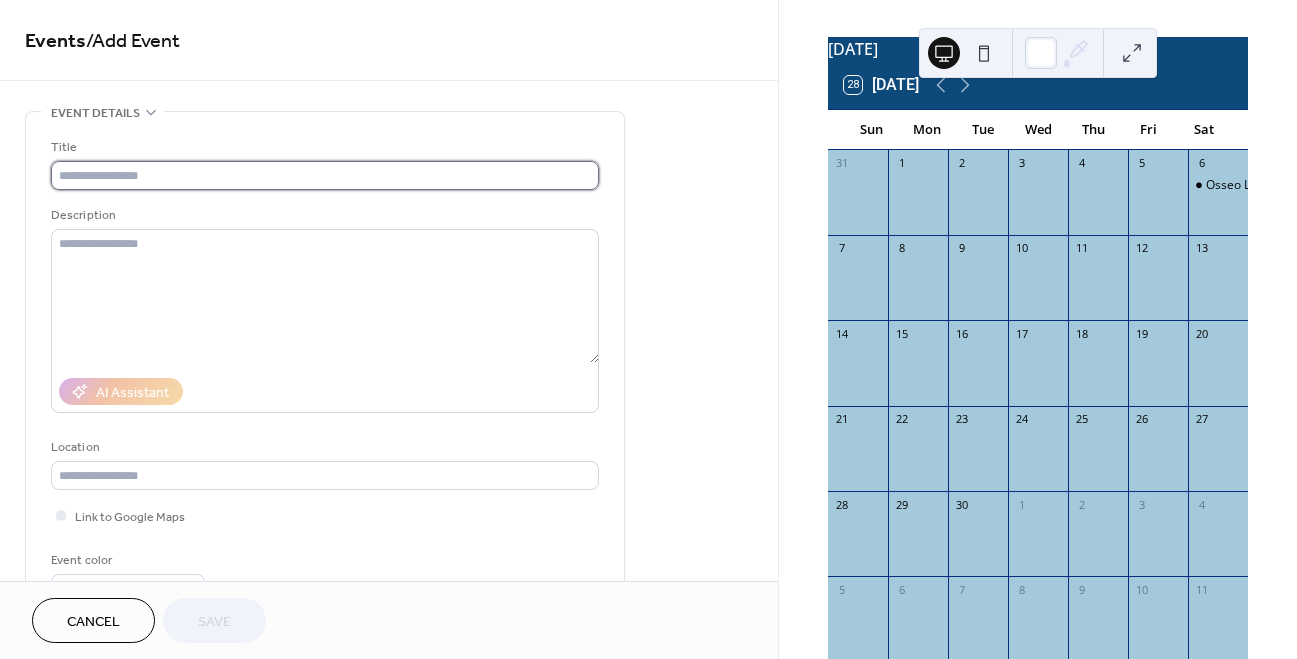 click at bounding box center (325, 175) 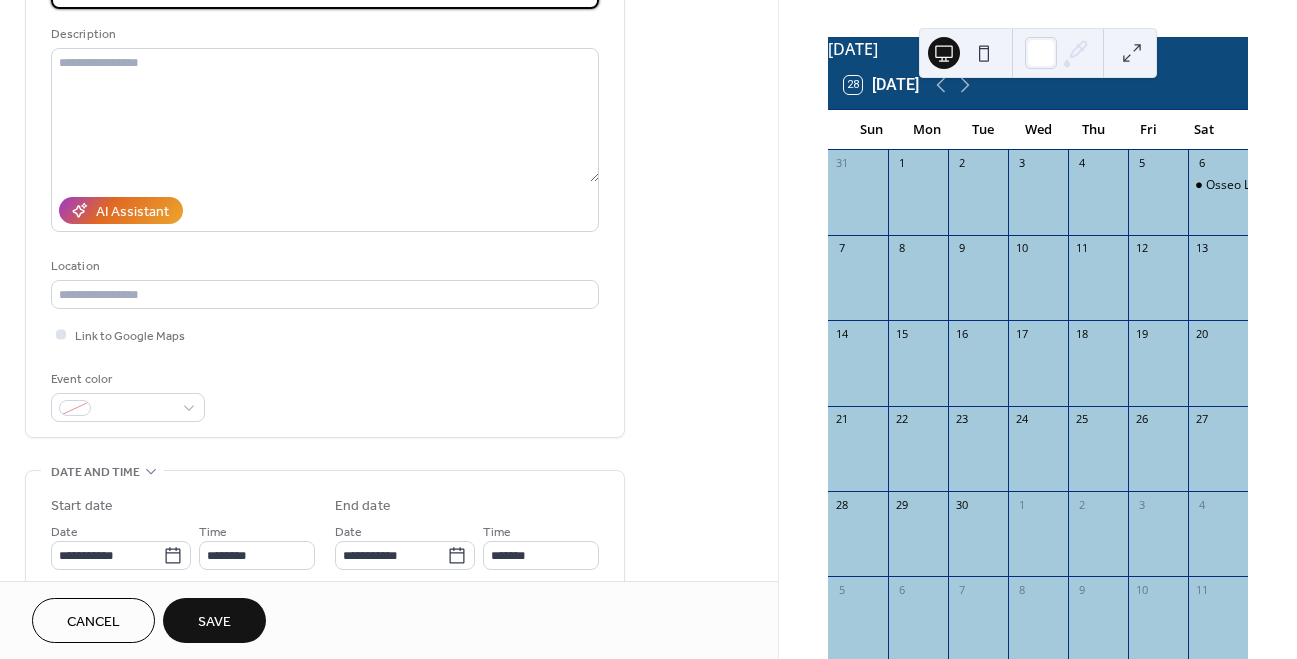 scroll, scrollTop: 203, scrollLeft: 0, axis: vertical 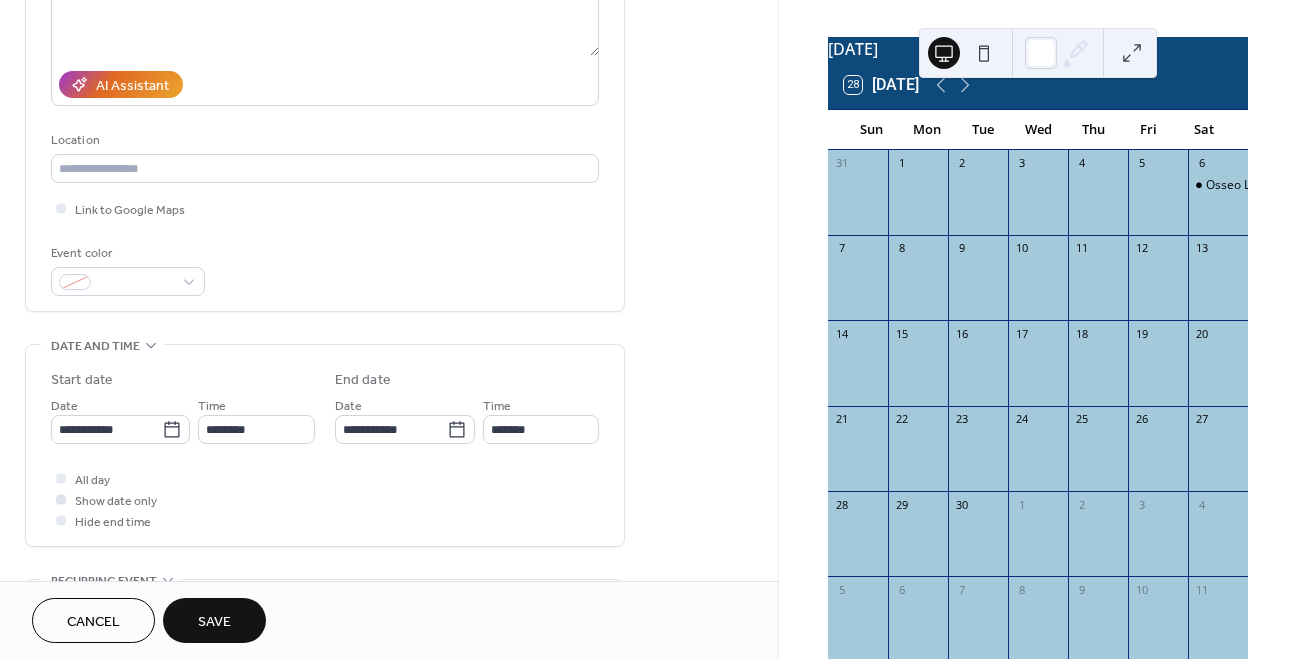type on "**********" 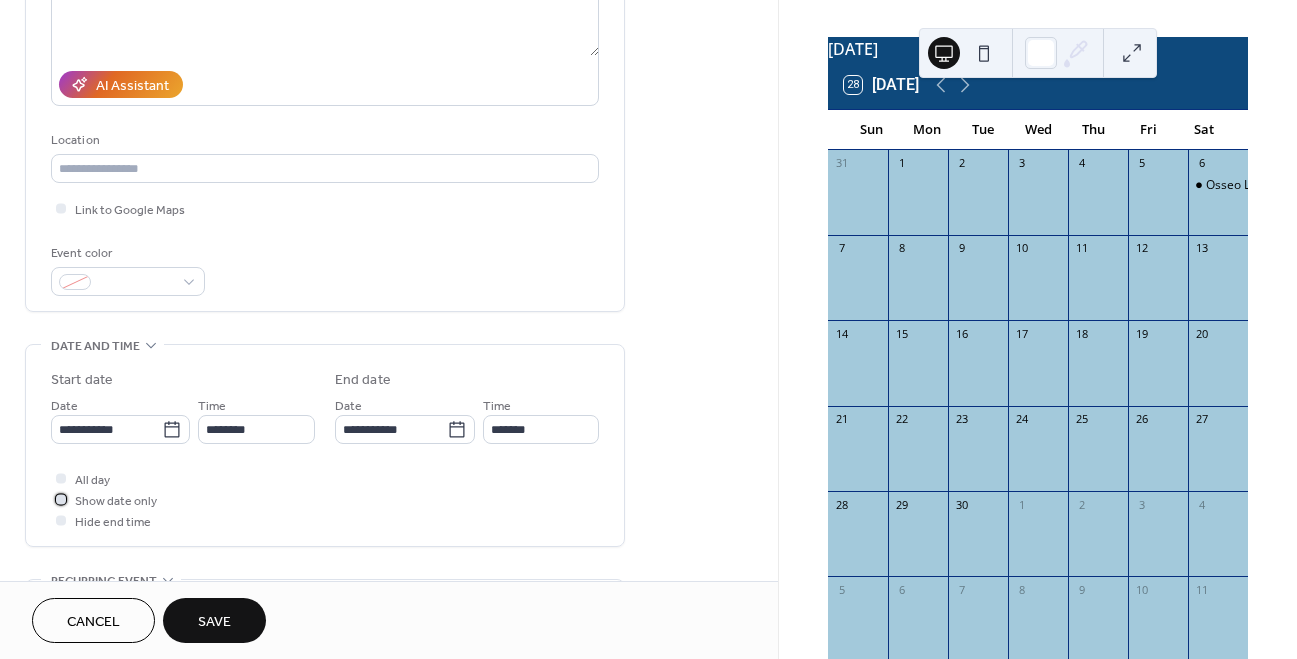 click on "Show date only" at bounding box center (116, 501) 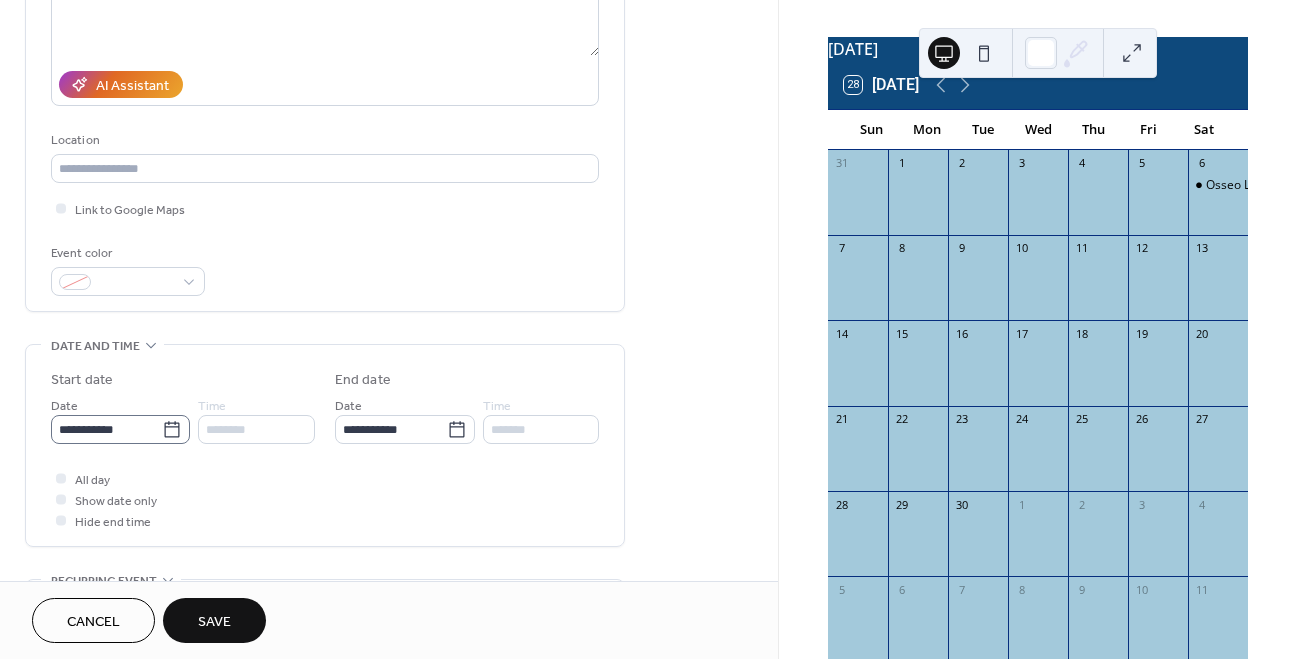 click 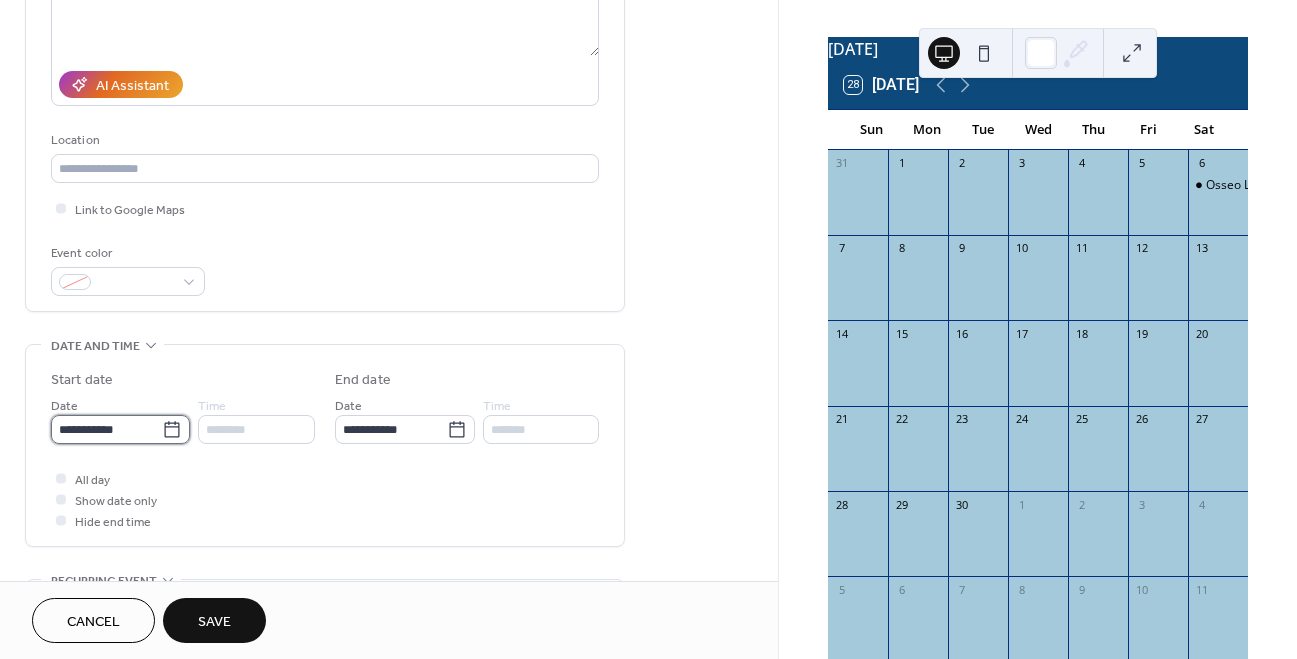 click on "**********" at bounding box center [106, 429] 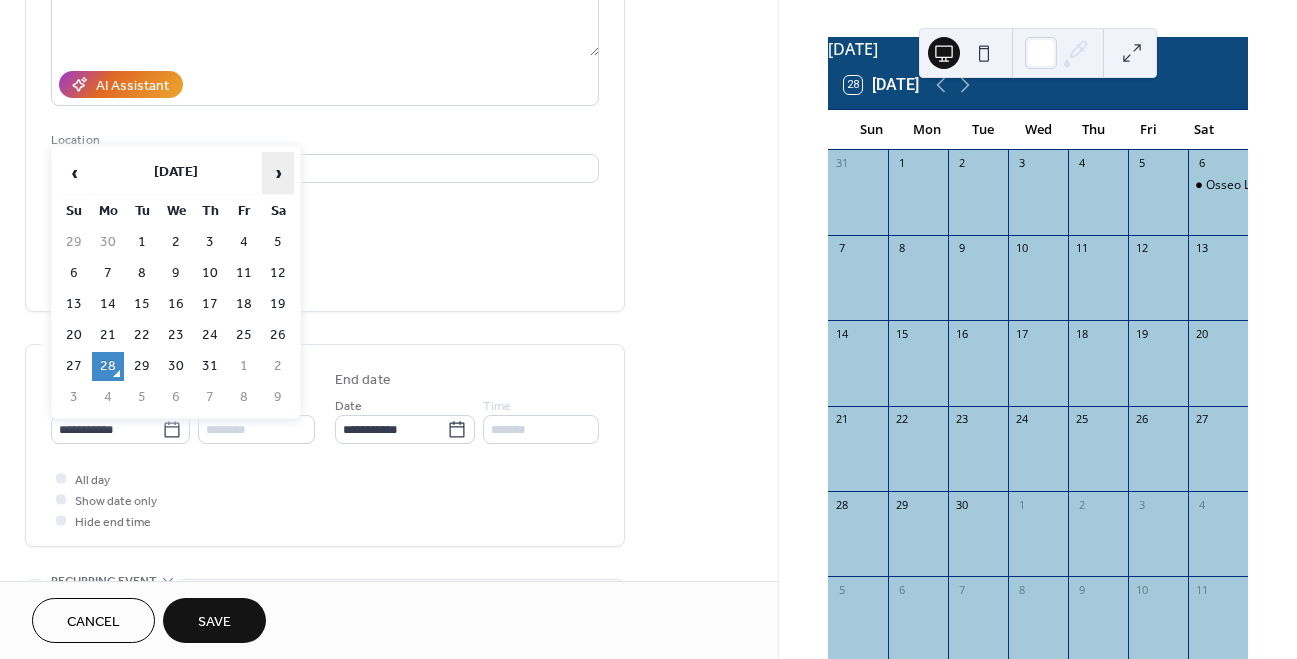 click on "›" at bounding box center [278, 173] 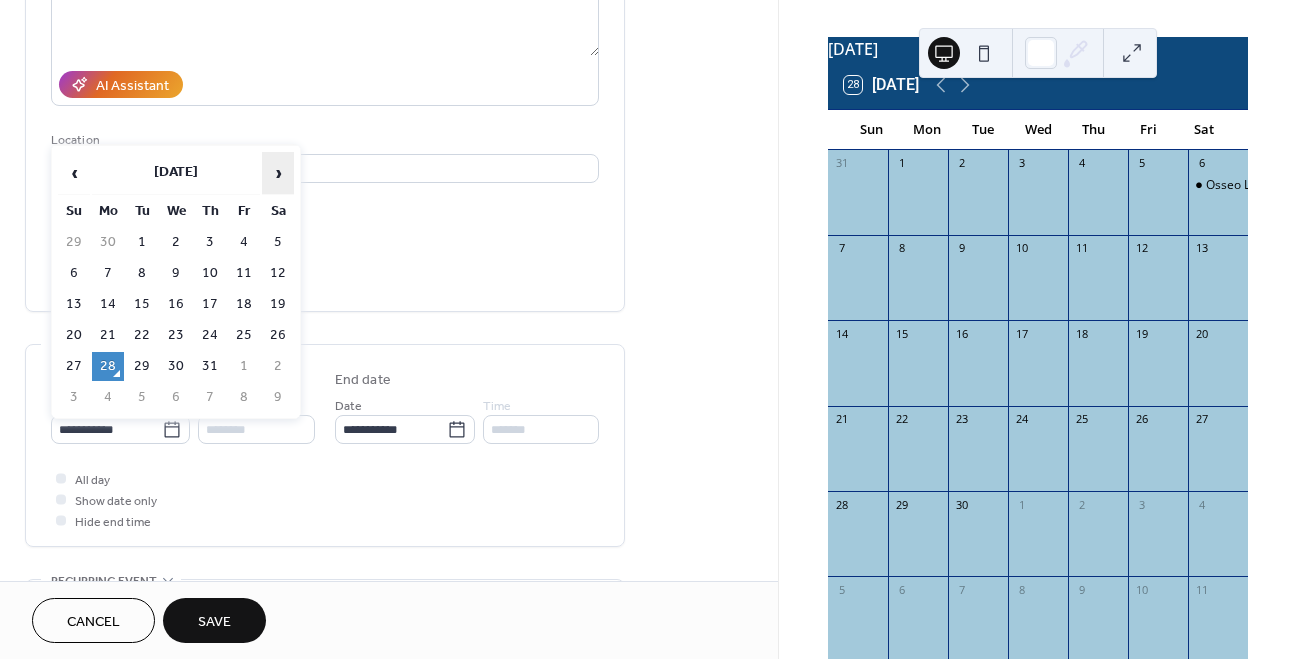 scroll, scrollTop: 0, scrollLeft: 0, axis: both 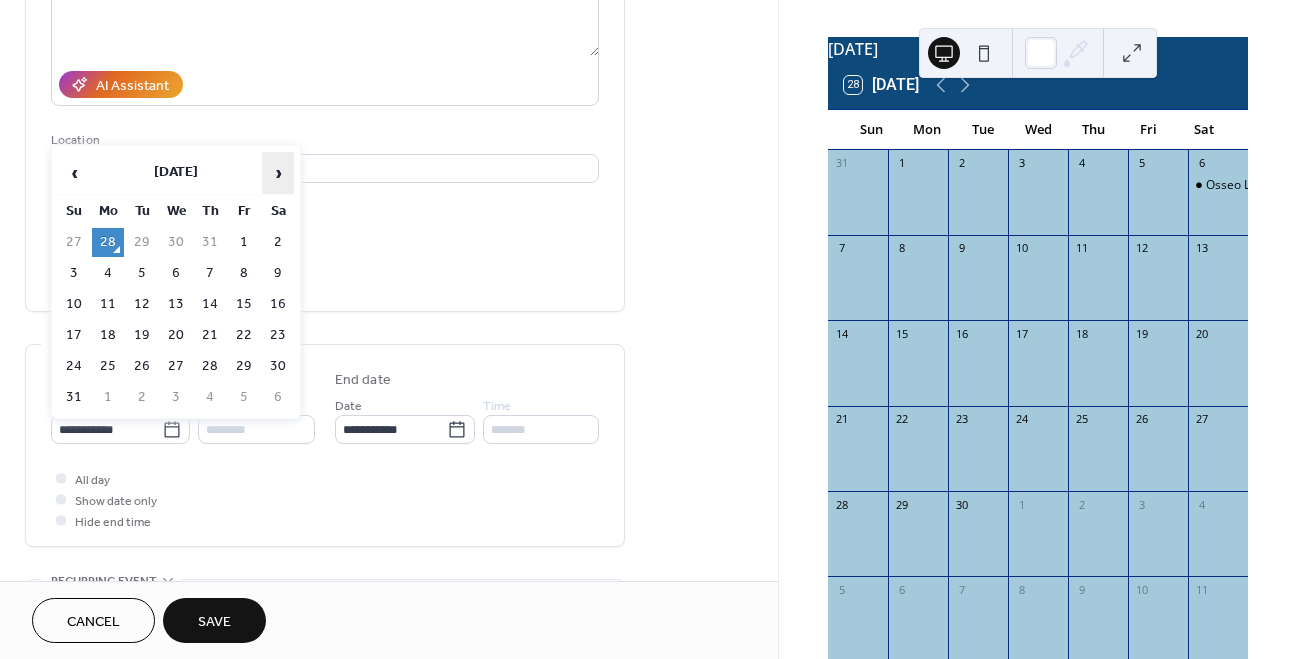 click on "›" at bounding box center (278, 173) 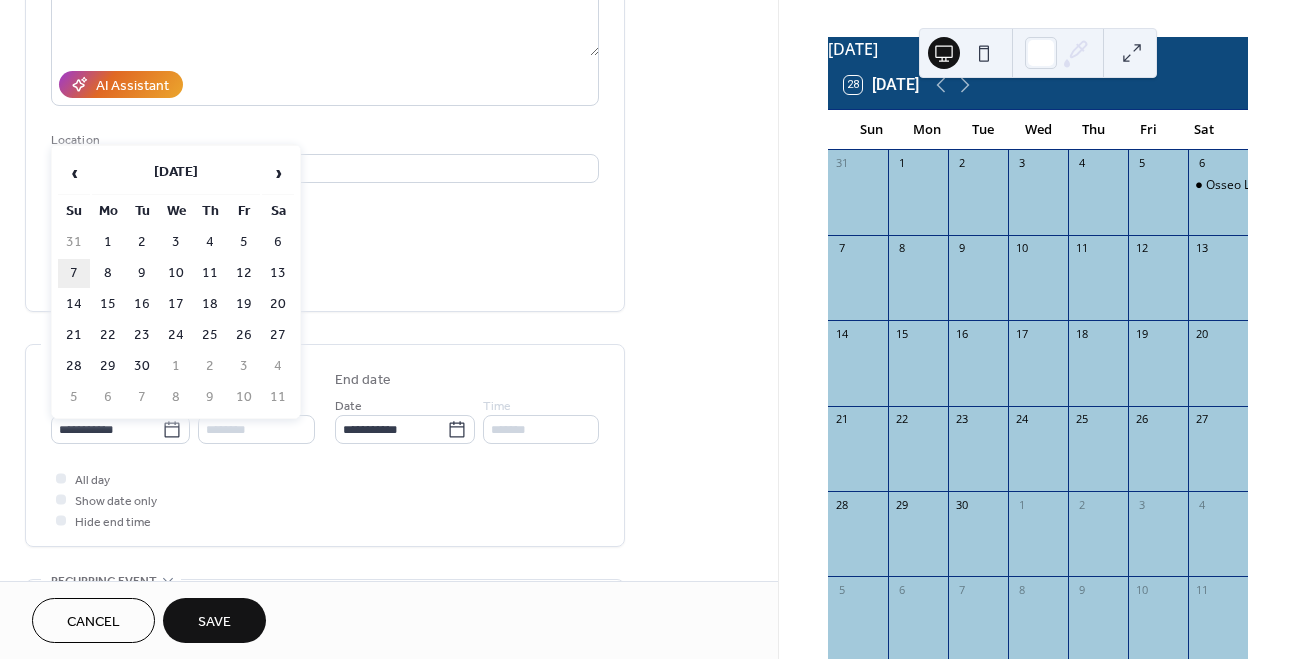 click on "7" at bounding box center [74, 273] 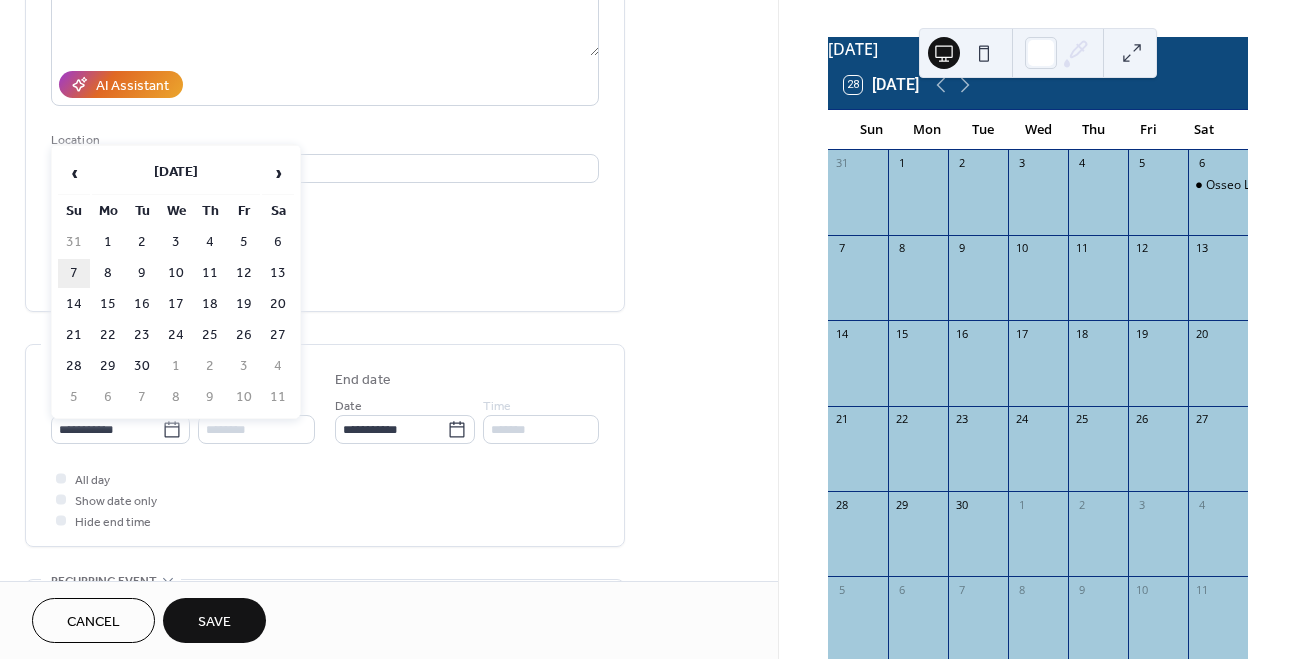 type on "**********" 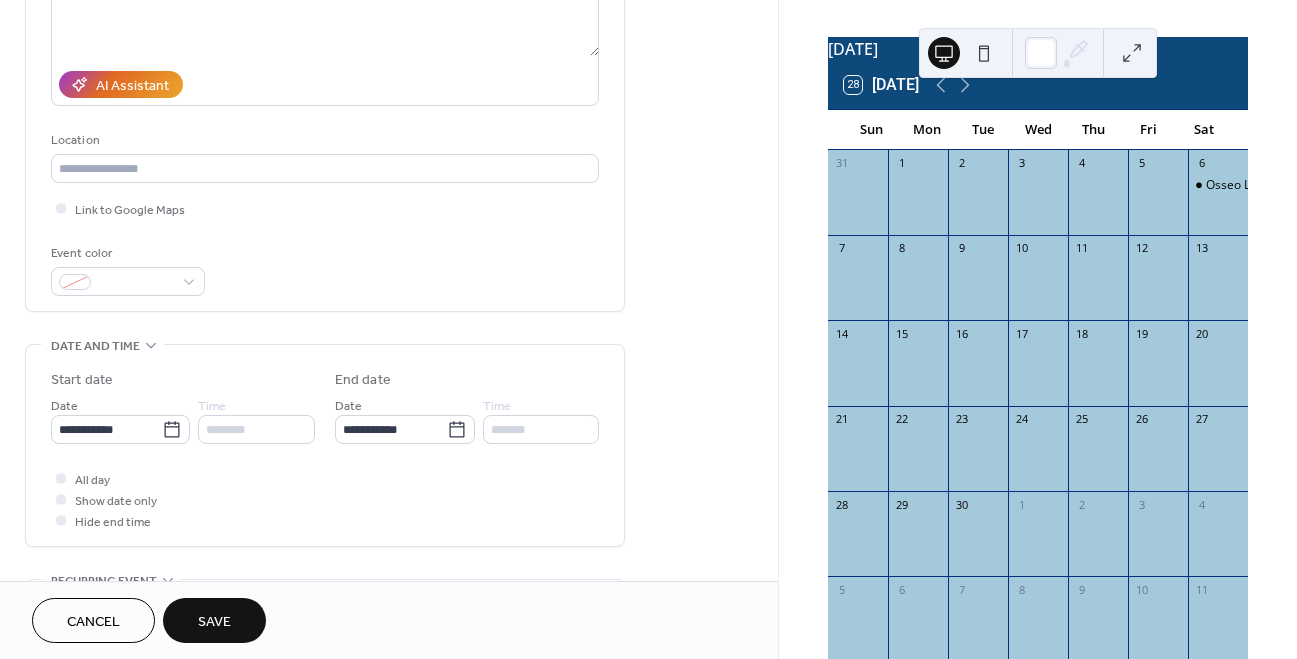 click on "Save" at bounding box center (214, 622) 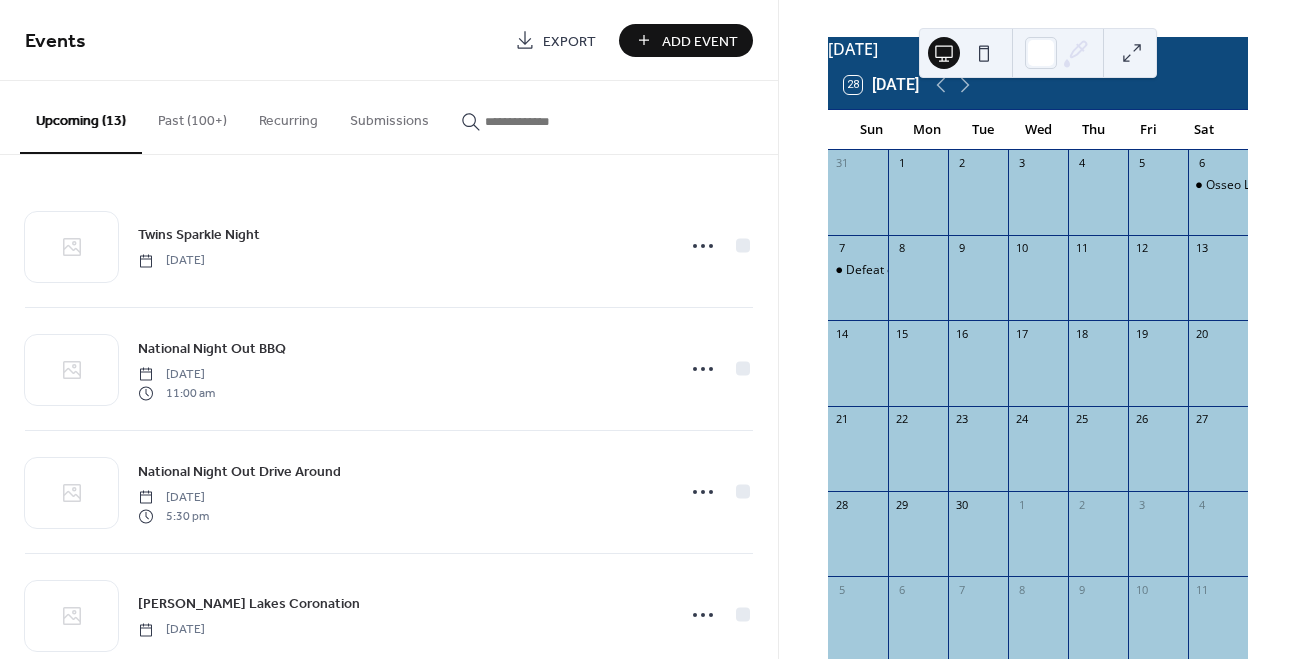 click at bounding box center [1218, 287] 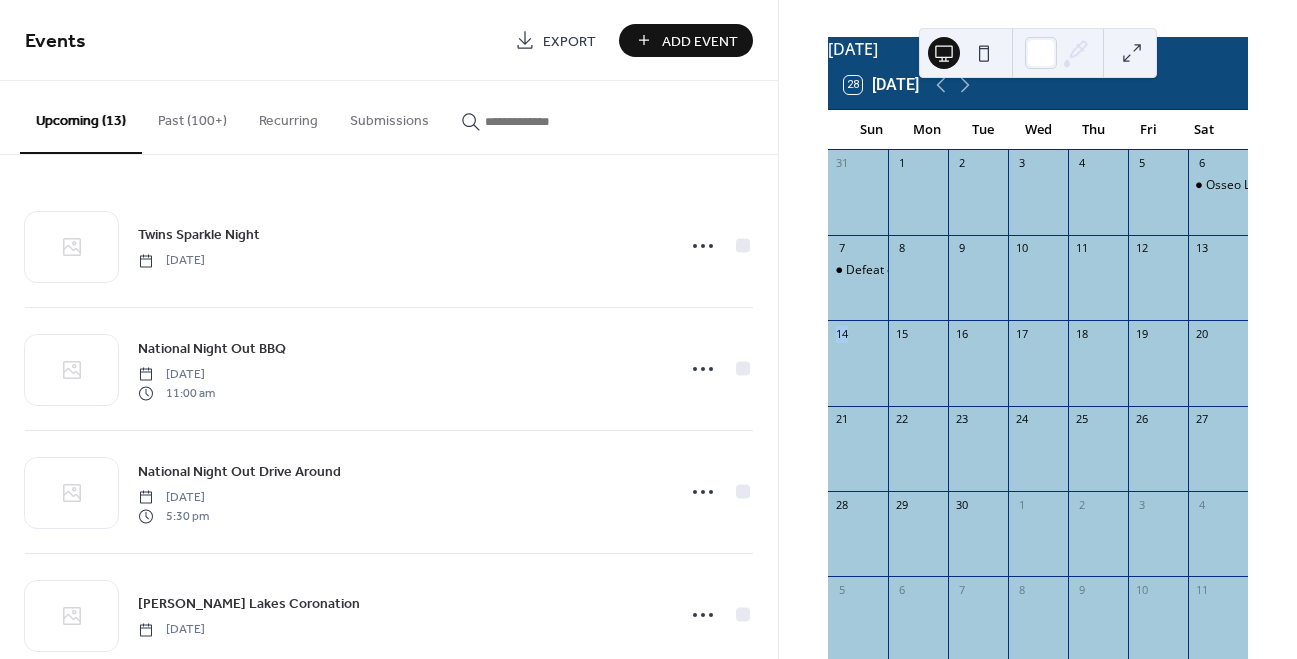 click at bounding box center [1218, 287] 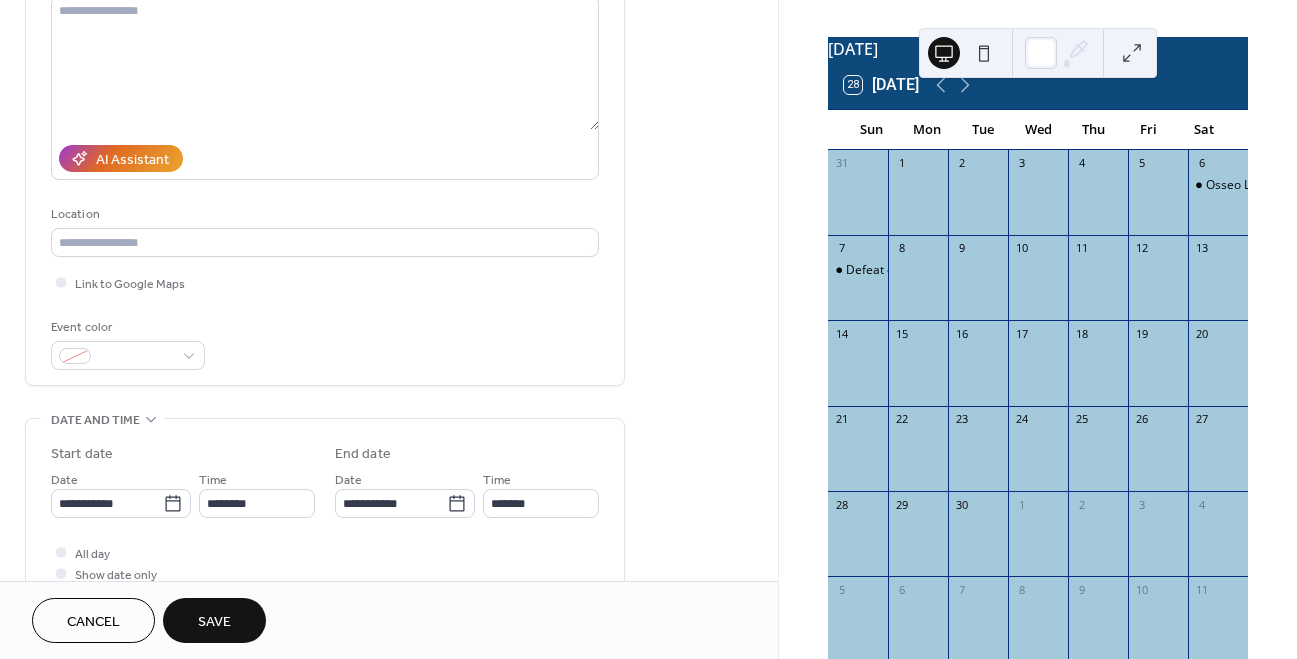 scroll, scrollTop: 276, scrollLeft: 0, axis: vertical 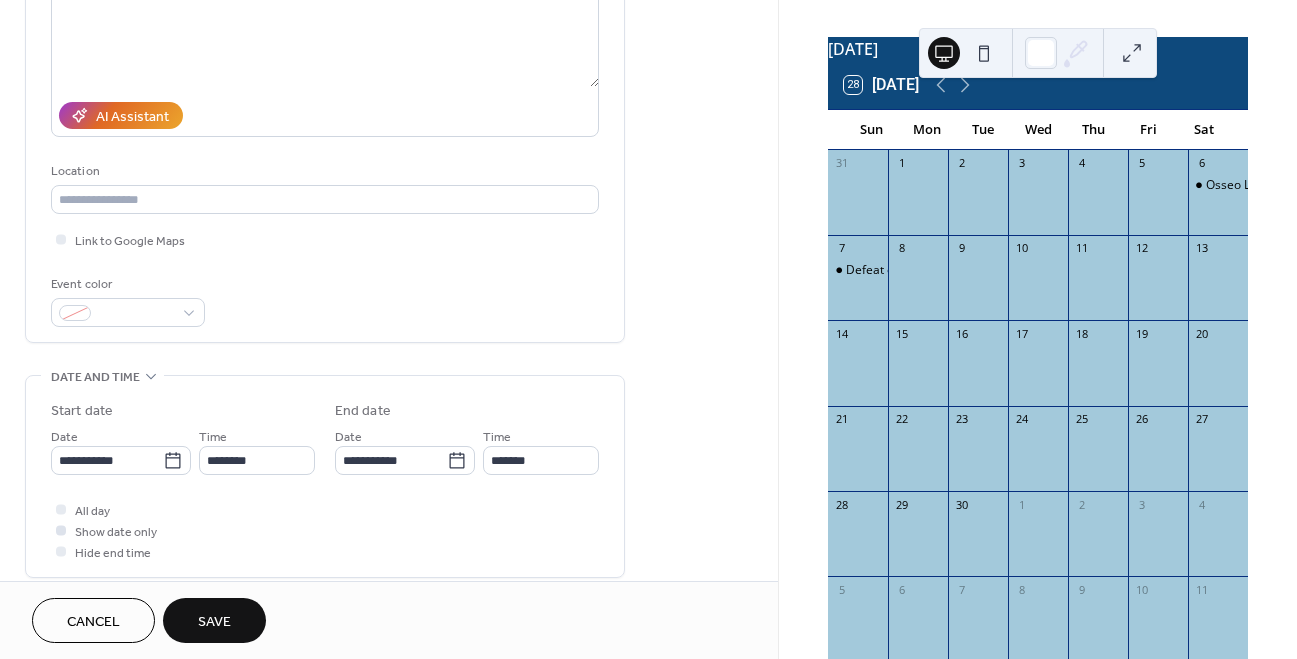 type on "**********" 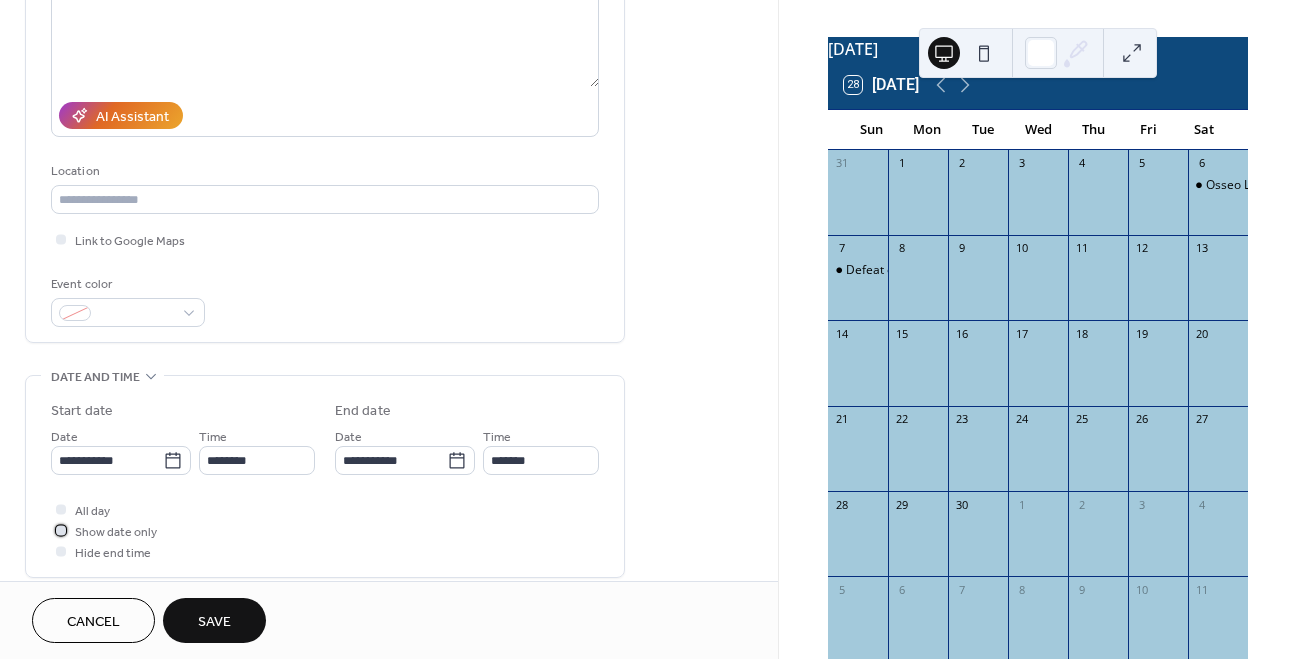 click on "Show date only" at bounding box center (116, 532) 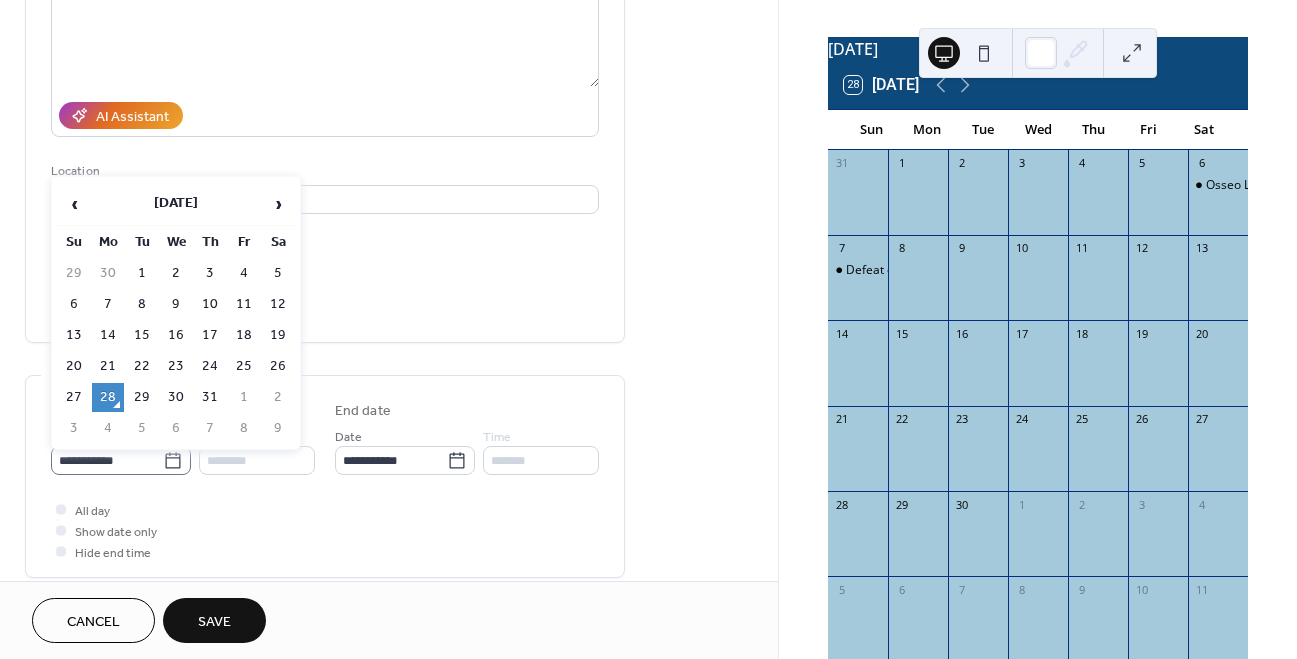 click 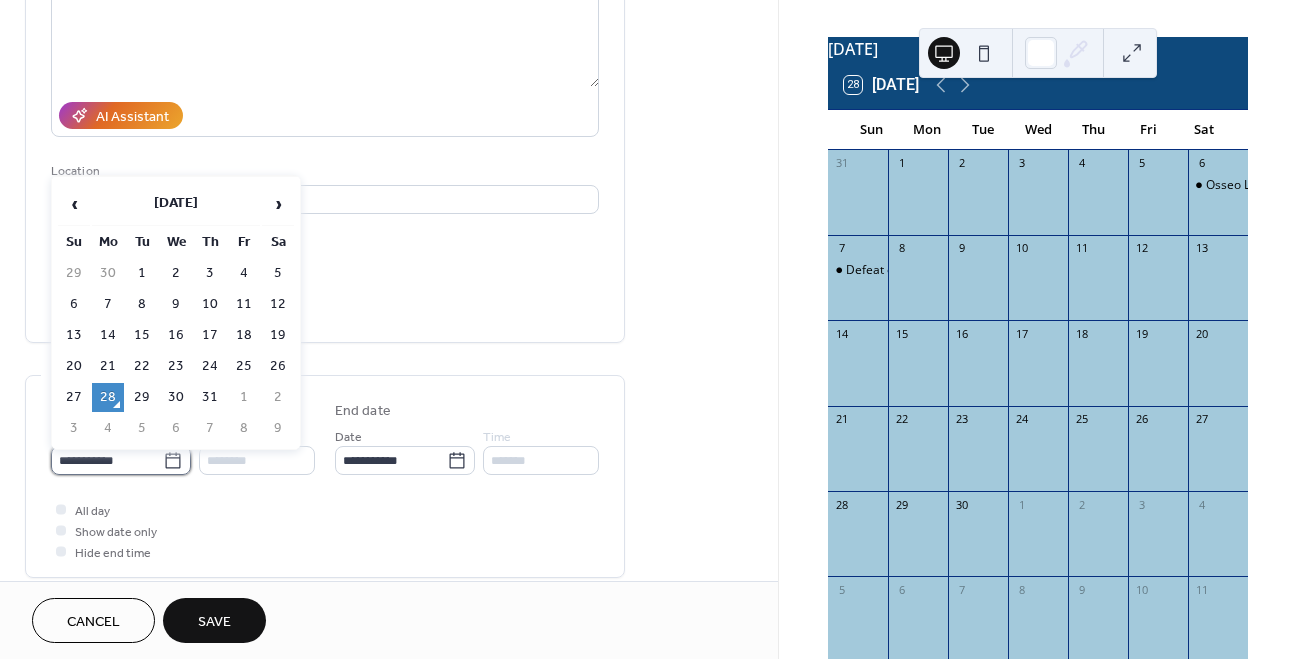 click on "**********" at bounding box center (107, 460) 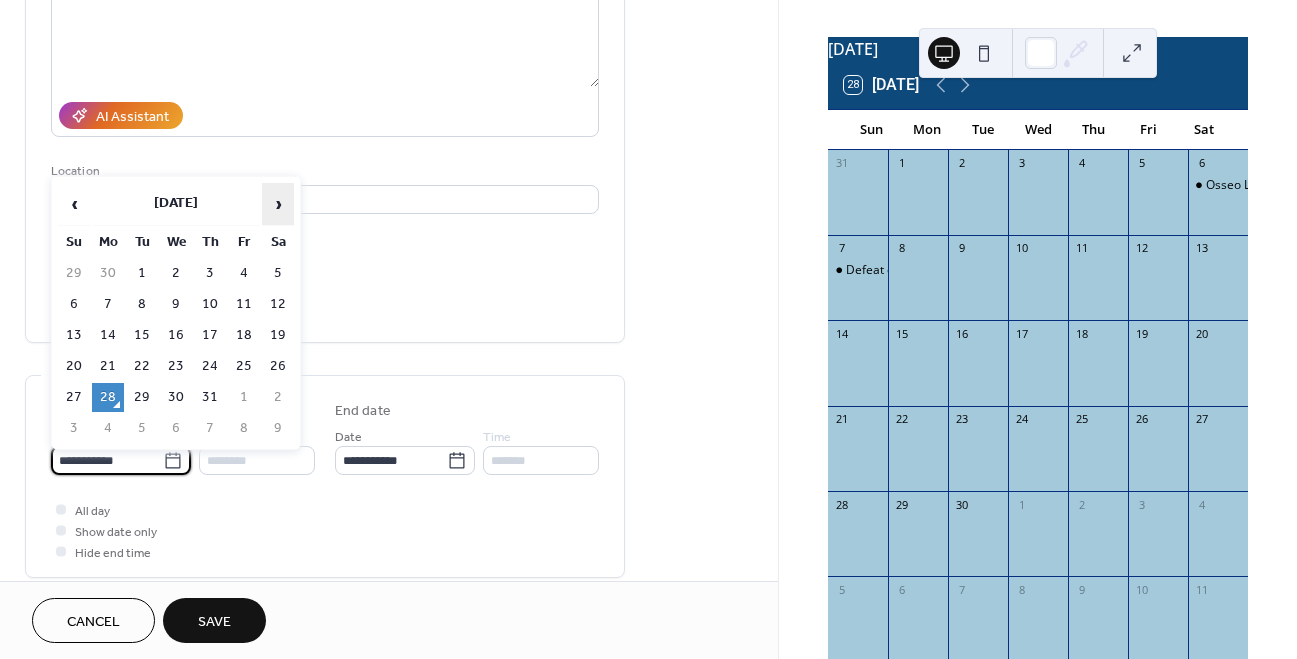 click on "›" at bounding box center [278, 204] 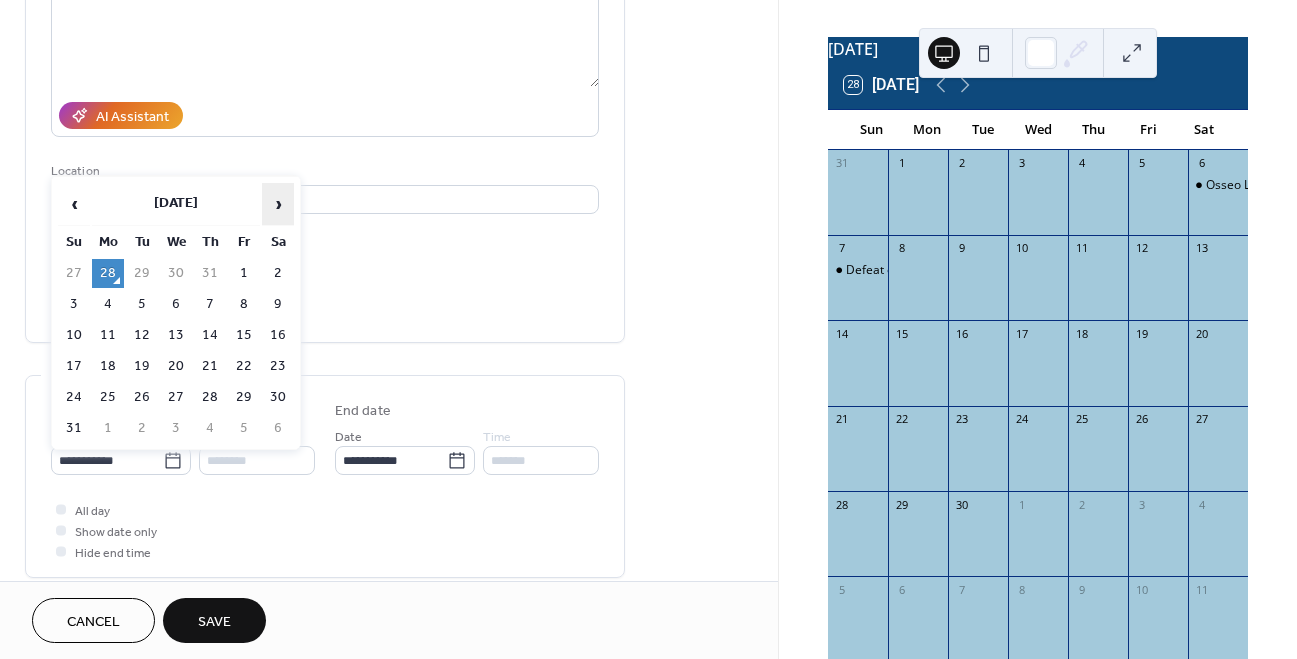 click on "›" at bounding box center [278, 204] 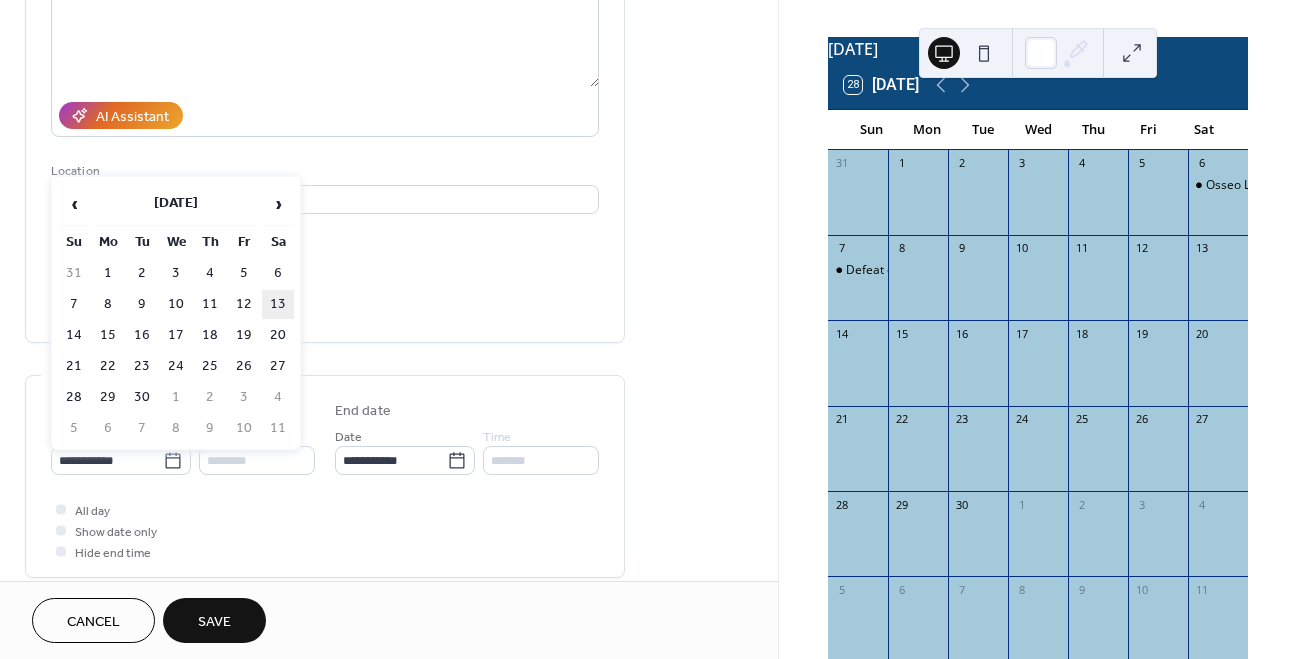 click on "13" at bounding box center [278, 304] 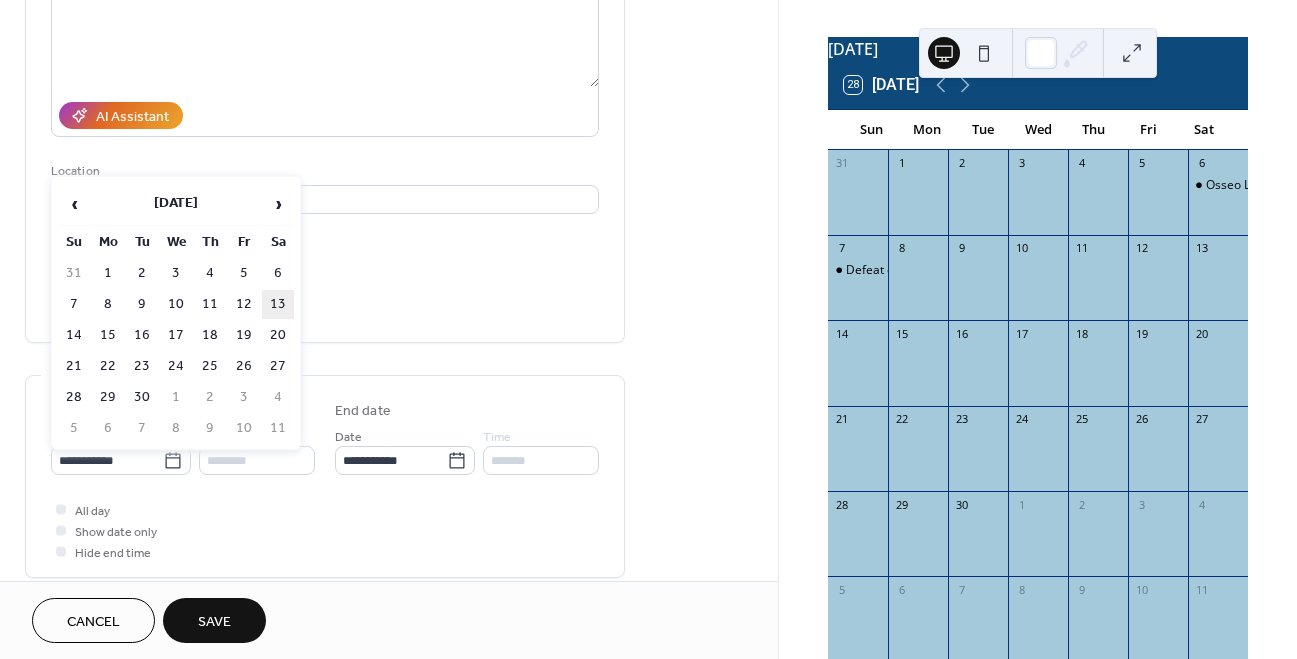 type on "**********" 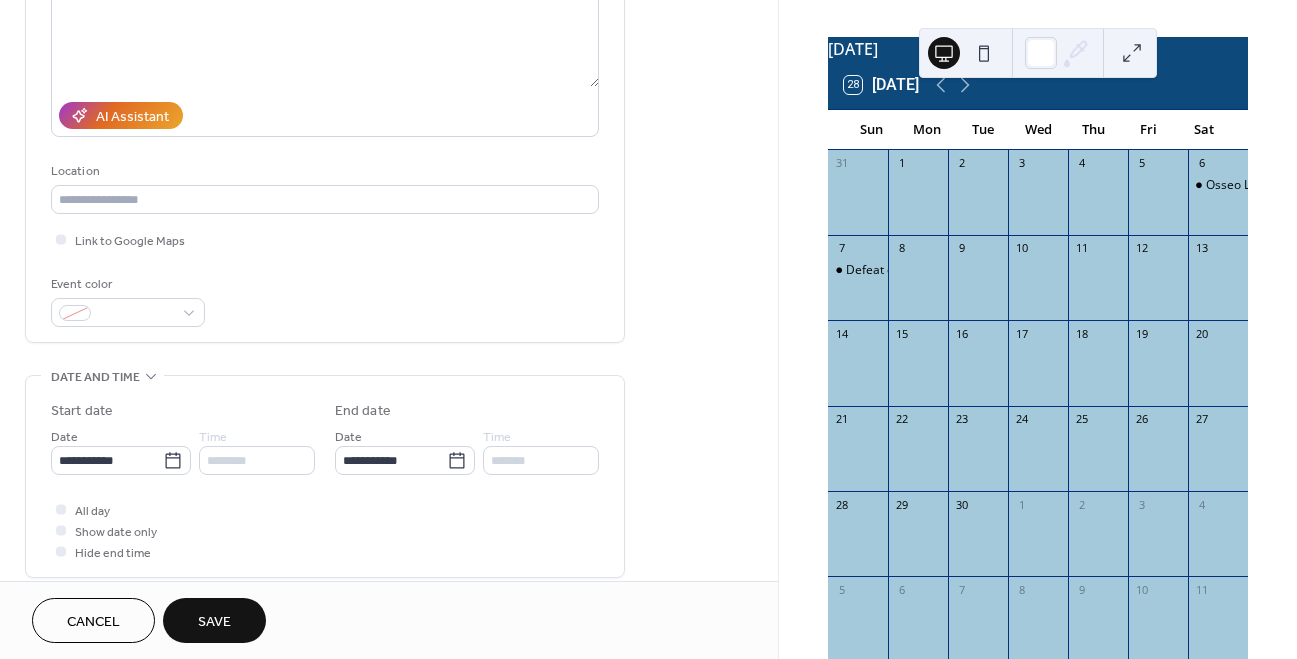 click on "Save" at bounding box center (214, 620) 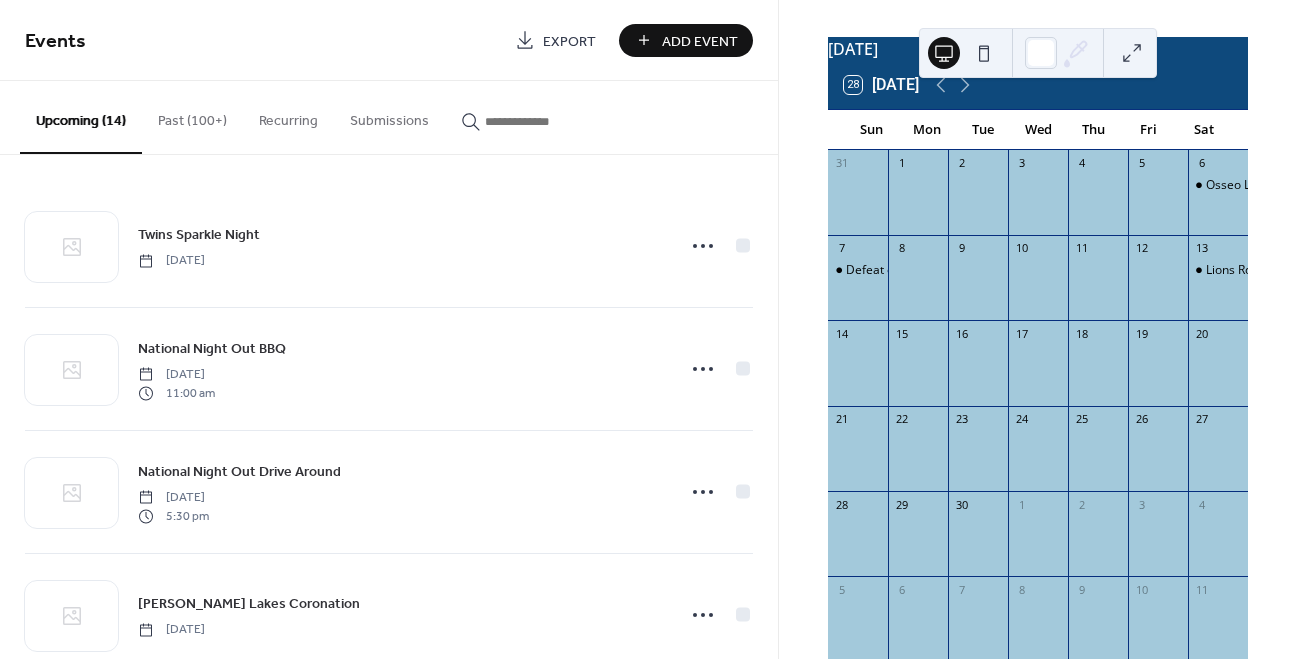click on "Add Event" at bounding box center [700, 41] 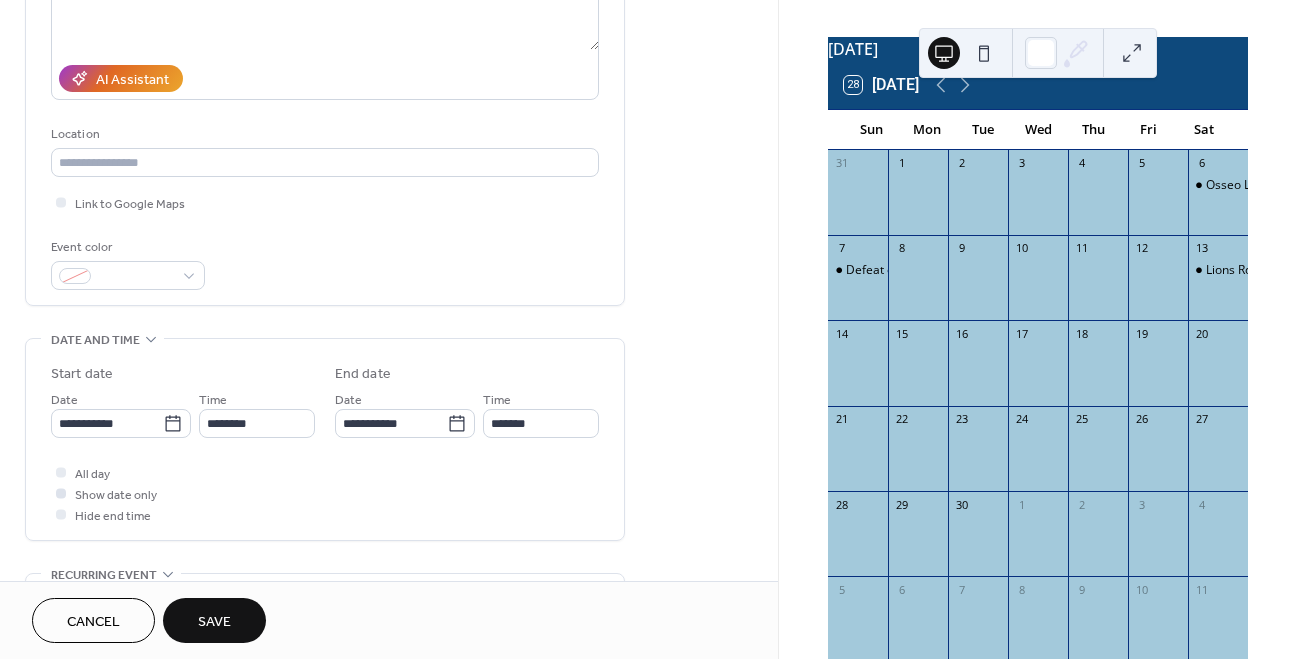 scroll, scrollTop: 321, scrollLeft: 0, axis: vertical 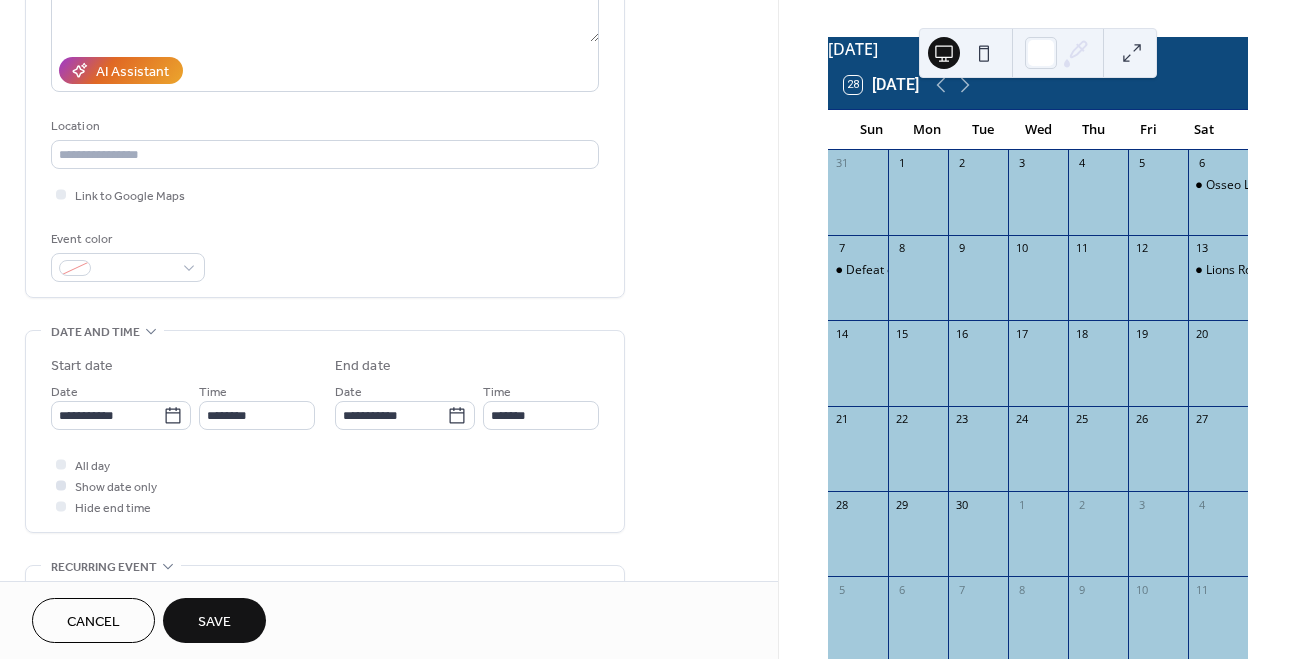 type on "**********" 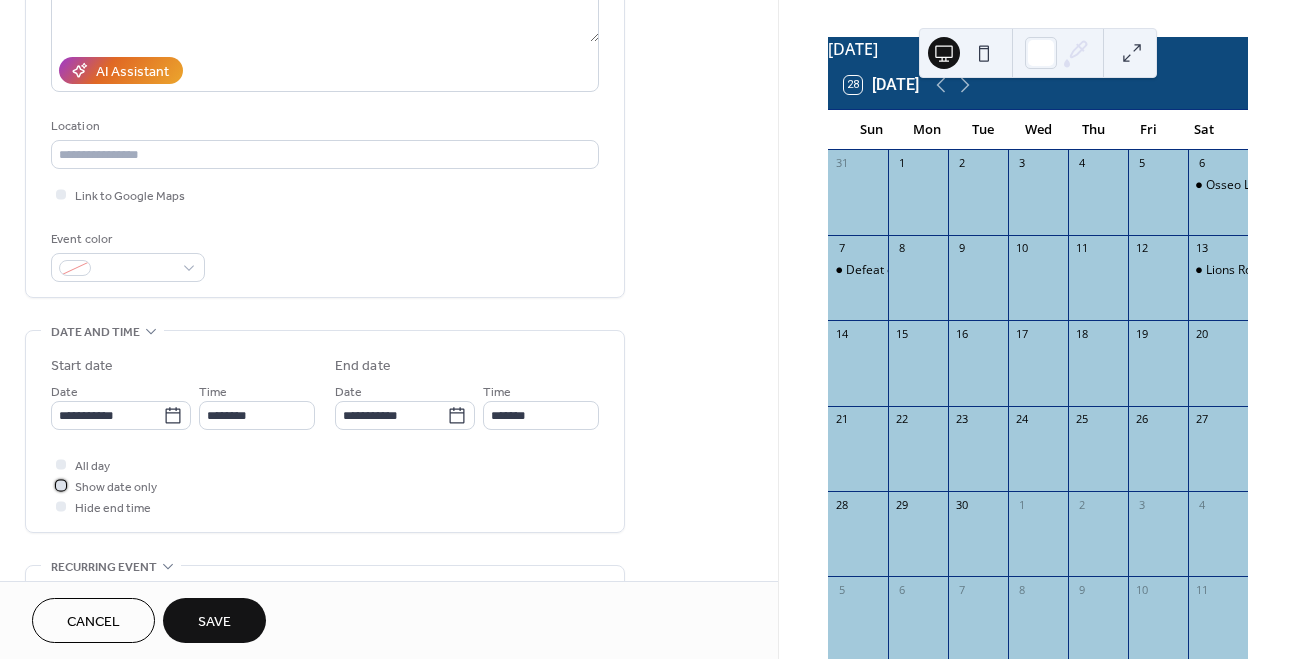 click on "Show date only" at bounding box center (116, 487) 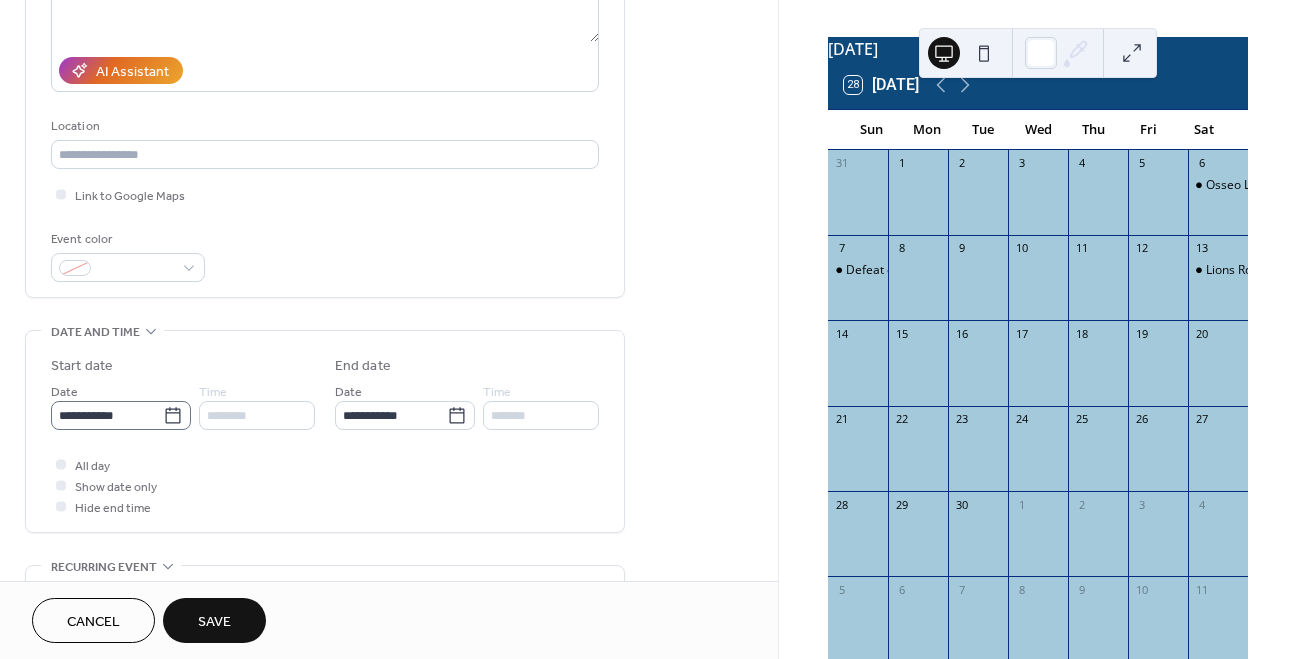 click 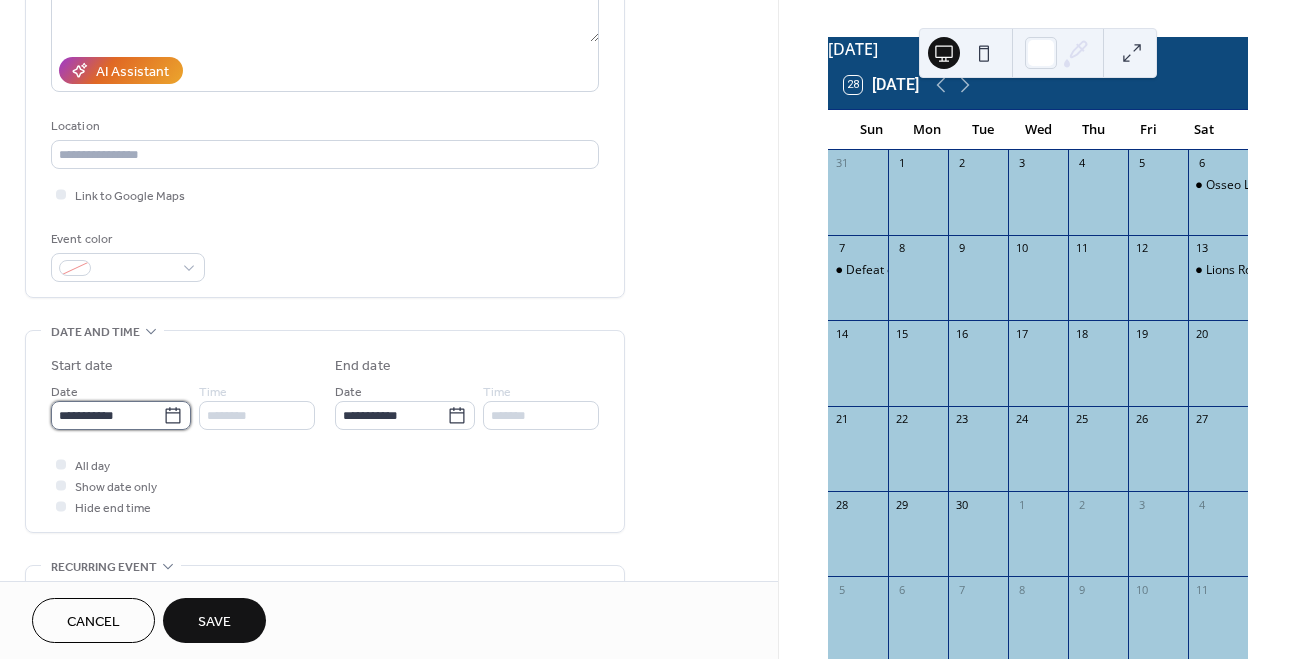 click on "**********" at bounding box center [107, 415] 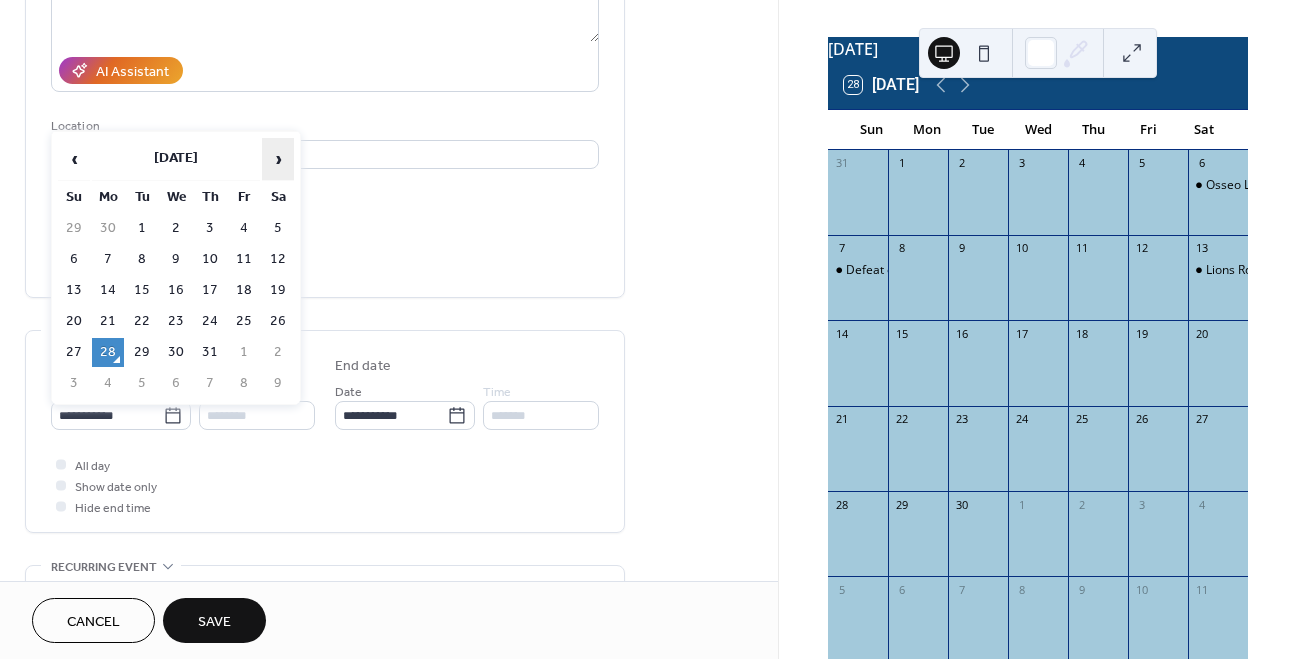click on "›" at bounding box center [278, 159] 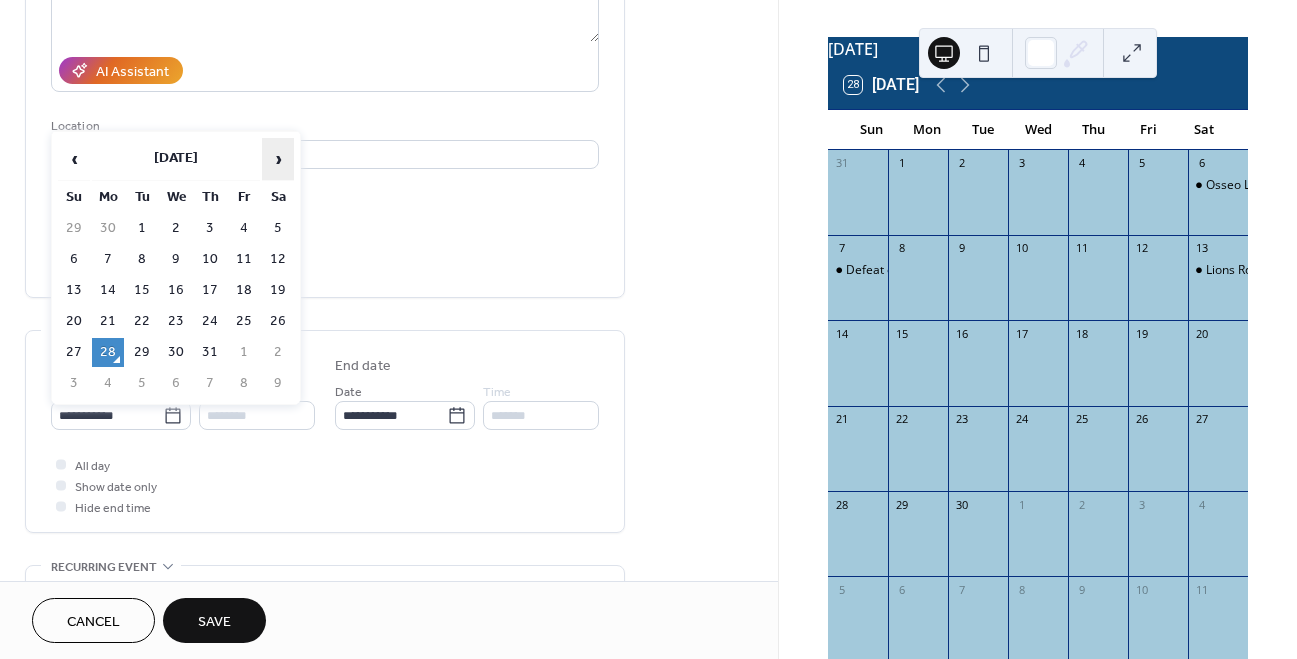 click on "›" at bounding box center (278, 159) 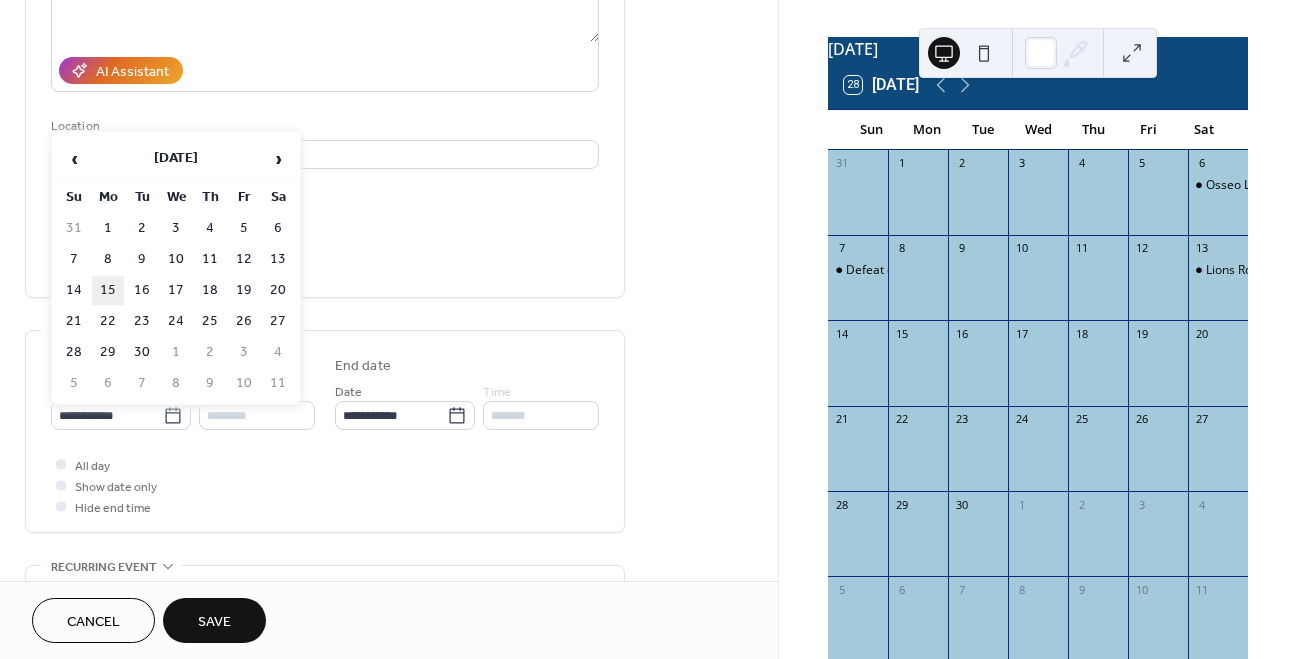 click on "15" at bounding box center (108, 290) 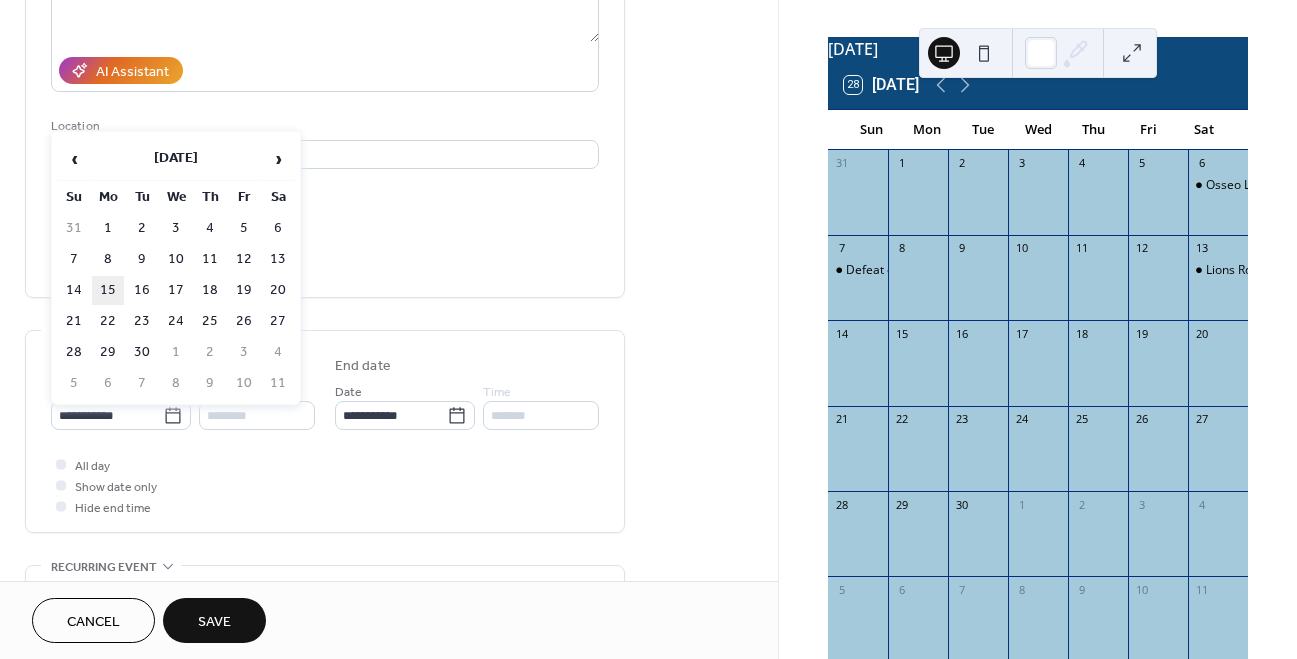 type on "**********" 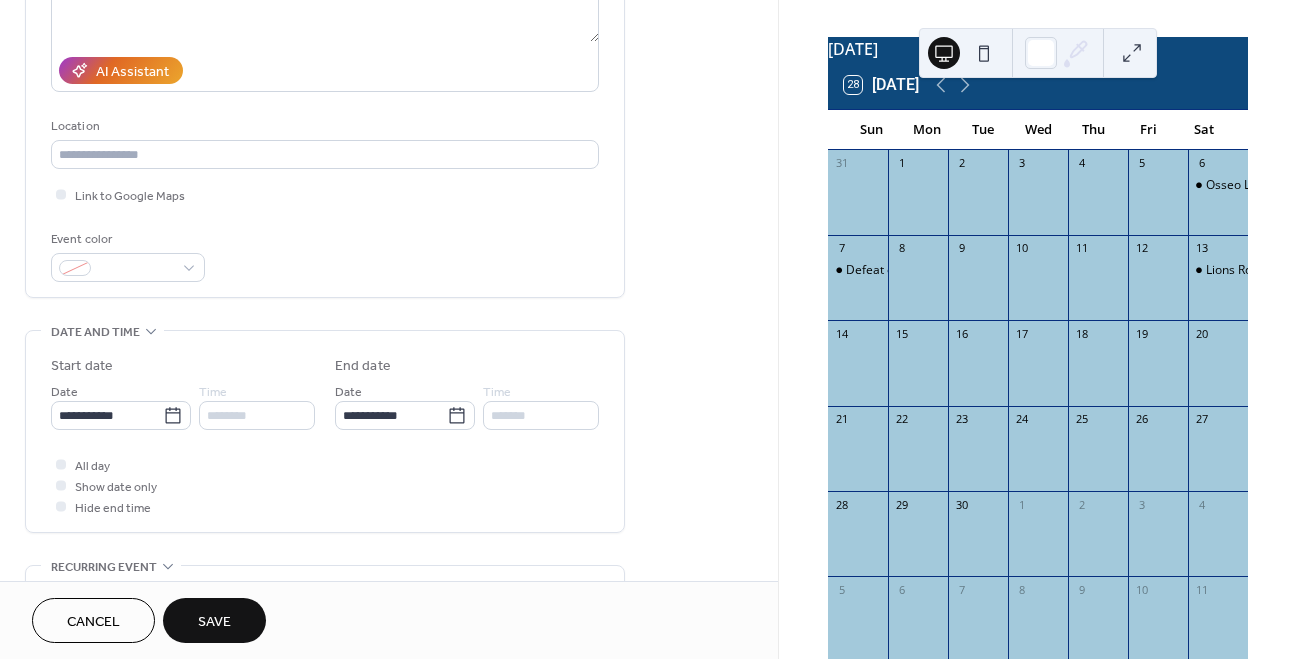 click on "Save" at bounding box center [214, 622] 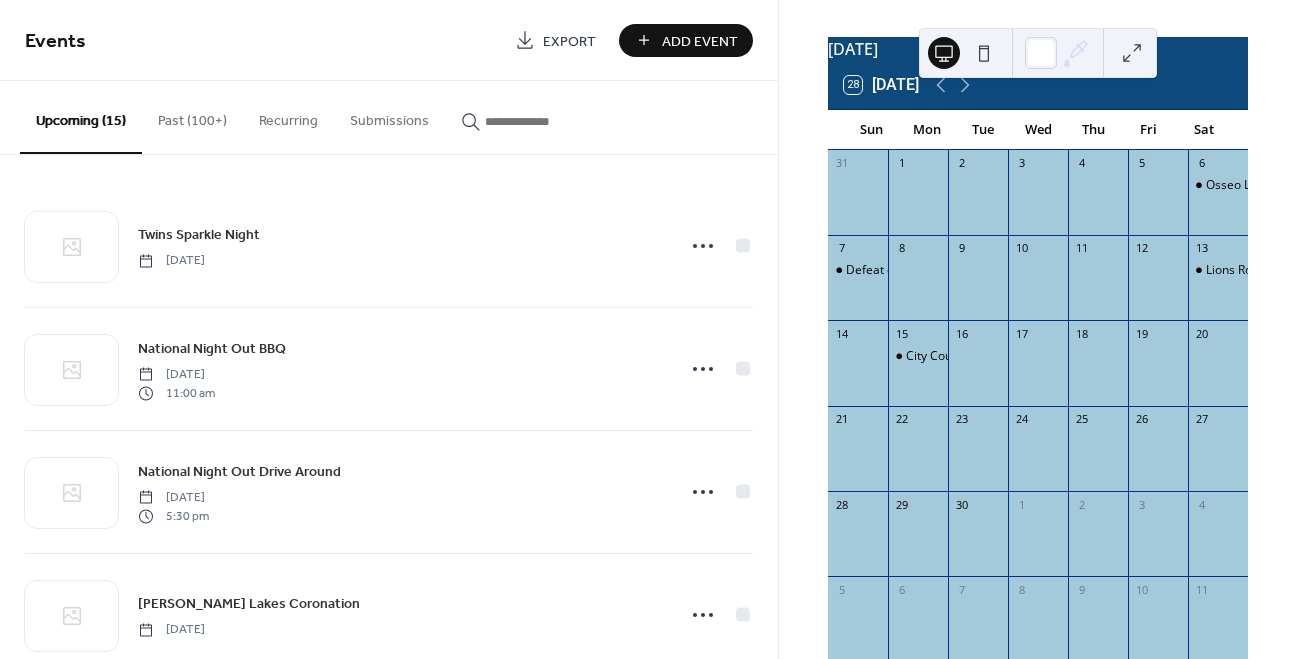 click on "Add Event" at bounding box center [700, 41] 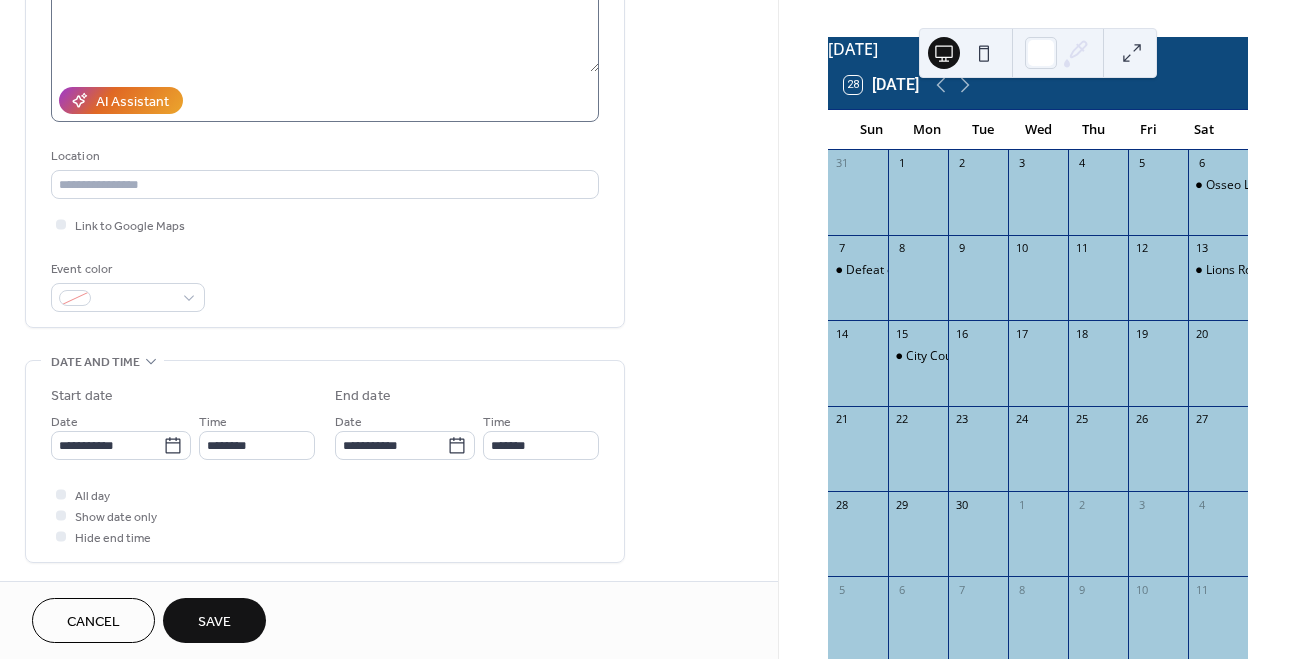 scroll, scrollTop: 320, scrollLeft: 0, axis: vertical 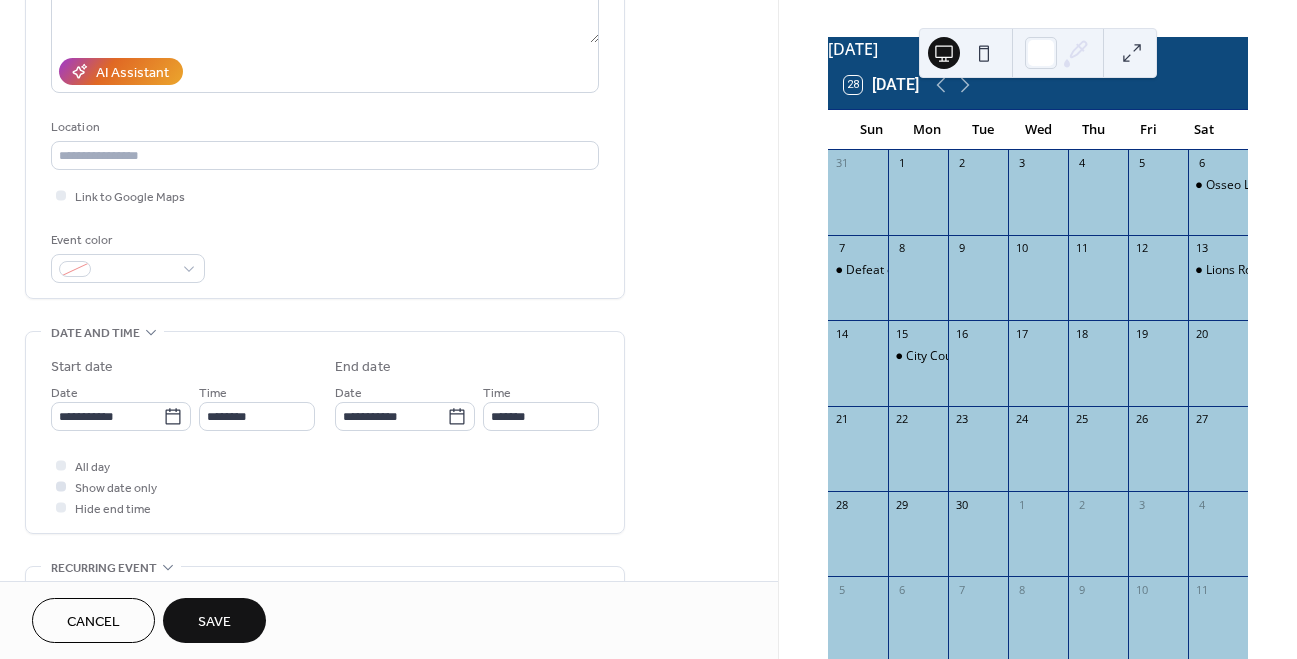 type on "**********" 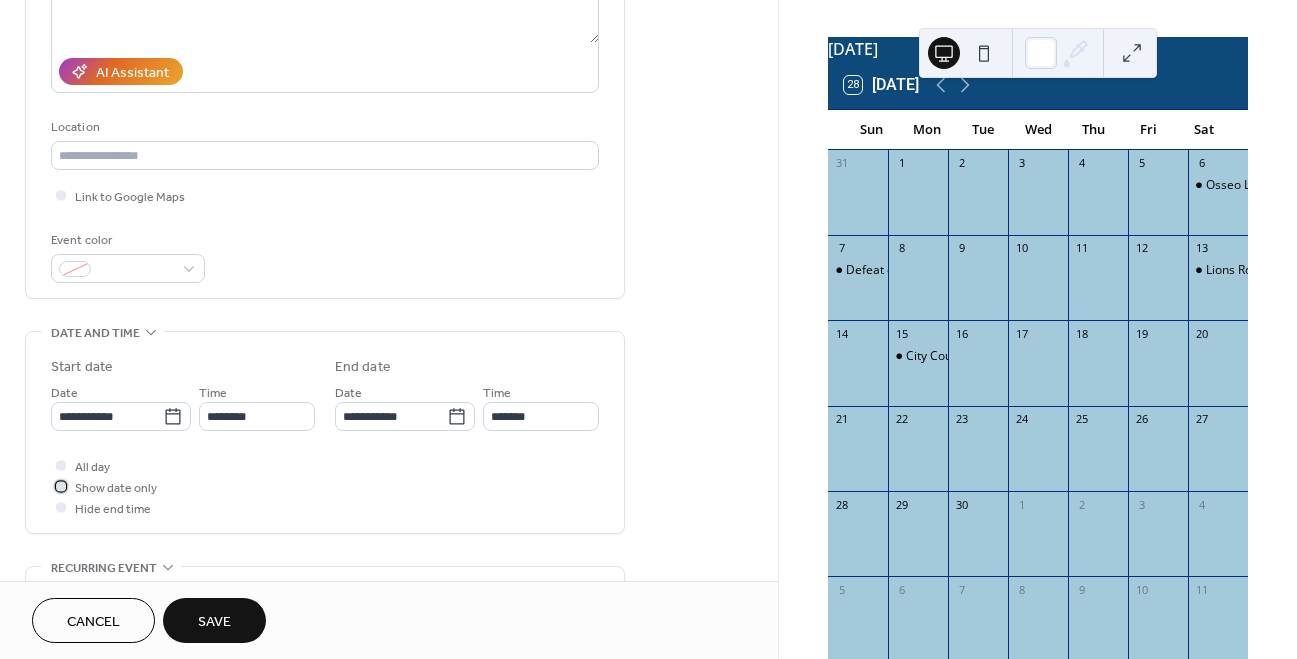 click on "Show date only" at bounding box center [116, 488] 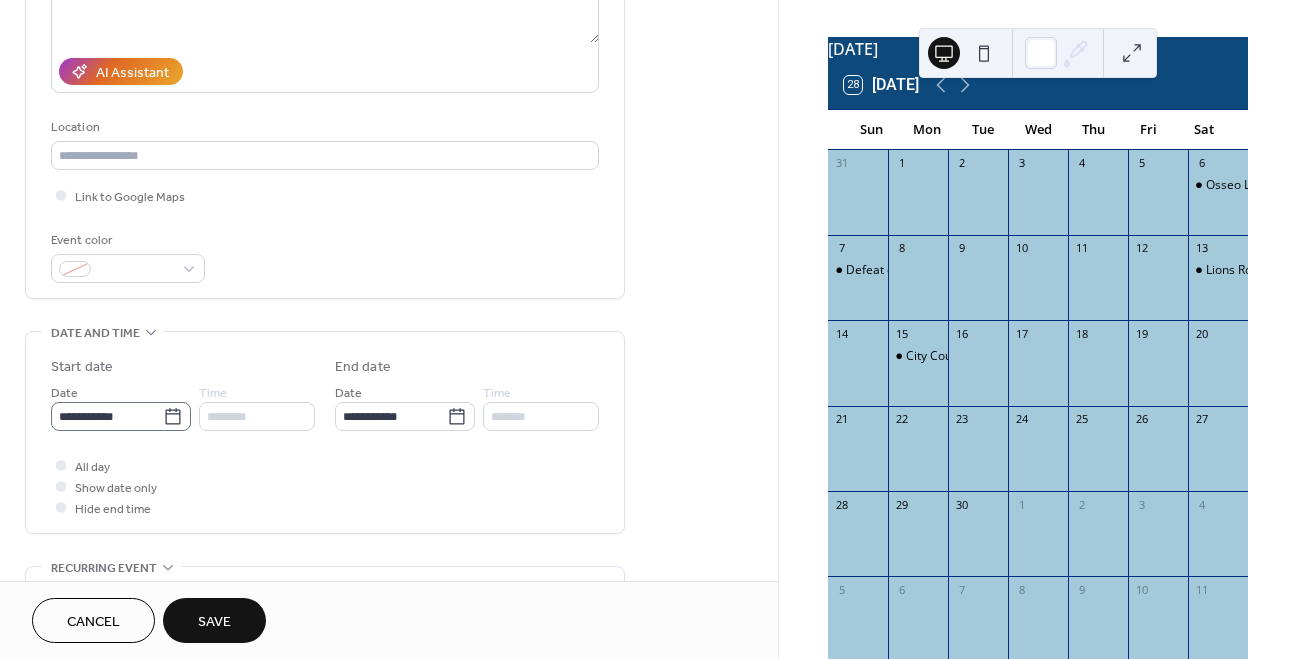 click 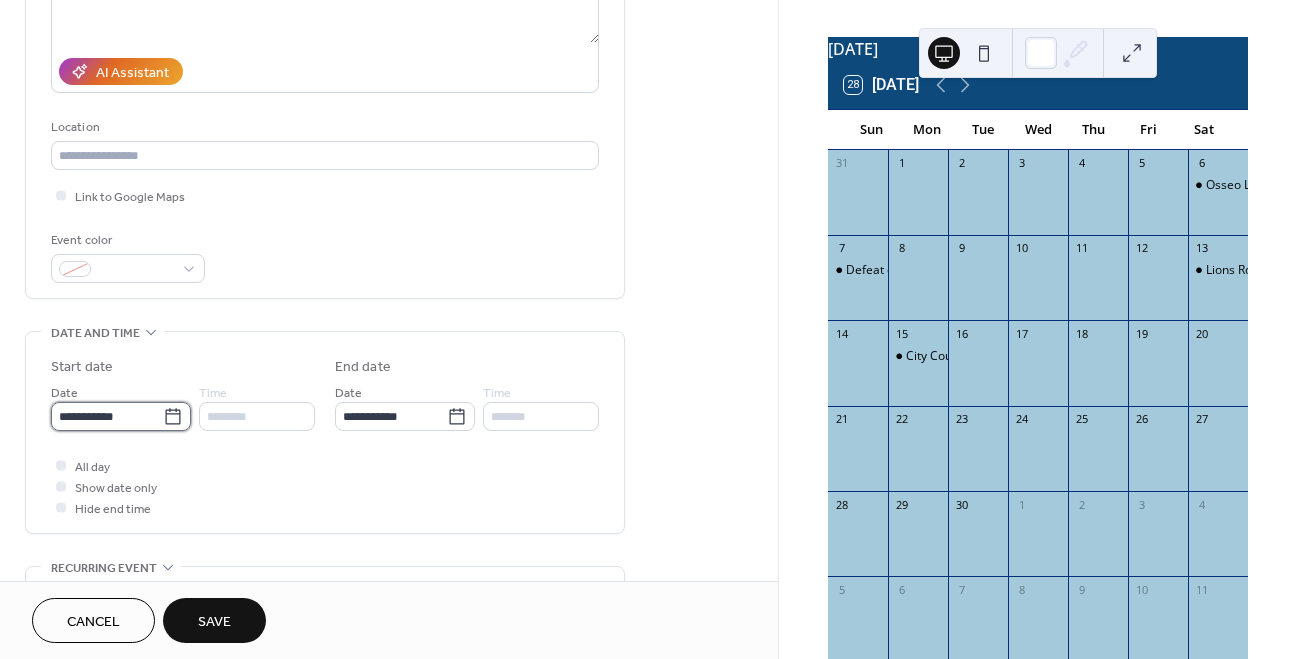 click on "**********" at bounding box center (107, 416) 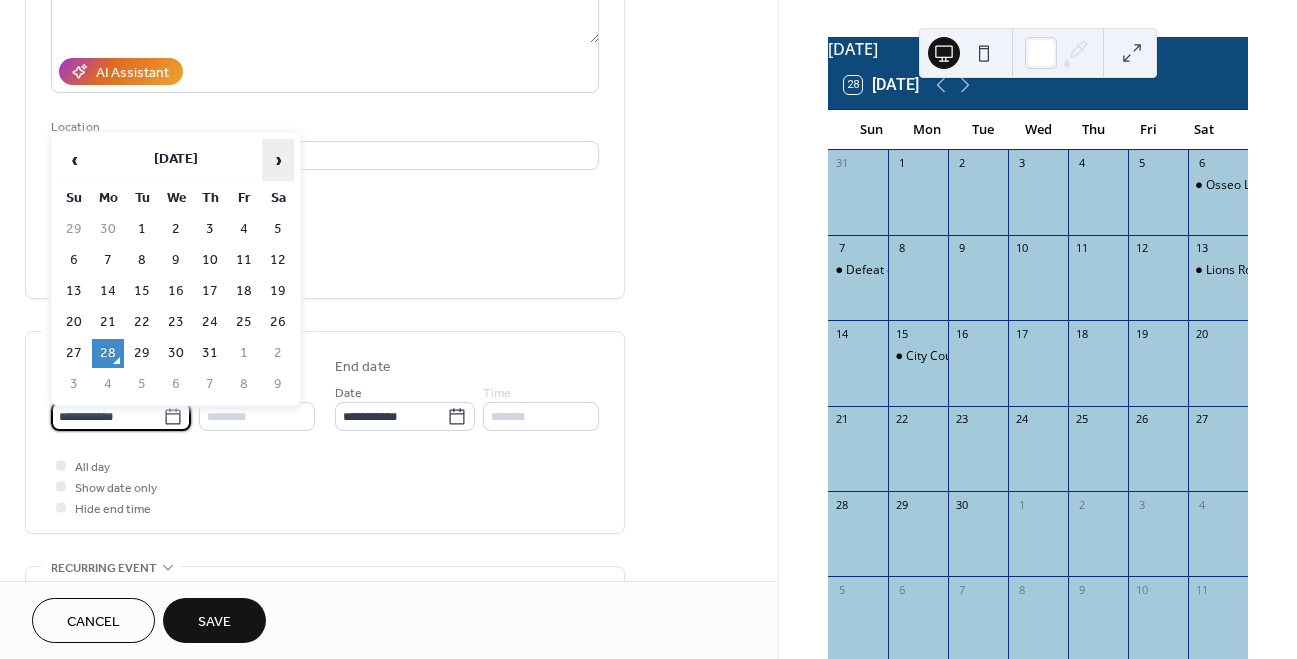 click on "›" at bounding box center [278, 160] 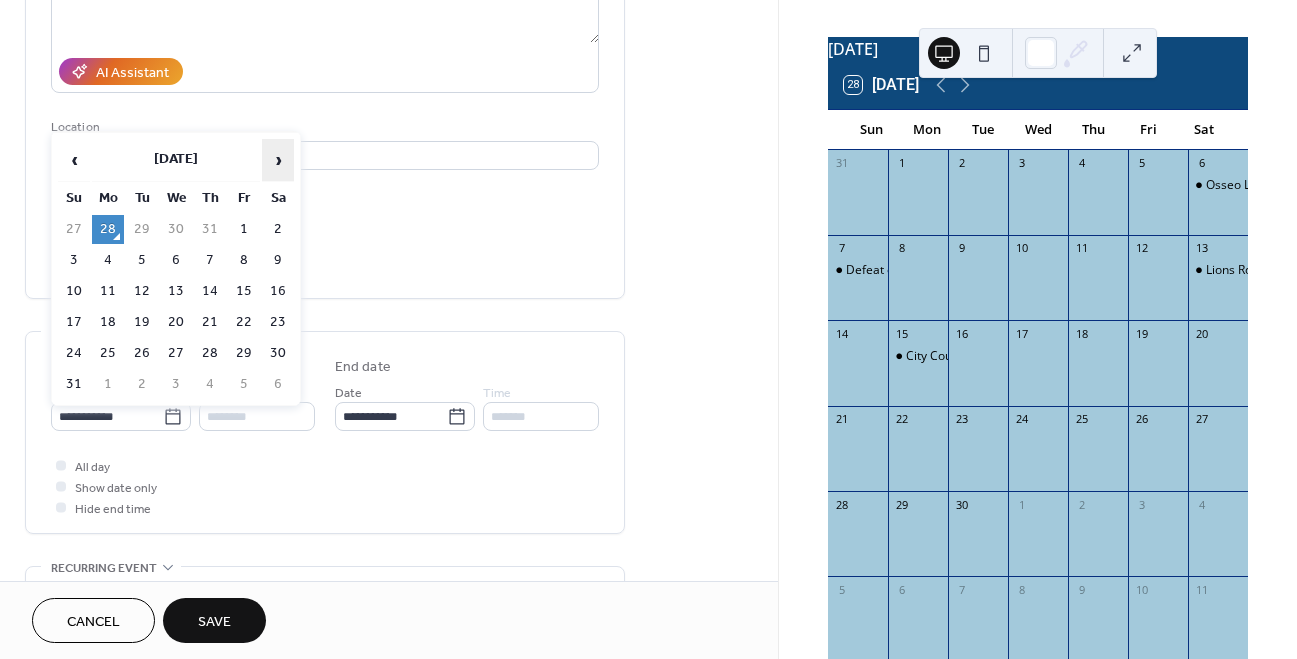 click on "›" at bounding box center (278, 160) 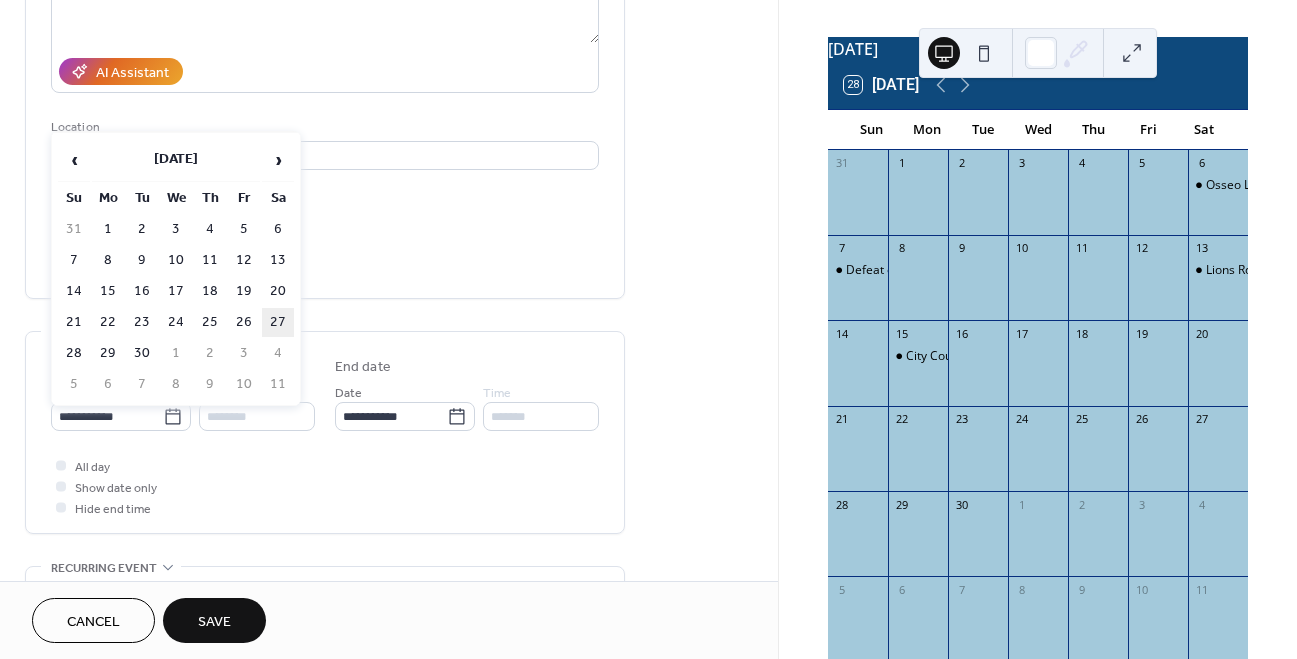click on "27" at bounding box center [278, 322] 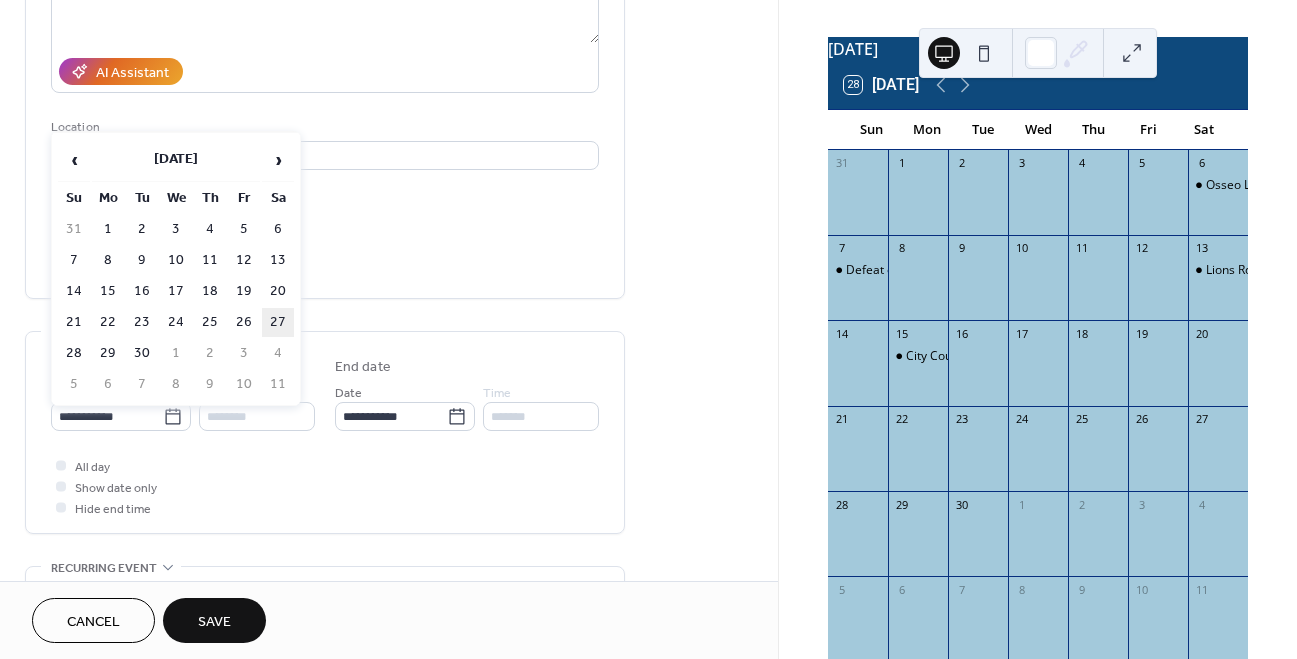 type on "**********" 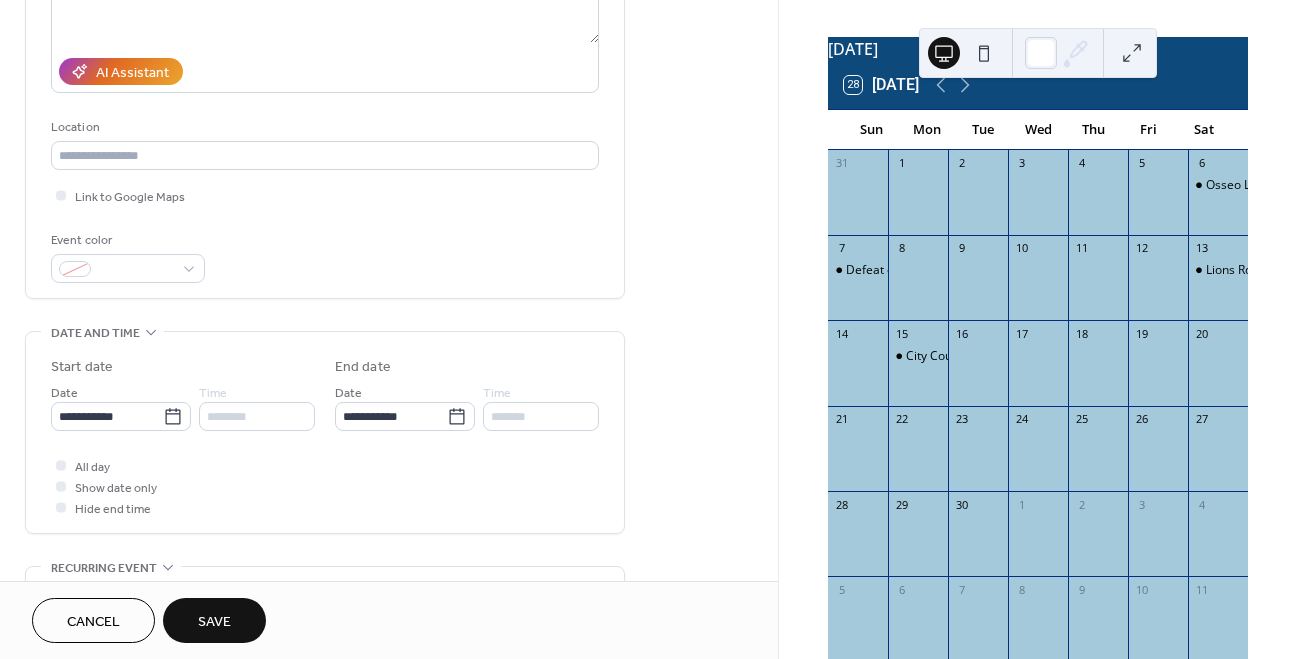 click on "Save" at bounding box center (214, 622) 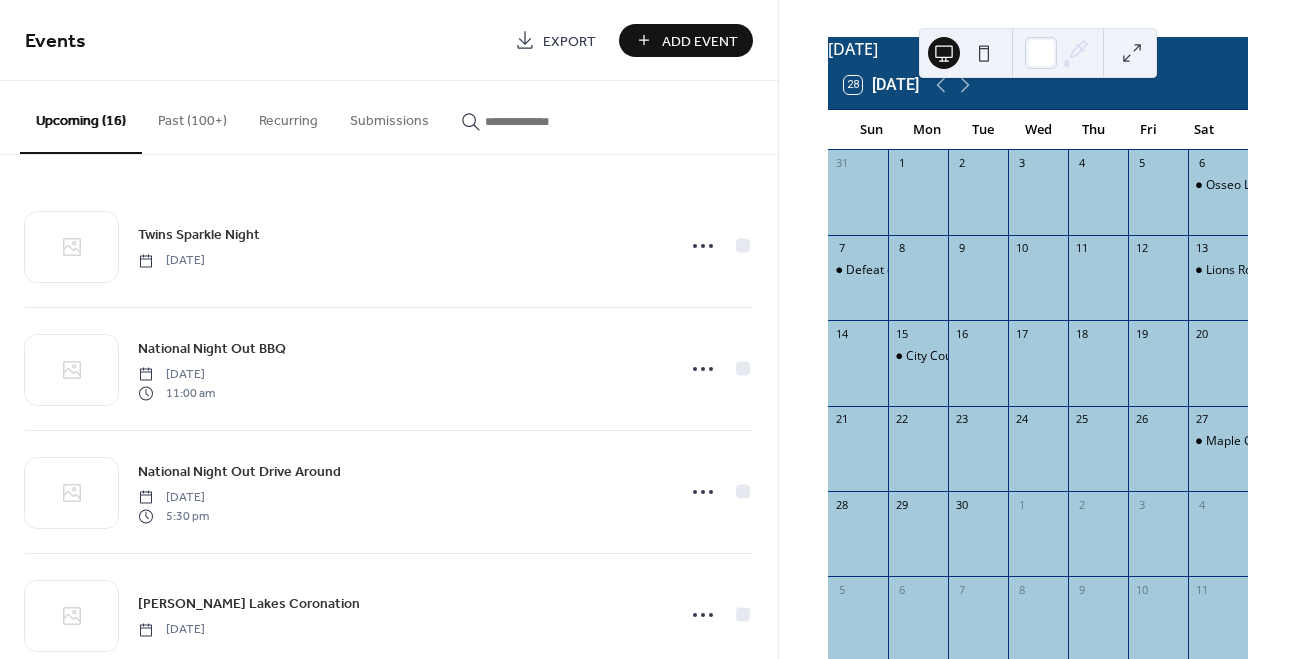 click on "Add Event" at bounding box center [686, 40] 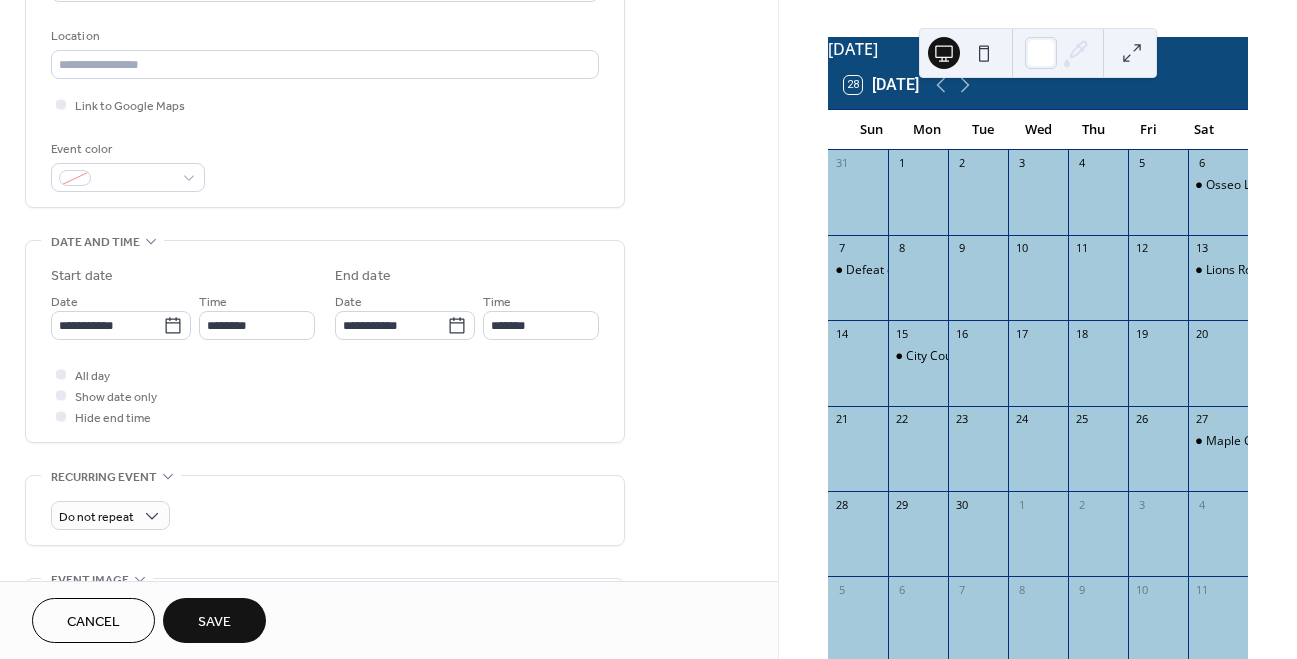 scroll, scrollTop: 414, scrollLeft: 0, axis: vertical 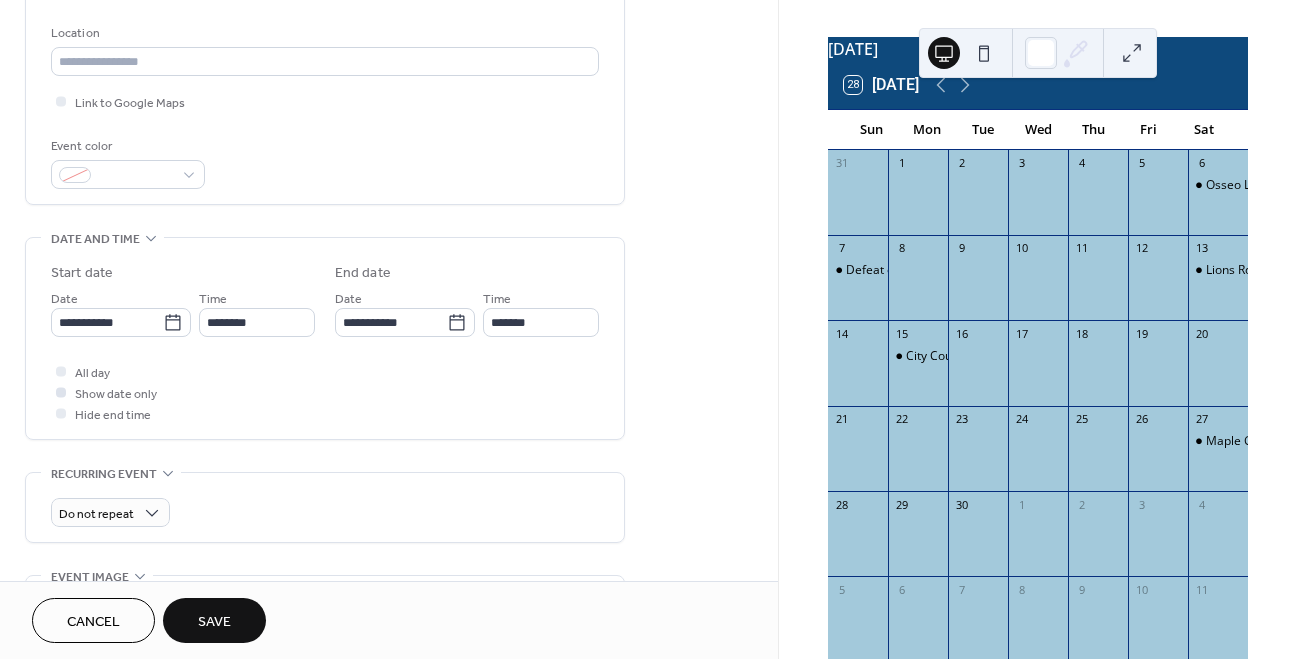 type on "**********" 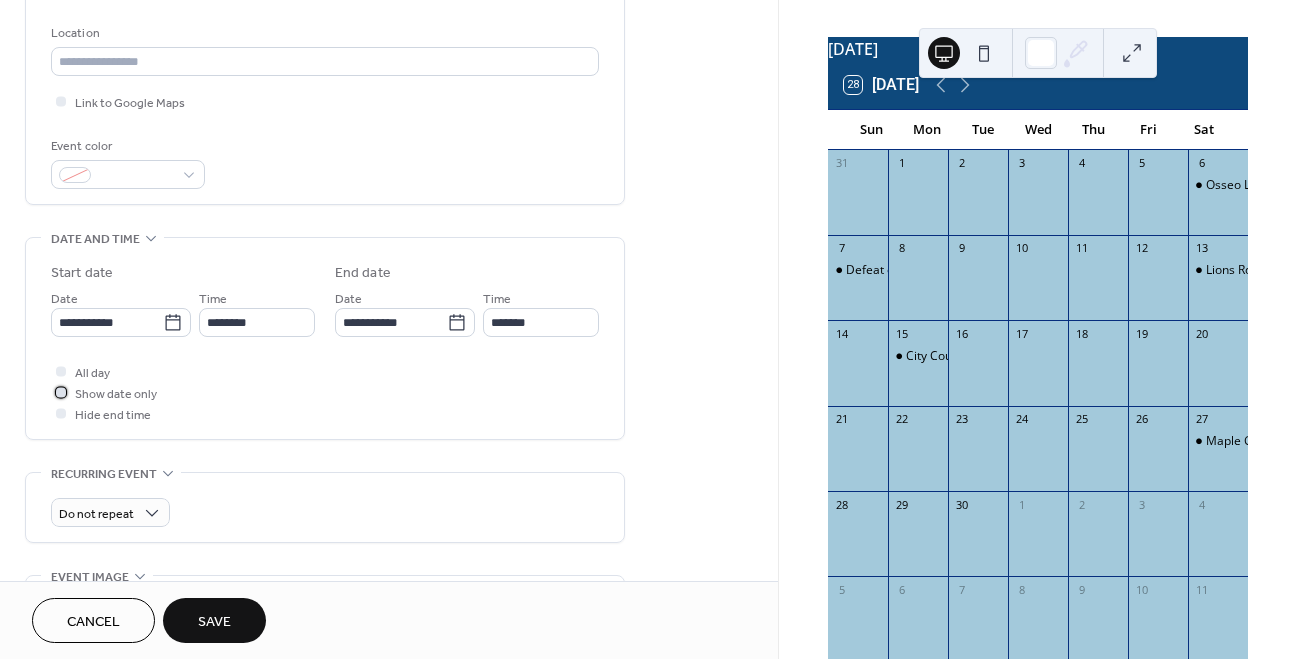 click on "Show date only" at bounding box center [116, 394] 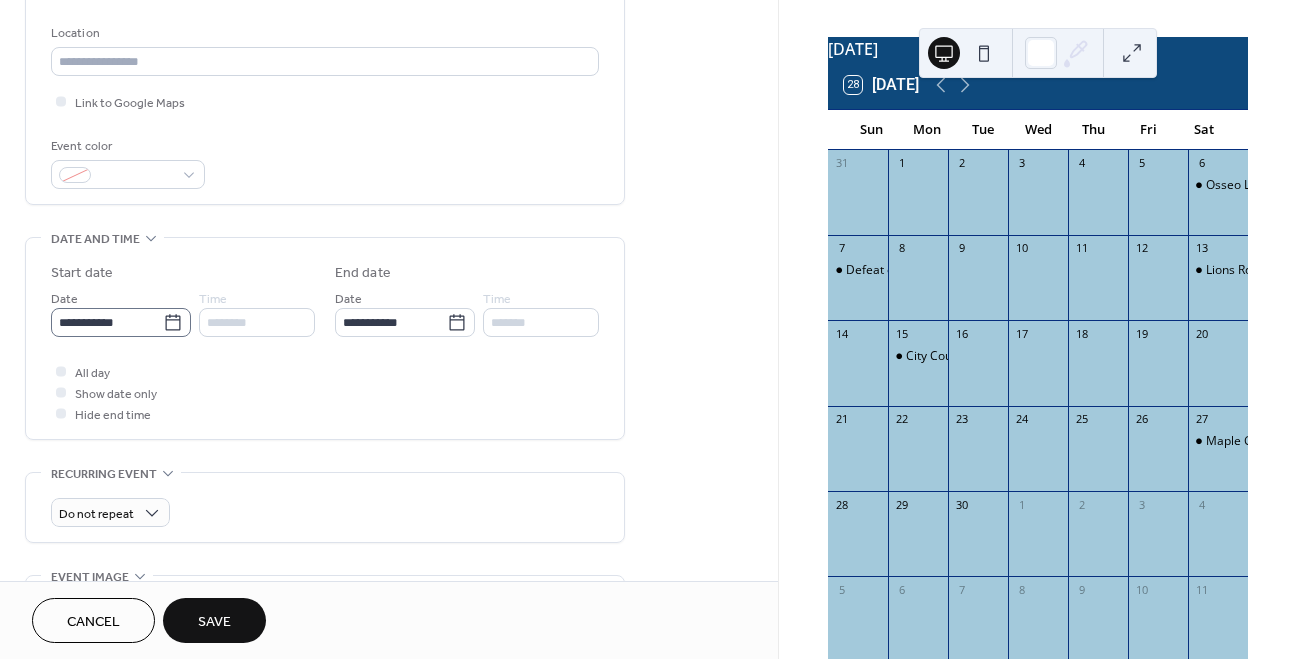click 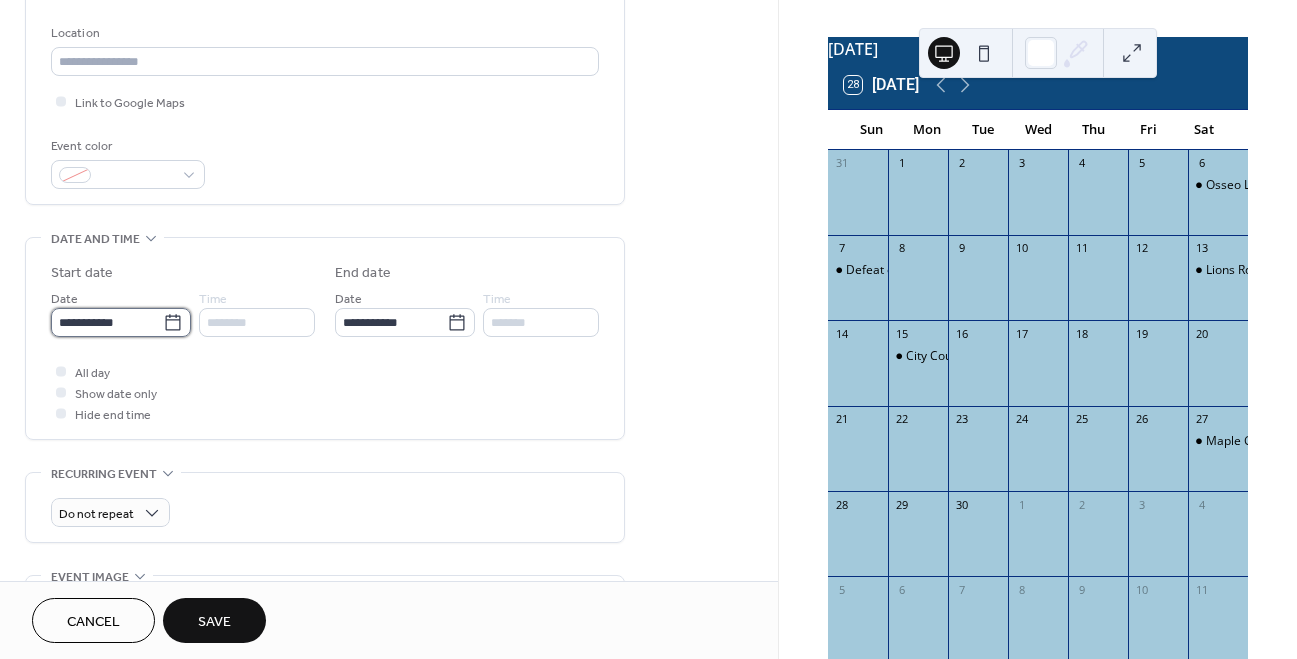 click on "**********" at bounding box center [107, 322] 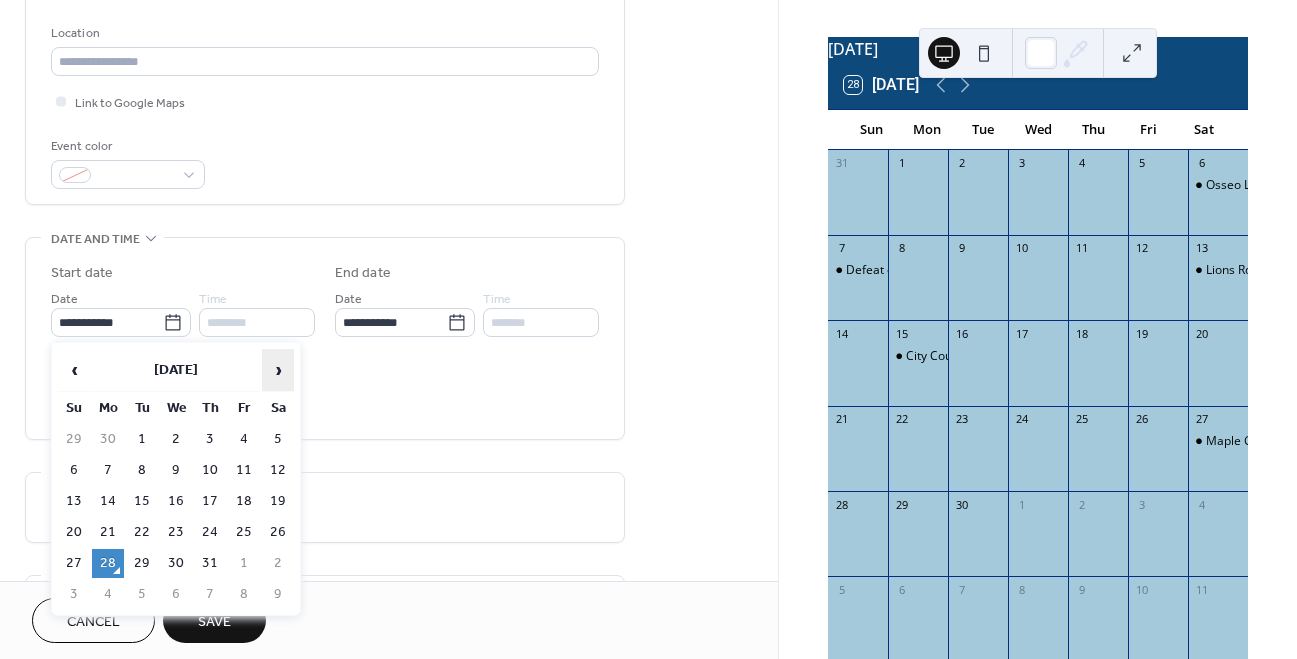 click on "›" at bounding box center (278, 370) 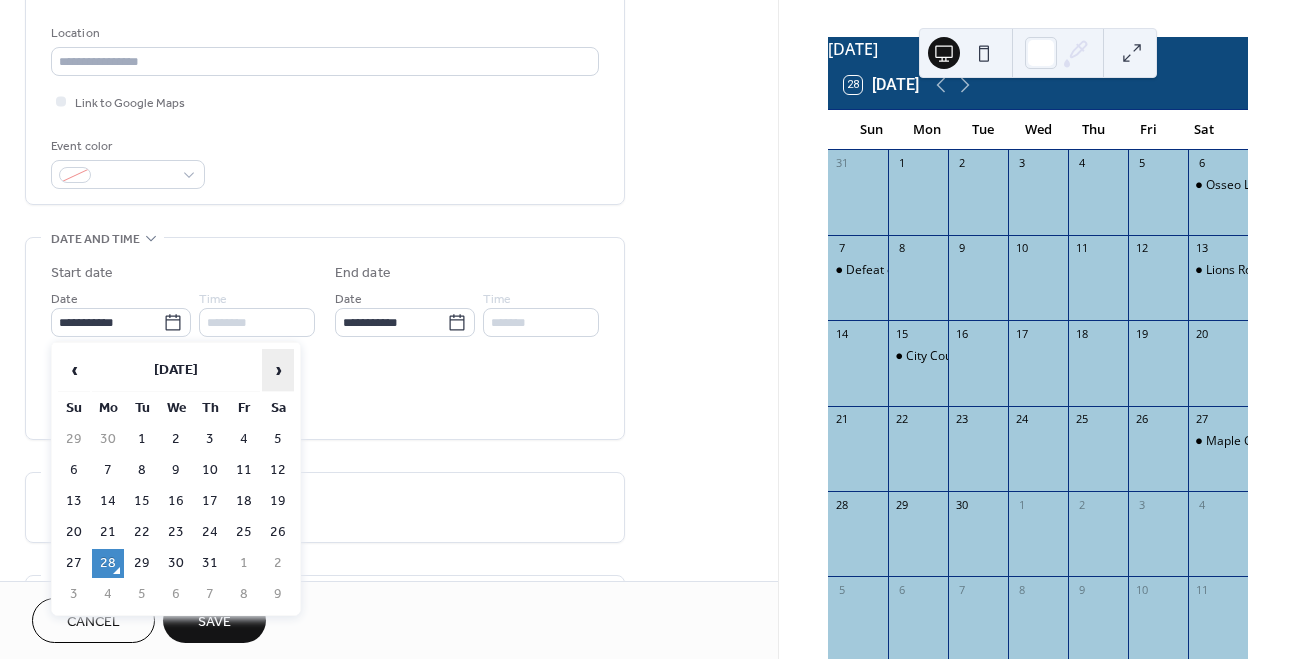 click on "›" at bounding box center (278, 370) 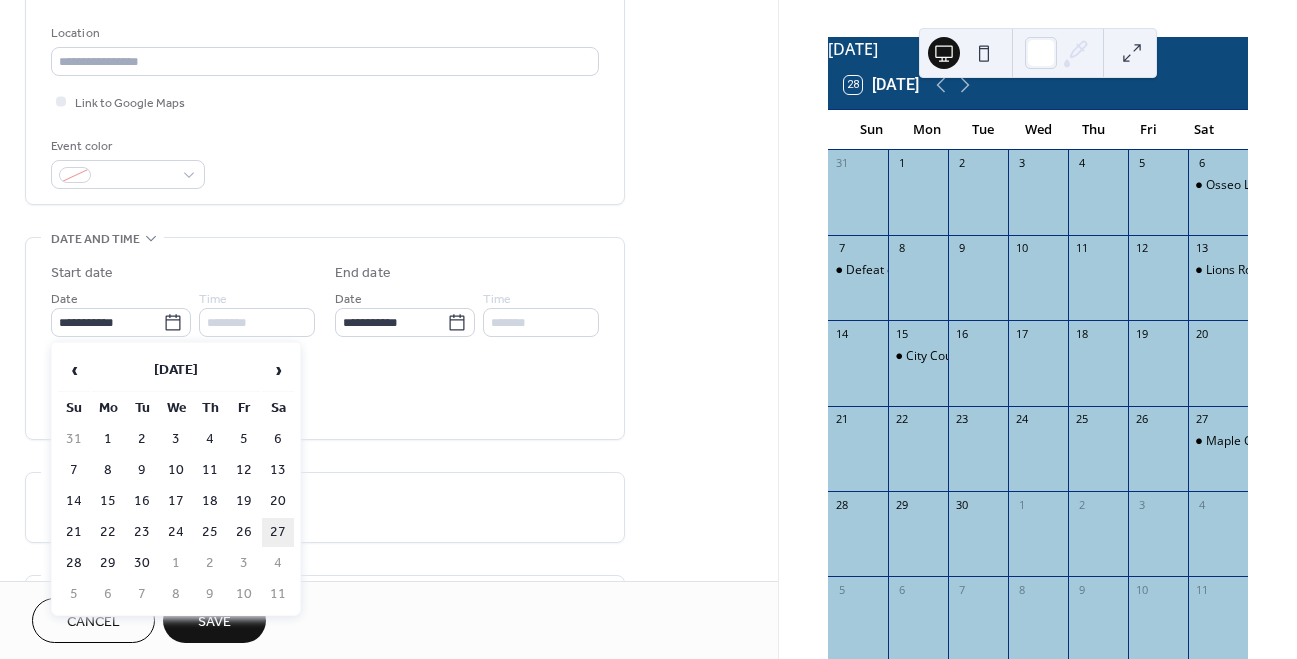 click on "27" at bounding box center (278, 532) 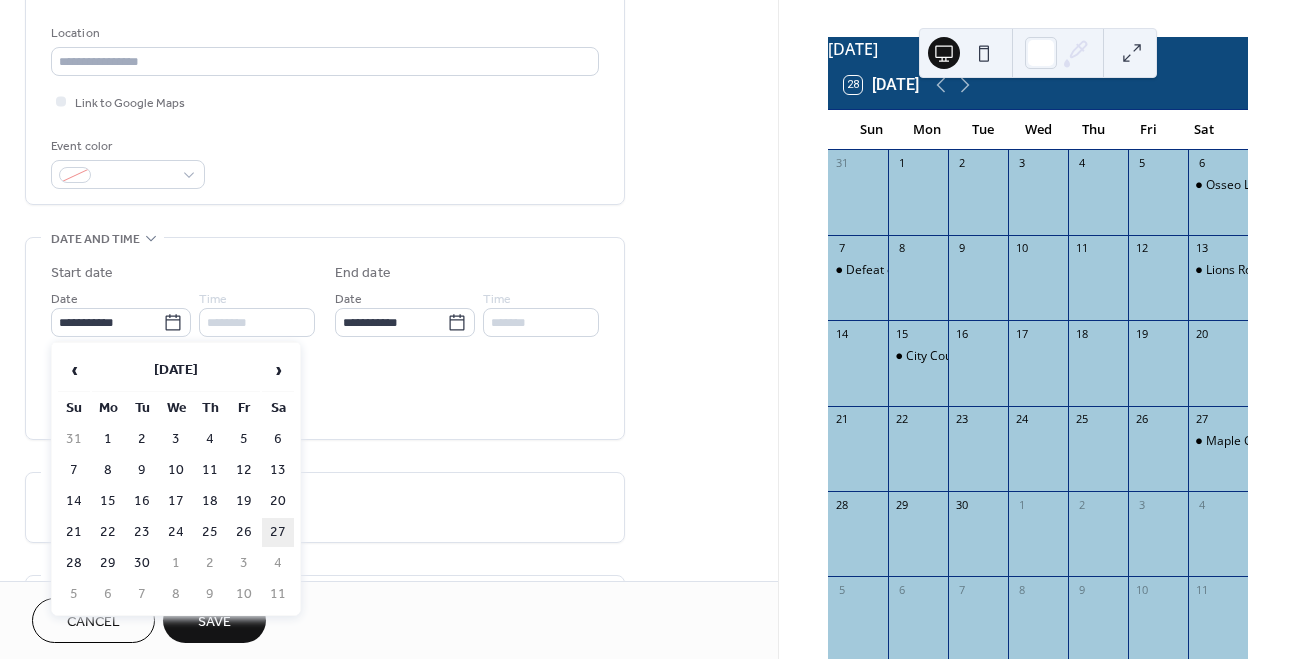 type on "**********" 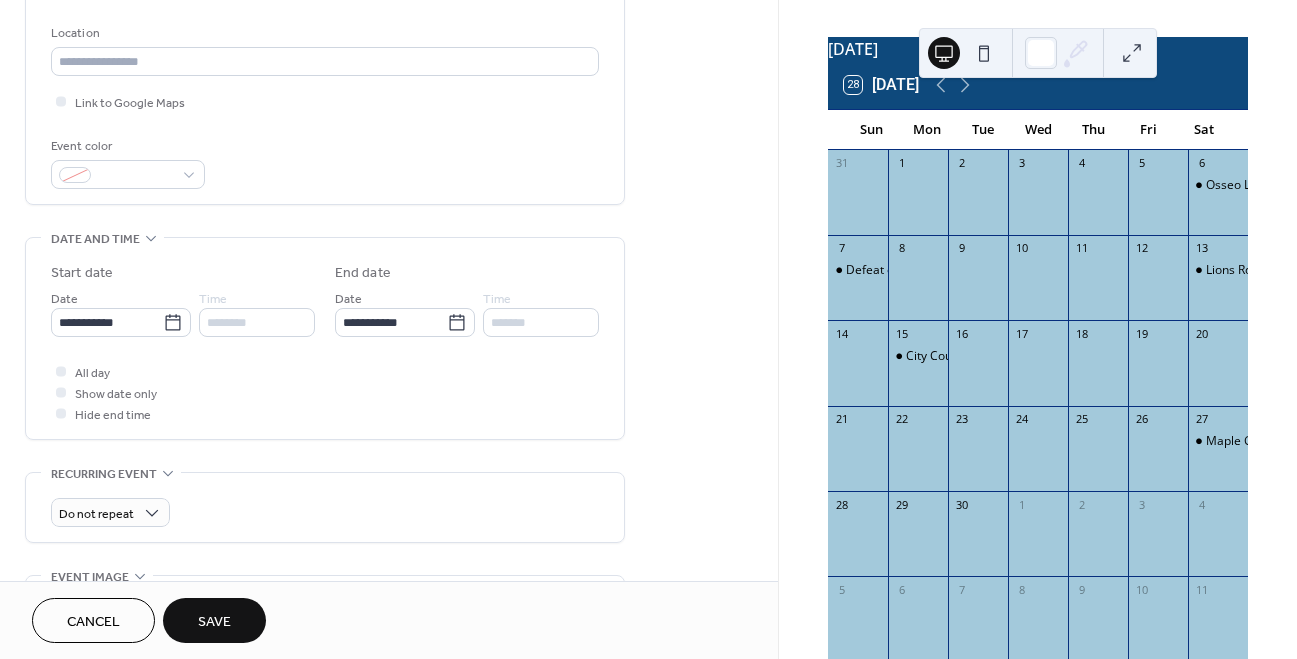 scroll, scrollTop: 435, scrollLeft: 0, axis: vertical 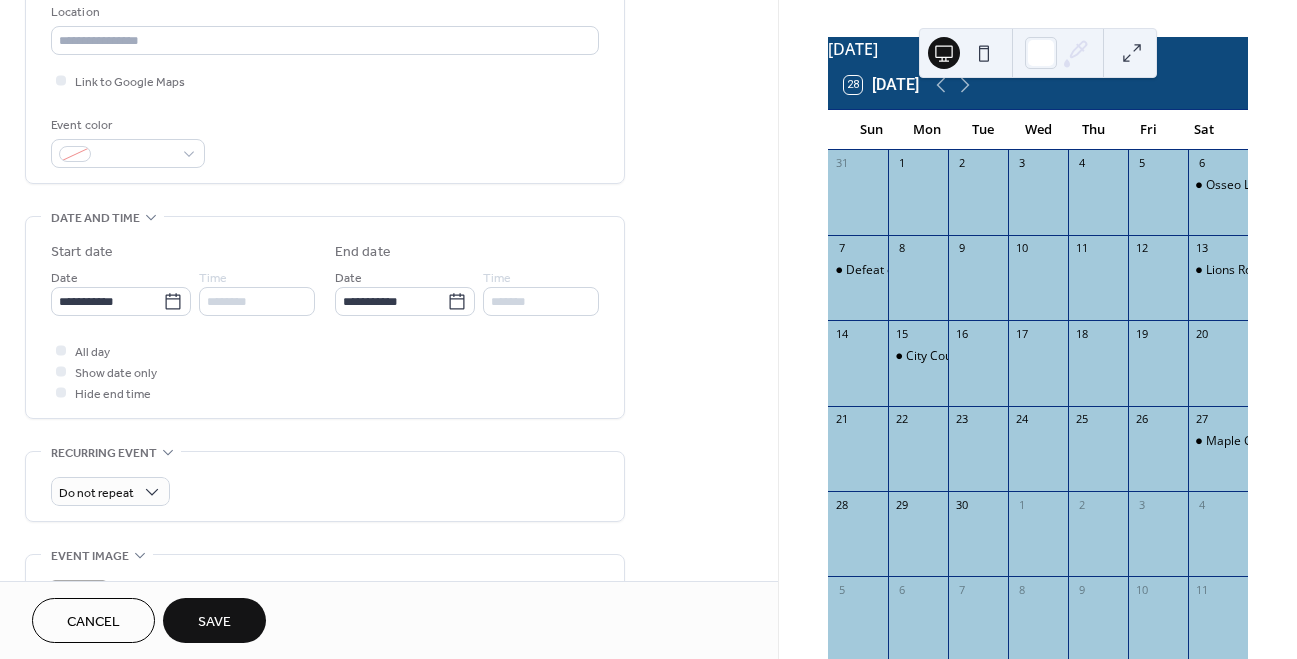 click on "Save" at bounding box center (214, 622) 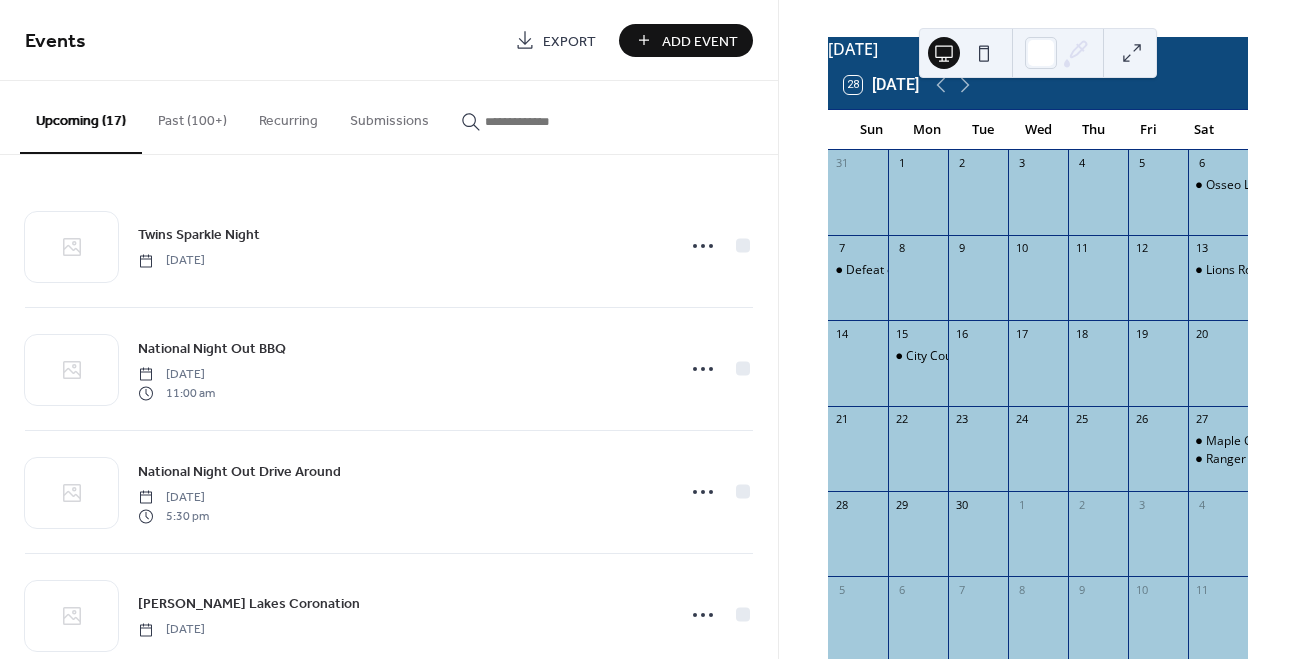 click on "Add Event" at bounding box center [686, 40] 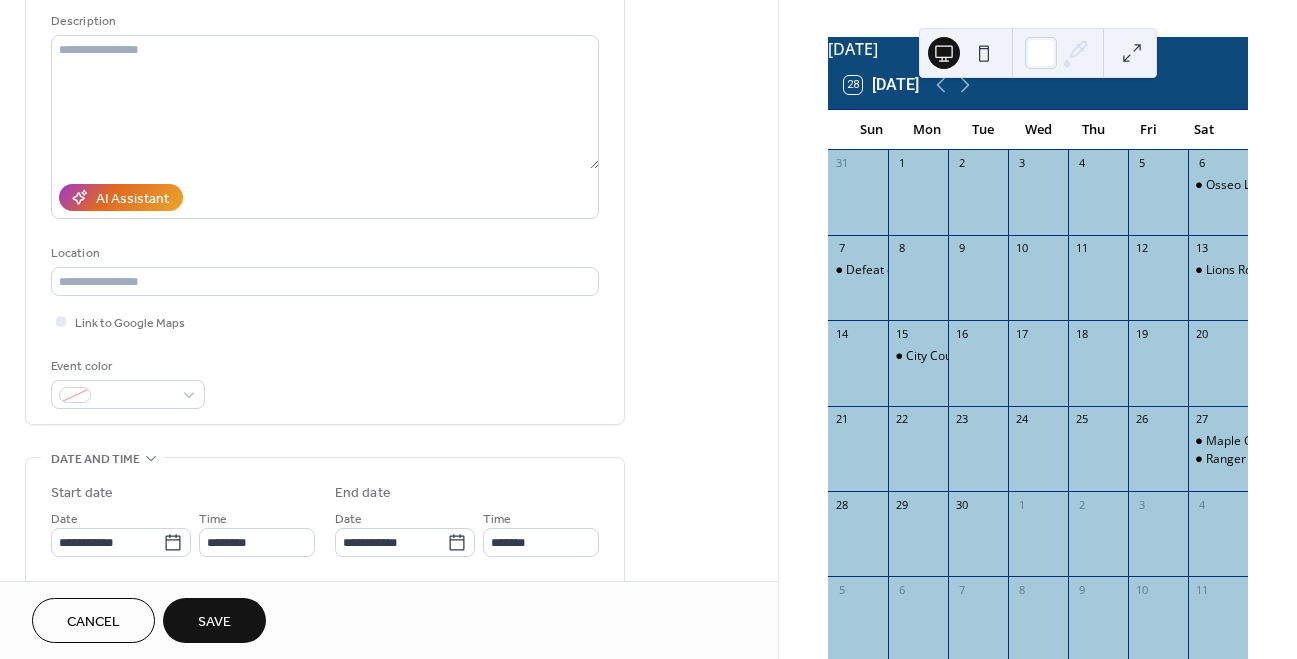 scroll, scrollTop: 244, scrollLeft: 0, axis: vertical 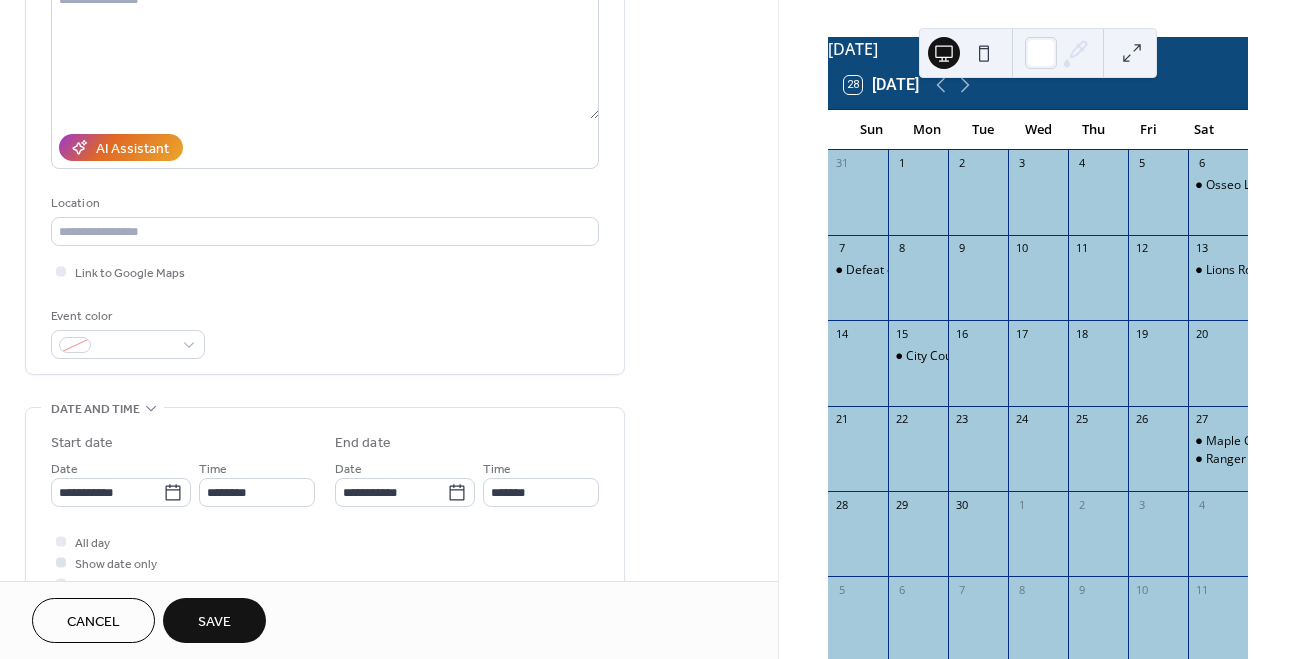 type on "**********" 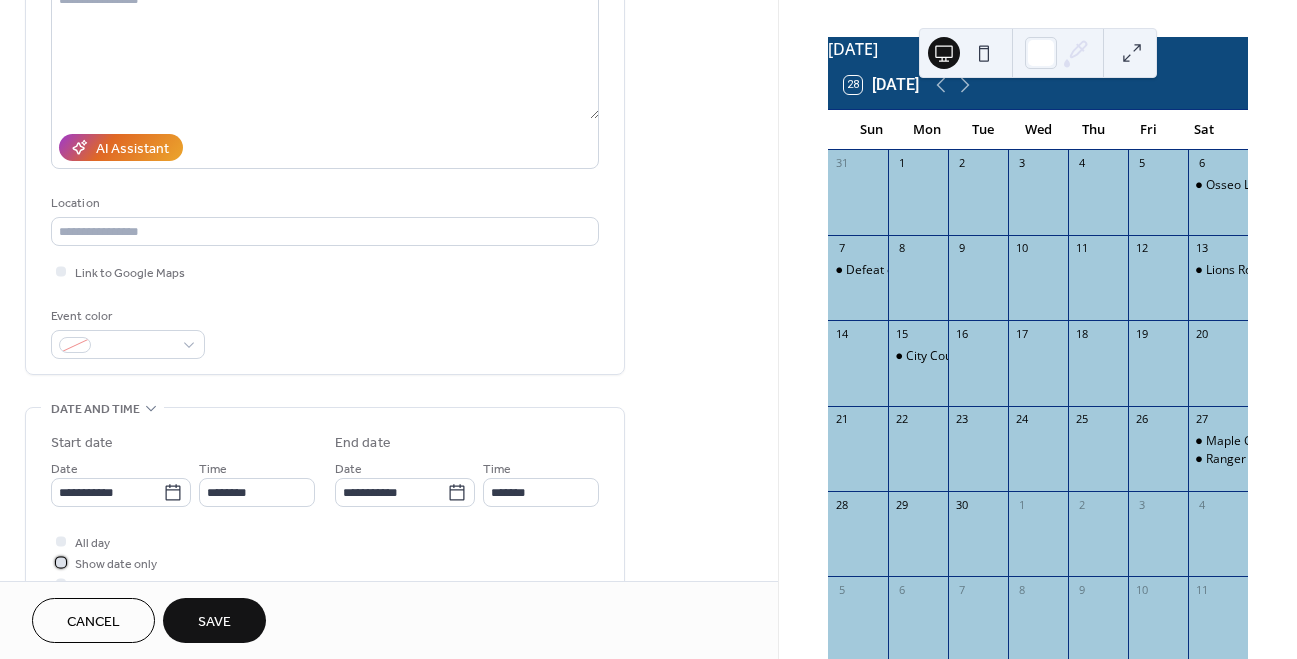 click on "Show date only" at bounding box center [116, 564] 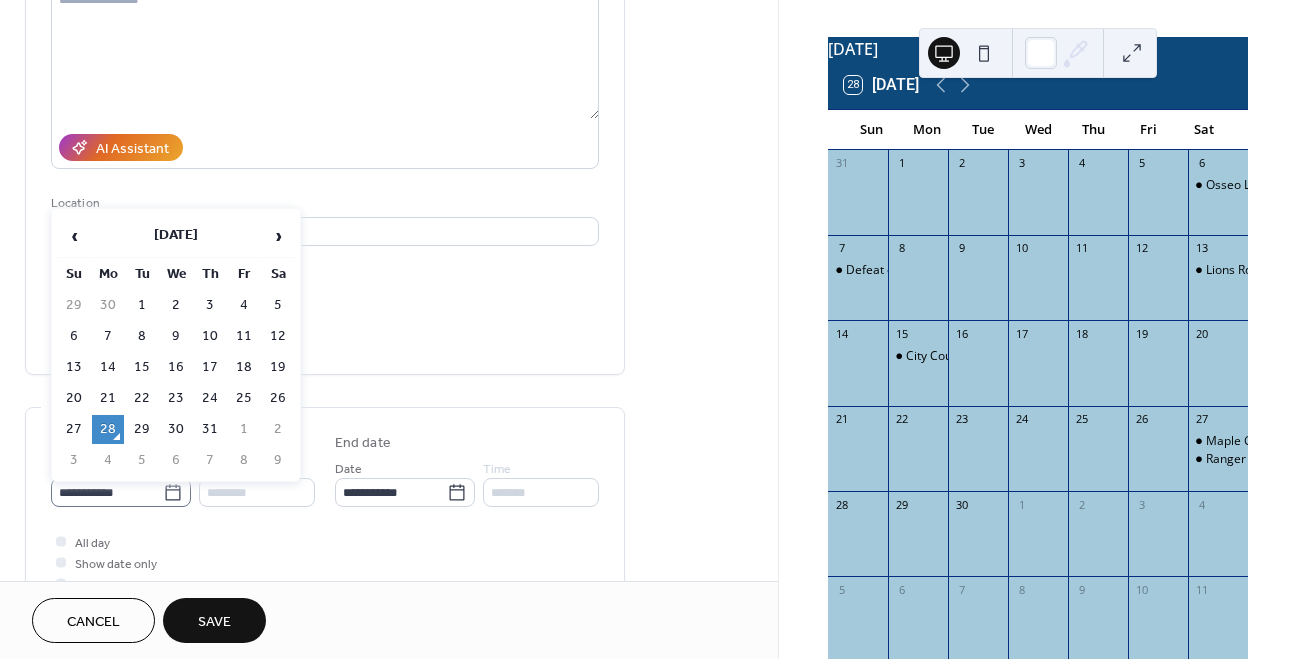 click 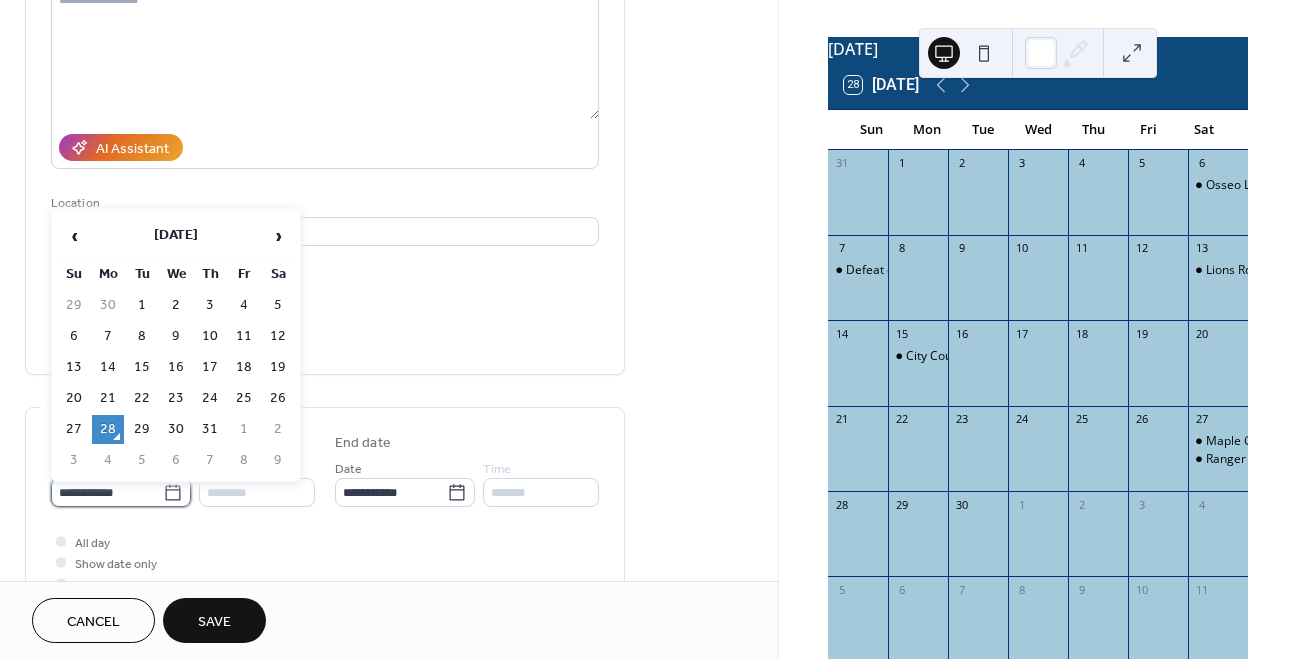 click on "**********" at bounding box center [107, 492] 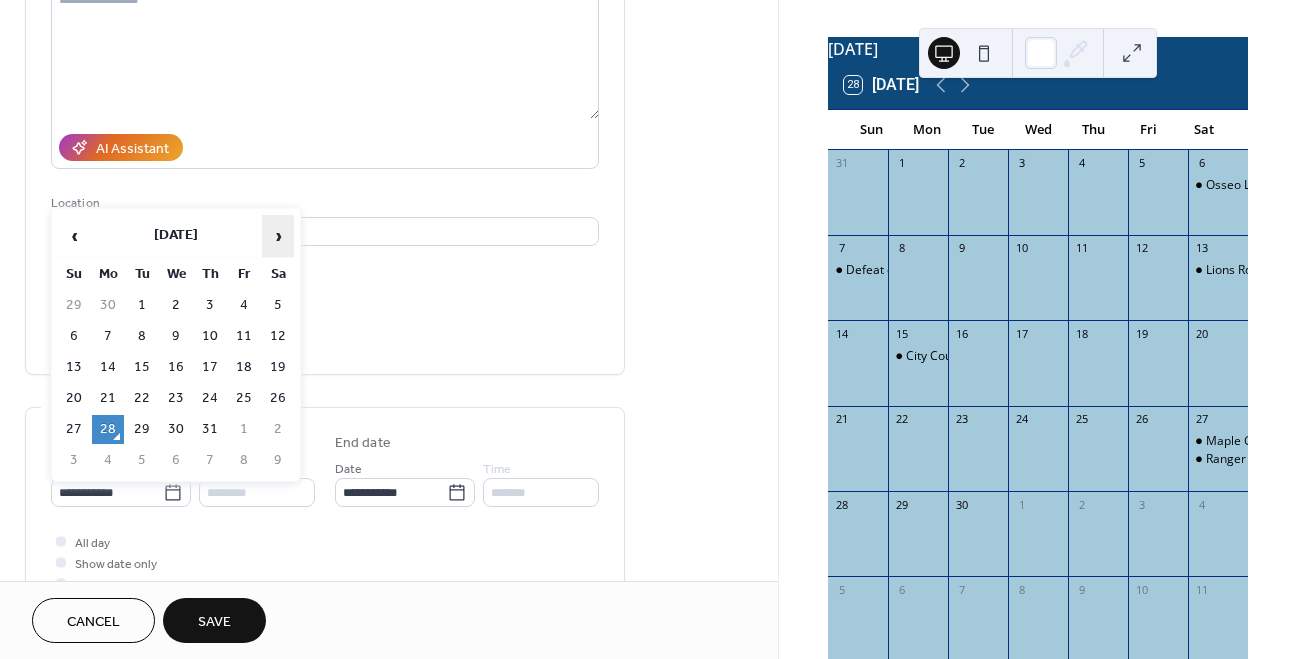 click on "›" at bounding box center (278, 236) 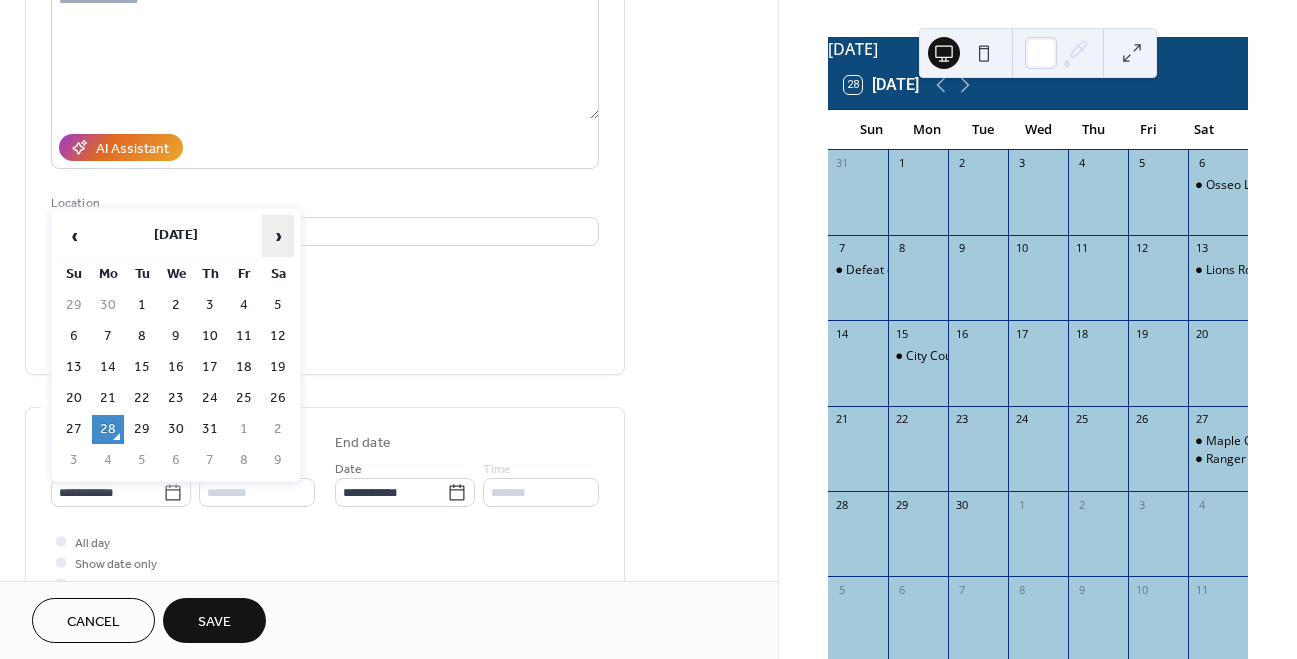 click on "›" at bounding box center (278, 236) 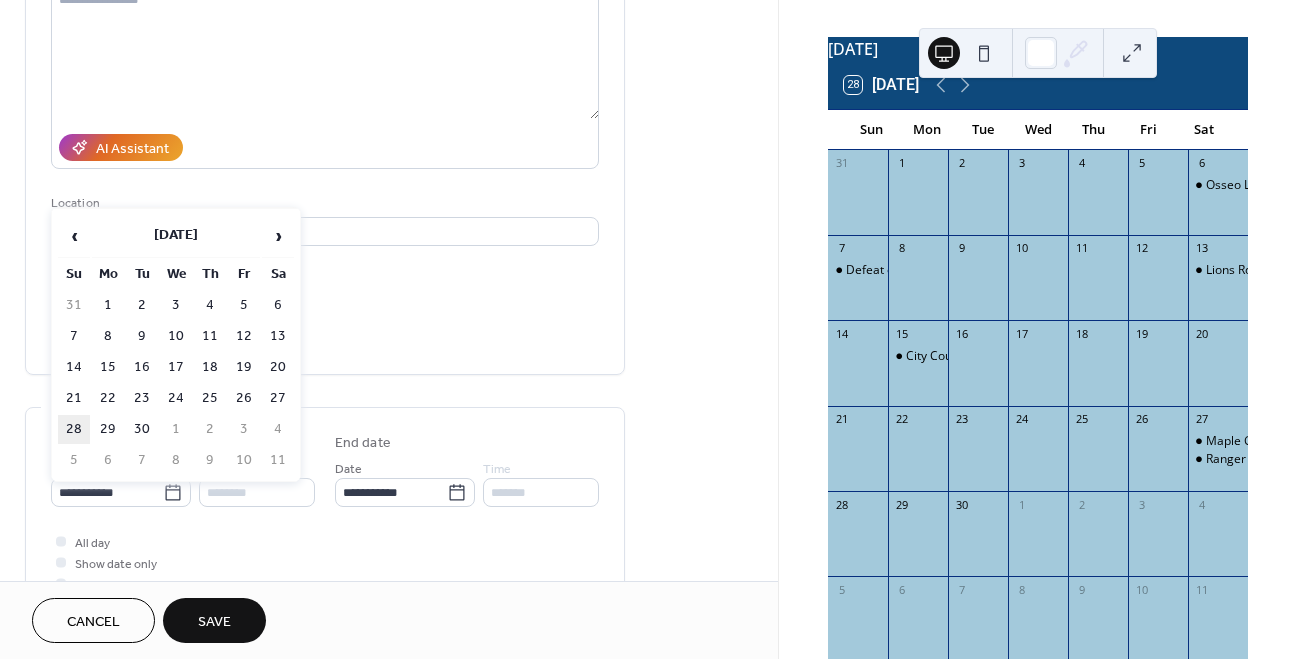 click on "28" at bounding box center (74, 429) 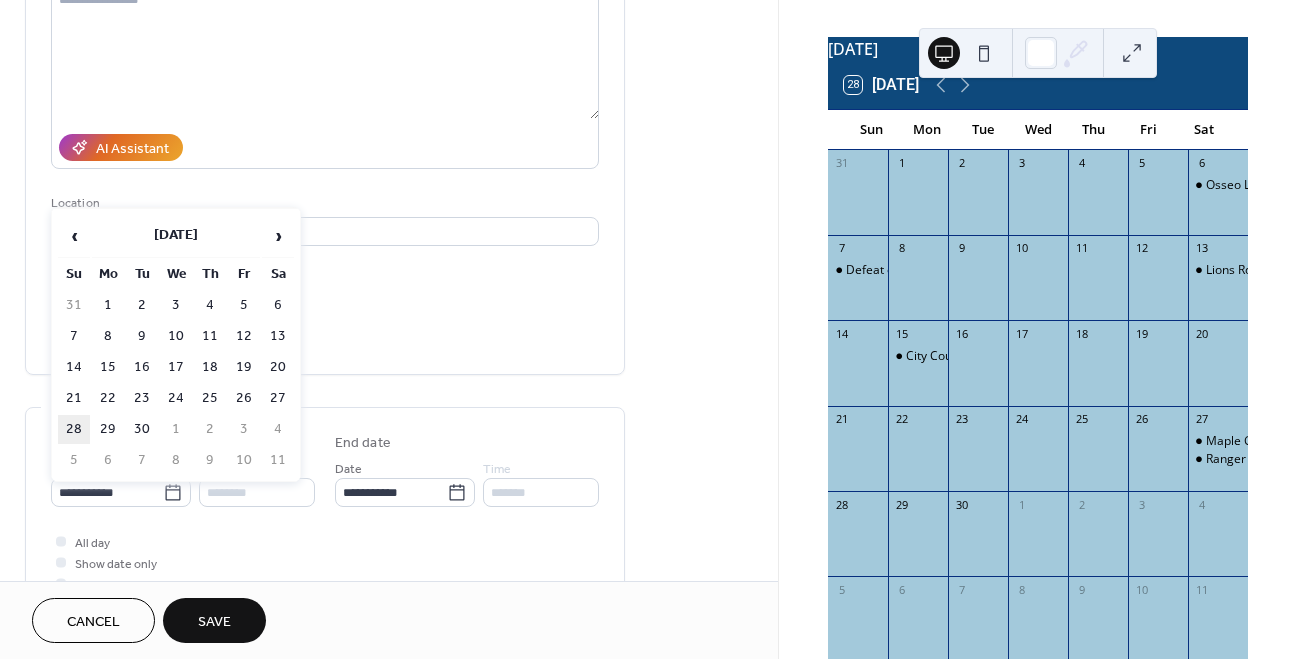 type on "**********" 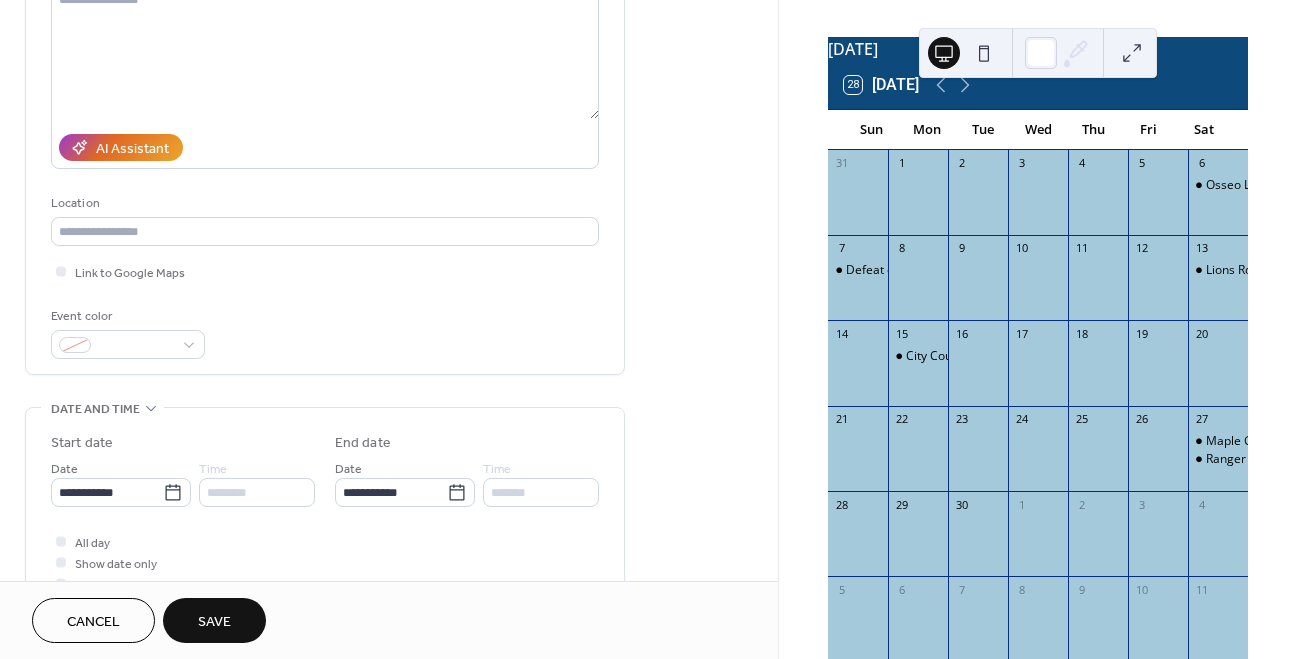 click on "Save" at bounding box center [214, 622] 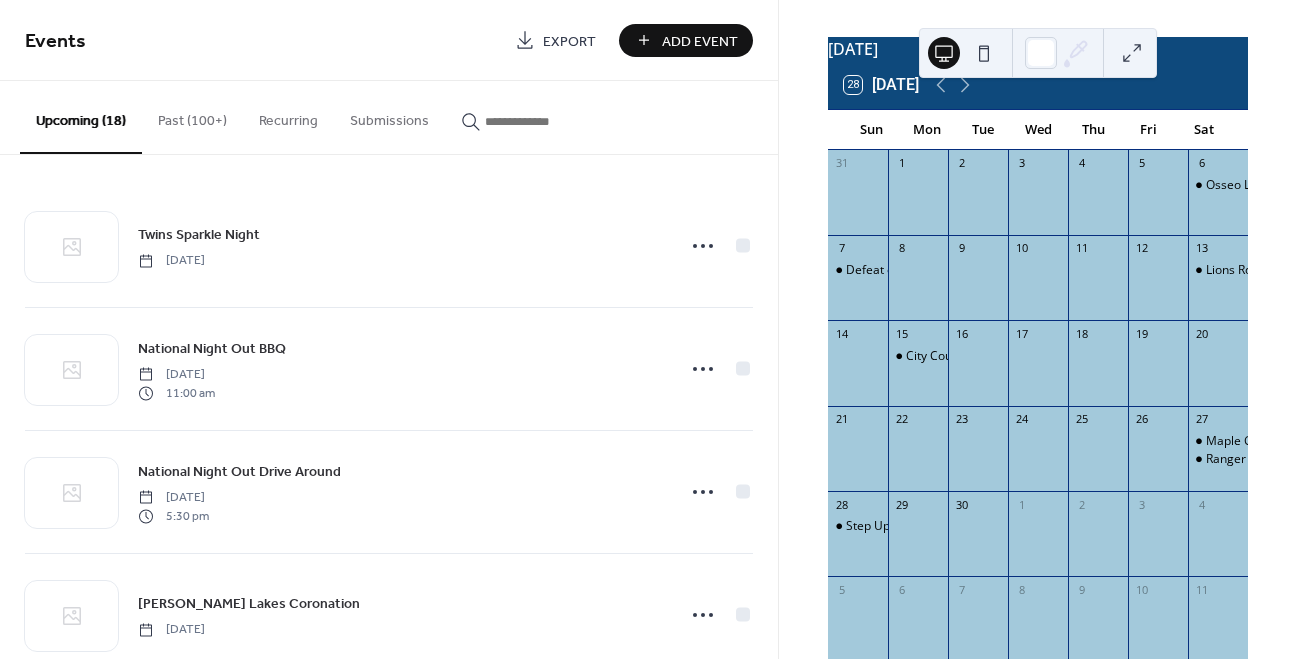 click on "Add Event" at bounding box center (700, 41) 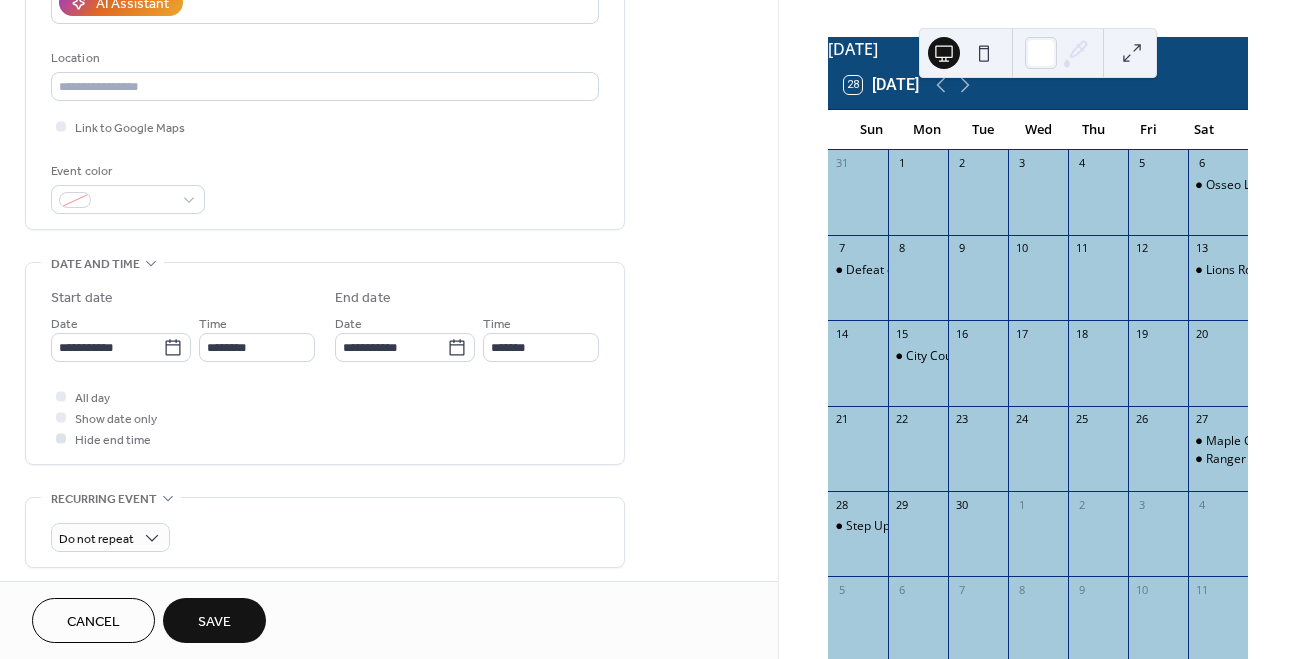 scroll, scrollTop: 391, scrollLeft: 0, axis: vertical 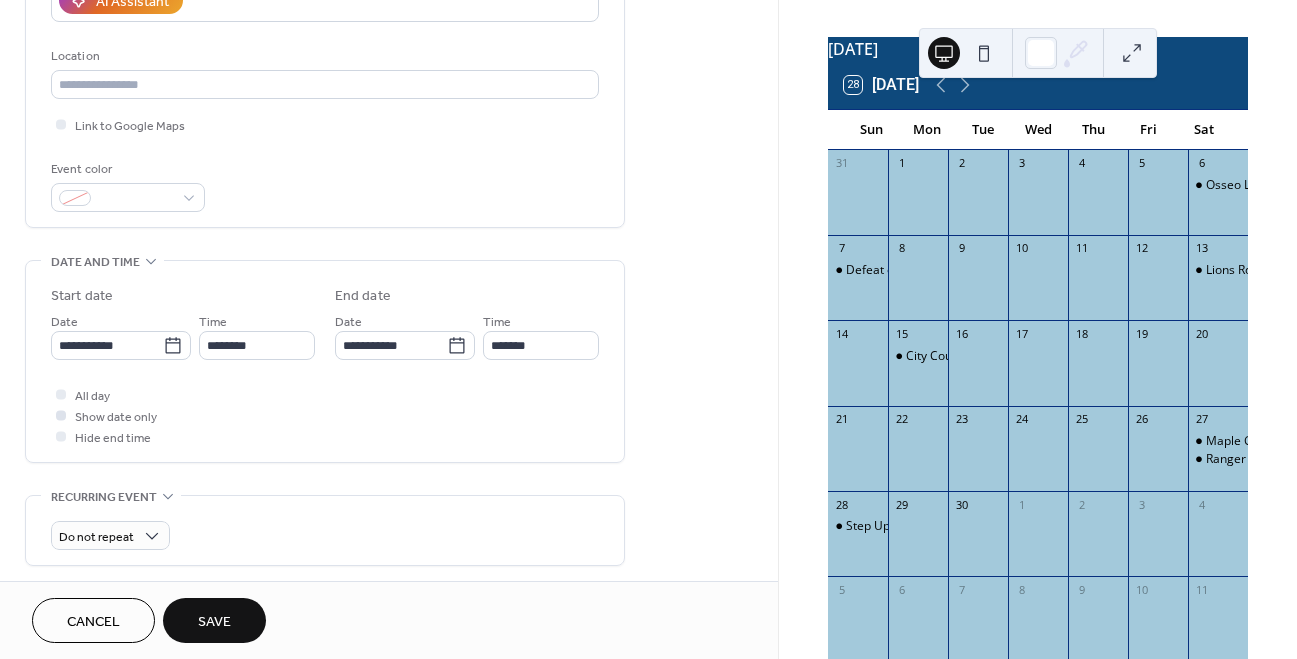 type on "**********" 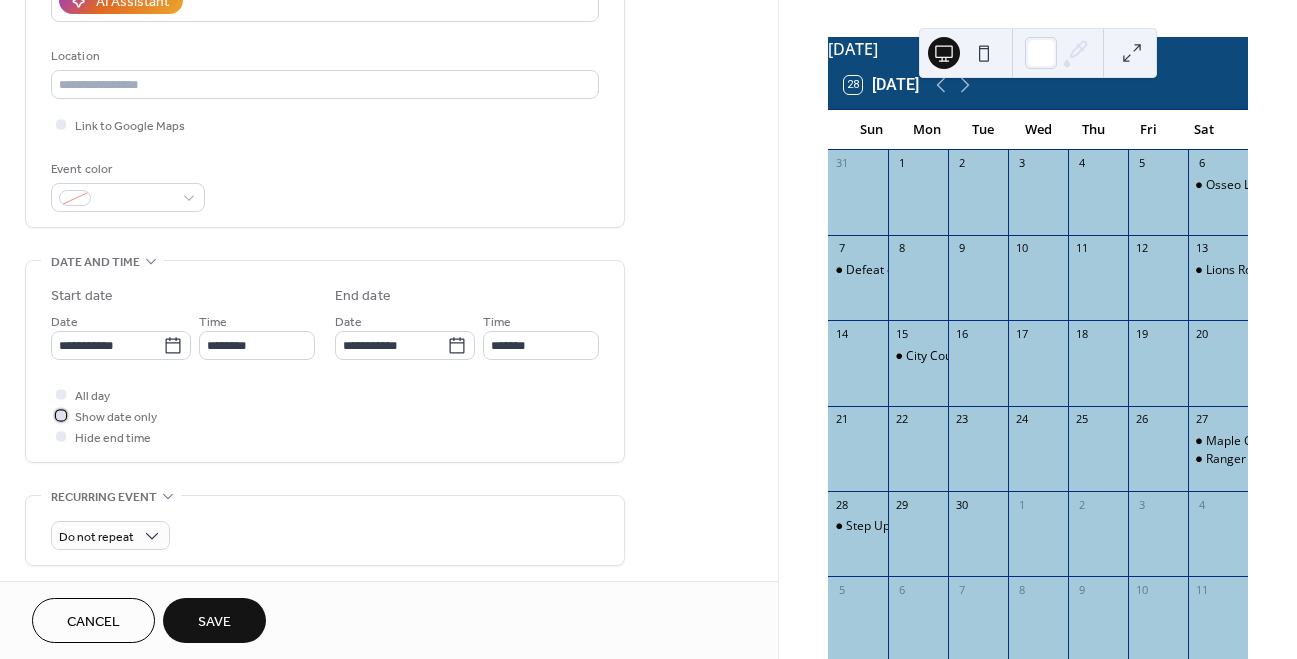 click on "Show date only" at bounding box center (116, 417) 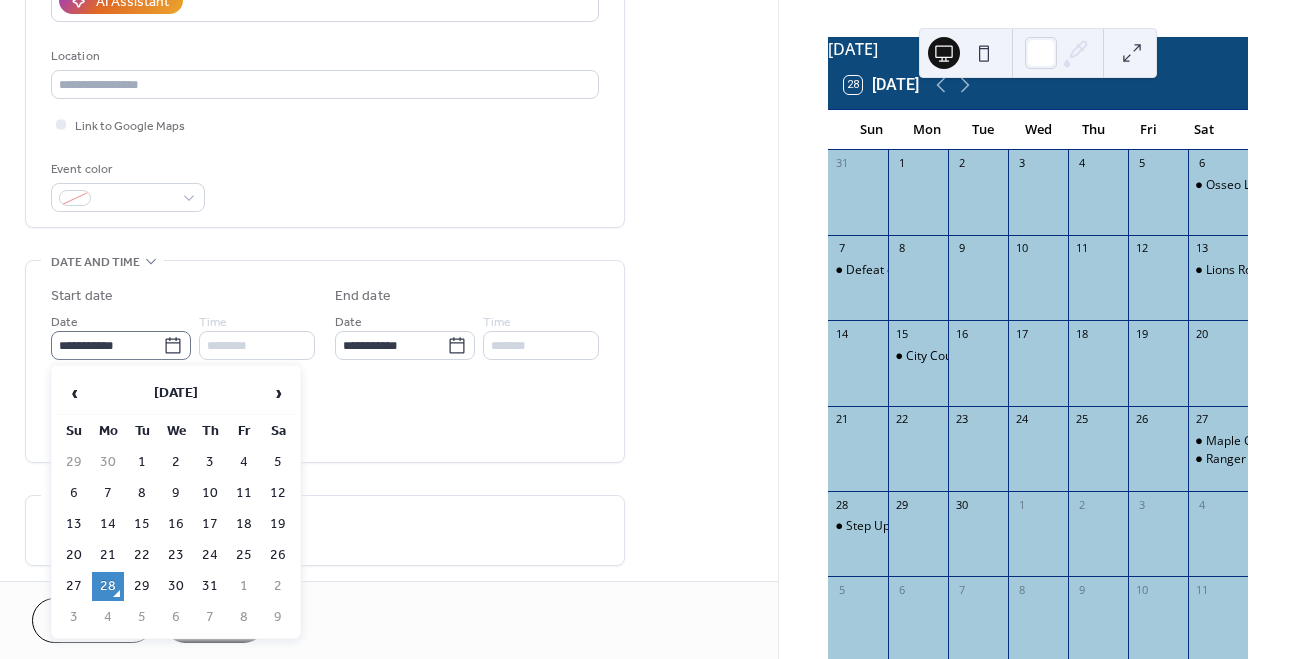 click 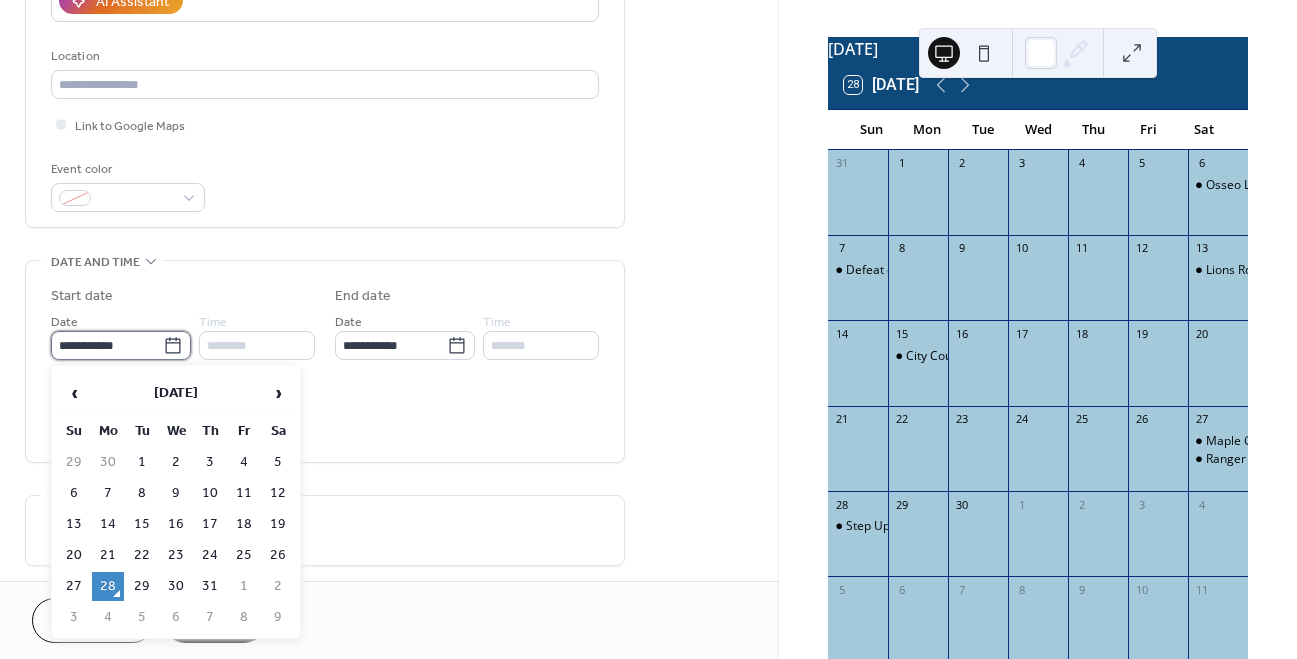 click on "**********" at bounding box center (107, 345) 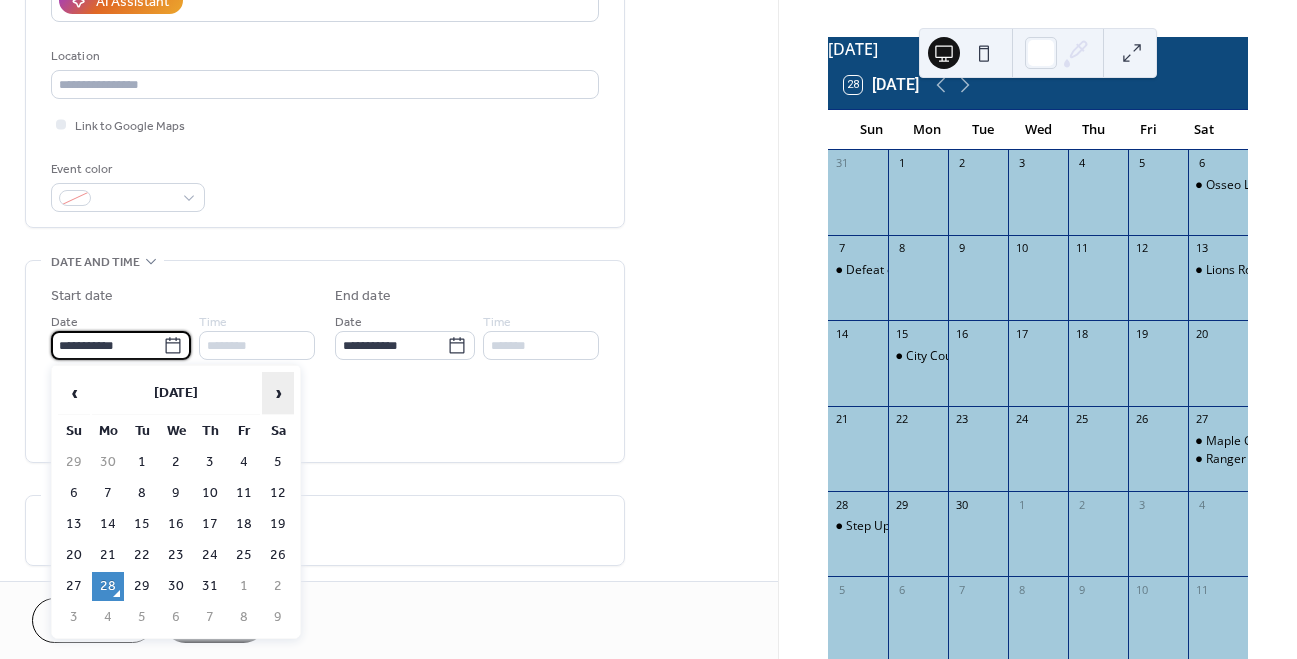 click on "›" at bounding box center (278, 393) 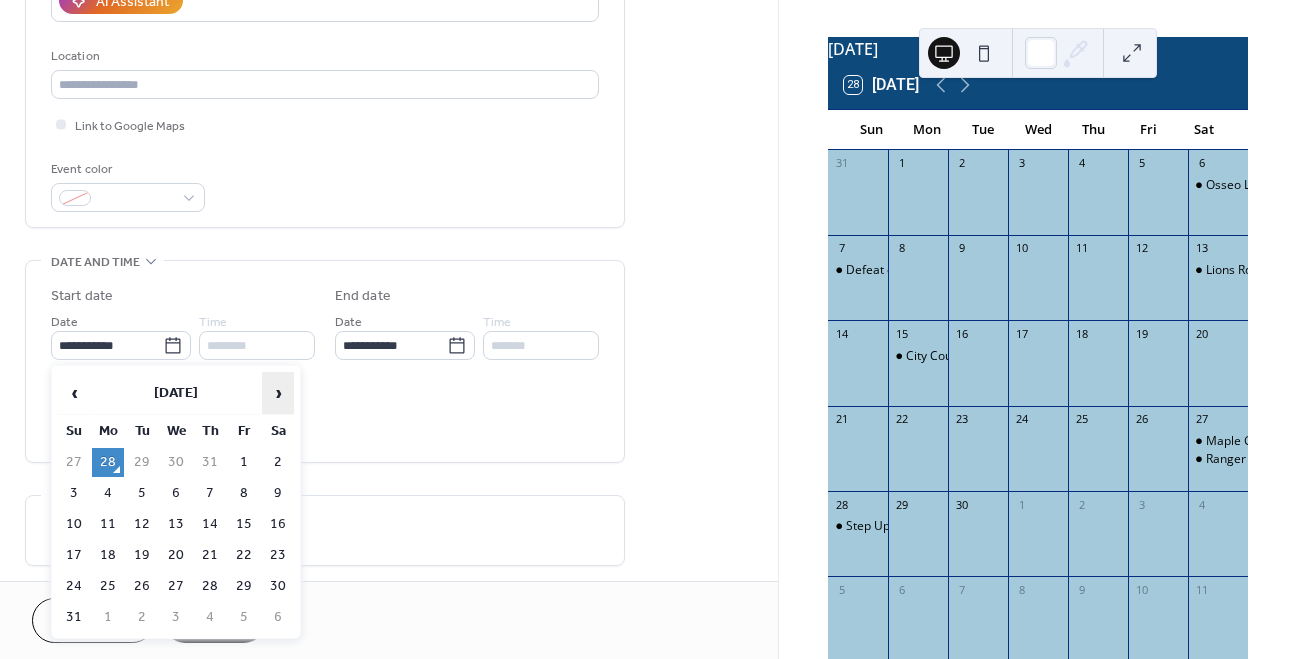 click on "›" at bounding box center (278, 393) 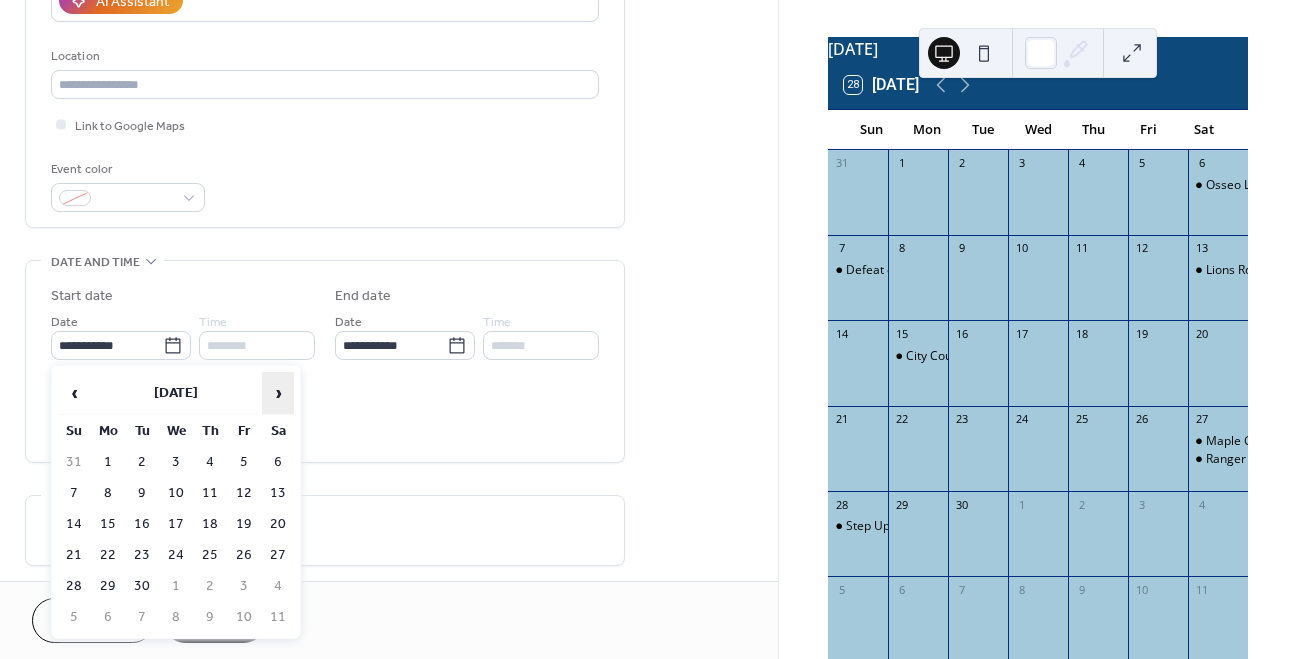 click on "›" at bounding box center [278, 393] 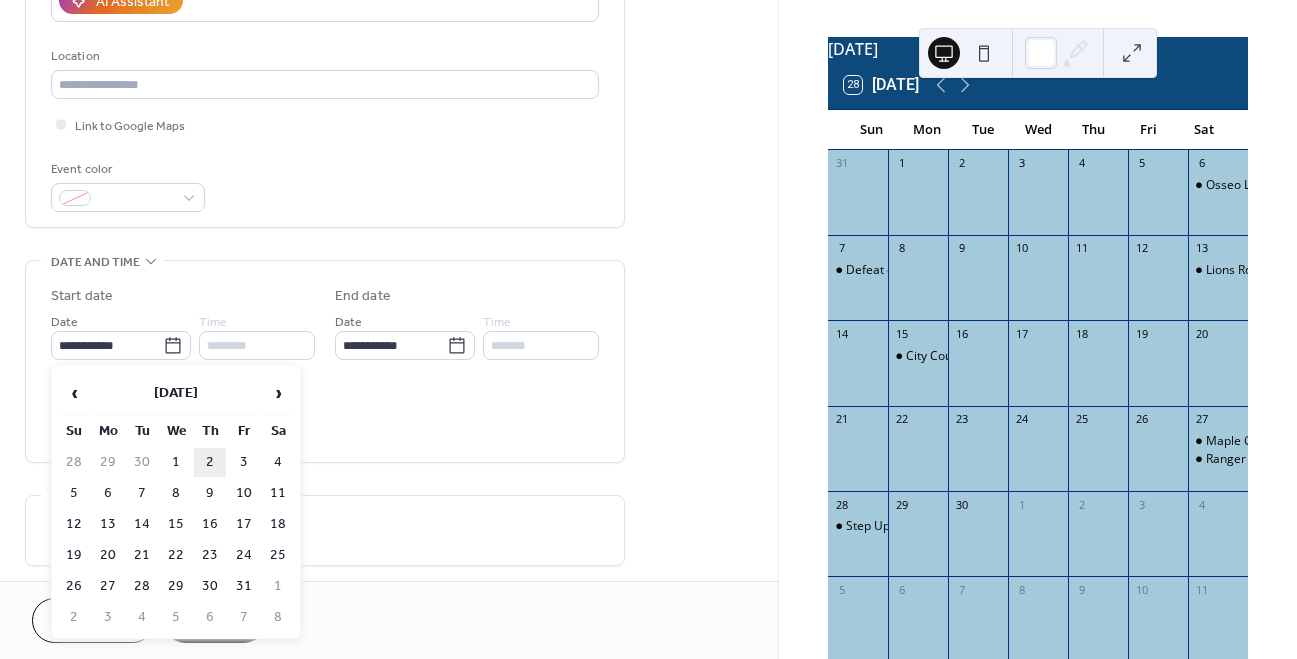 click on "2" at bounding box center (210, 462) 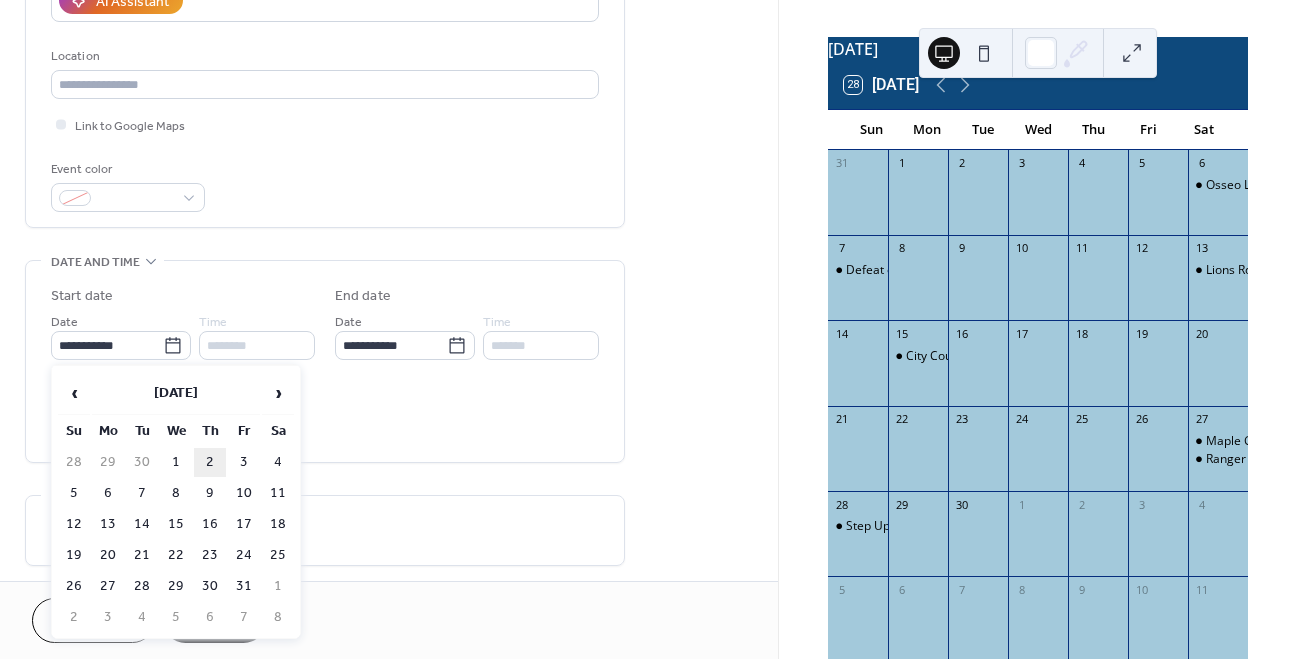 type on "**********" 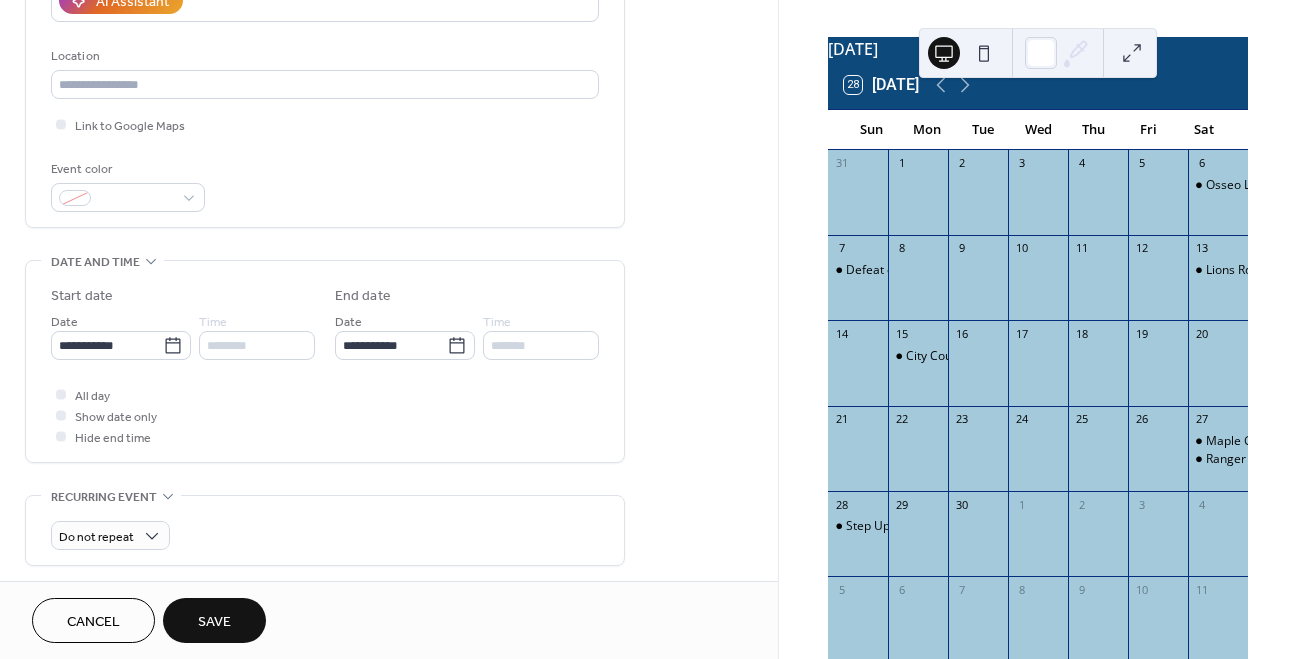 click on "Save" at bounding box center [214, 622] 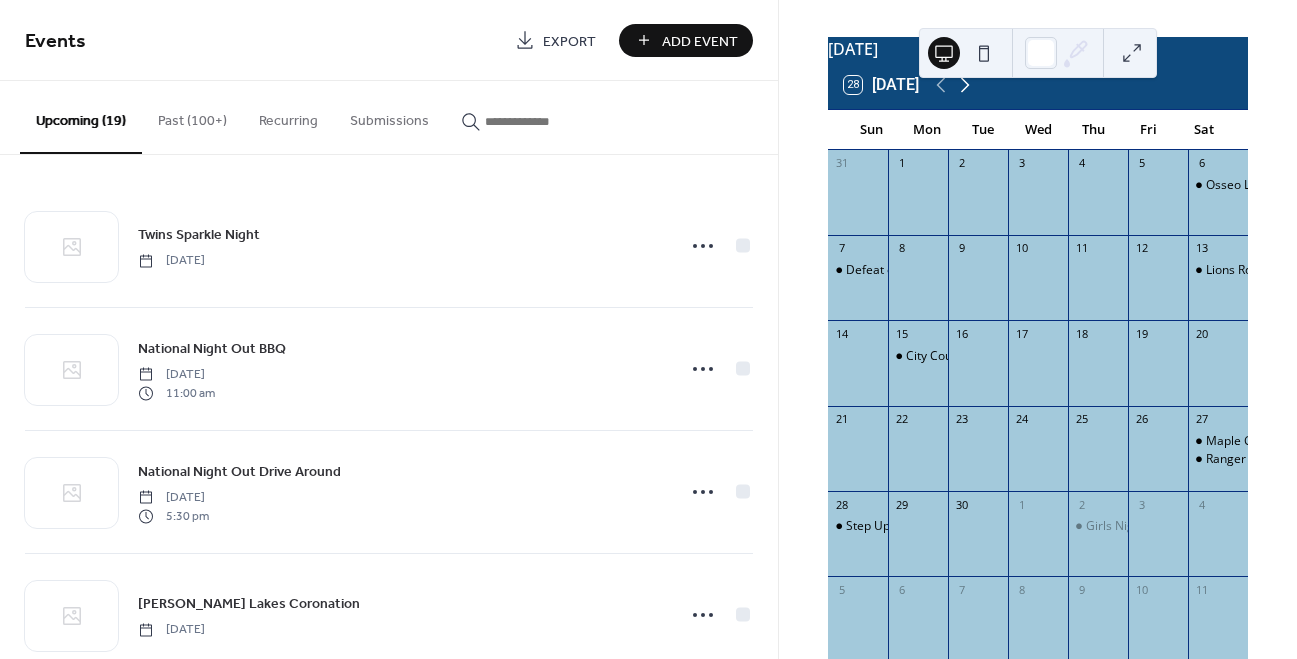 click 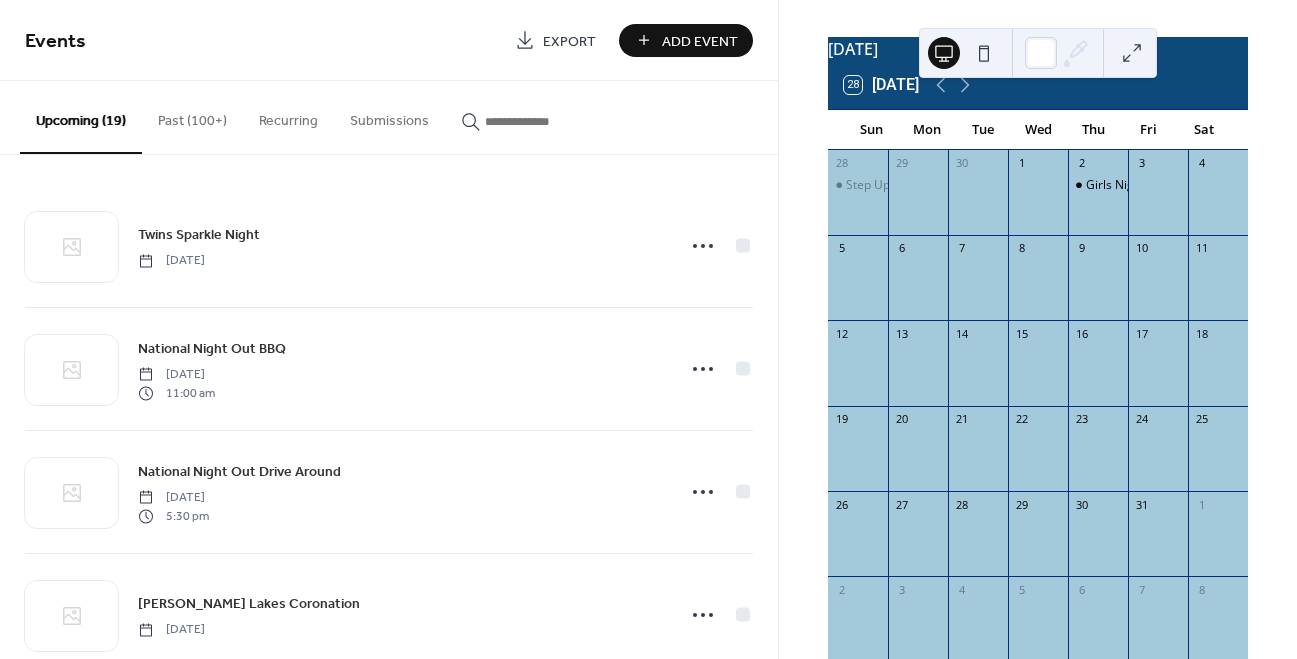 click on "Add Event" at bounding box center [700, 41] 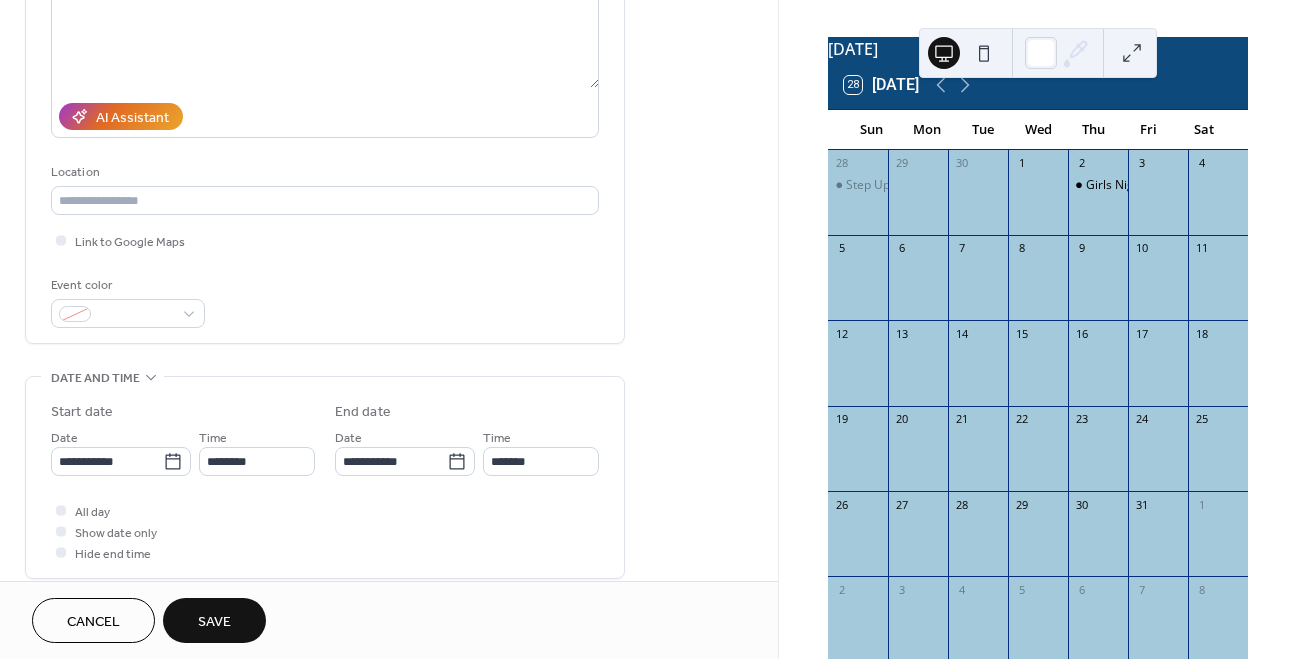 scroll, scrollTop: 301, scrollLeft: 0, axis: vertical 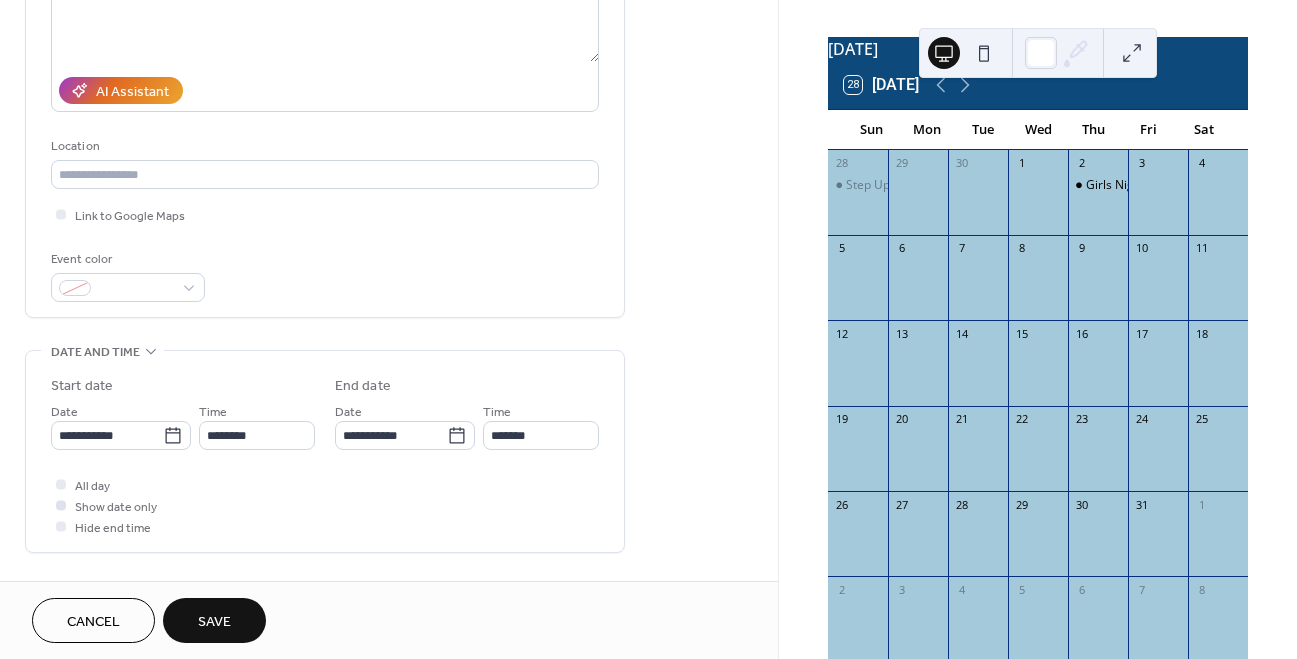type on "**********" 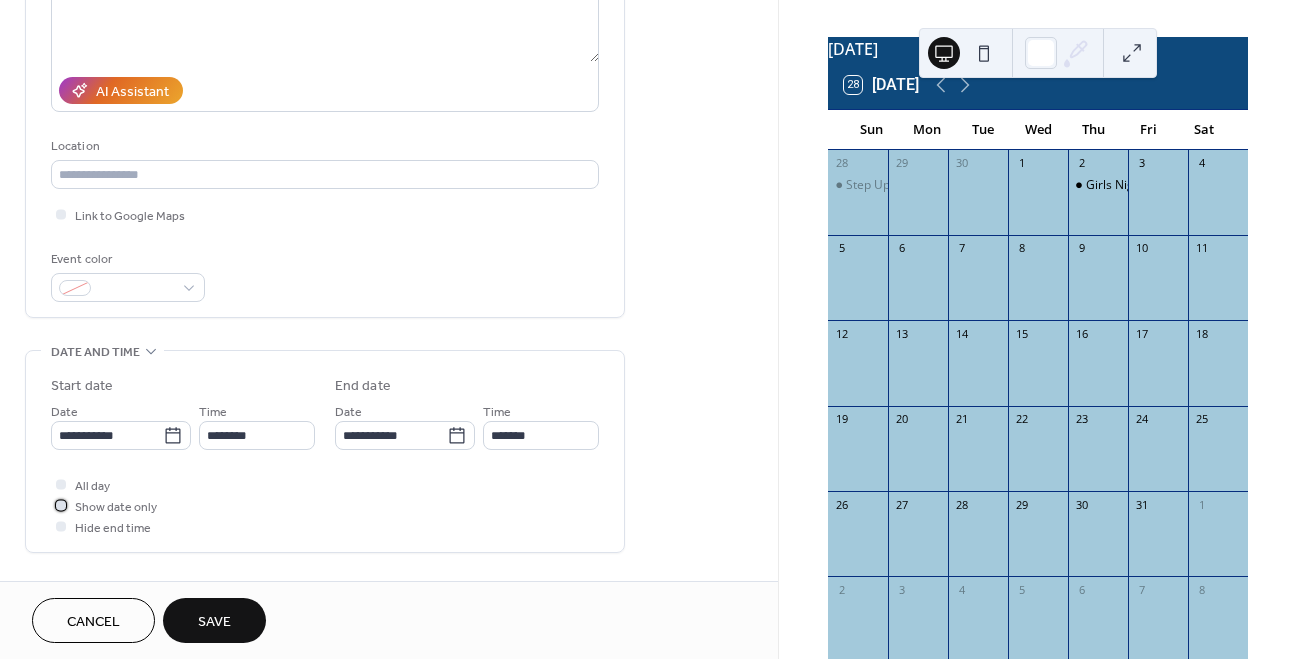 click on "Show date only" at bounding box center (116, 507) 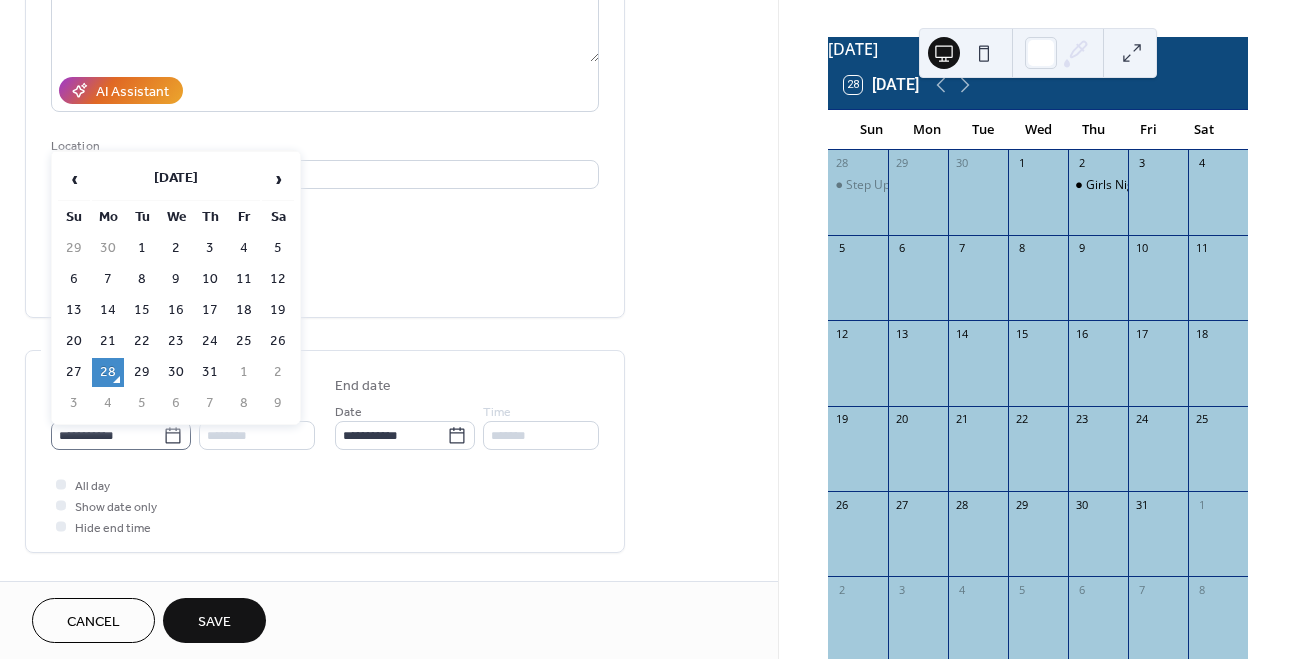 click 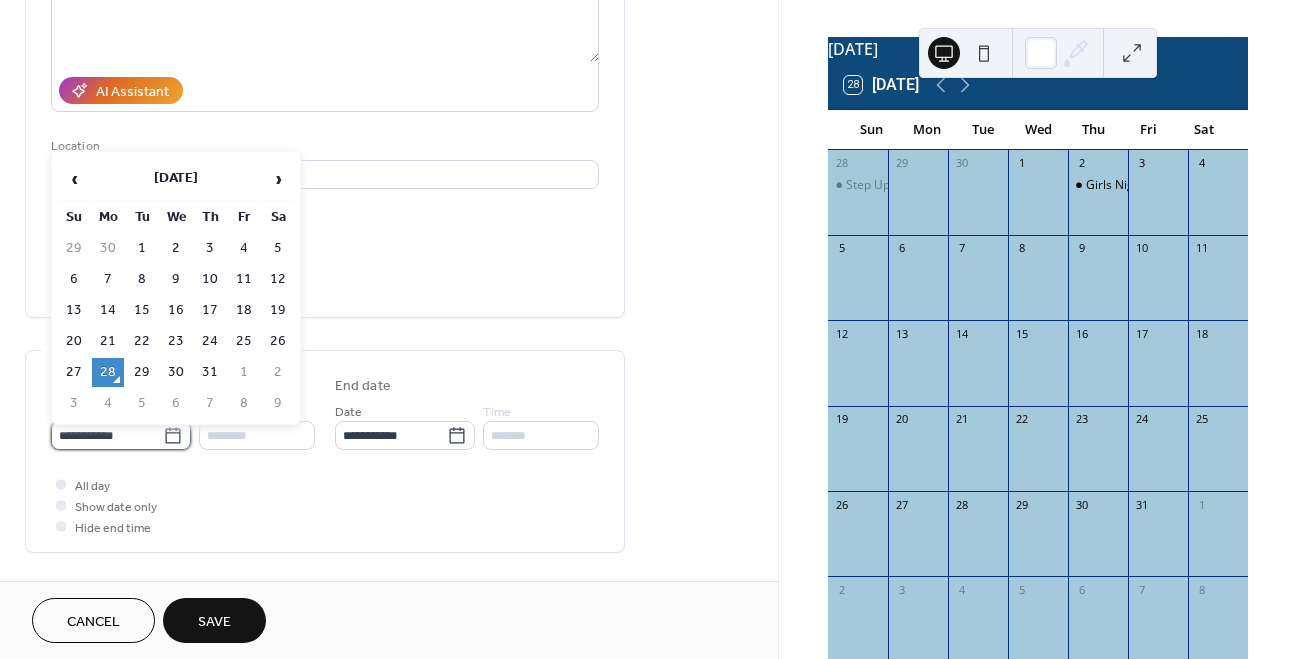 click on "**********" at bounding box center (107, 435) 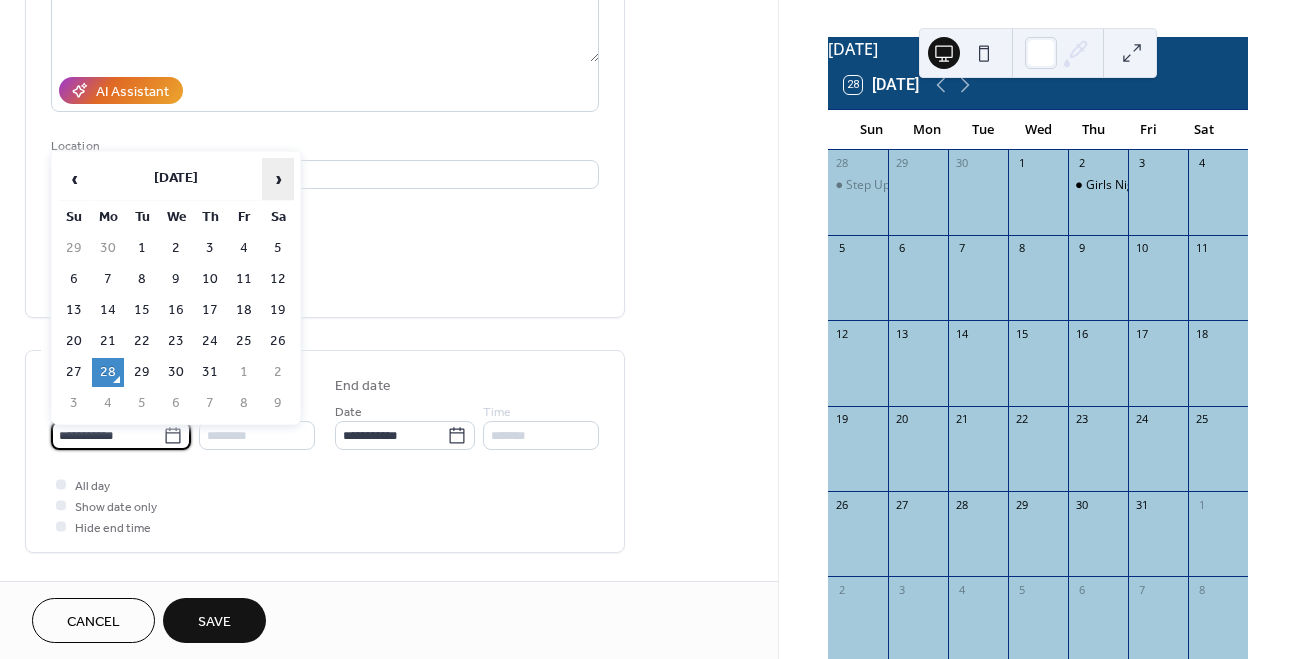 click on "›" at bounding box center [278, 179] 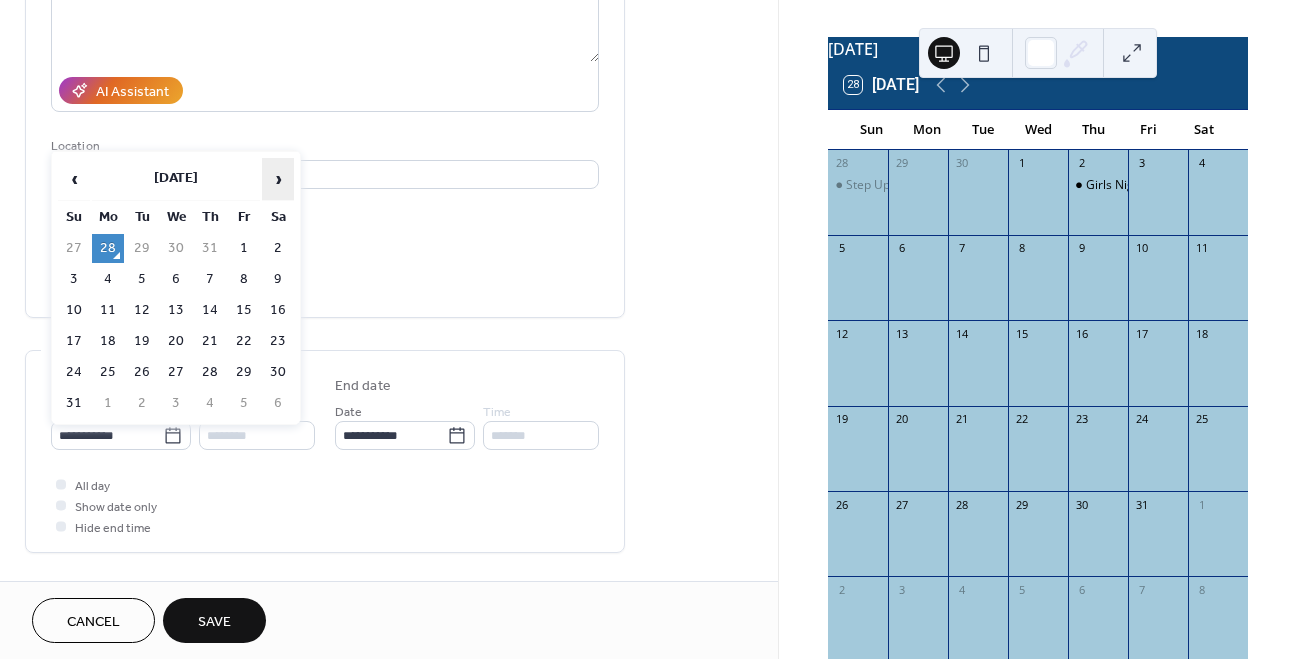 click on "›" at bounding box center (278, 179) 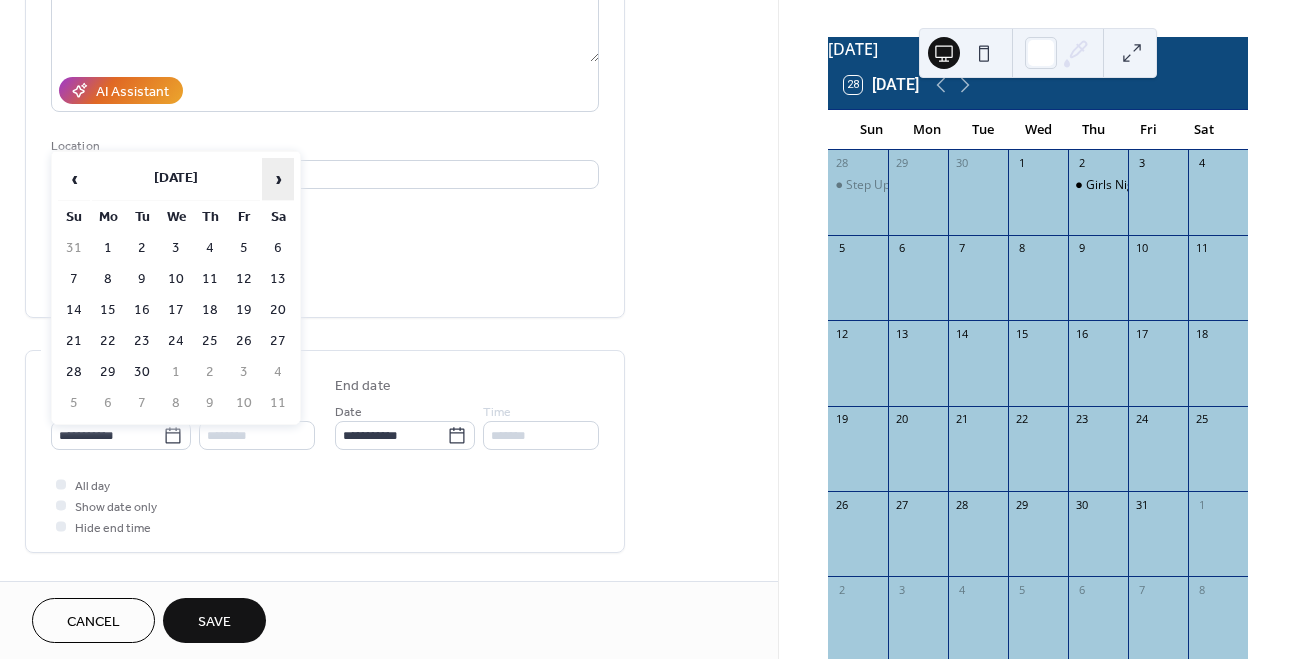 click on "›" at bounding box center [278, 179] 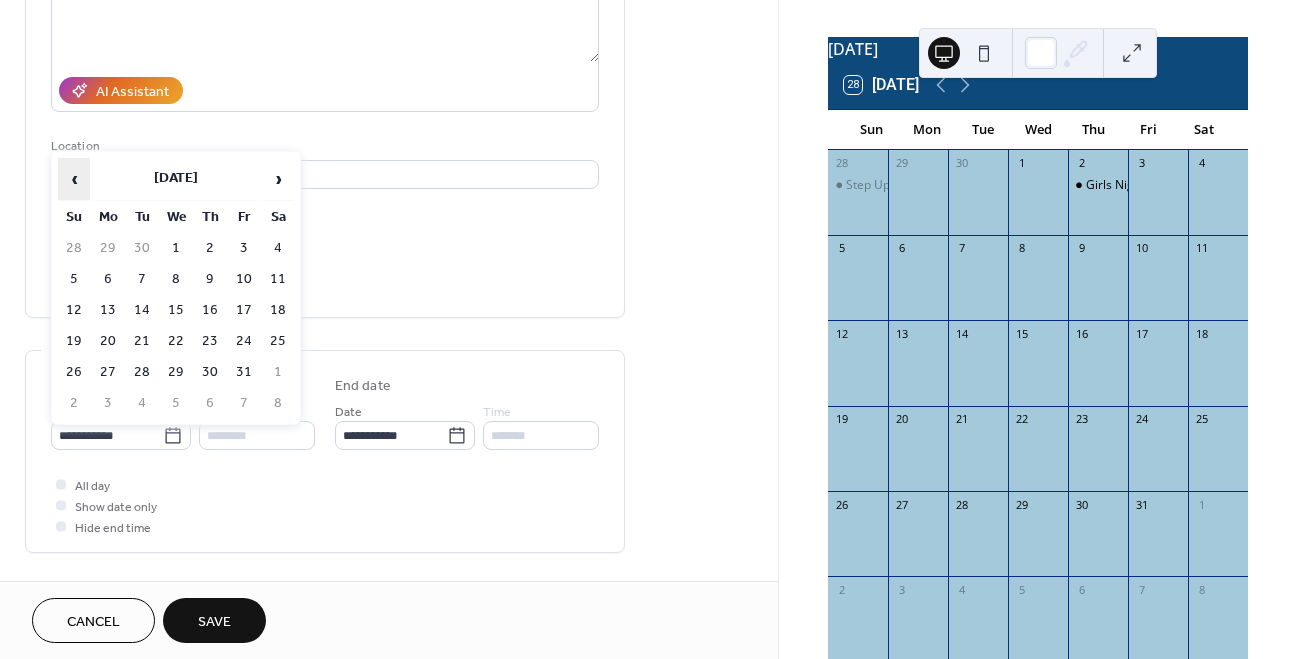 click on "‹" at bounding box center (74, 179) 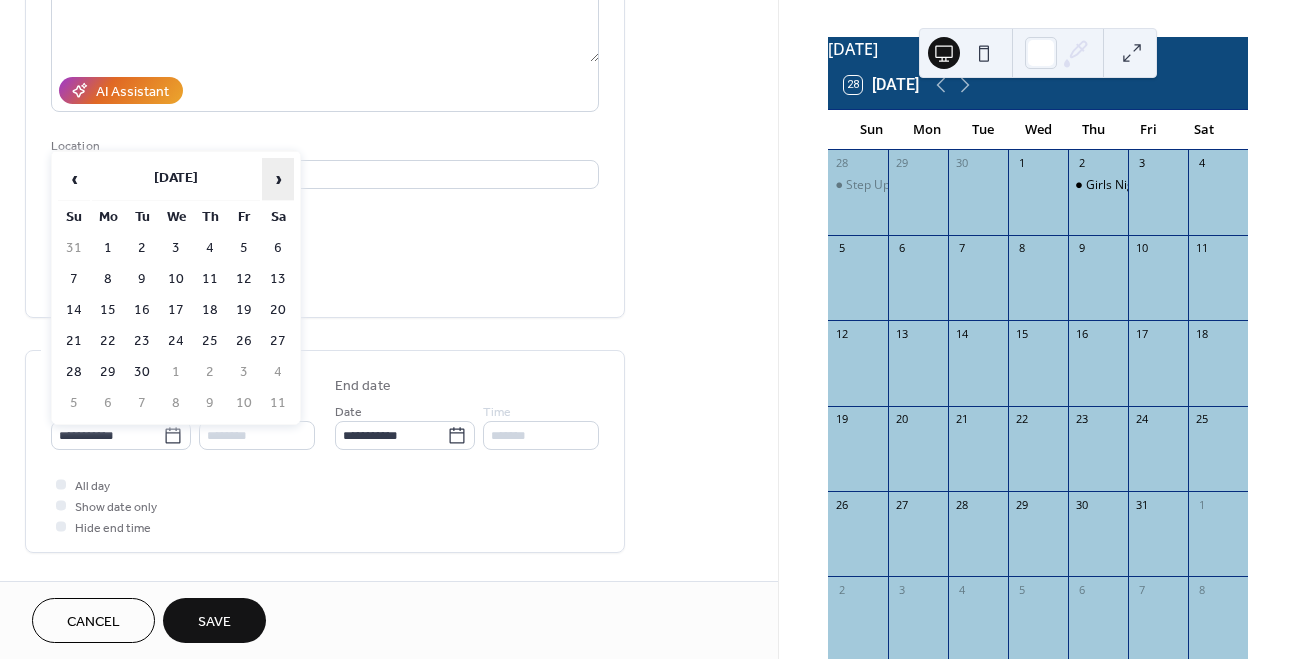 click on "›" at bounding box center (278, 179) 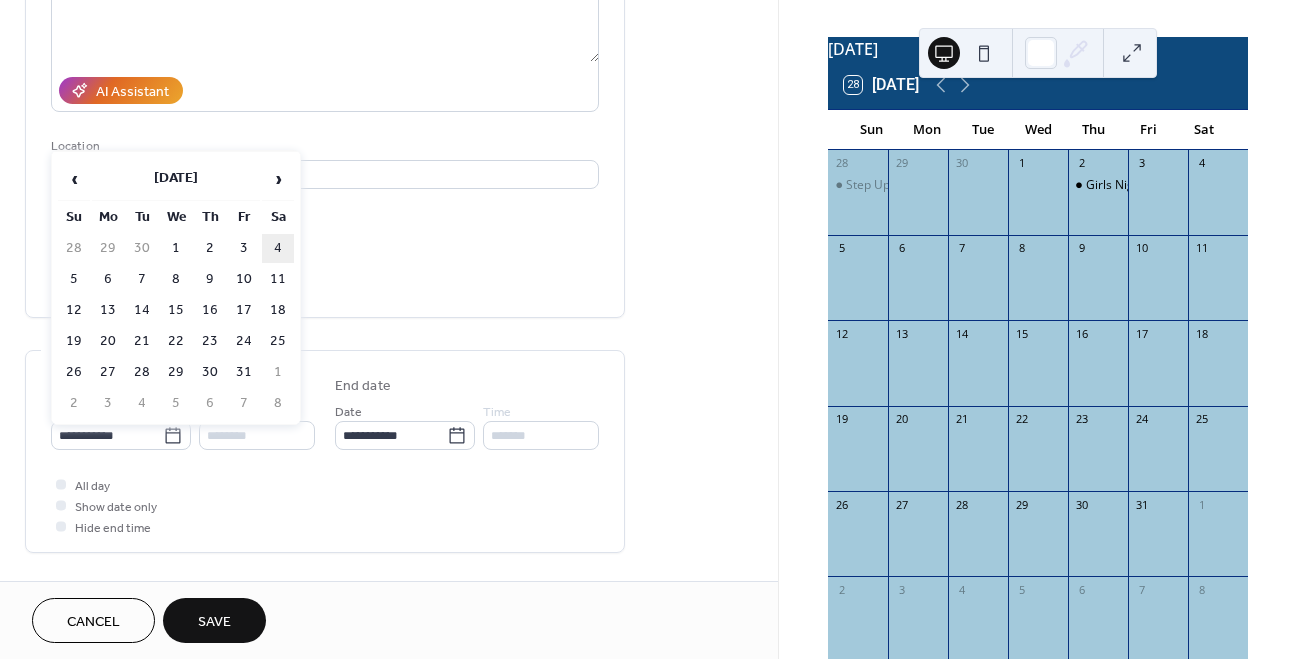 click on "4" at bounding box center [278, 248] 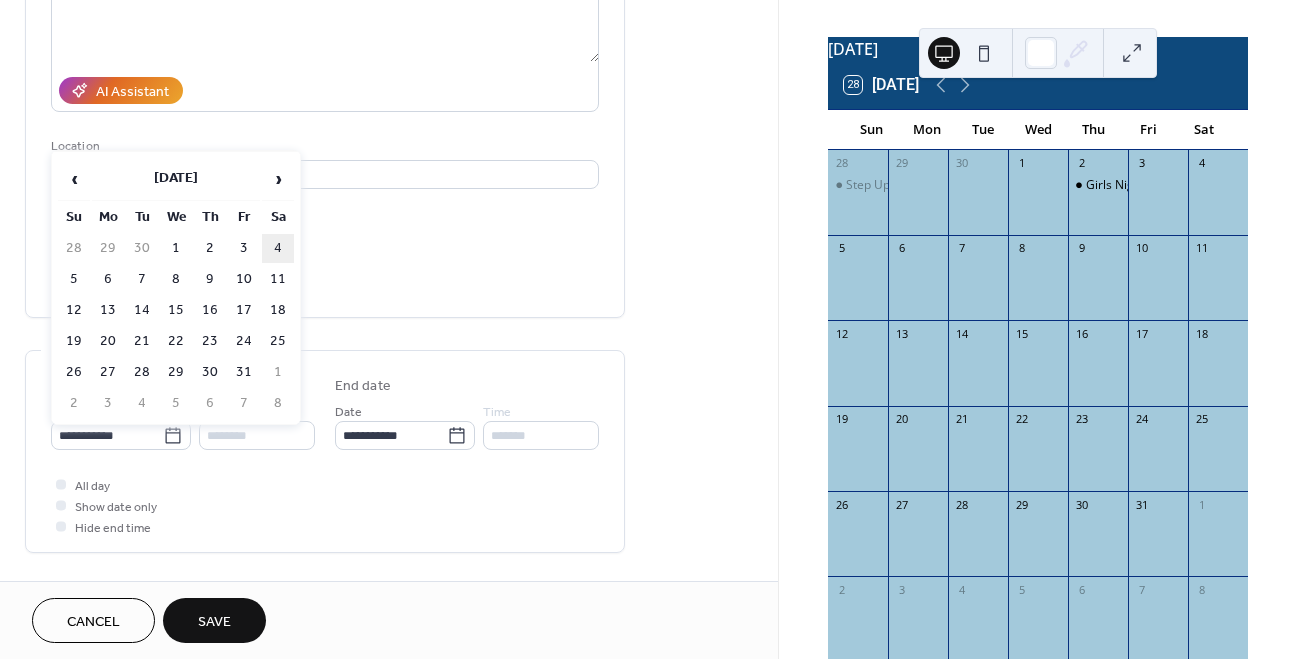 type on "**********" 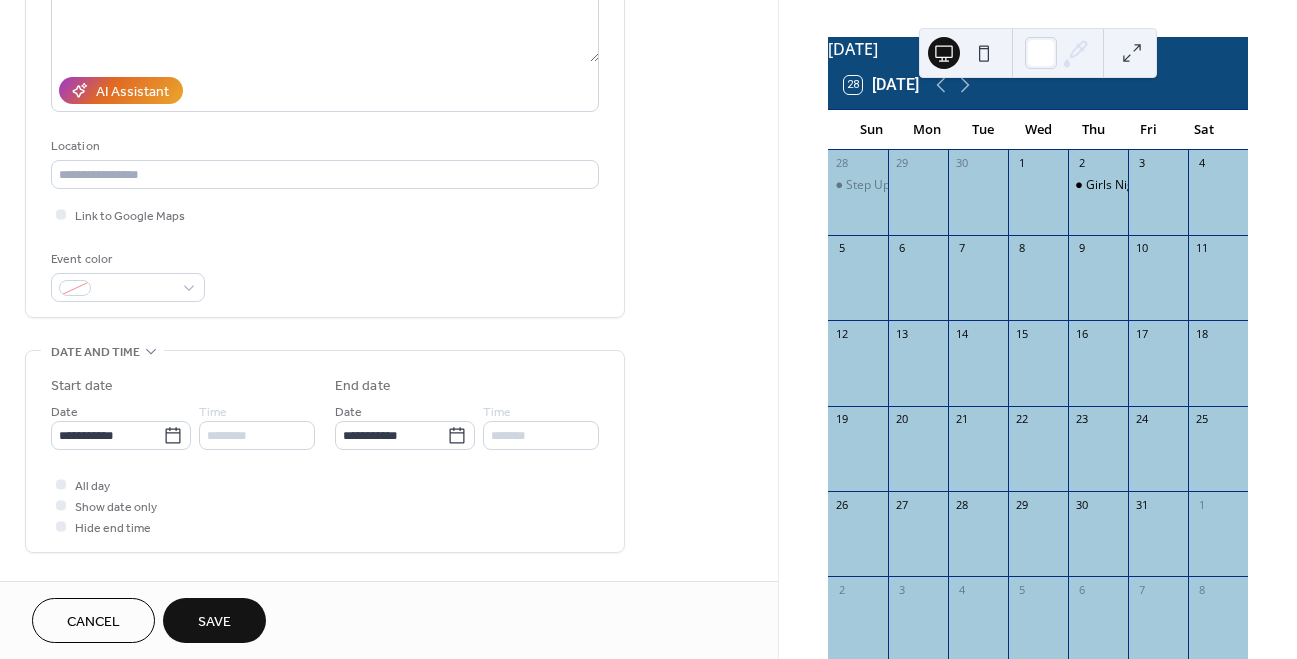 click on "Save" at bounding box center (214, 620) 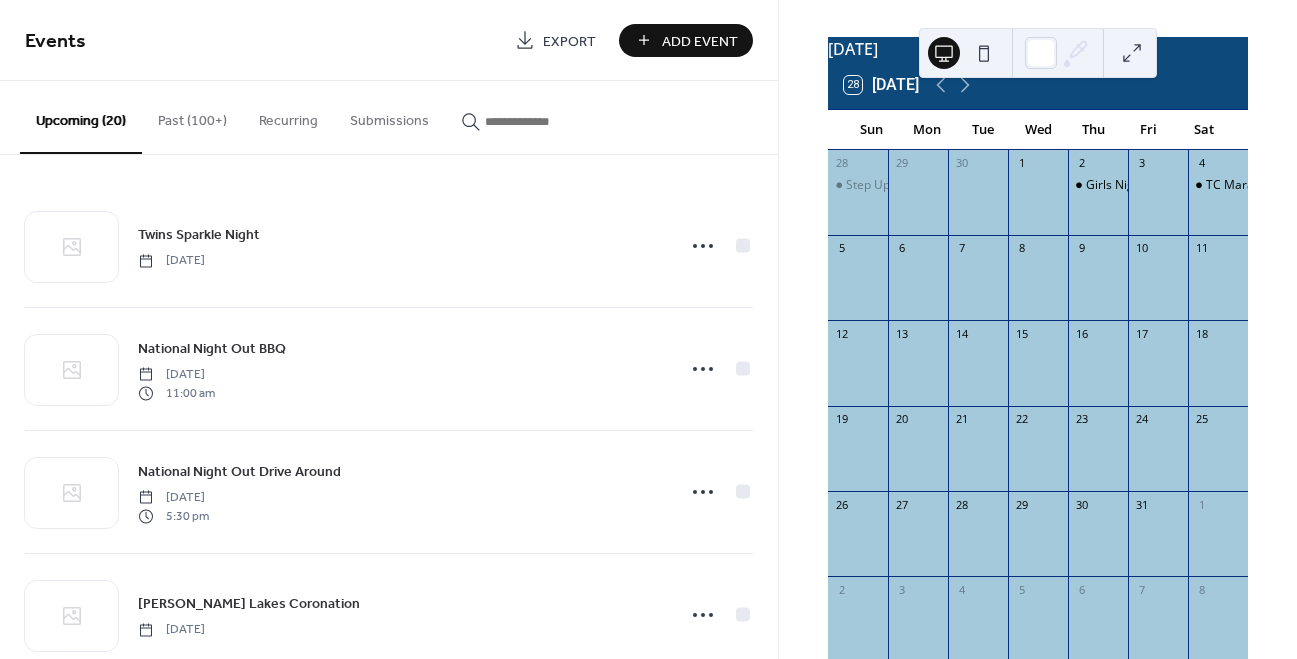 click on "Add Event" at bounding box center (700, 41) 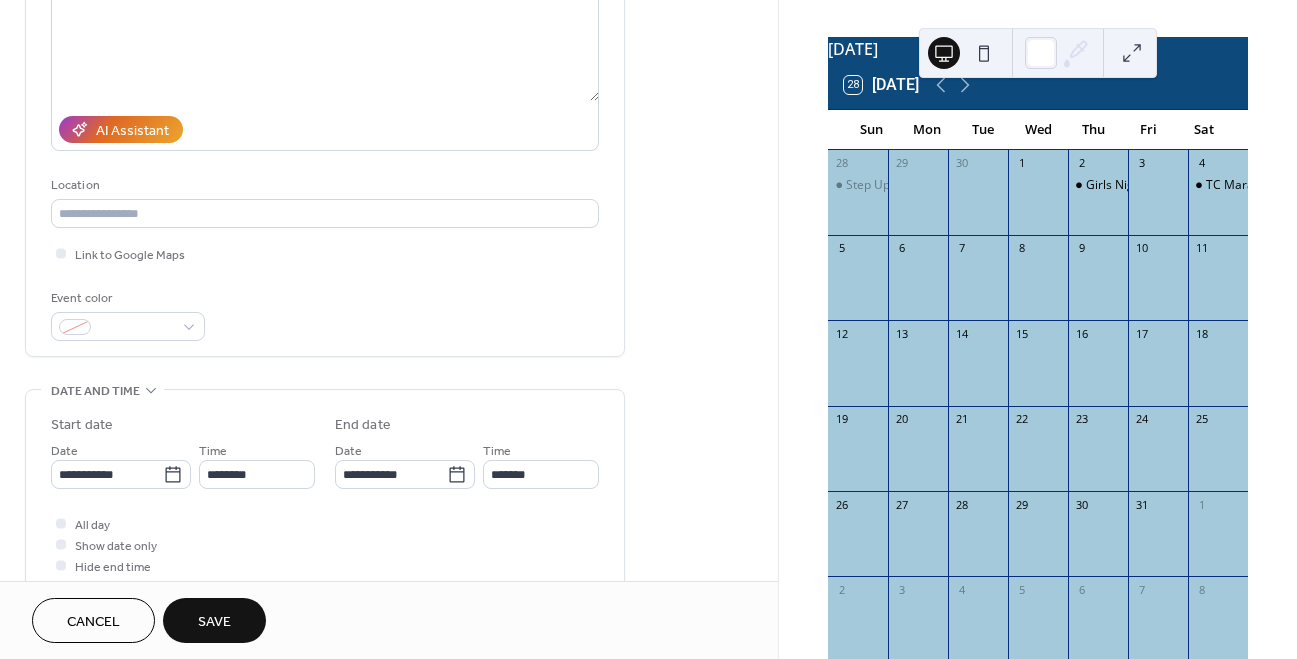 scroll, scrollTop: 281, scrollLeft: 0, axis: vertical 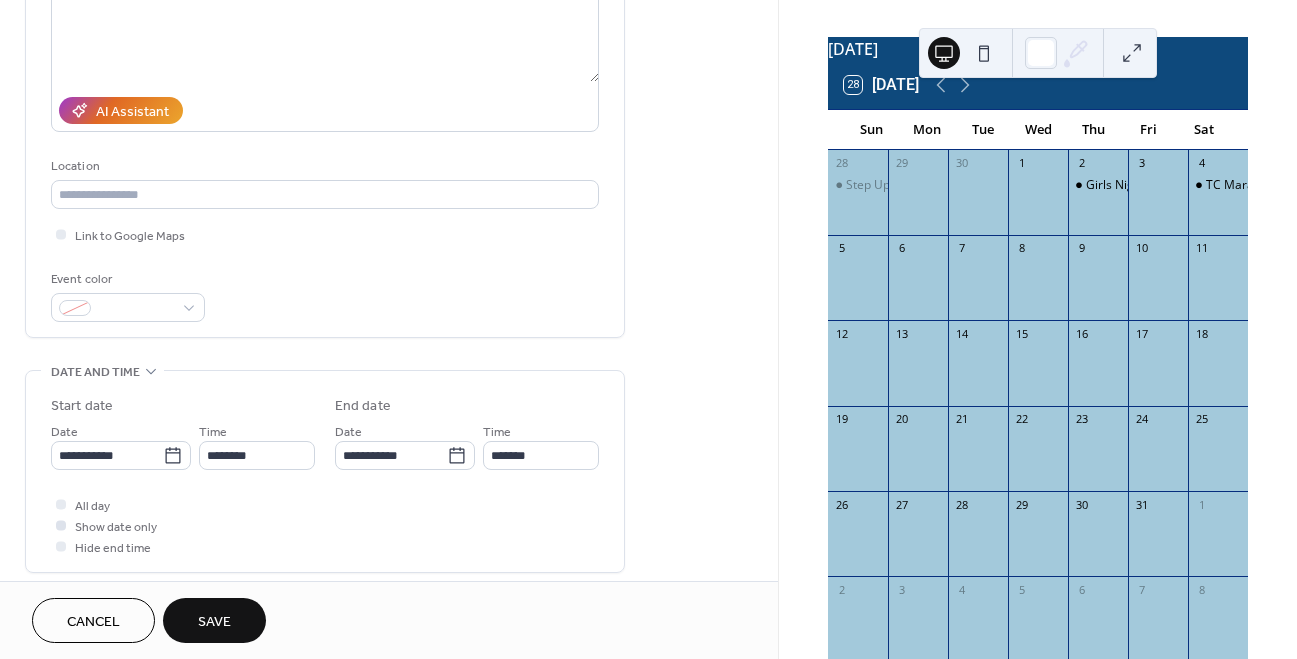 type on "**********" 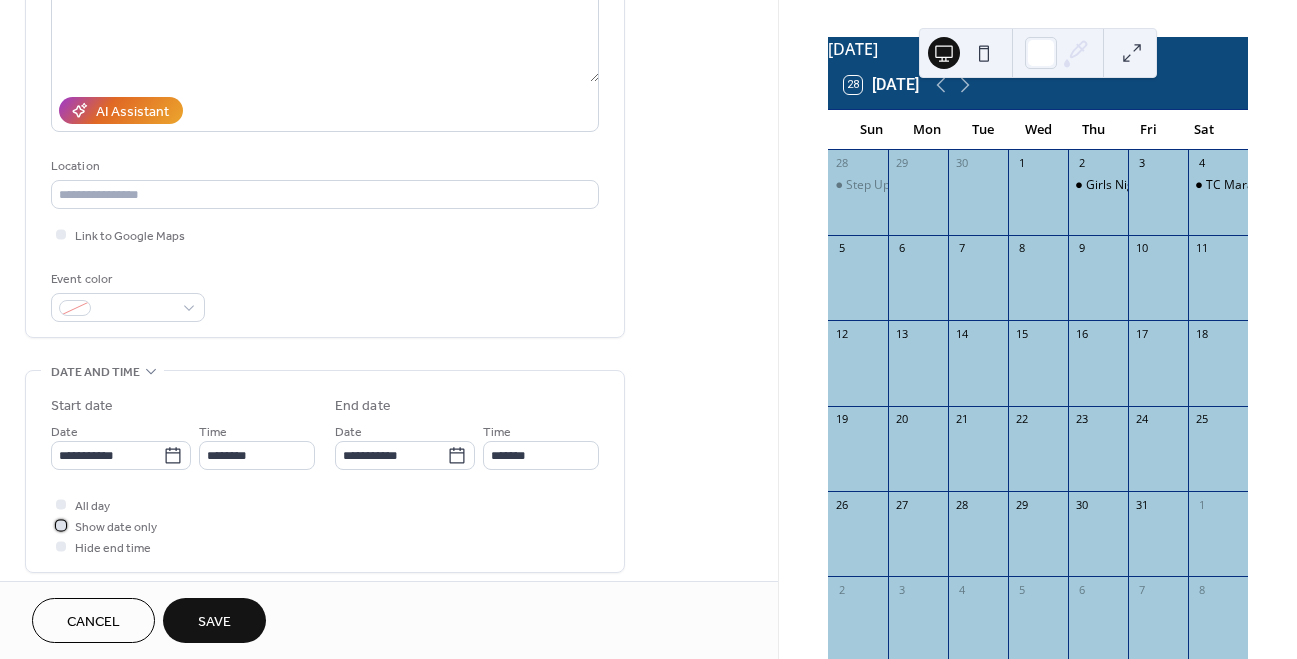 click on "Show date only" at bounding box center [116, 527] 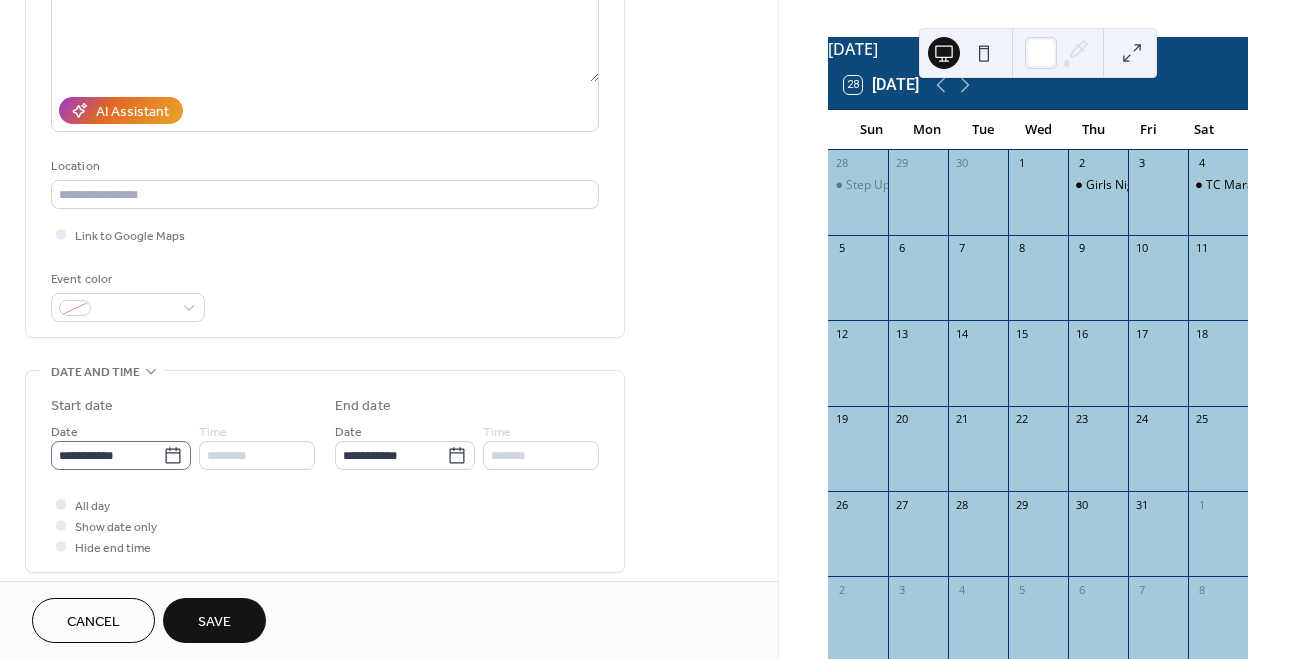 click 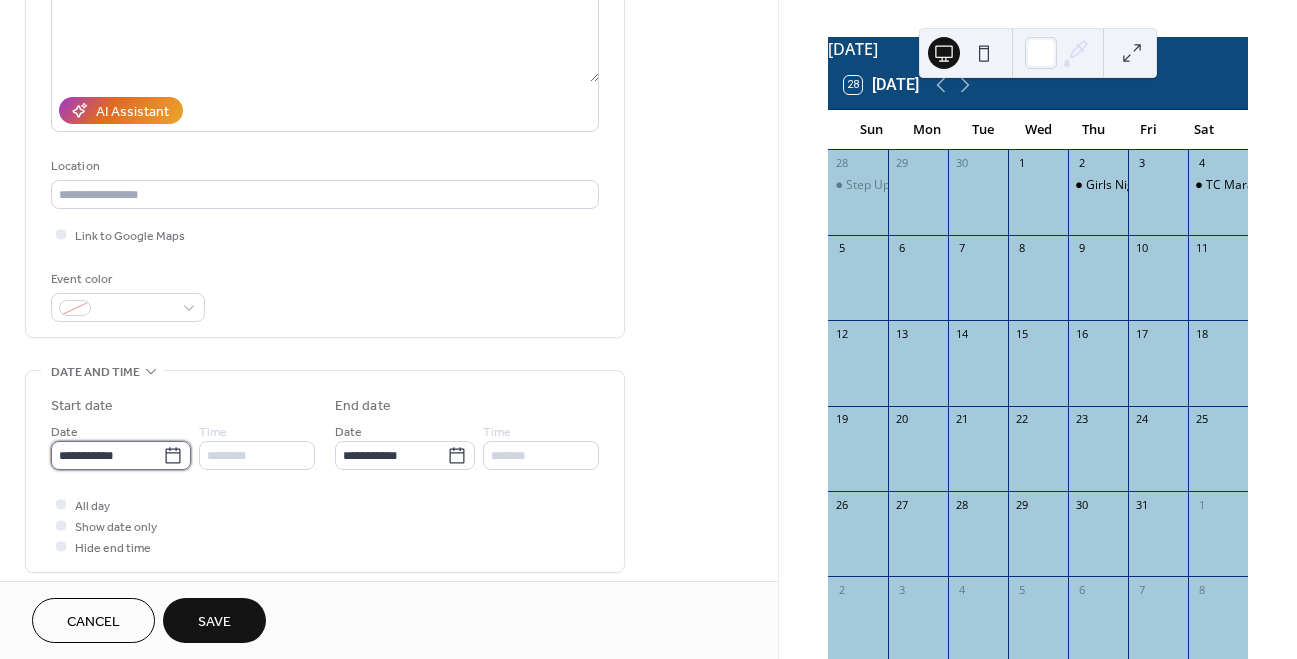 click on "**********" at bounding box center [107, 455] 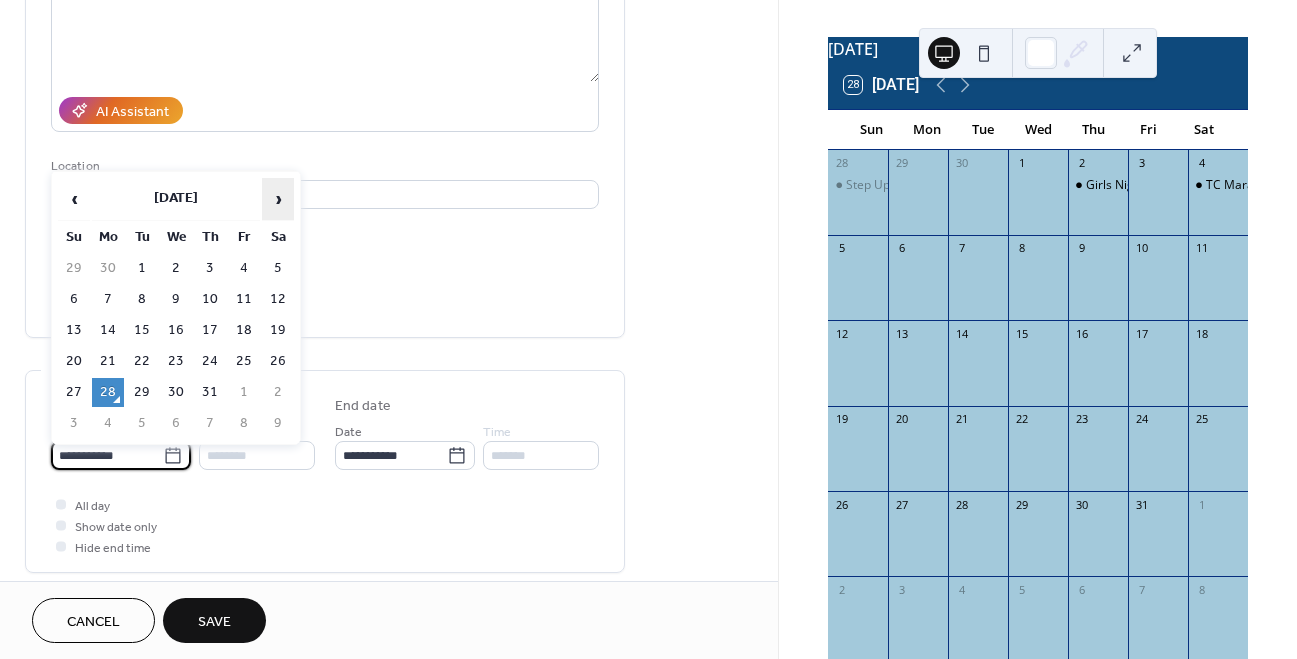 click on "›" at bounding box center [278, 199] 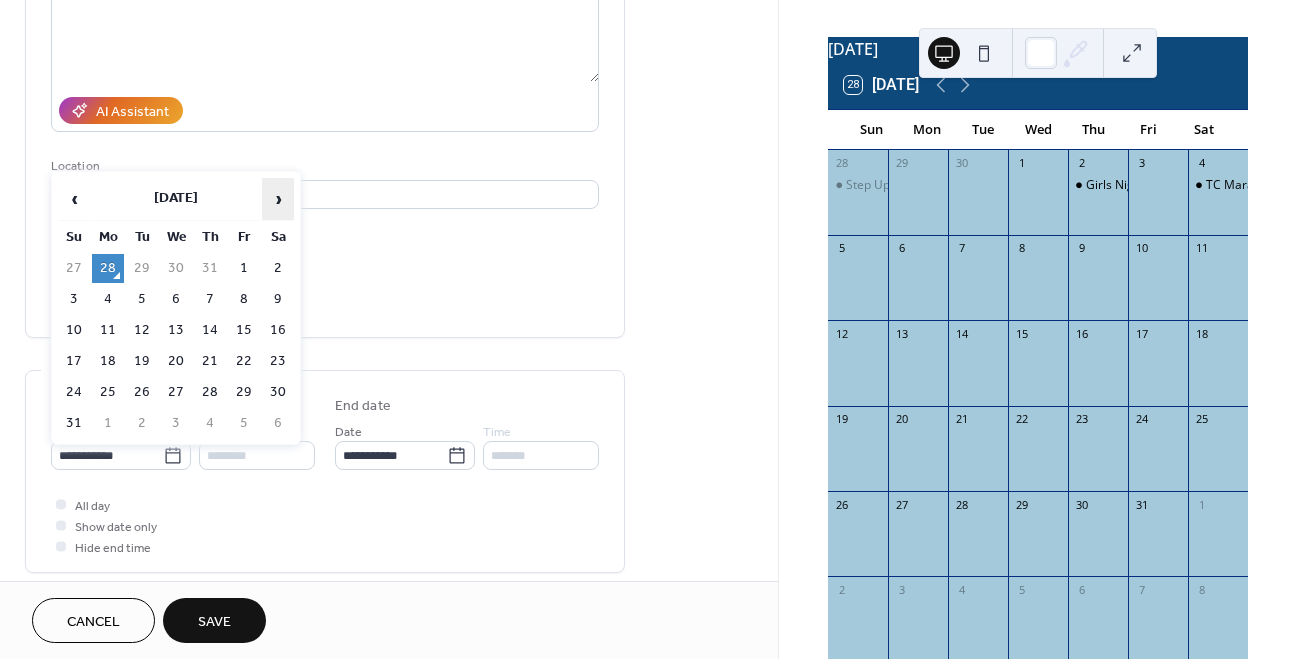 click on "›" at bounding box center (278, 199) 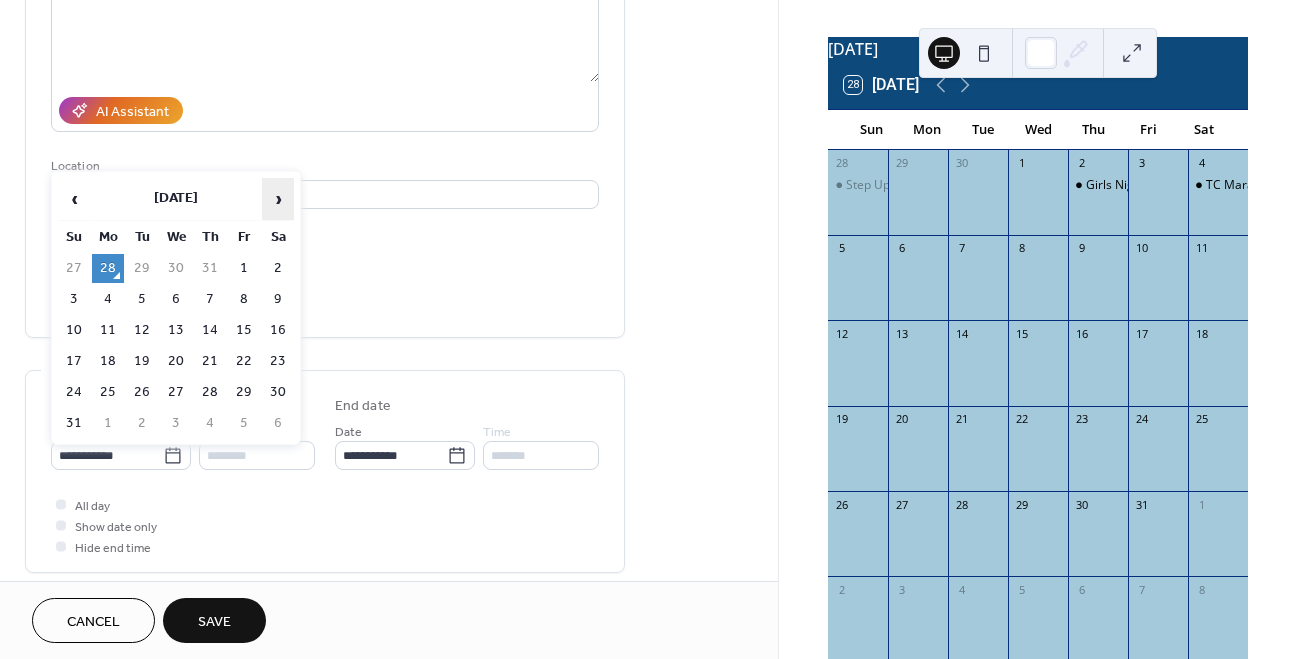 click on "›" at bounding box center (278, 199) 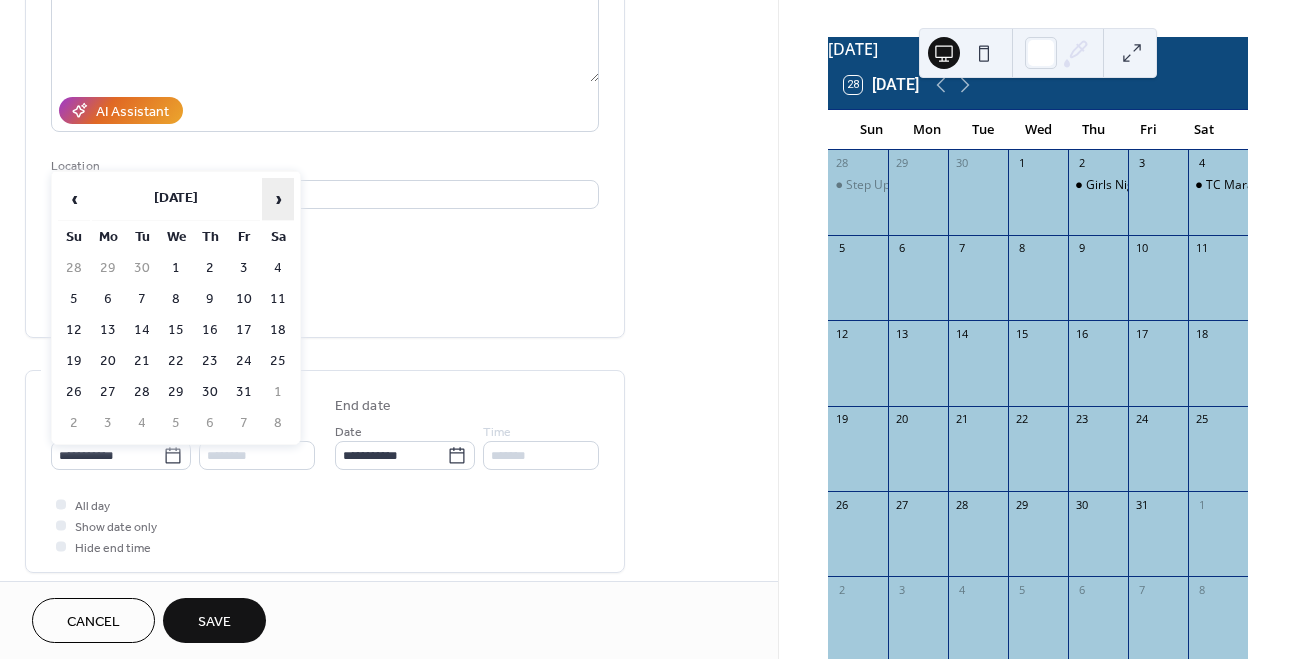 click on "›" at bounding box center [278, 199] 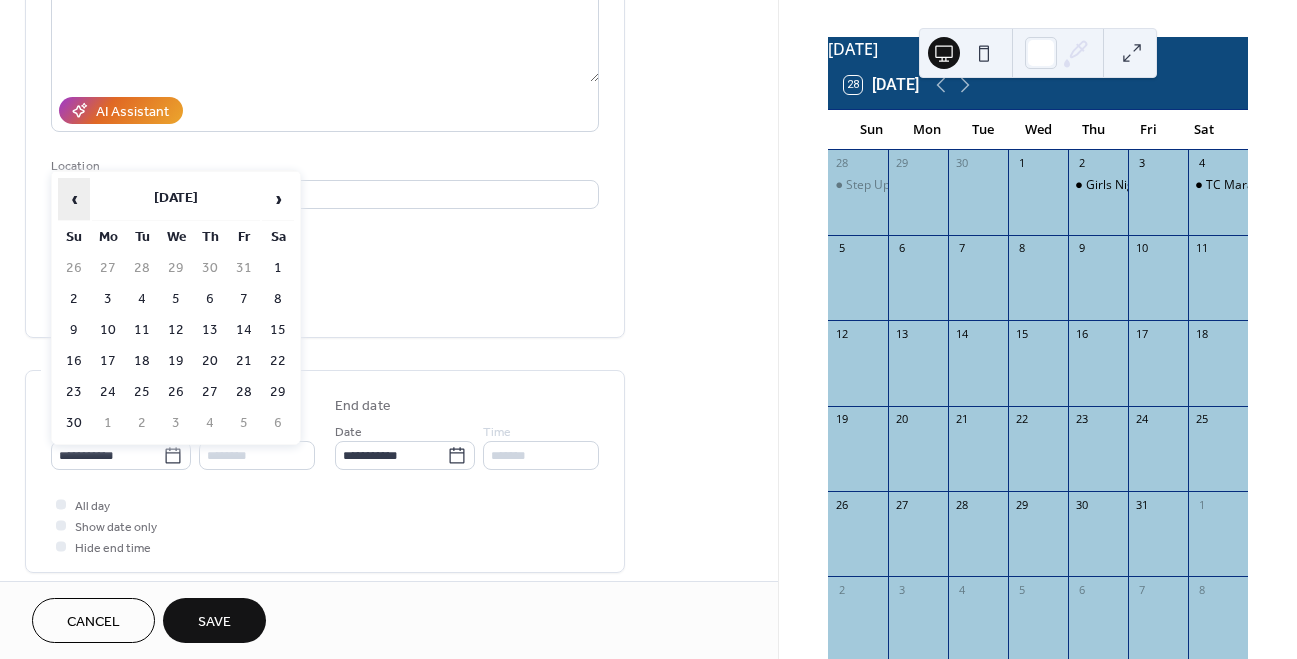 click on "‹" at bounding box center (74, 199) 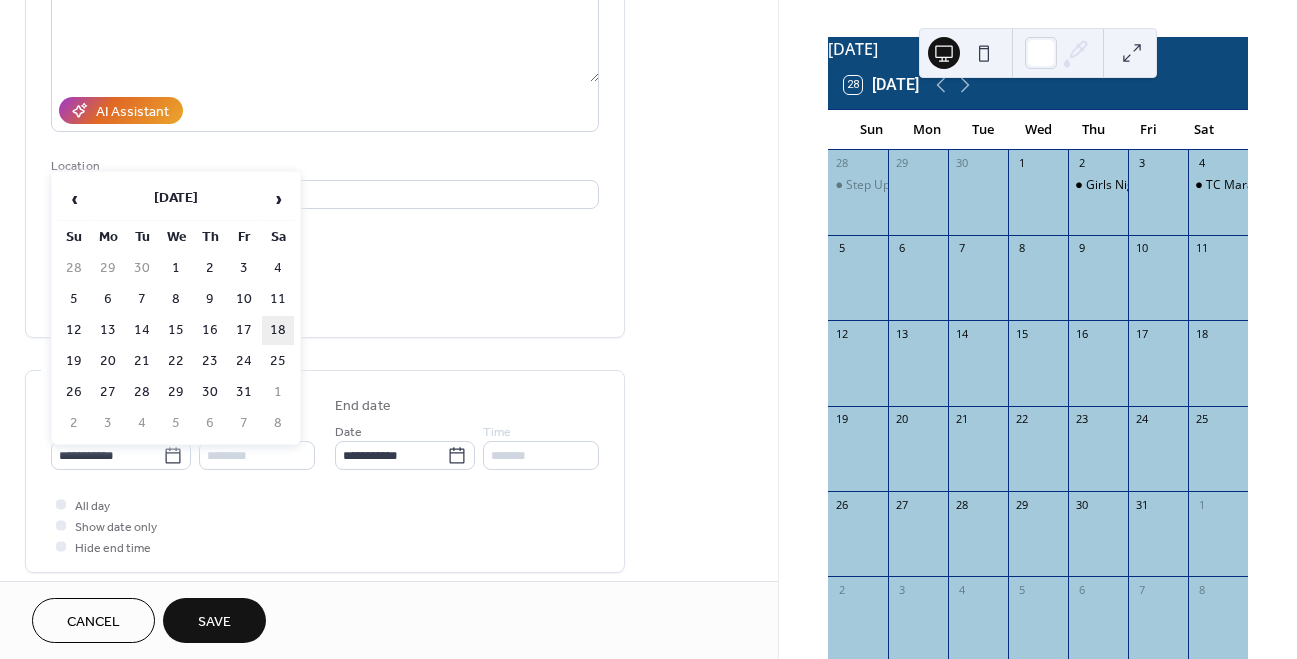 click on "18" at bounding box center [278, 330] 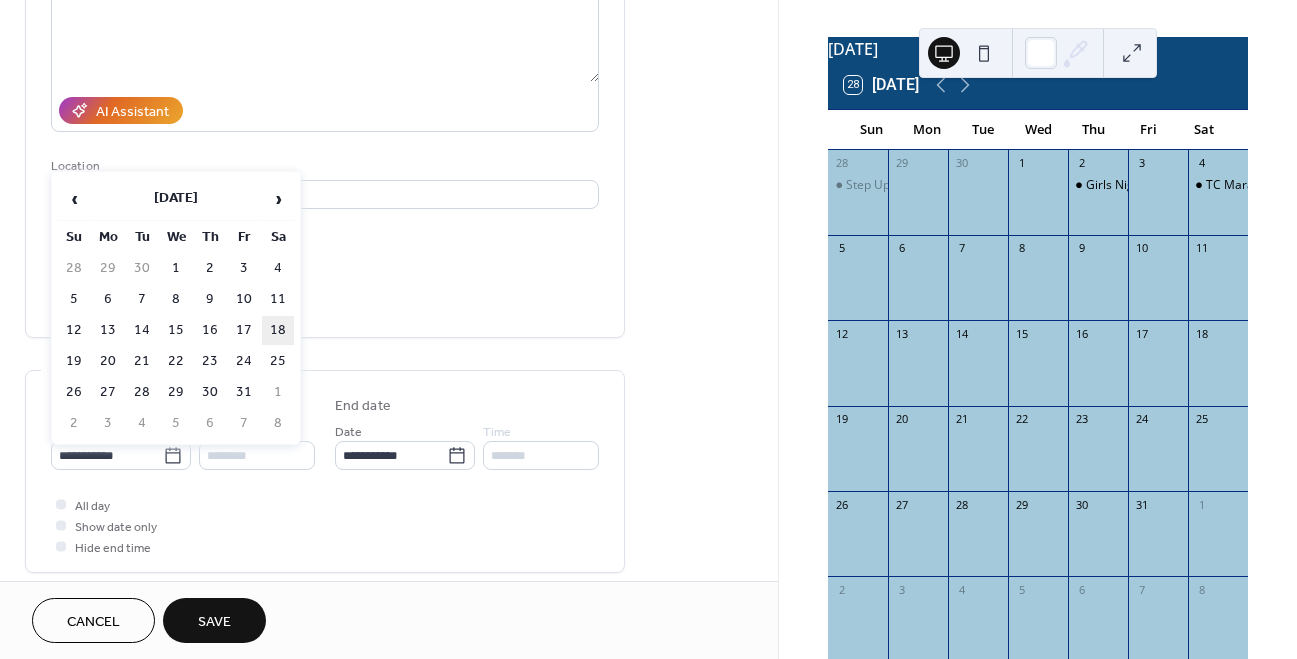 type on "**********" 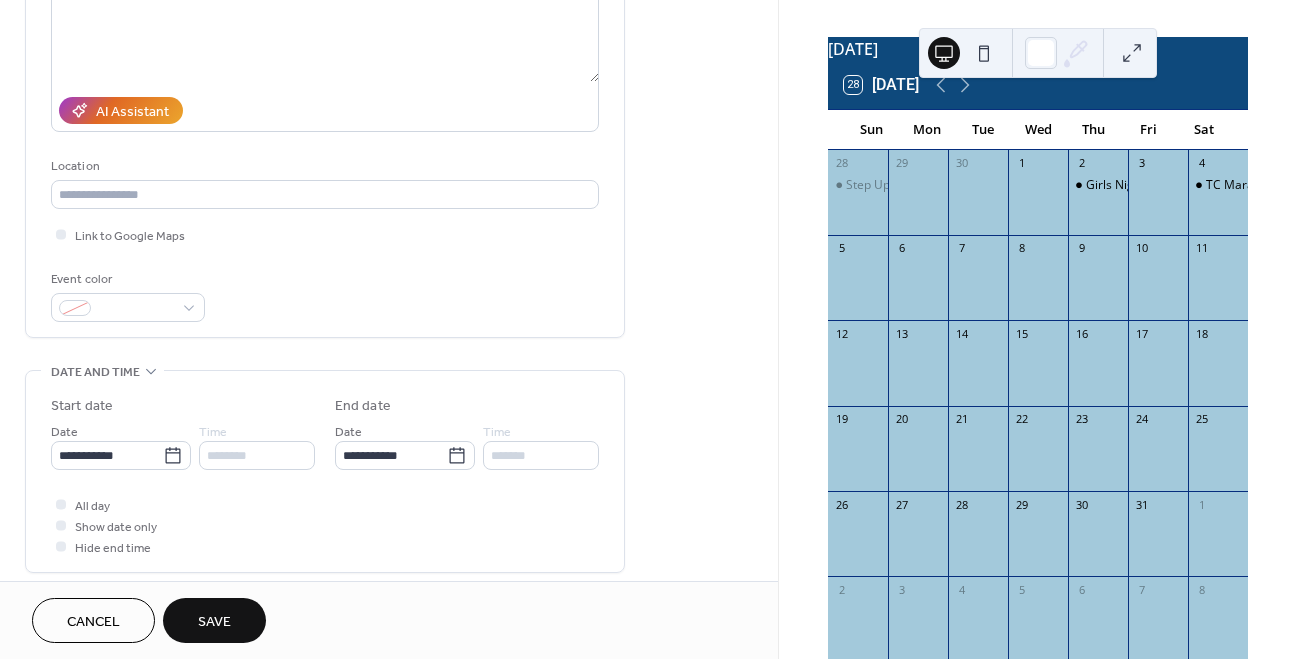 scroll, scrollTop: 0, scrollLeft: 0, axis: both 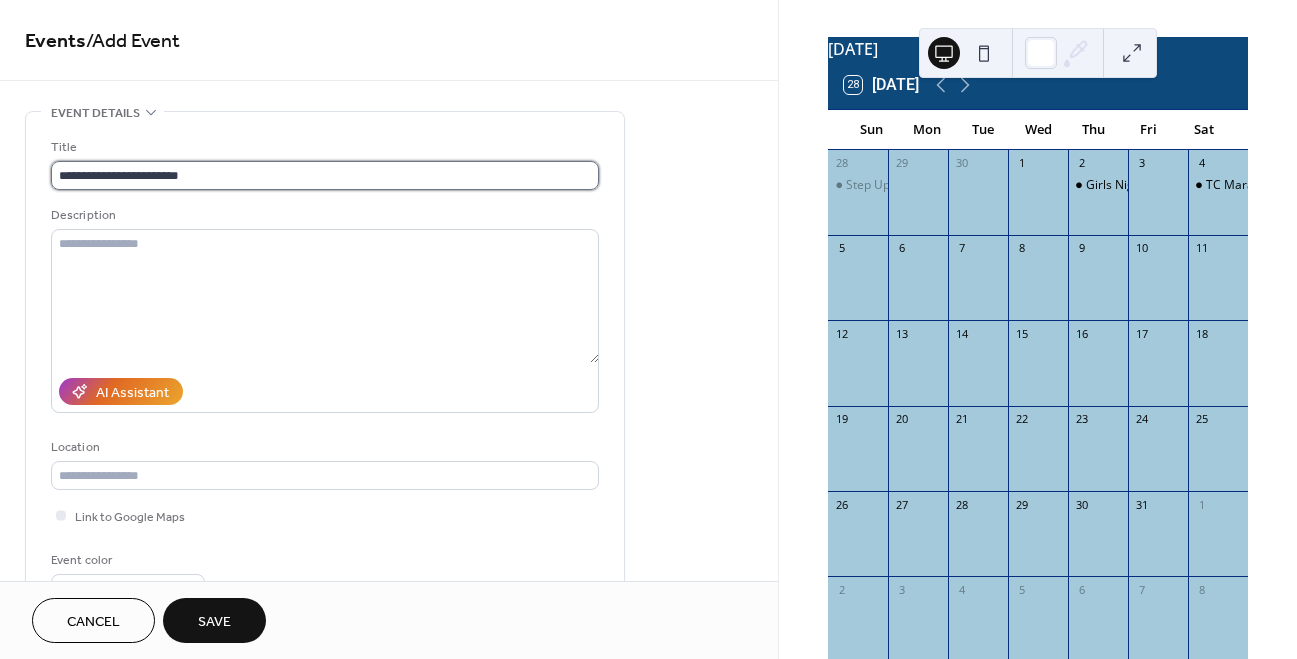 click on "**********" at bounding box center (325, 175) 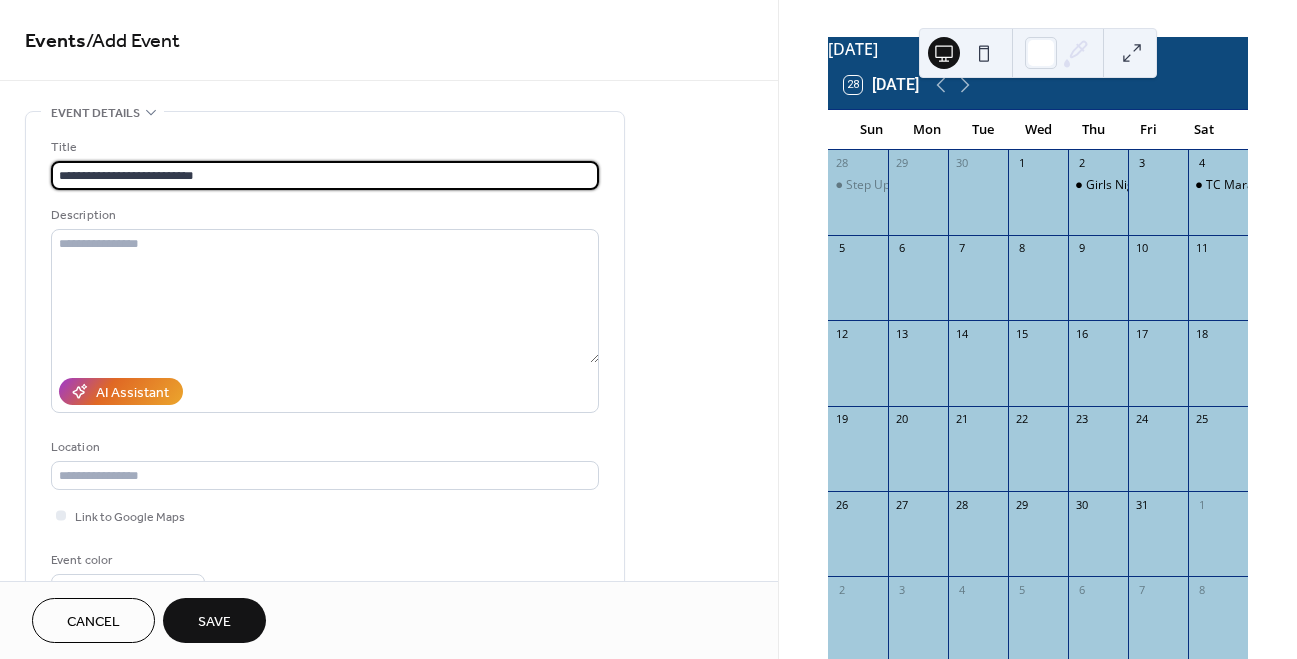 type on "**********" 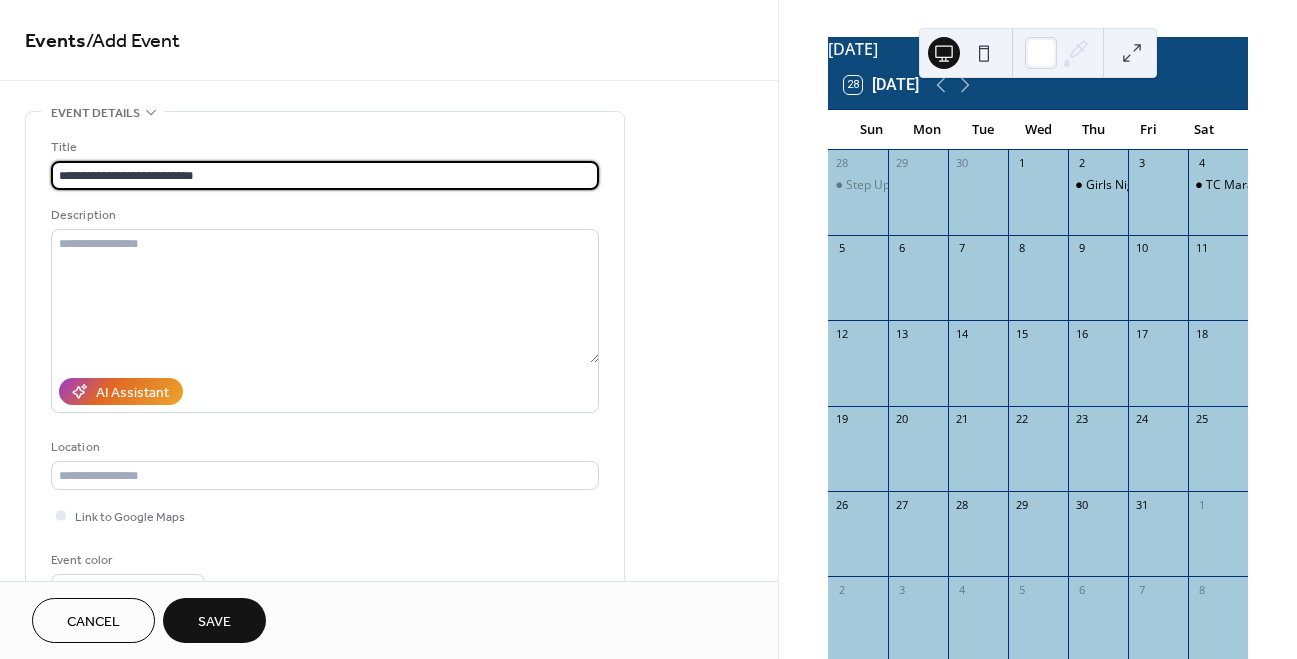 click on "Save" at bounding box center [214, 622] 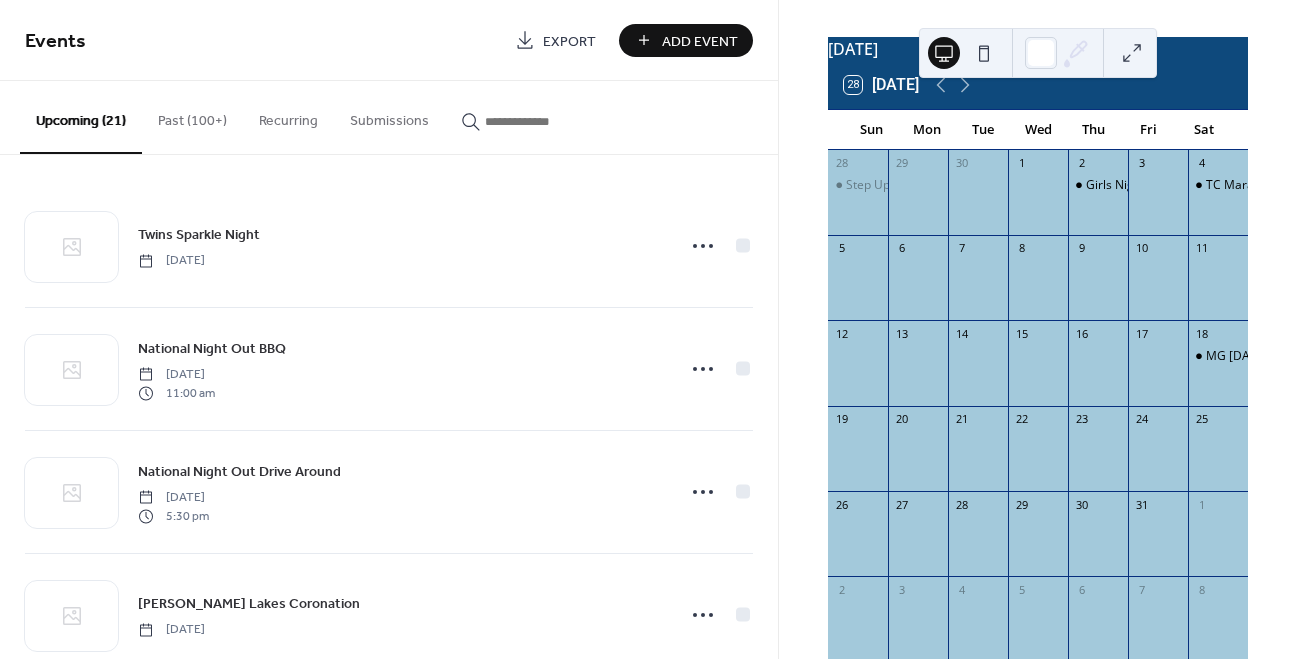 click on "Add Event" at bounding box center [700, 41] 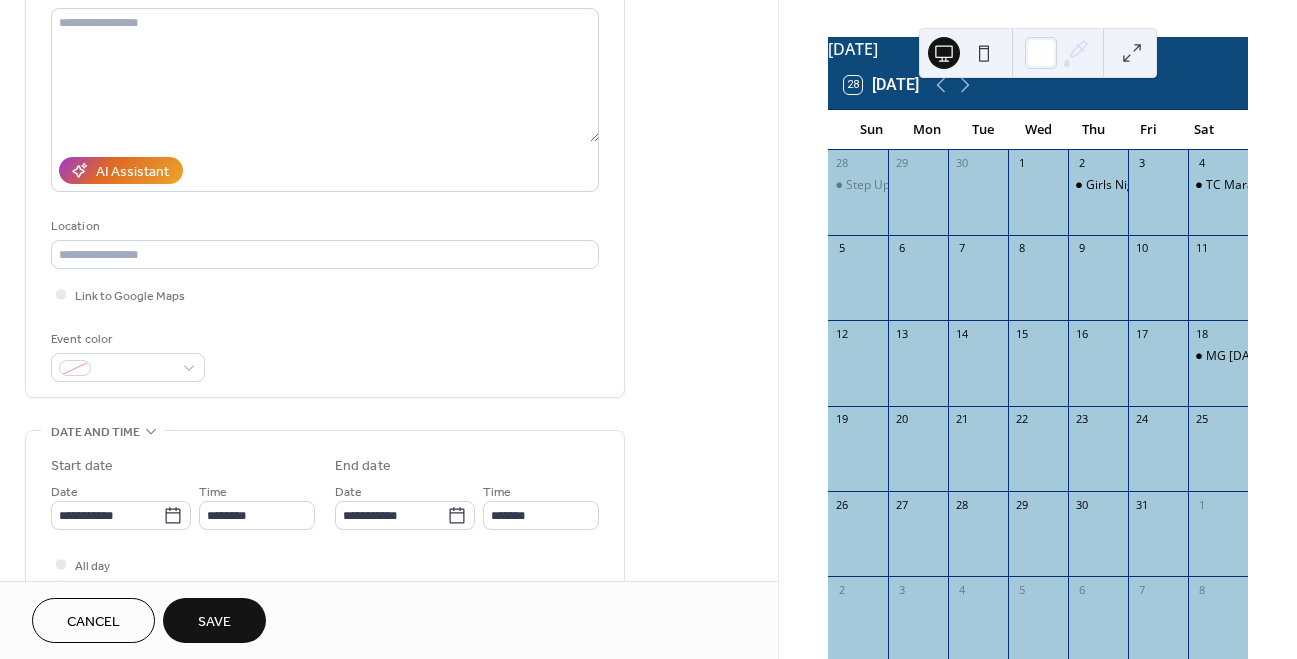 scroll, scrollTop: 284, scrollLeft: 0, axis: vertical 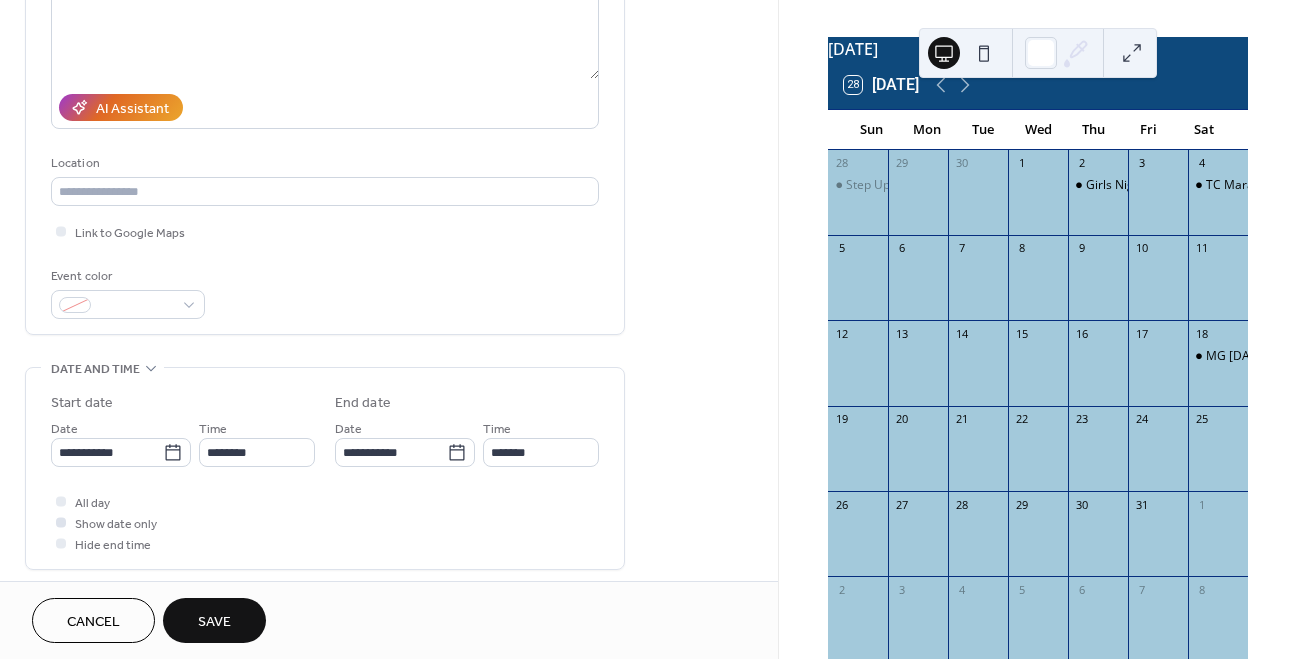 type on "**********" 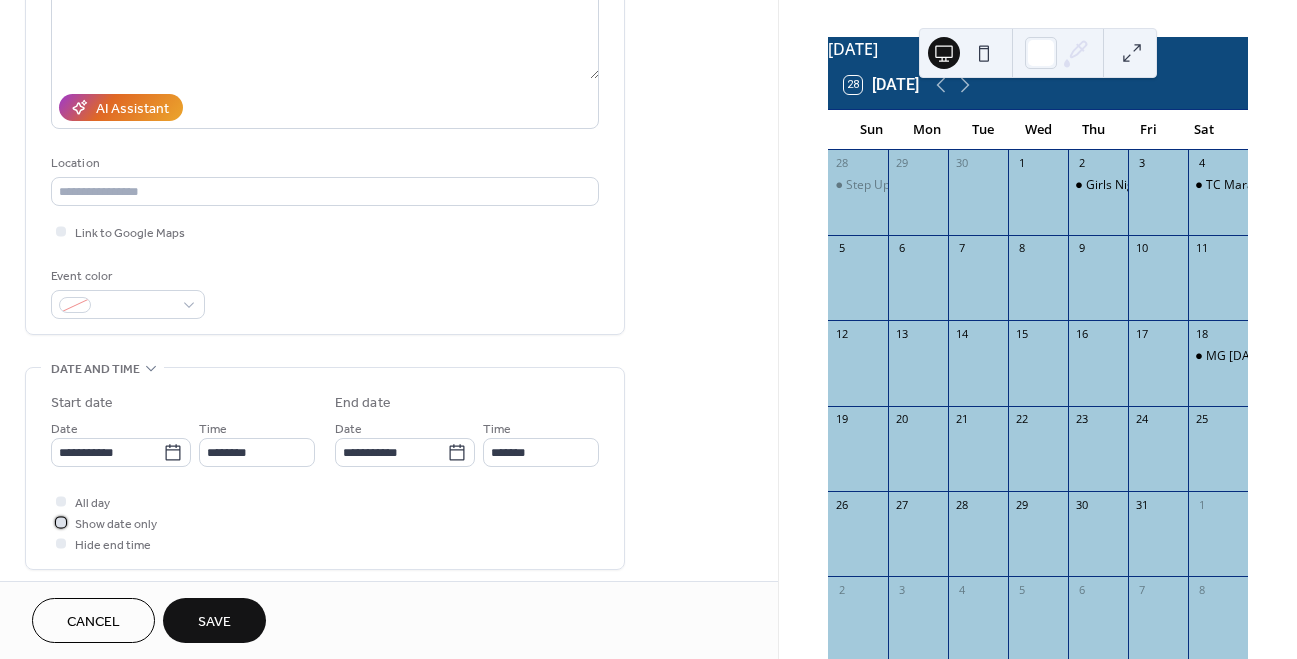 click on "Show date only" at bounding box center (116, 524) 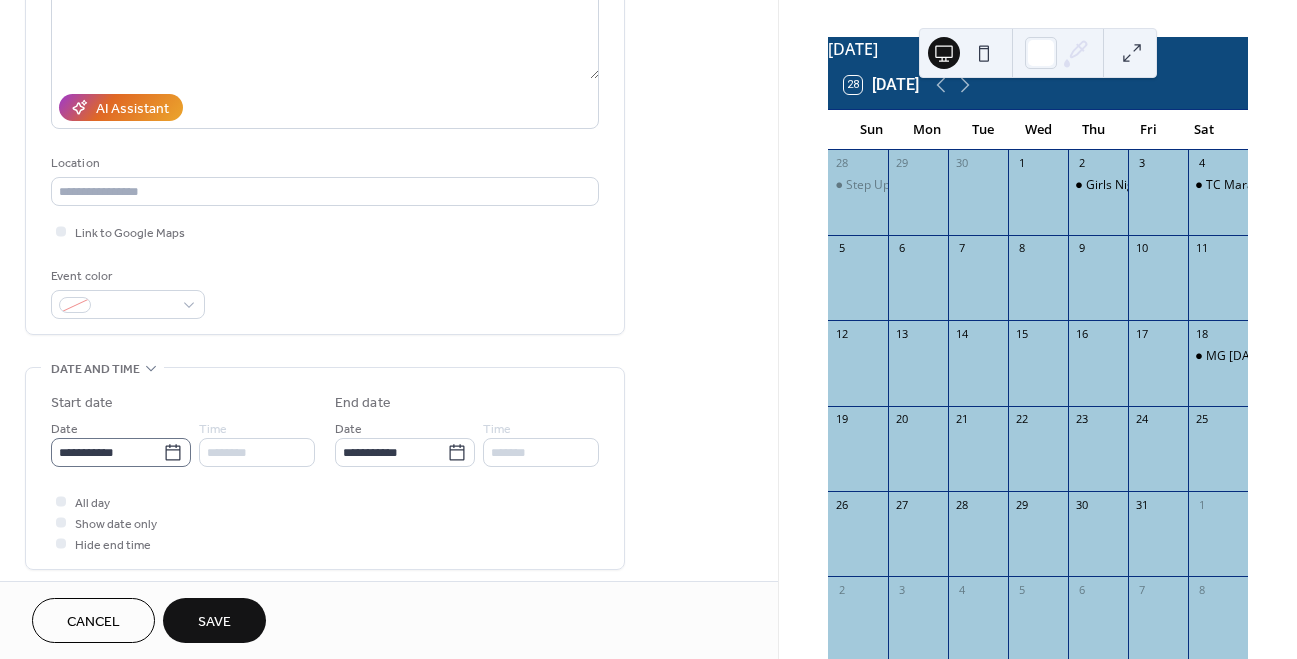 click 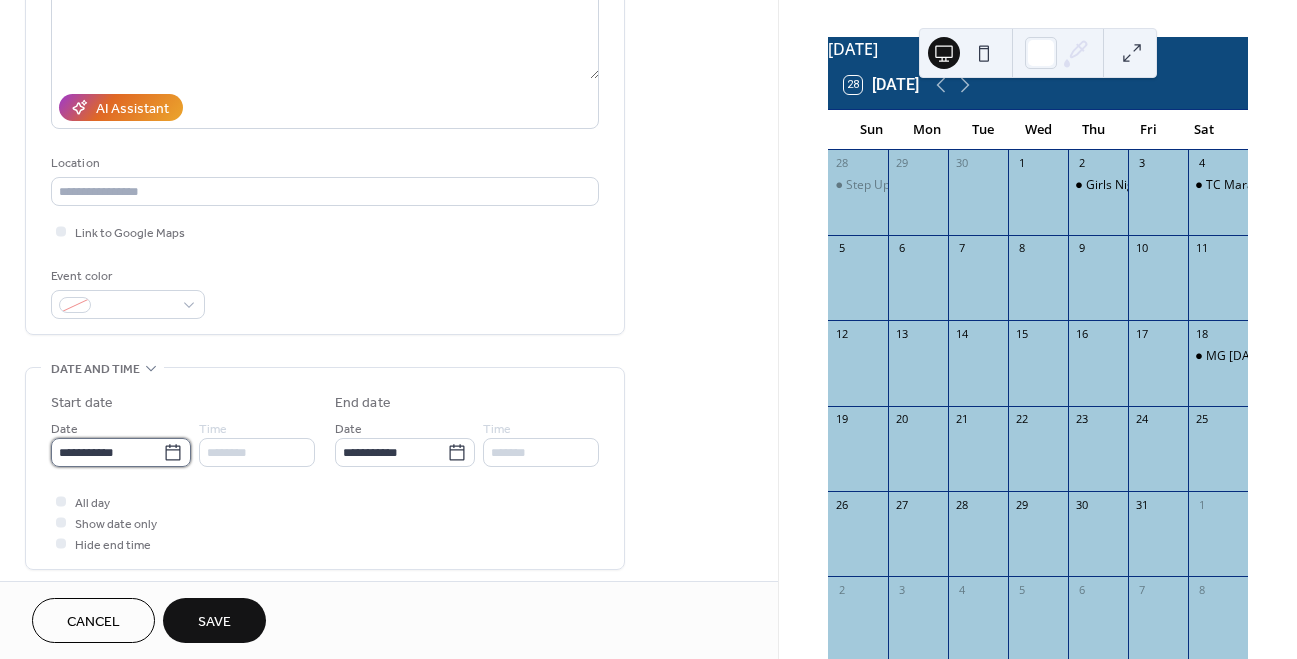 click on "**********" at bounding box center (107, 452) 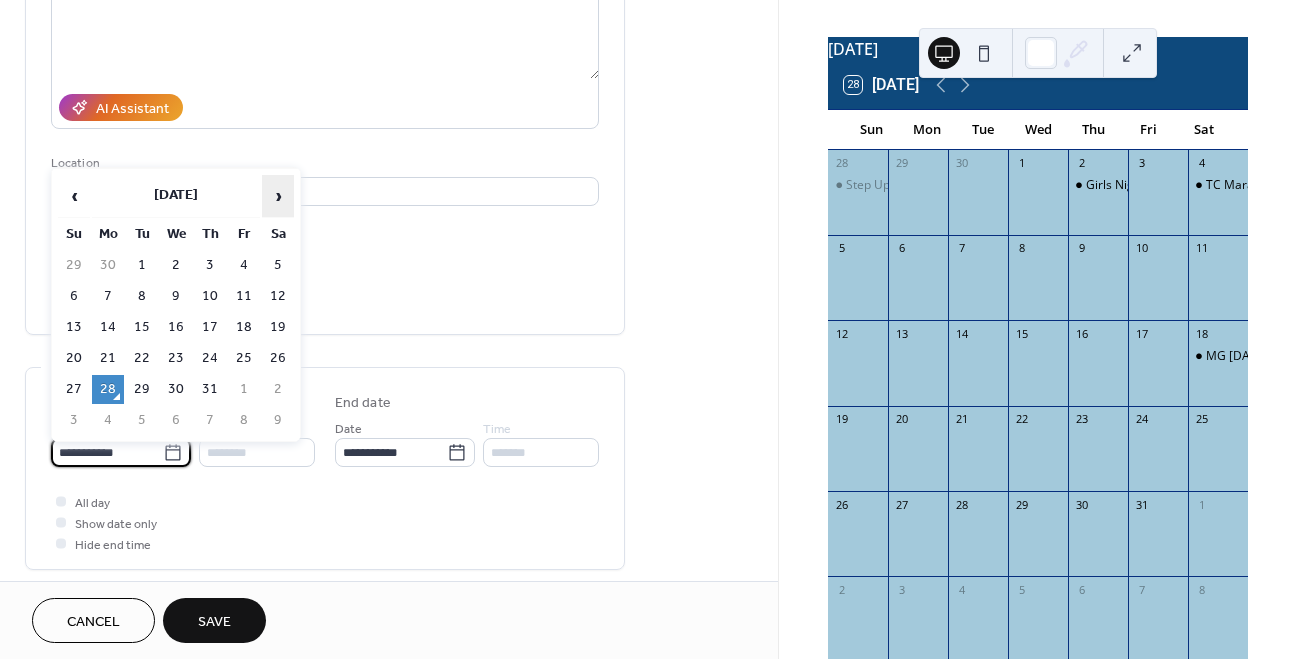 click on "›" at bounding box center [278, 196] 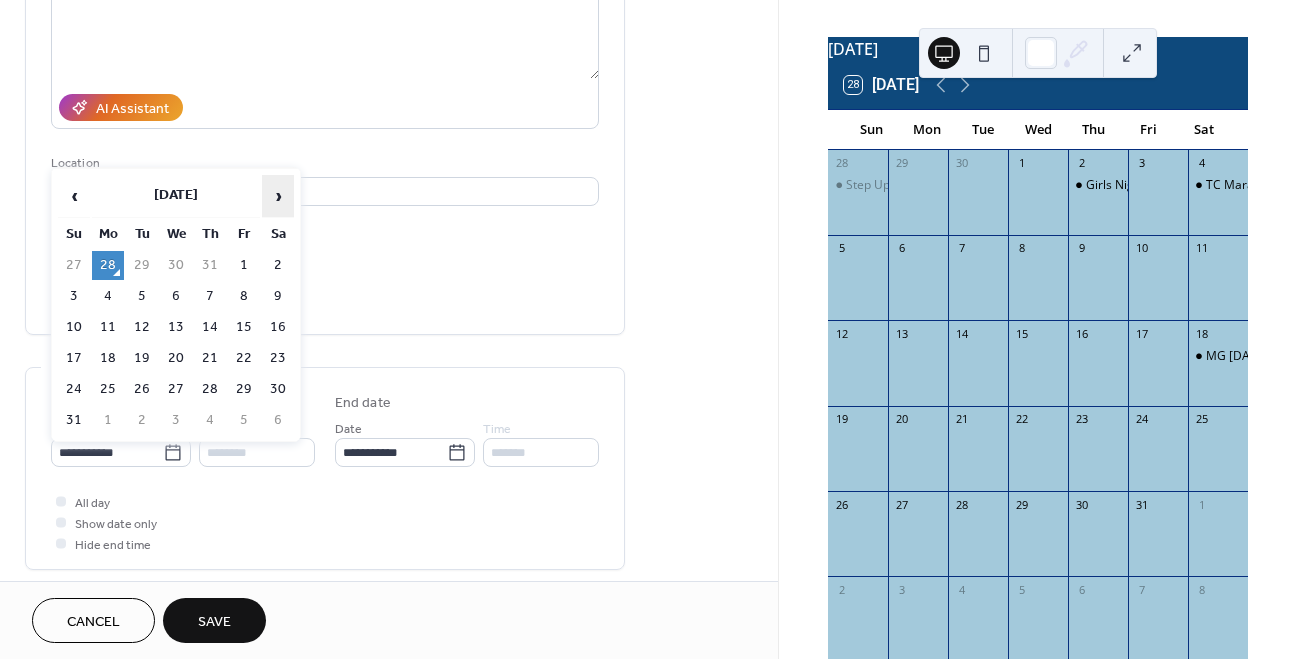 click on "›" at bounding box center [278, 196] 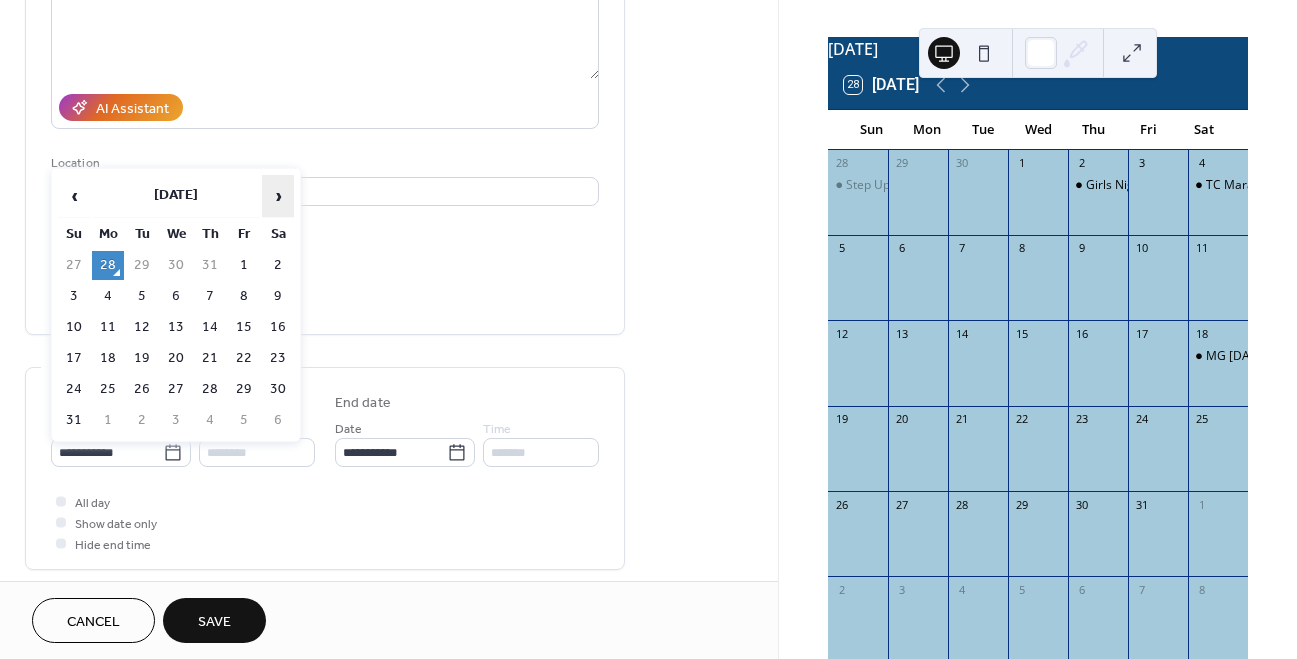 click on "›" at bounding box center [278, 196] 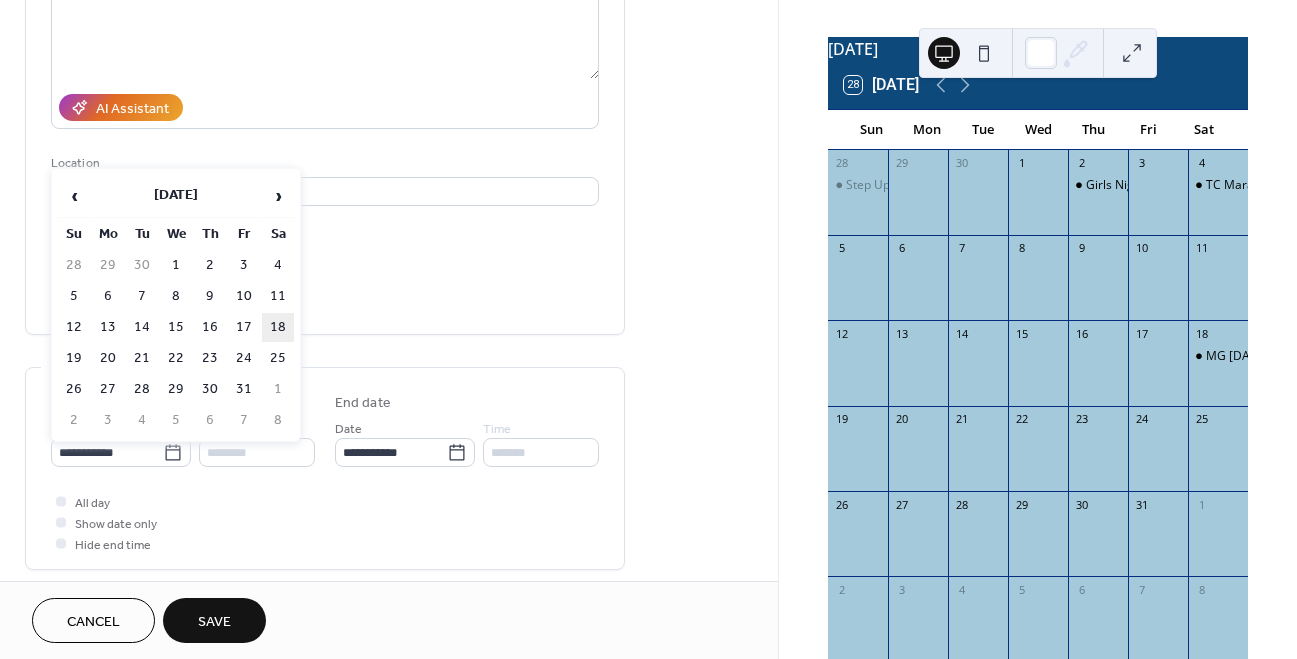 click on "18" at bounding box center (278, 327) 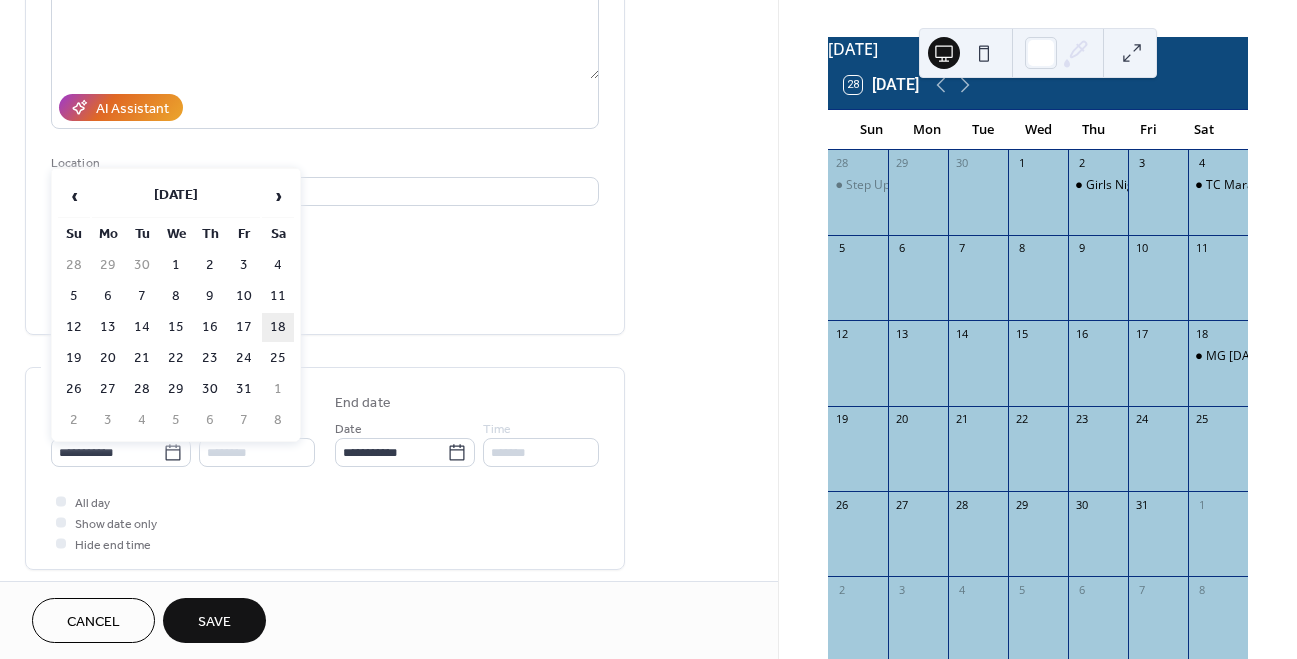 type on "**********" 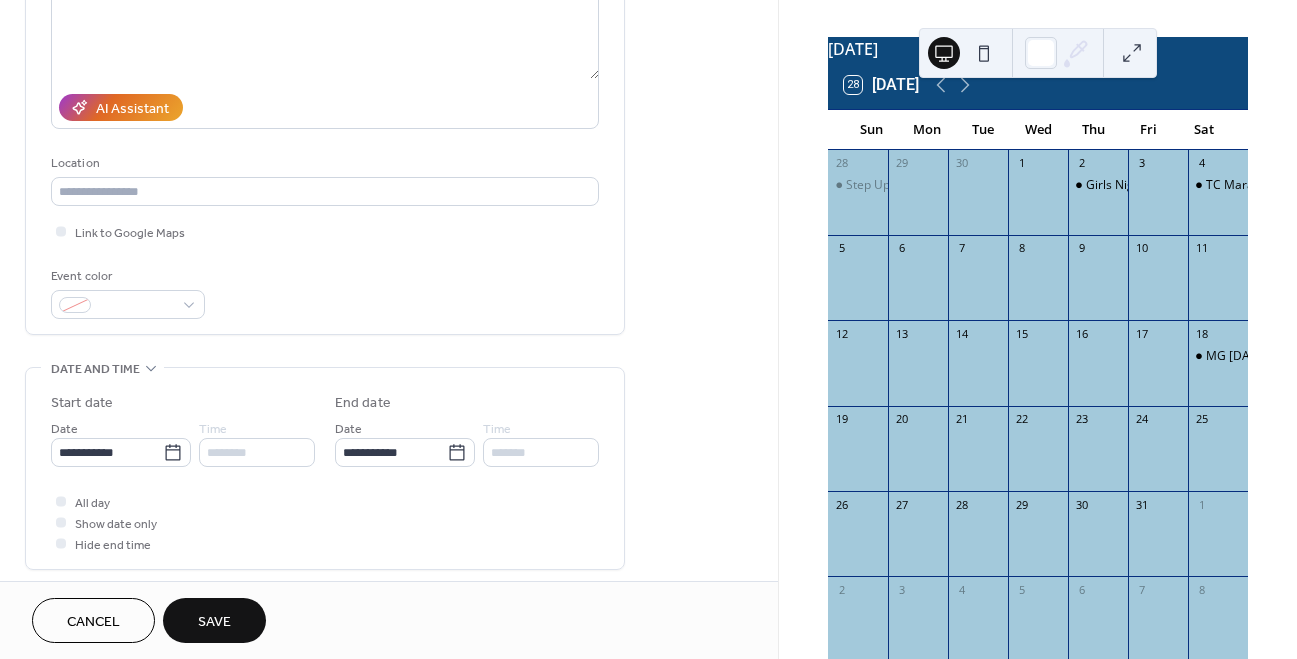 click on "Save" at bounding box center [214, 620] 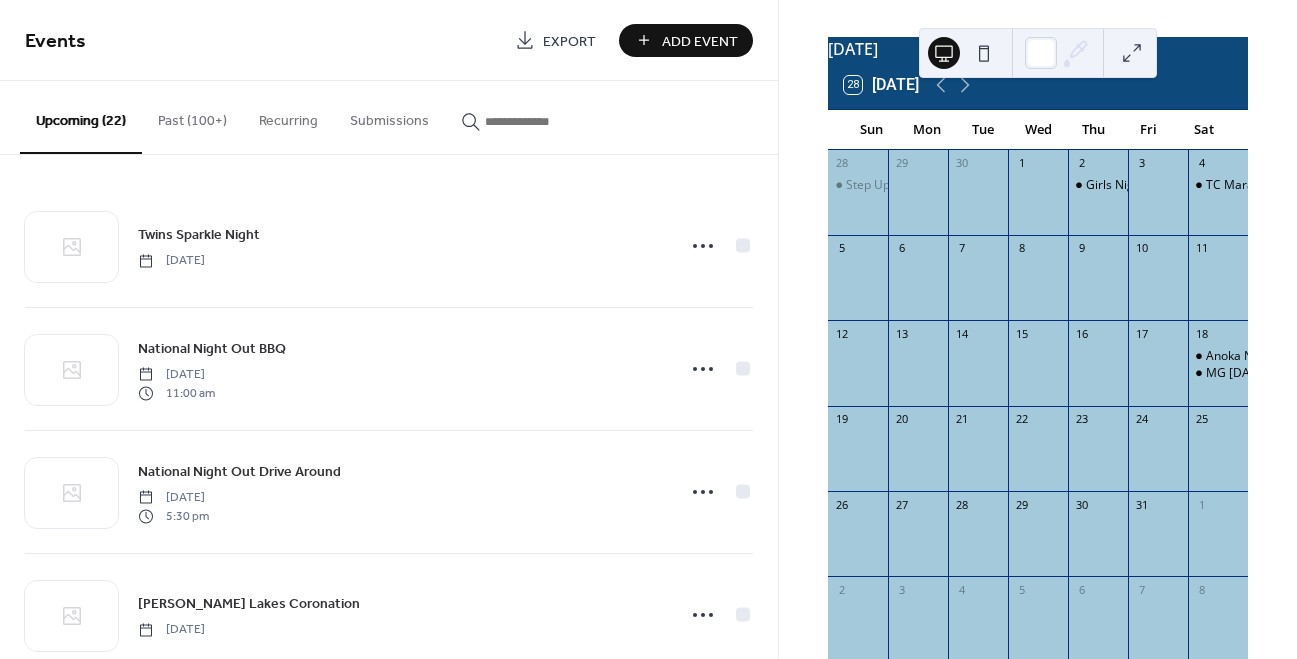 click on "Add Event" at bounding box center [686, 40] 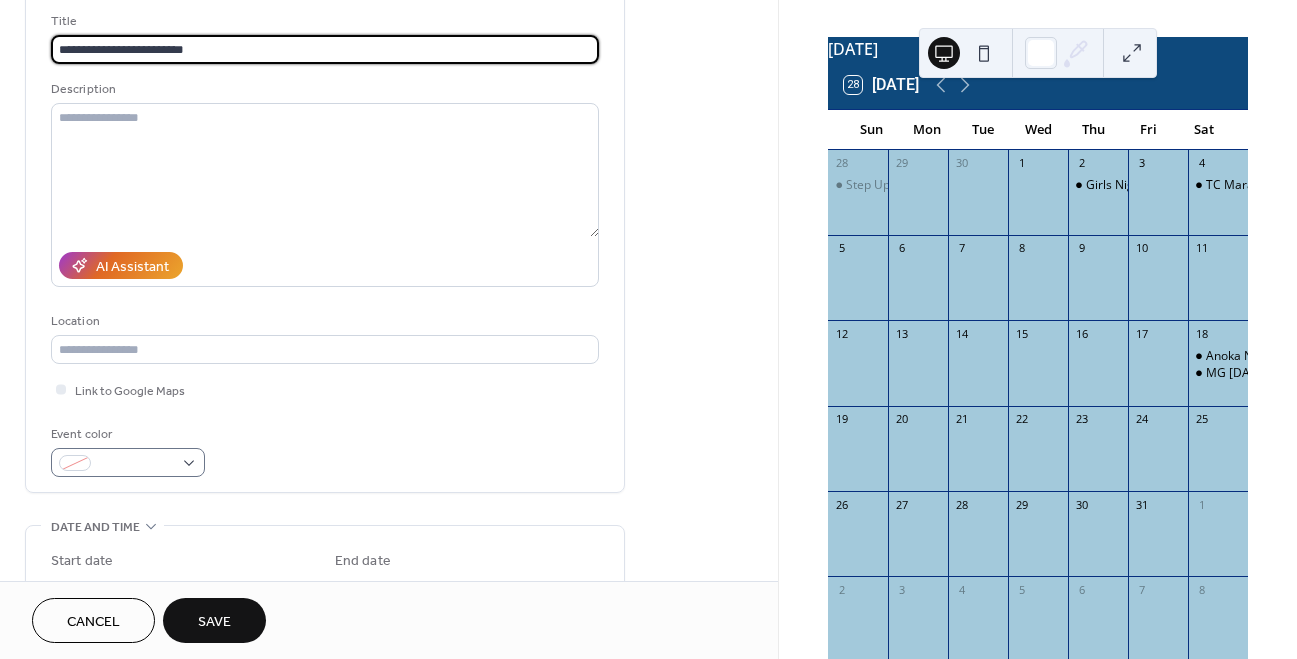 scroll, scrollTop: 268, scrollLeft: 0, axis: vertical 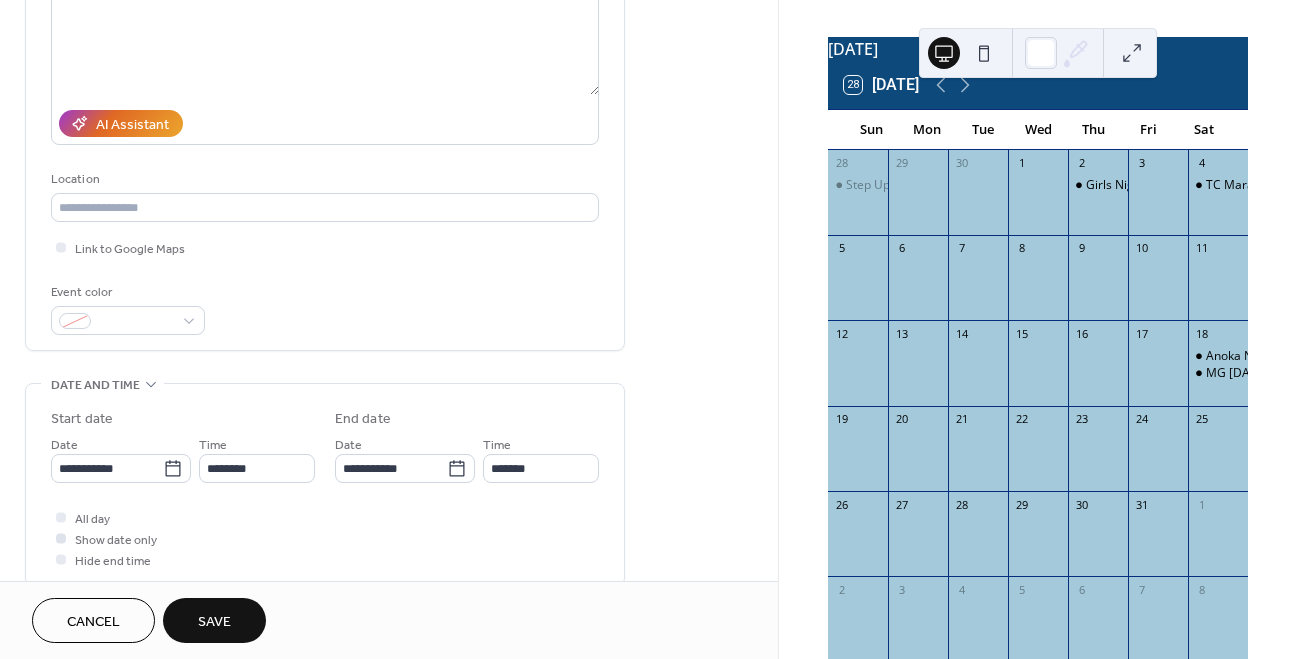 type on "**********" 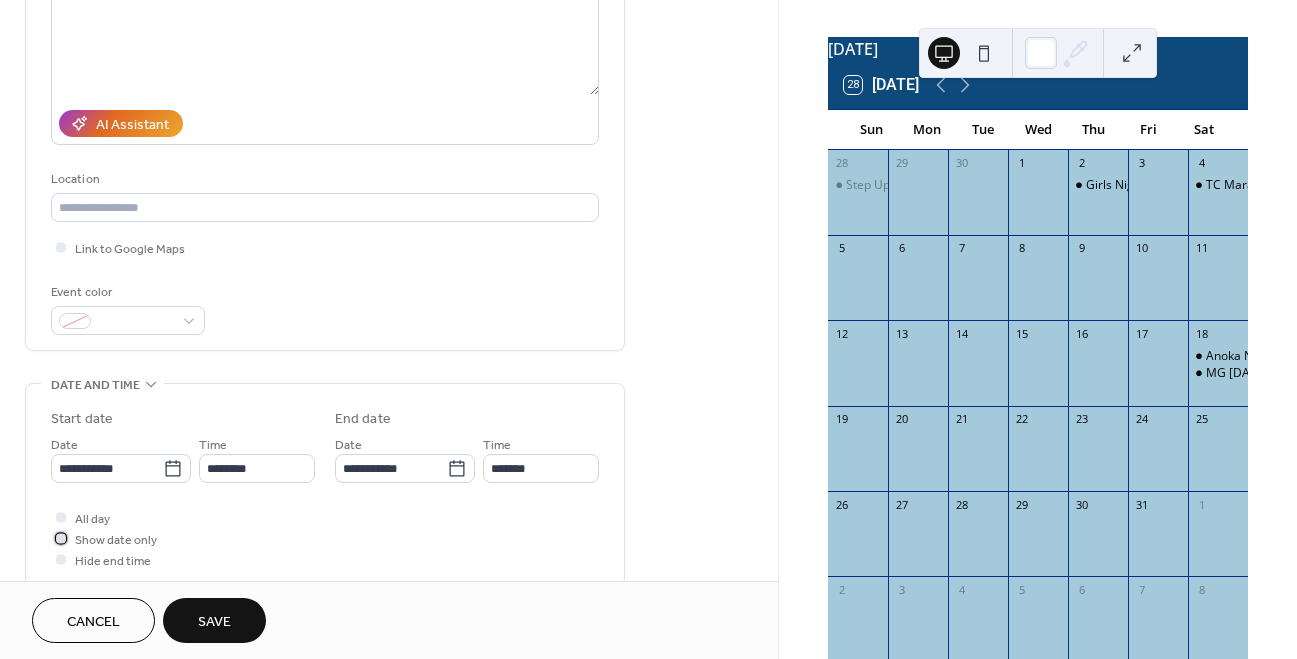 click on "Show date only" at bounding box center [116, 540] 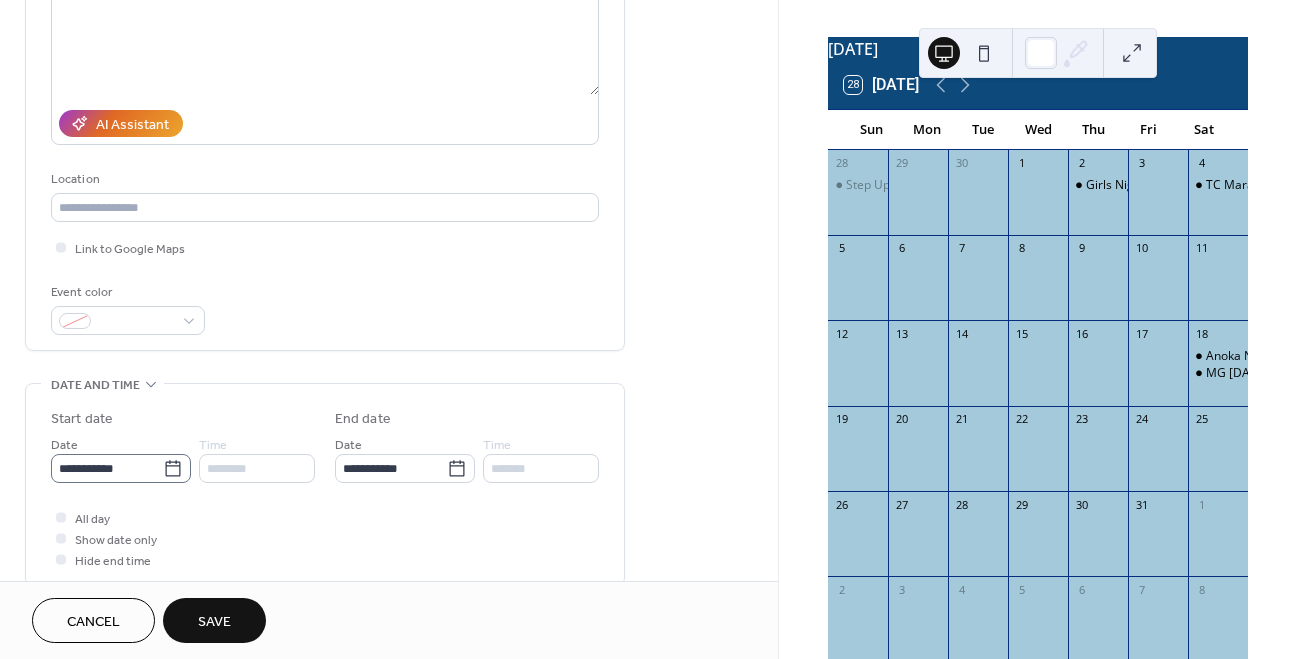 click 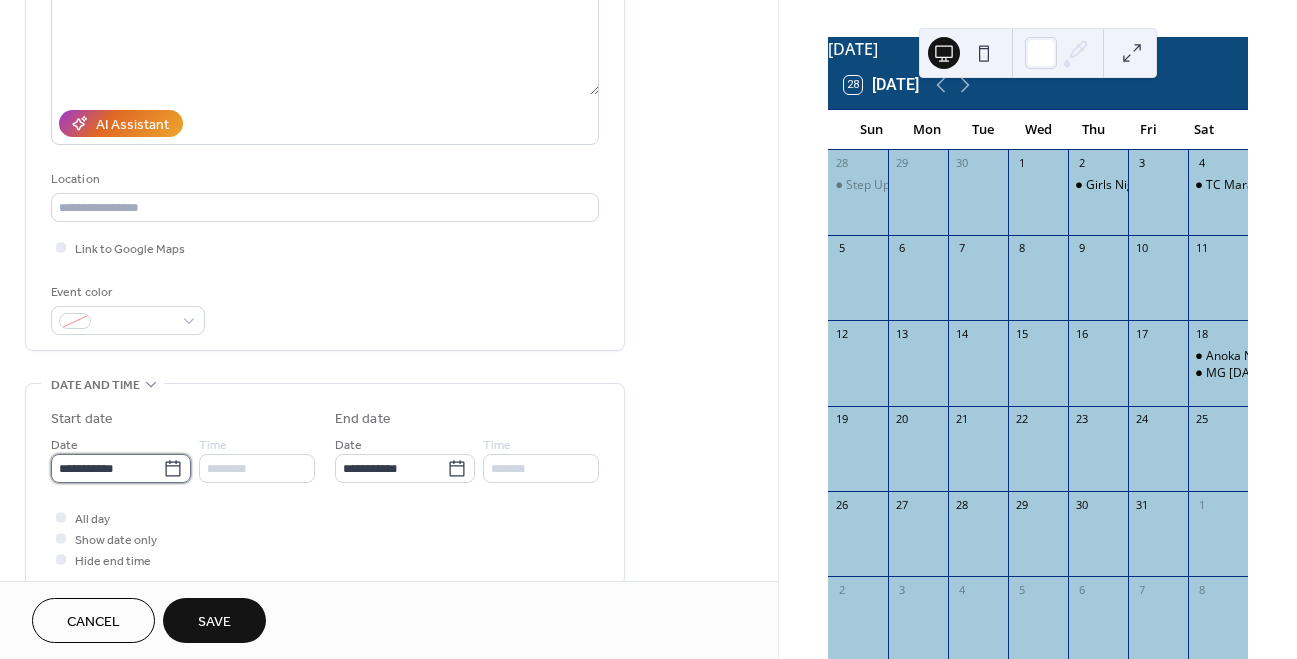 click on "**********" at bounding box center (107, 468) 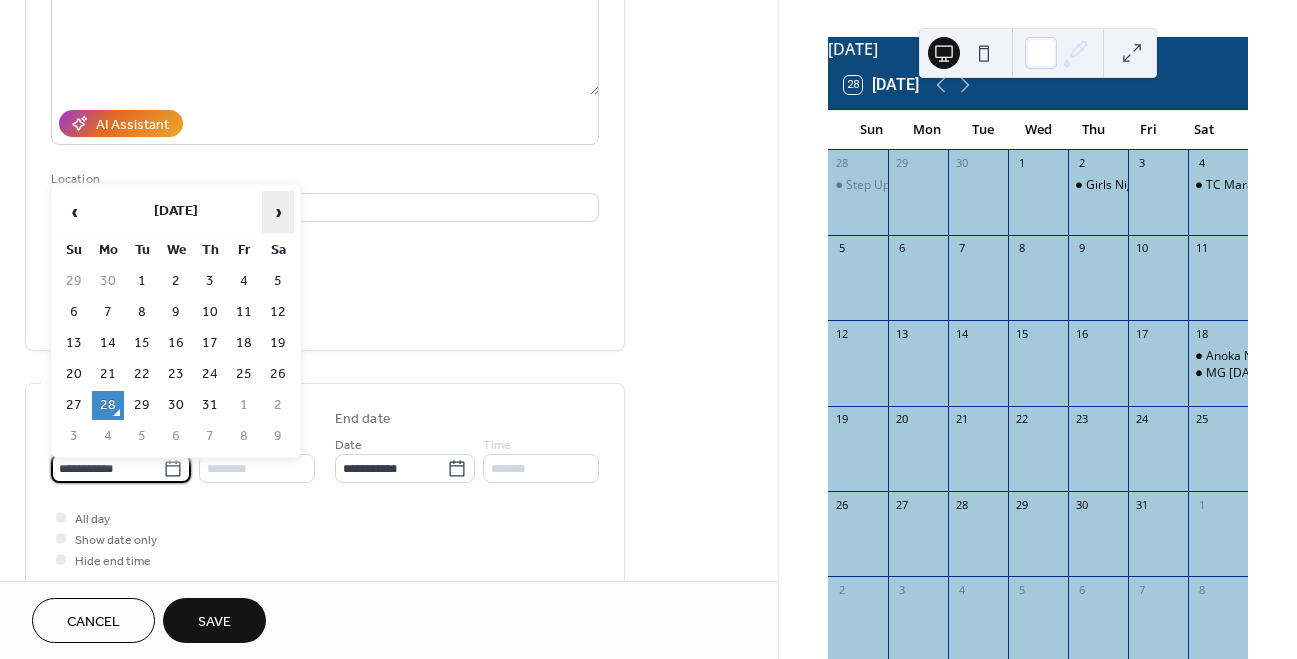 click on "›" at bounding box center (278, 212) 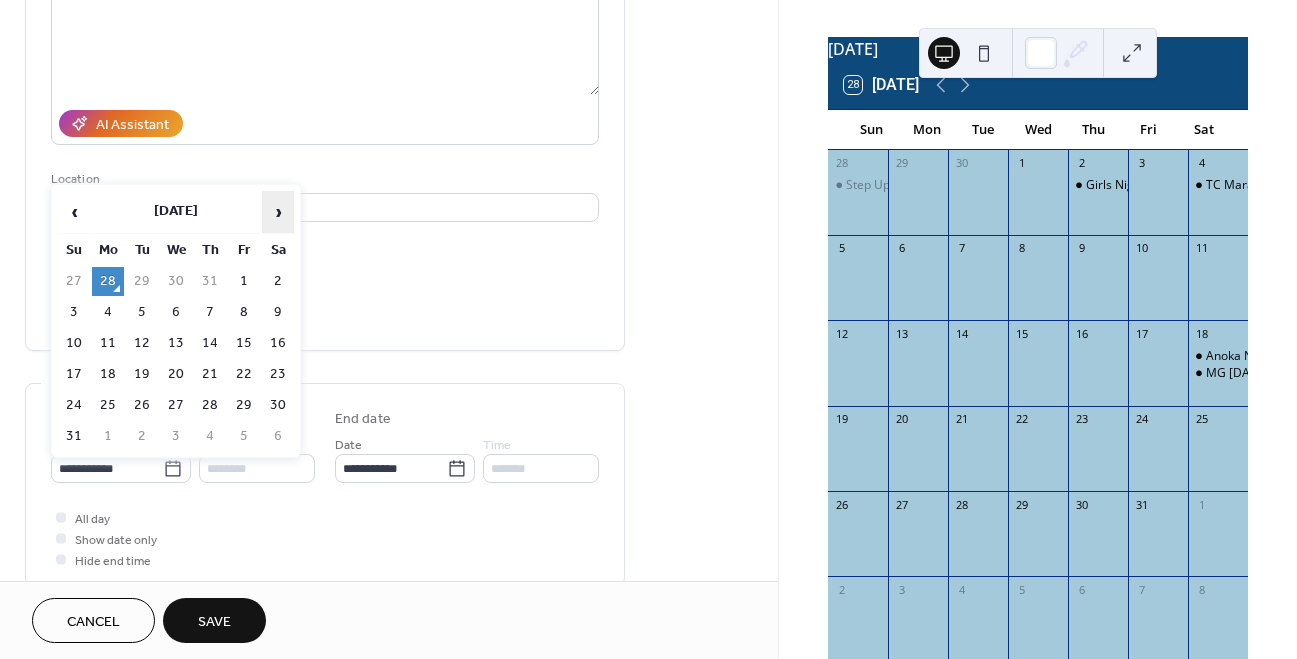 click on "›" at bounding box center [278, 212] 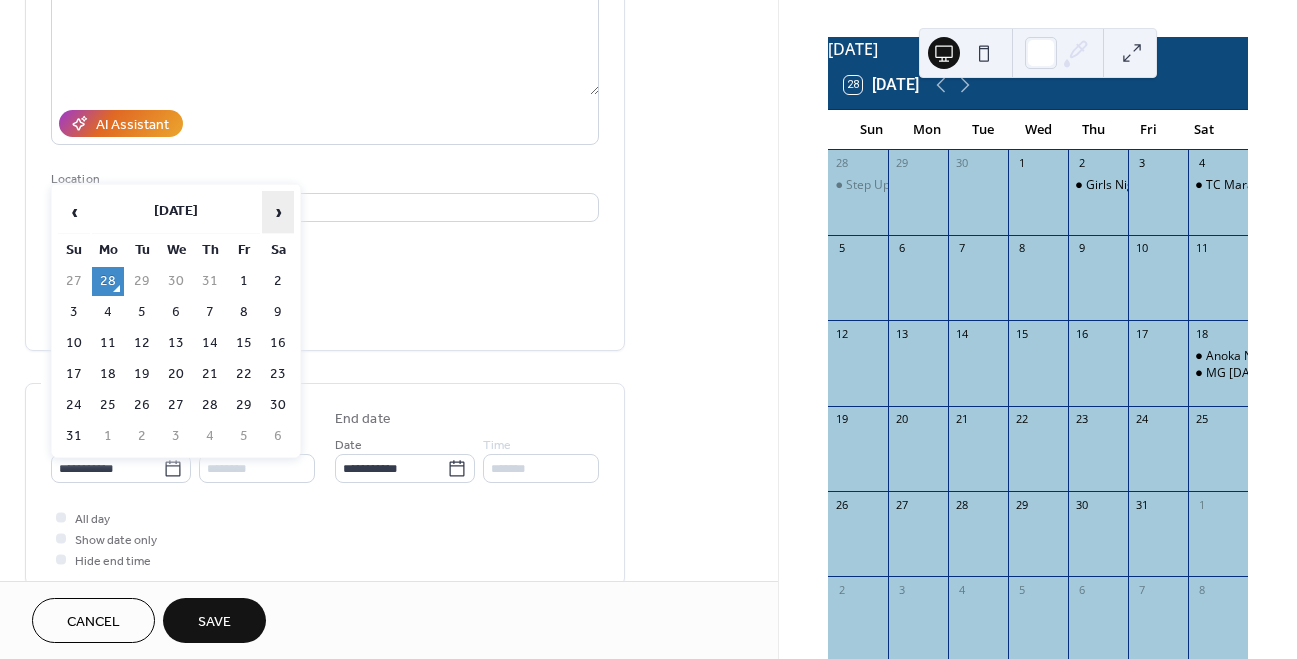 click on "›" at bounding box center [278, 212] 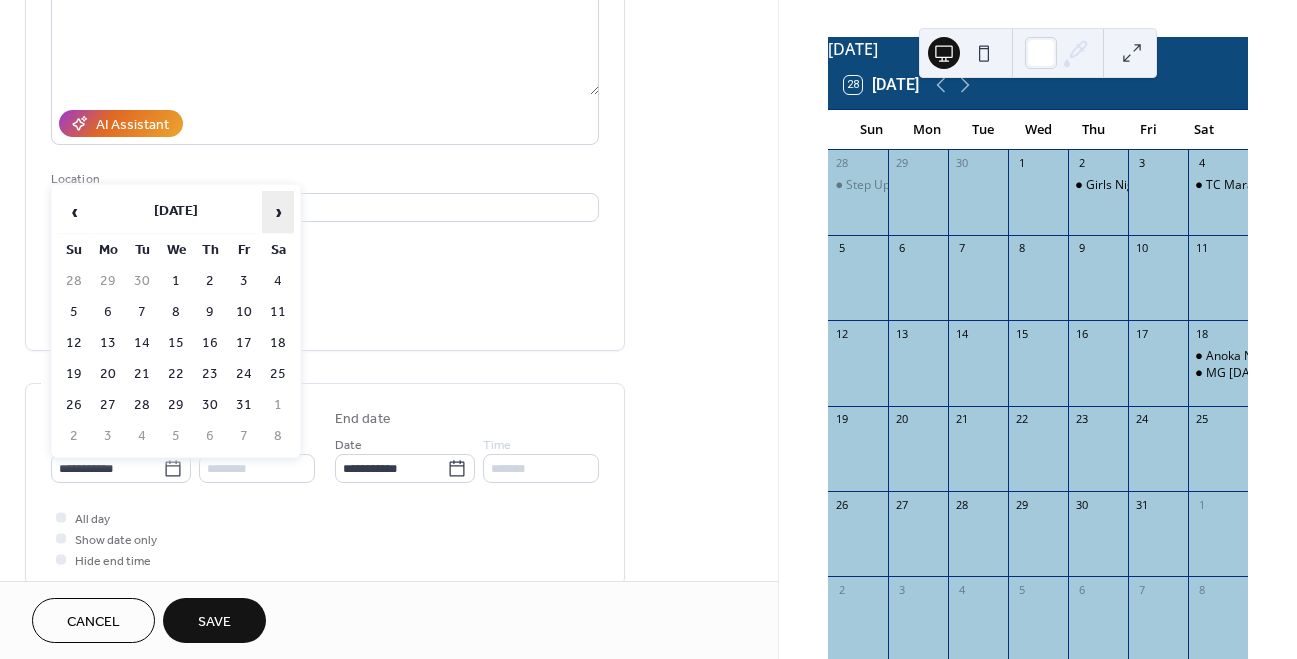 click on "›" at bounding box center [278, 212] 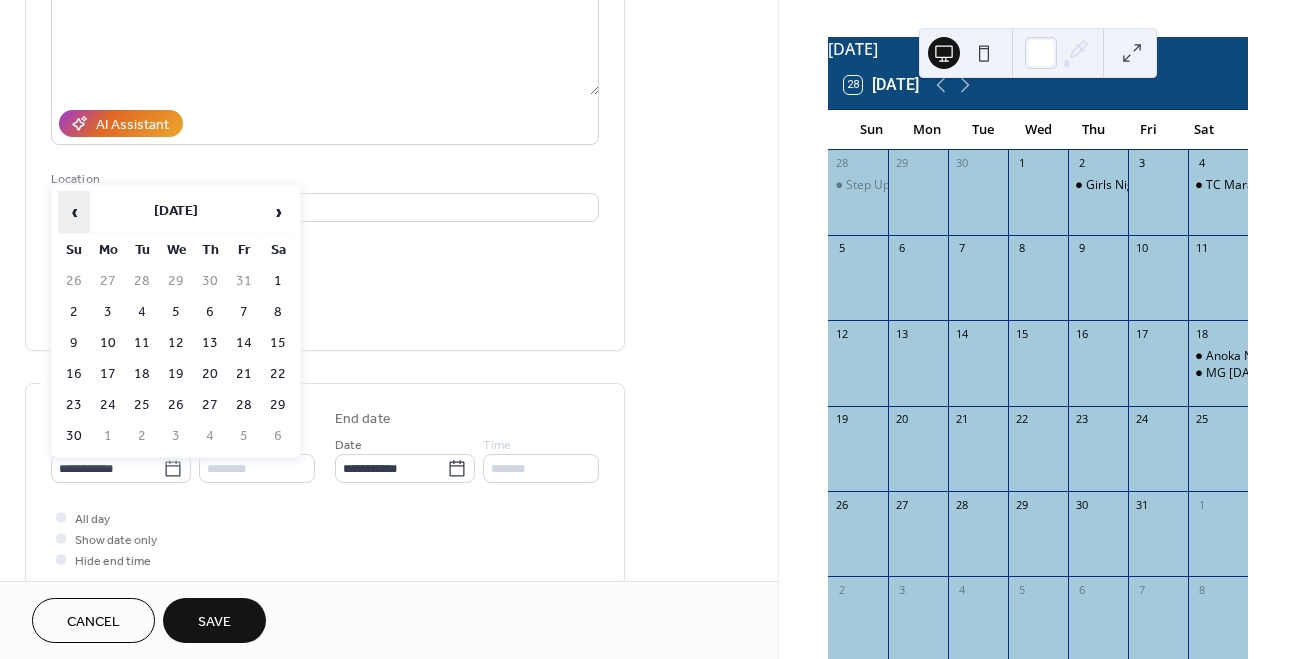 click on "‹" at bounding box center [74, 212] 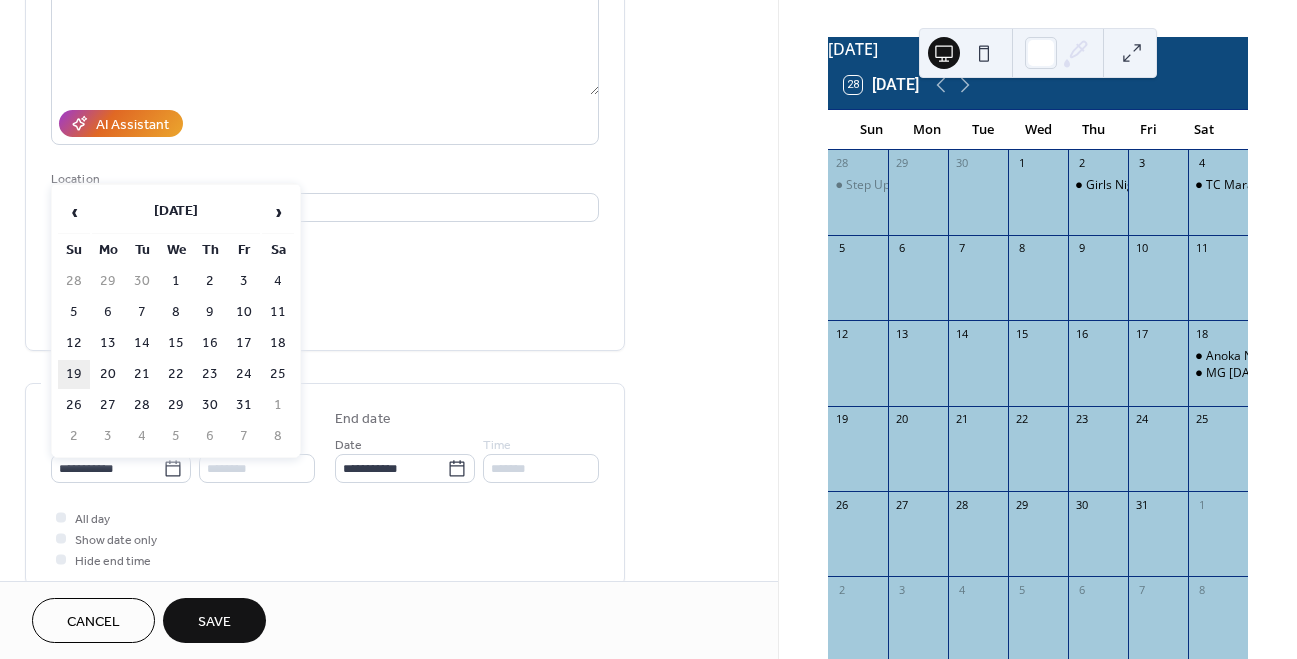 click on "19" at bounding box center (74, 374) 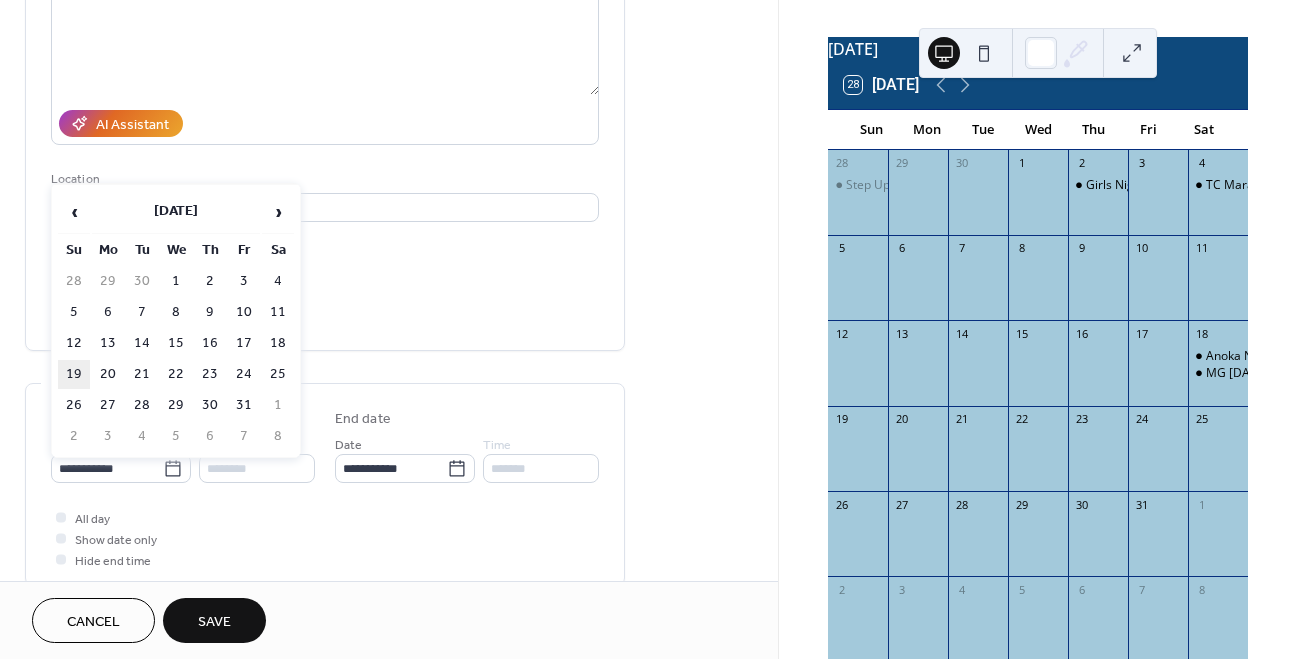 type on "**********" 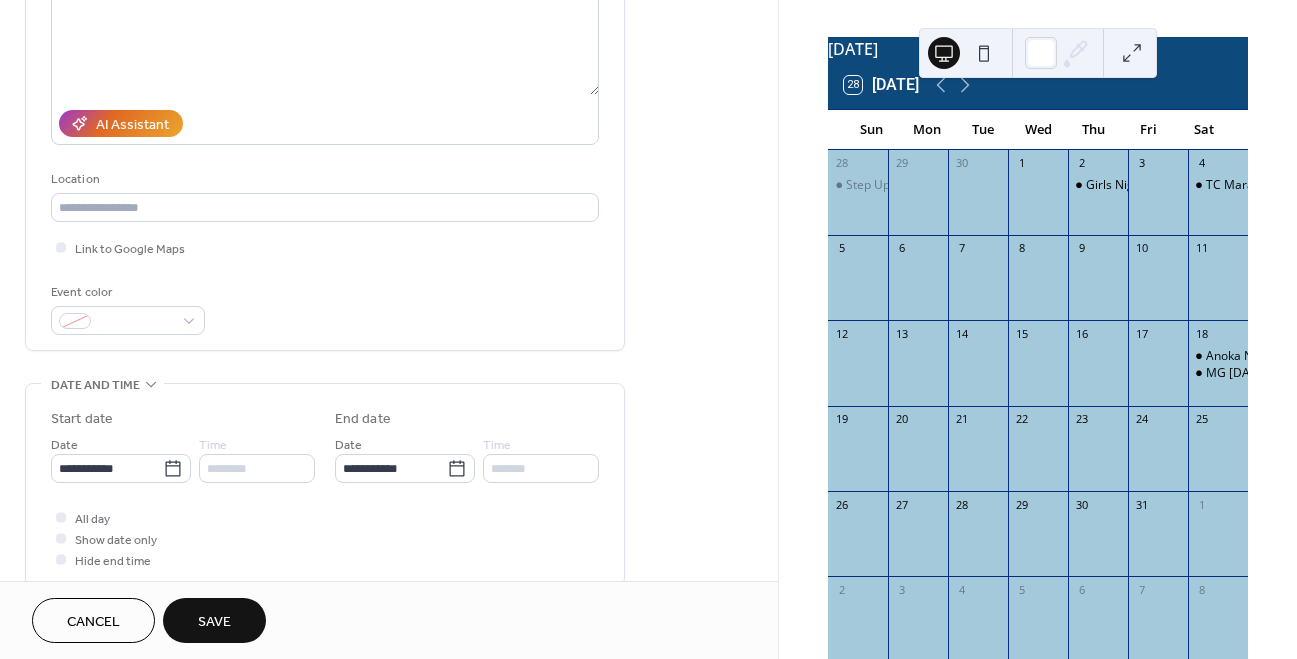 click on "Save" at bounding box center [214, 622] 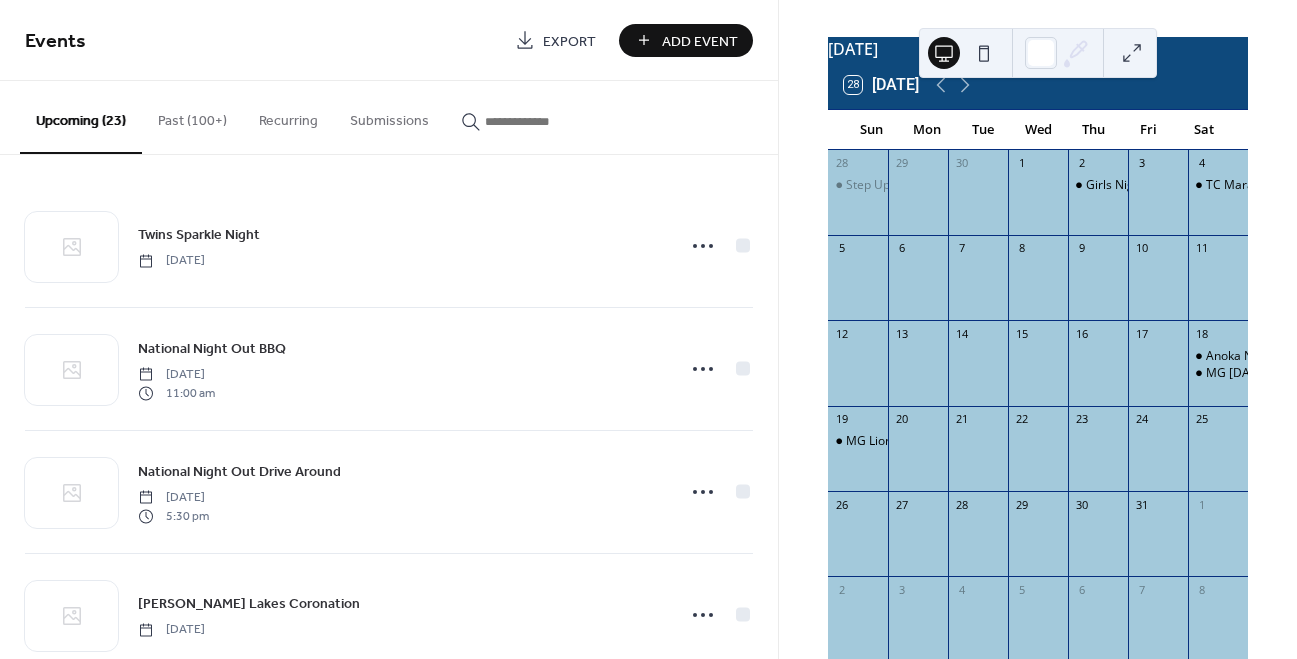 click on "Add Event" at bounding box center [686, 40] 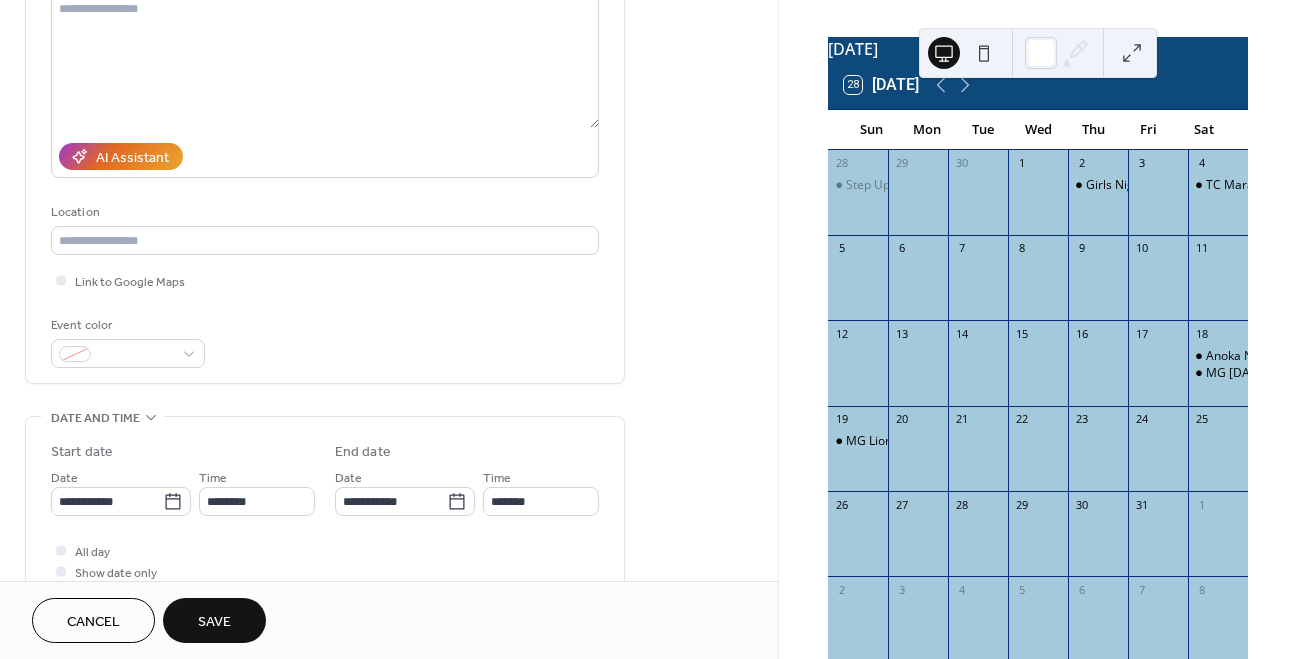 scroll, scrollTop: 247, scrollLeft: 0, axis: vertical 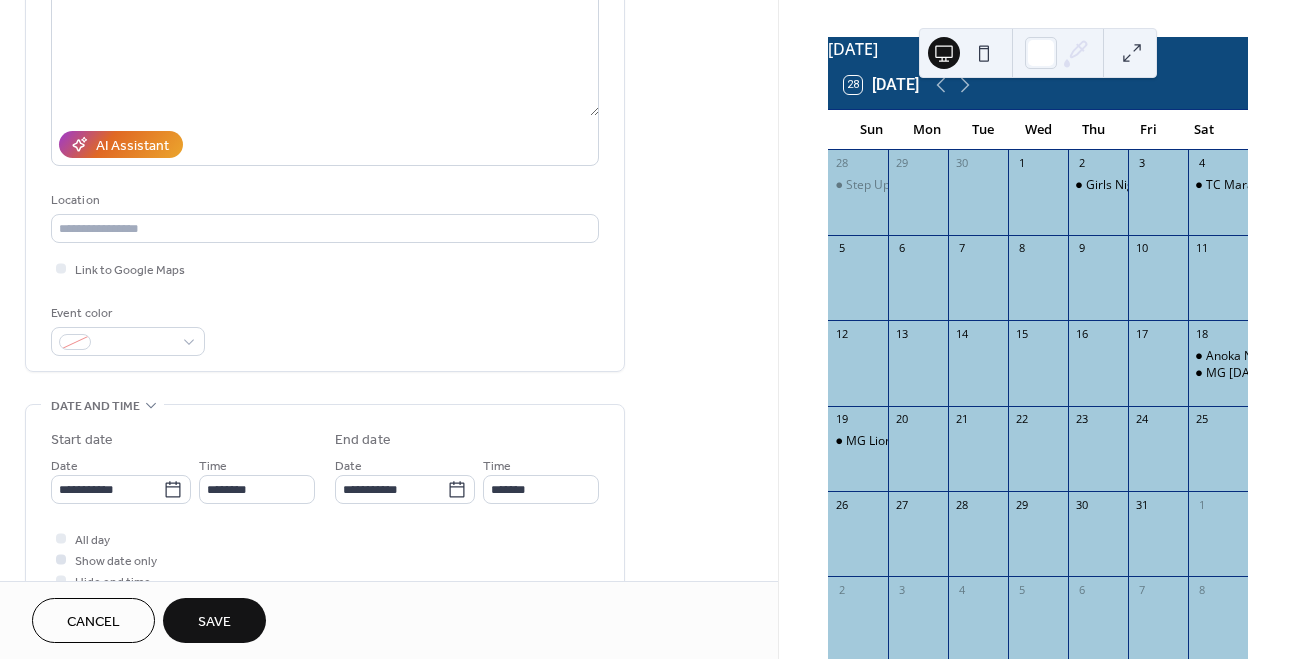 type on "**********" 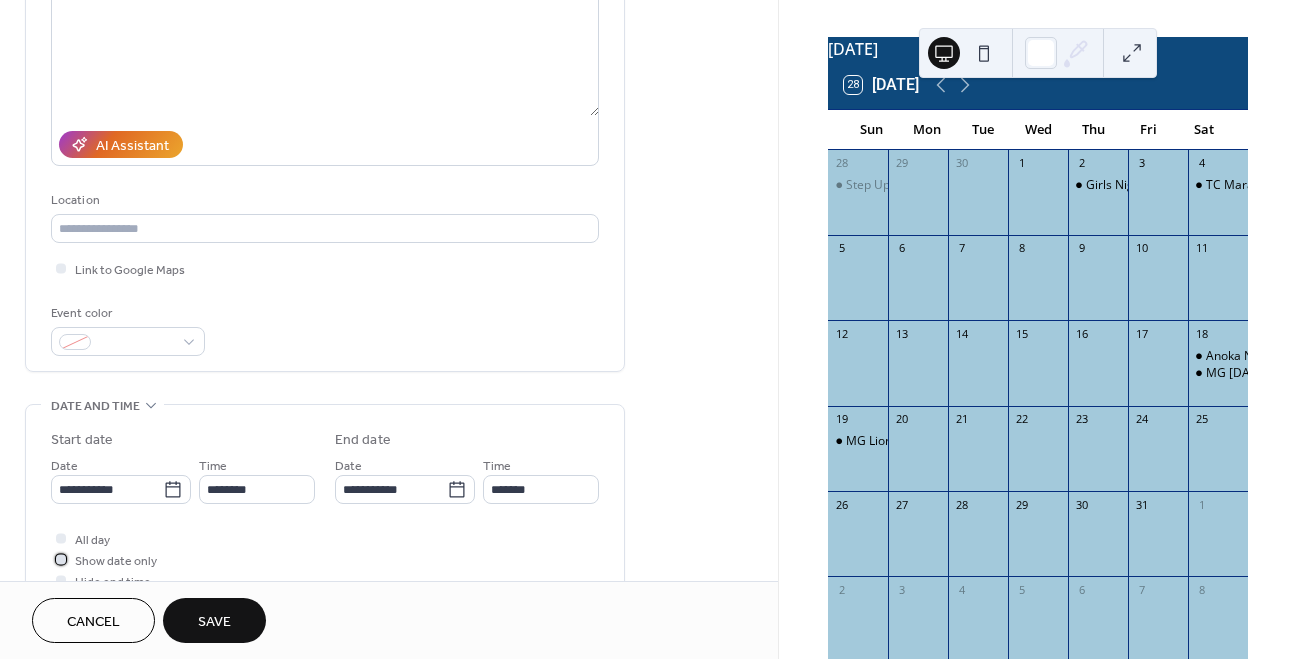 click on "Show date only" at bounding box center (116, 561) 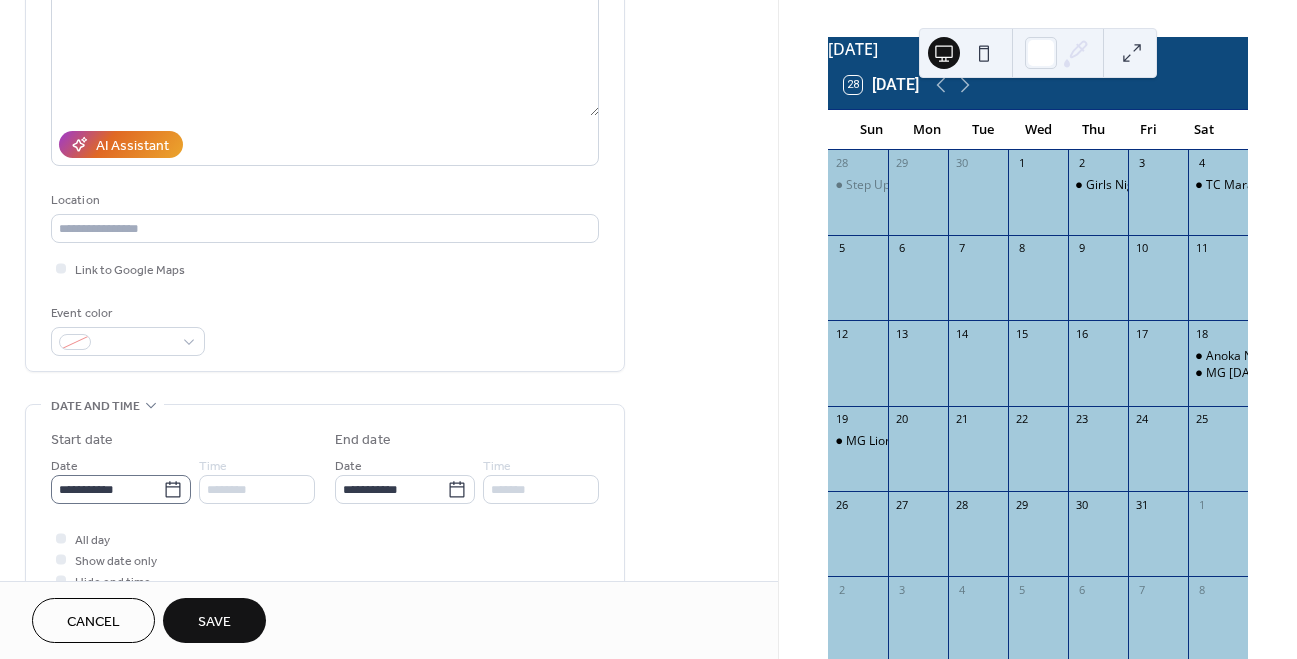 click 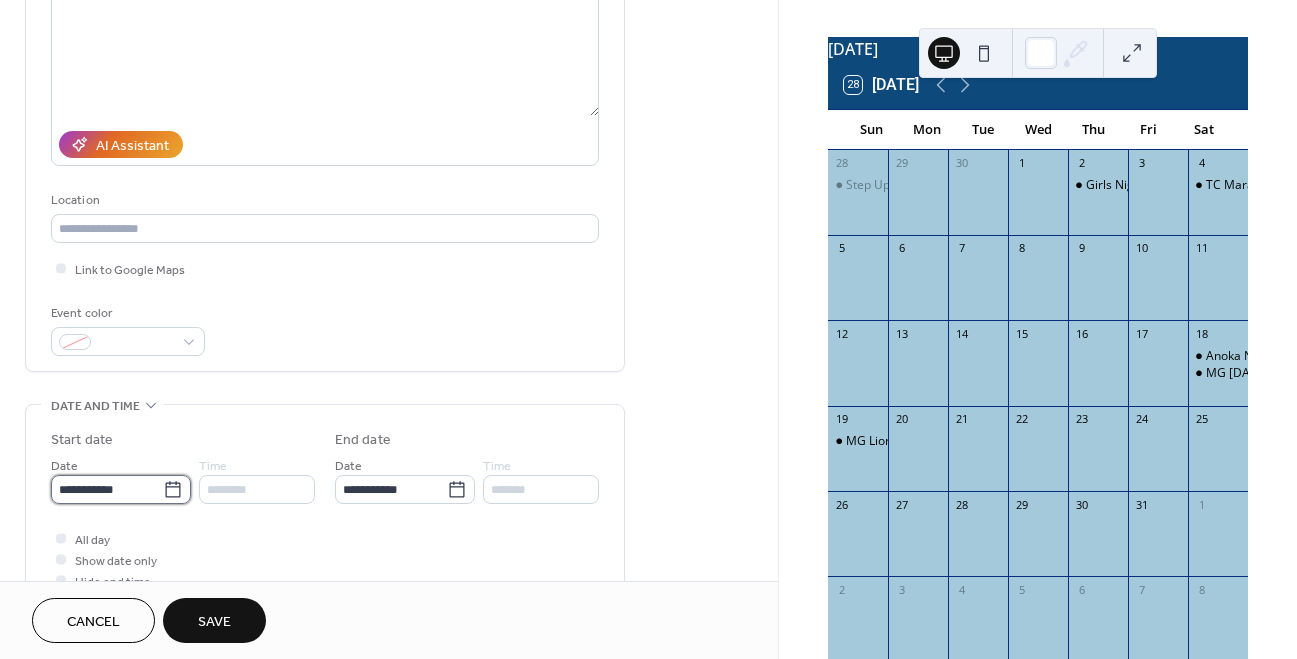 click on "**********" at bounding box center [107, 489] 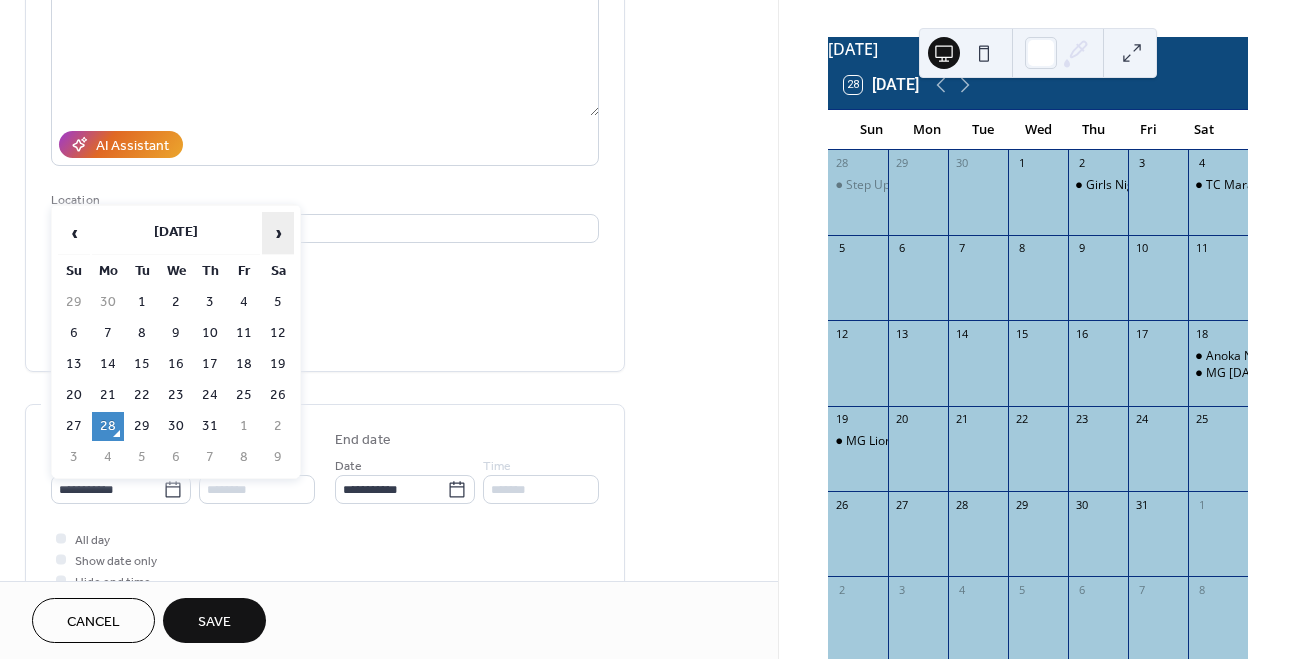 click on "›" at bounding box center (278, 233) 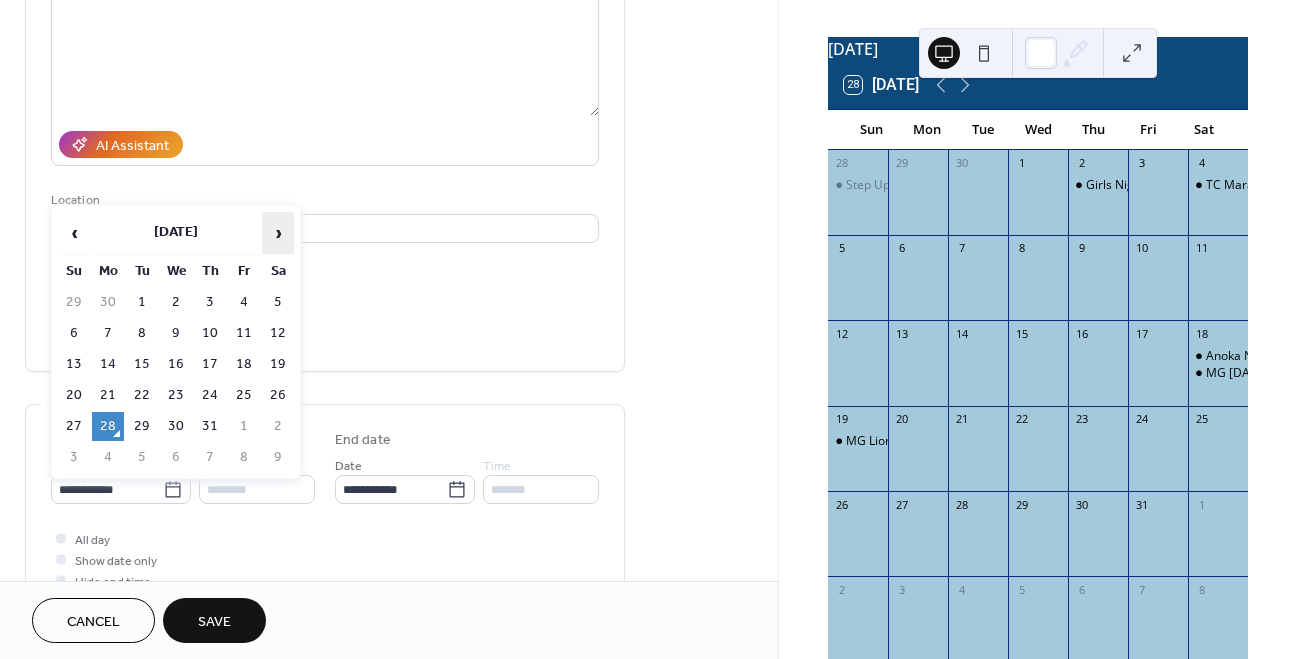click on "›" at bounding box center (278, 233) 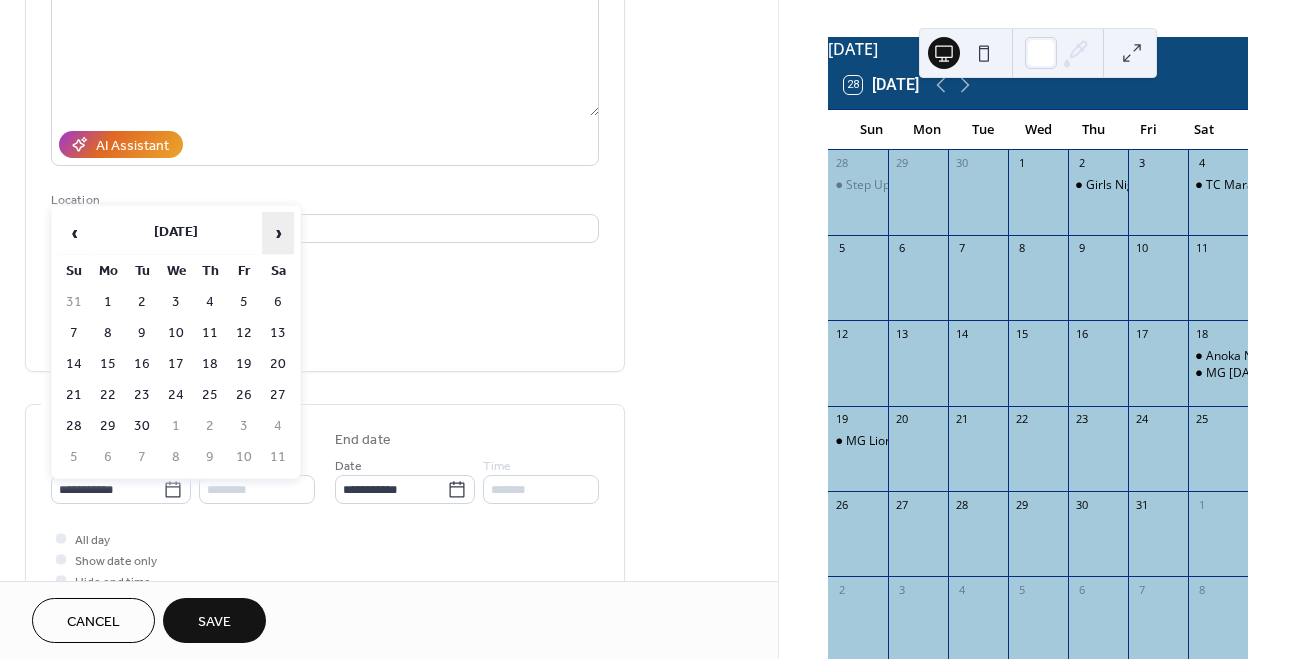click on "›" at bounding box center [278, 233] 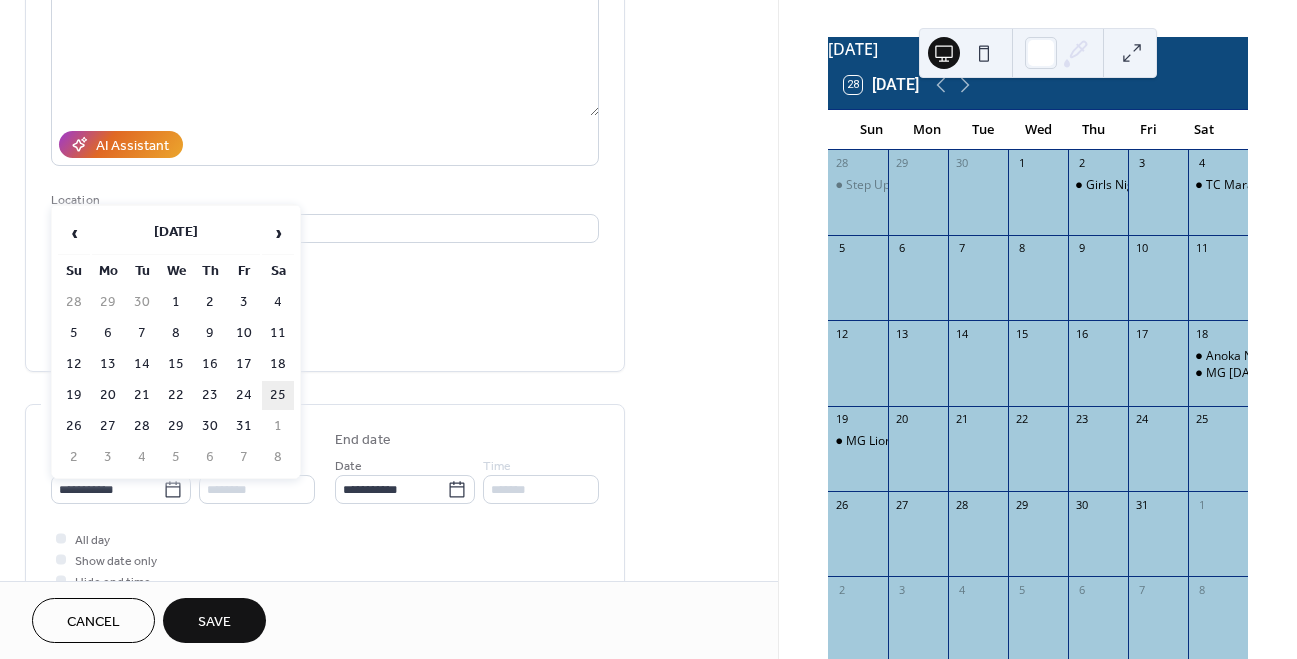 click on "25" at bounding box center (278, 395) 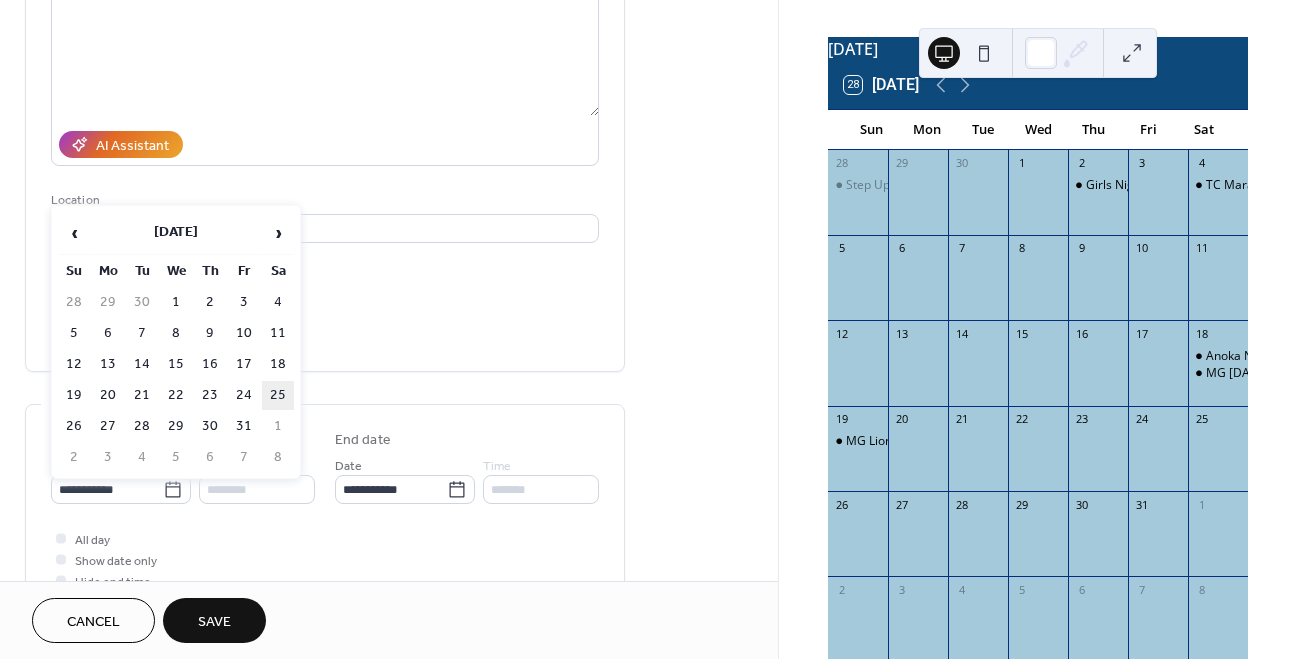 type on "**********" 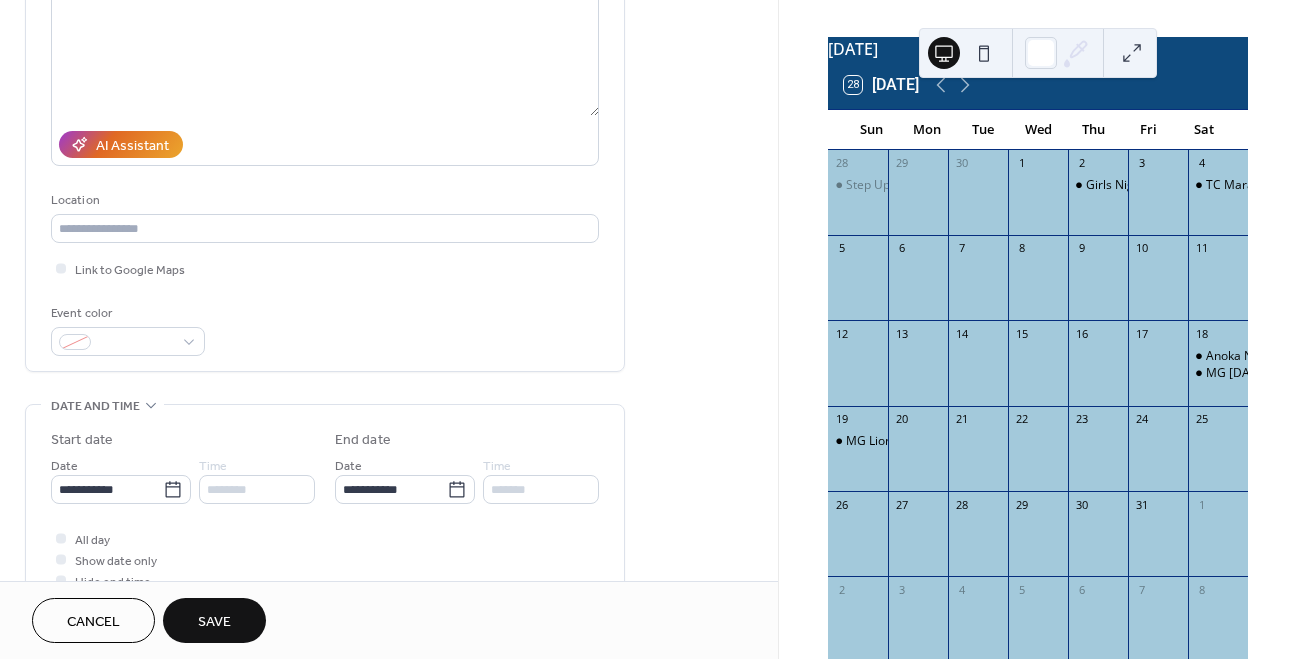 click on "Save" at bounding box center (214, 622) 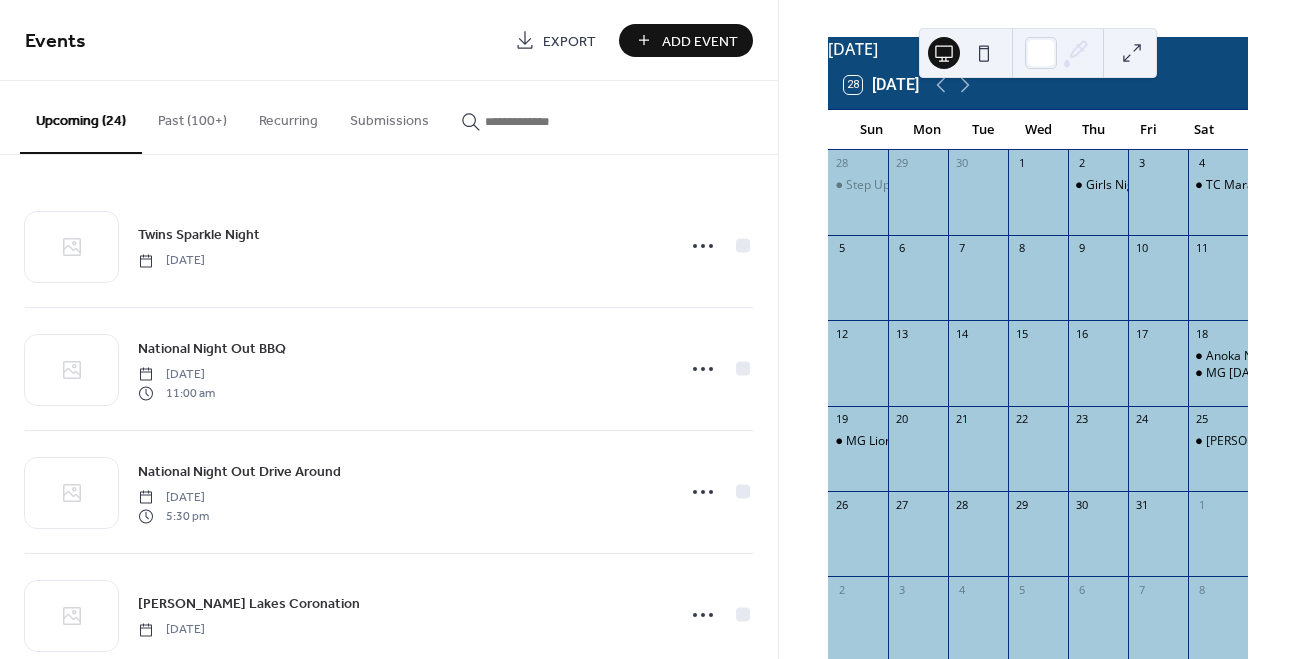 click on "Add Event" at bounding box center [700, 41] 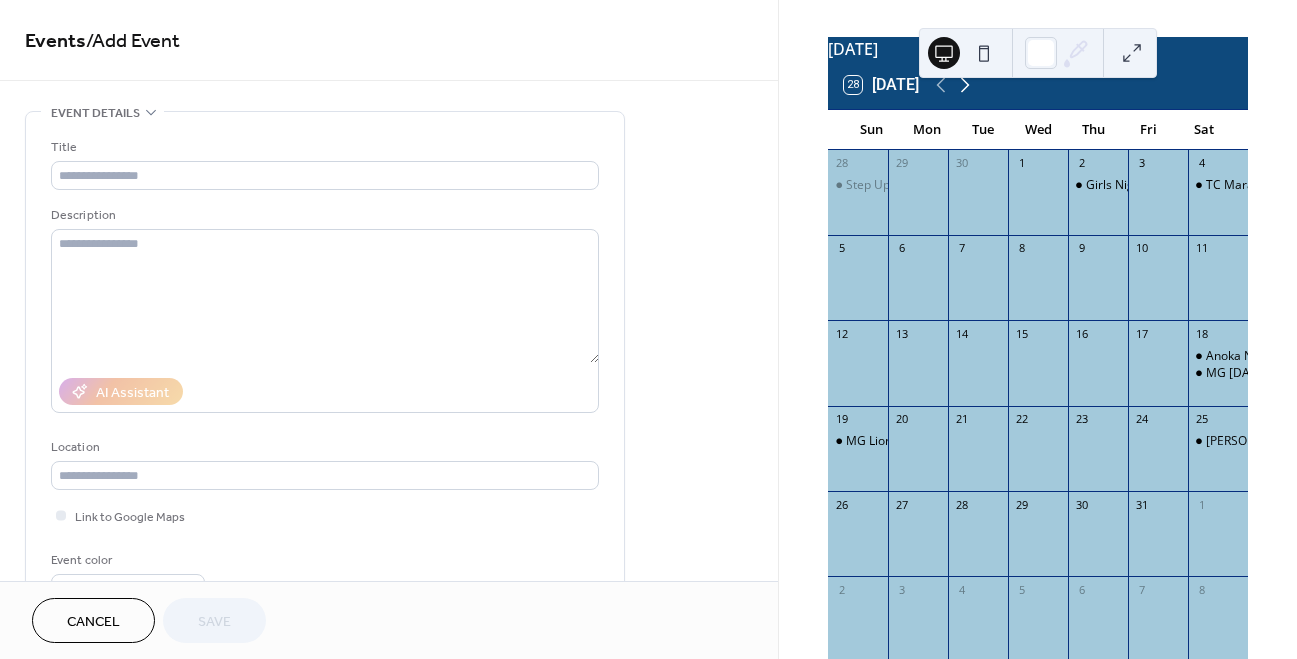 click 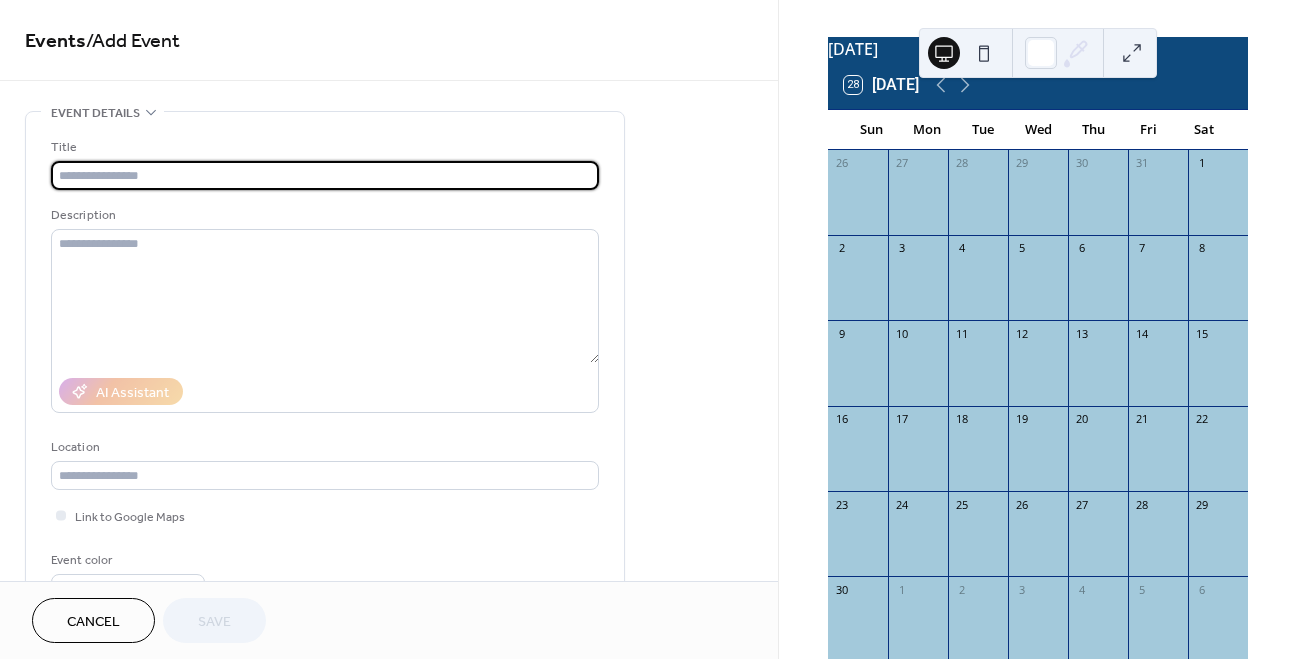 click at bounding box center (325, 175) 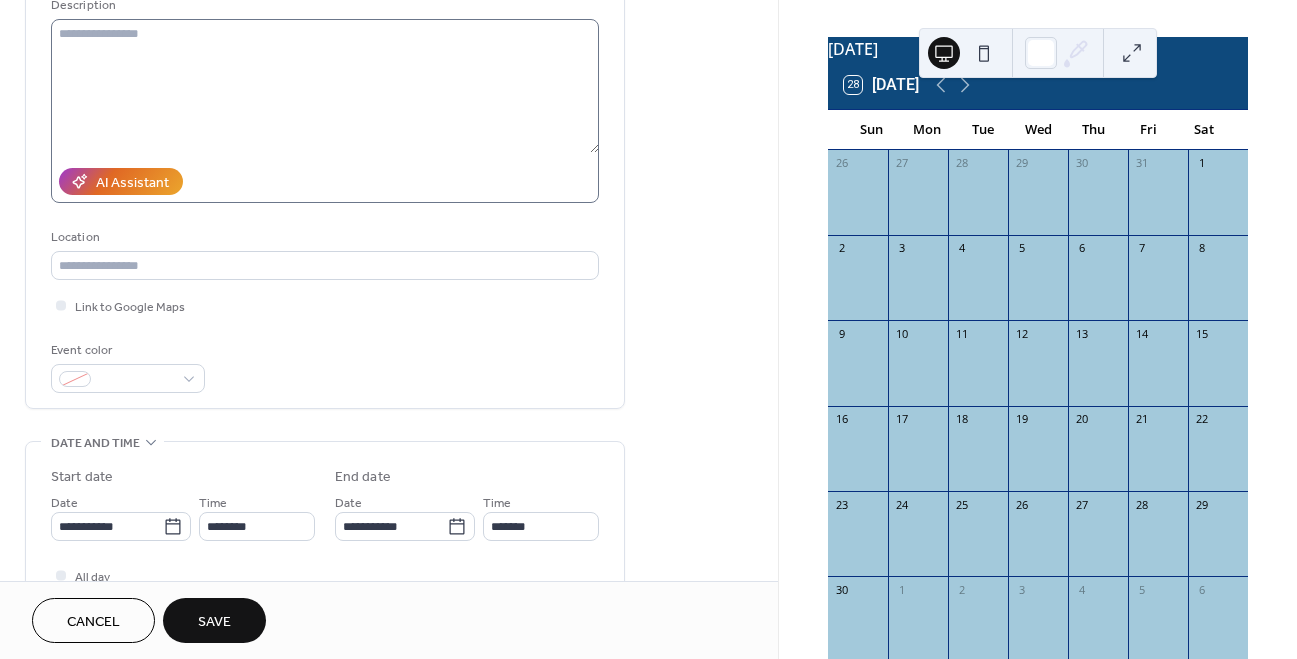 scroll, scrollTop: 254, scrollLeft: 0, axis: vertical 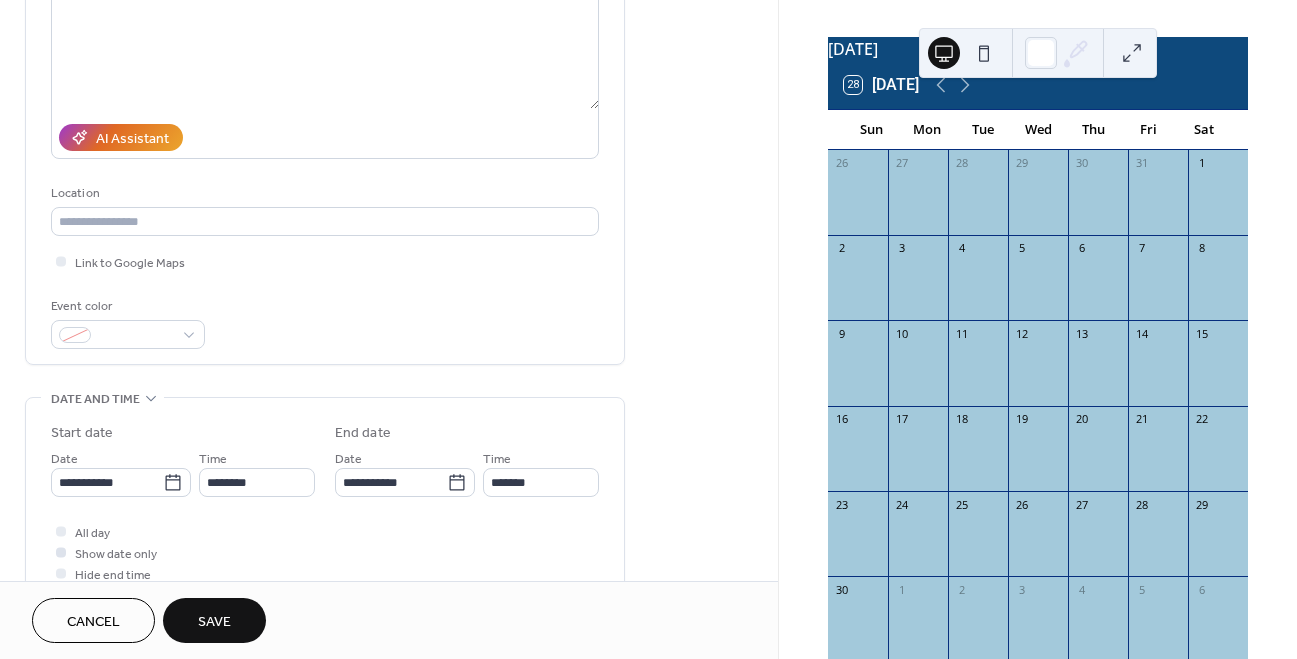 type on "**********" 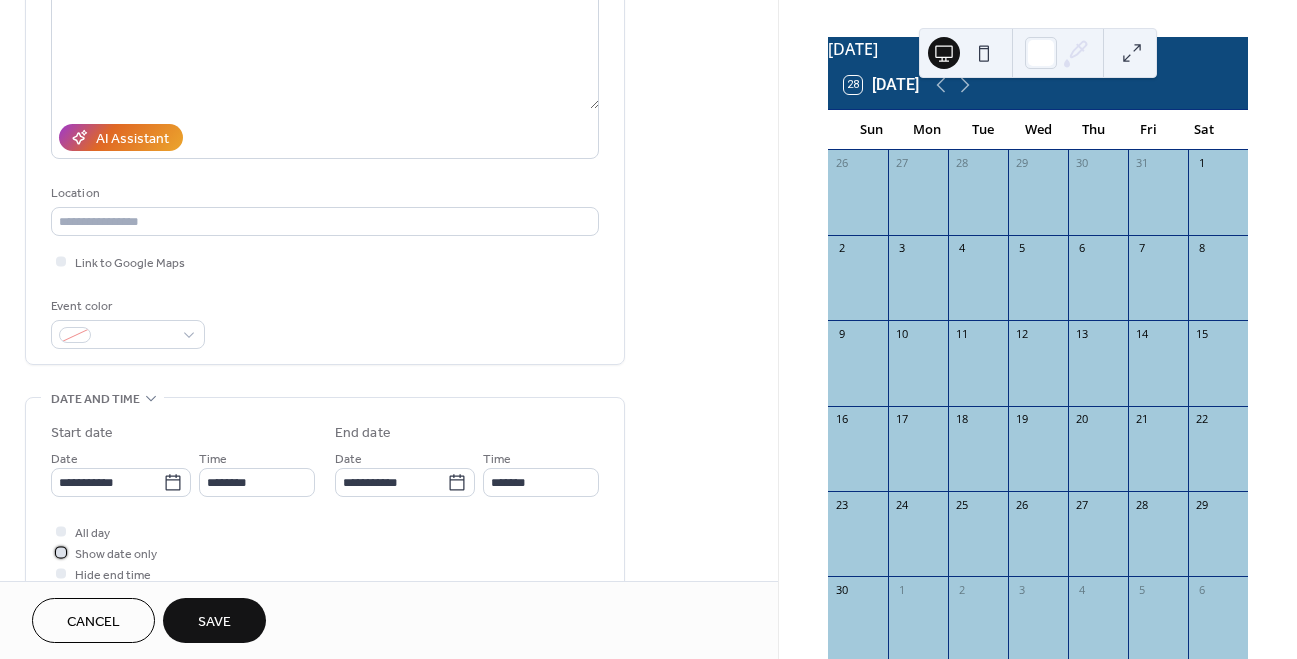 click on "Show date only" at bounding box center [116, 554] 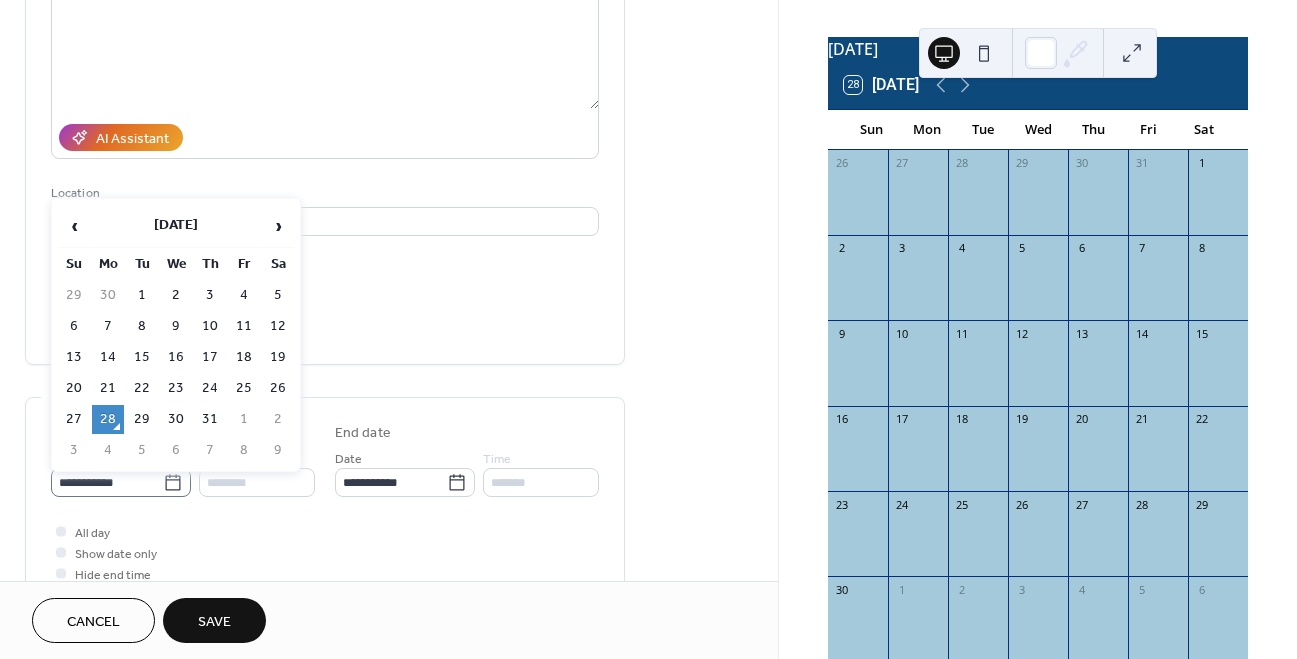 click 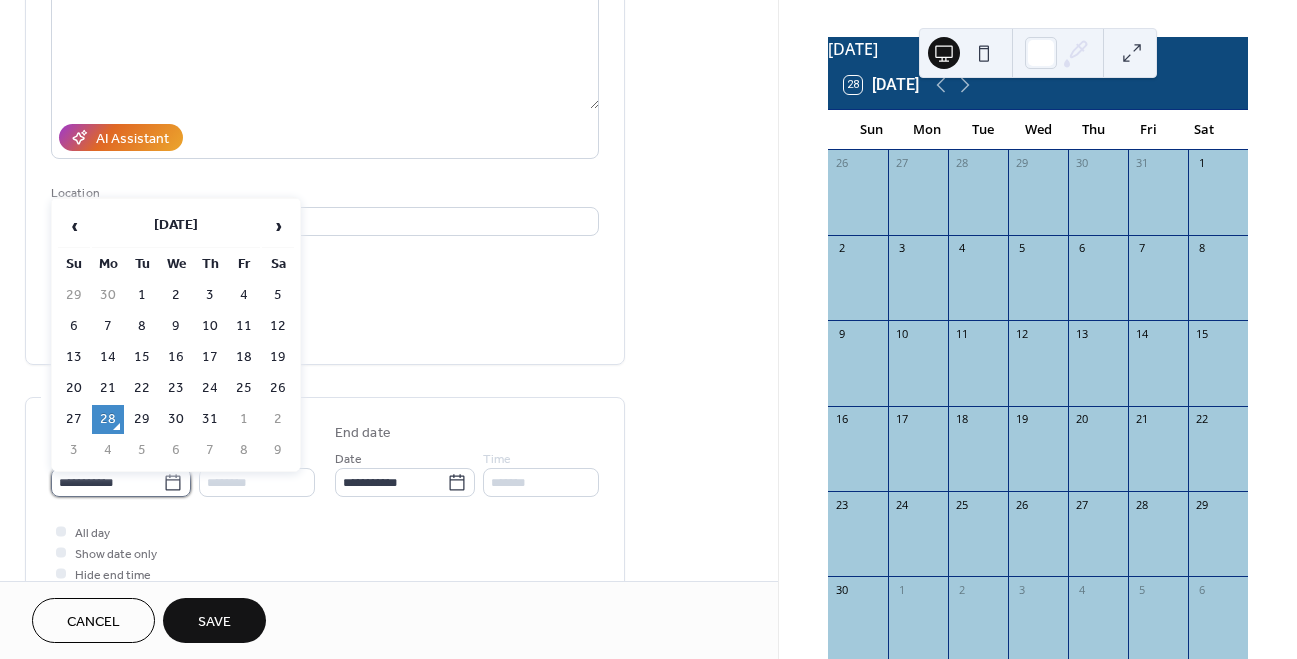 click on "**********" at bounding box center (107, 482) 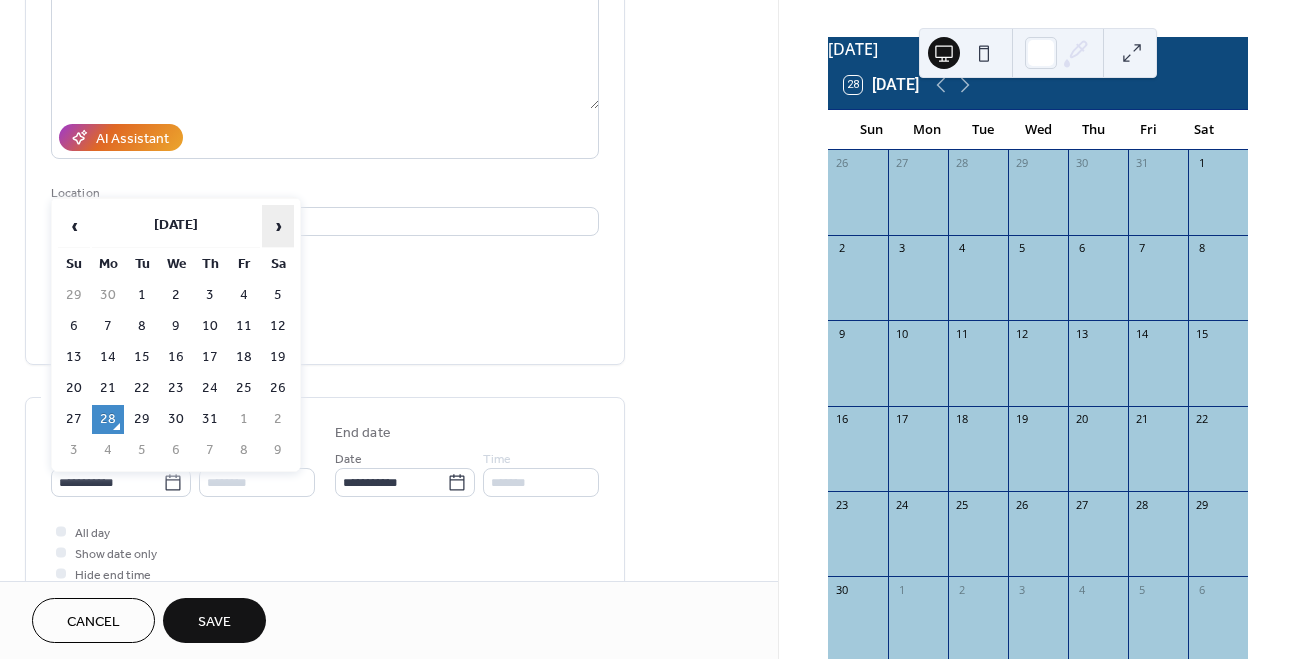 click on "›" at bounding box center [278, 226] 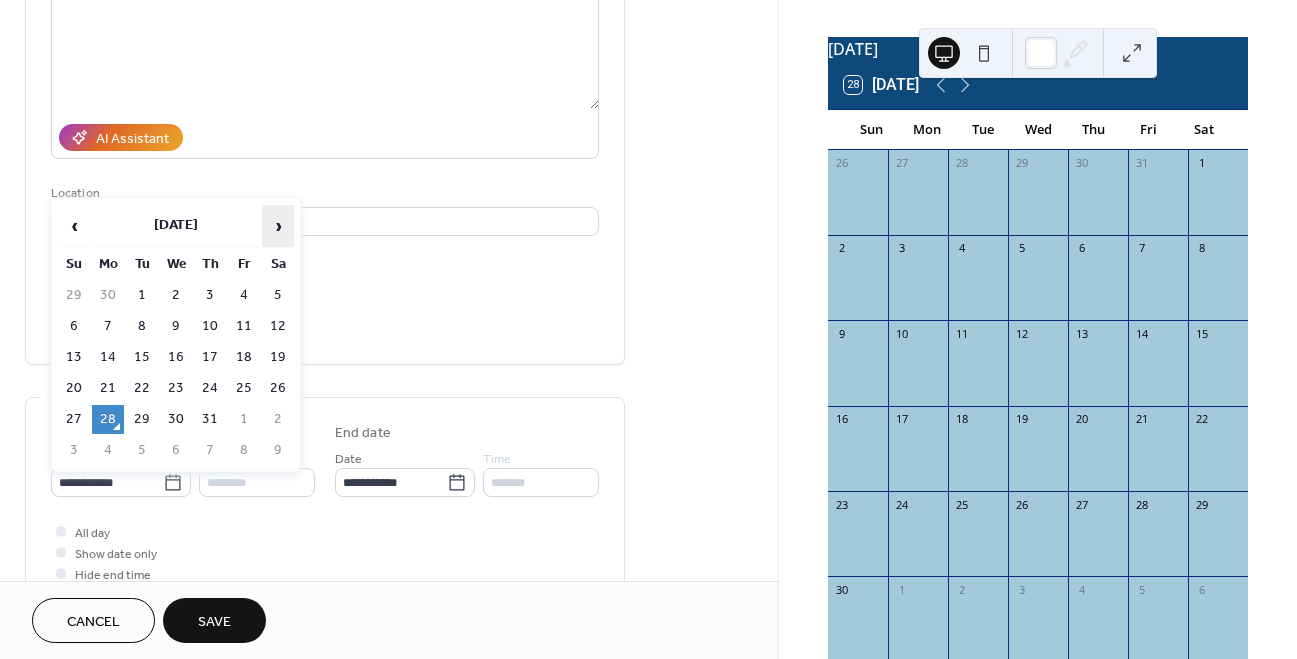 click on "›" at bounding box center [278, 226] 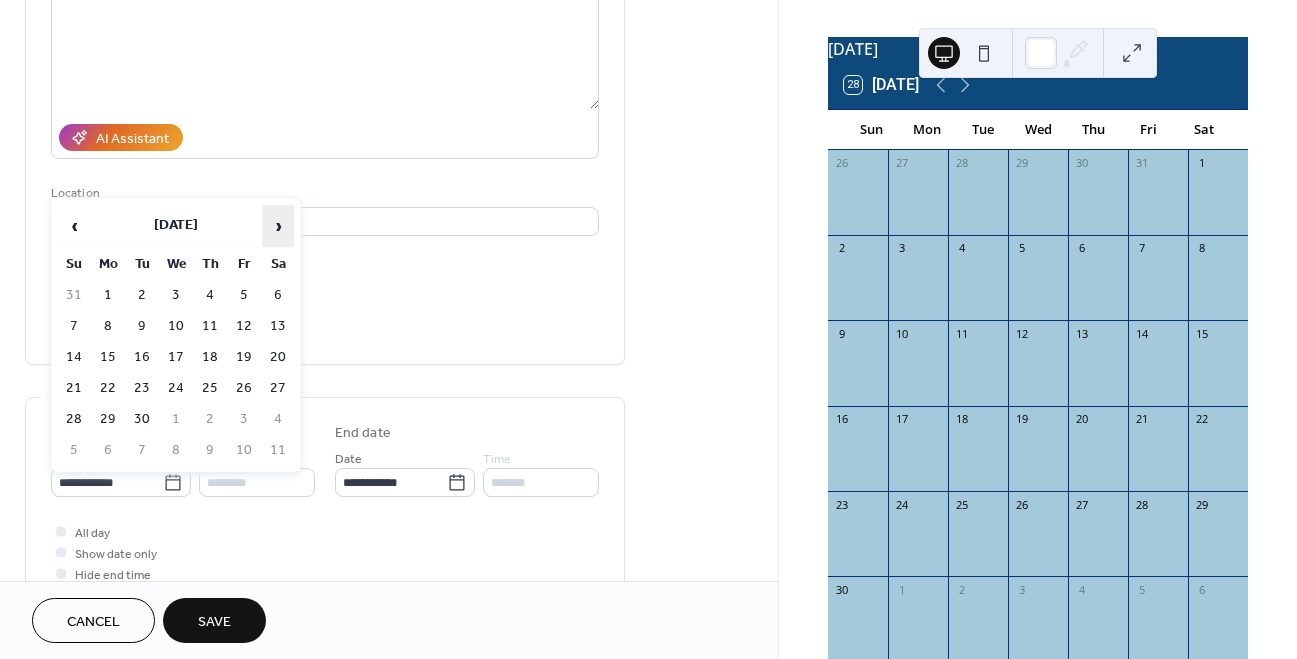 click on "›" at bounding box center [278, 226] 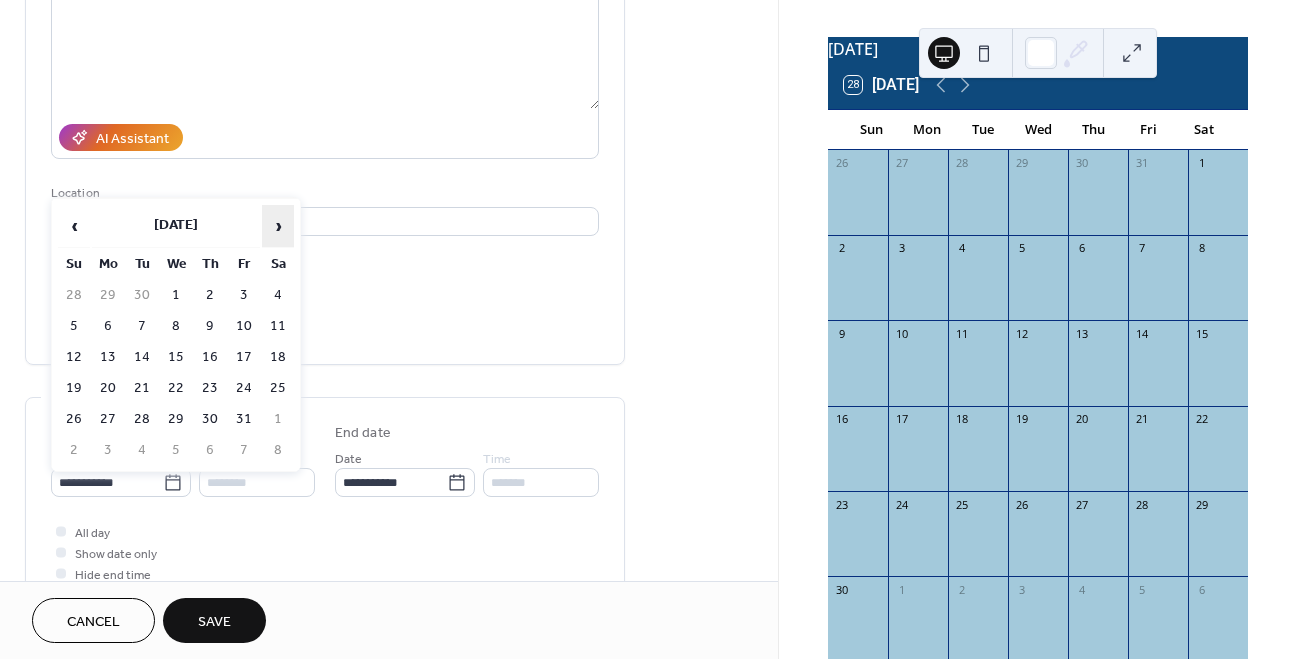 click on "›" at bounding box center (278, 226) 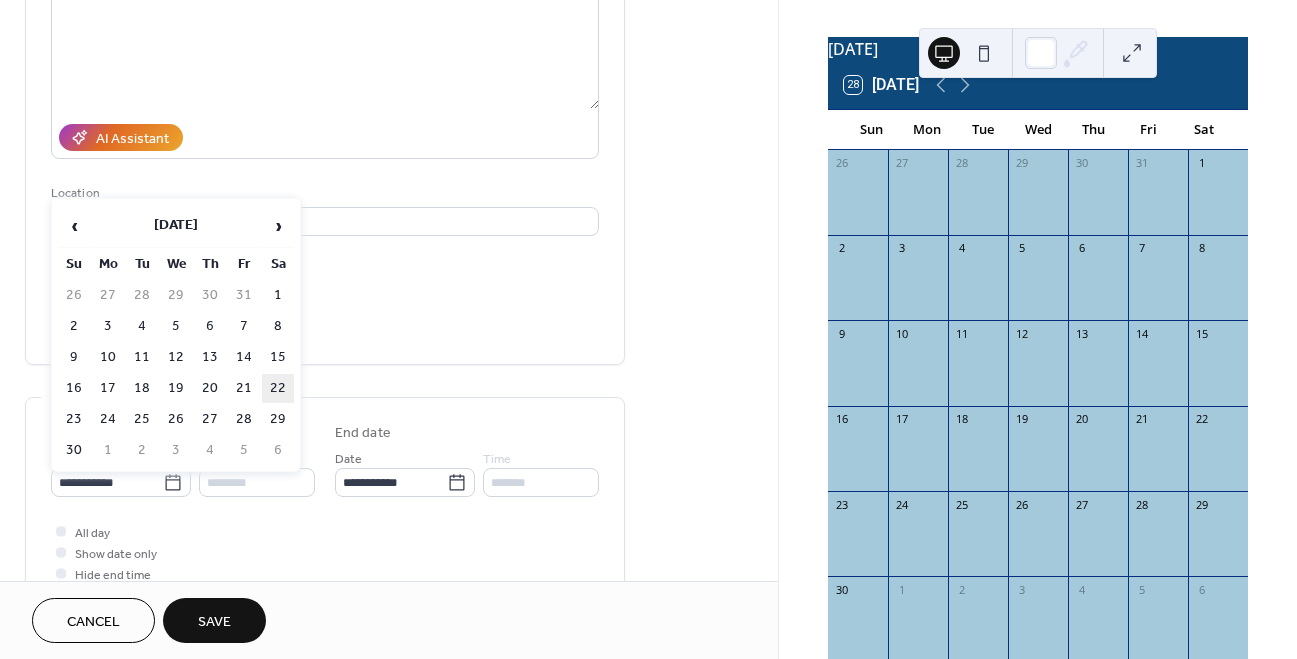 click on "22" at bounding box center [278, 388] 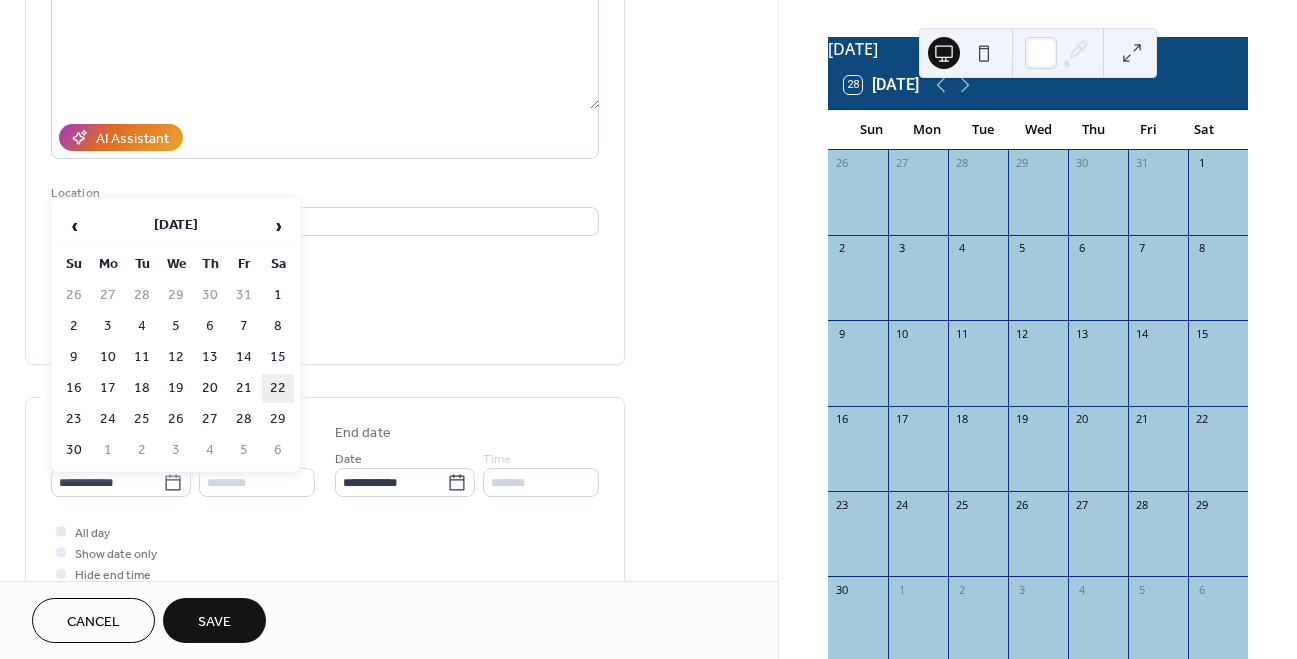 type on "**********" 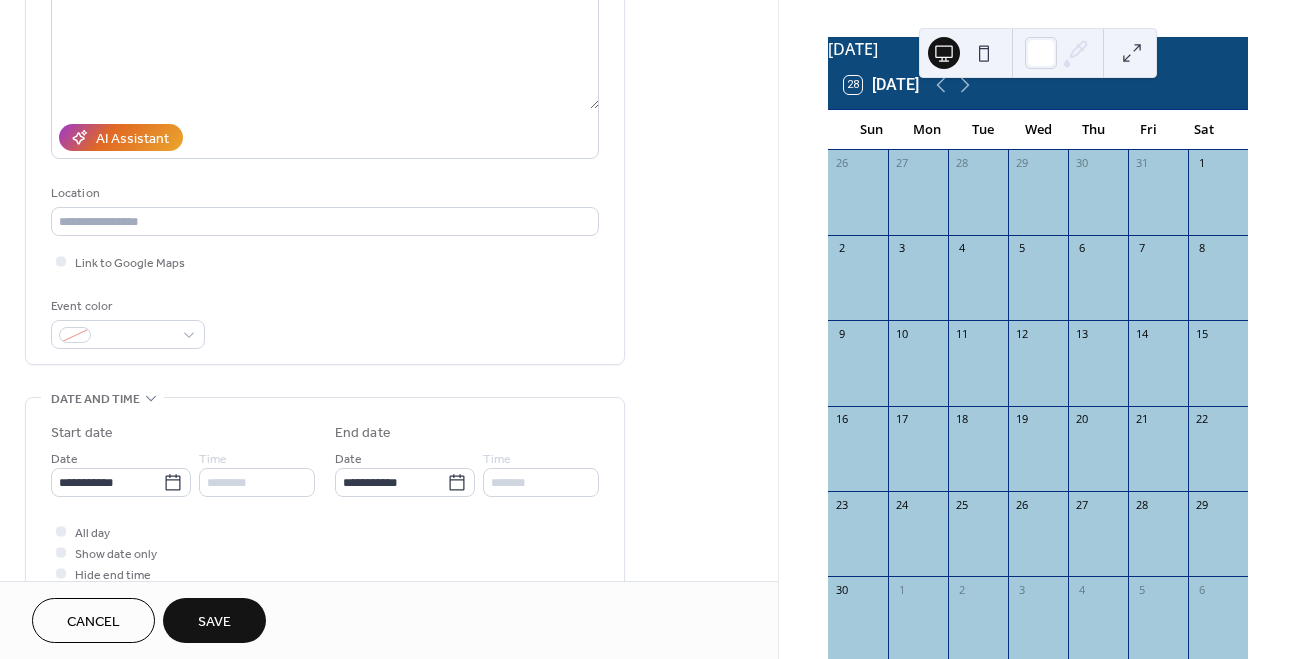 click on "Save" at bounding box center [214, 620] 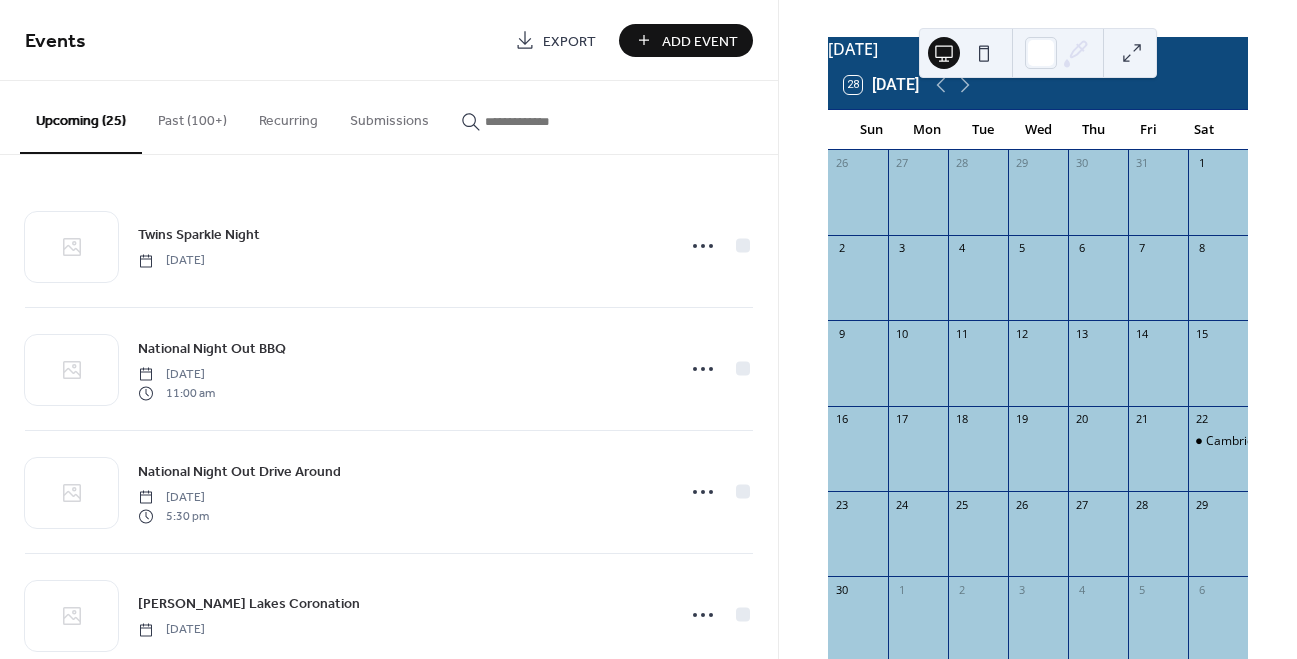 click on "Add Event" at bounding box center (700, 41) 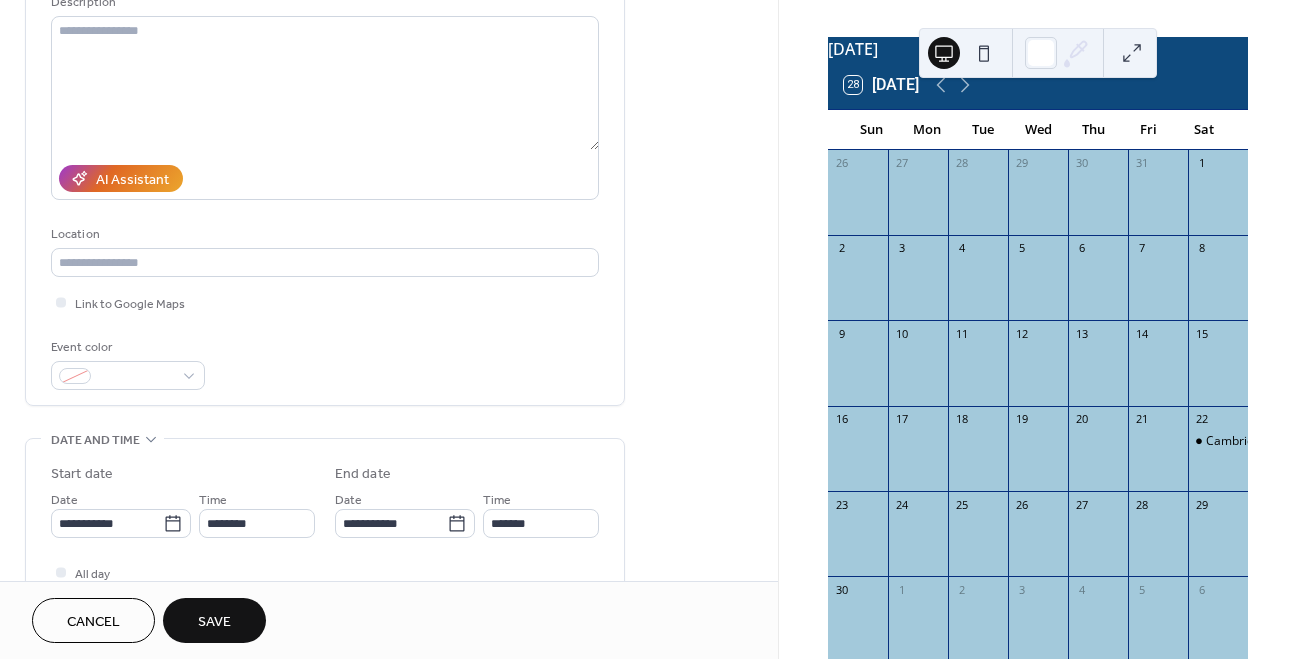 scroll, scrollTop: 249, scrollLeft: 0, axis: vertical 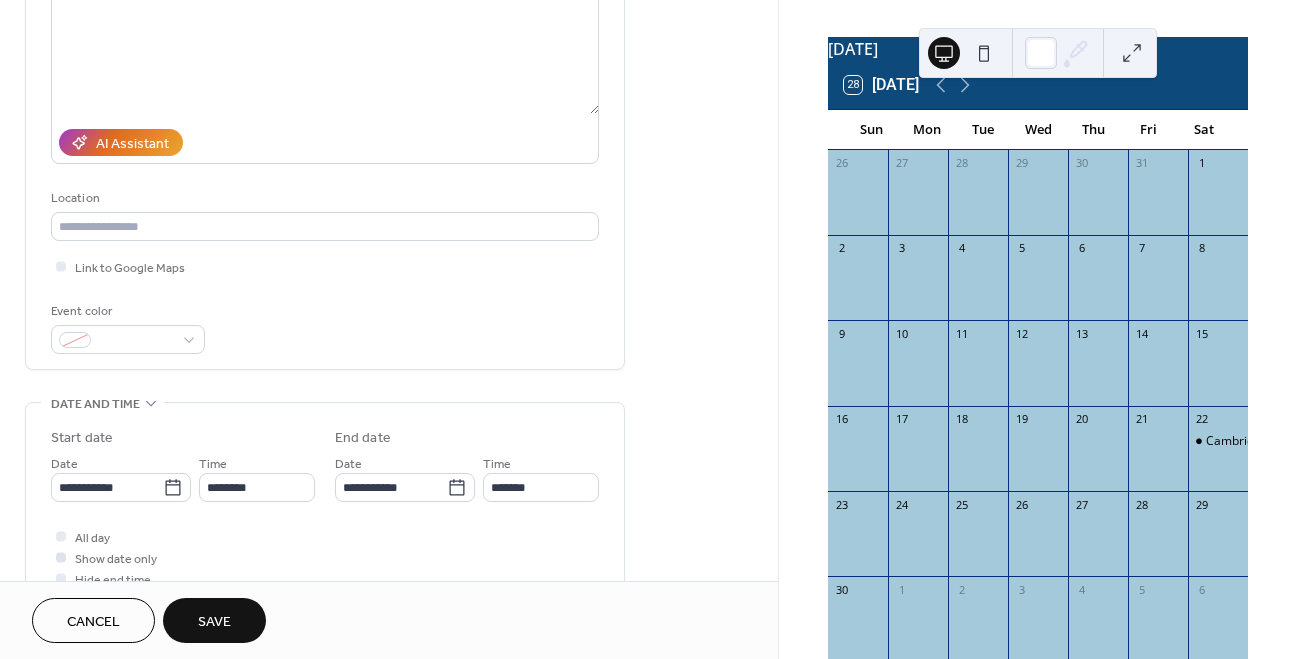 type on "**********" 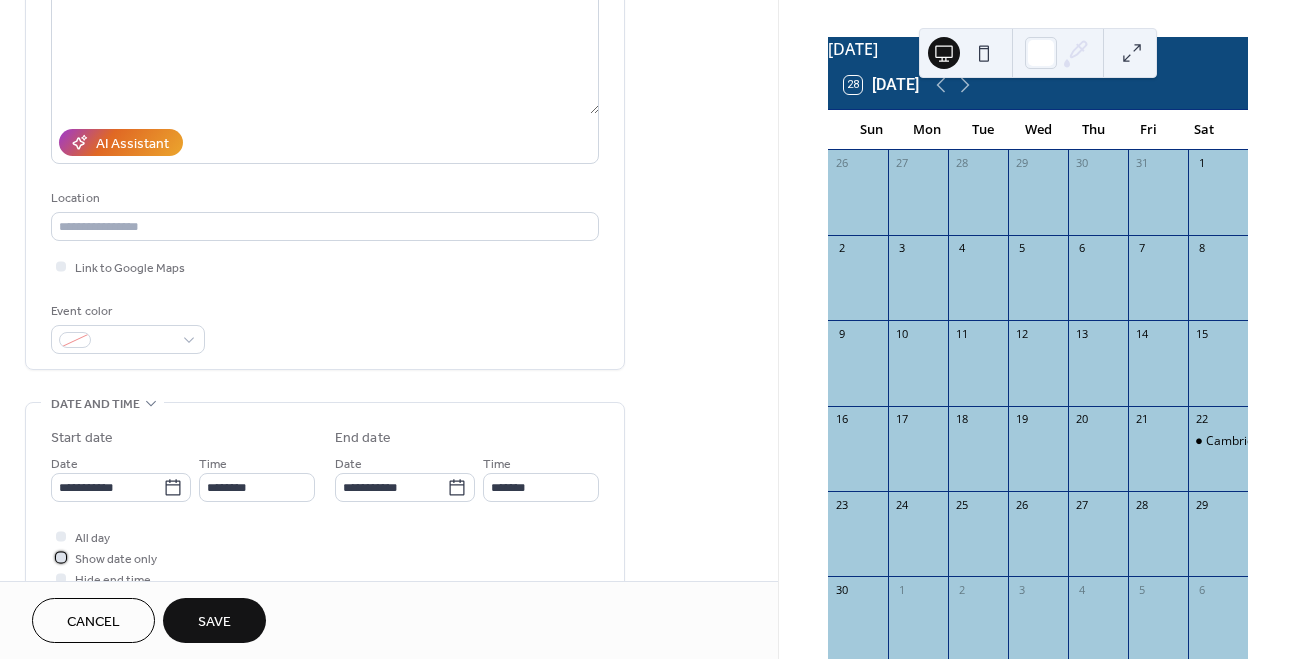 click on "Show date only" at bounding box center (116, 559) 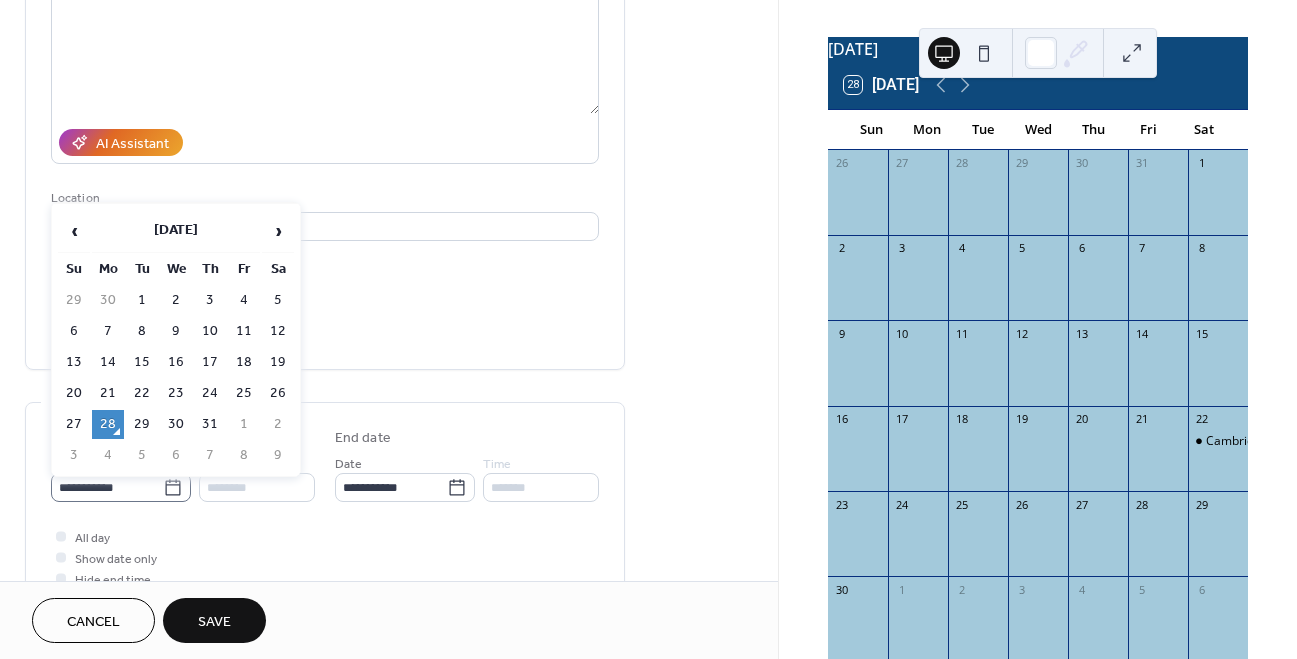 click on "**********" at bounding box center (121, 487) 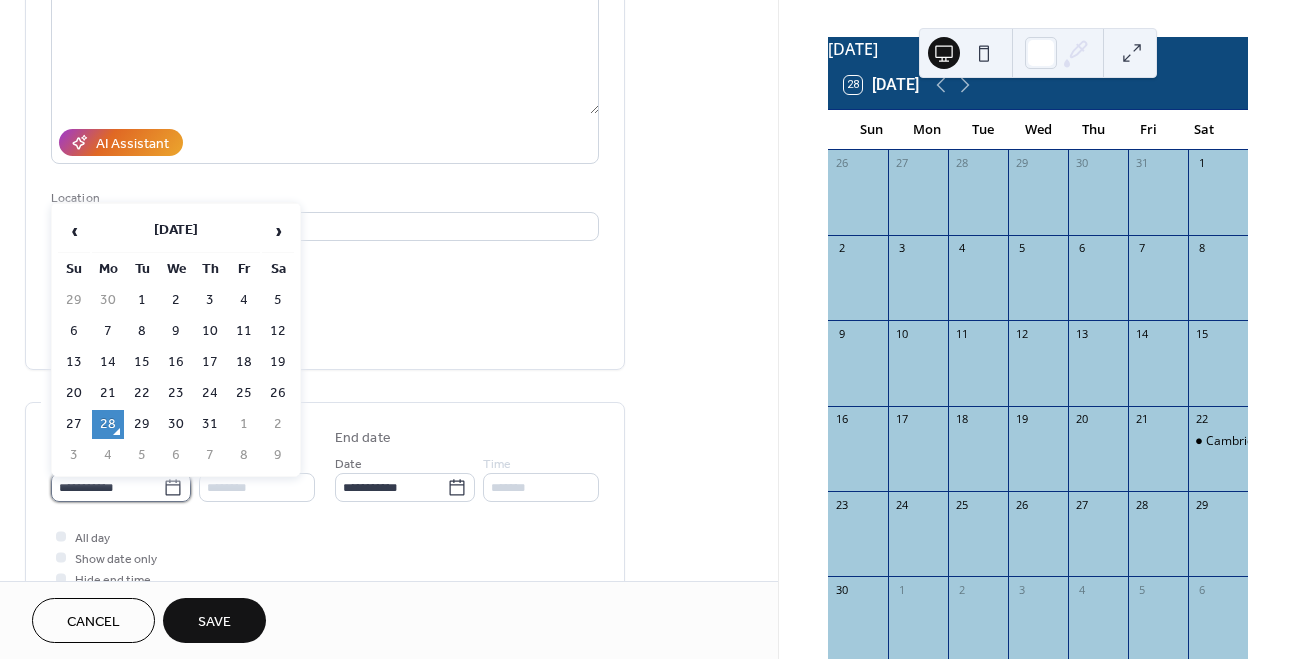 click on "**********" at bounding box center (107, 487) 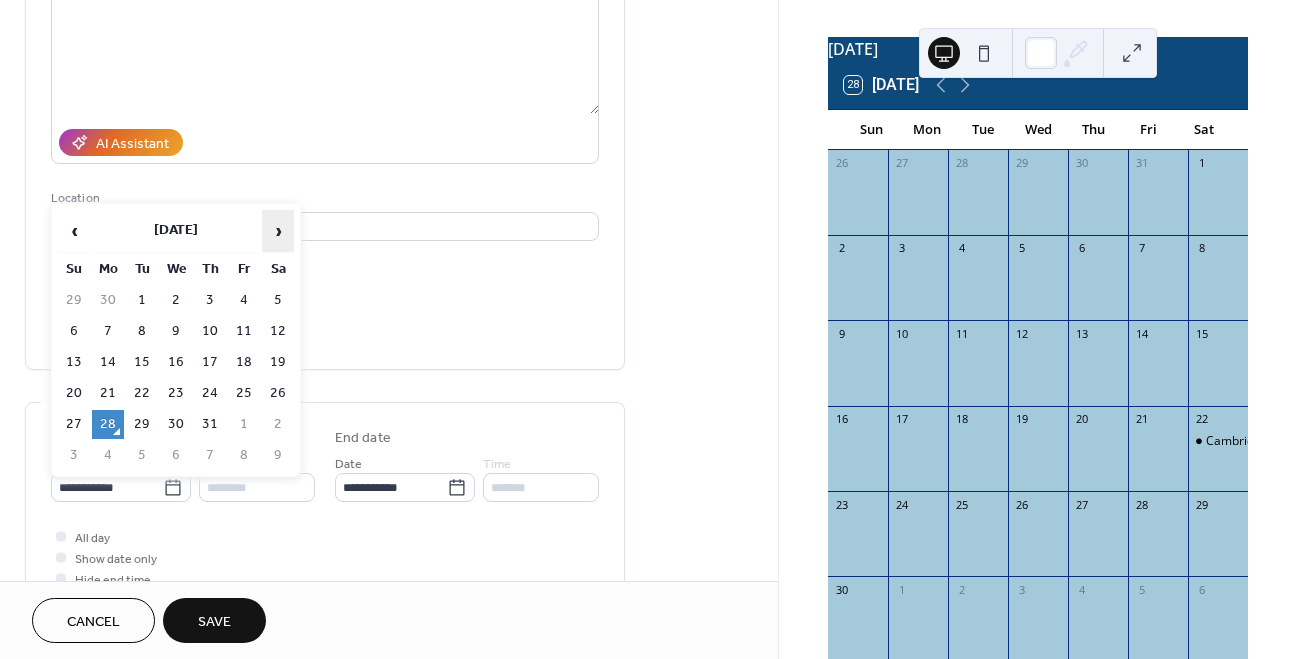 click on "›" at bounding box center [278, 231] 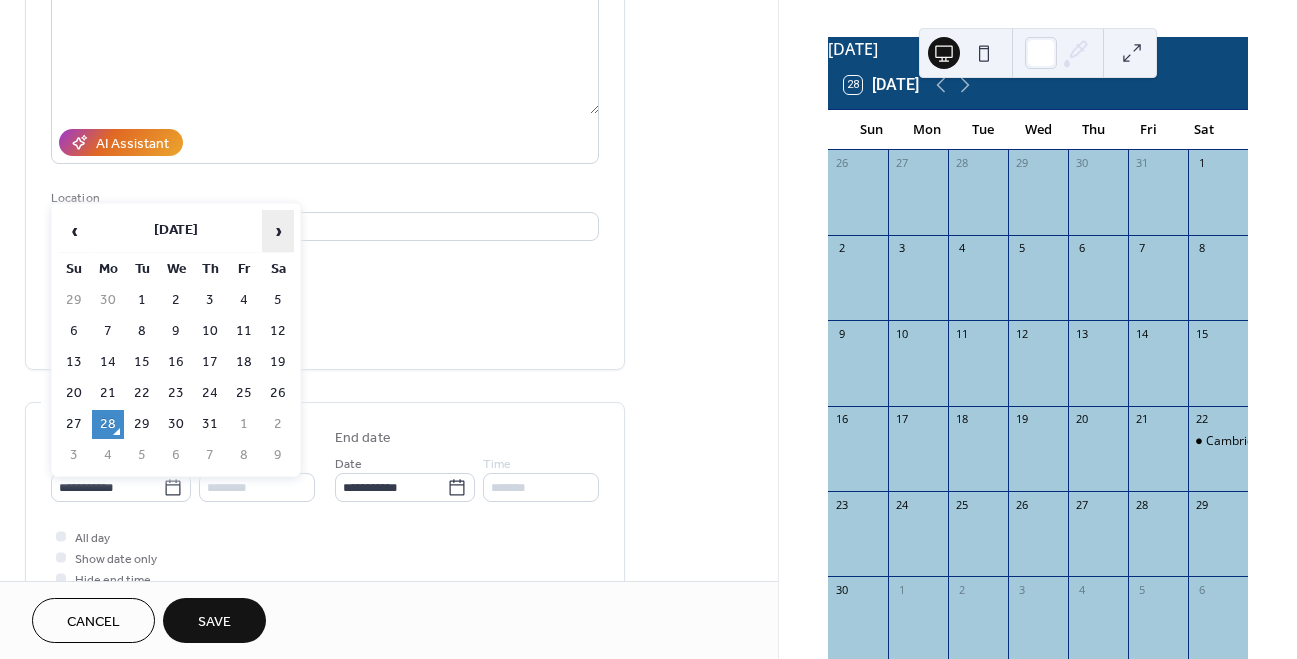 click on "›" at bounding box center (278, 231) 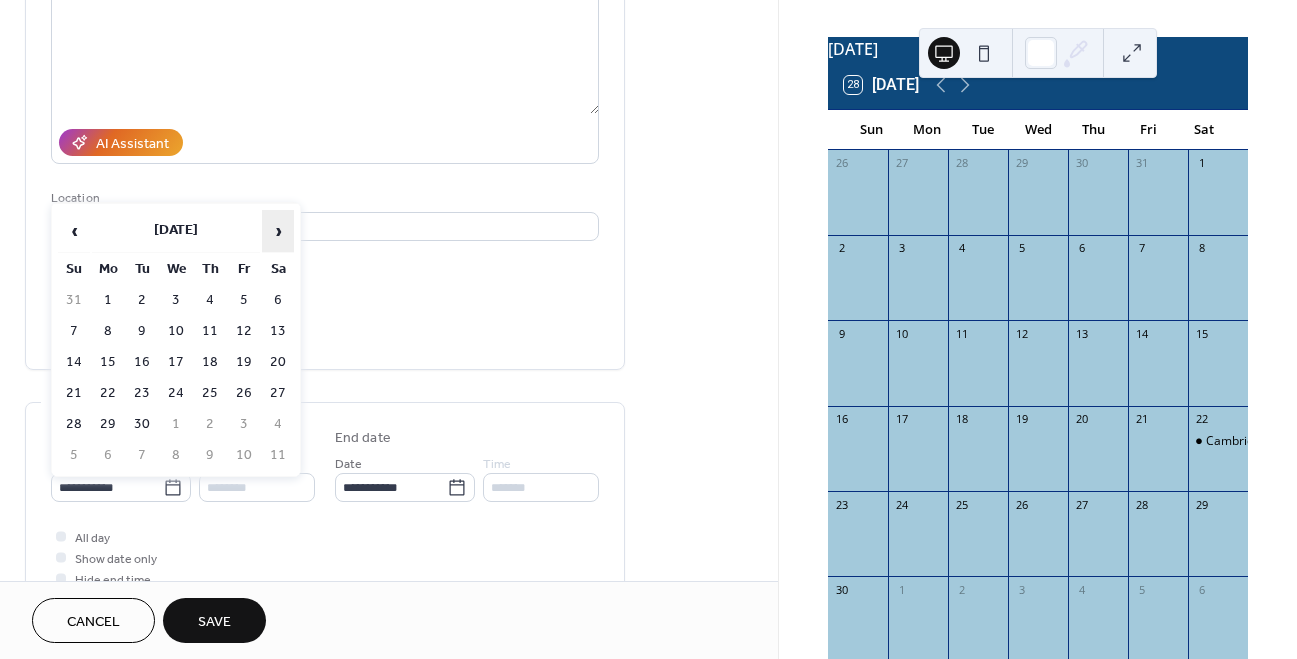 click on "›" at bounding box center (278, 231) 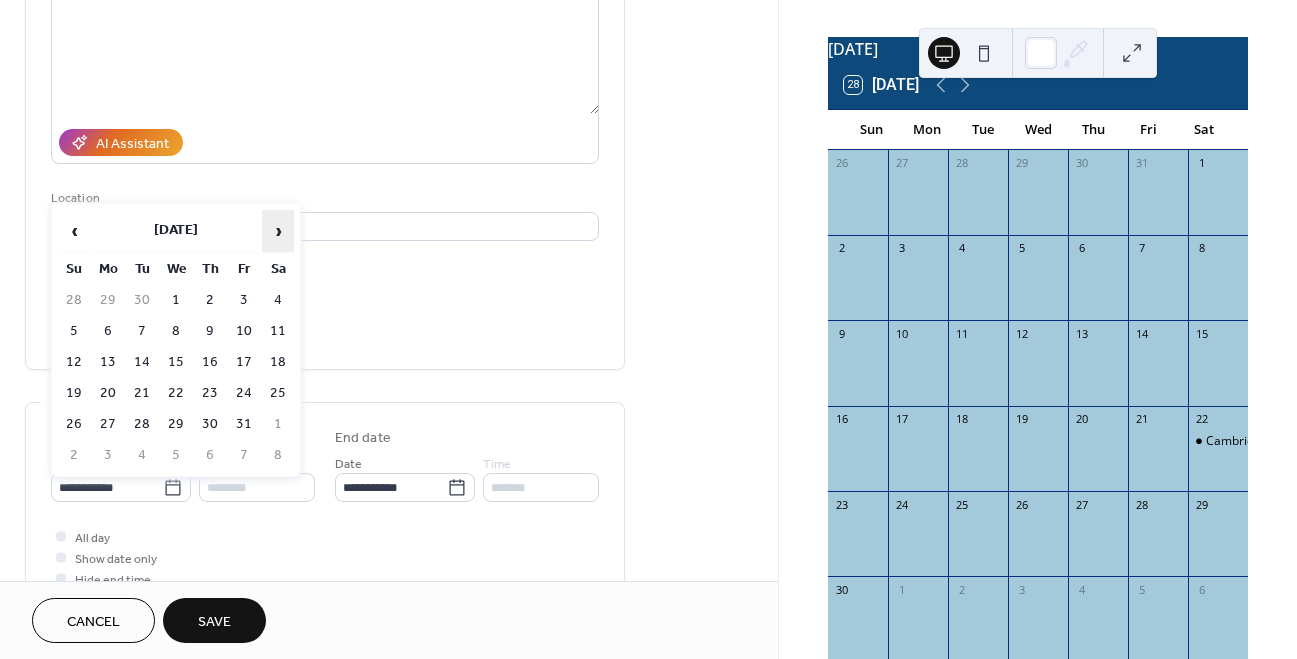 click on "›" at bounding box center (278, 231) 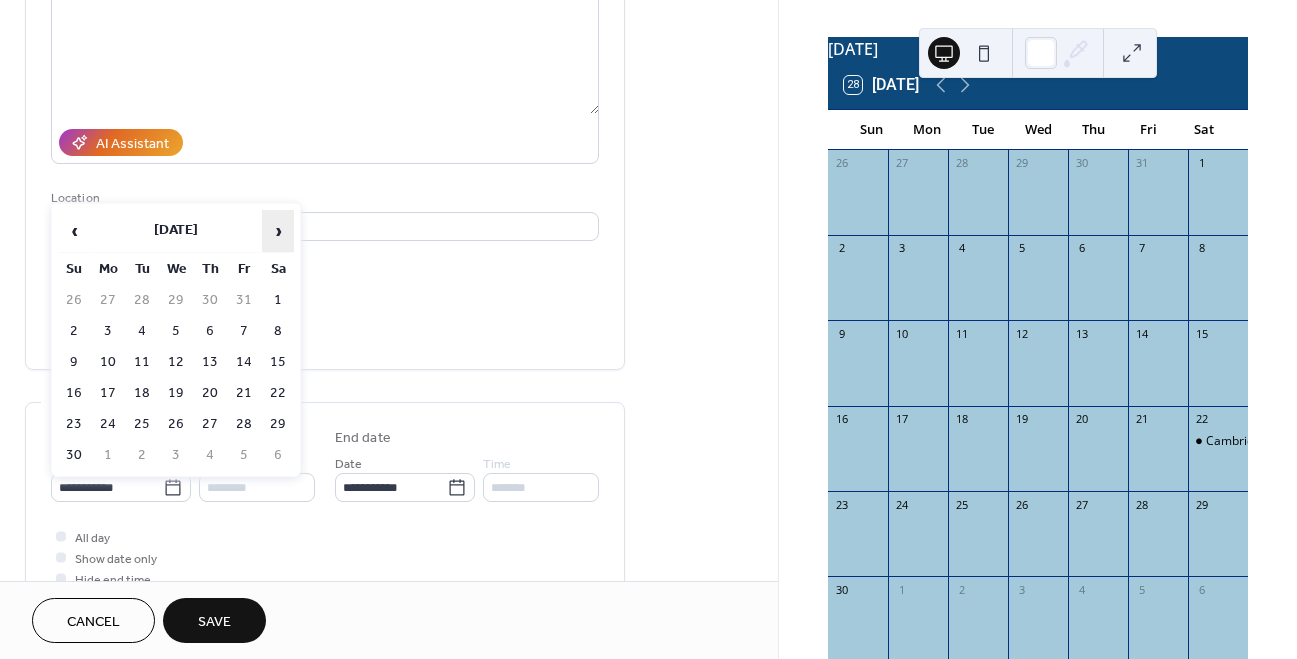 click on "›" at bounding box center (278, 231) 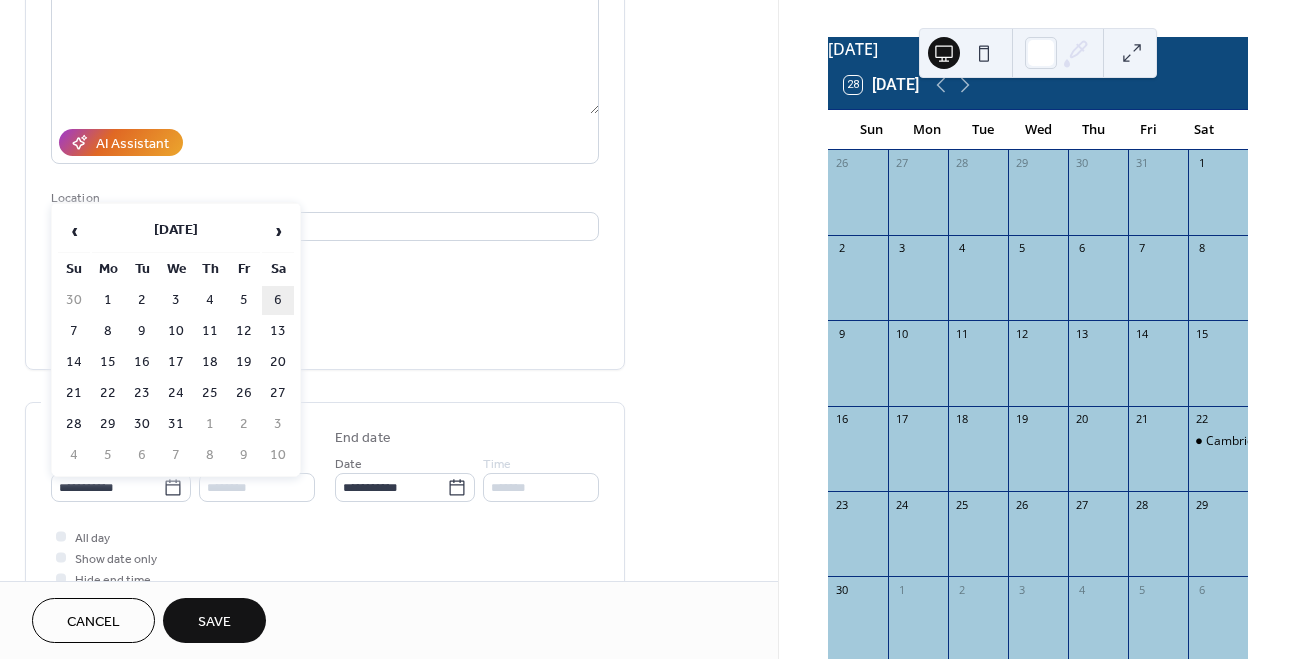 click on "6" at bounding box center [278, 300] 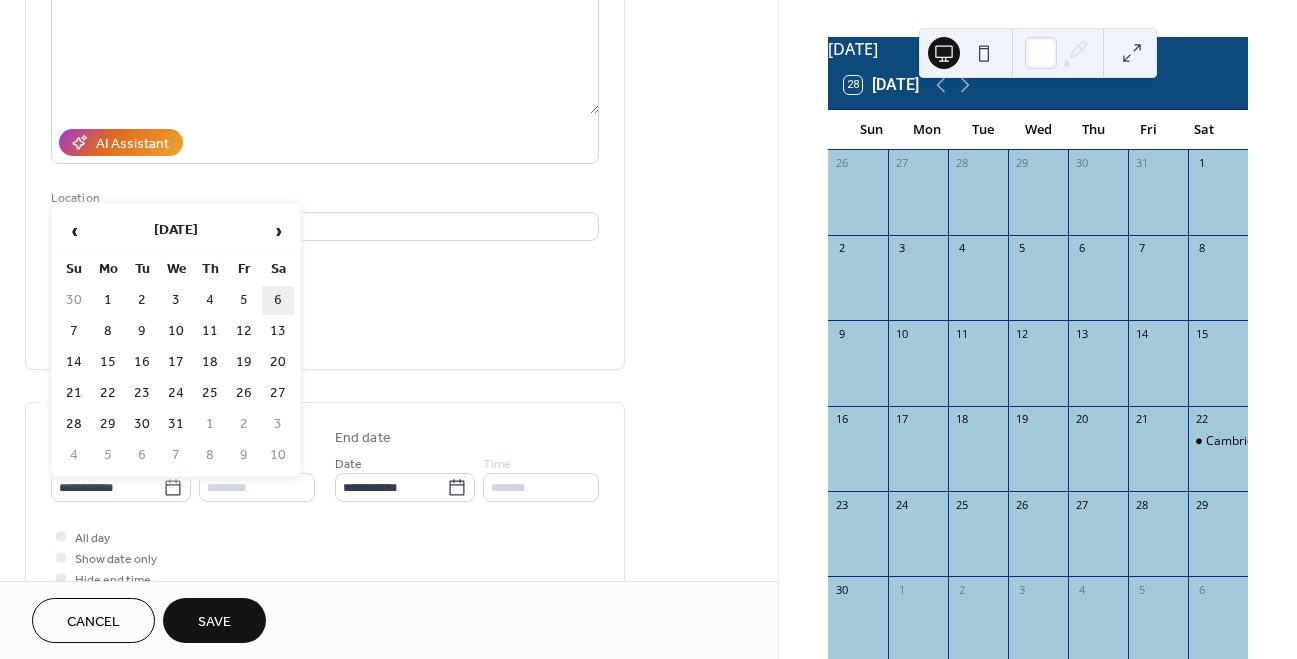 type on "**********" 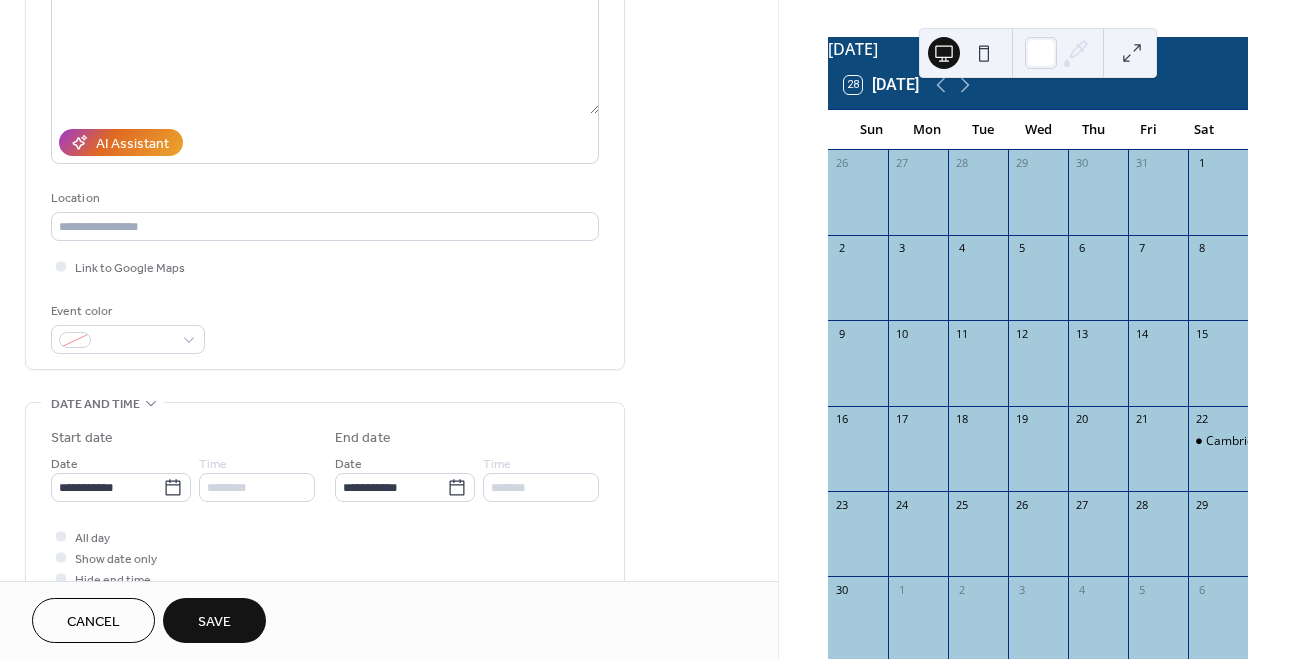 click on "Save" at bounding box center (214, 622) 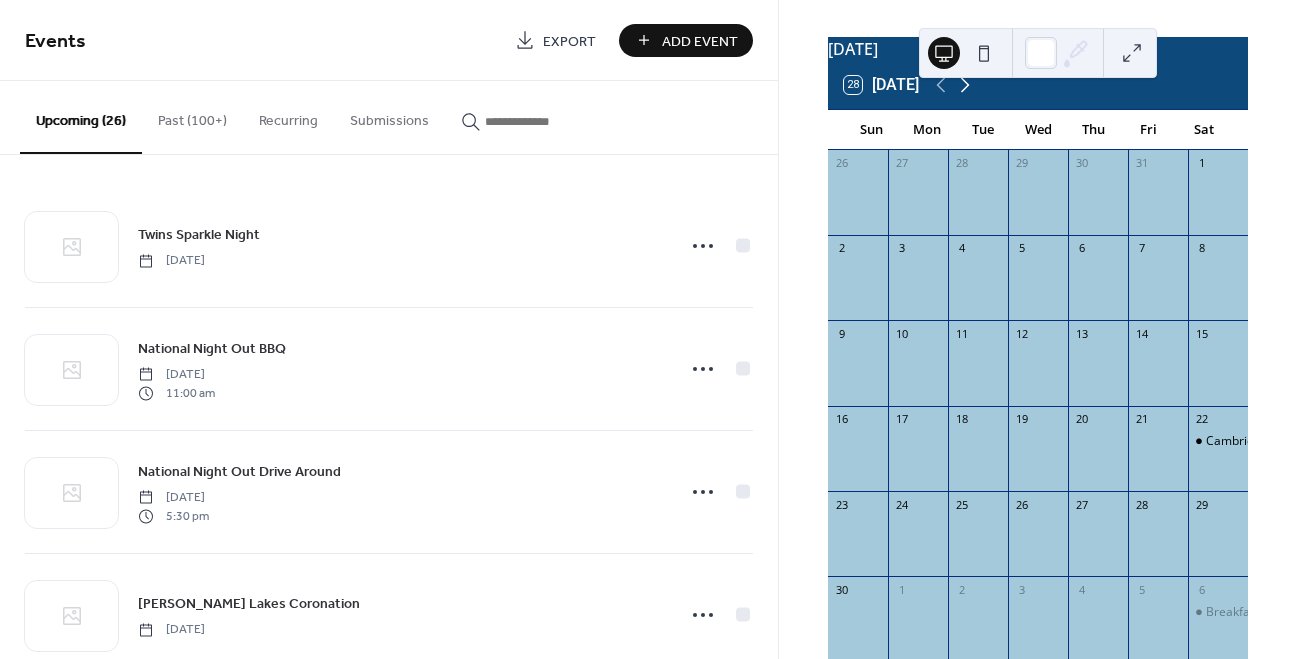 click 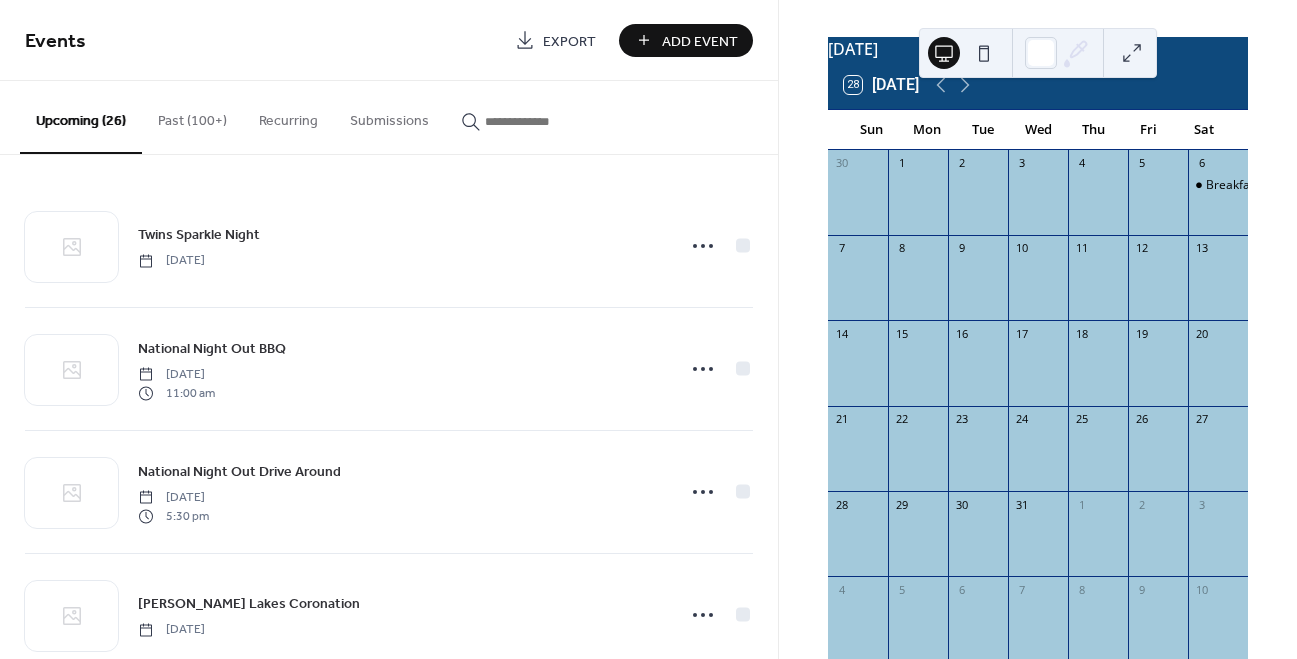click on "Add Event" at bounding box center [700, 41] 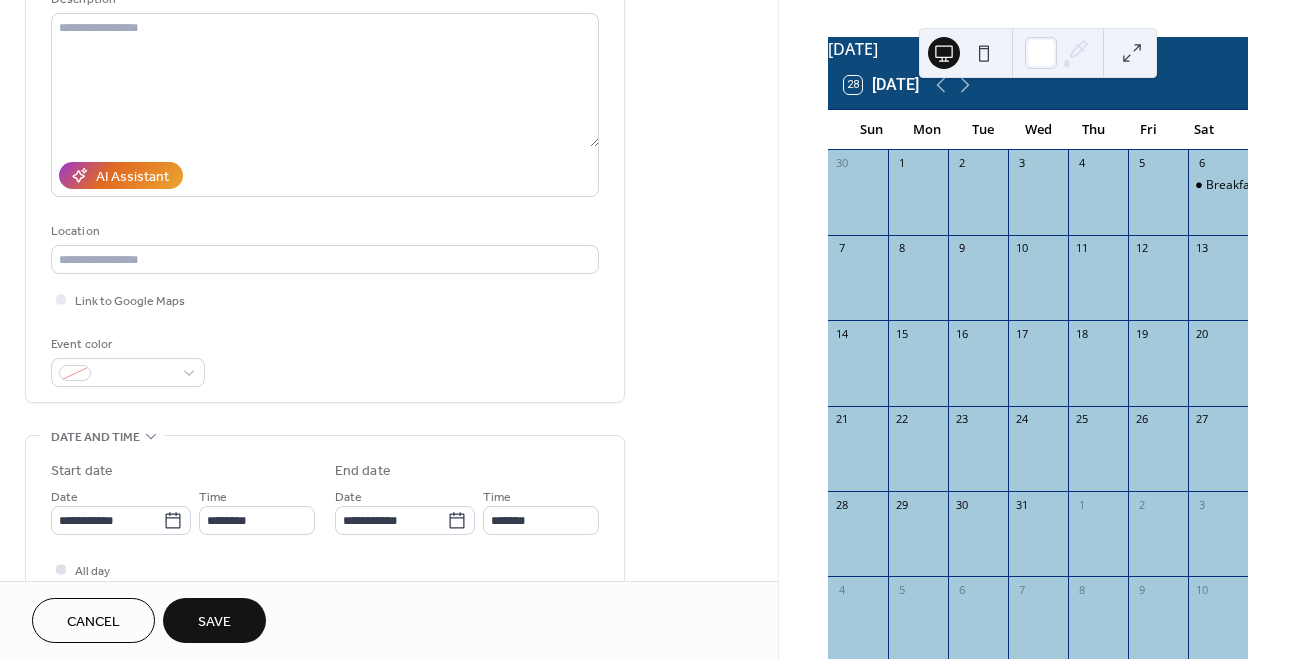 scroll, scrollTop: 258, scrollLeft: 0, axis: vertical 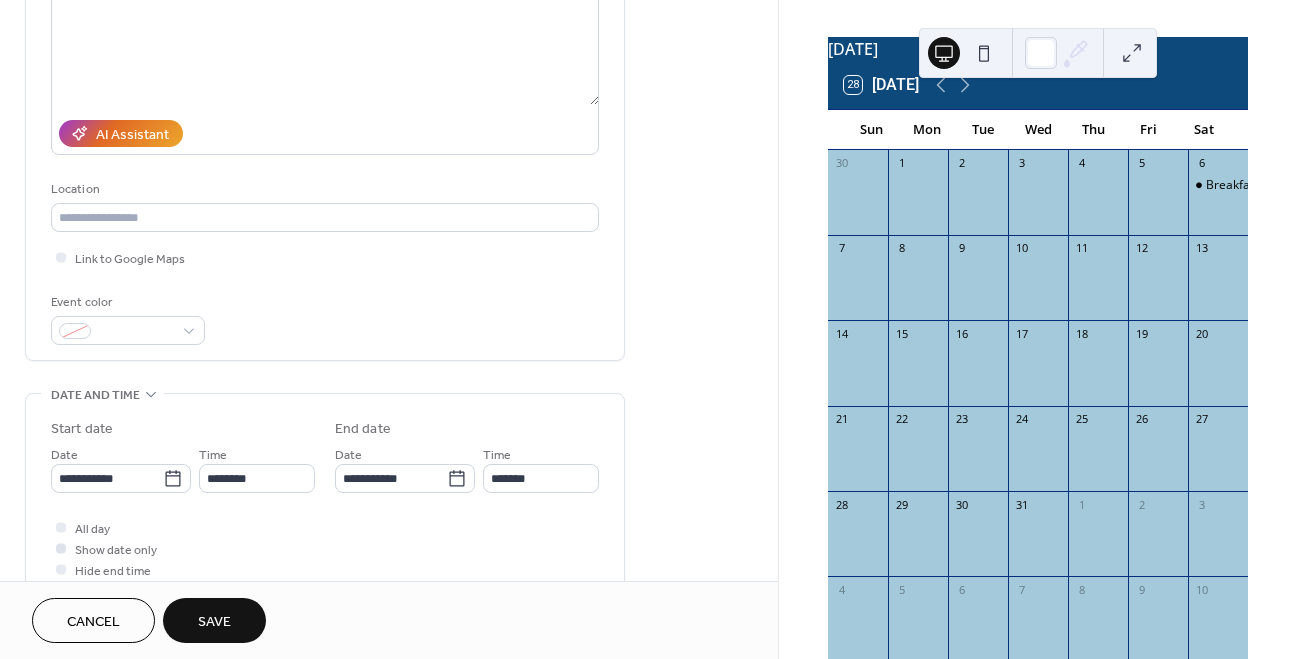 type on "**********" 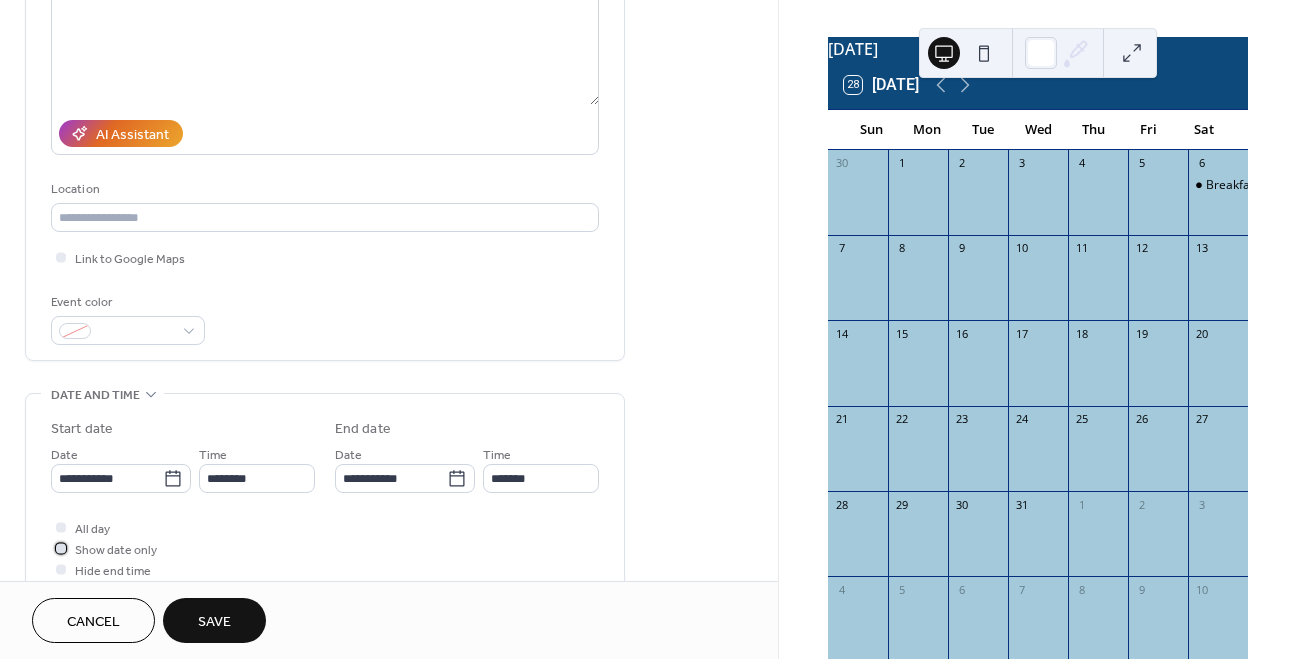 click on "Show date only" at bounding box center [116, 550] 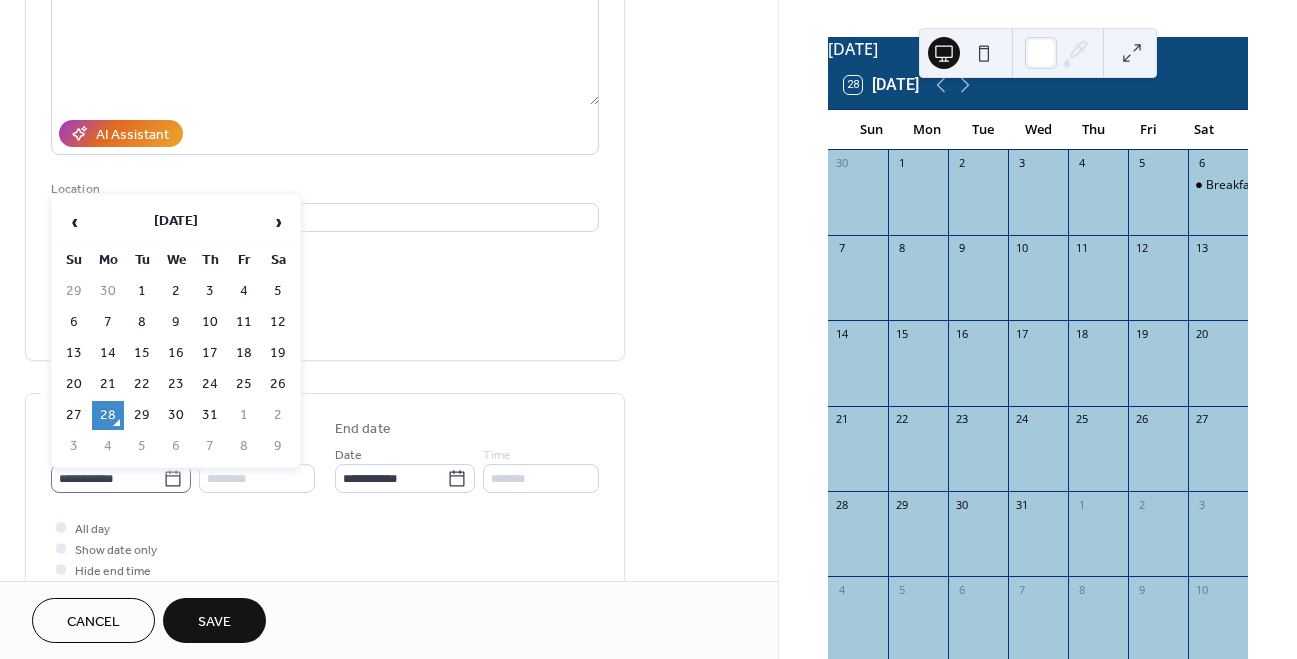 click 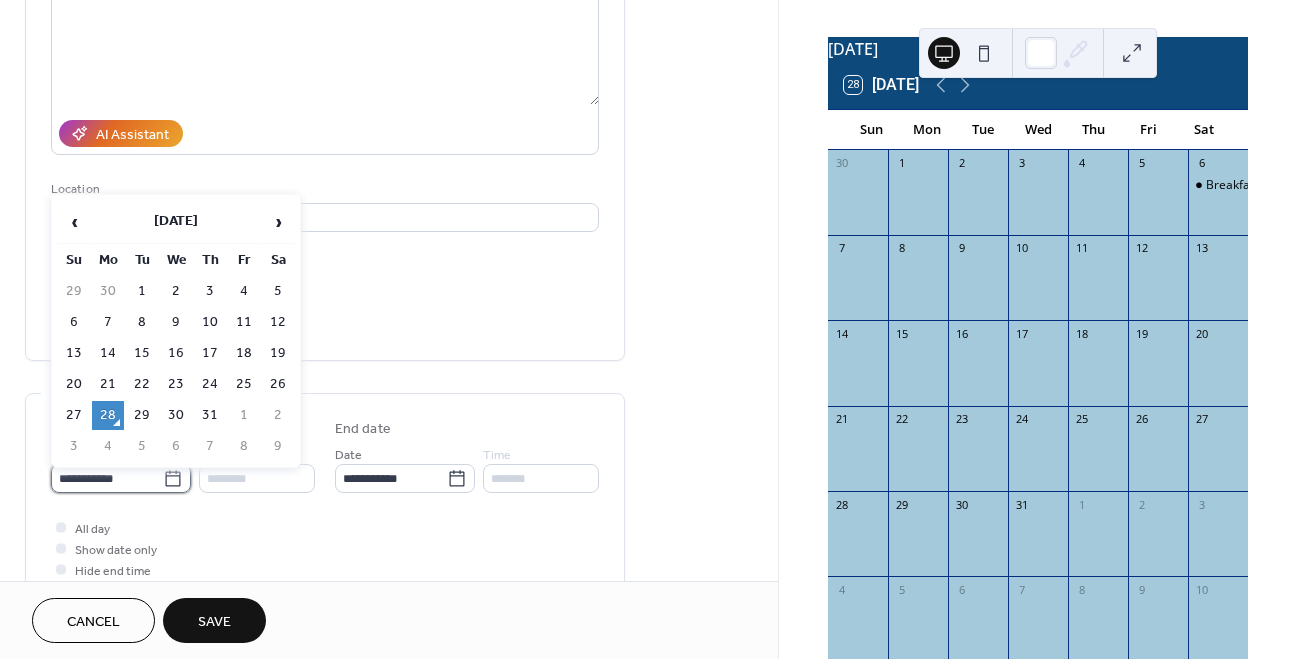 click on "**********" at bounding box center [107, 478] 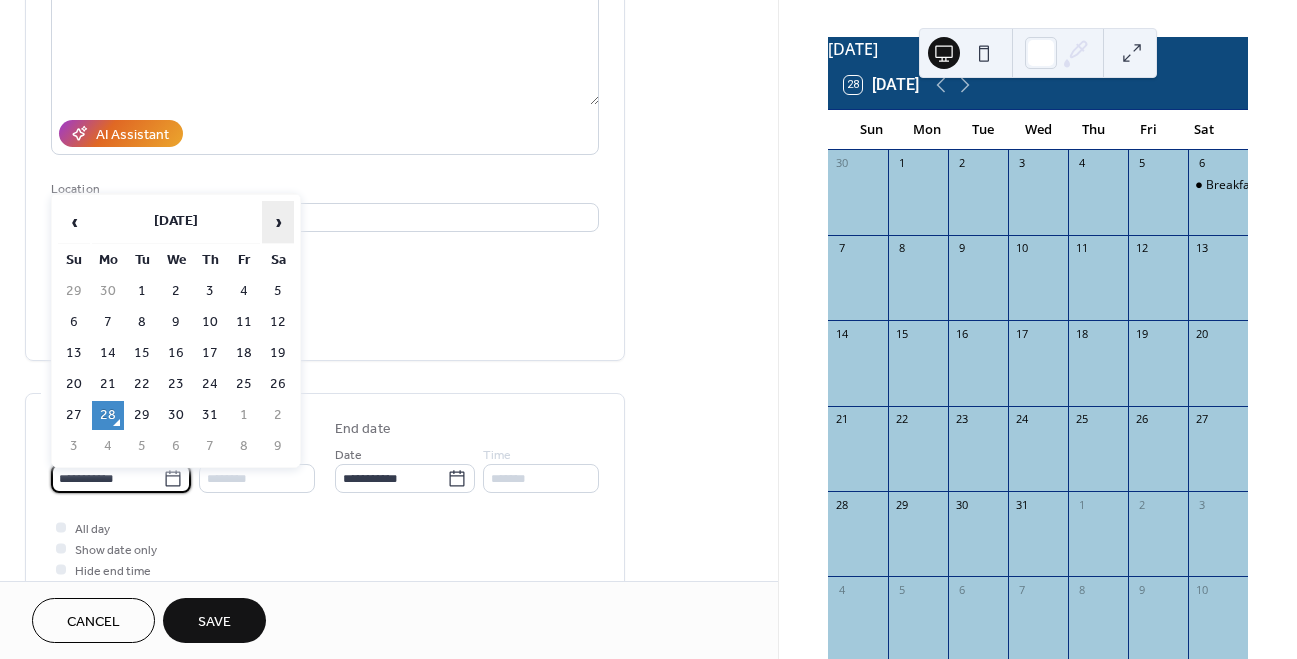 click on "›" at bounding box center [278, 222] 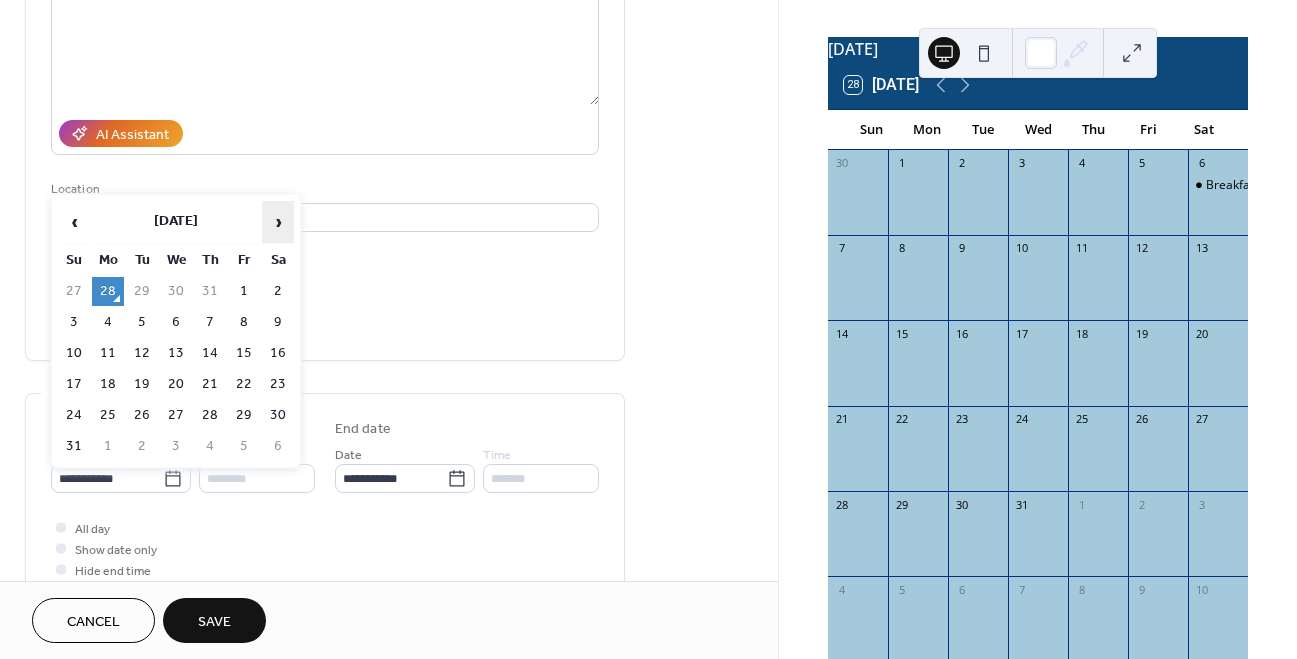 click on "›" at bounding box center (278, 222) 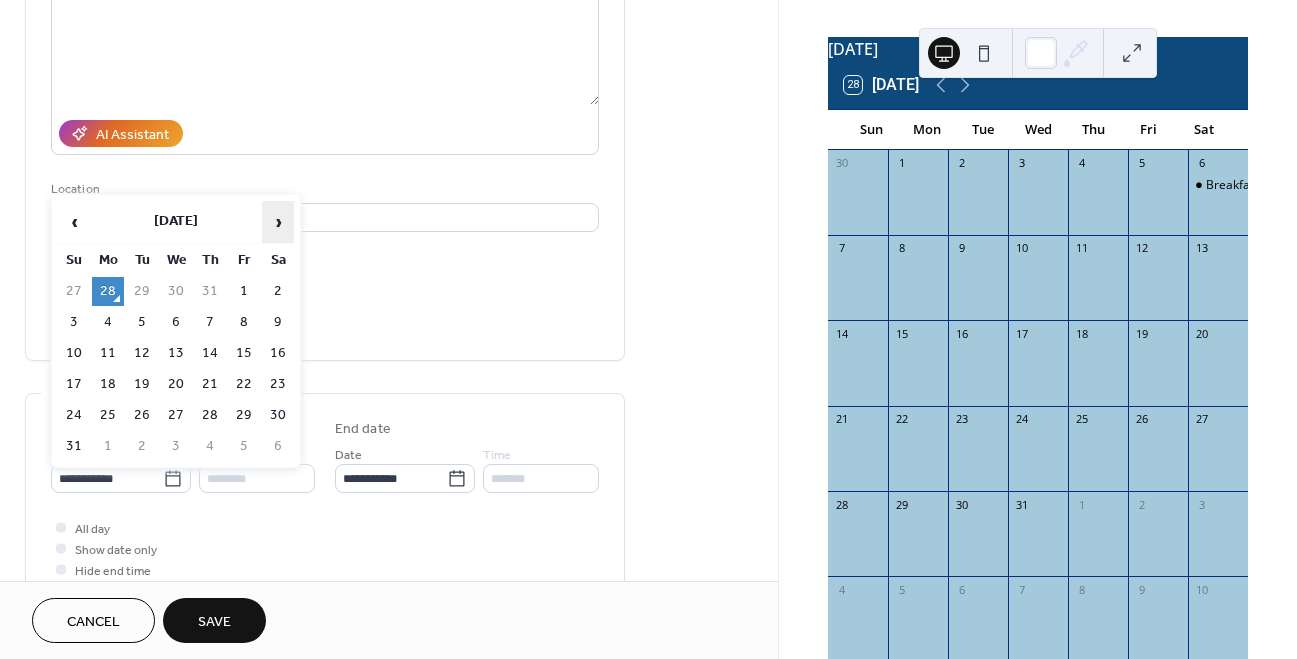 click on "›" at bounding box center [278, 222] 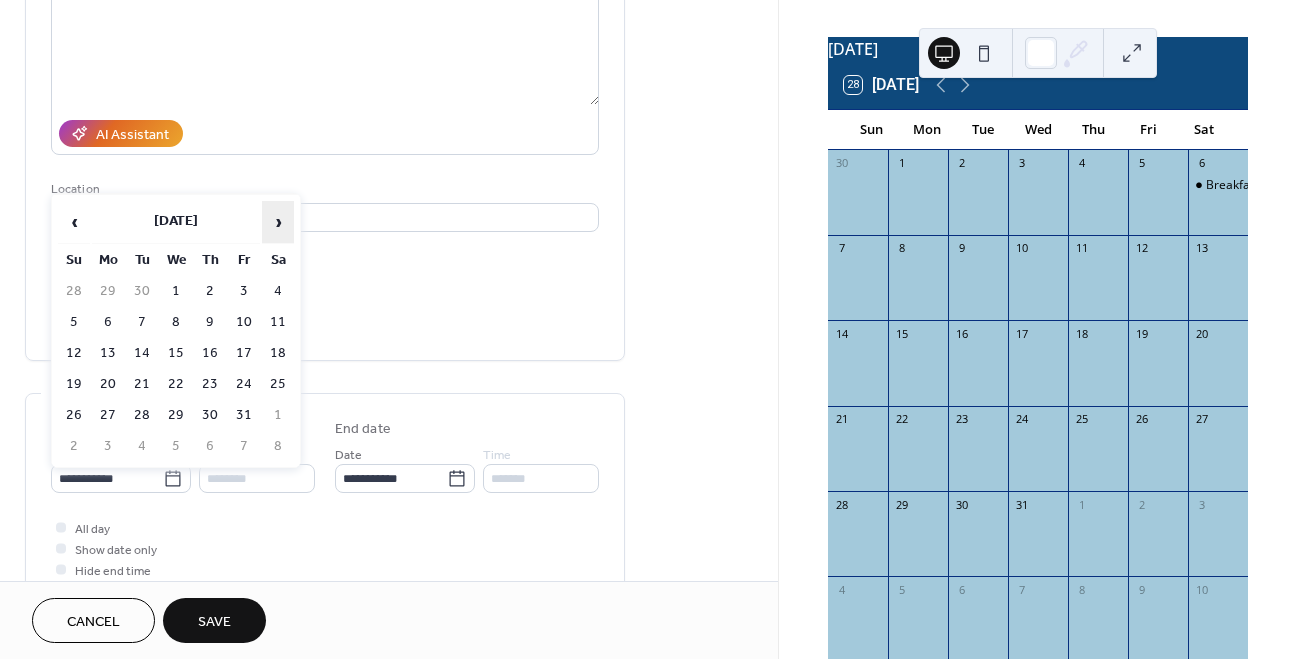 click on "›" at bounding box center (278, 222) 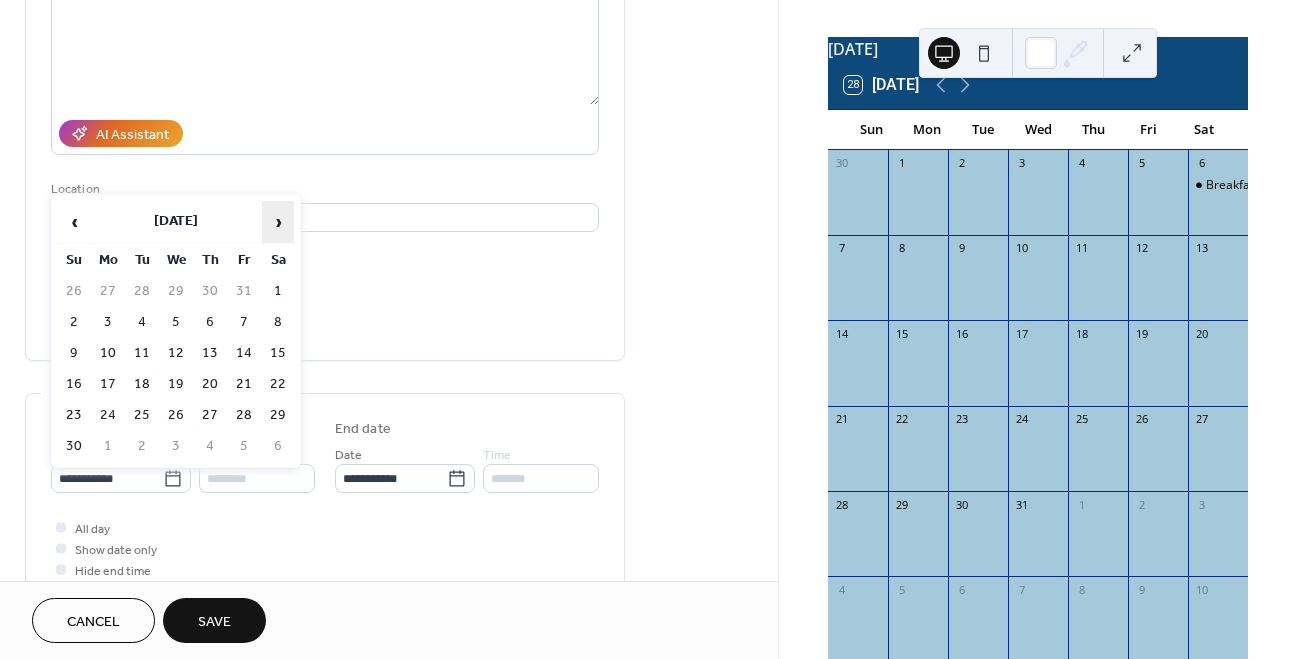 click on "›" at bounding box center (278, 222) 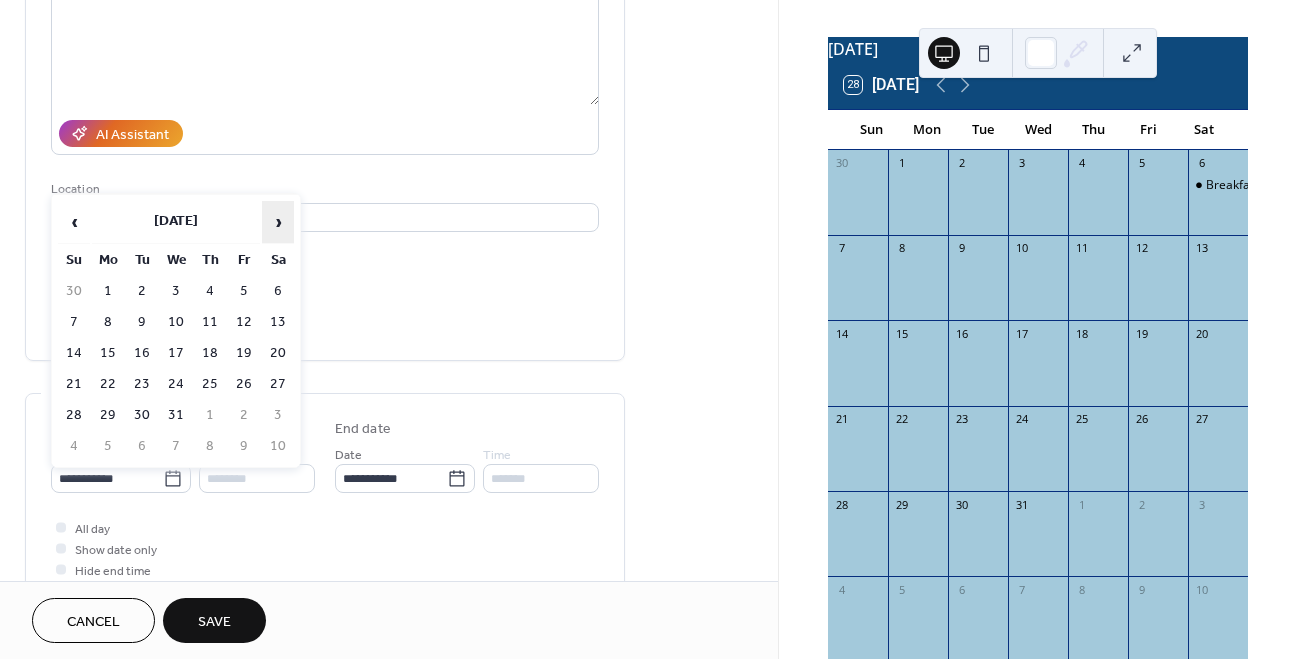 click on "›" at bounding box center [278, 222] 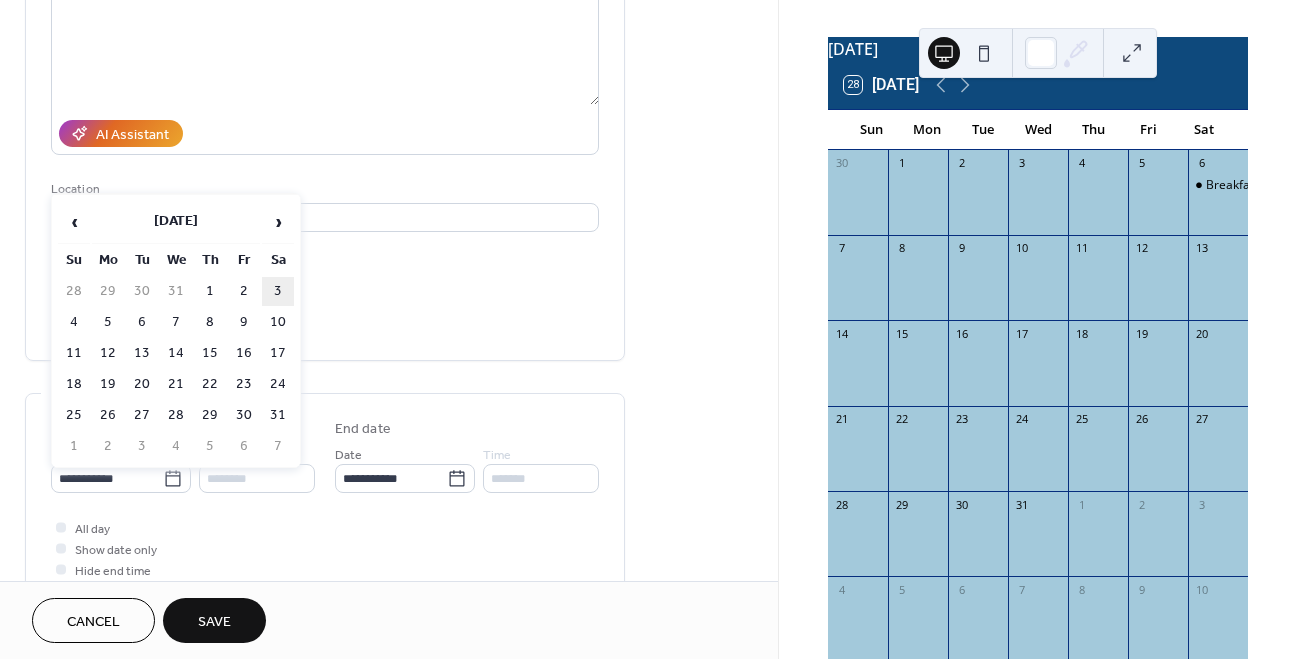 click on "3" at bounding box center (278, 291) 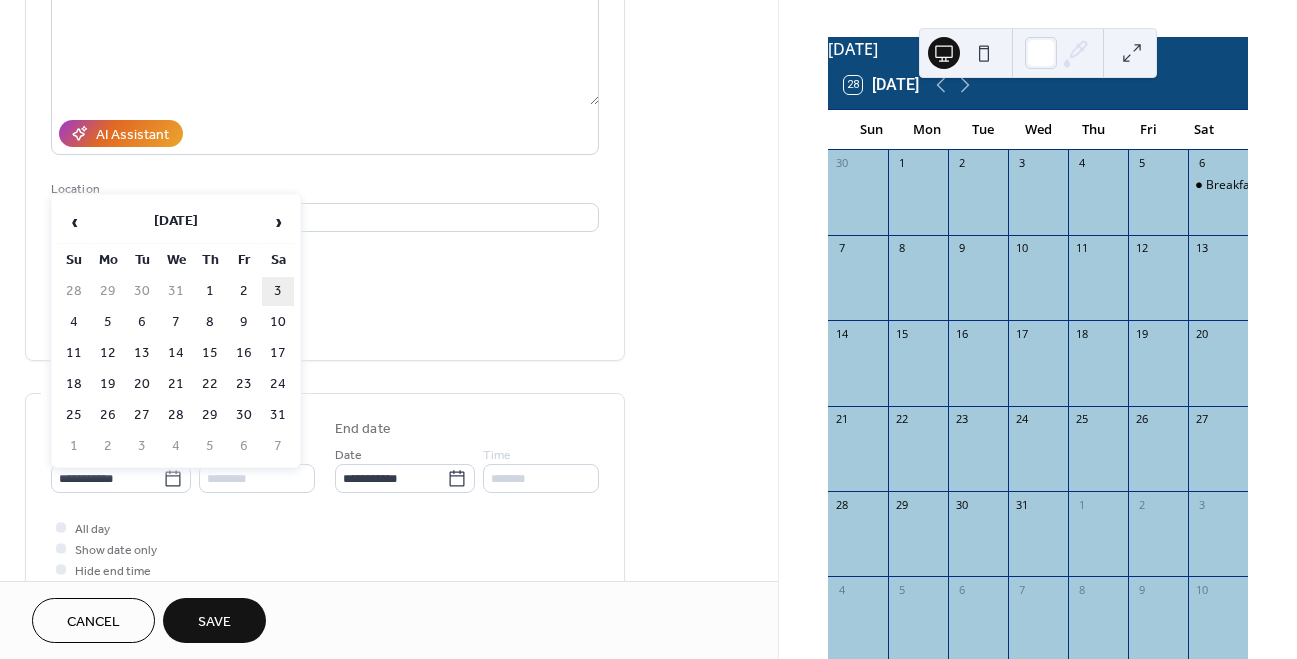 type on "**********" 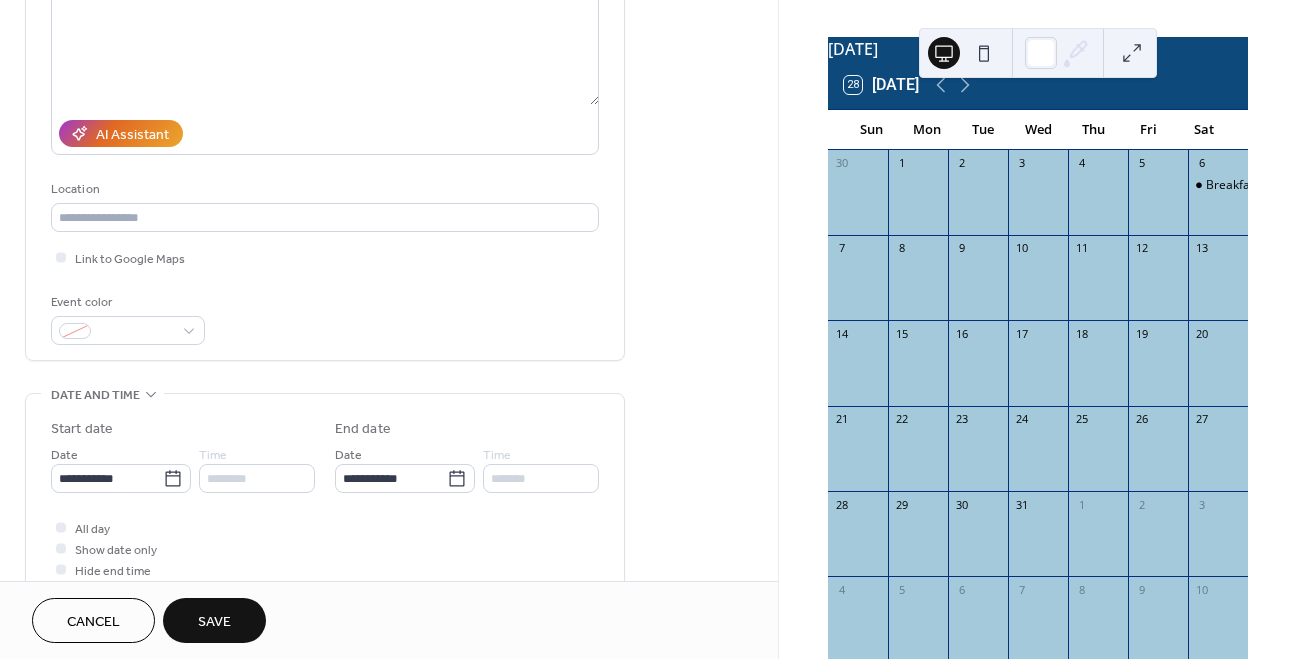 click on "Save" at bounding box center (214, 622) 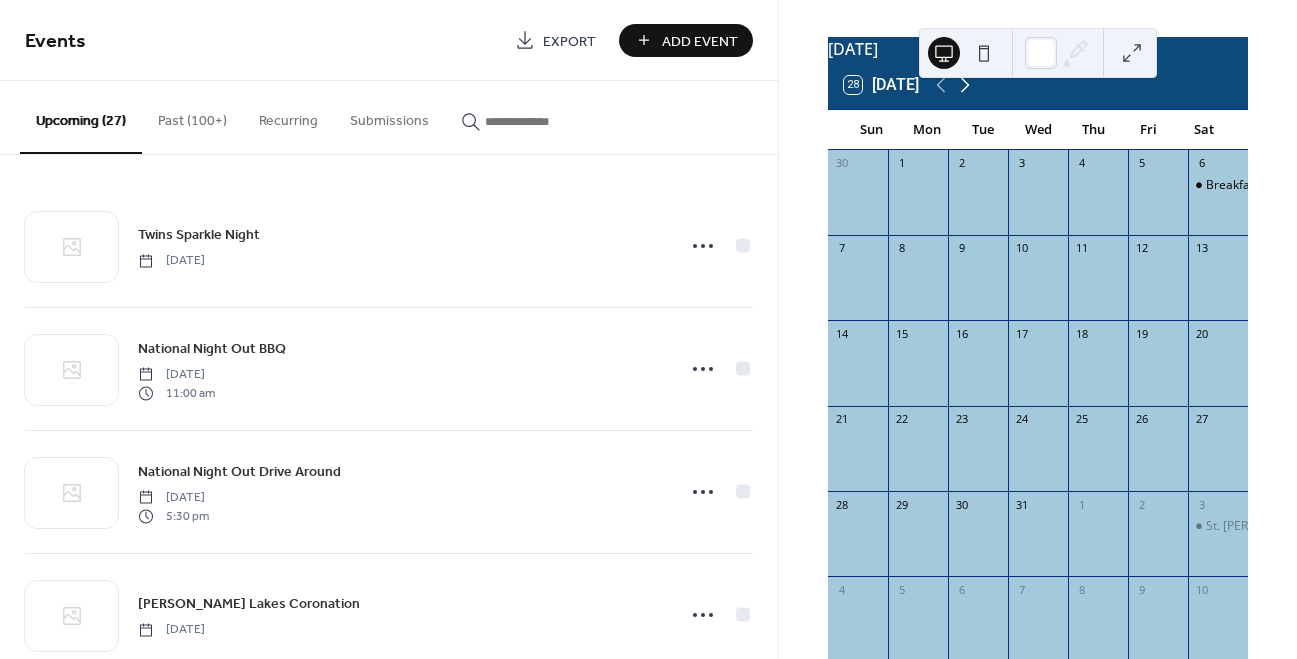 click 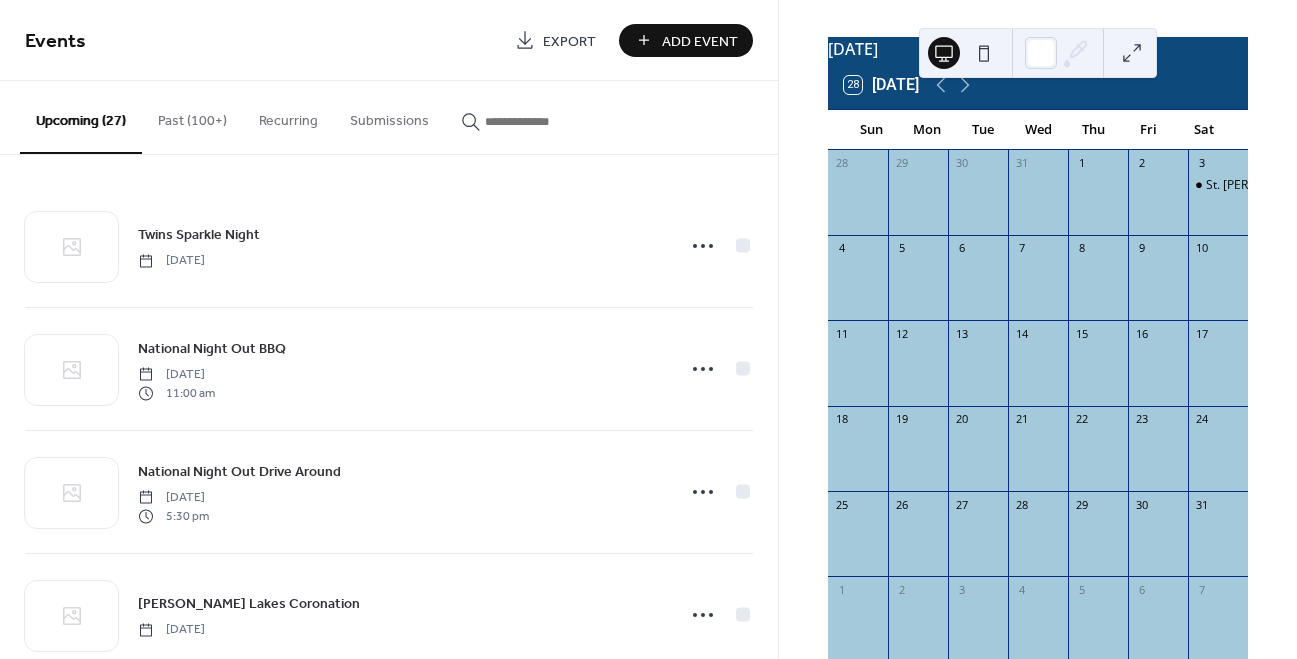 click on "Add Event" at bounding box center (700, 41) 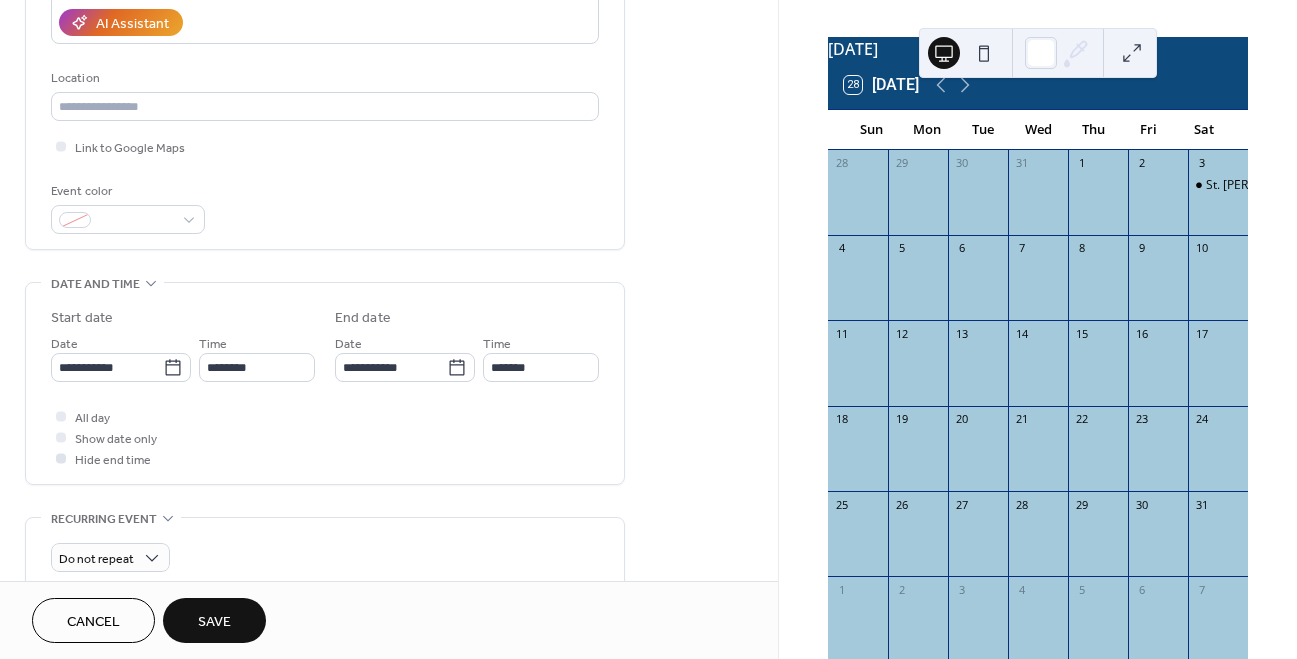 scroll, scrollTop: 370, scrollLeft: 0, axis: vertical 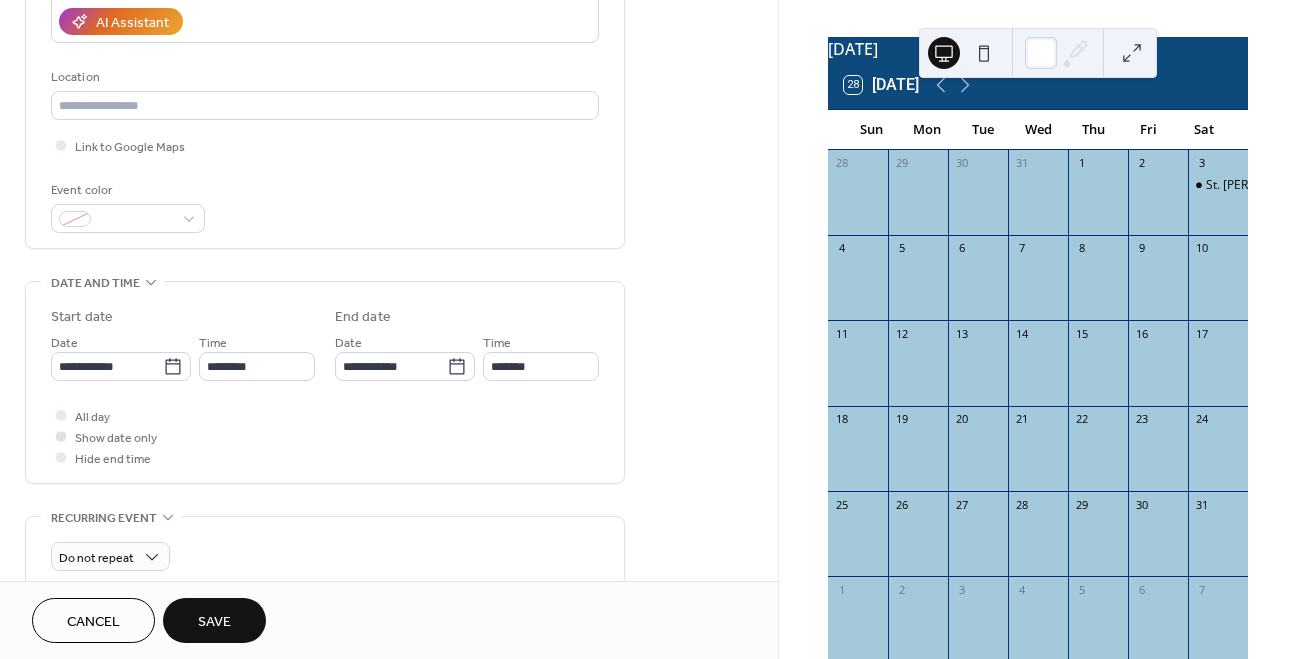 type on "**********" 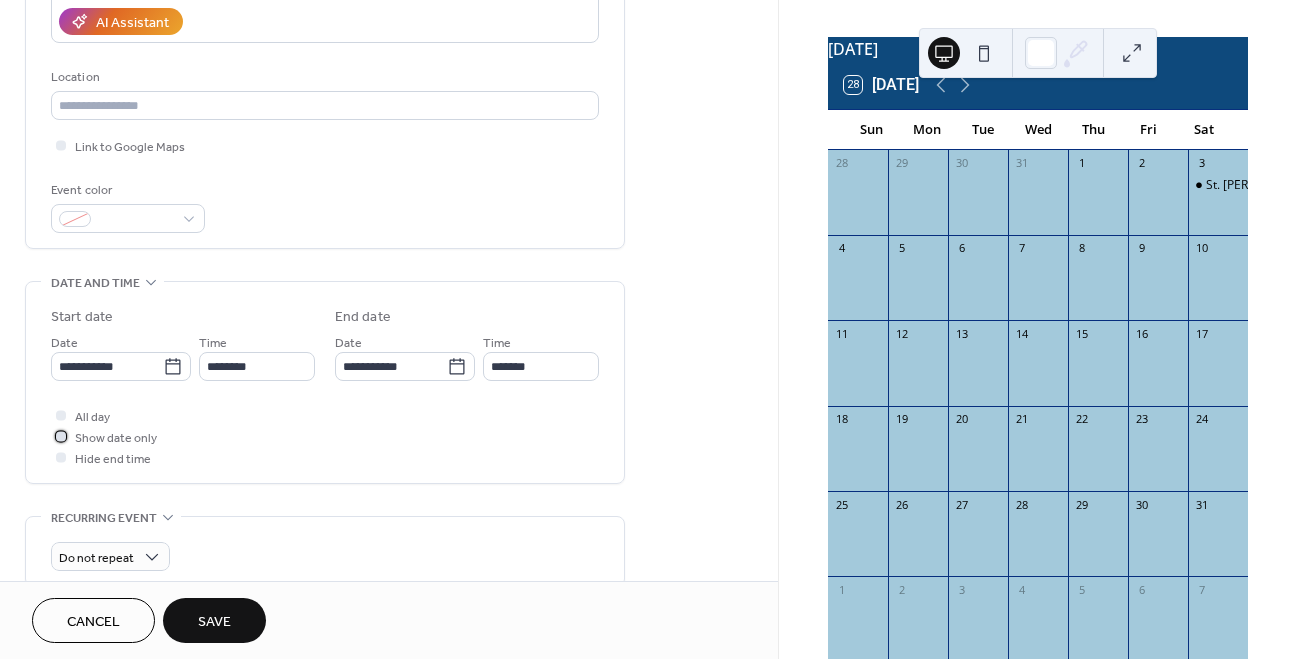 click on "Show date only" at bounding box center [116, 438] 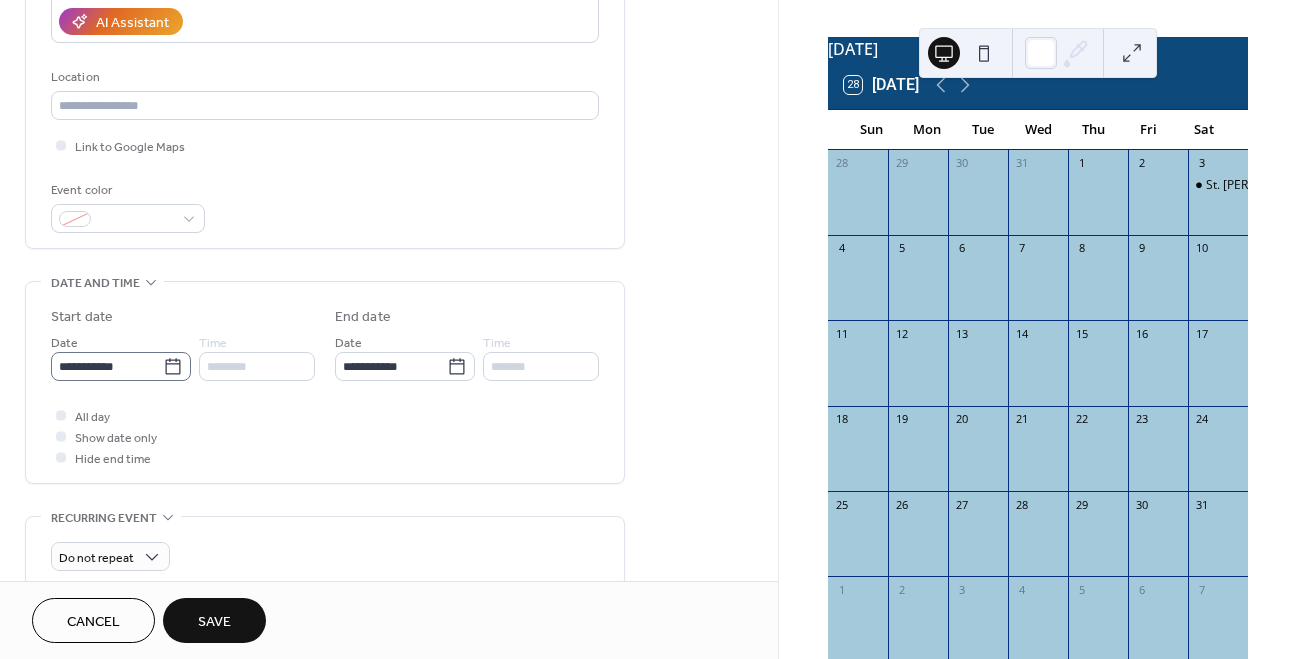click 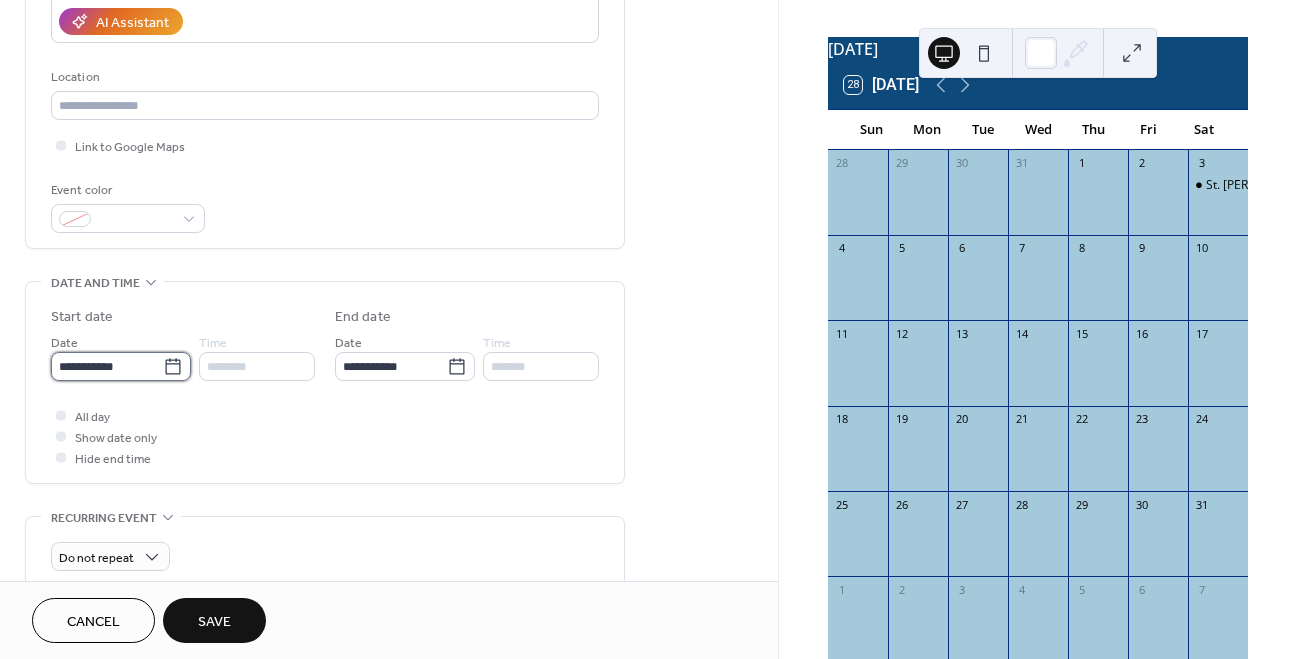 click on "**********" at bounding box center [107, 366] 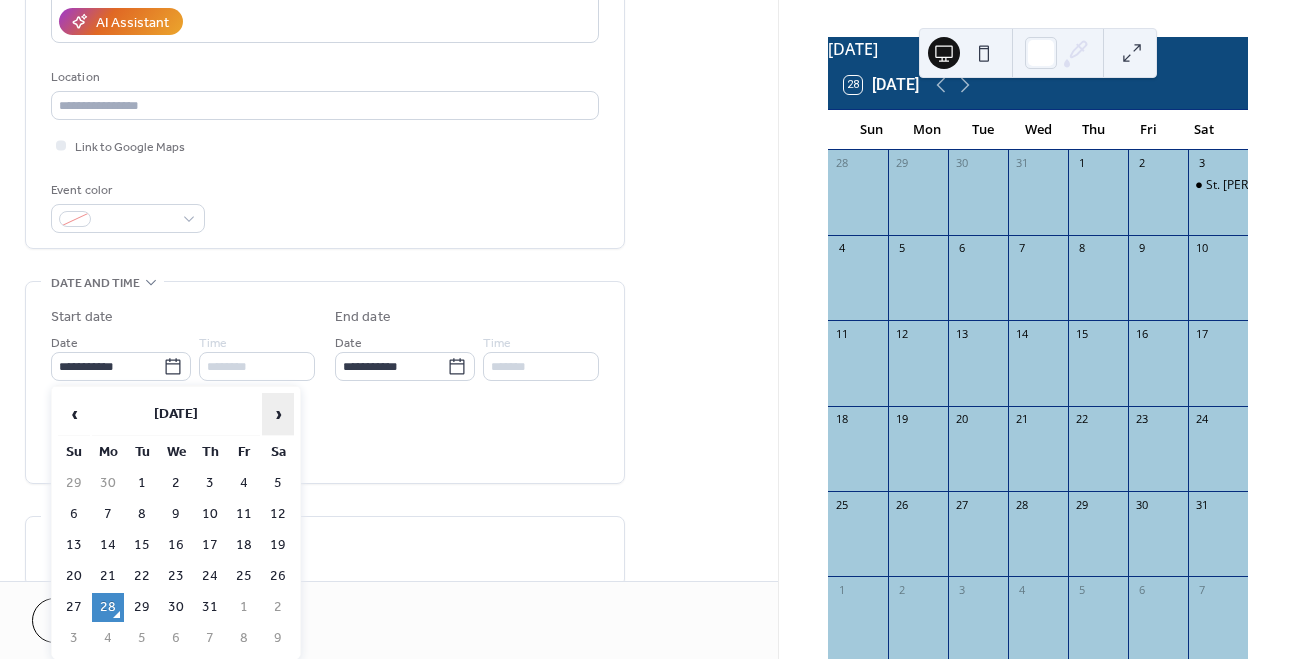 click on "›" at bounding box center (278, 414) 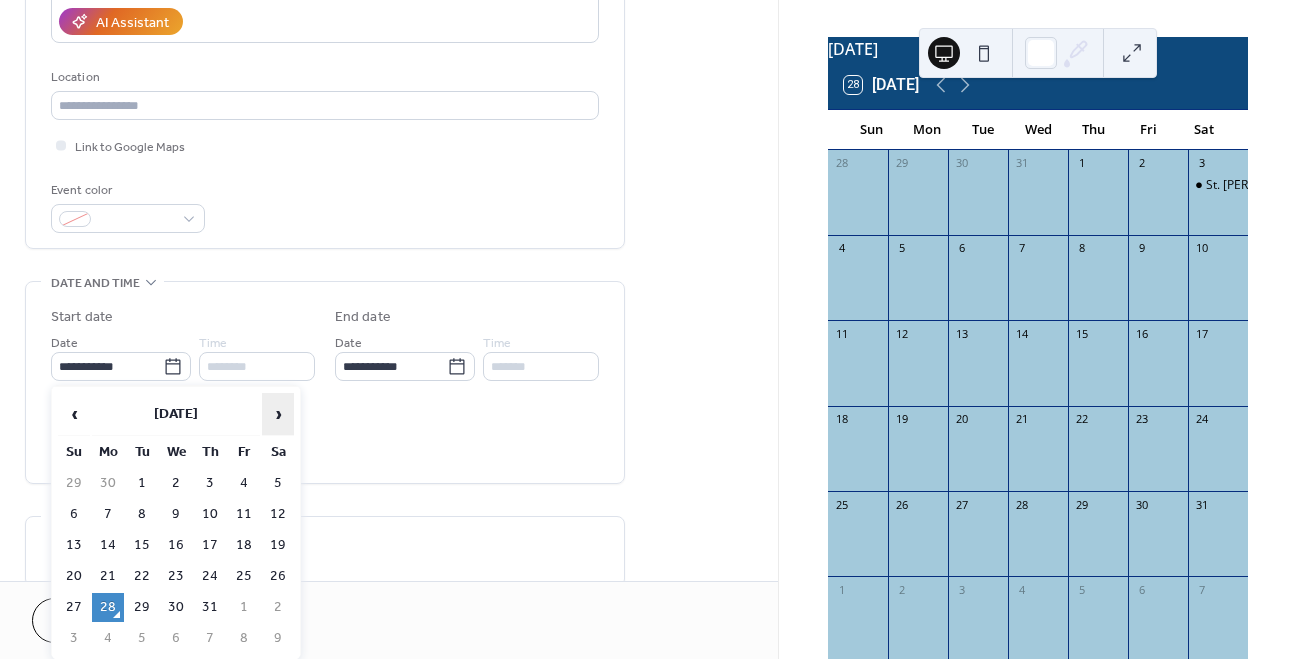 click on "›" at bounding box center [278, 414] 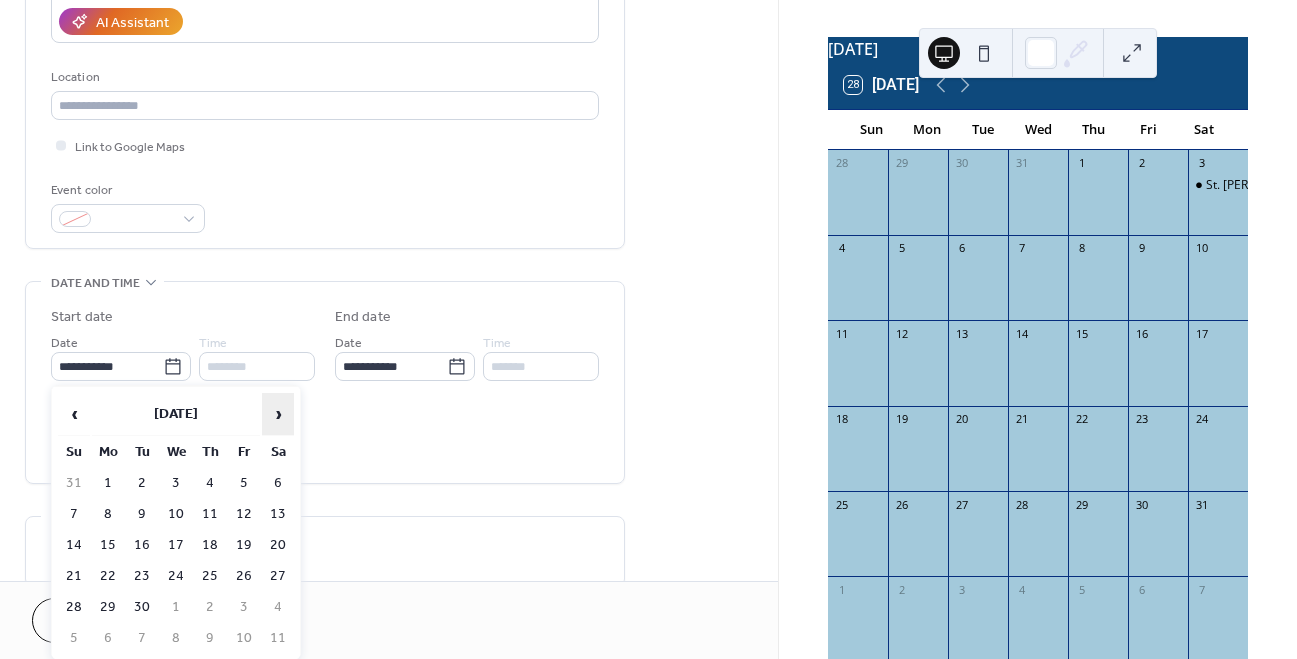 click on "›" at bounding box center [278, 414] 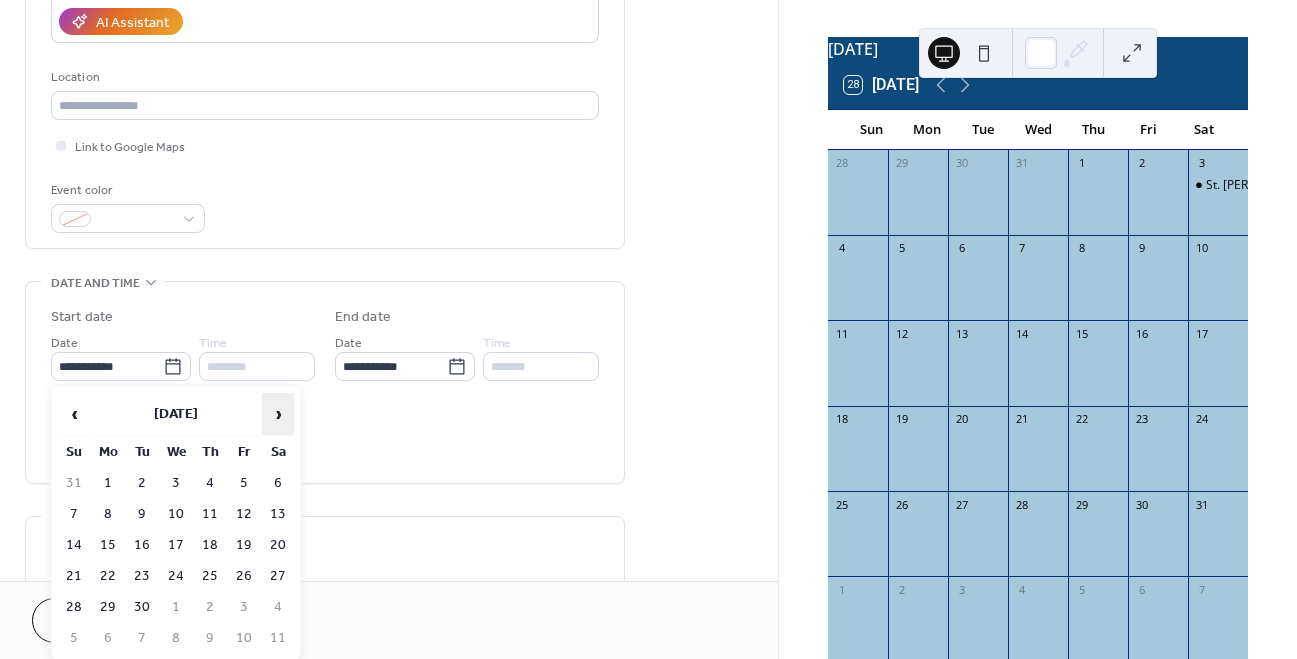 click on "›" at bounding box center (278, 414) 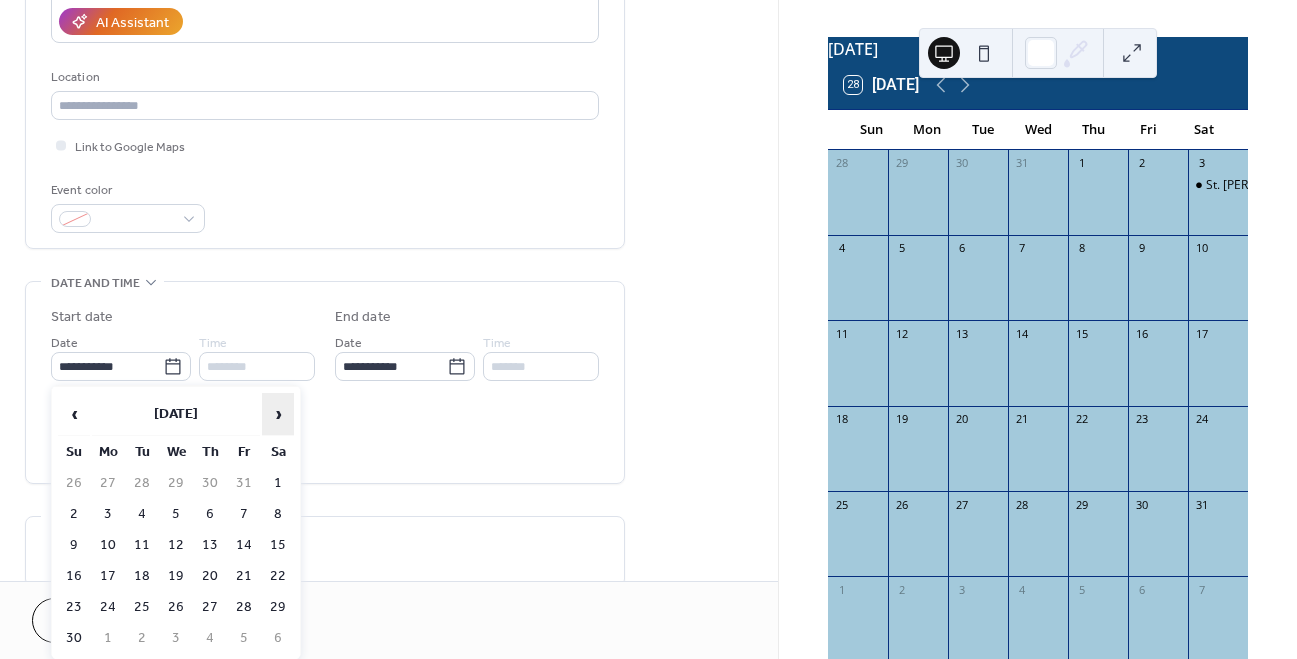 click on "›" at bounding box center (278, 414) 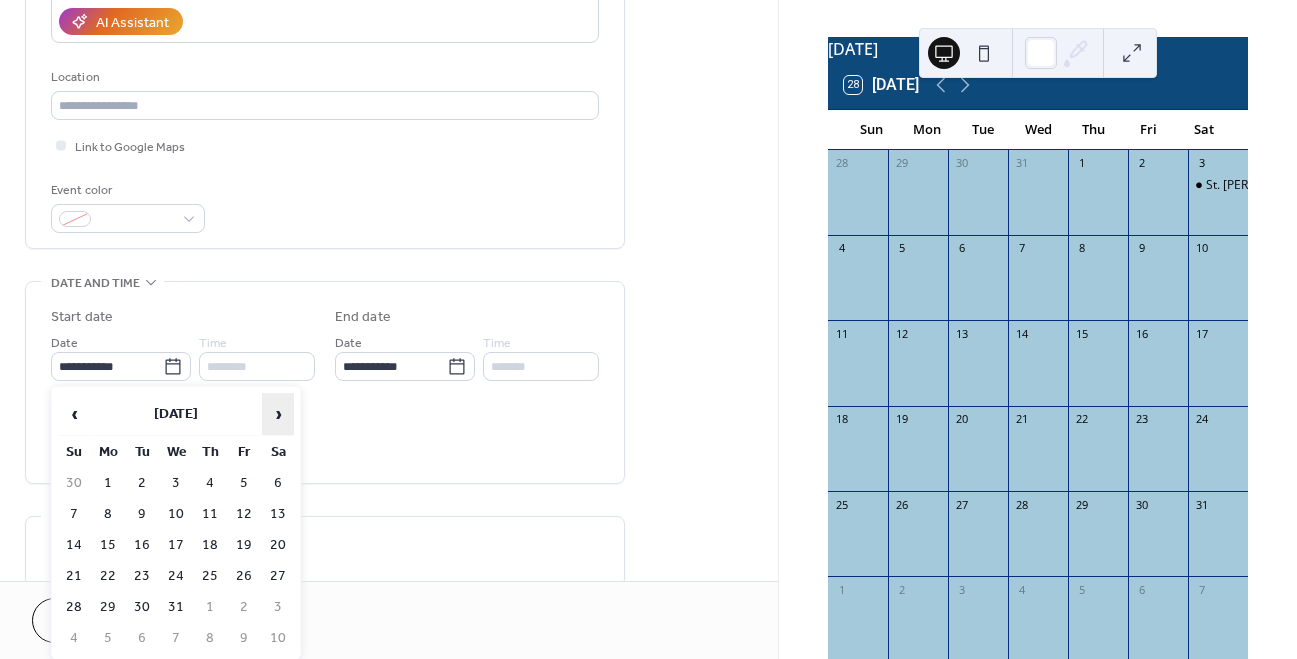 click on "›" at bounding box center (278, 414) 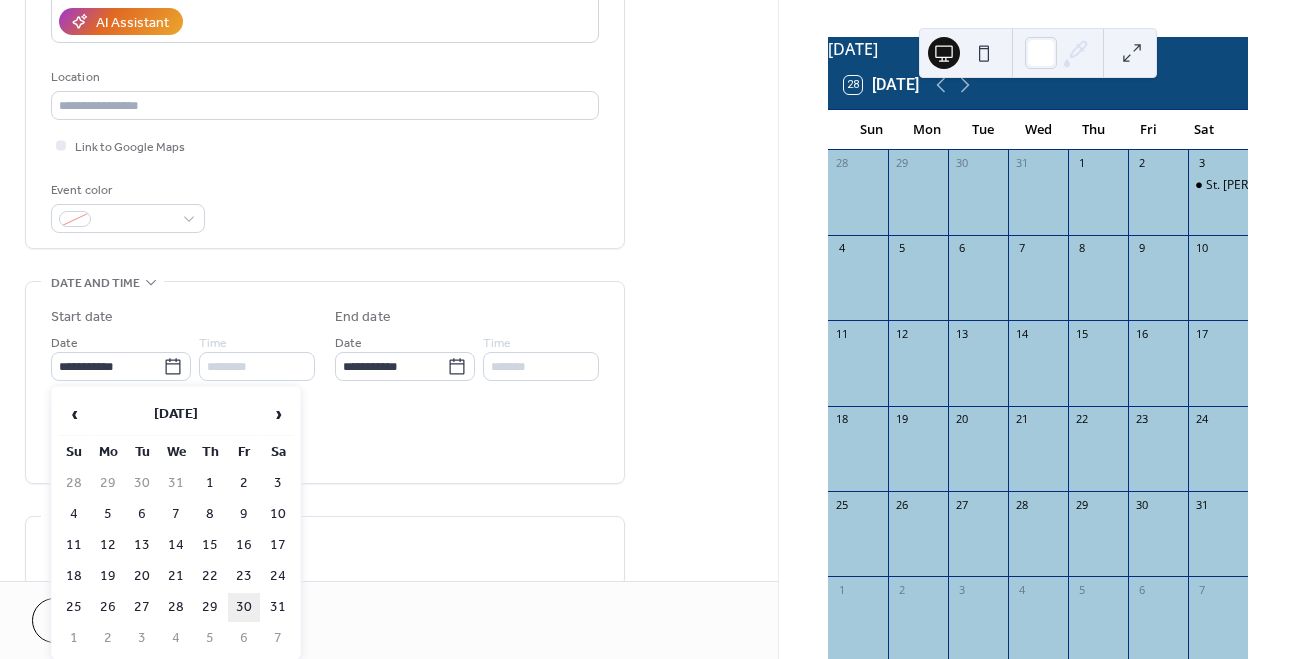 click on "30" at bounding box center [244, 607] 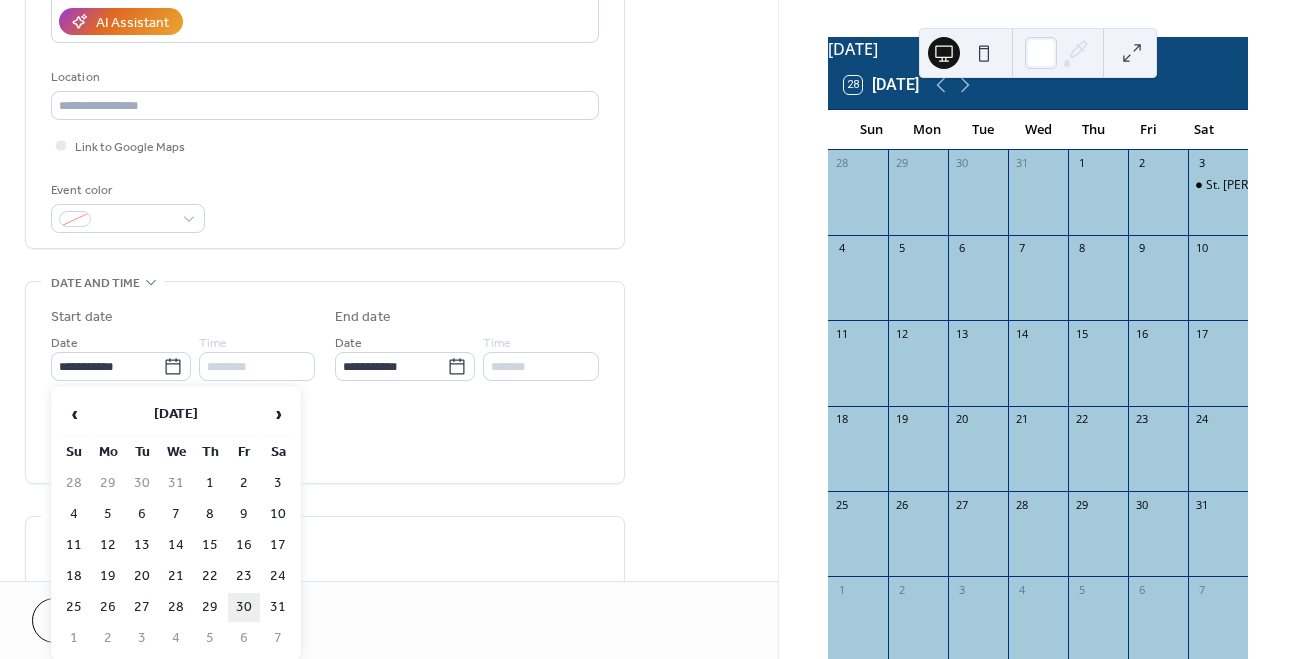 type on "**********" 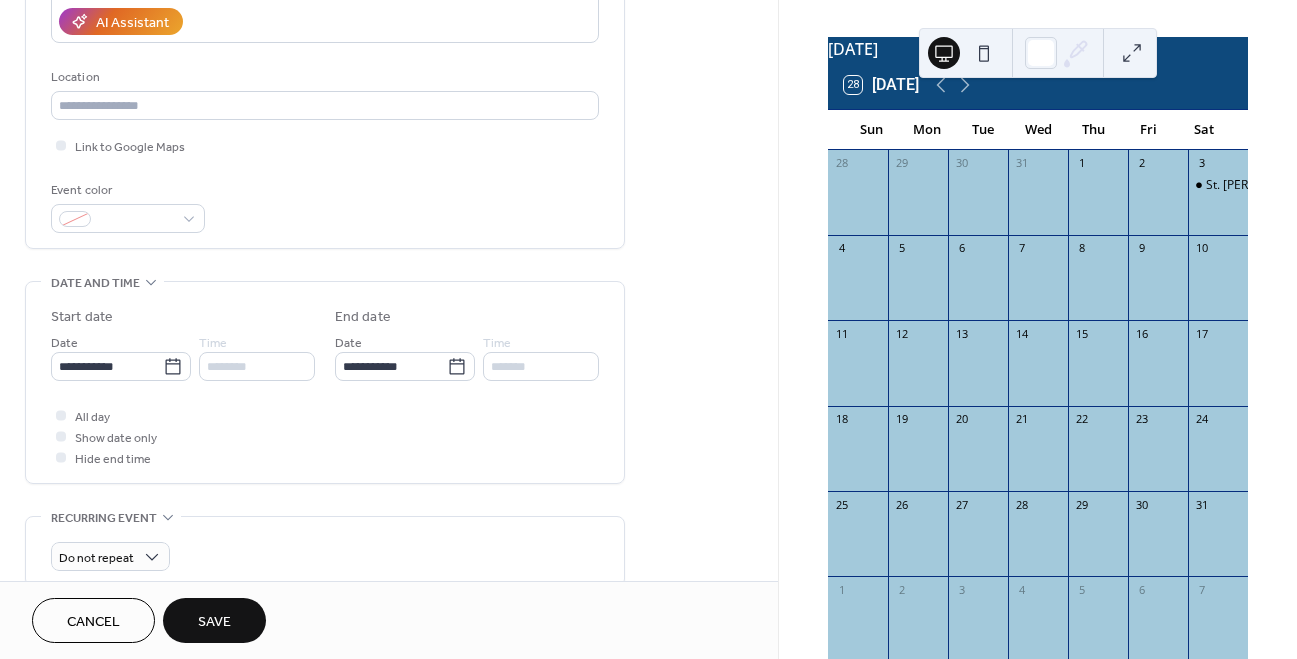 click on "Save" at bounding box center [214, 622] 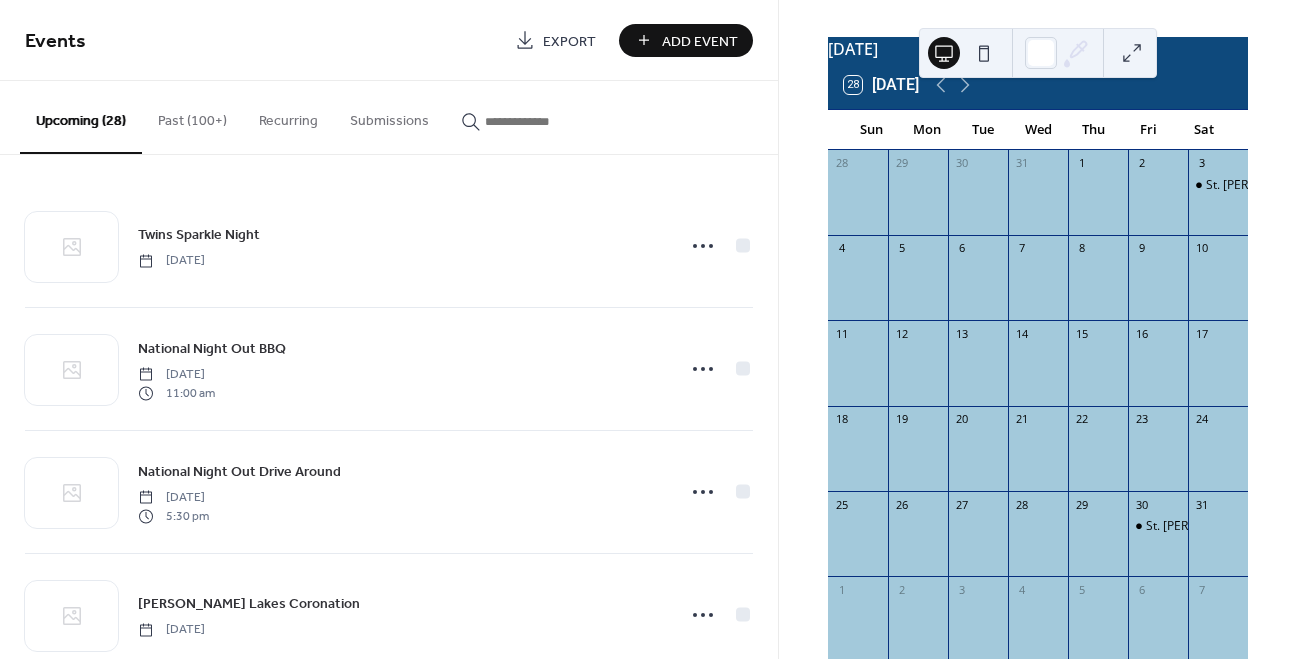 click on "Add Event" at bounding box center [700, 41] 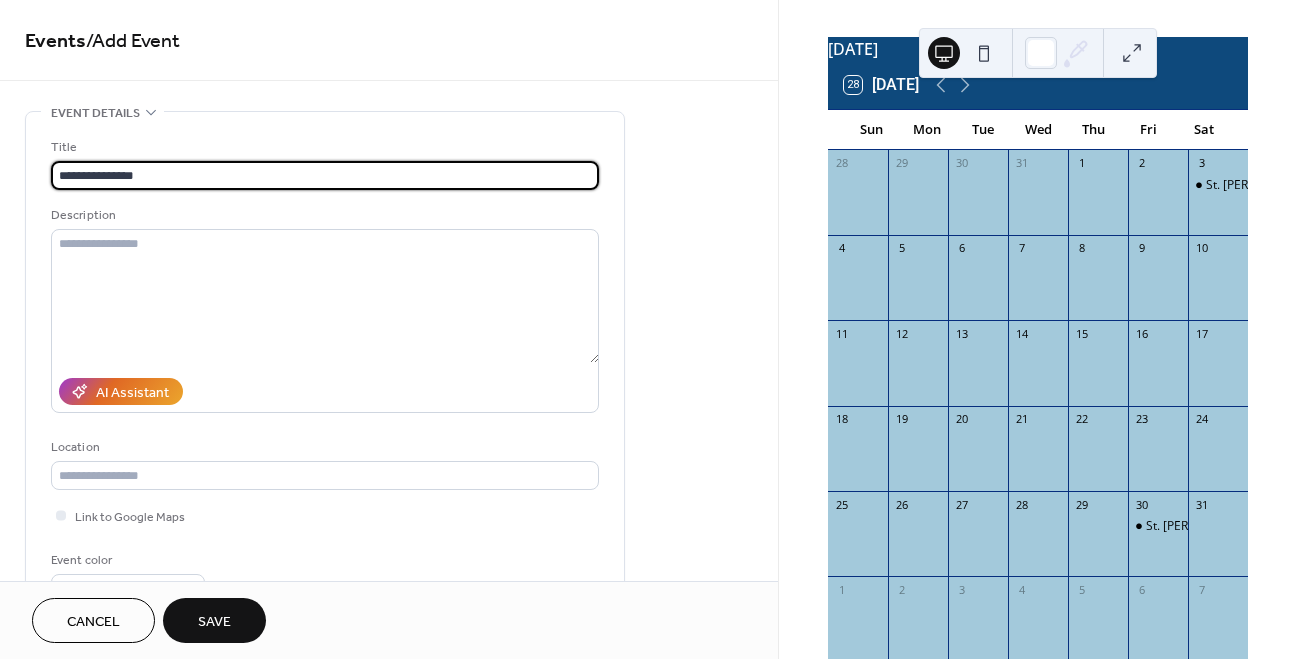 scroll, scrollTop: 133, scrollLeft: 0, axis: vertical 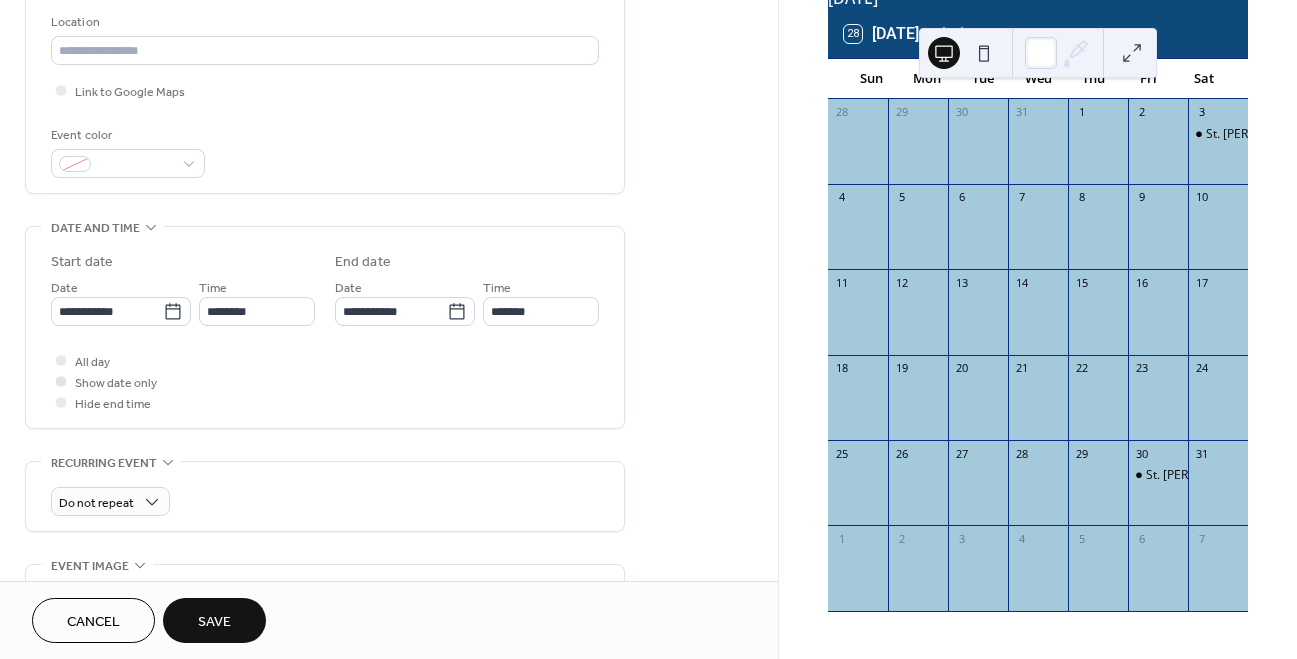type on "**********" 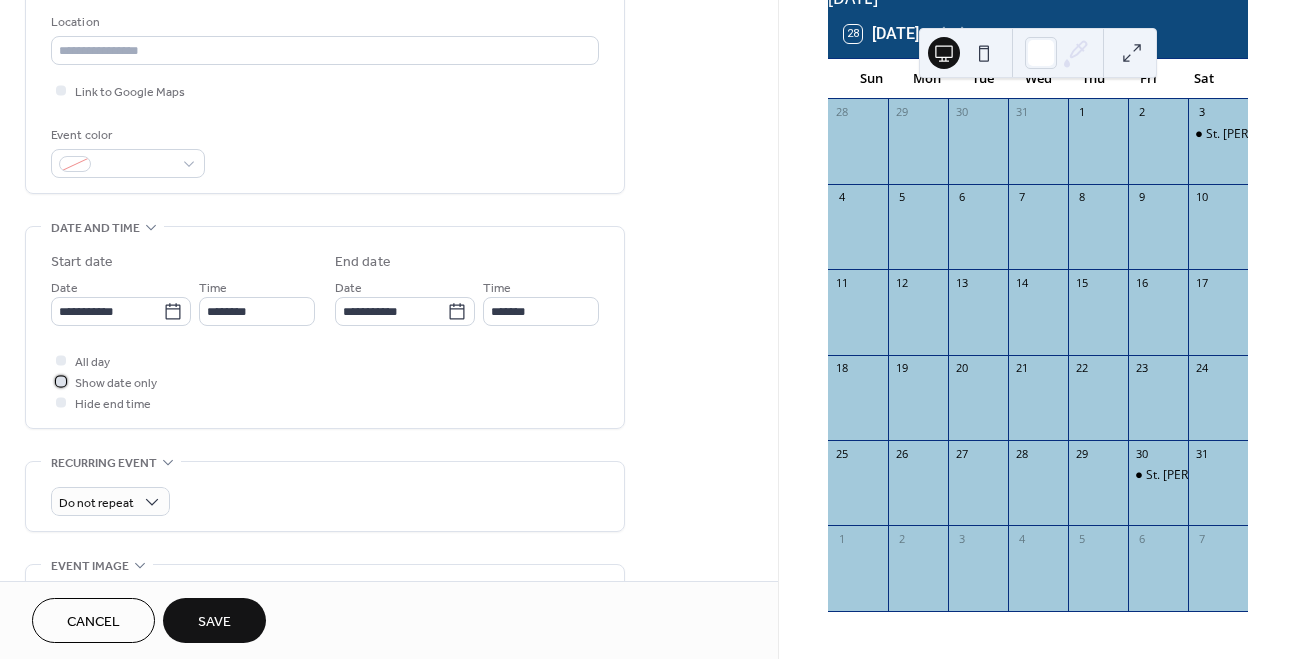 click on "Show date only" at bounding box center (116, 383) 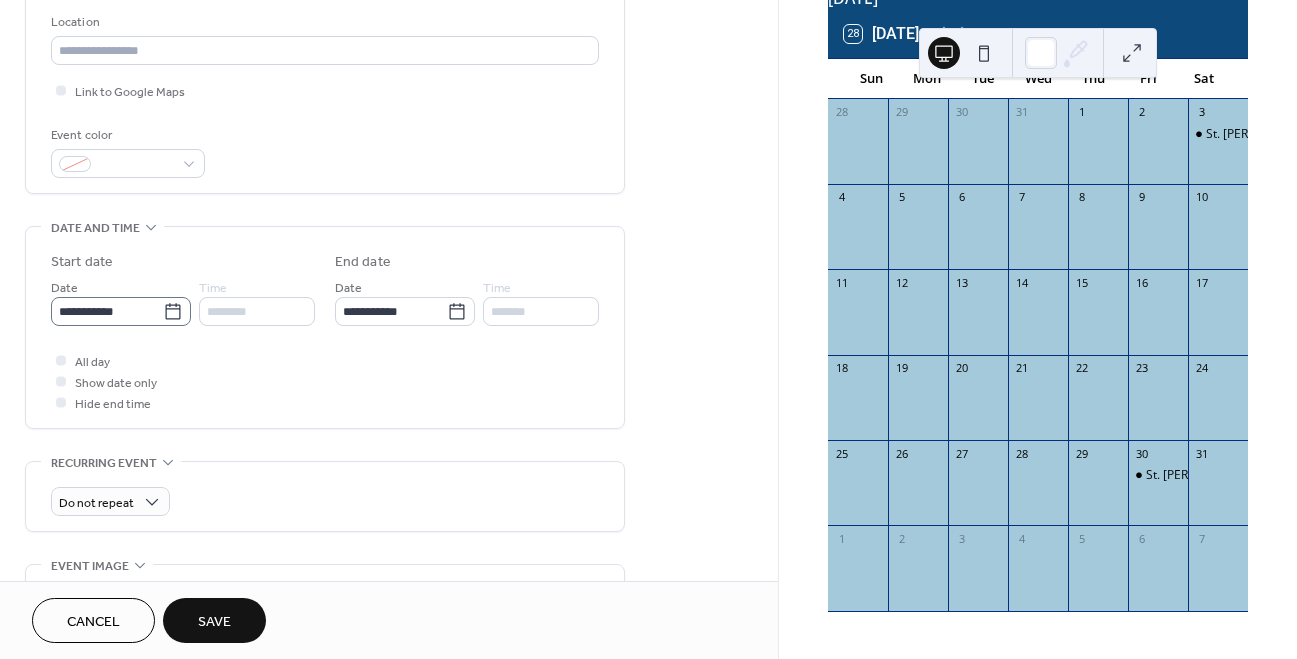 click 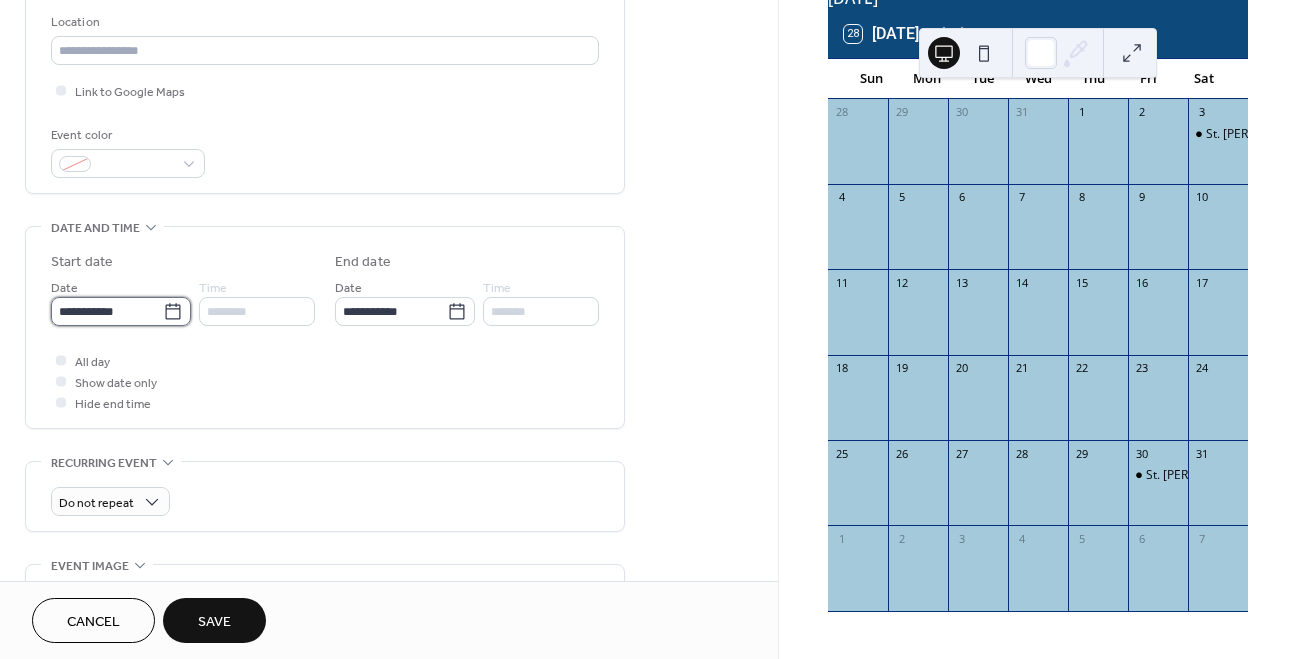 click on "**********" at bounding box center (107, 311) 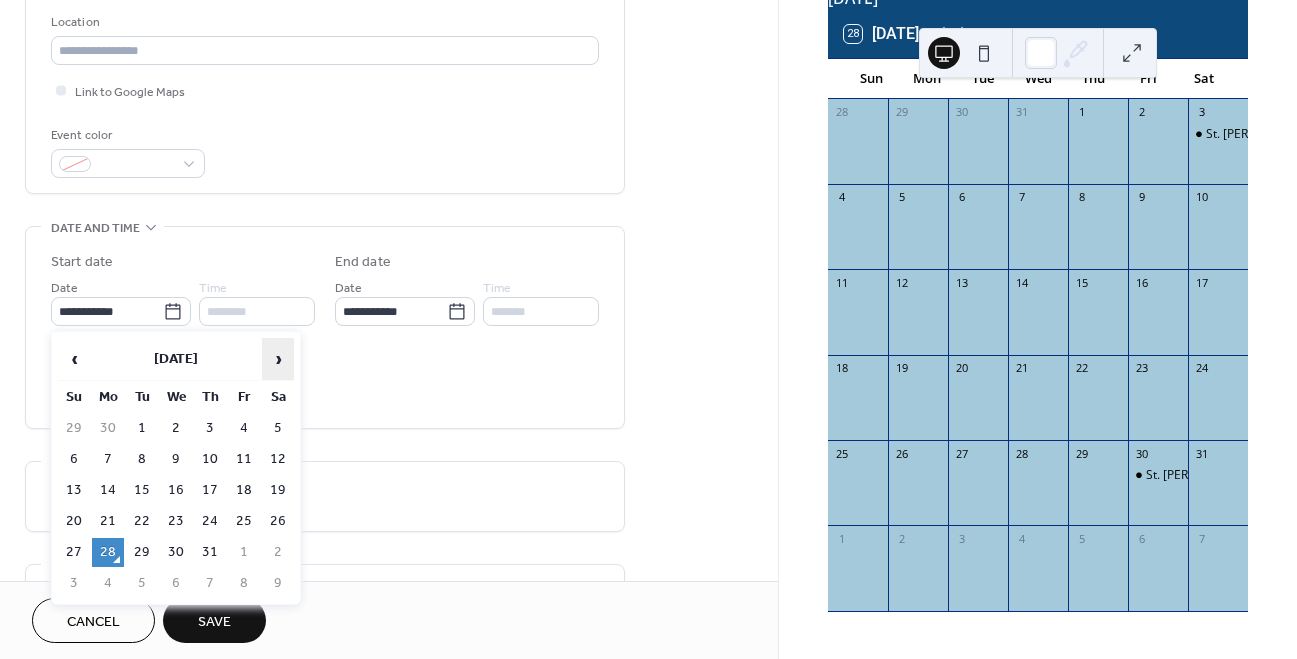 click on "›" at bounding box center [278, 359] 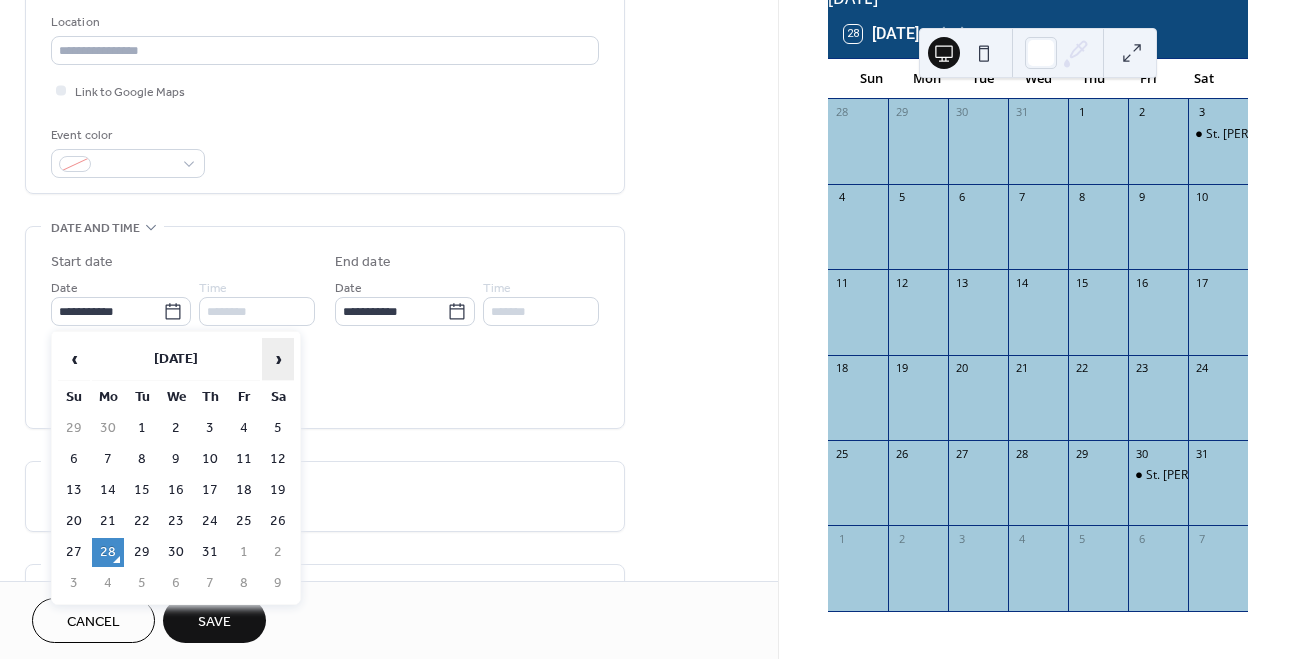 click on "›" at bounding box center [278, 359] 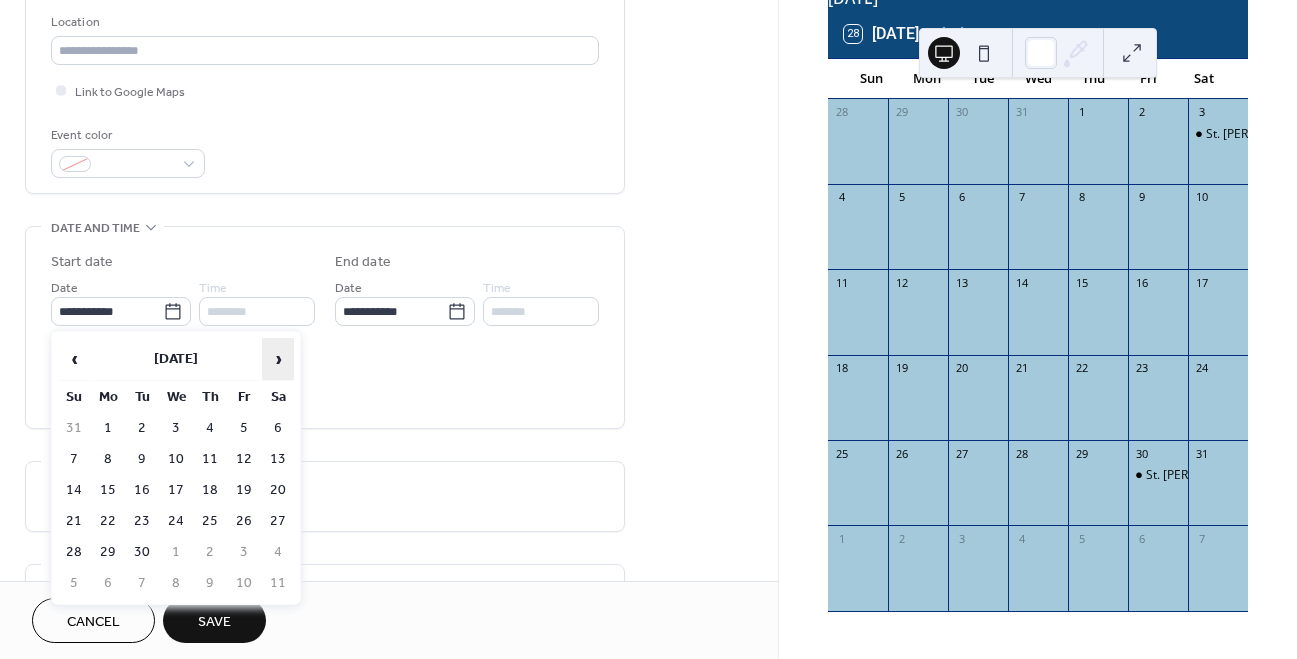 click on "›" at bounding box center [278, 359] 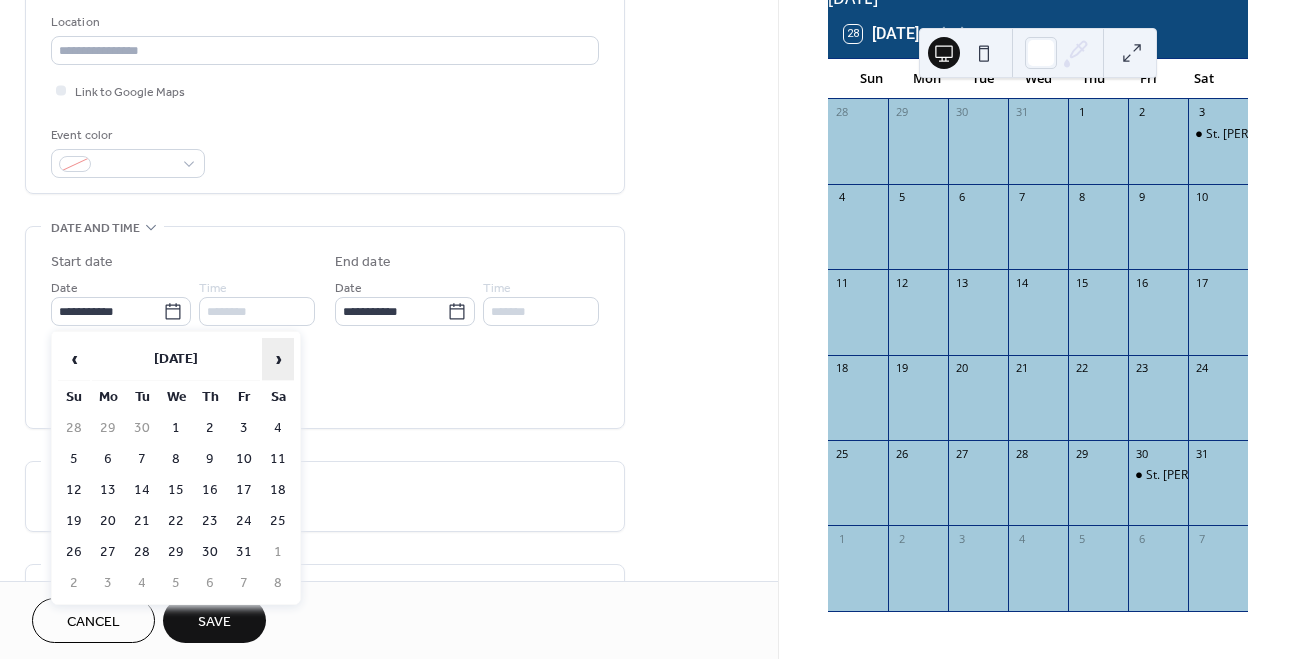 click on "›" at bounding box center [278, 359] 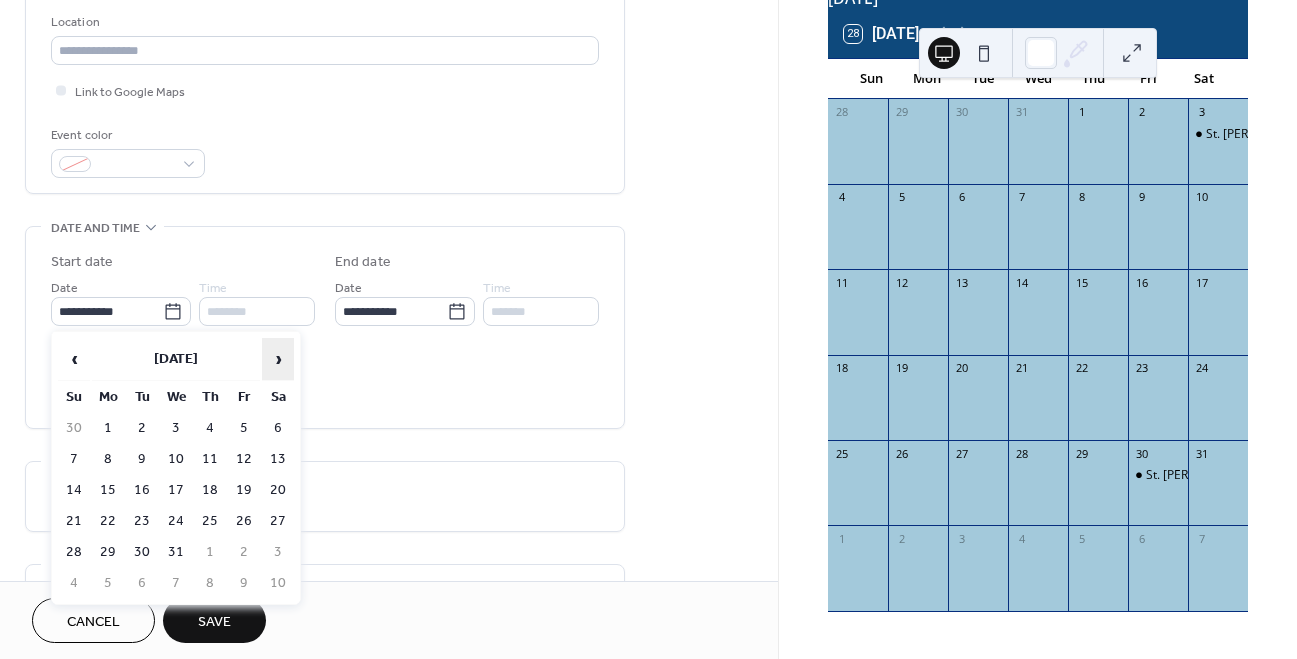 click on "›" at bounding box center (278, 359) 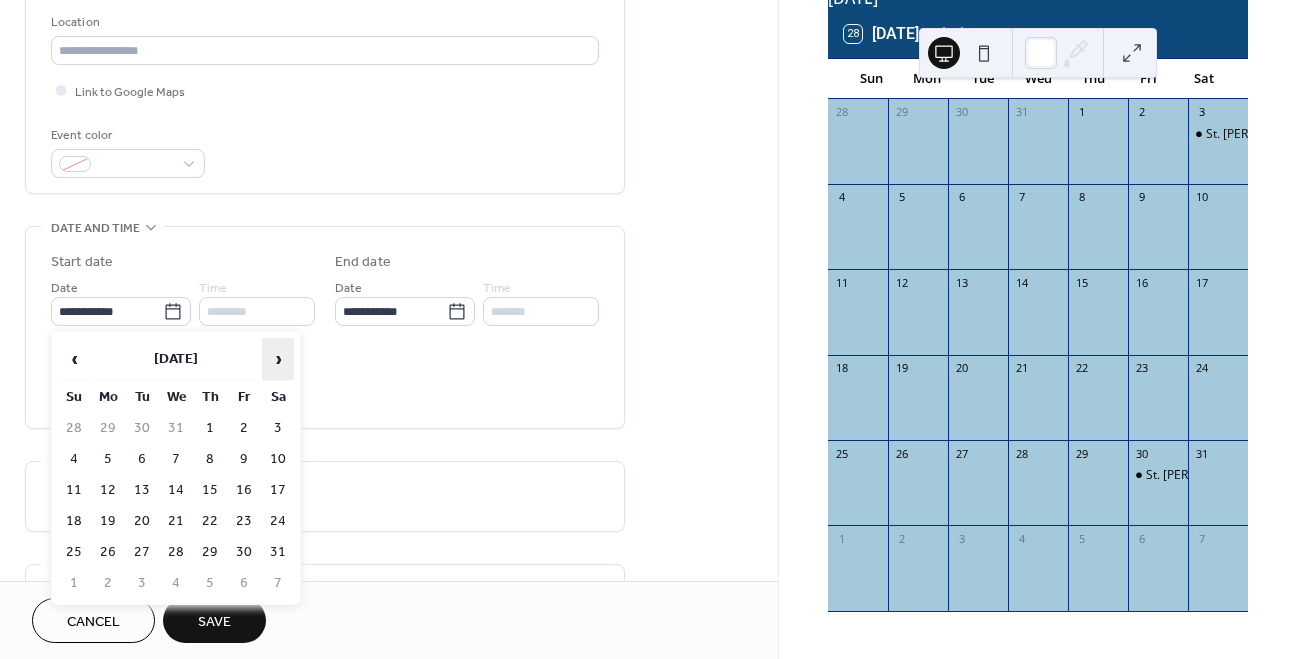 click on "›" at bounding box center [278, 359] 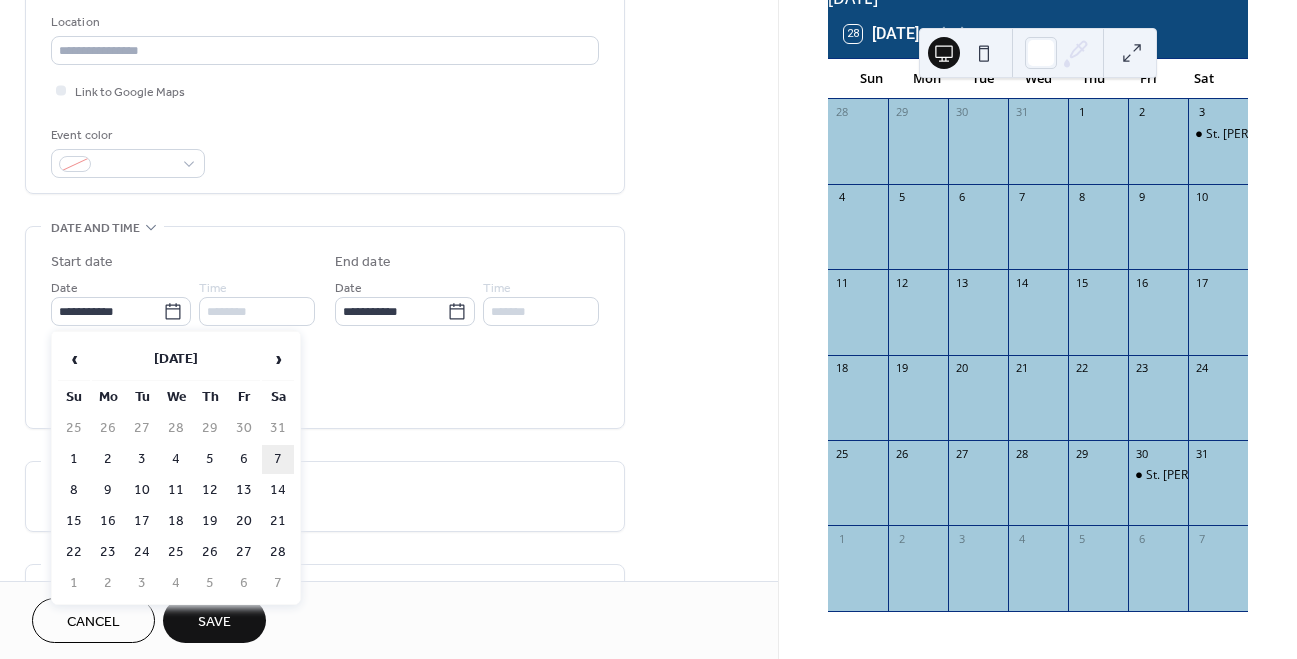 click on "7" at bounding box center (278, 459) 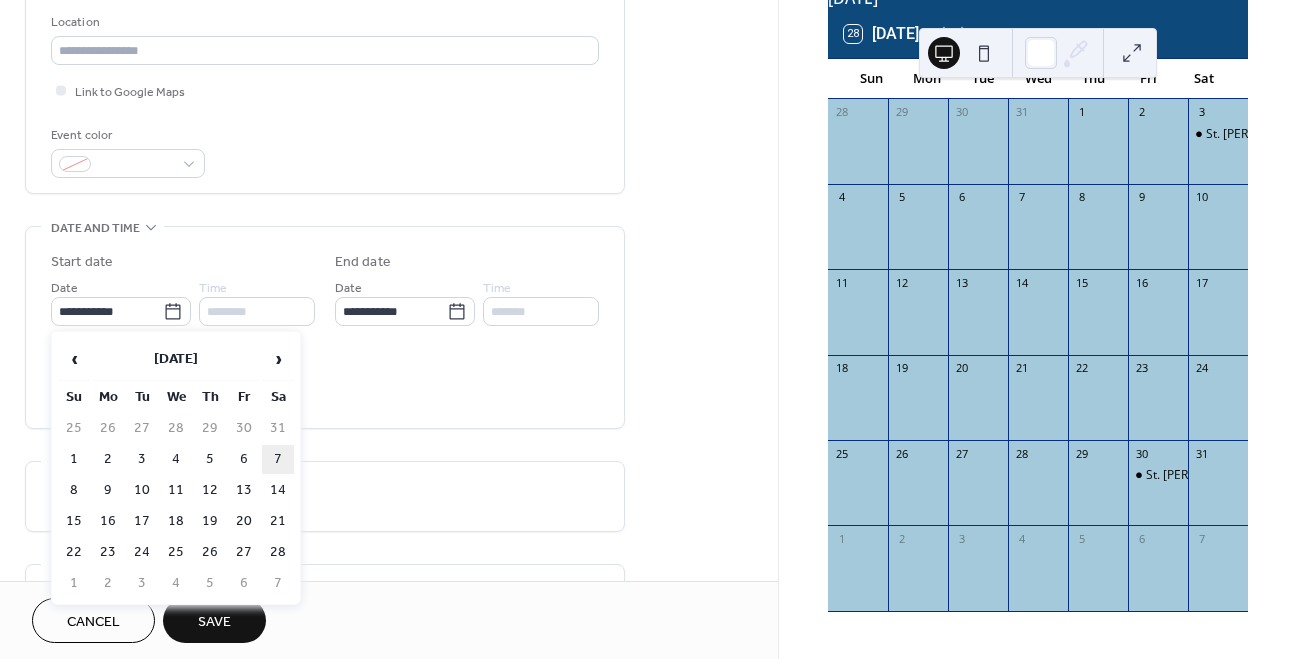 type on "**********" 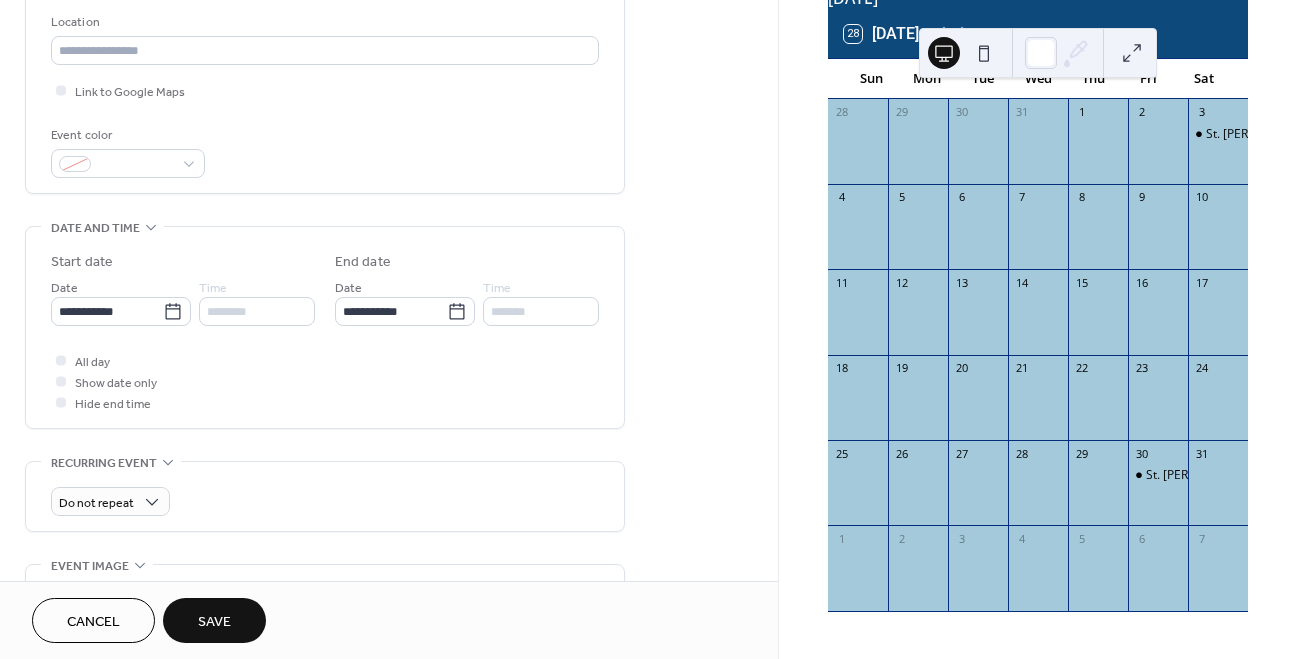 click on "Save" at bounding box center (214, 622) 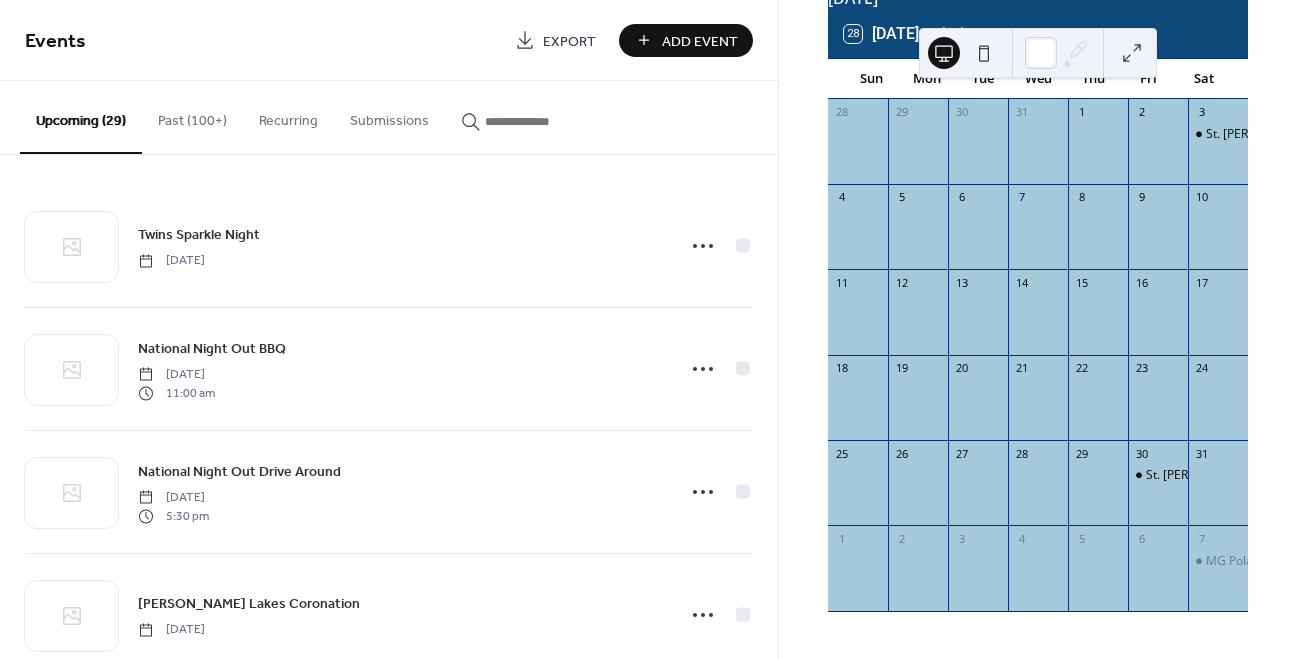 scroll, scrollTop: 47, scrollLeft: 0, axis: vertical 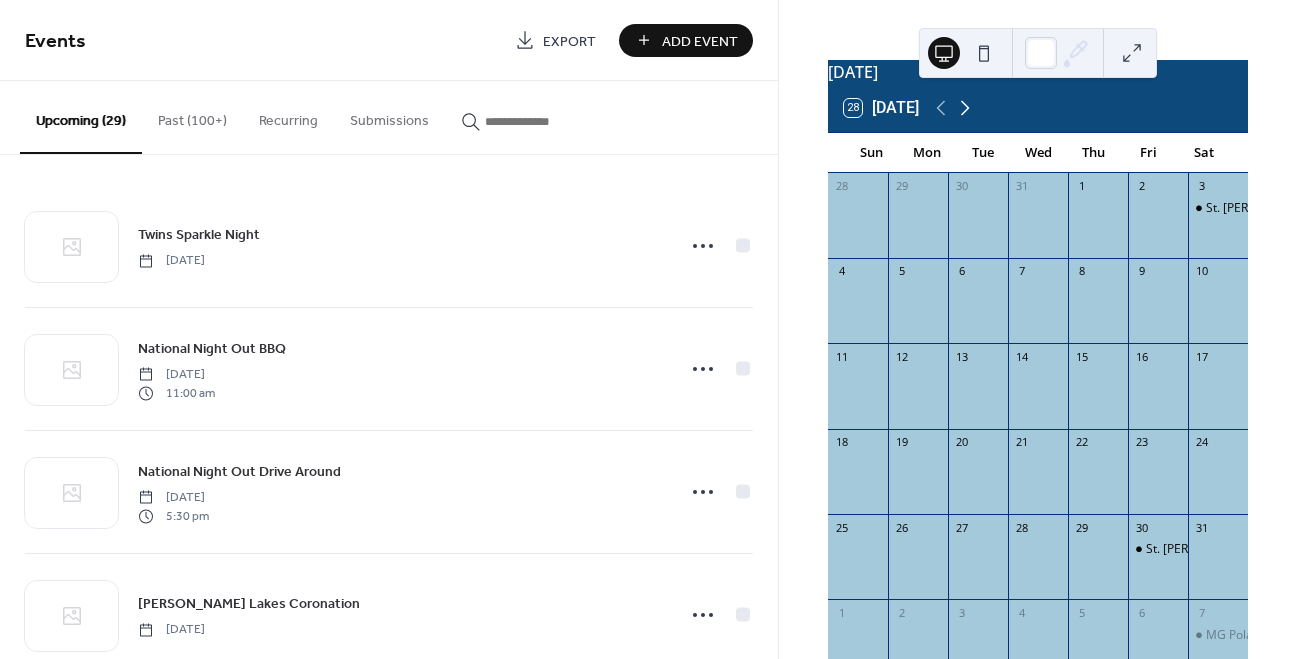 click 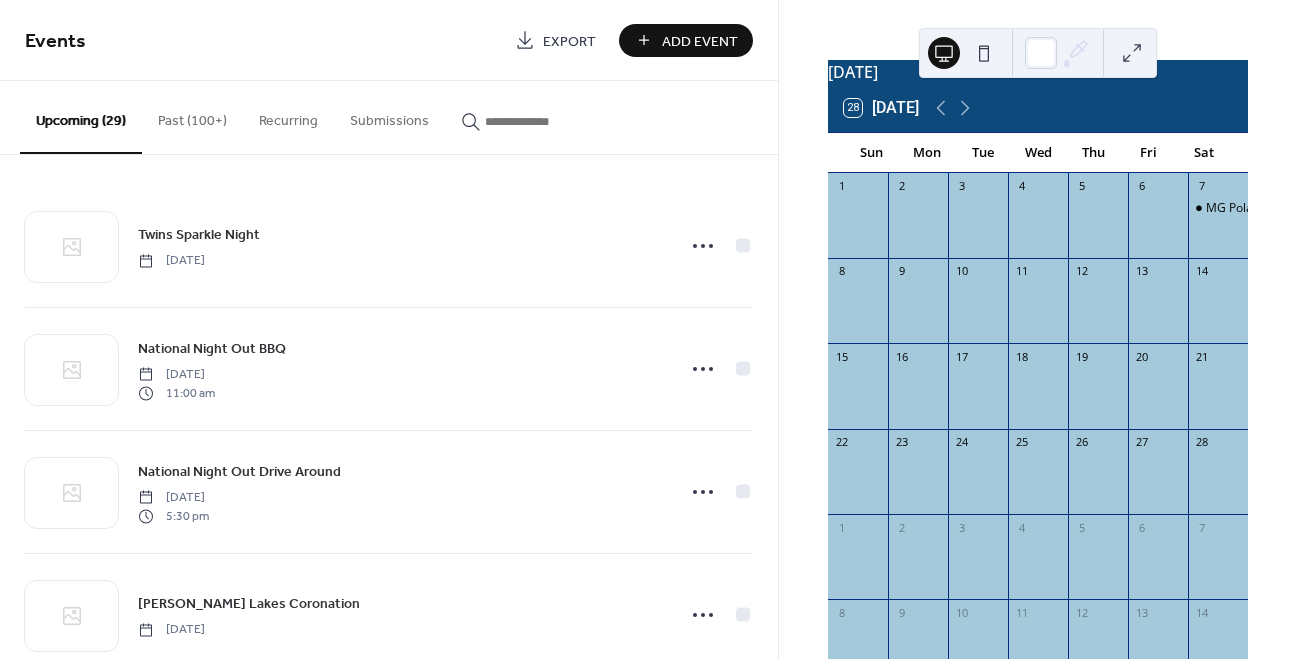 click on "Add Event" at bounding box center (686, 40) 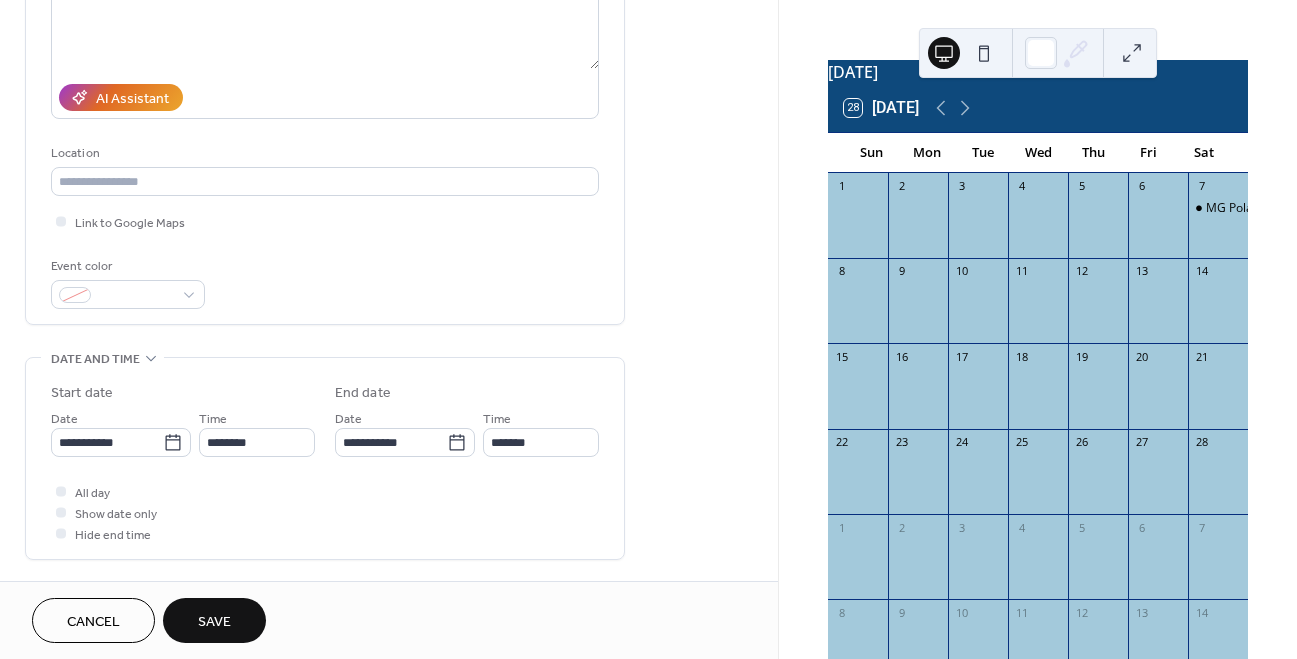 scroll, scrollTop: 350, scrollLeft: 0, axis: vertical 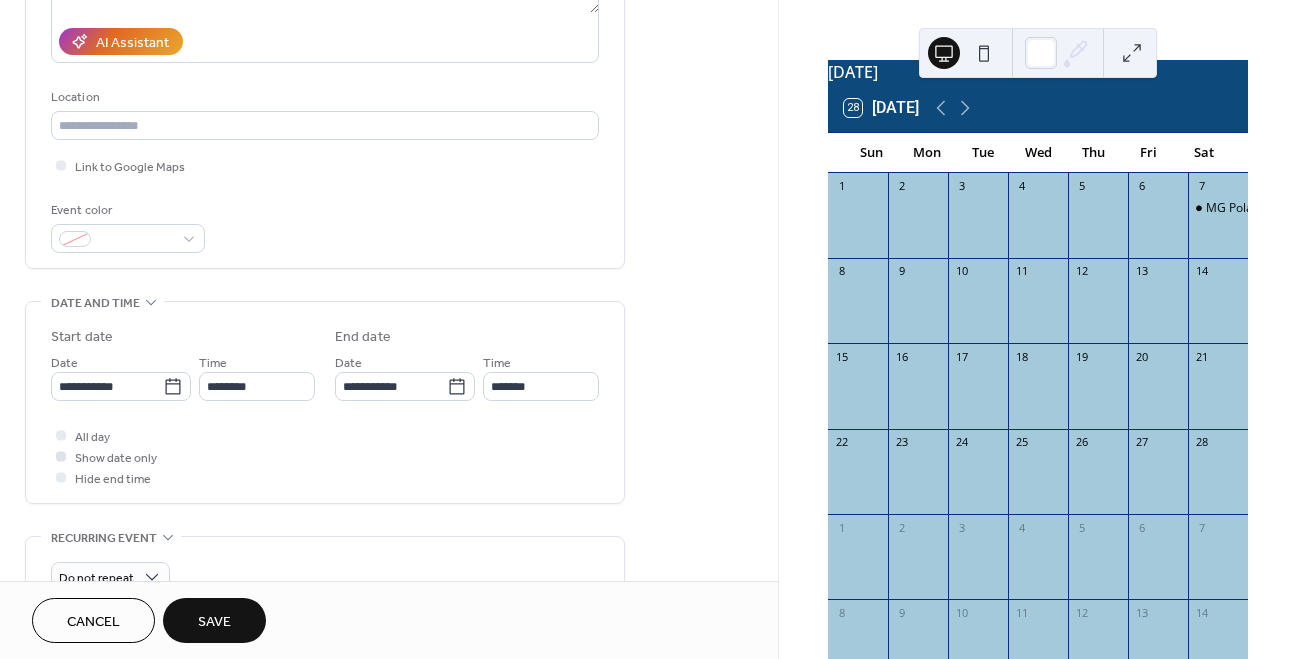 type on "**********" 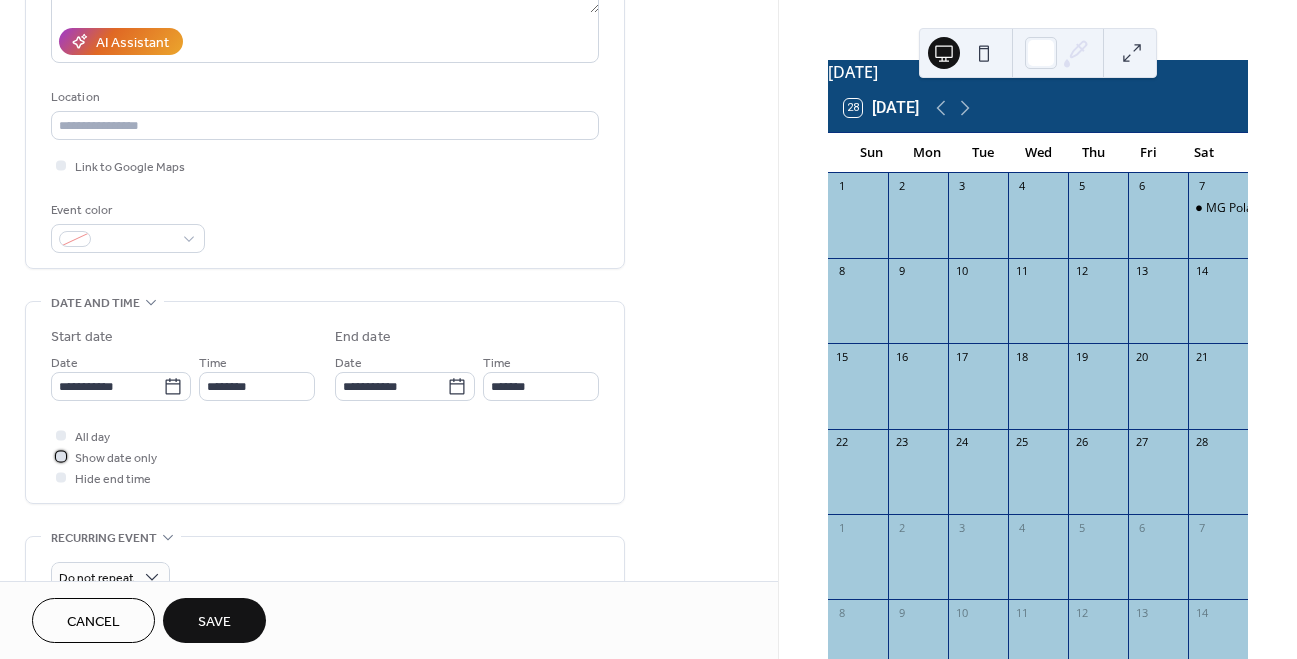 click on "Show date only" at bounding box center (116, 458) 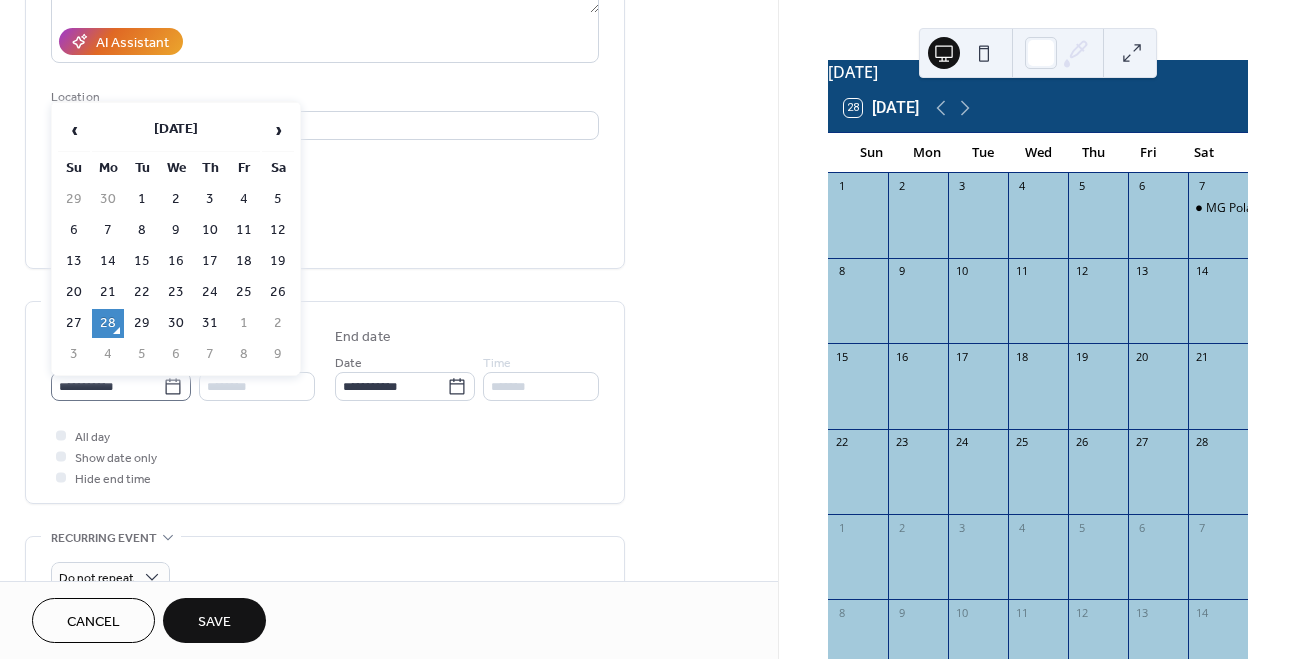 click 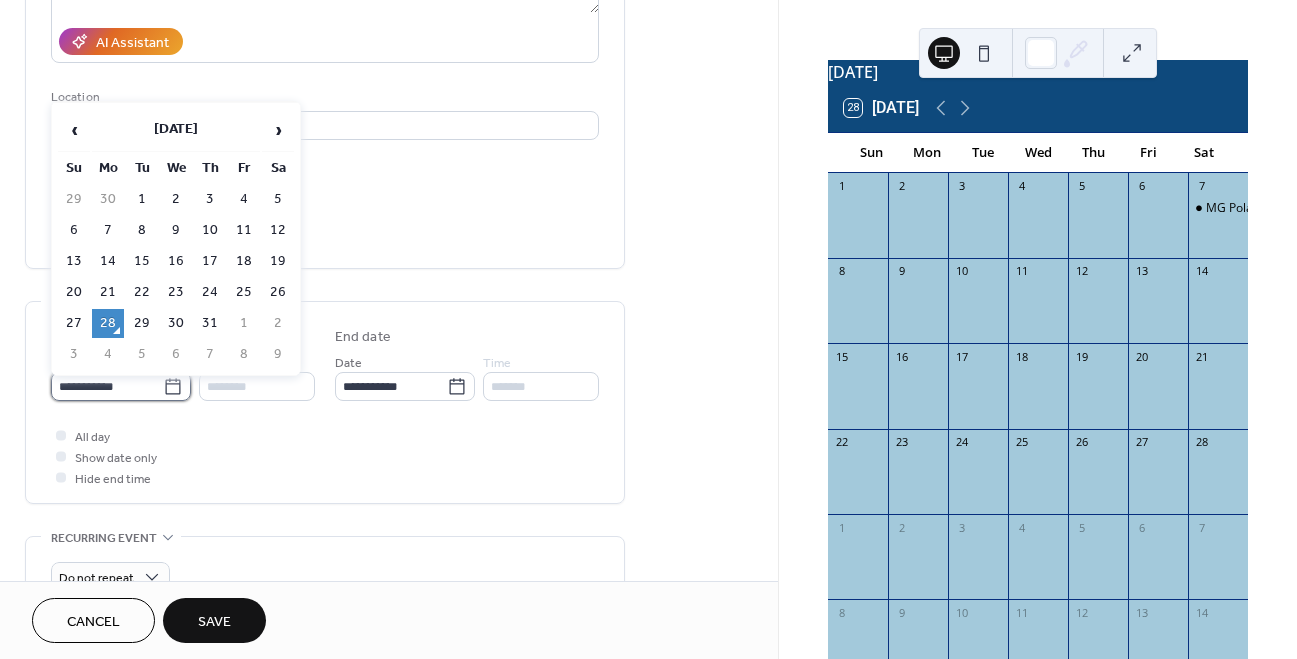 click on "**********" at bounding box center (107, 386) 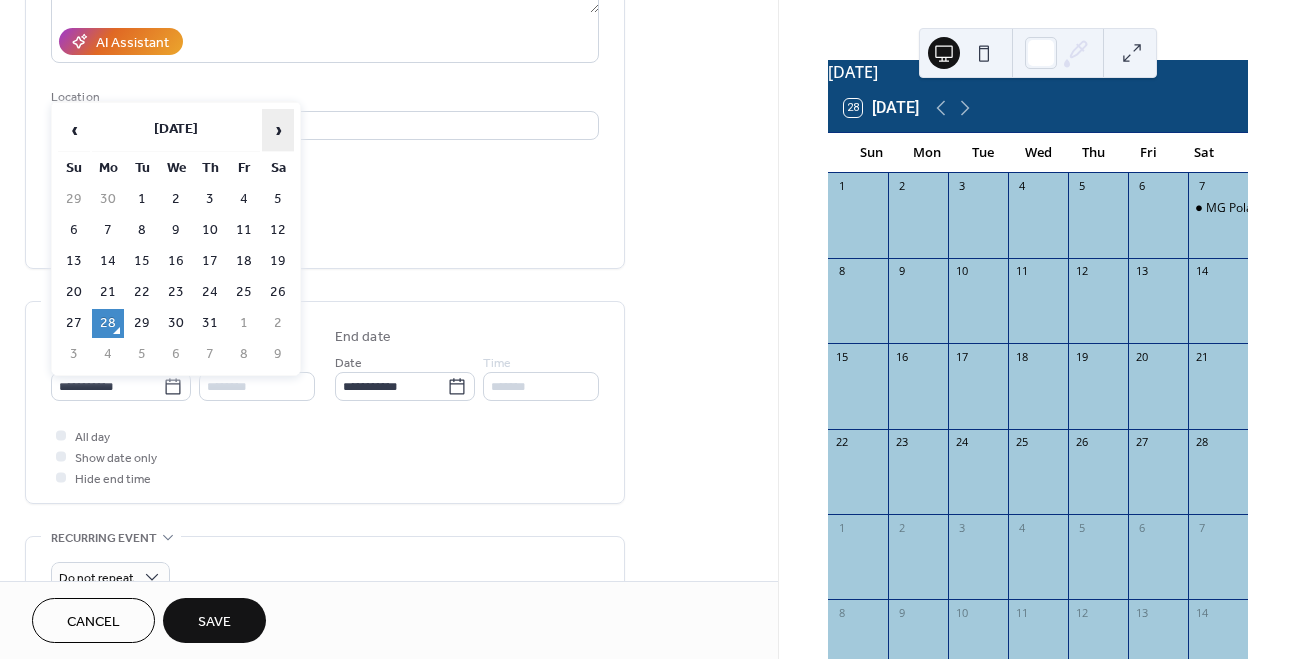 click on "›" at bounding box center [278, 130] 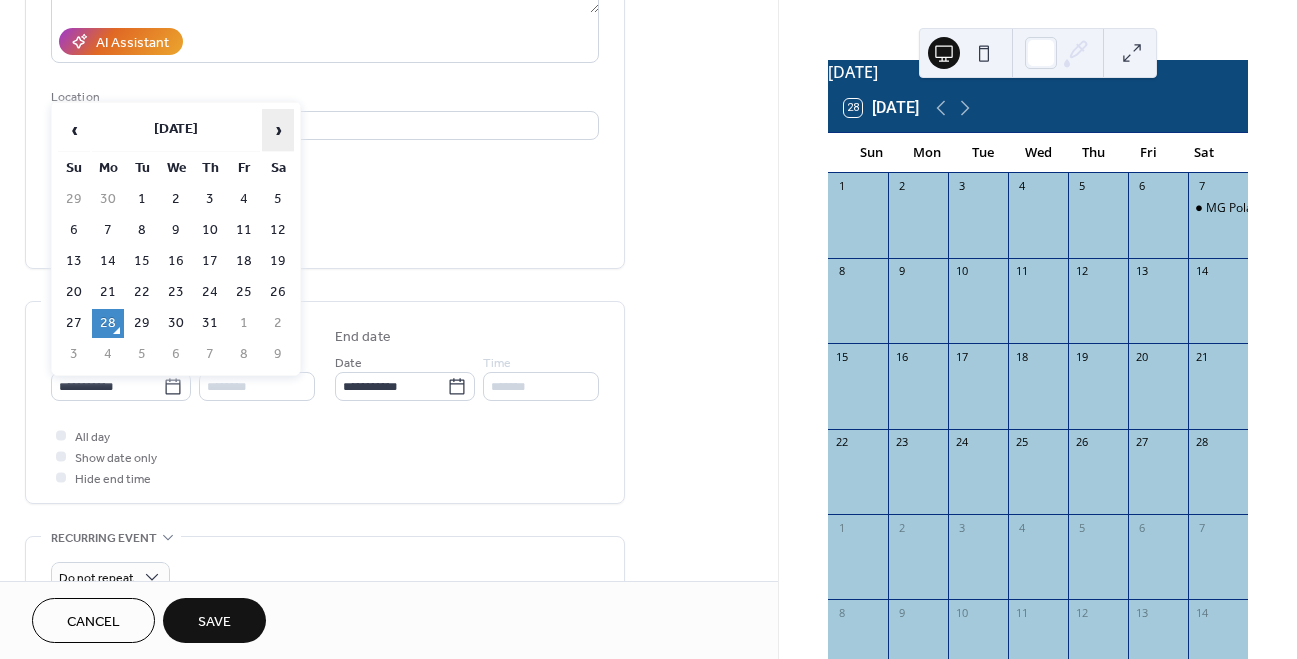click on "›" at bounding box center [278, 130] 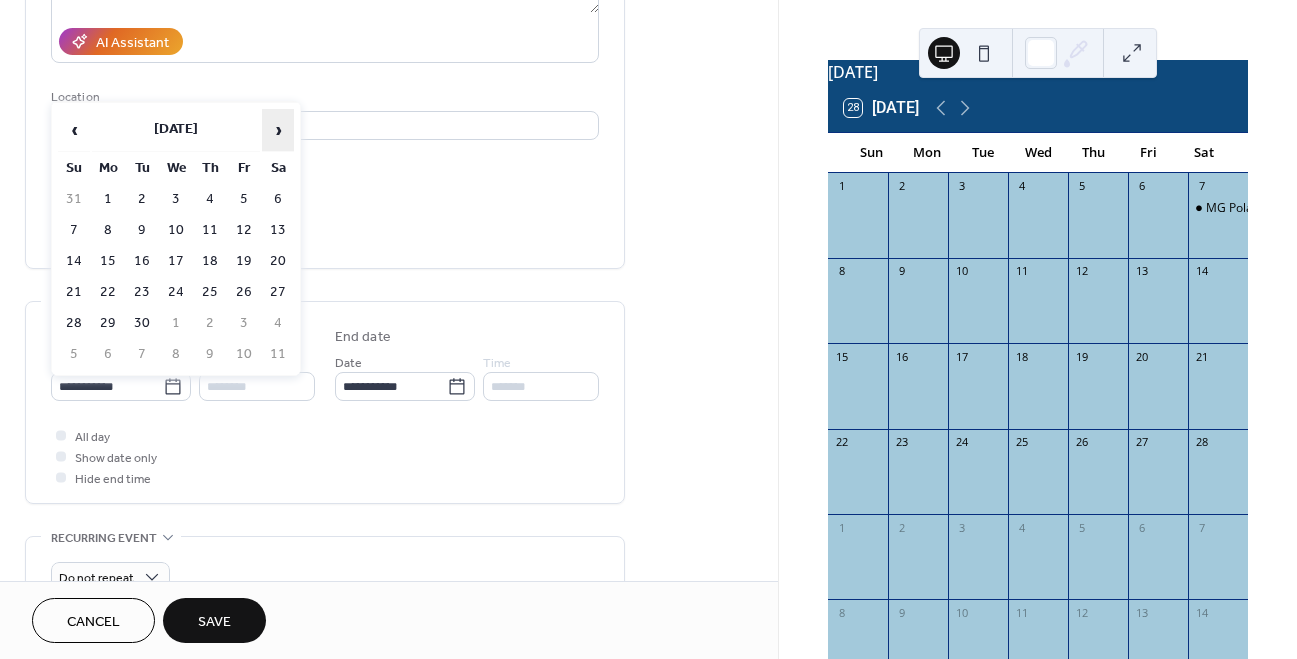 click on "›" at bounding box center [278, 130] 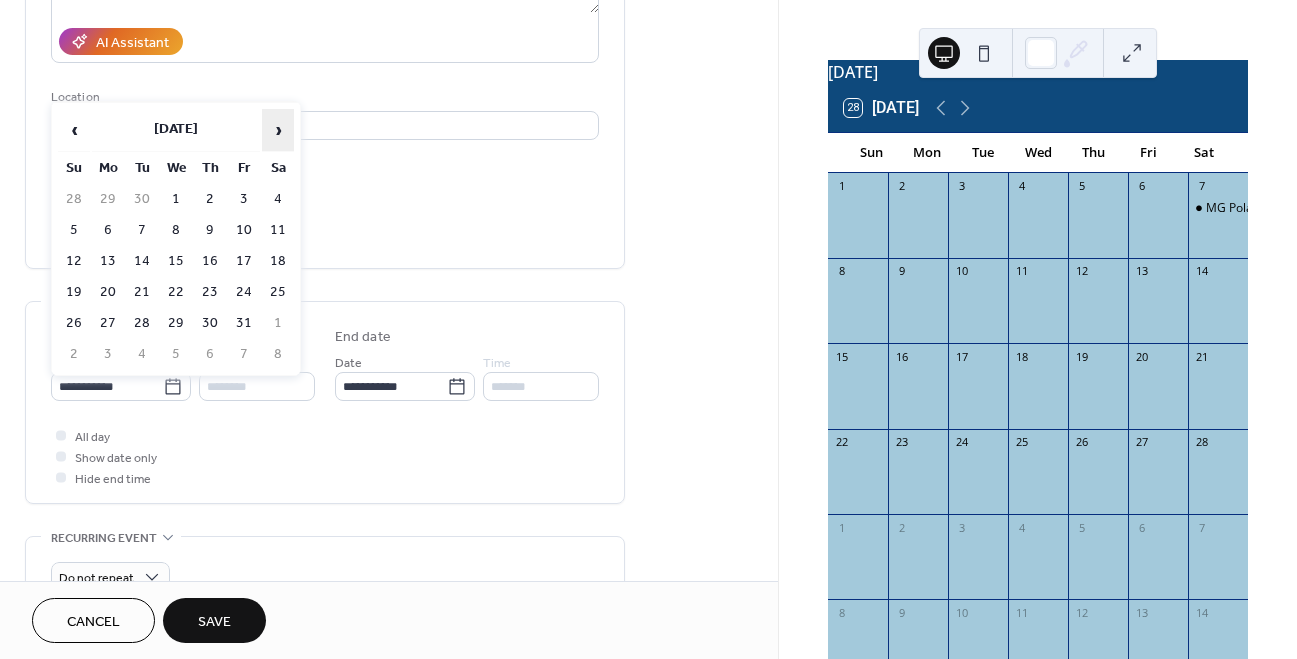 click on "›" at bounding box center (278, 130) 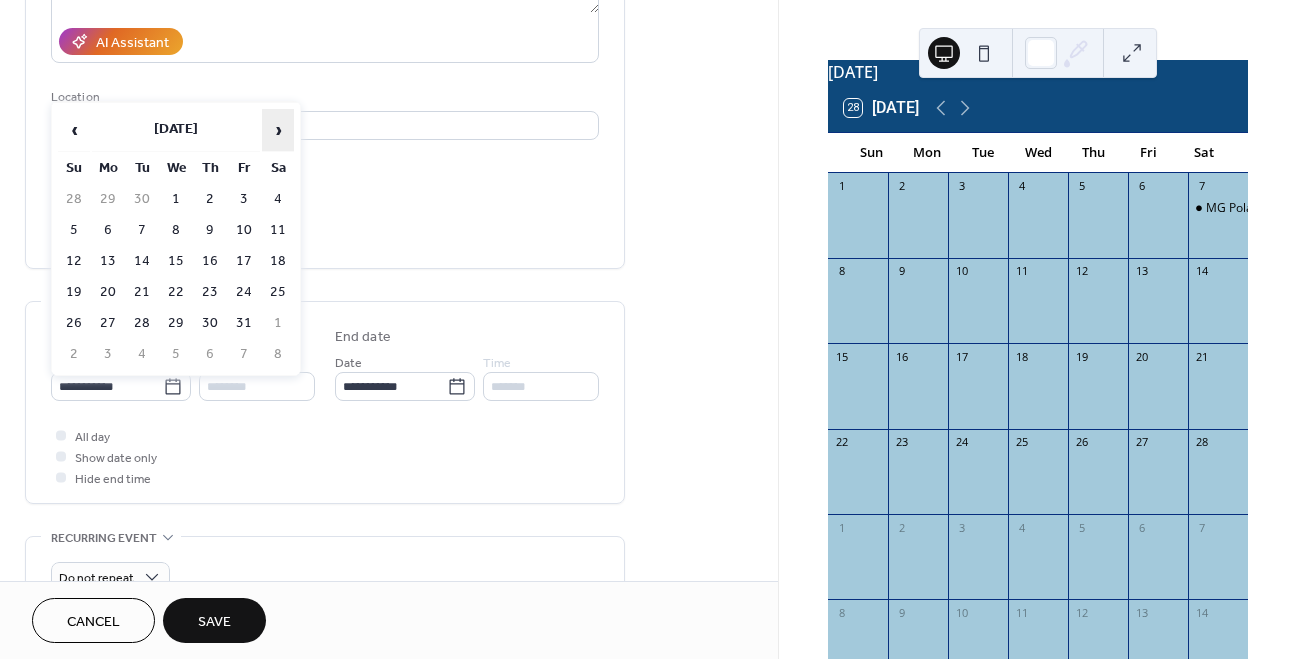 click on "›" at bounding box center (278, 130) 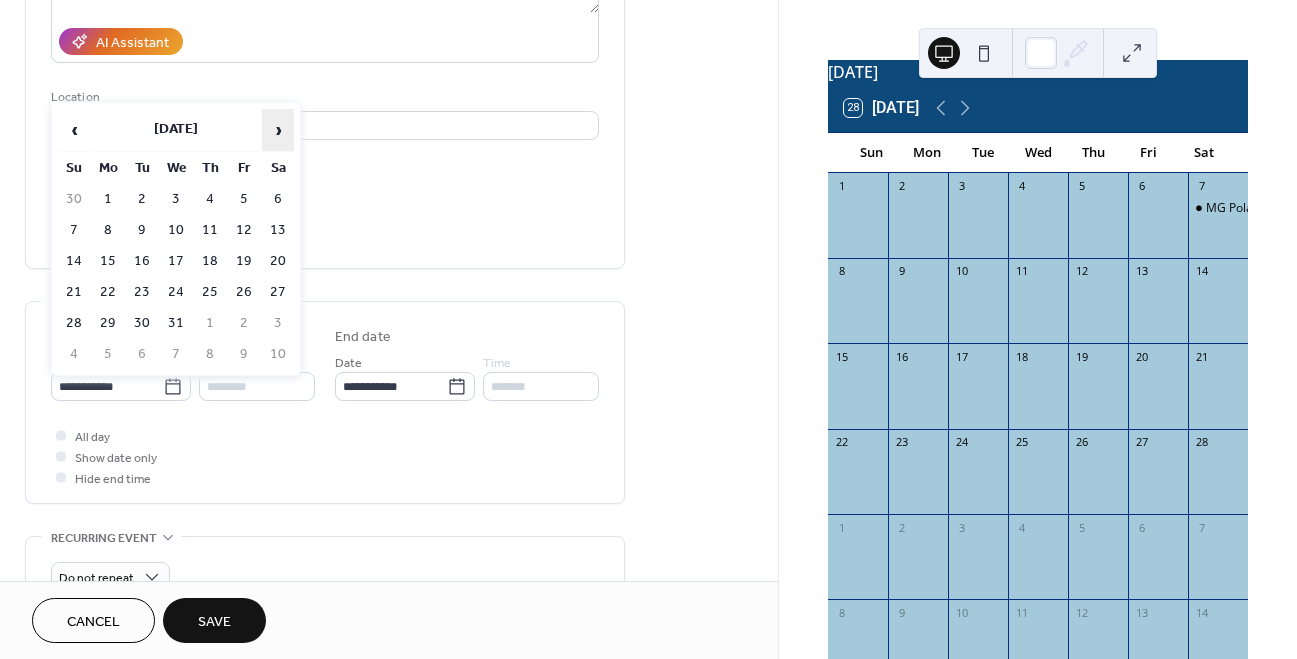 click on "›" at bounding box center (278, 130) 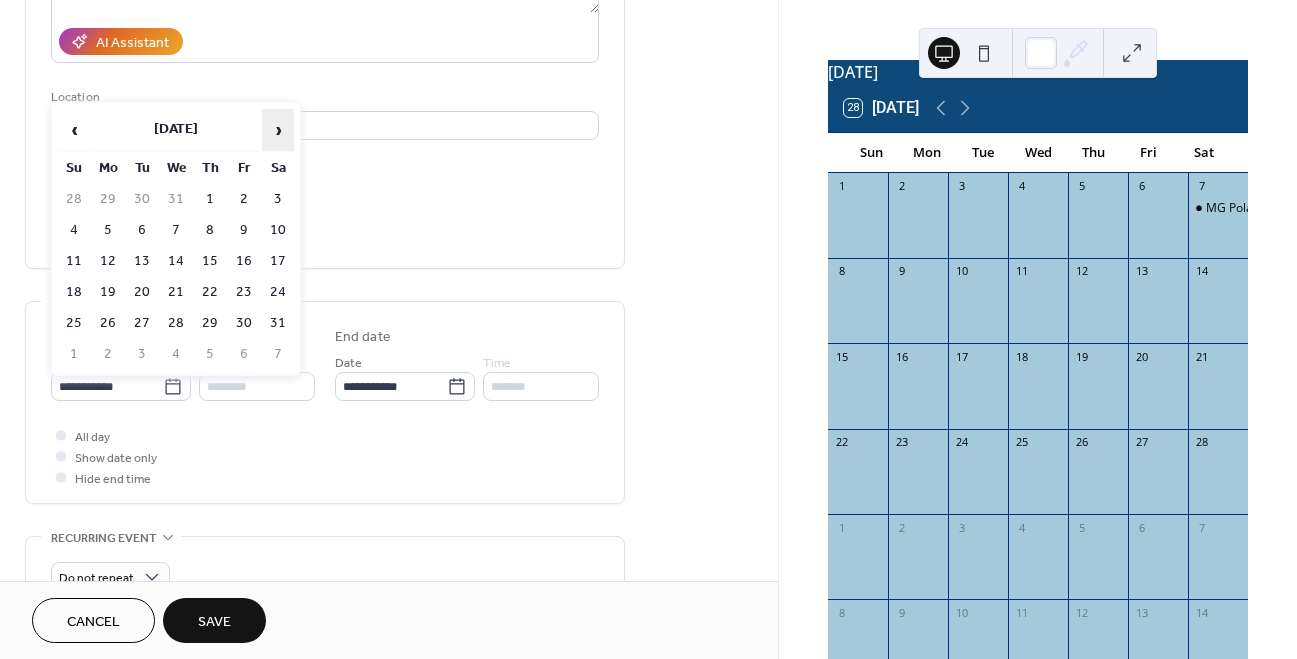 click on "›" at bounding box center (278, 130) 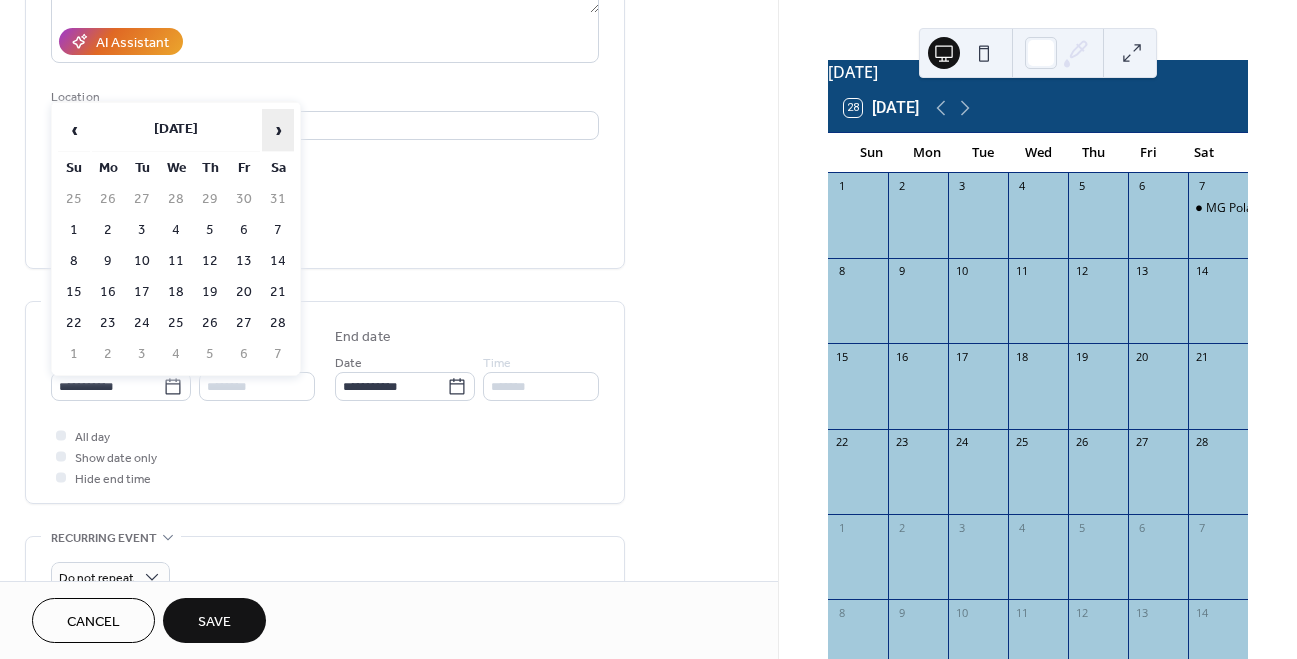click on "›" at bounding box center (278, 130) 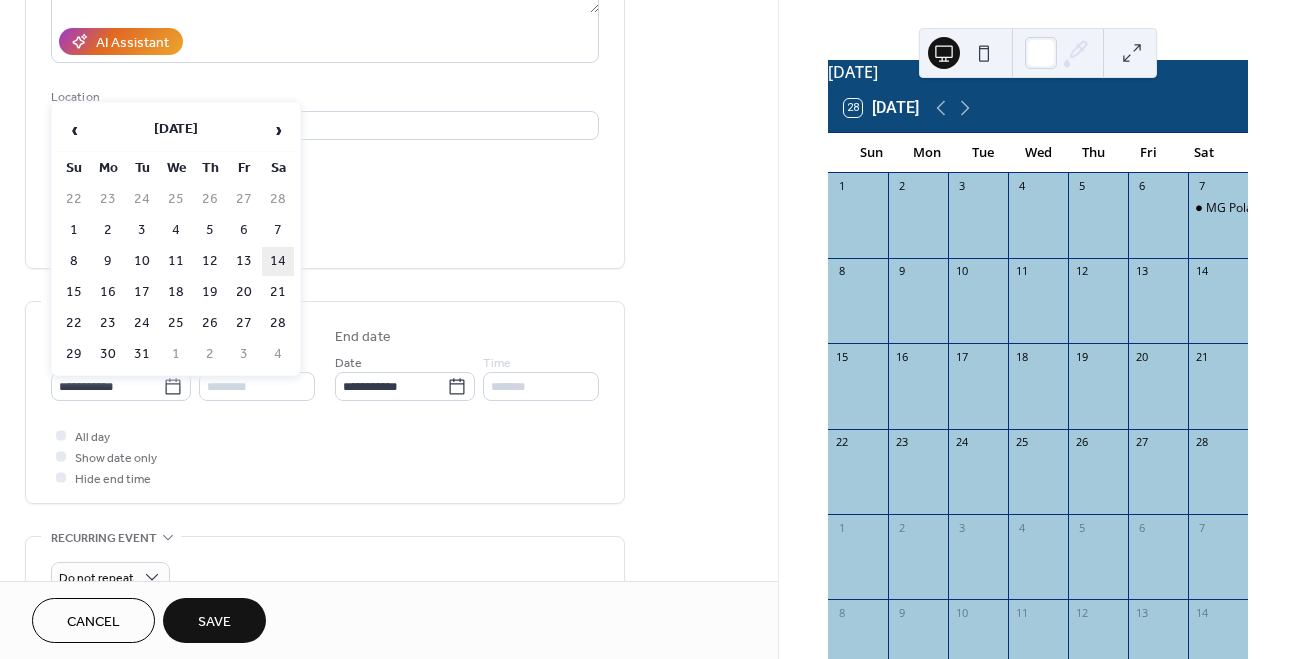 click on "14" at bounding box center (278, 261) 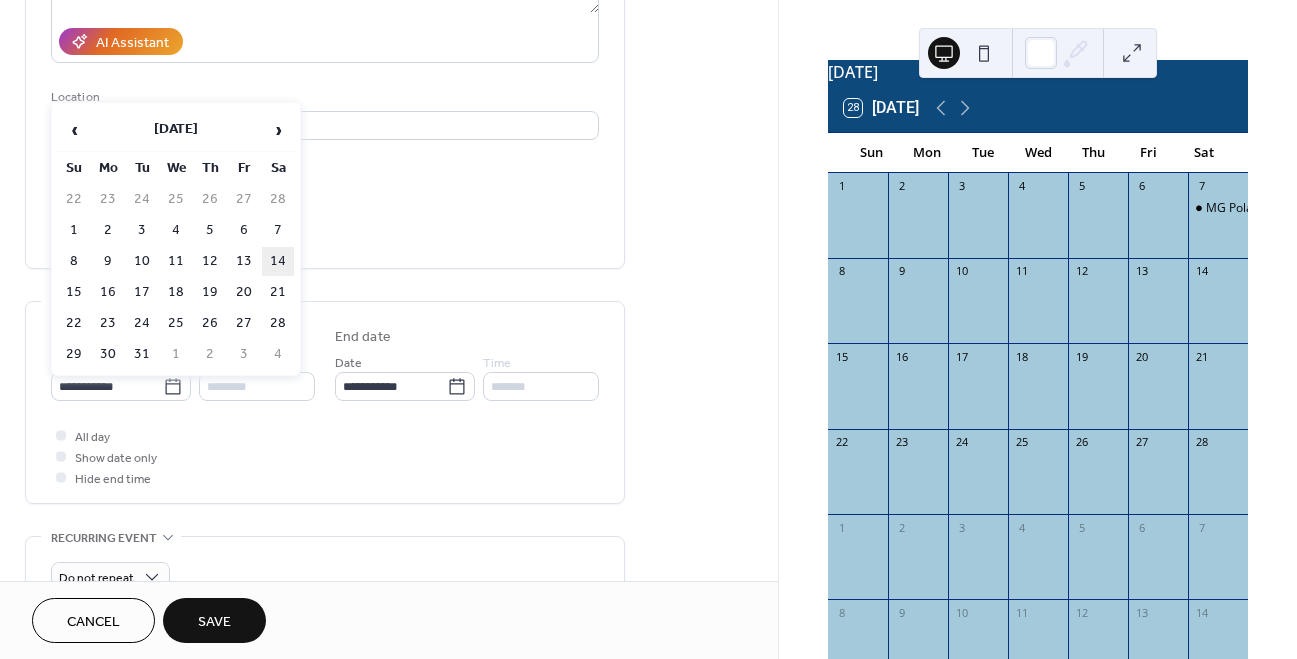 type on "**********" 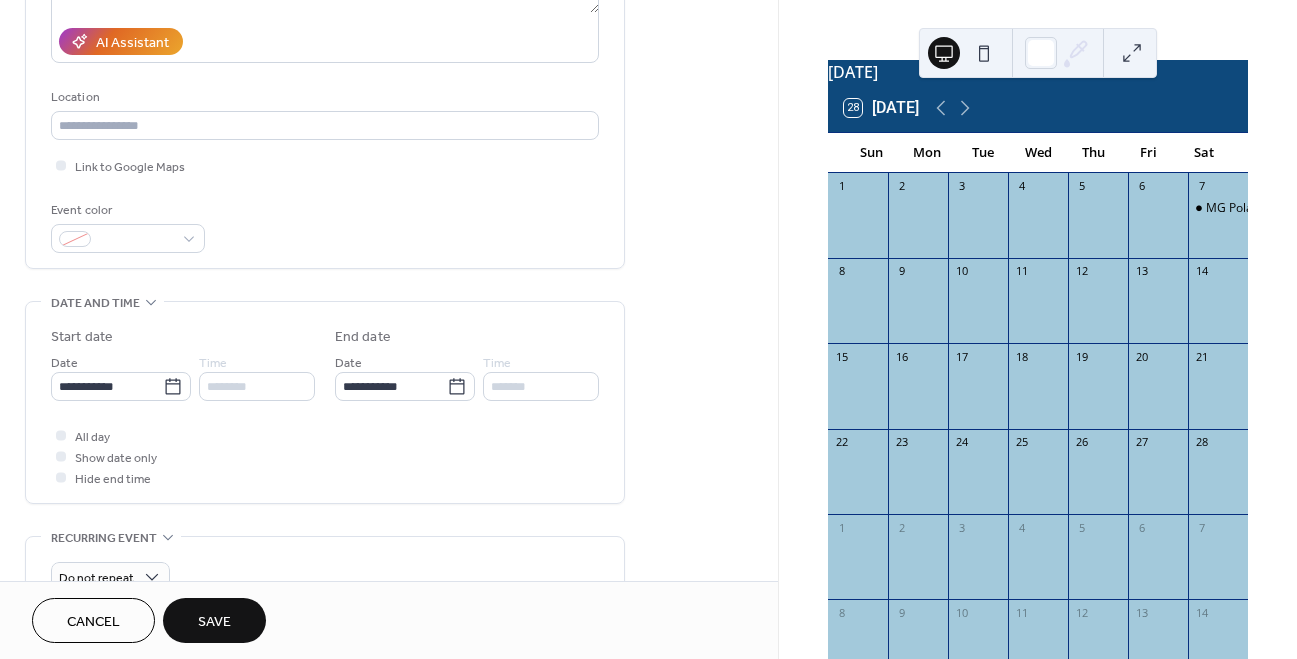 click on "Save" at bounding box center [214, 620] 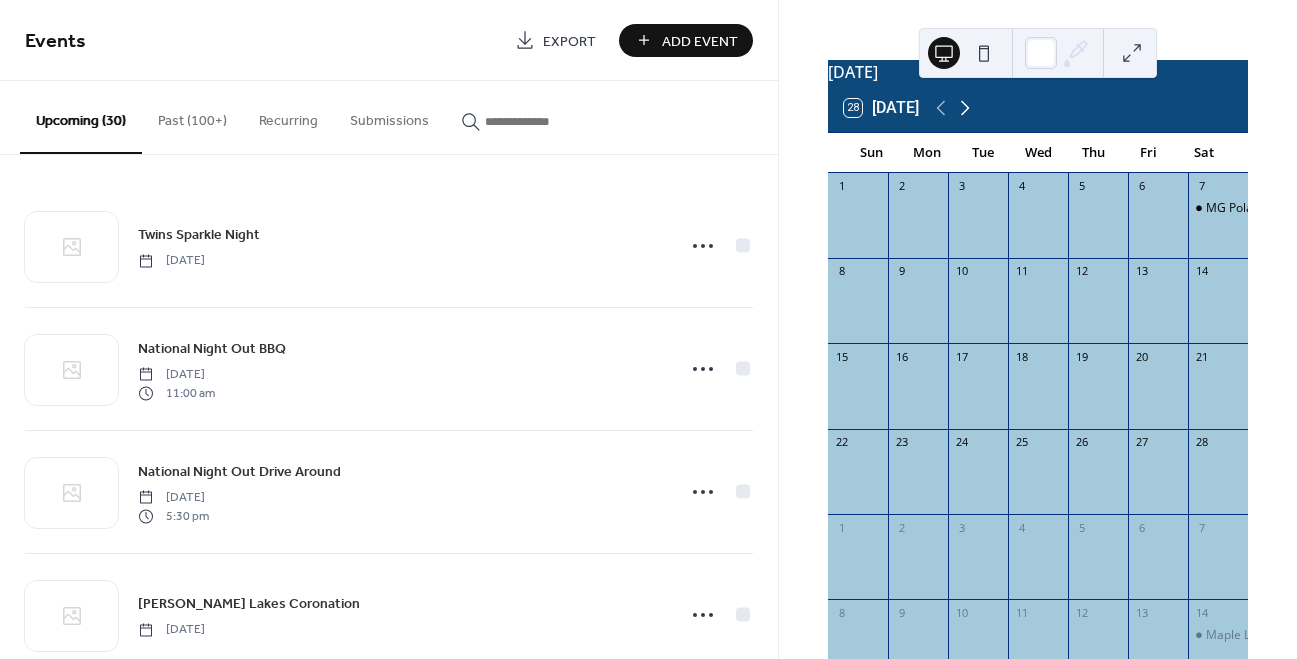click 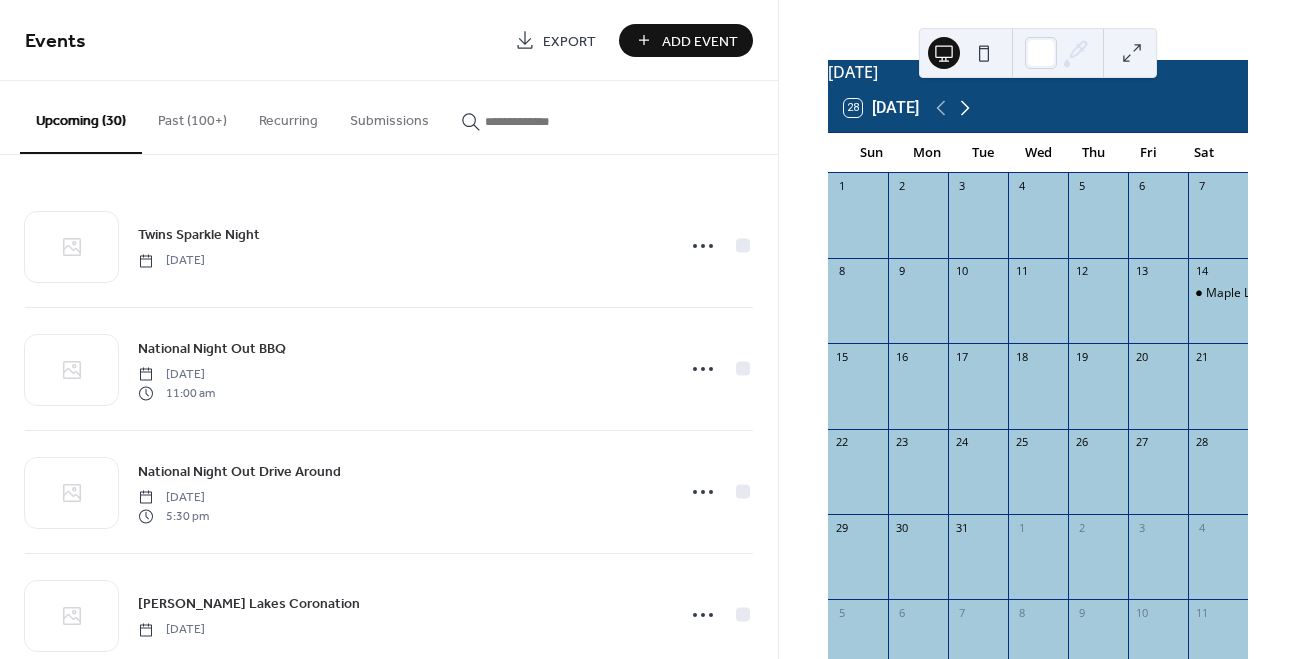 click 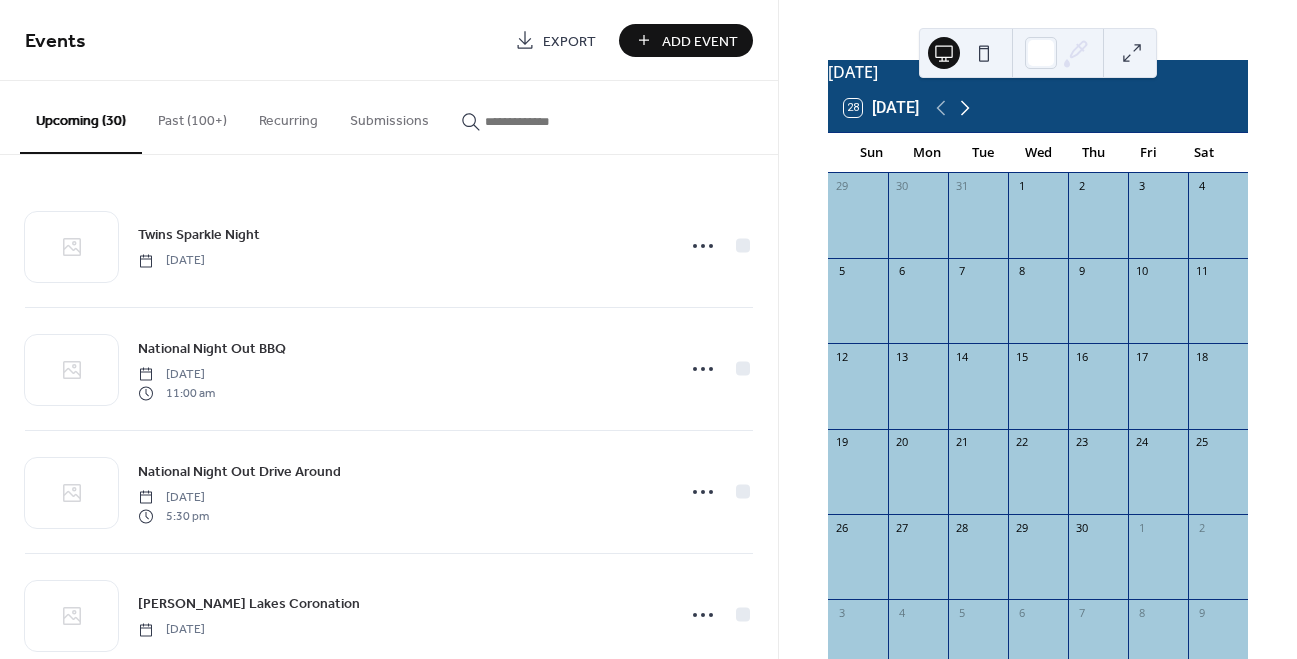 click 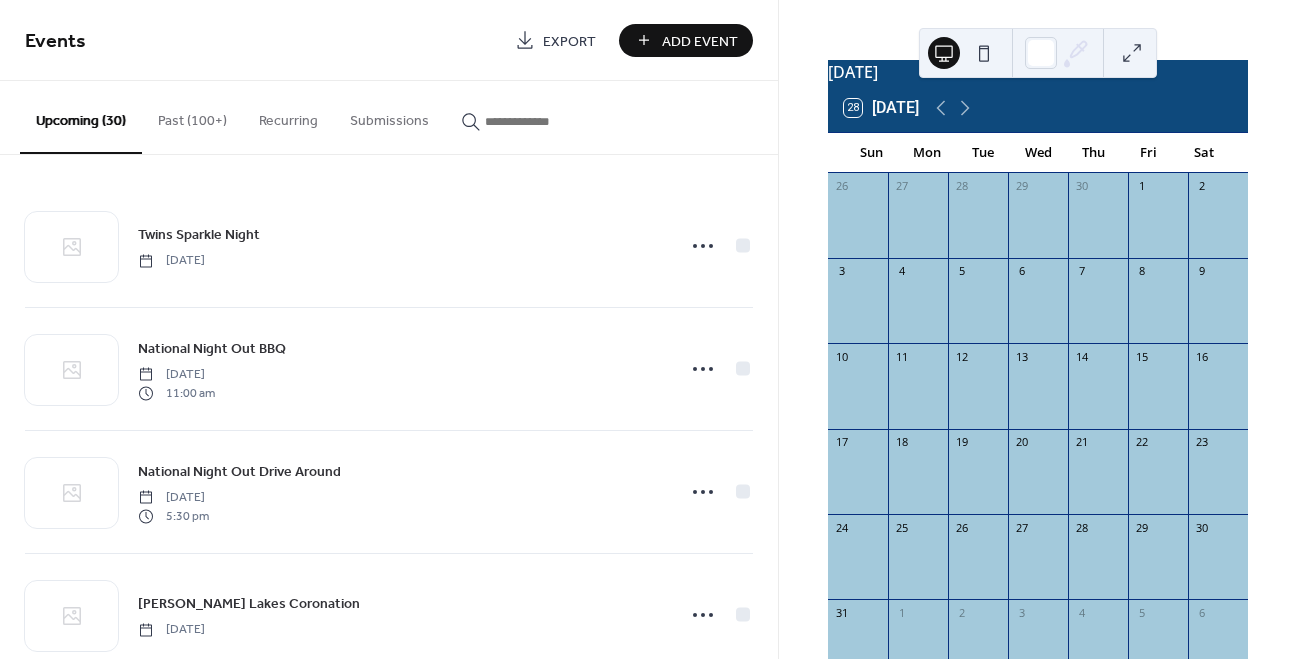 click on "Add Event" at bounding box center (700, 41) 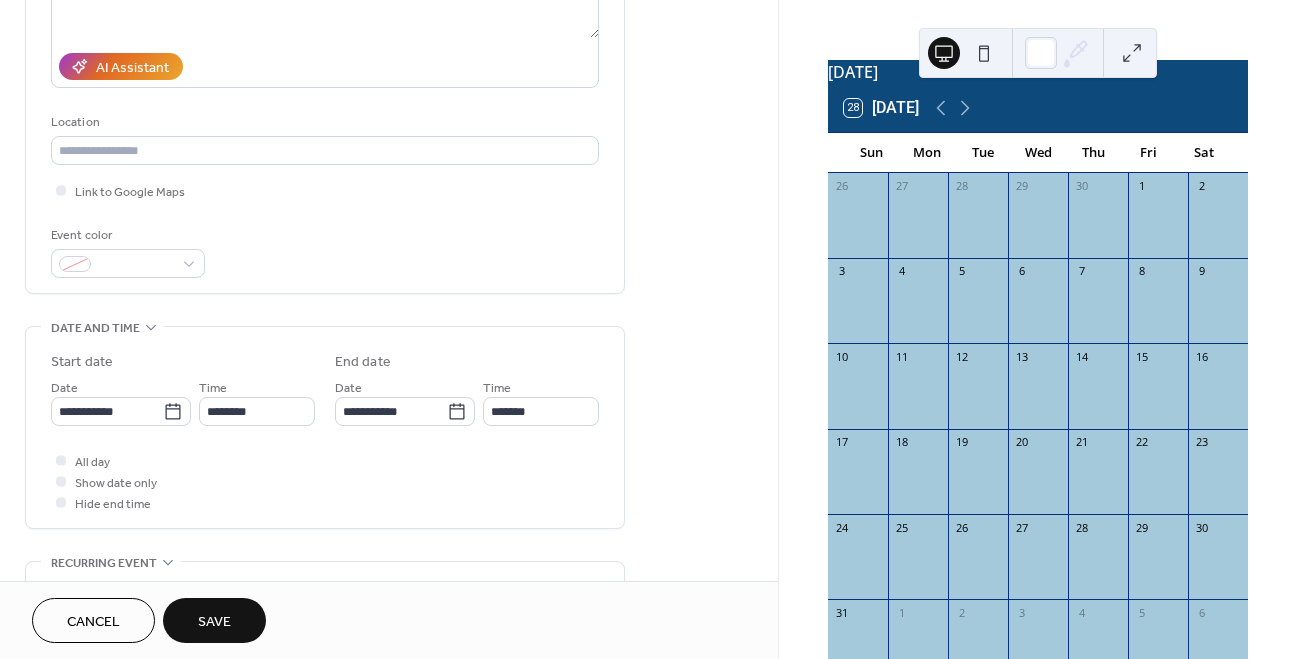 scroll, scrollTop: 326, scrollLeft: 0, axis: vertical 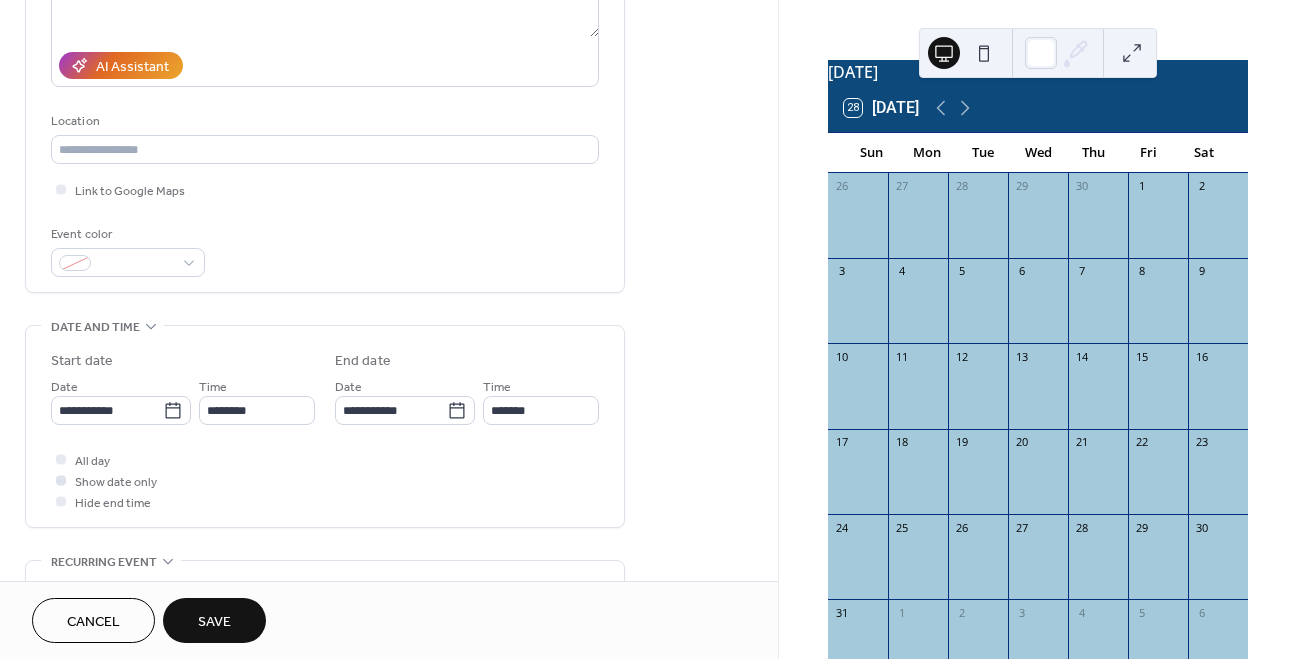 type on "**********" 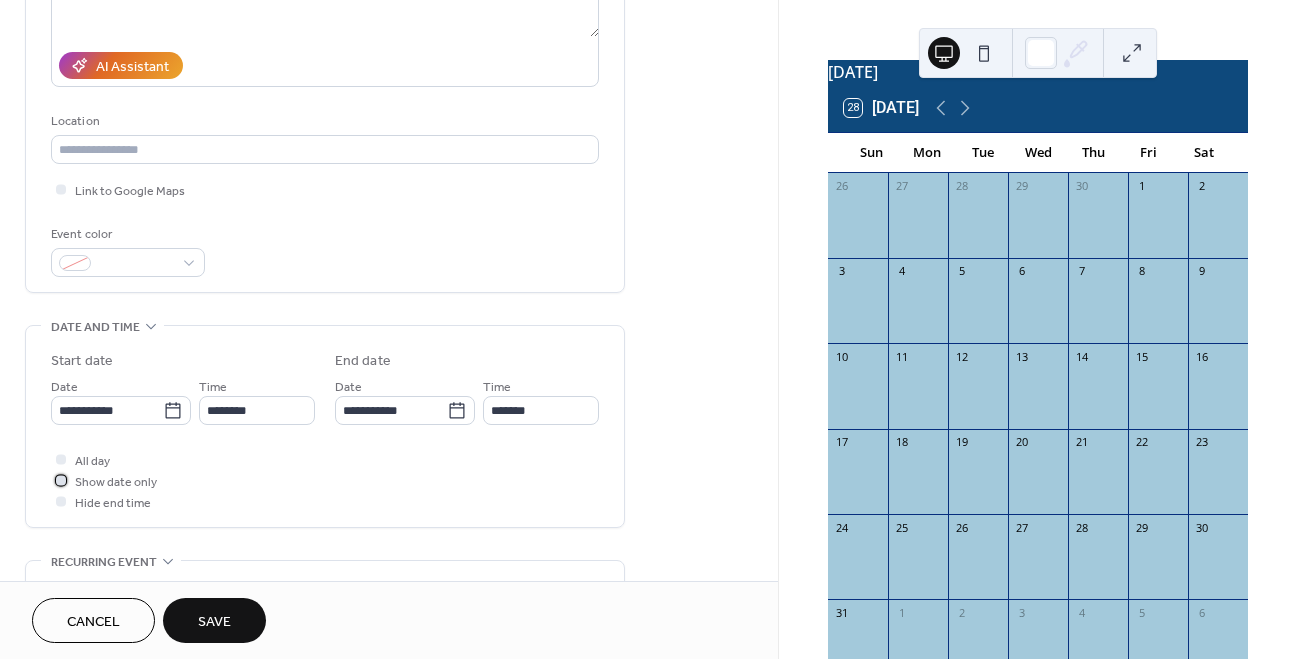 click on "Show date only" at bounding box center (116, 482) 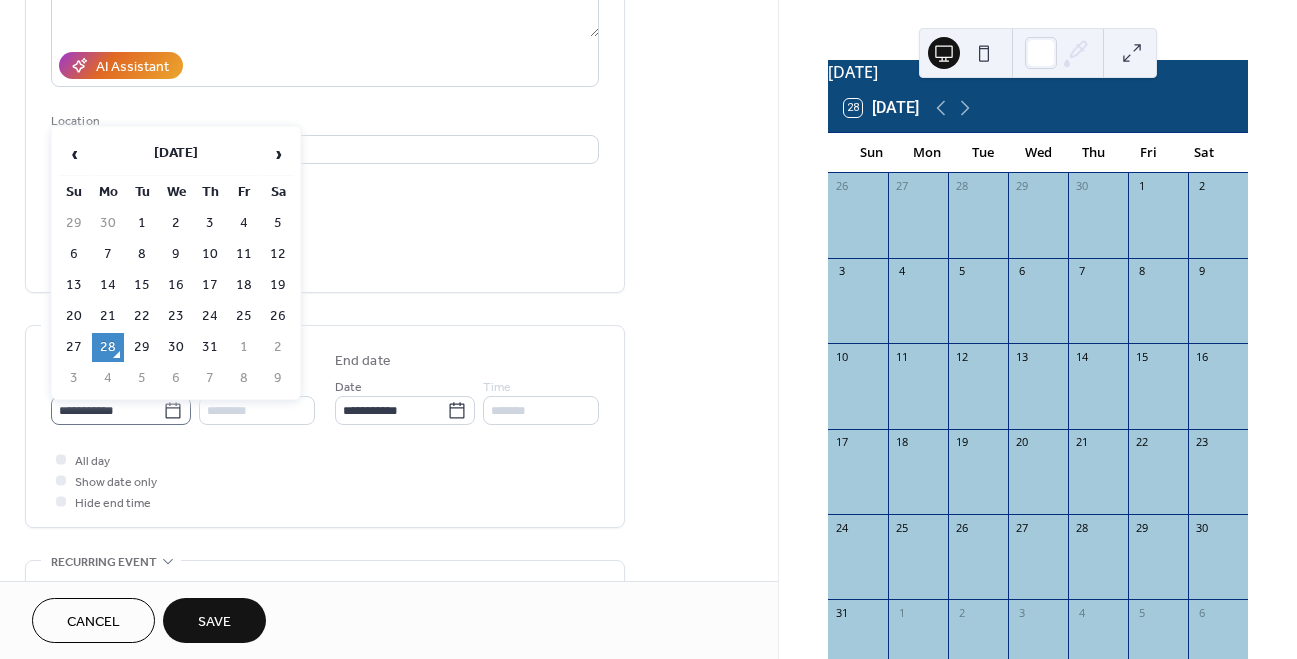 click 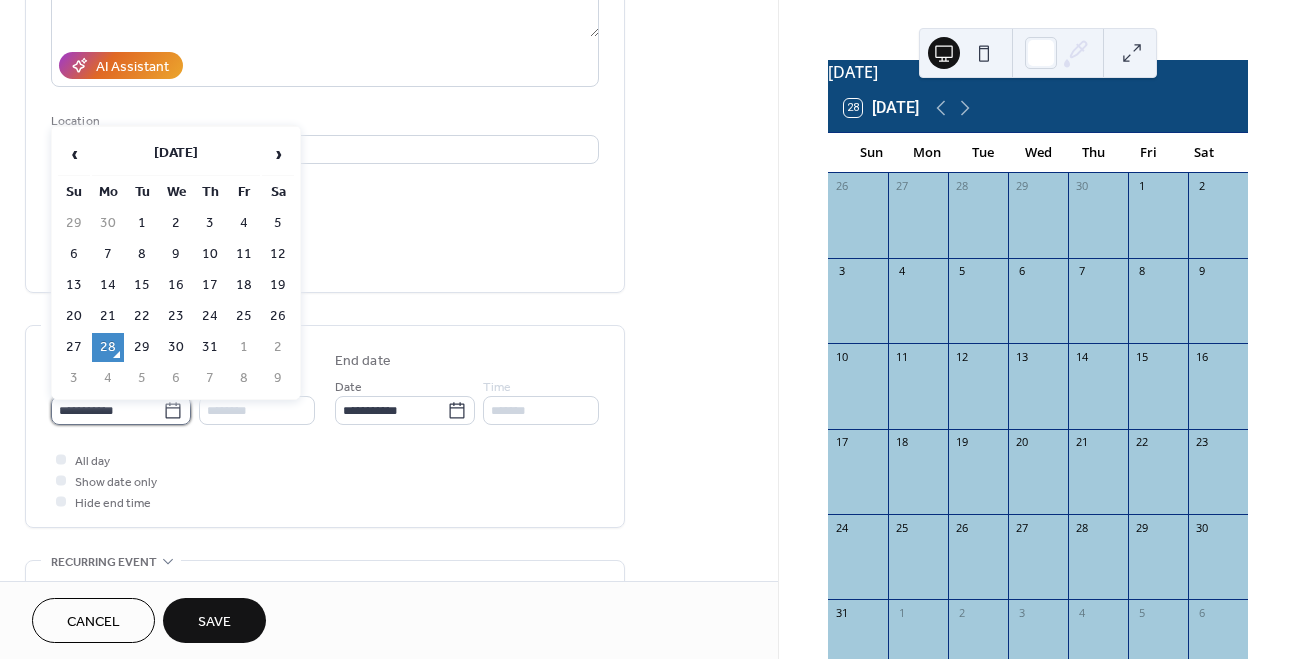 click on "**********" at bounding box center [107, 410] 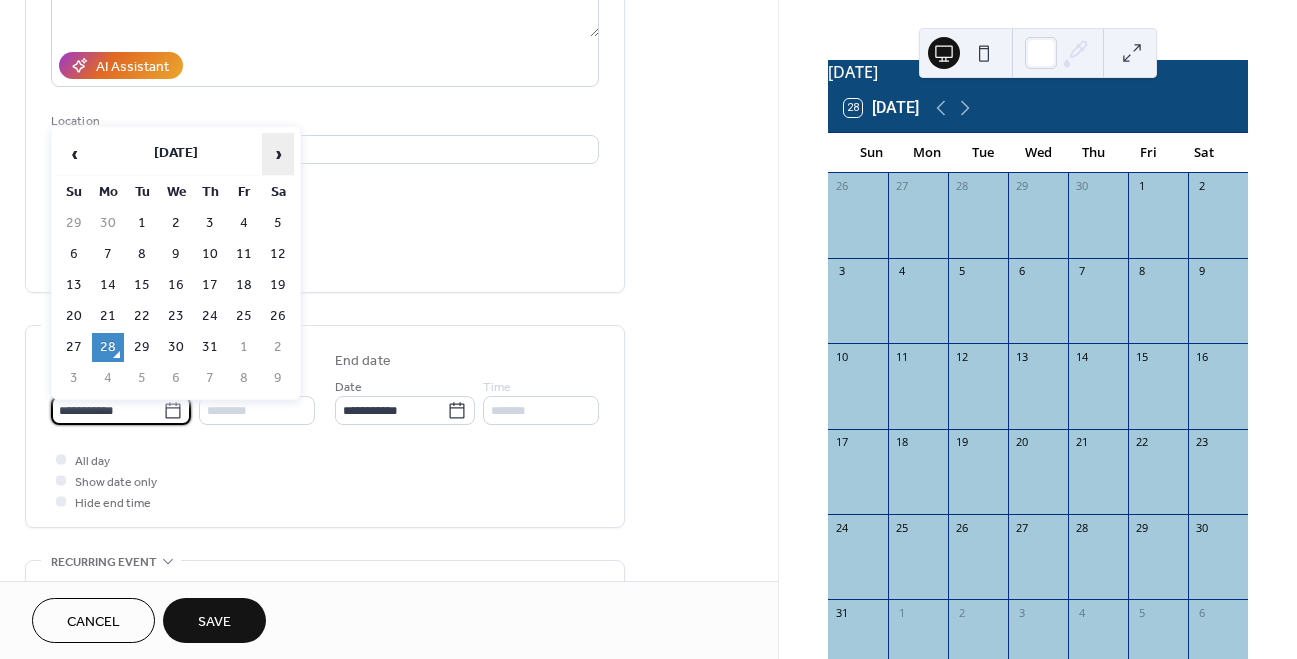 click on "›" at bounding box center [278, 154] 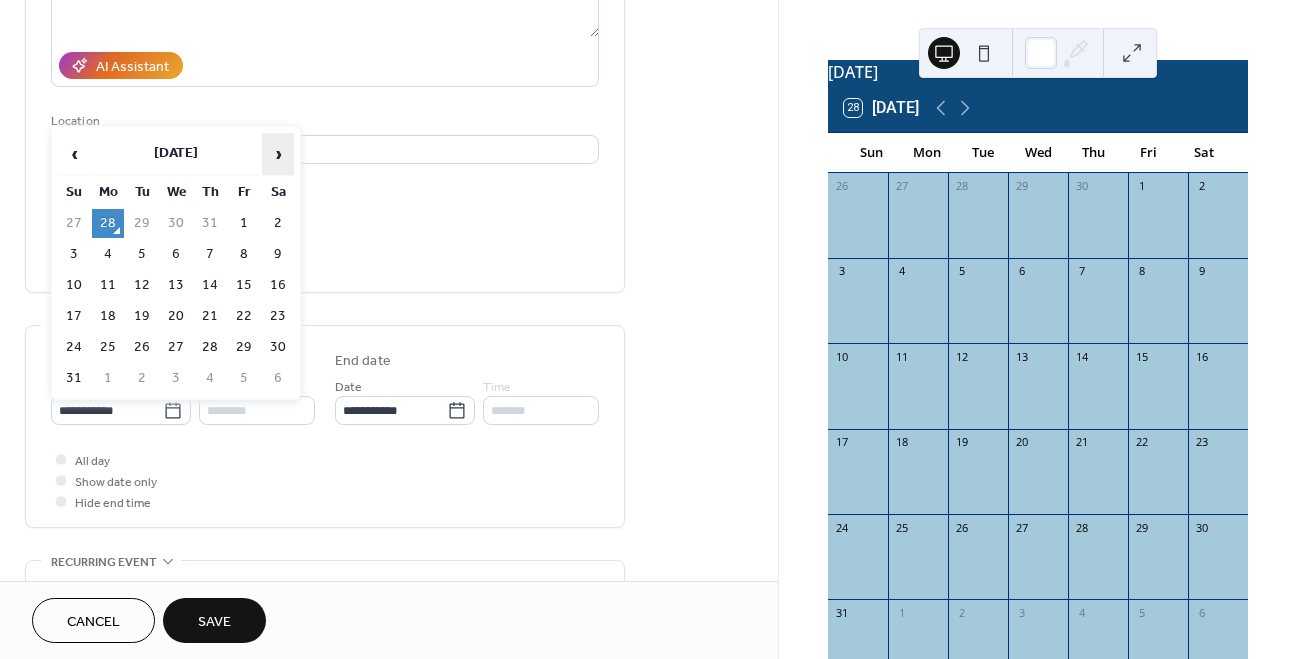 click on "›" at bounding box center (278, 154) 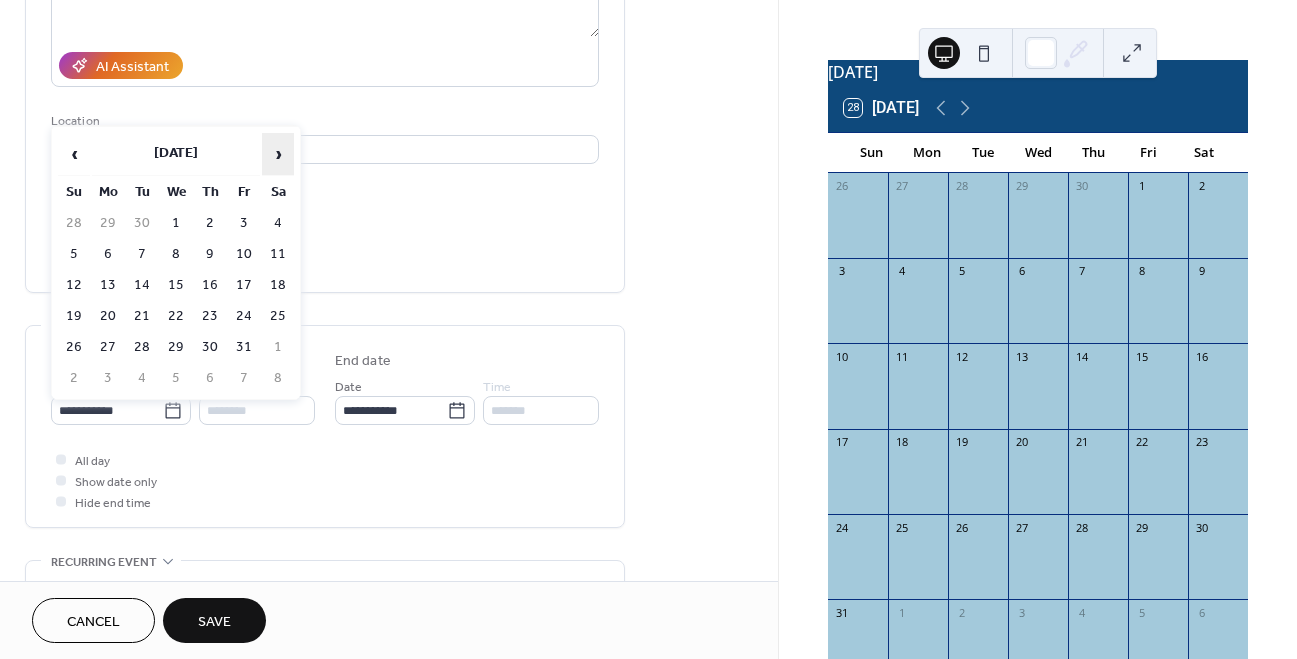 click on "›" at bounding box center (278, 154) 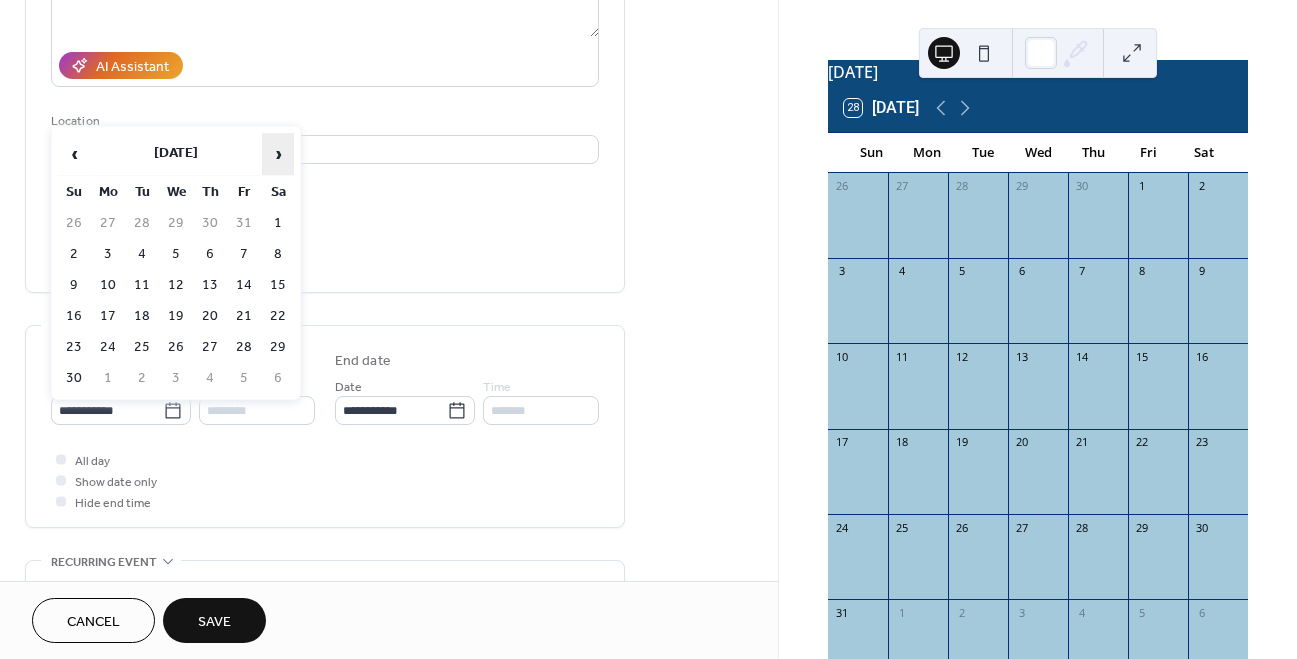 click on "›" at bounding box center [278, 154] 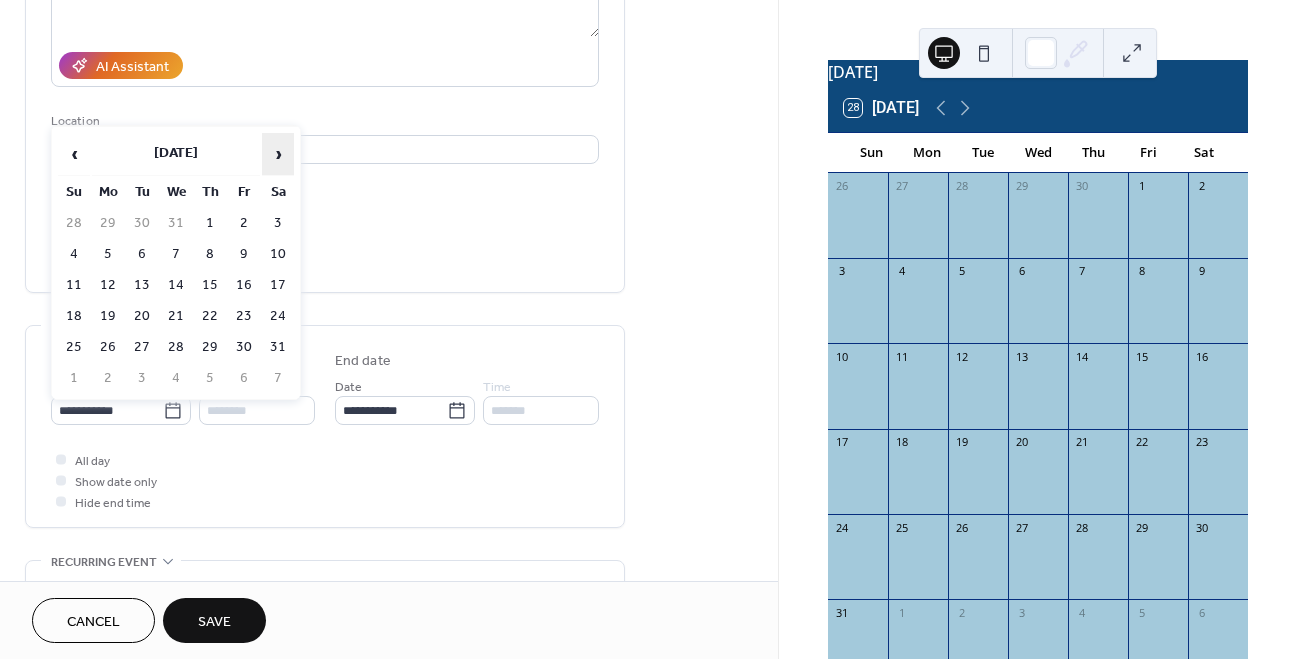 click on "›" at bounding box center [278, 154] 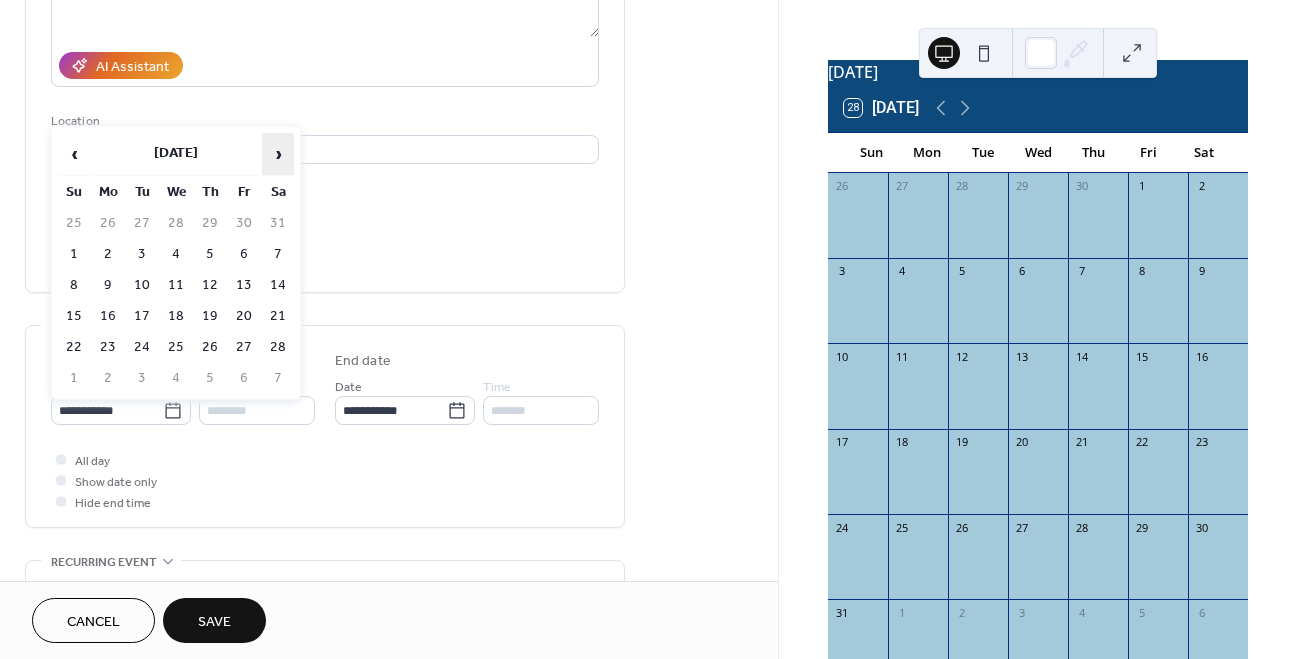 click on "›" at bounding box center (278, 154) 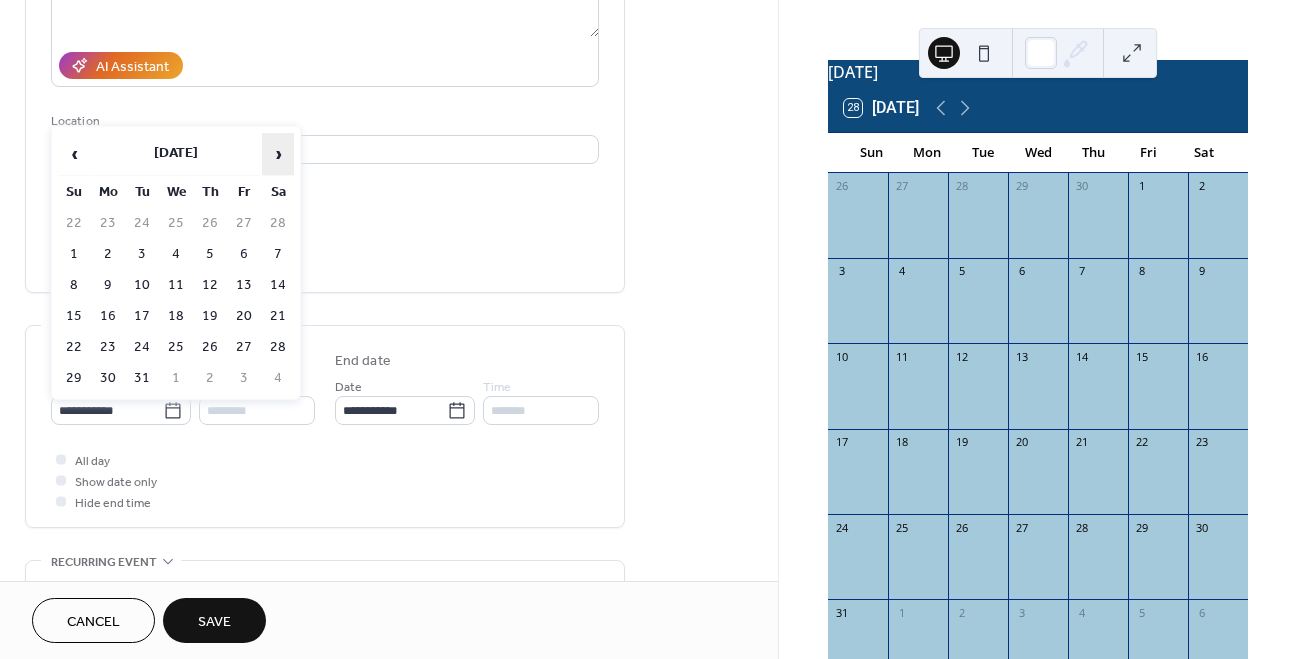 click on "›" at bounding box center [278, 154] 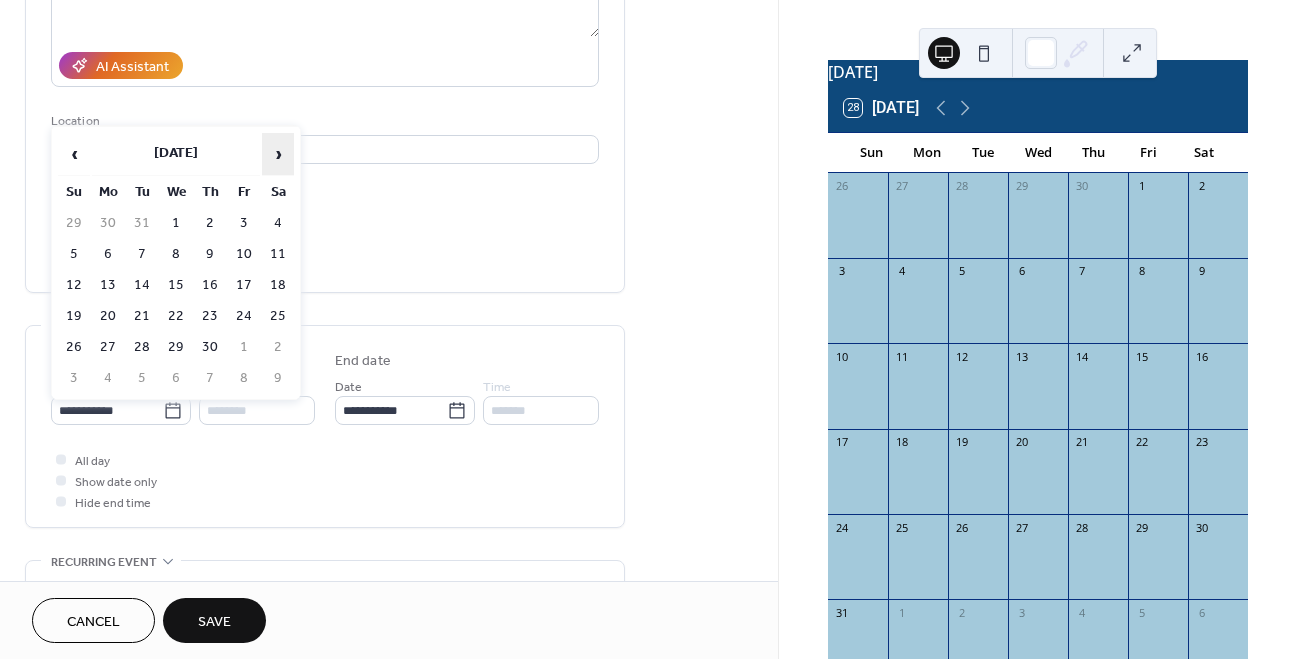 click on "›" at bounding box center [278, 154] 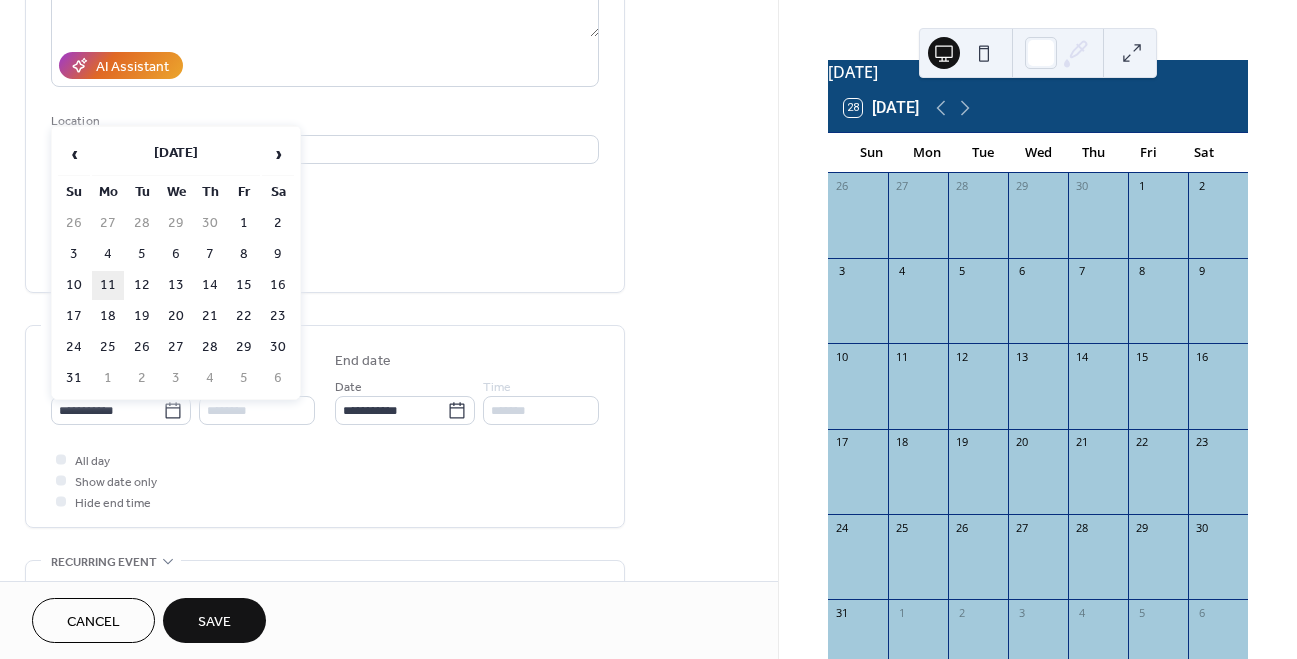 click on "11" at bounding box center (108, 285) 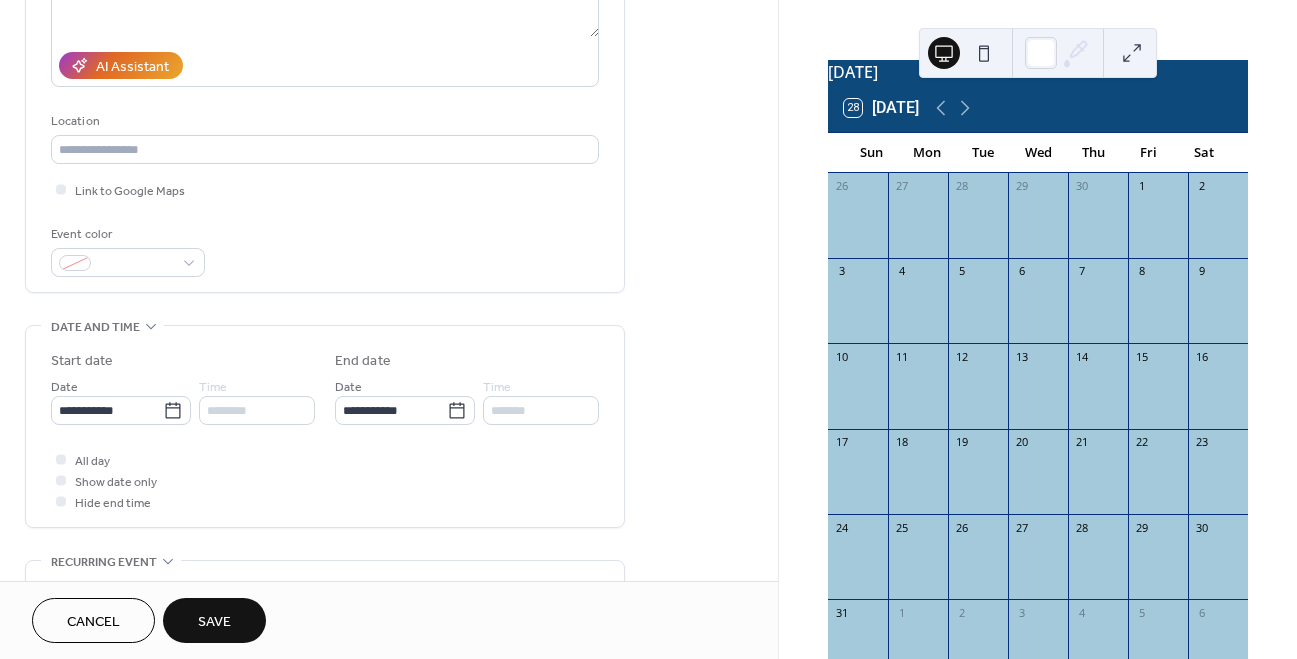 click on "Save" at bounding box center (214, 622) 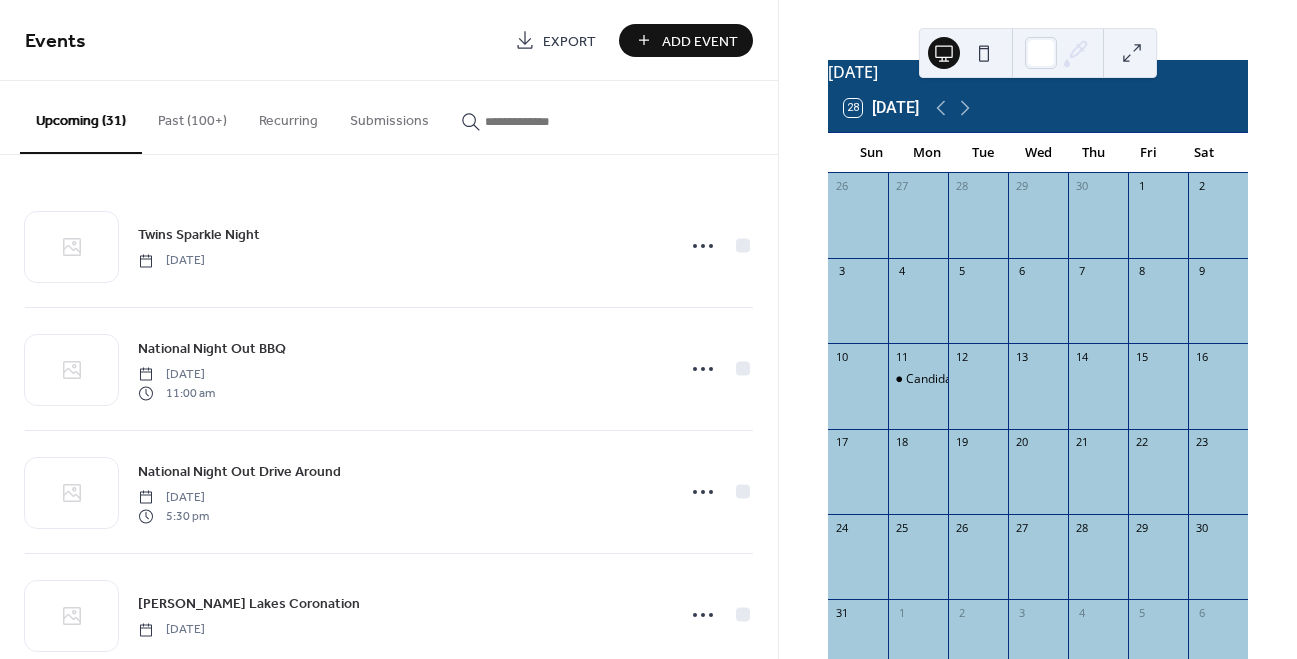 click on "Add Event" at bounding box center [700, 41] 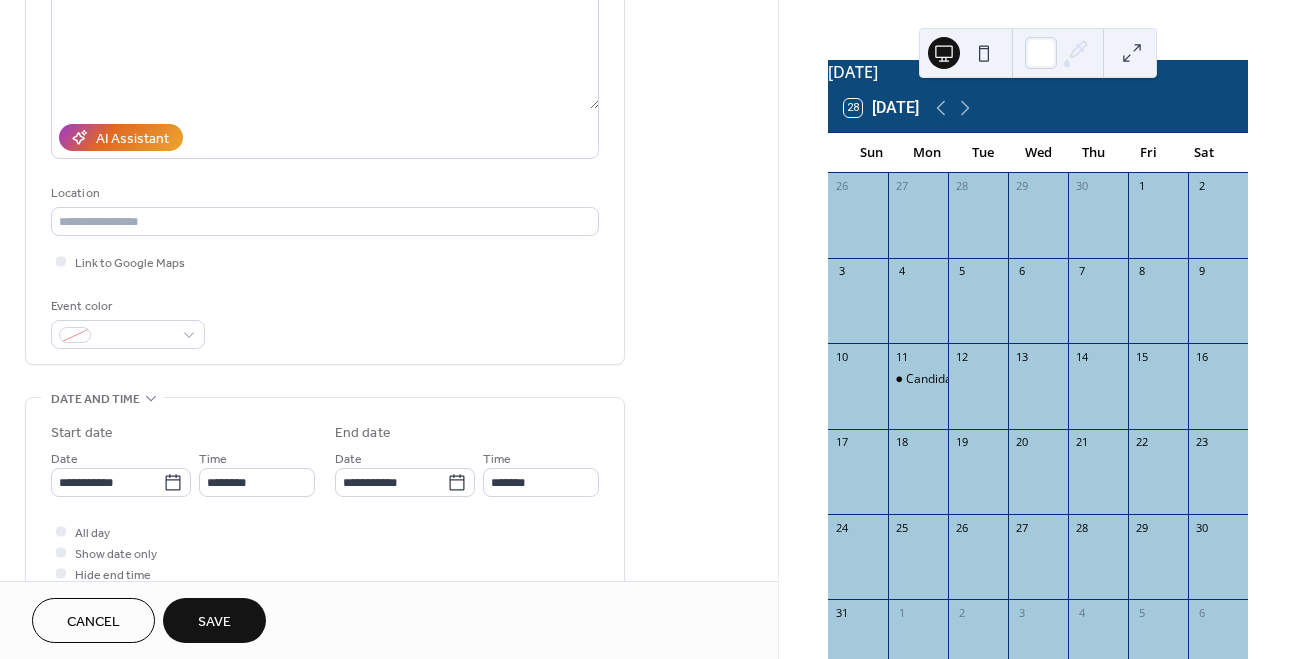 scroll, scrollTop: 270, scrollLeft: 0, axis: vertical 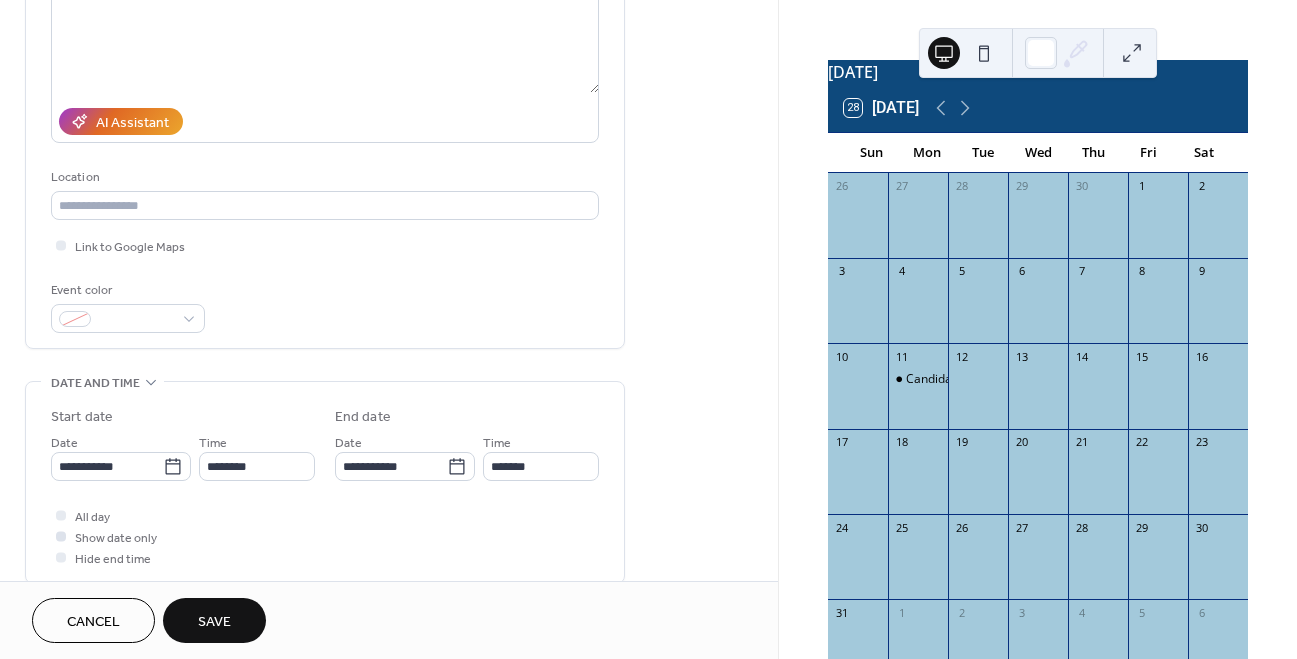 type on "**********" 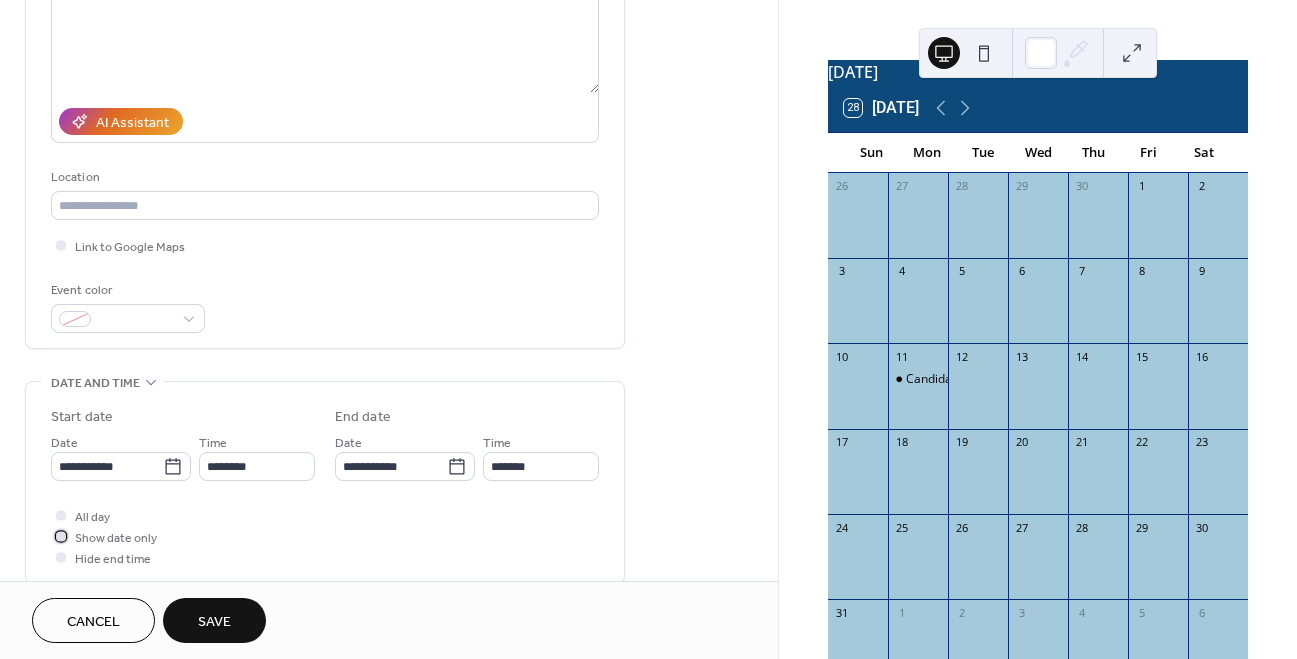 click on "Show date only" at bounding box center [116, 538] 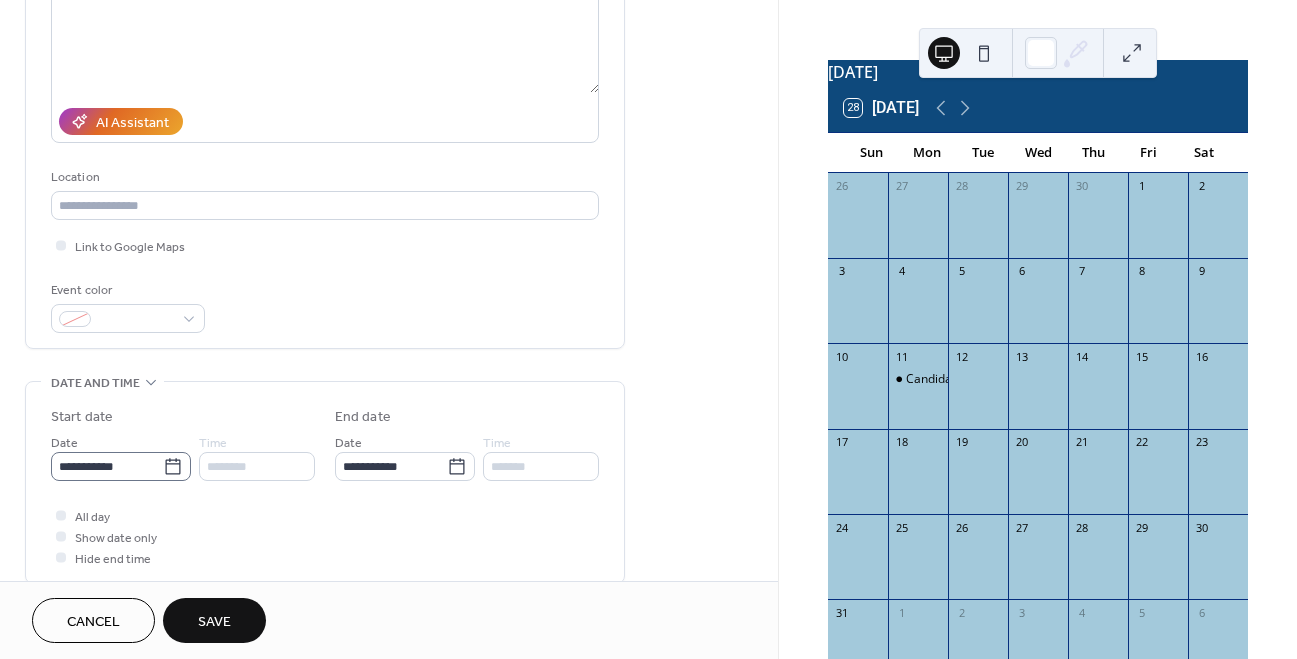click 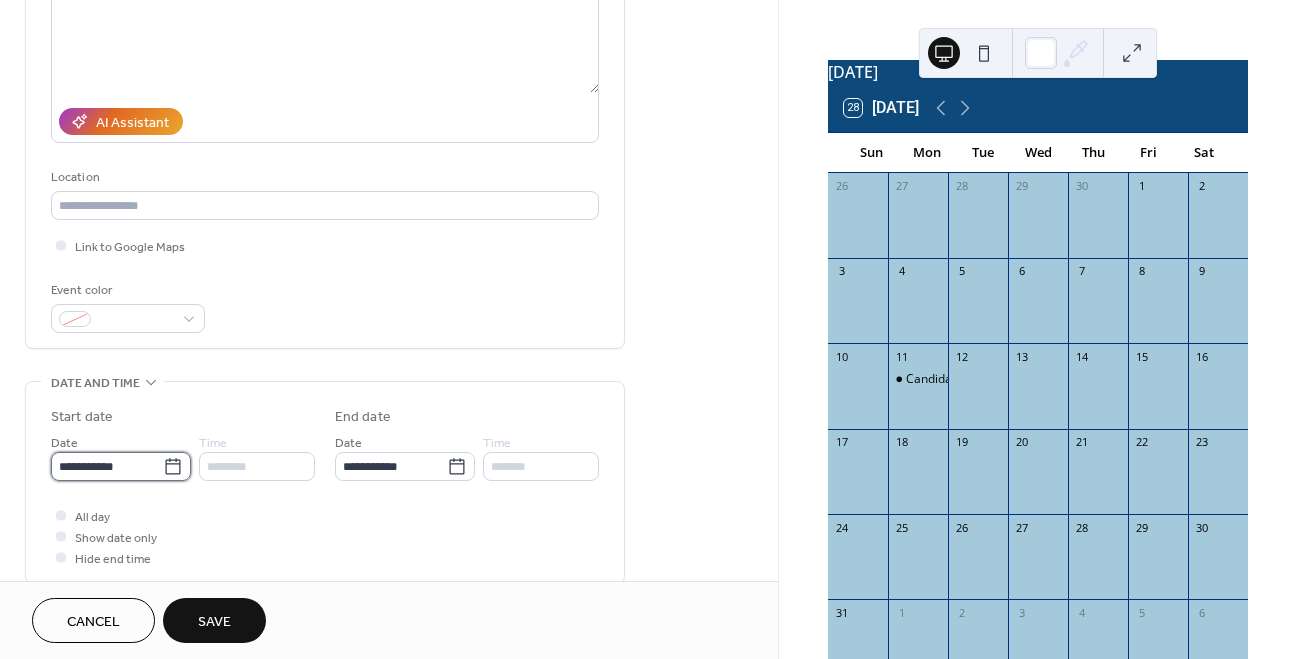 click on "**********" at bounding box center (107, 466) 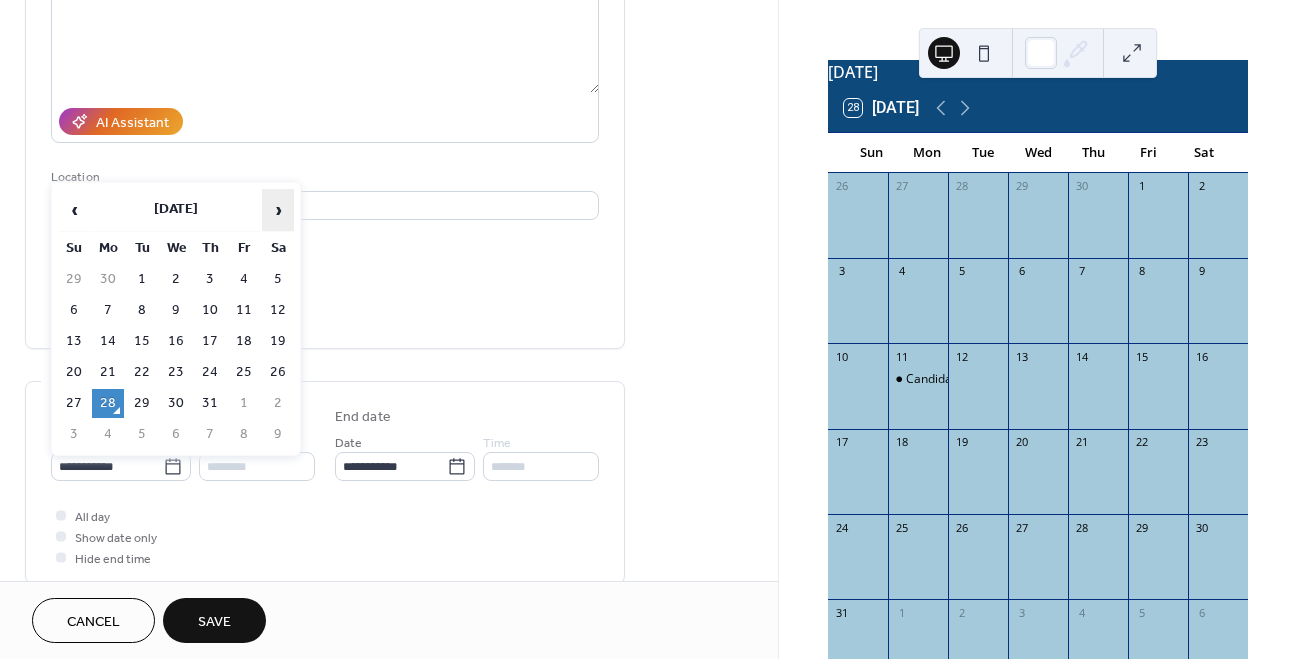 click on "›" at bounding box center [278, 210] 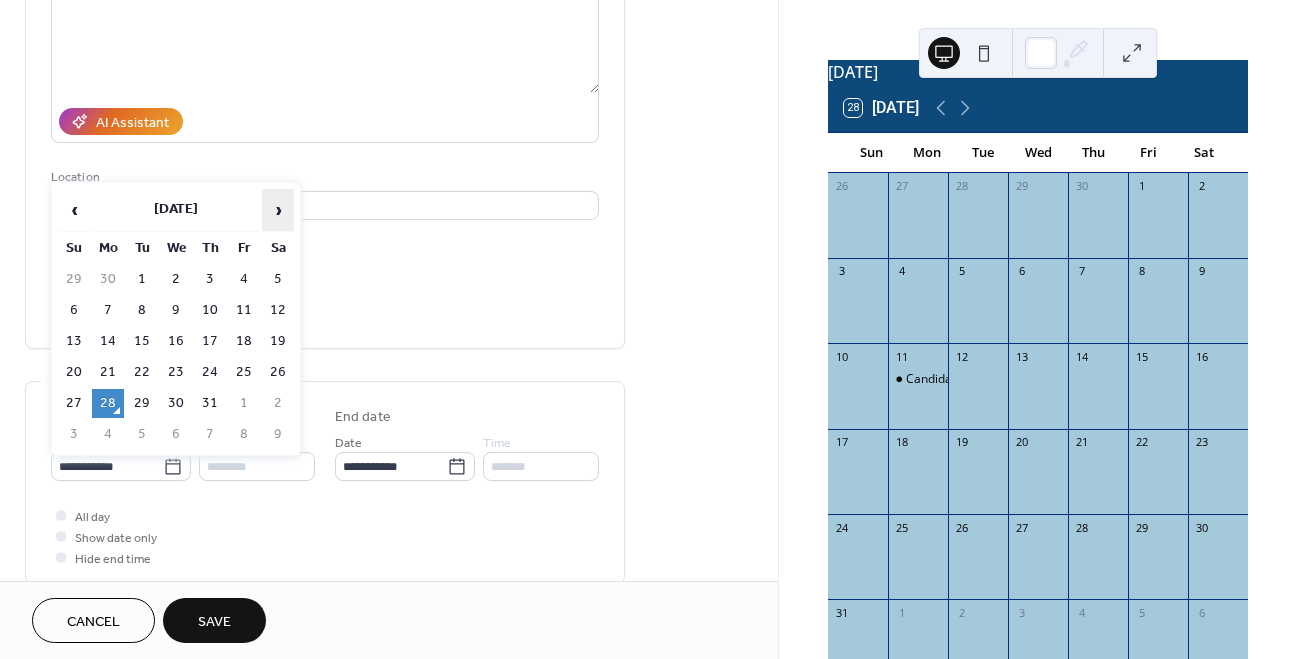 click on "›" at bounding box center (278, 210) 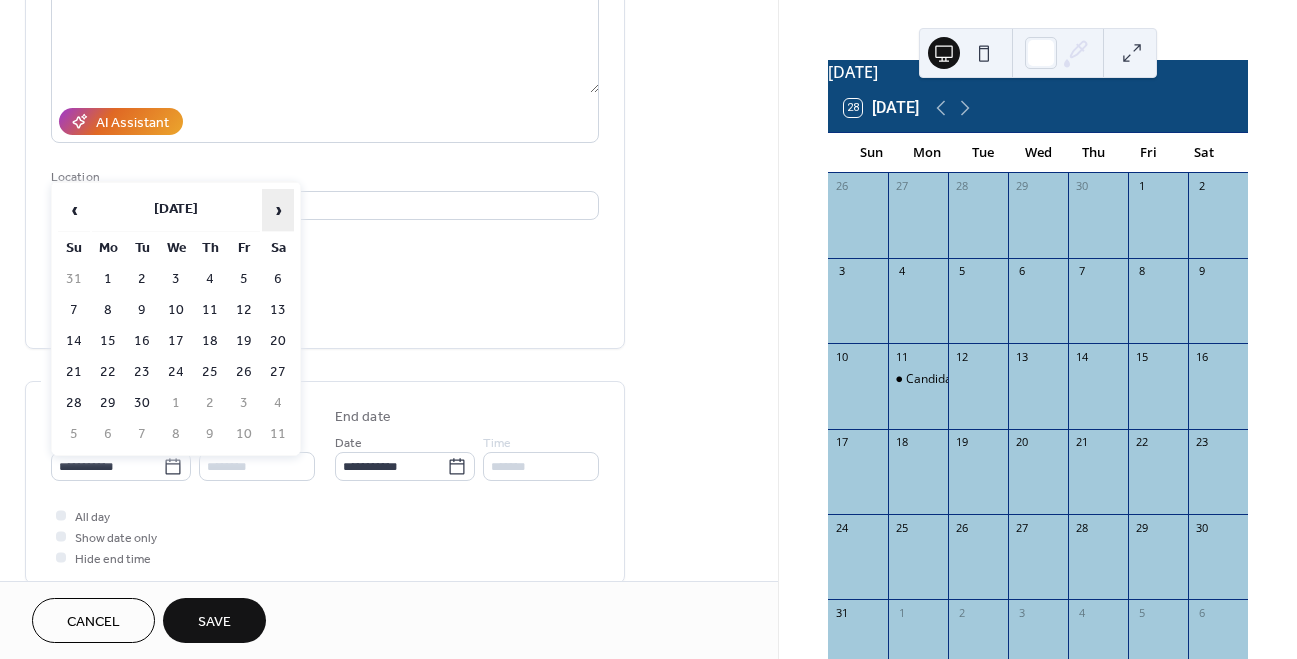 click on "›" at bounding box center (278, 210) 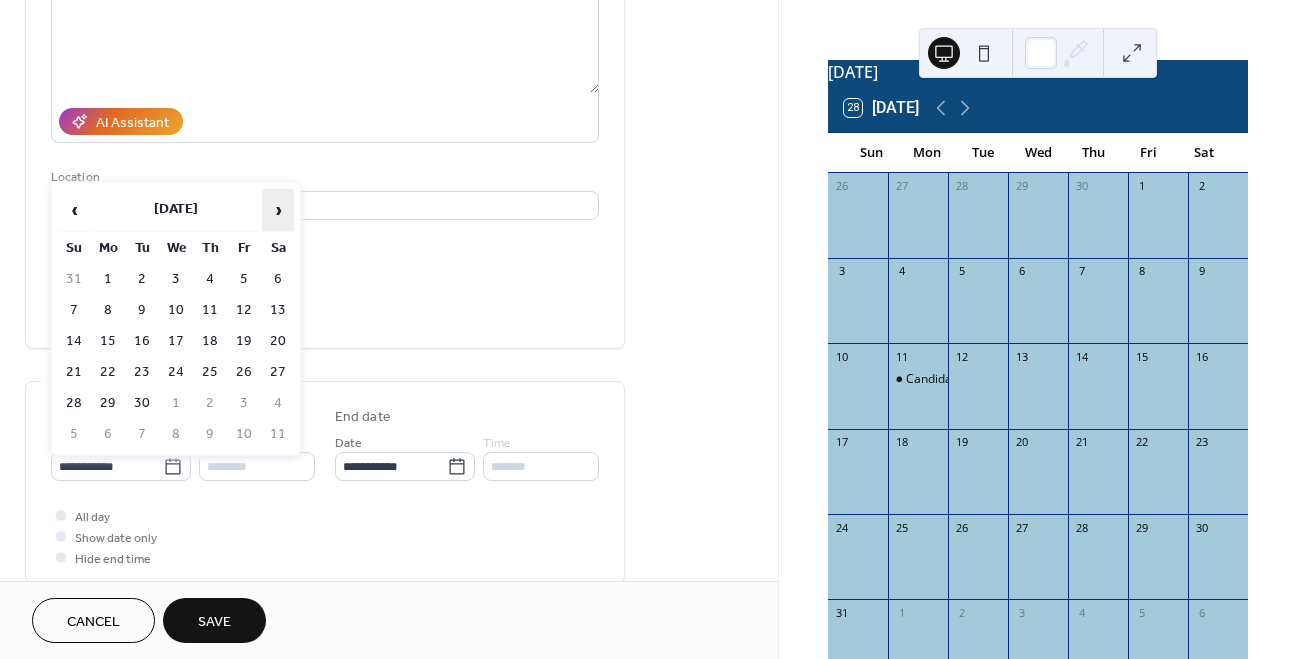 click on "›" at bounding box center [278, 210] 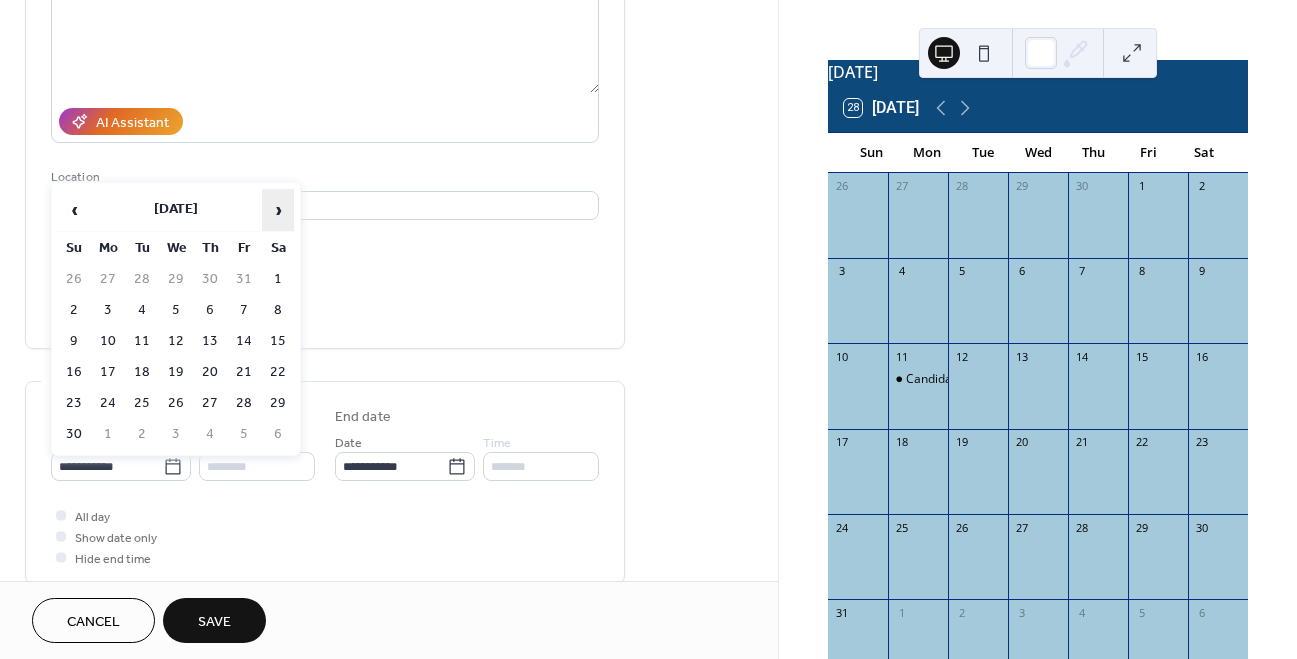 click on "›" at bounding box center [278, 210] 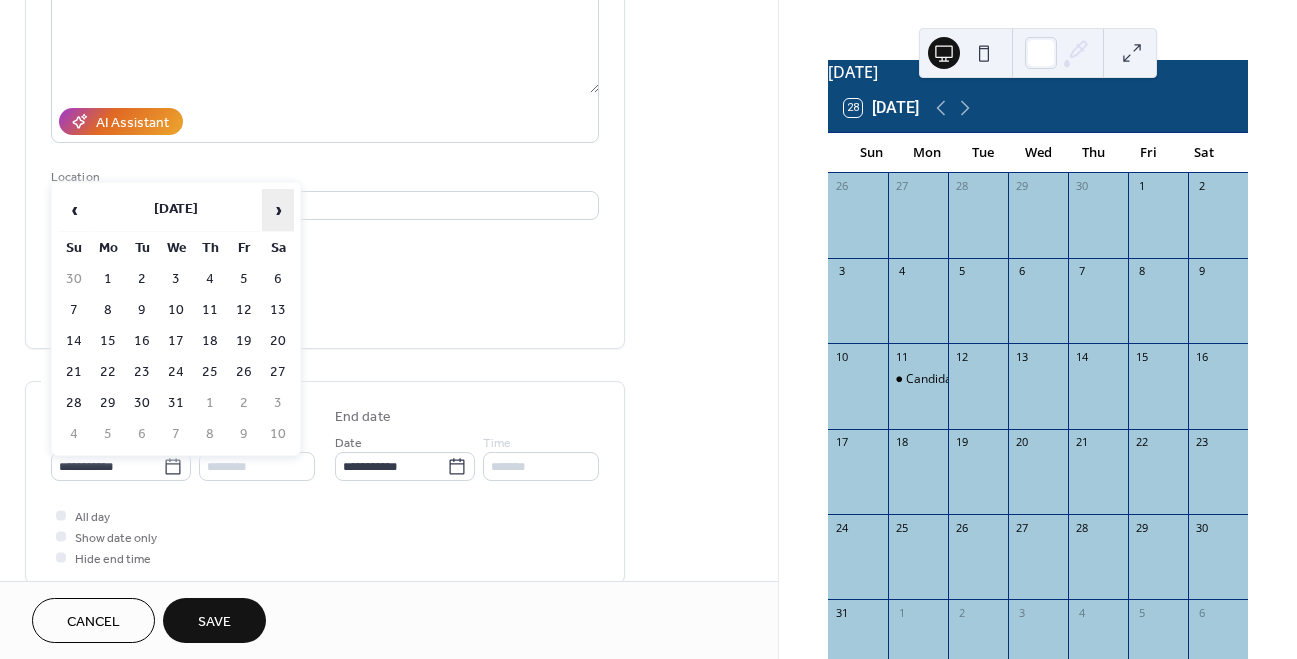 click on "›" at bounding box center [278, 210] 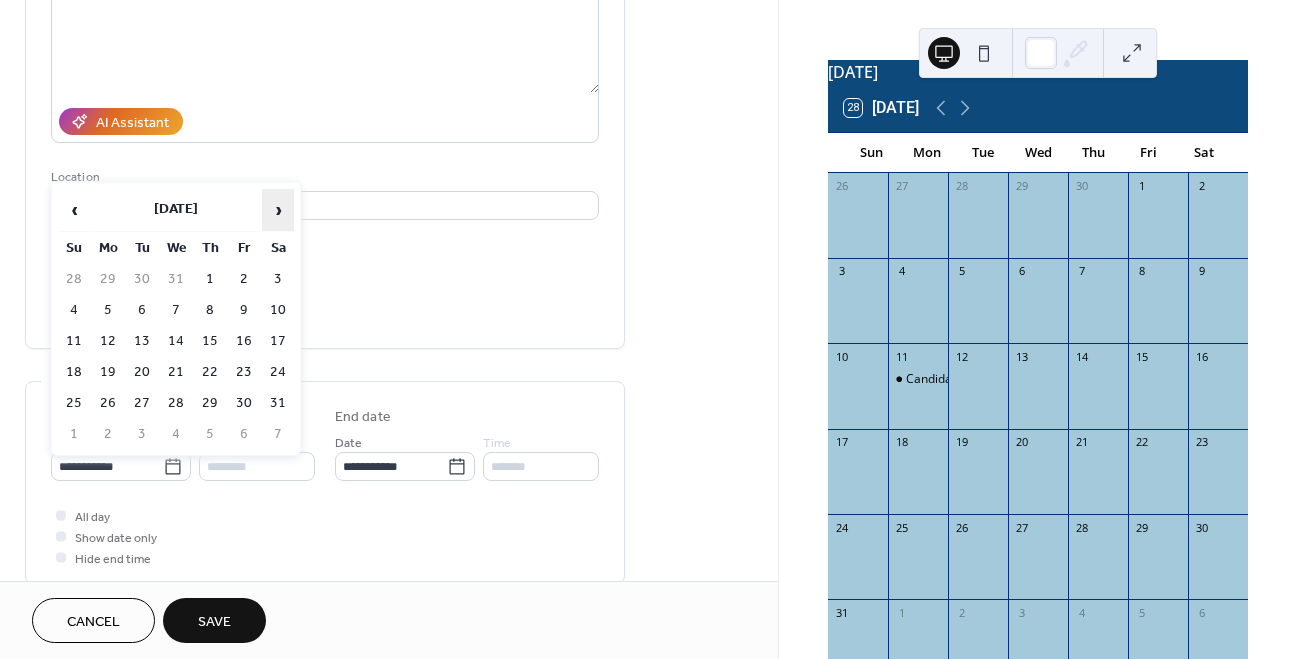 click on "›" at bounding box center (278, 210) 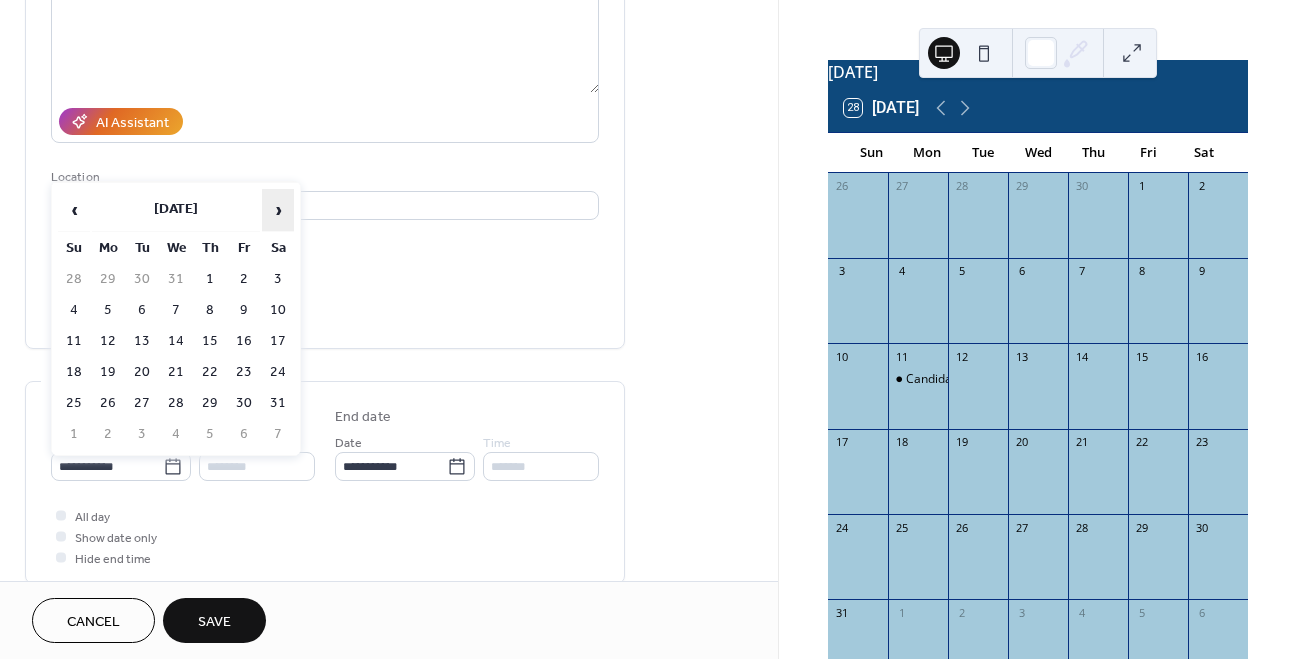 click on "›" at bounding box center [278, 210] 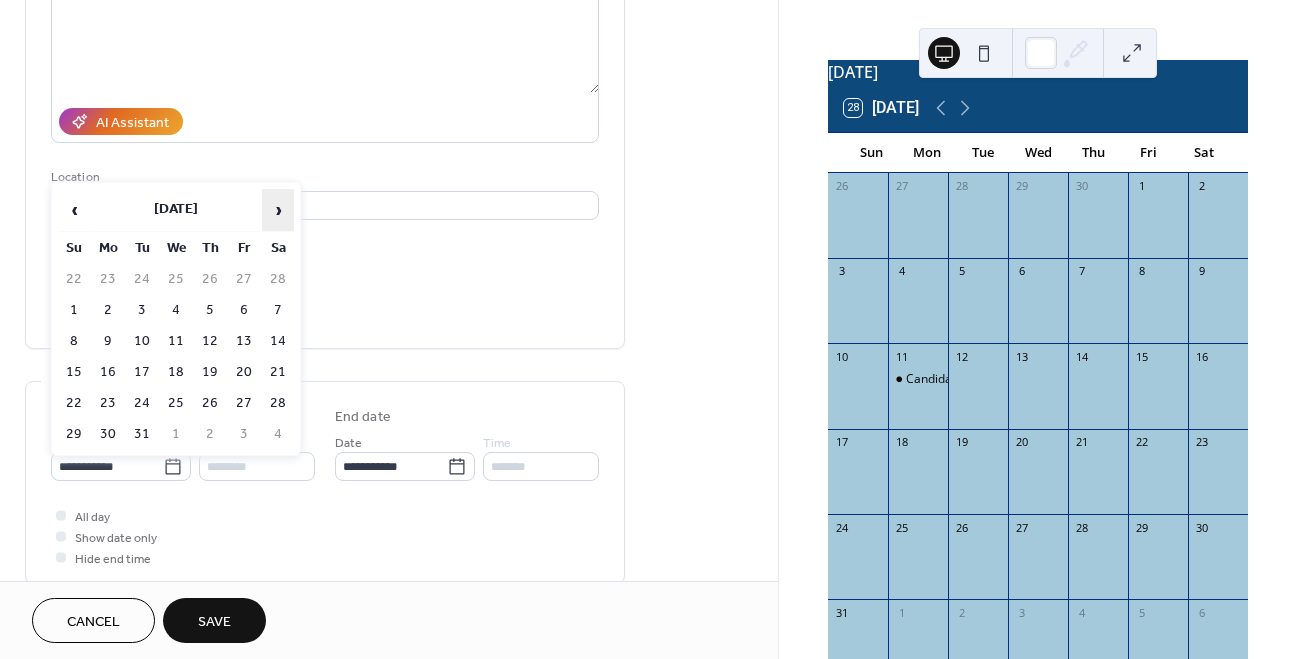 click on "›" at bounding box center (278, 210) 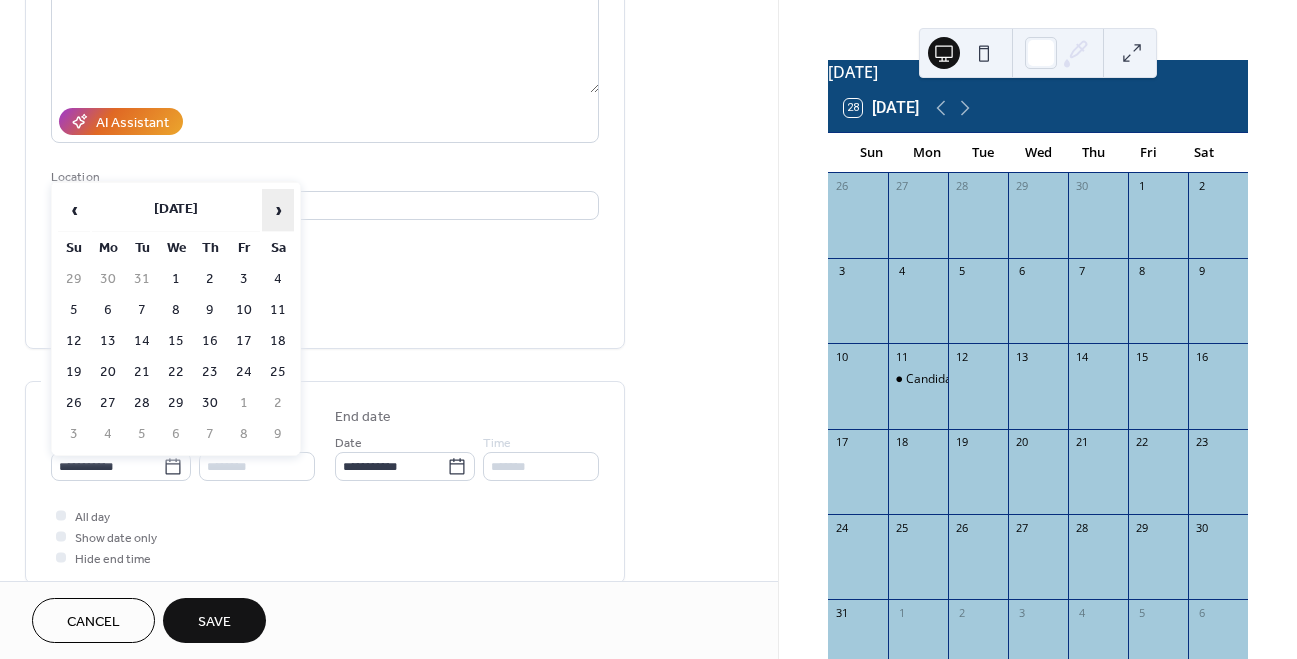 click on "›" at bounding box center (278, 210) 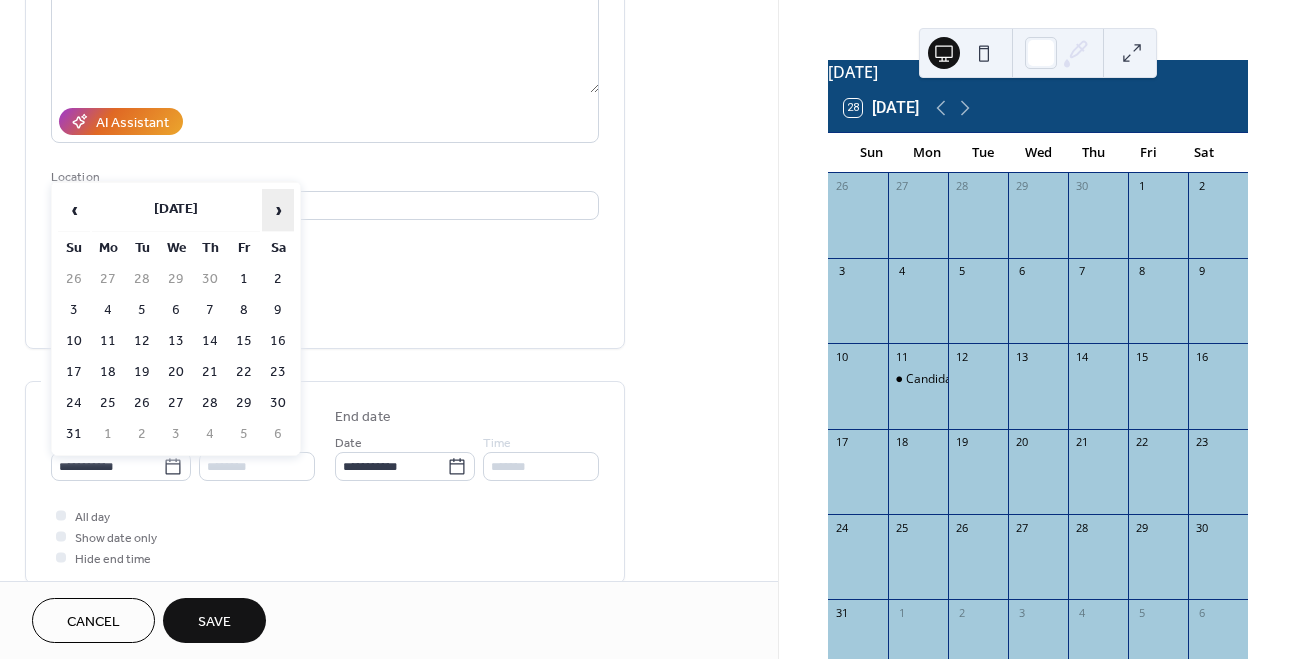 click on "›" at bounding box center (278, 210) 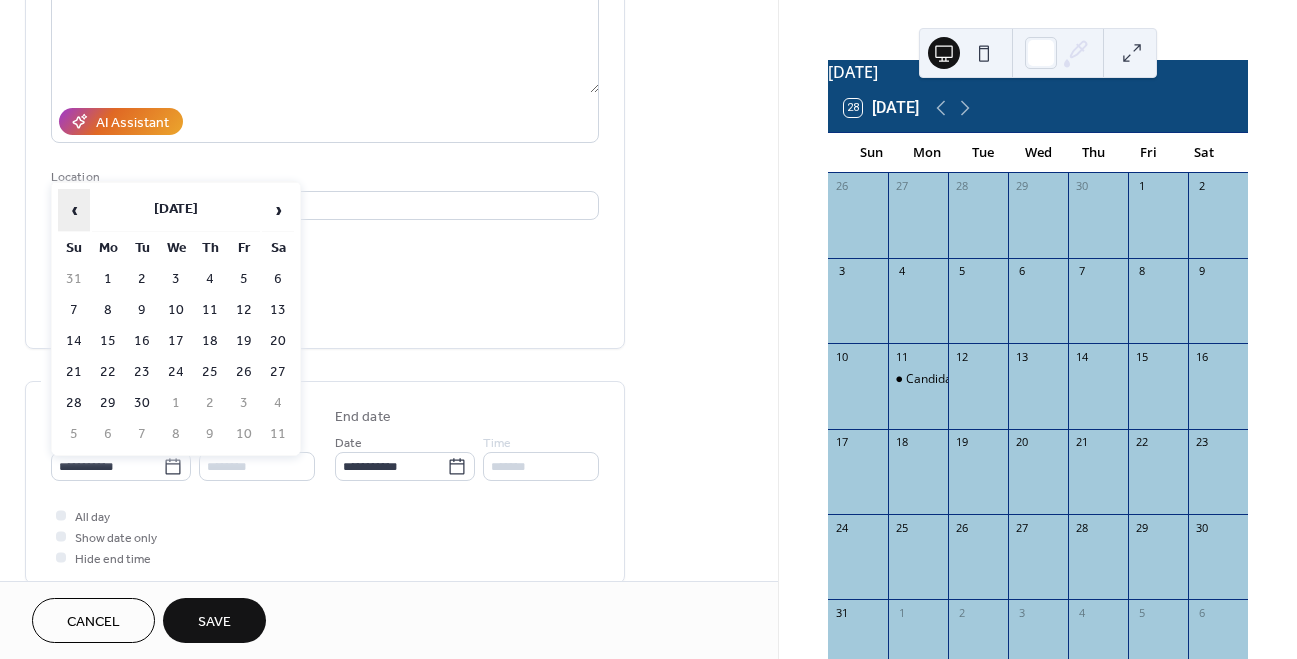 click on "‹" at bounding box center [74, 210] 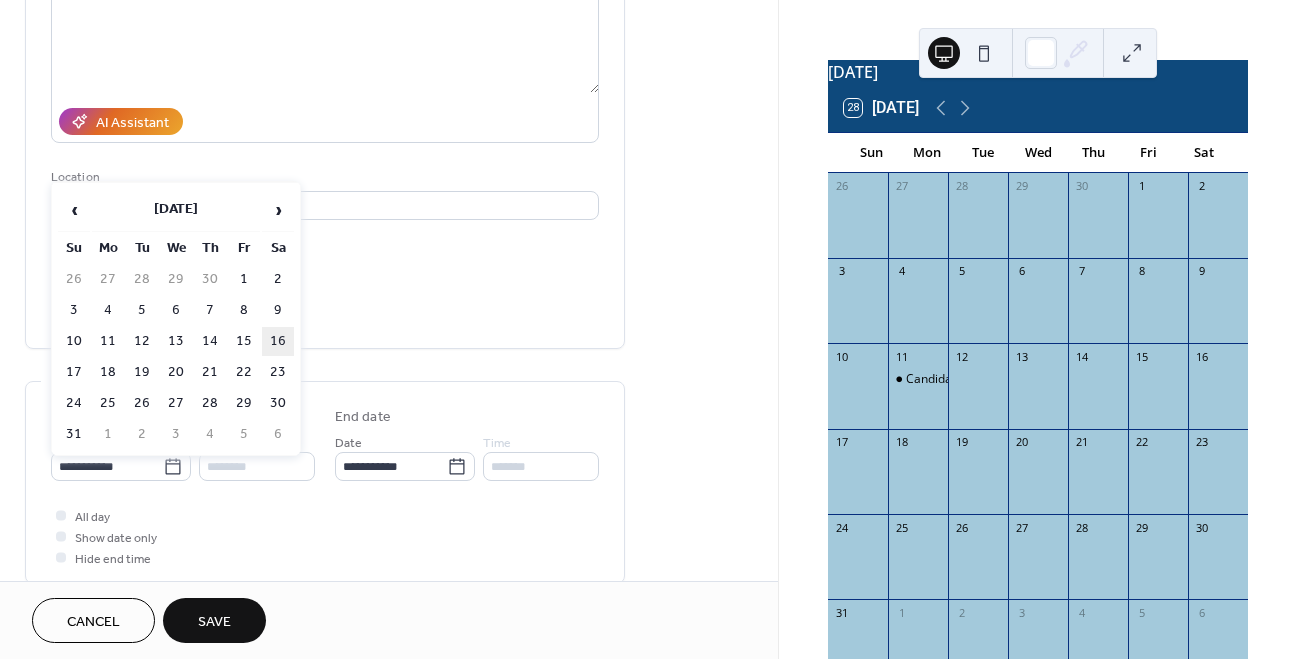 click on "16" at bounding box center (278, 341) 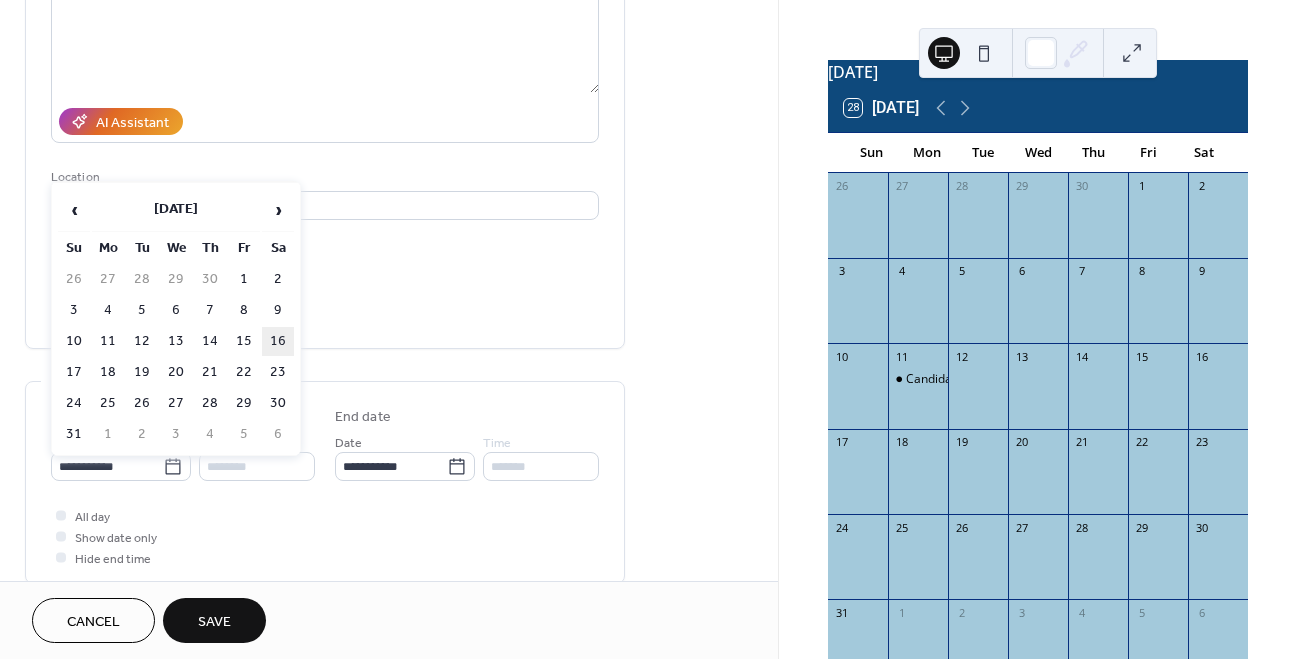 type on "**********" 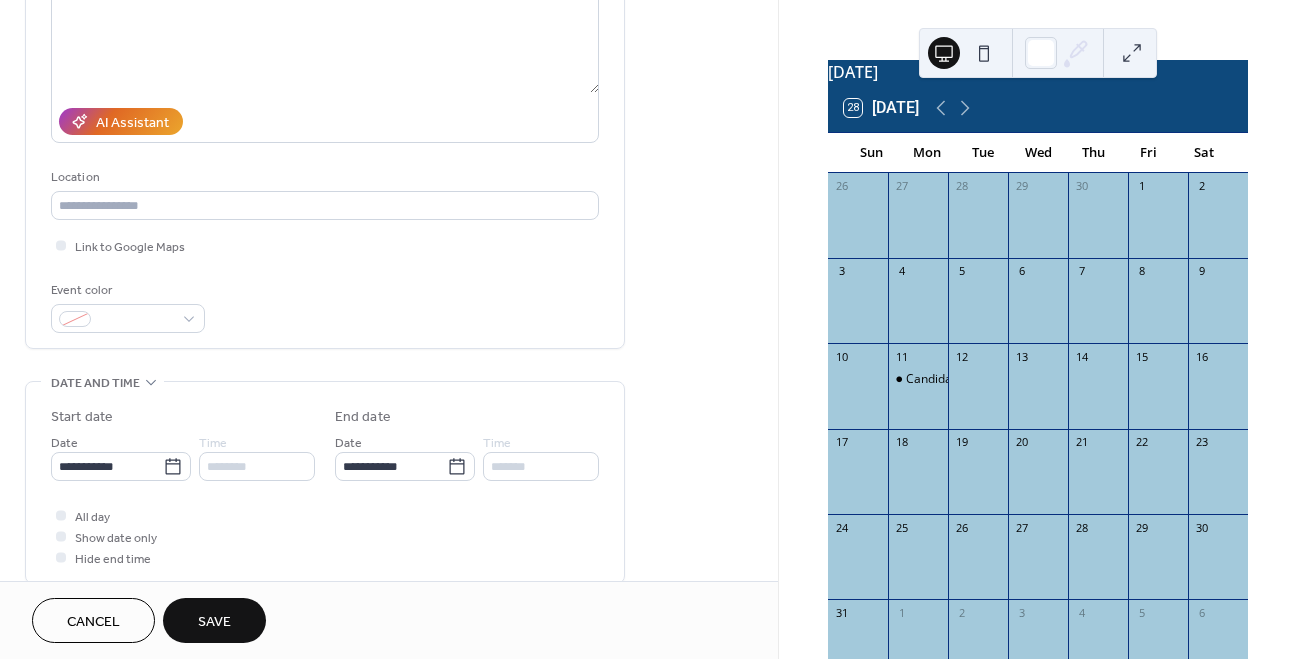 click on "Save" at bounding box center [214, 622] 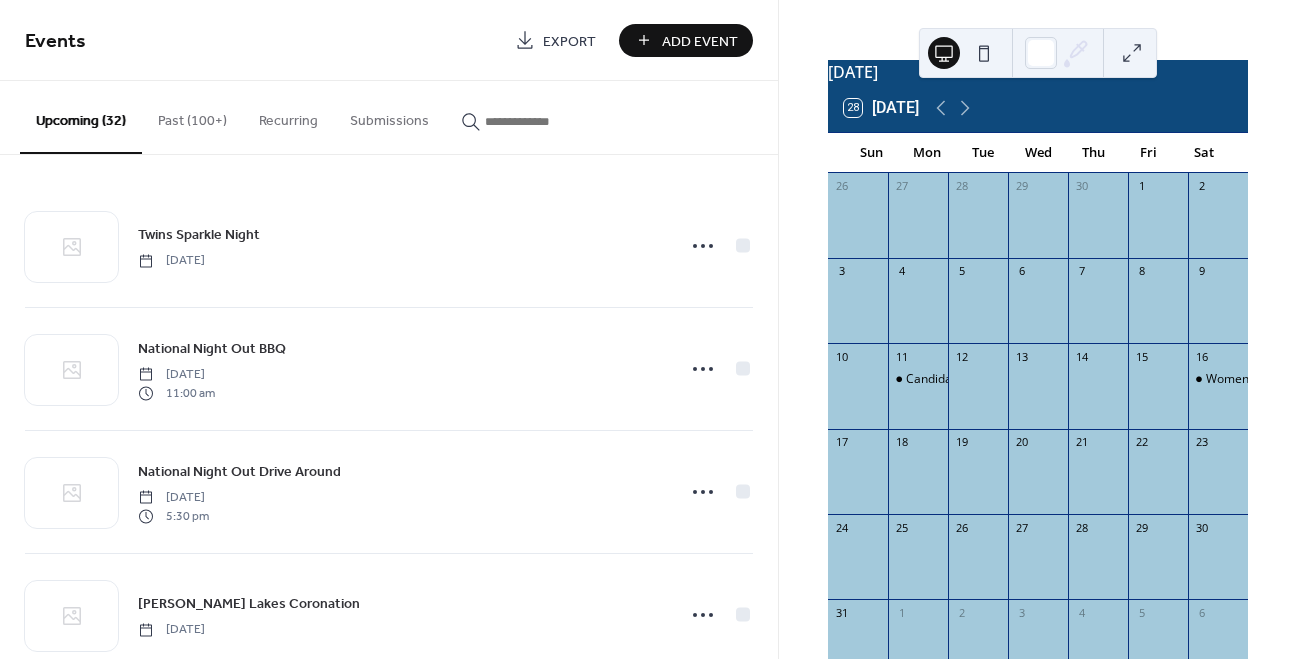 click on "Add Event" at bounding box center [686, 40] 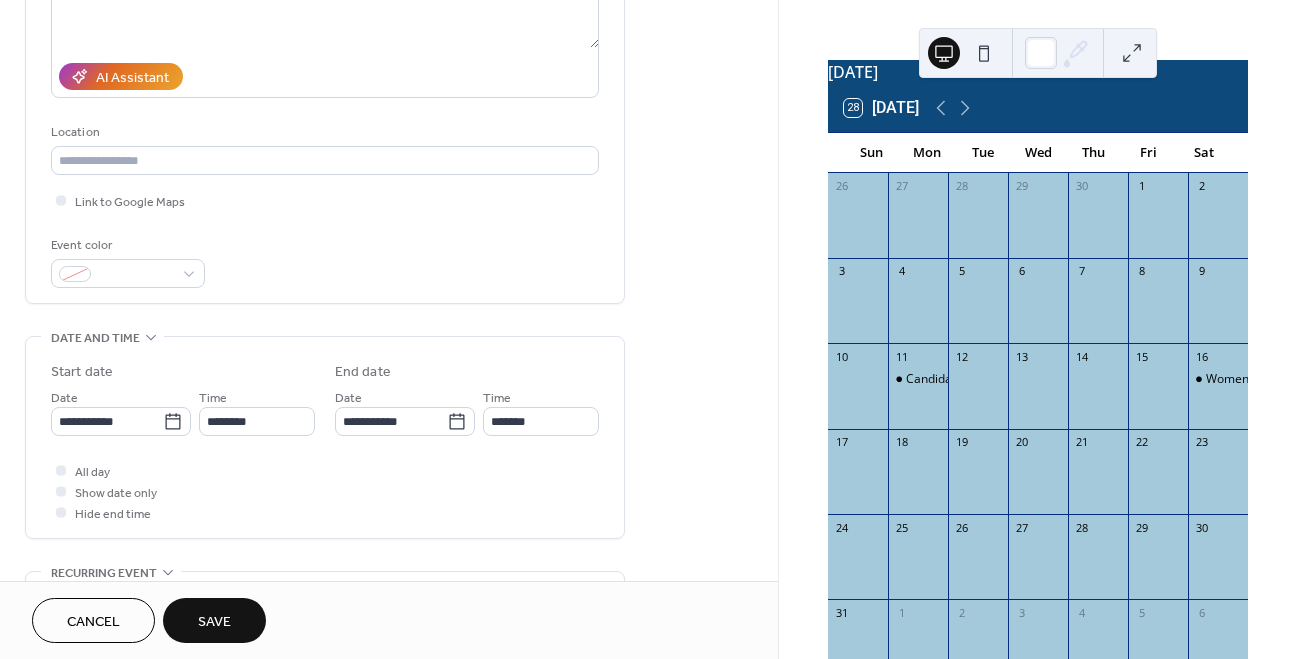 scroll, scrollTop: 317, scrollLeft: 0, axis: vertical 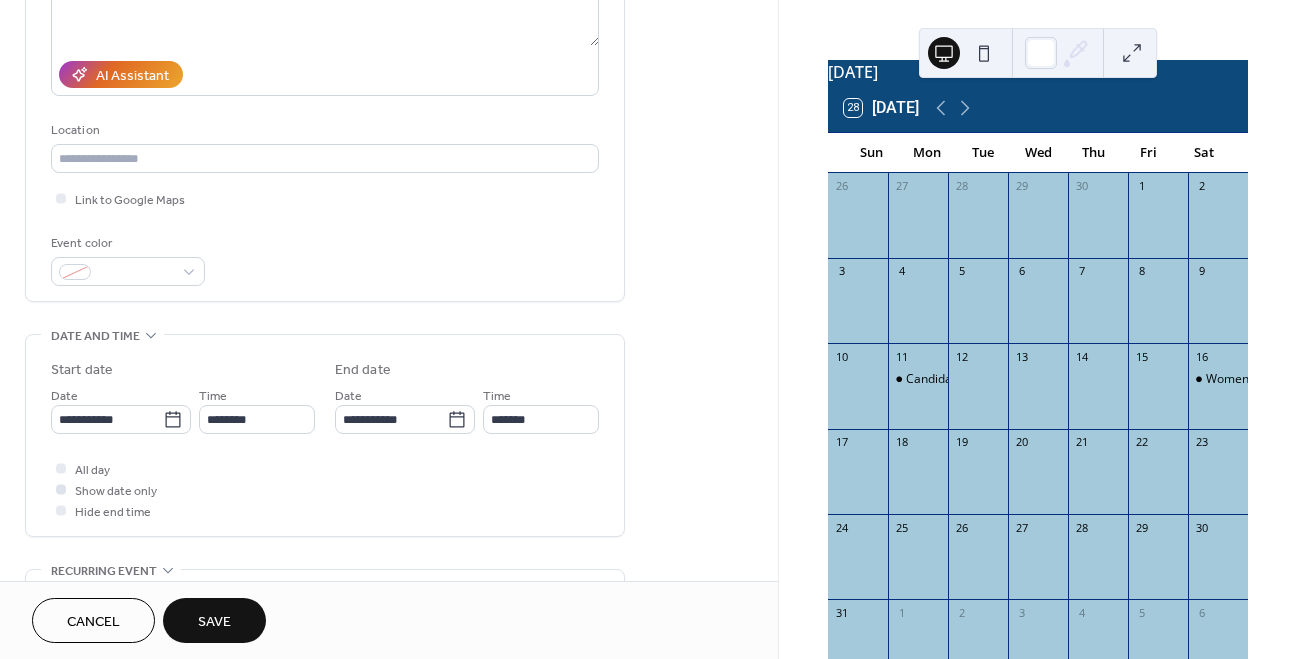 type on "**********" 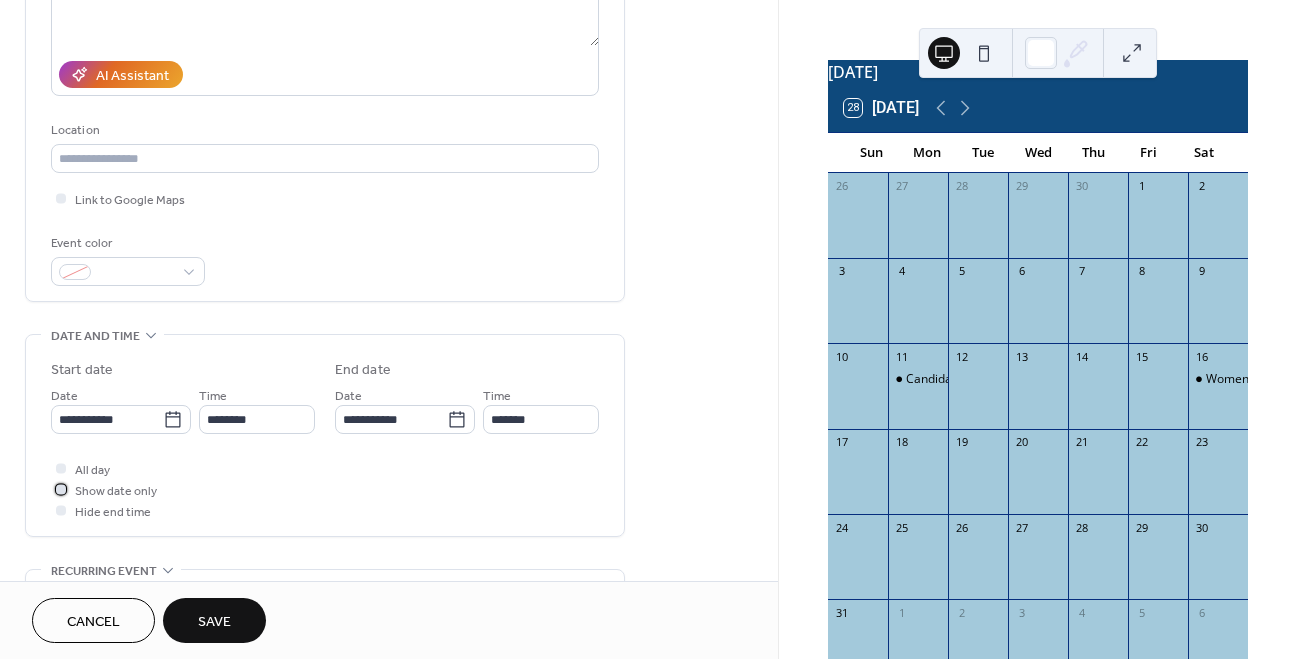click on "Show date only" at bounding box center (116, 491) 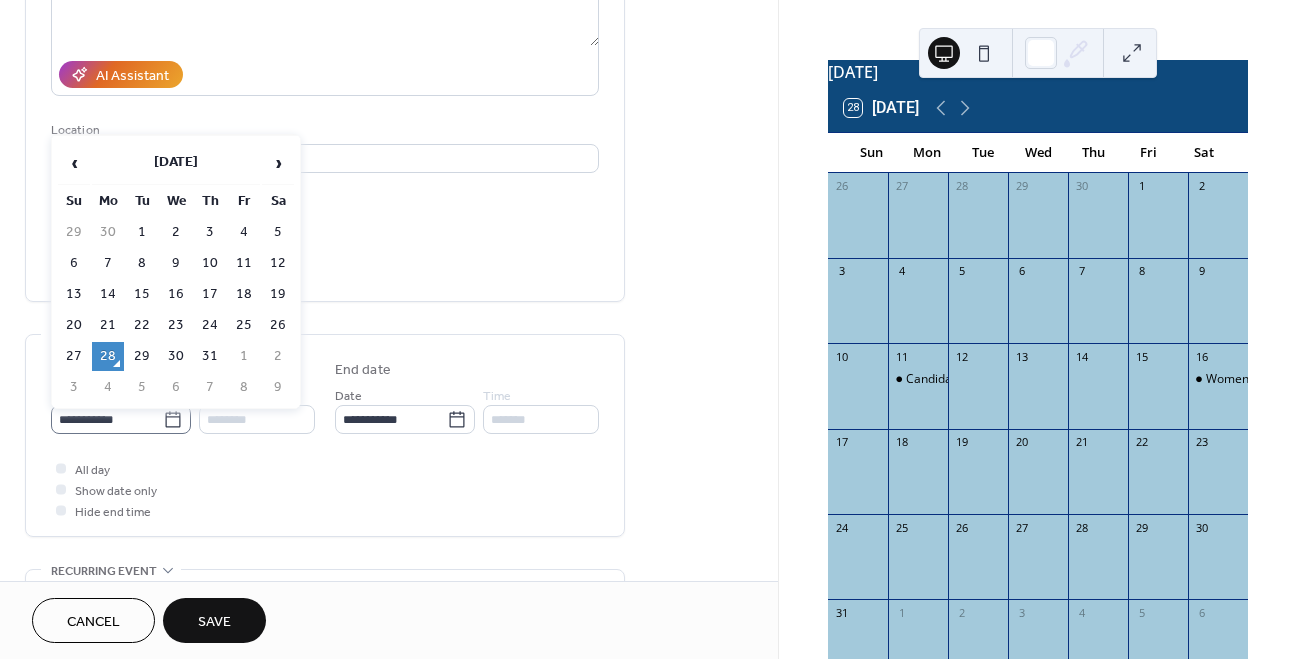 click 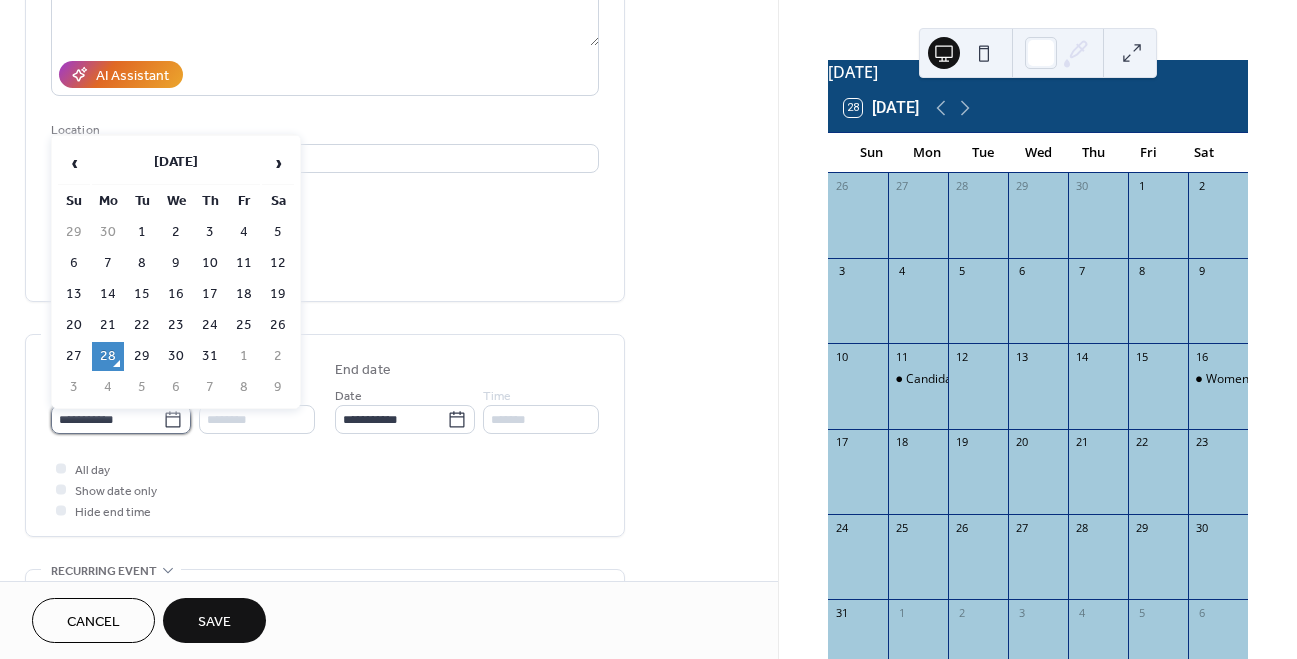 click on "**********" at bounding box center [107, 419] 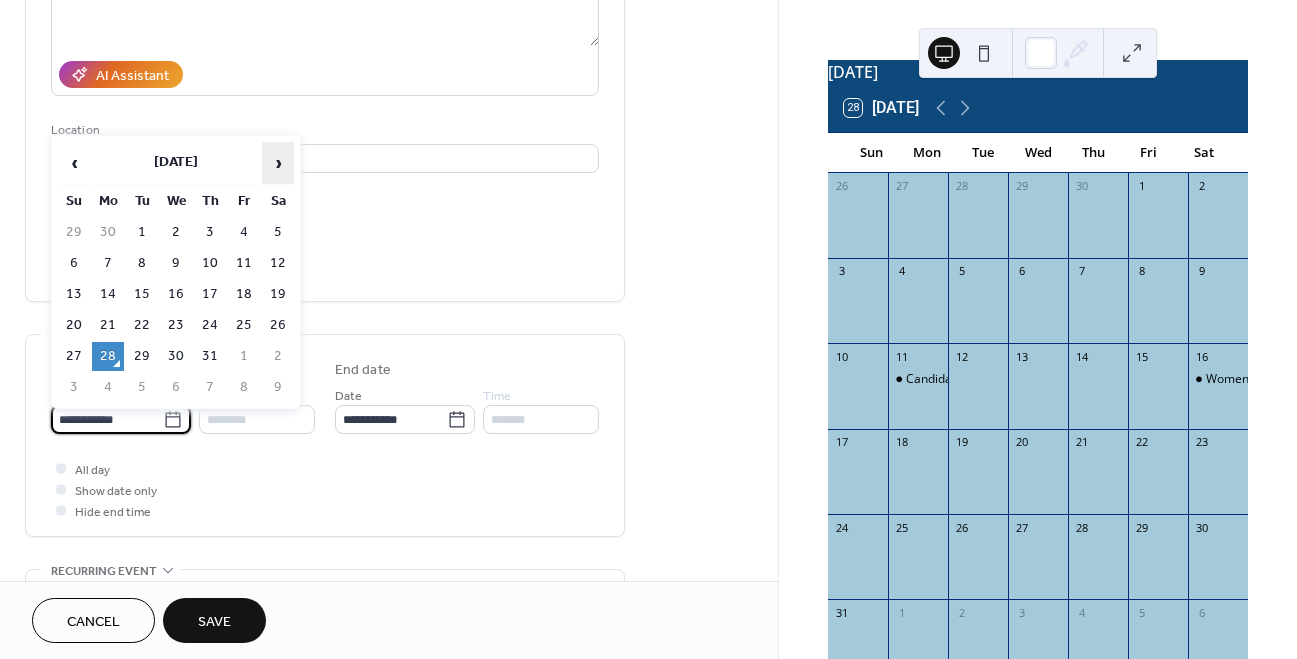 click on "›" at bounding box center [278, 163] 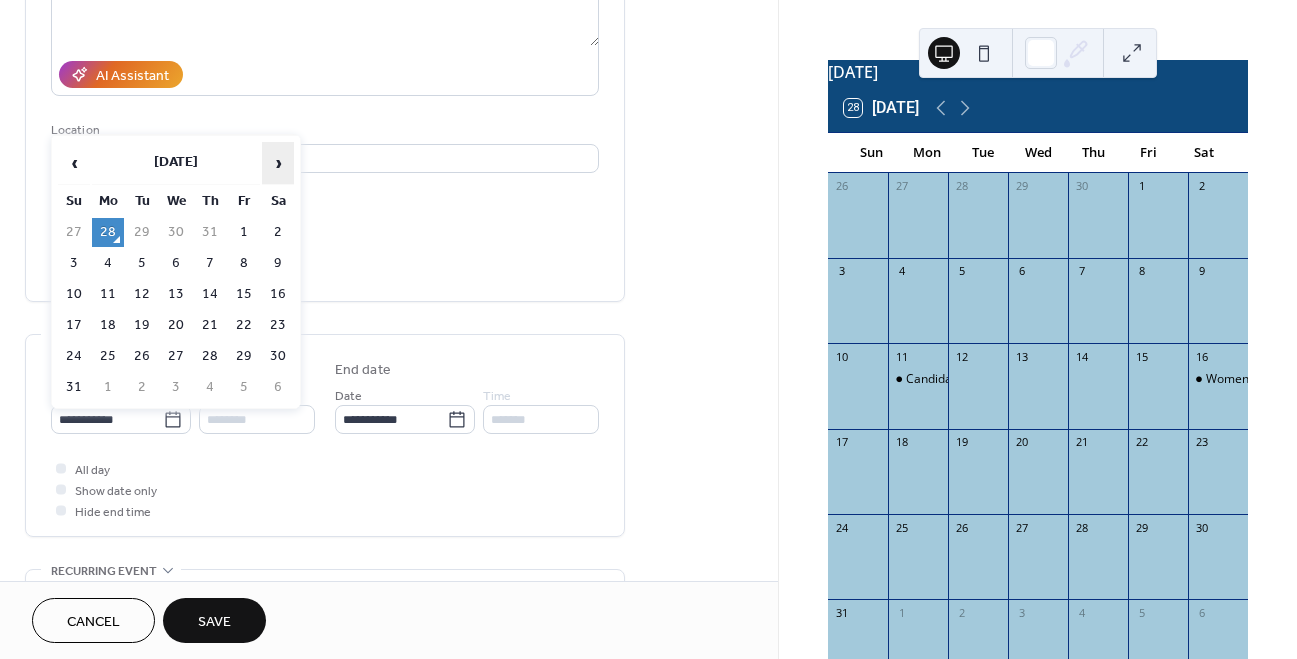 click on "›" at bounding box center [278, 163] 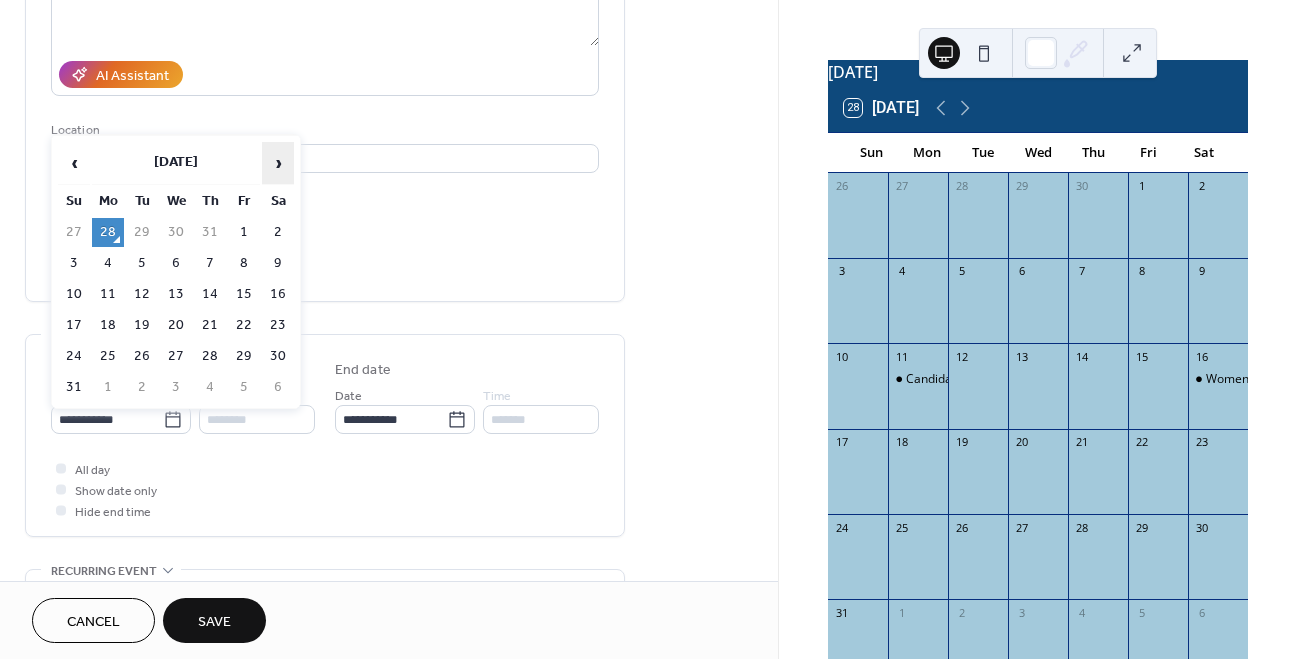 click on "›" at bounding box center (278, 163) 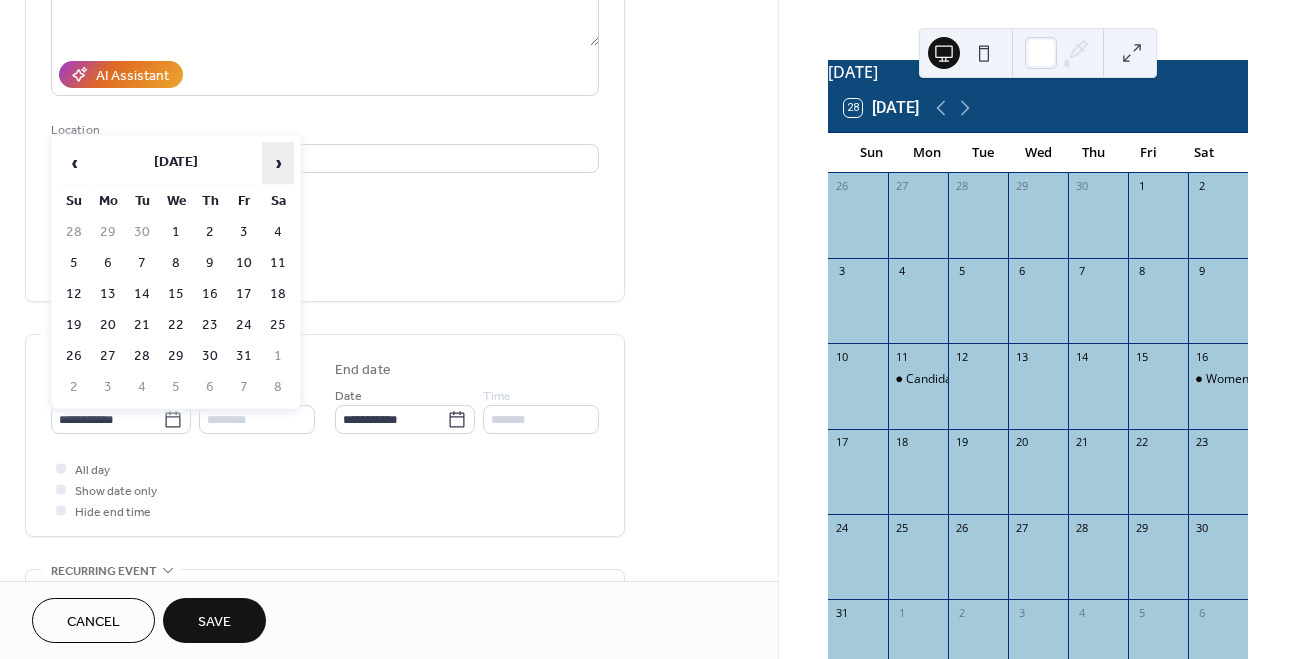 click on "›" at bounding box center (278, 163) 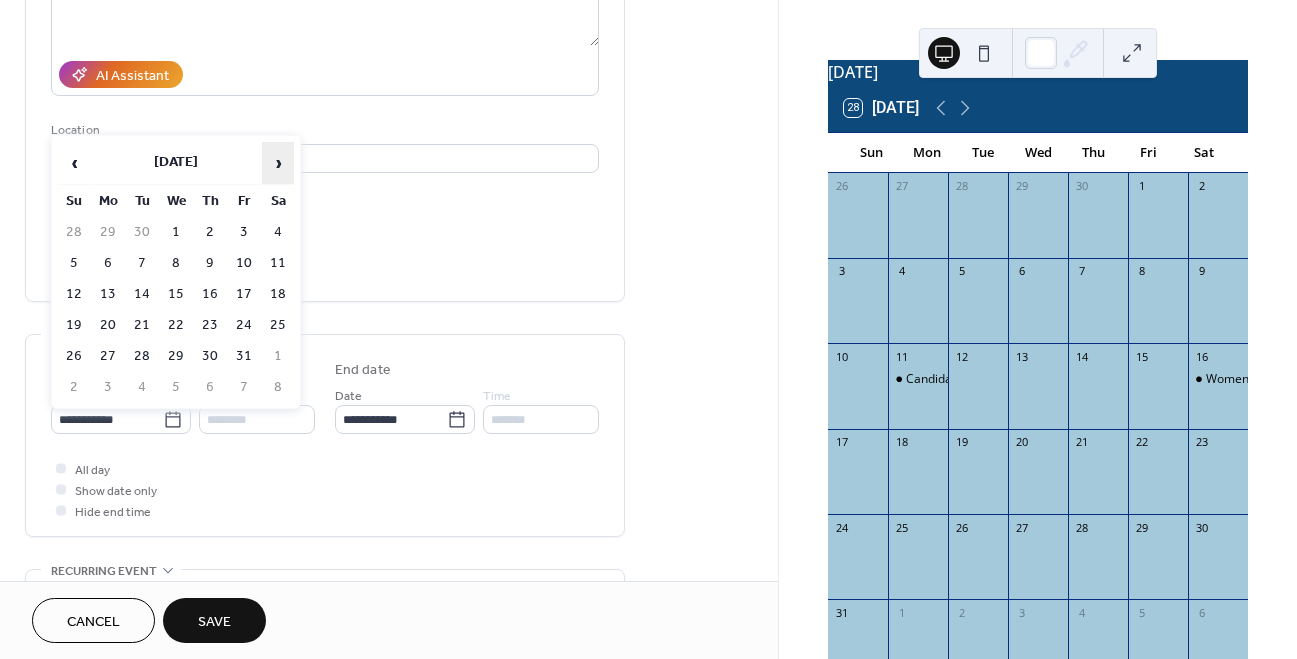 click on "›" at bounding box center [278, 163] 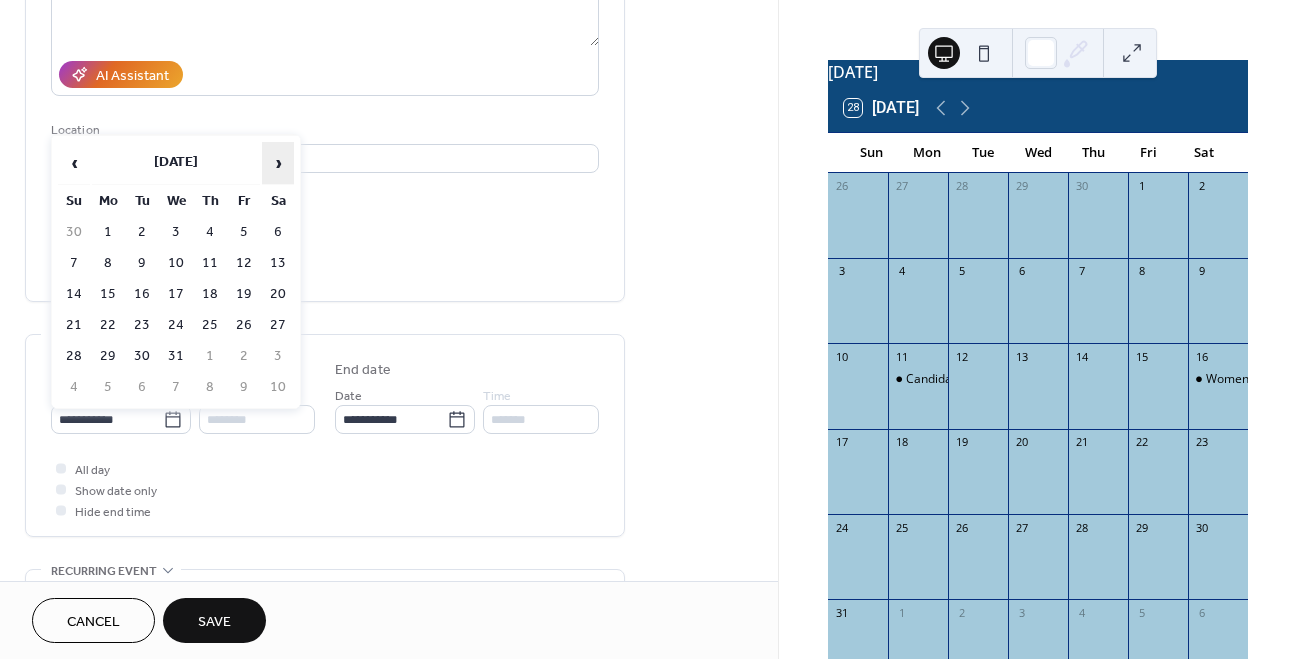 click on "›" at bounding box center [278, 163] 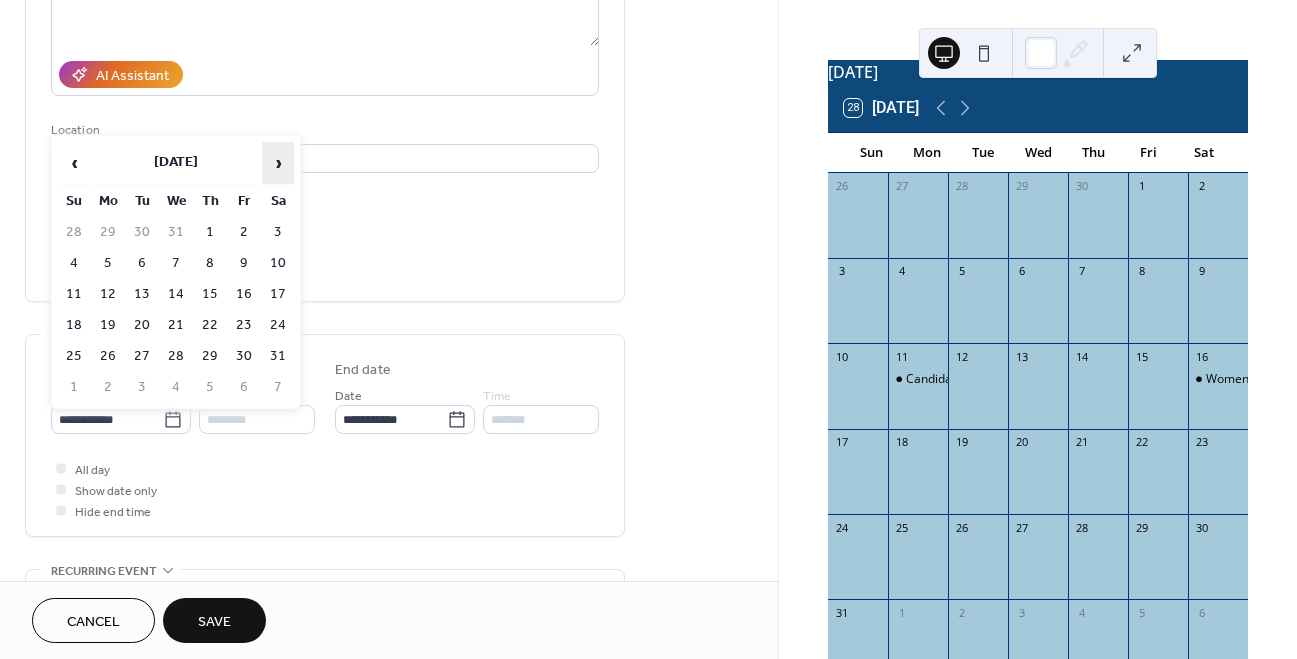 click on "›" at bounding box center (278, 163) 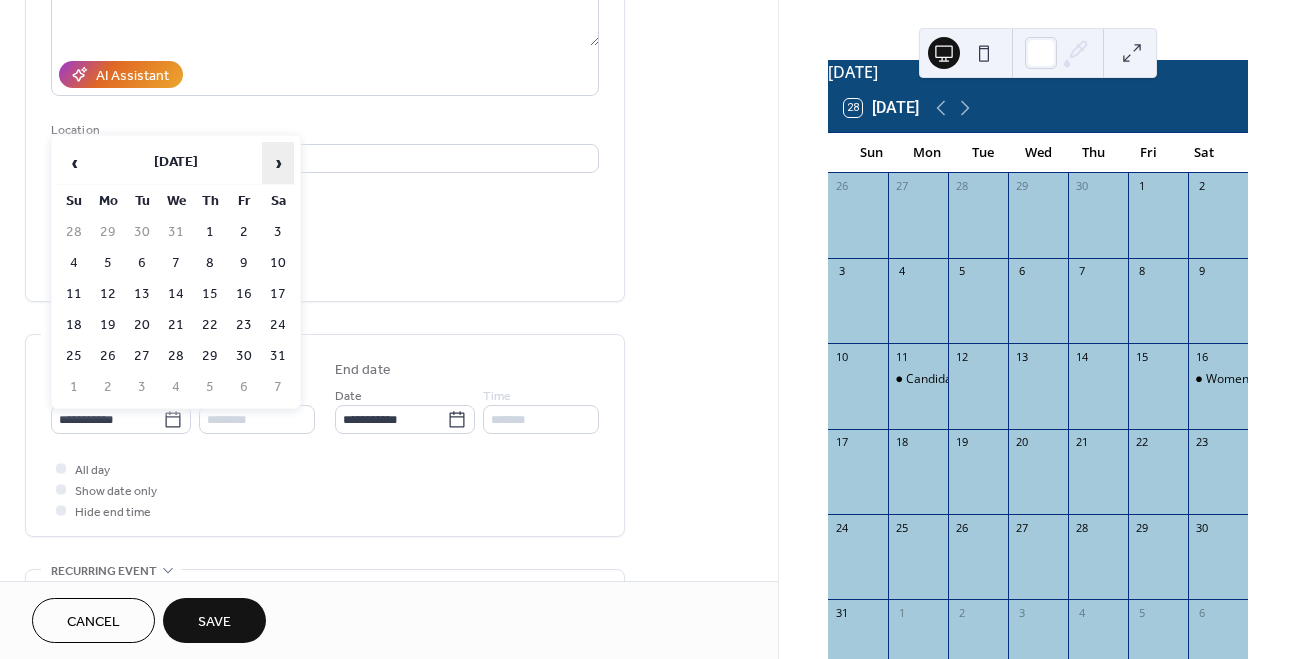 click on "›" at bounding box center [278, 163] 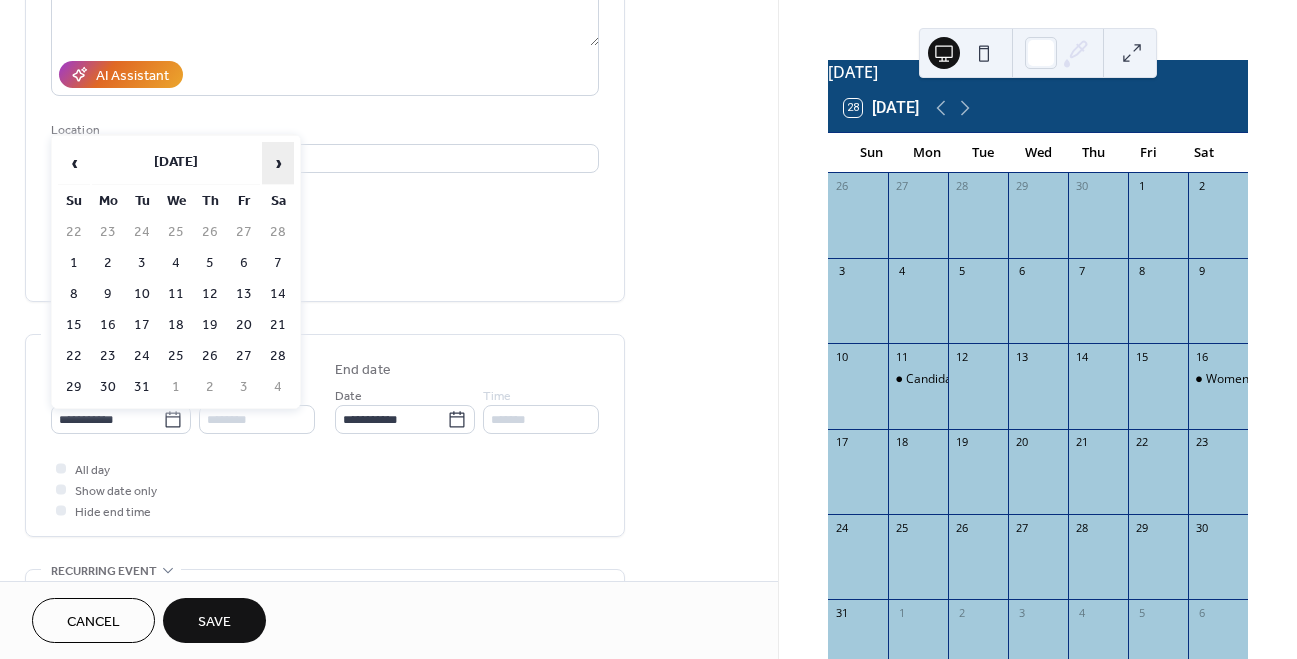 click on "›" at bounding box center (278, 163) 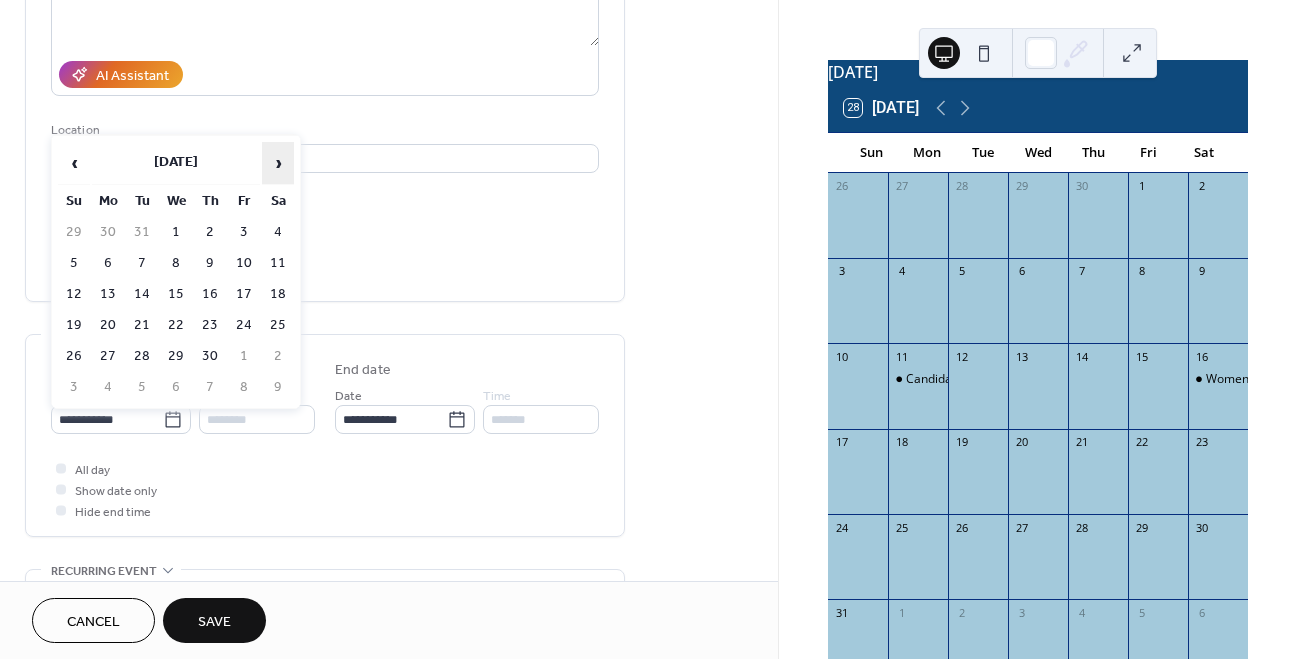 click on "›" at bounding box center (278, 163) 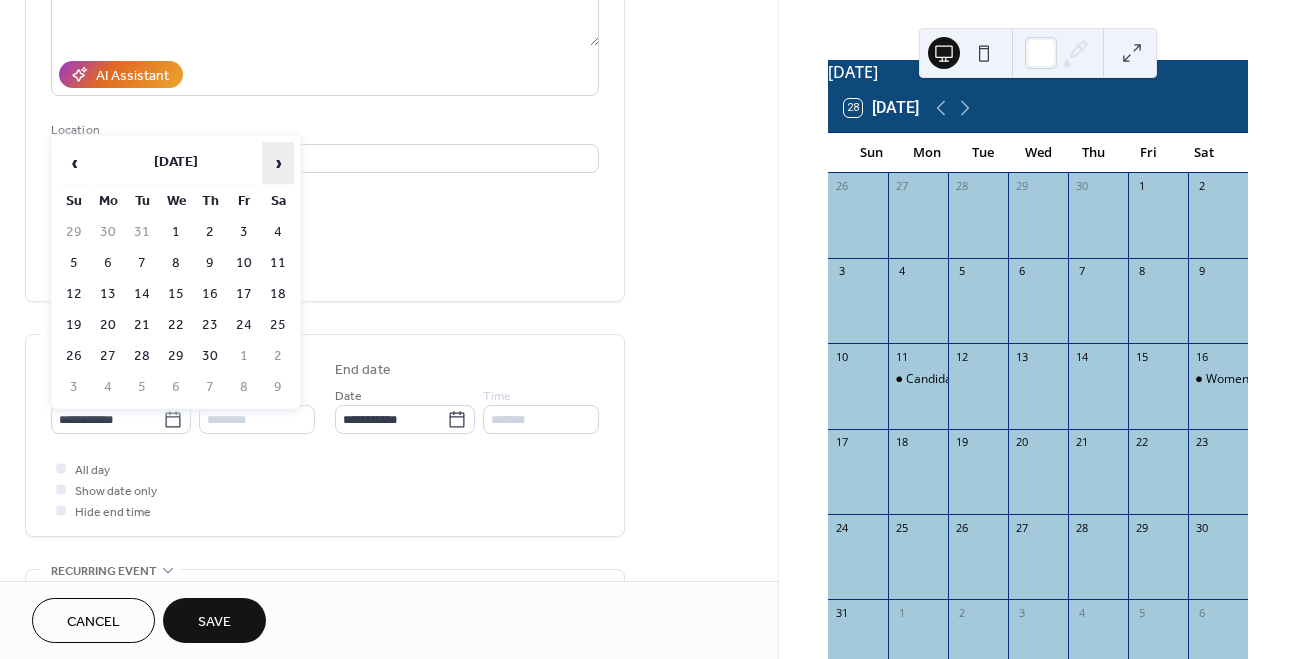 click on "›" at bounding box center [278, 163] 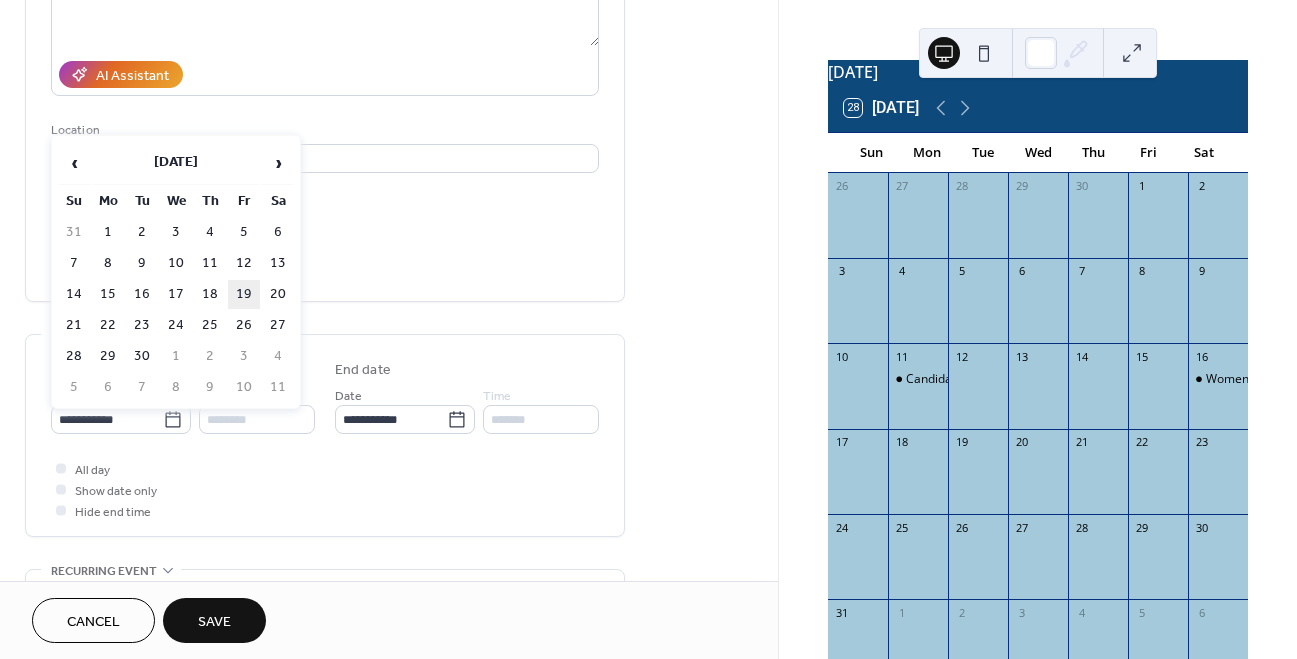 click on "19" at bounding box center [244, 294] 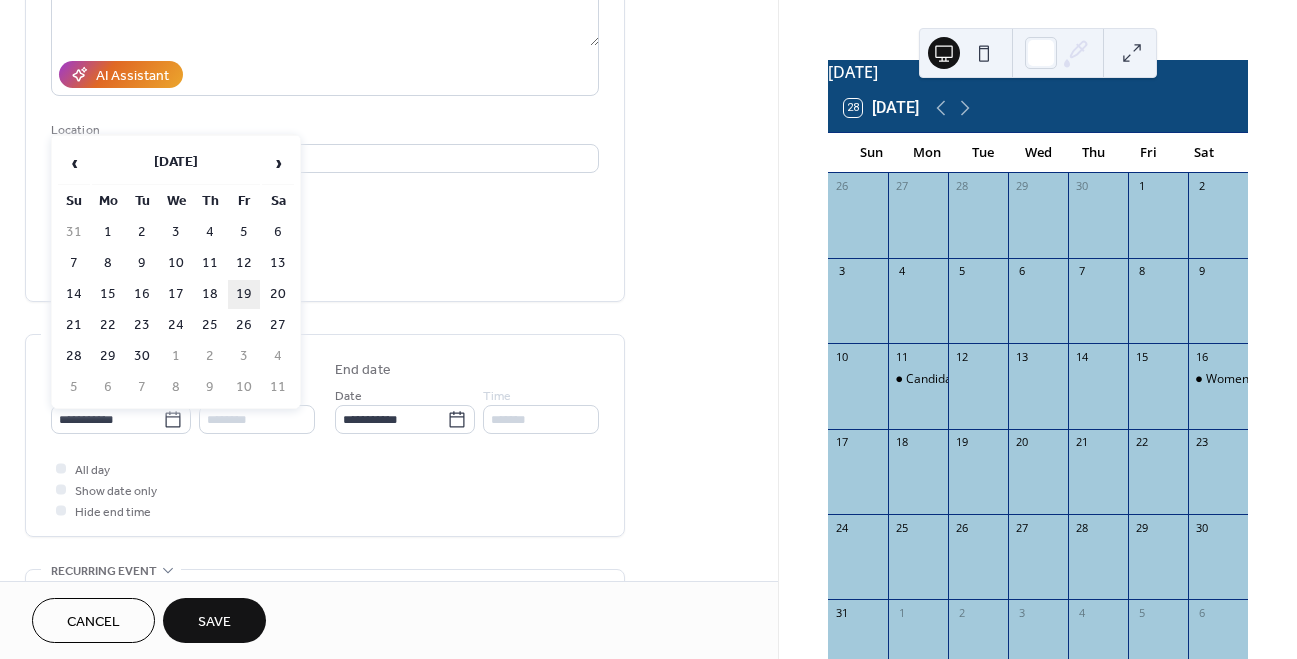 type on "**********" 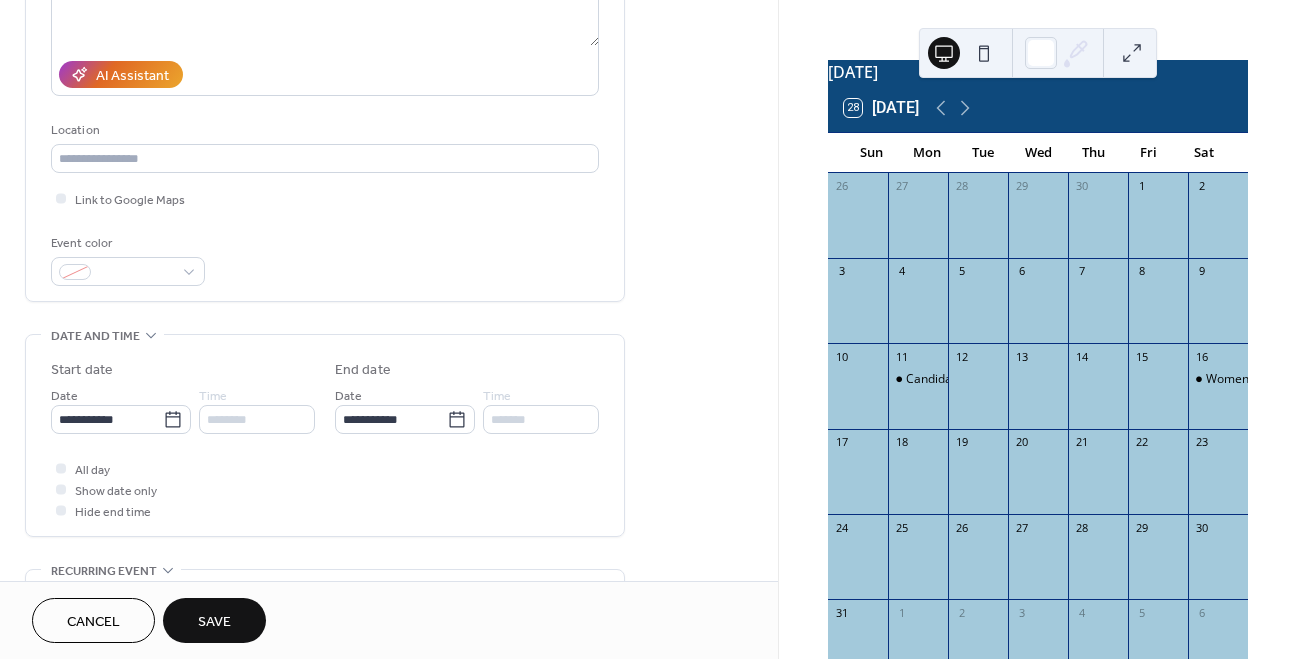 click on "Save" at bounding box center (214, 622) 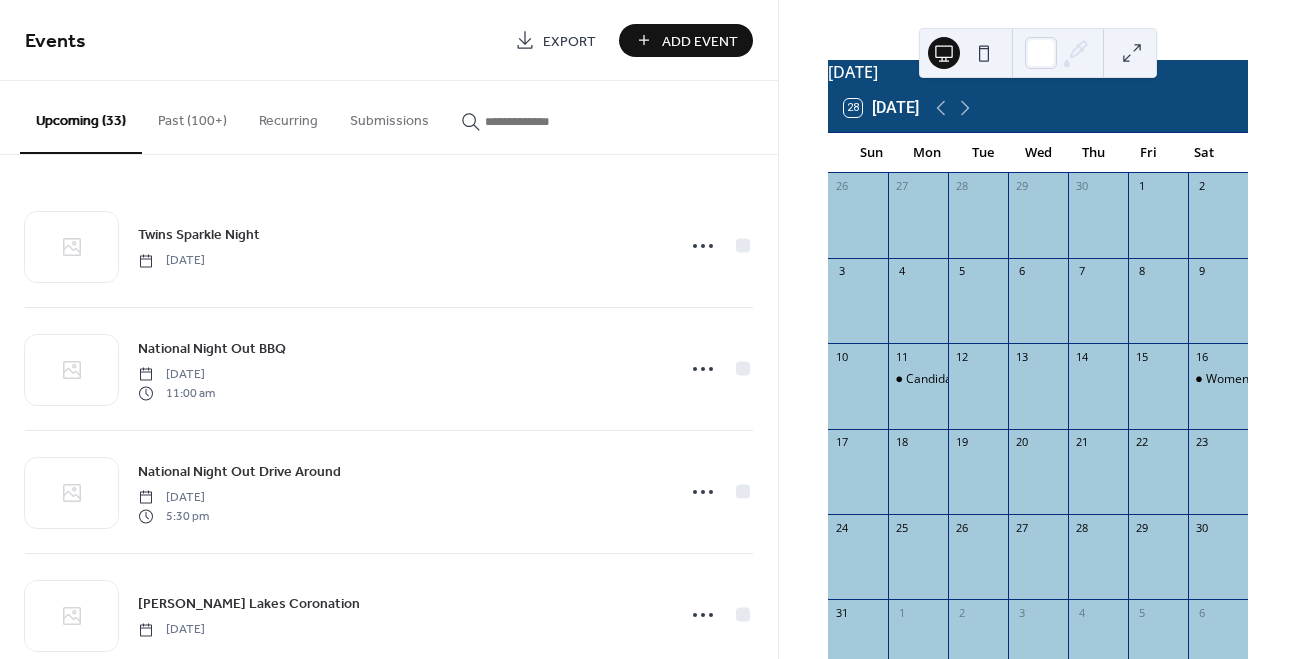 click on "Add Event" at bounding box center [700, 41] 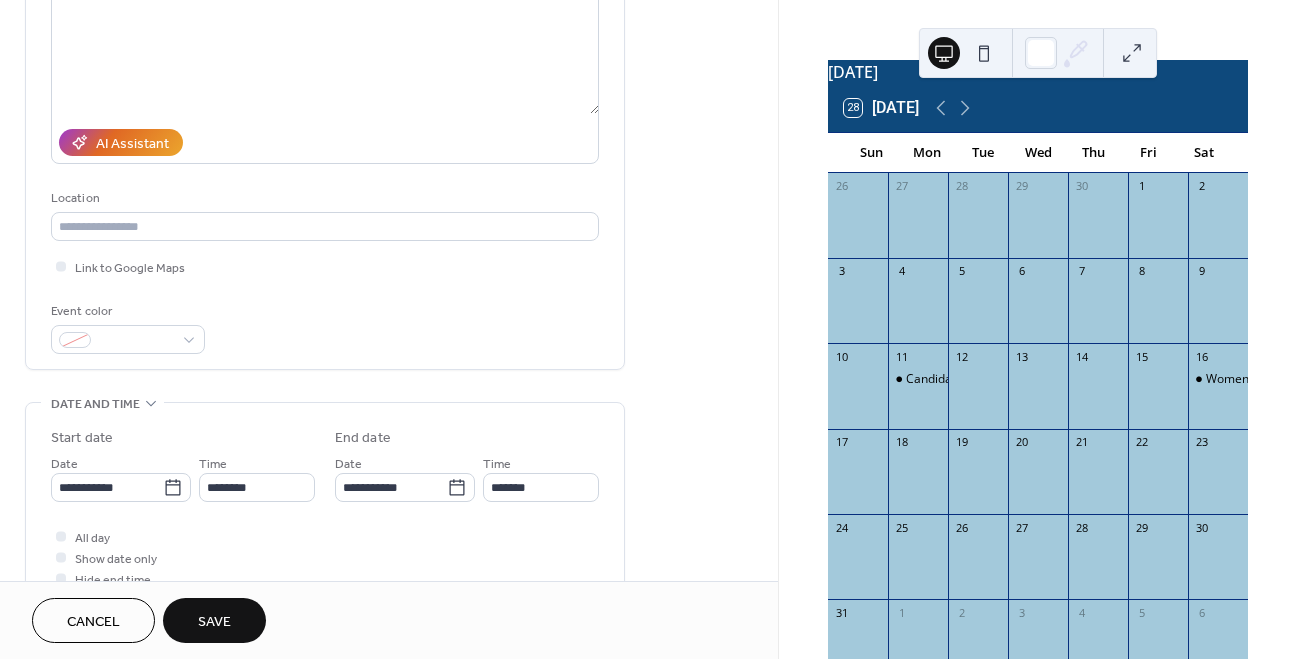 scroll, scrollTop: 310, scrollLeft: 0, axis: vertical 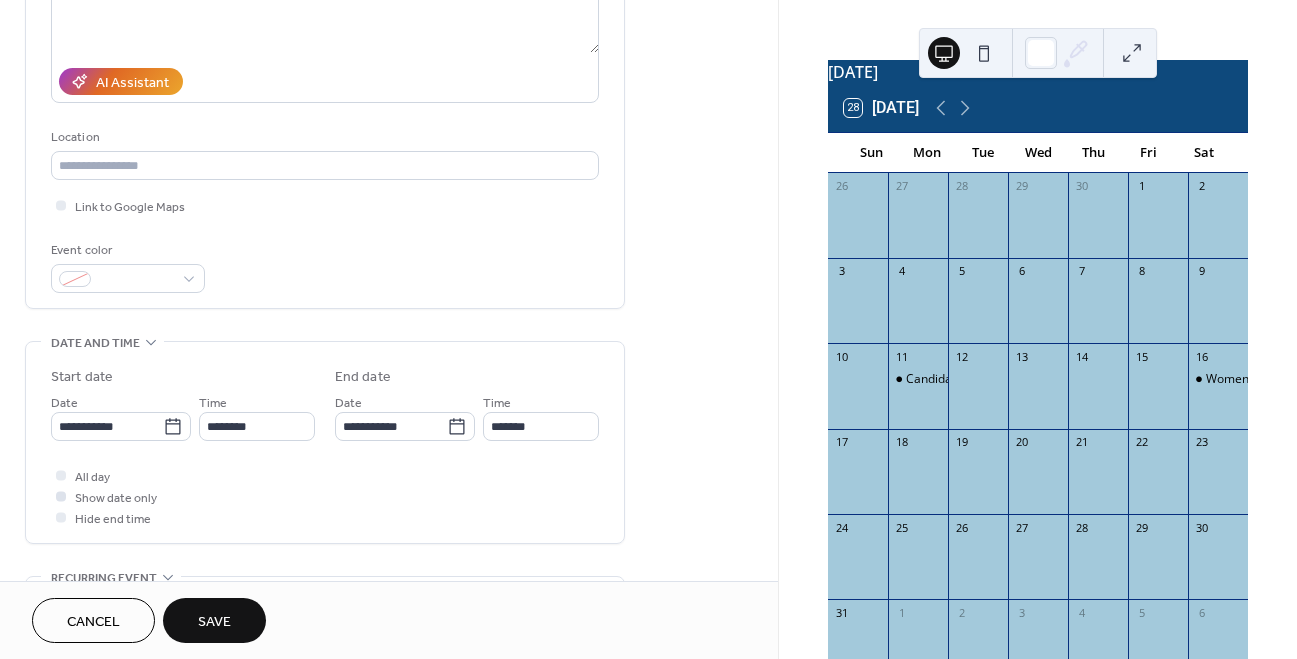 type on "**********" 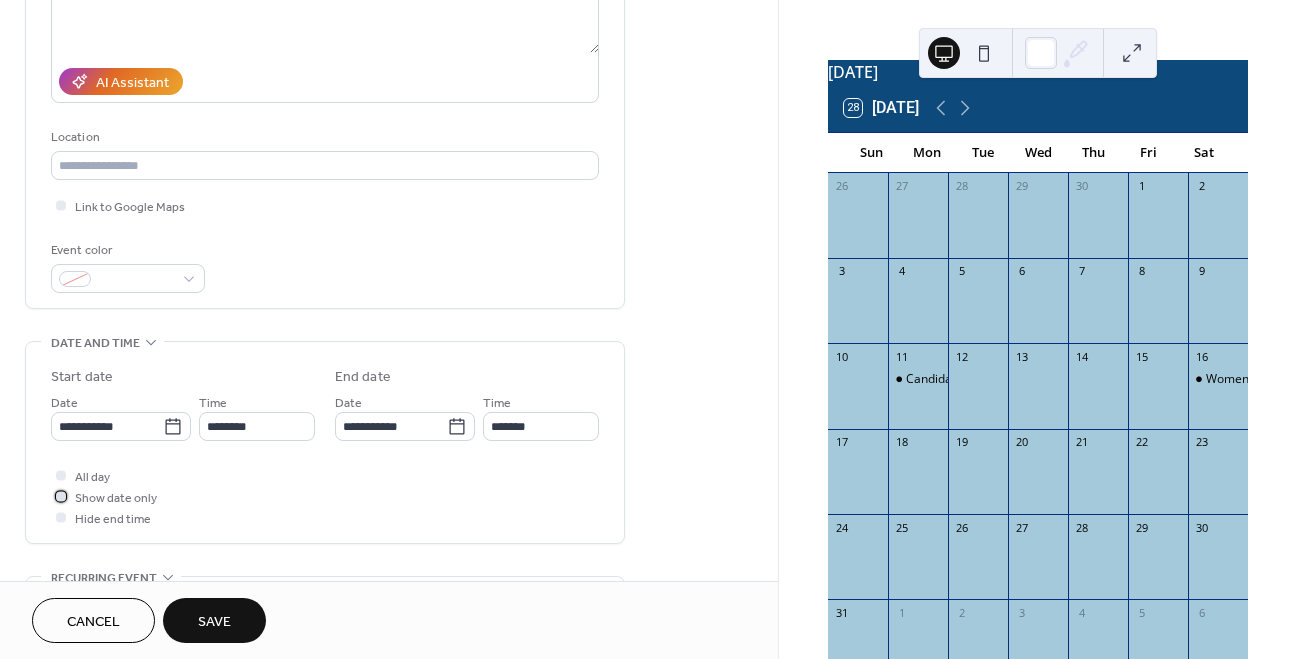 click on "Show date only" at bounding box center [116, 498] 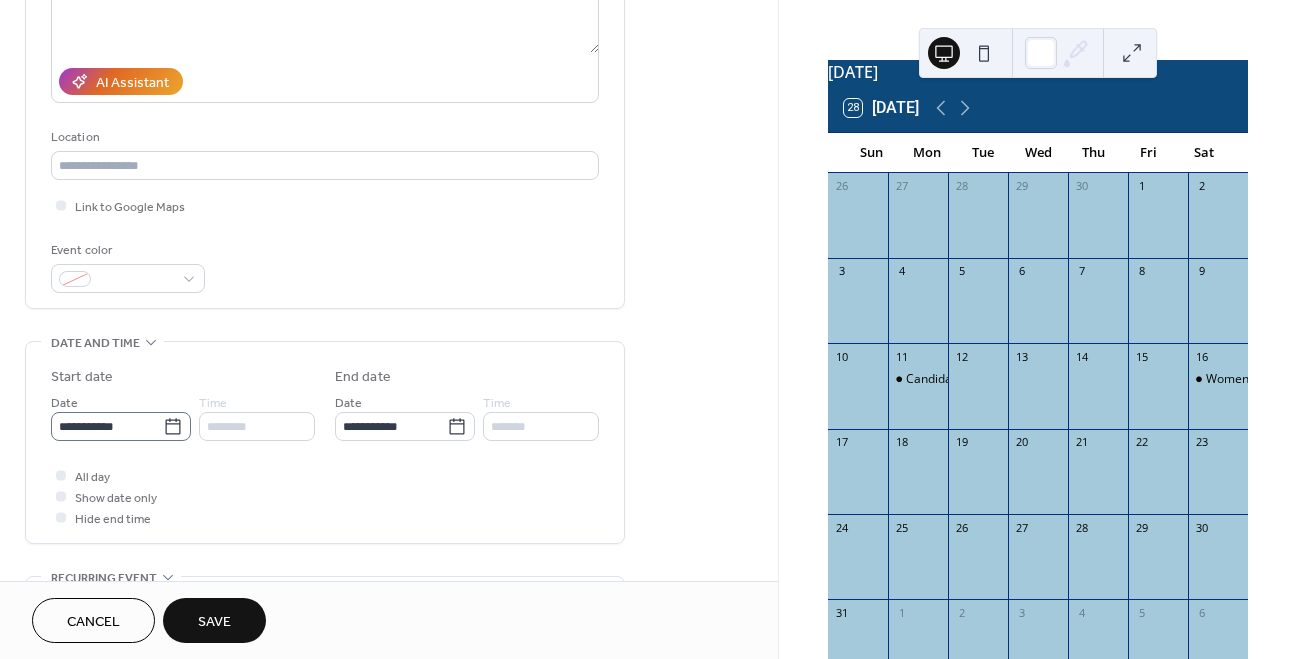 click 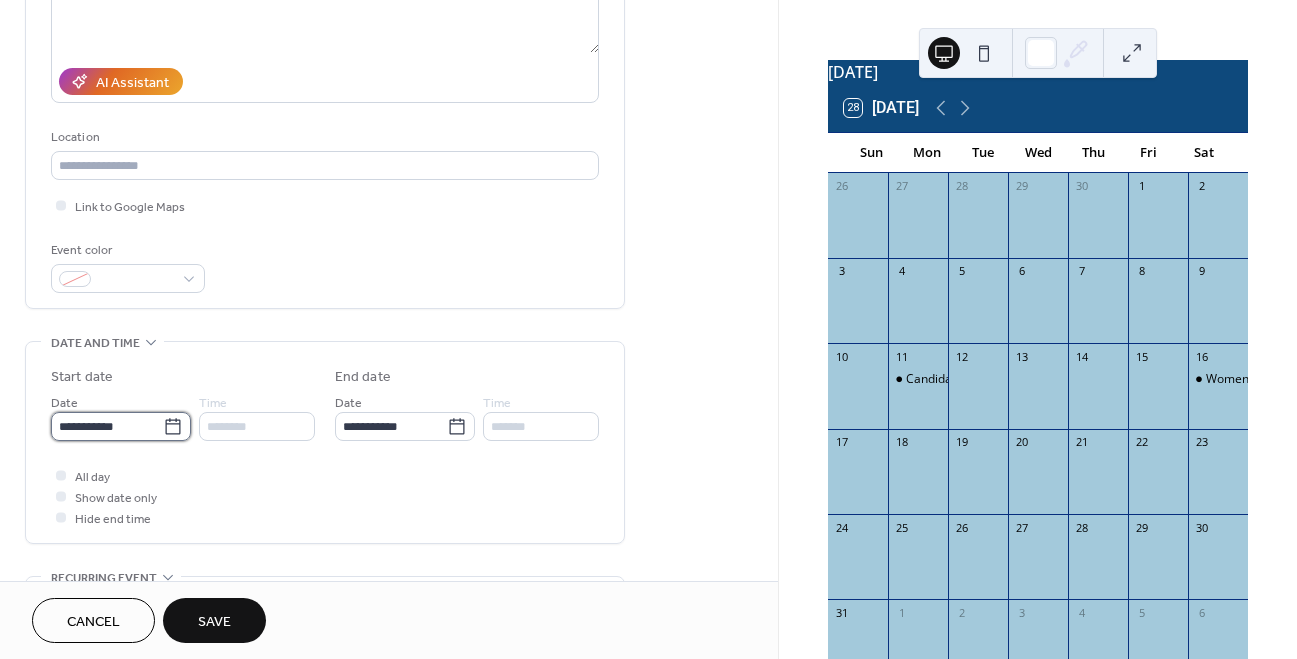 click on "**********" at bounding box center (107, 426) 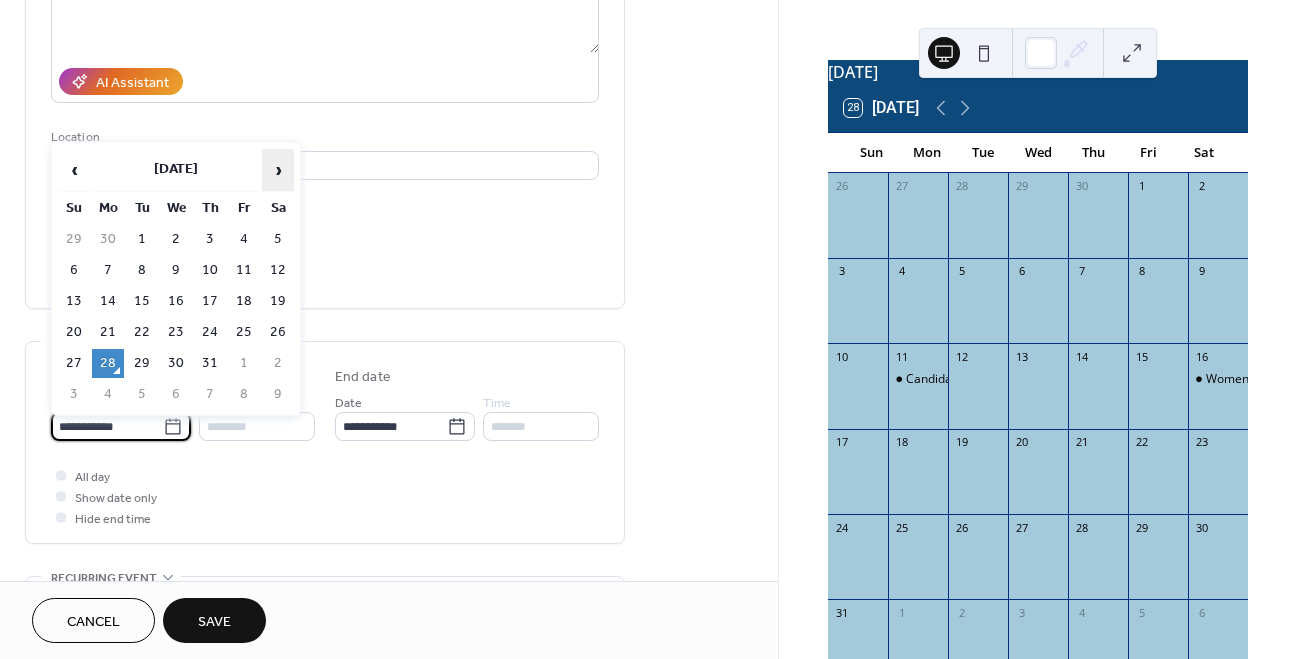 click on "›" at bounding box center [278, 170] 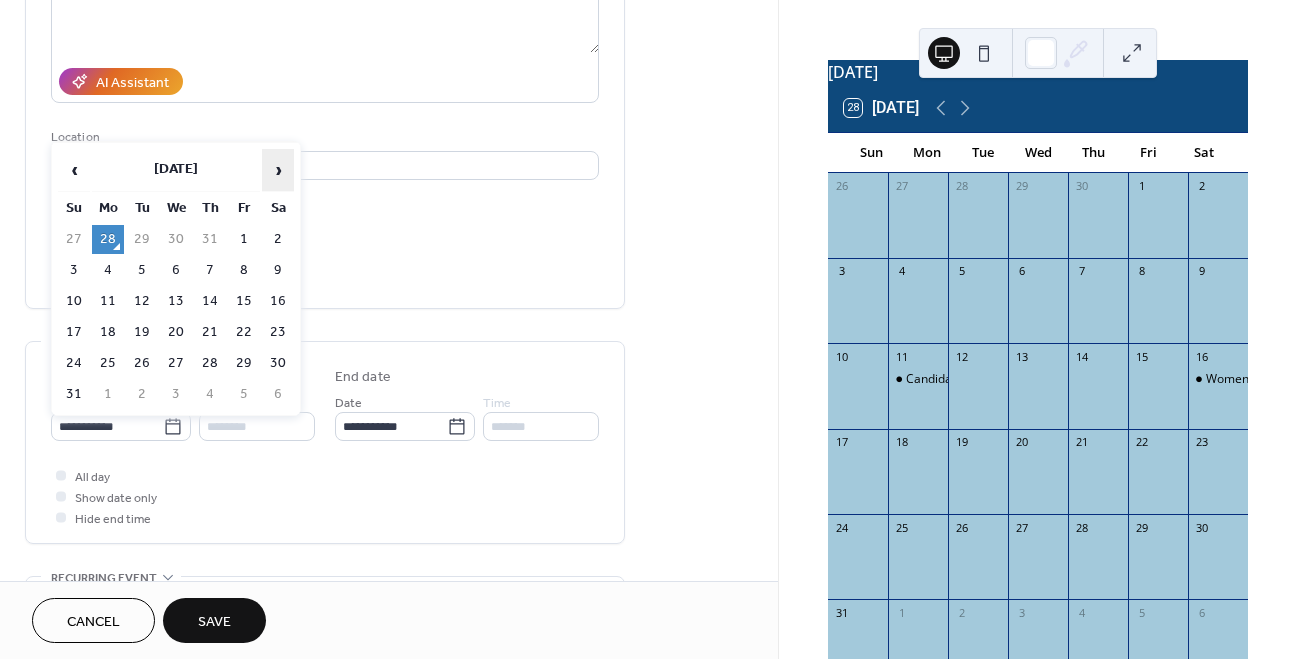 click on "›" at bounding box center [278, 170] 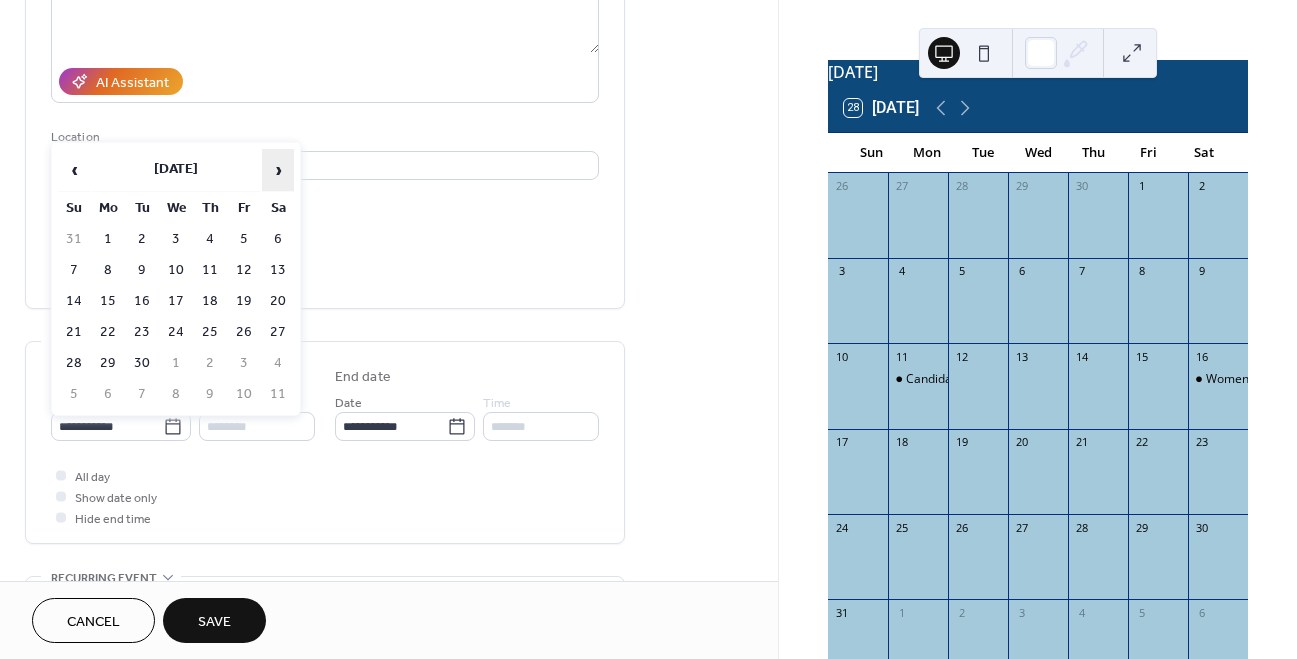 click on "›" at bounding box center (278, 170) 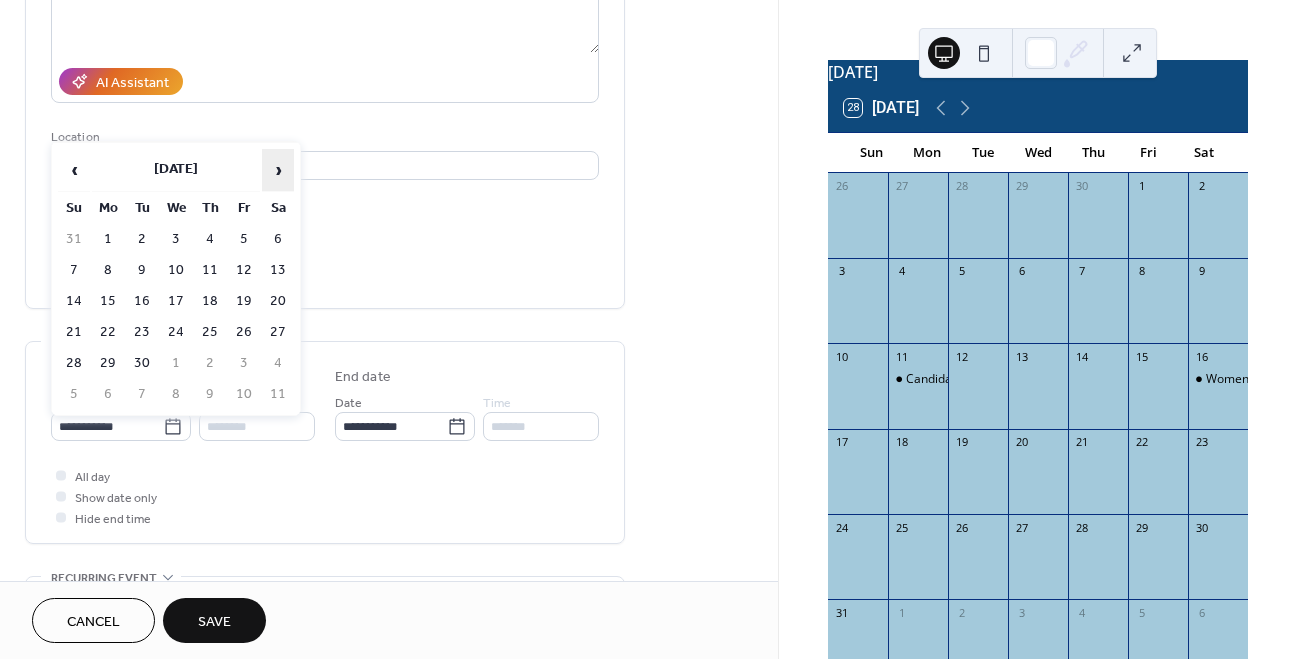 click on "›" at bounding box center (278, 170) 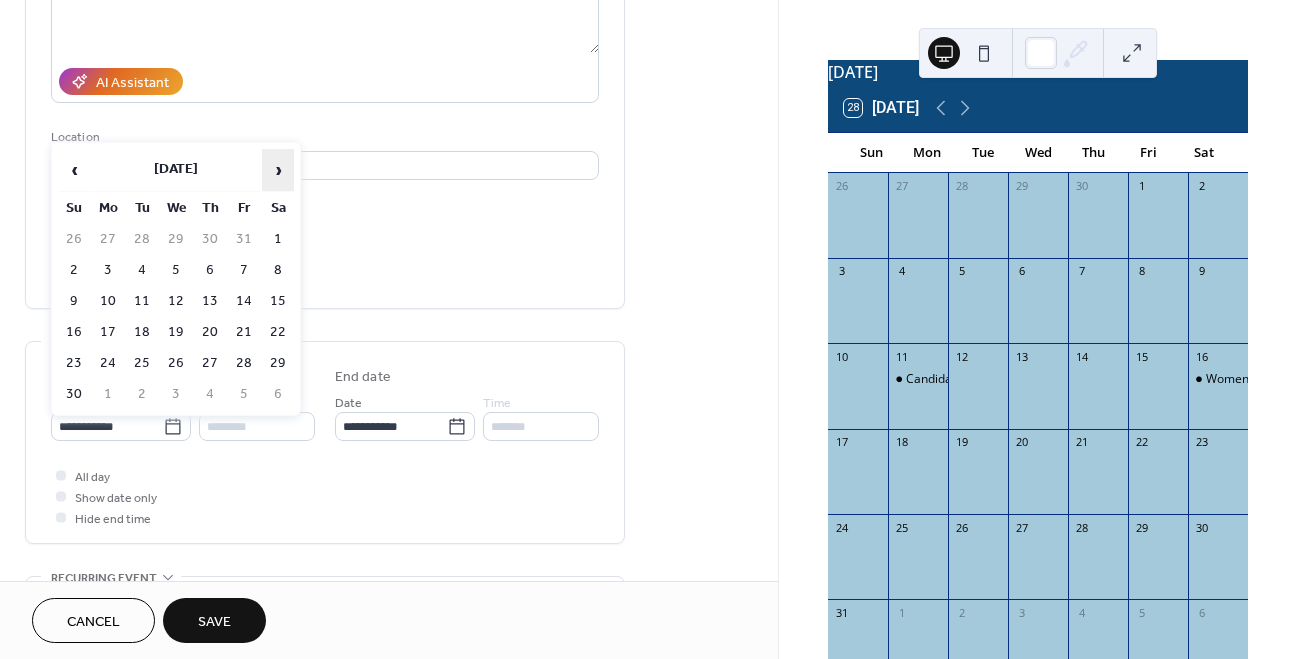 click on "›" at bounding box center [278, 170] 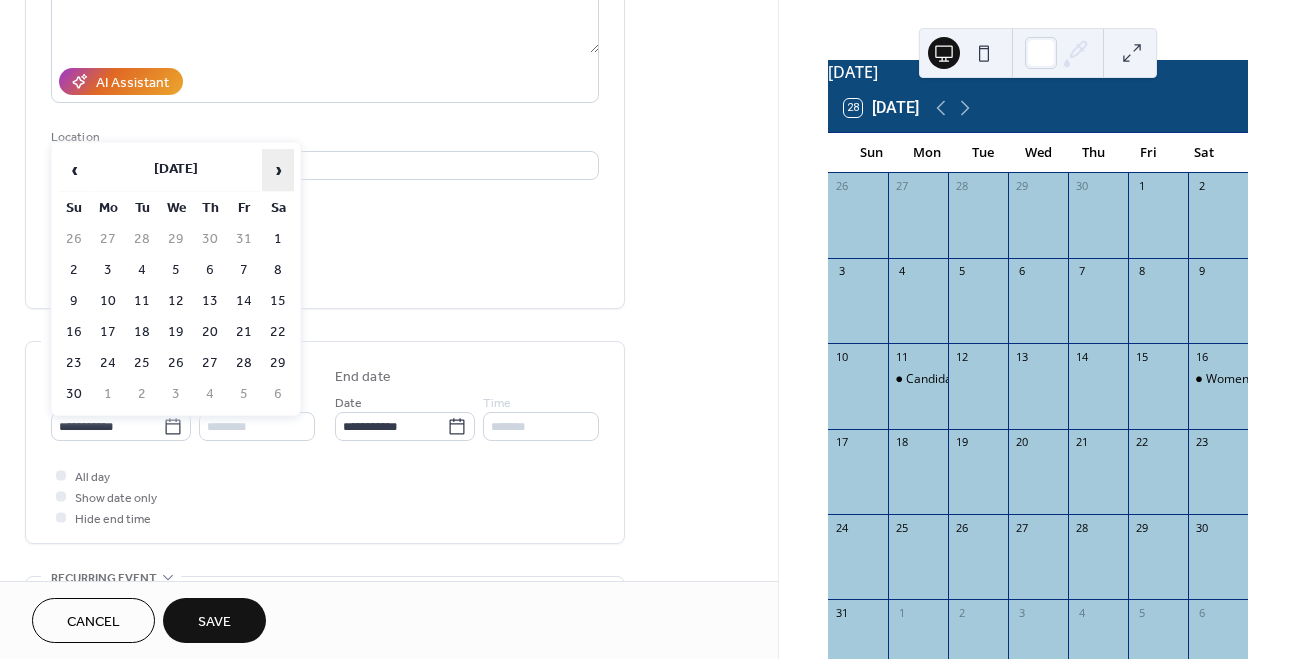 click on "›" at bounding box center (278, 170) 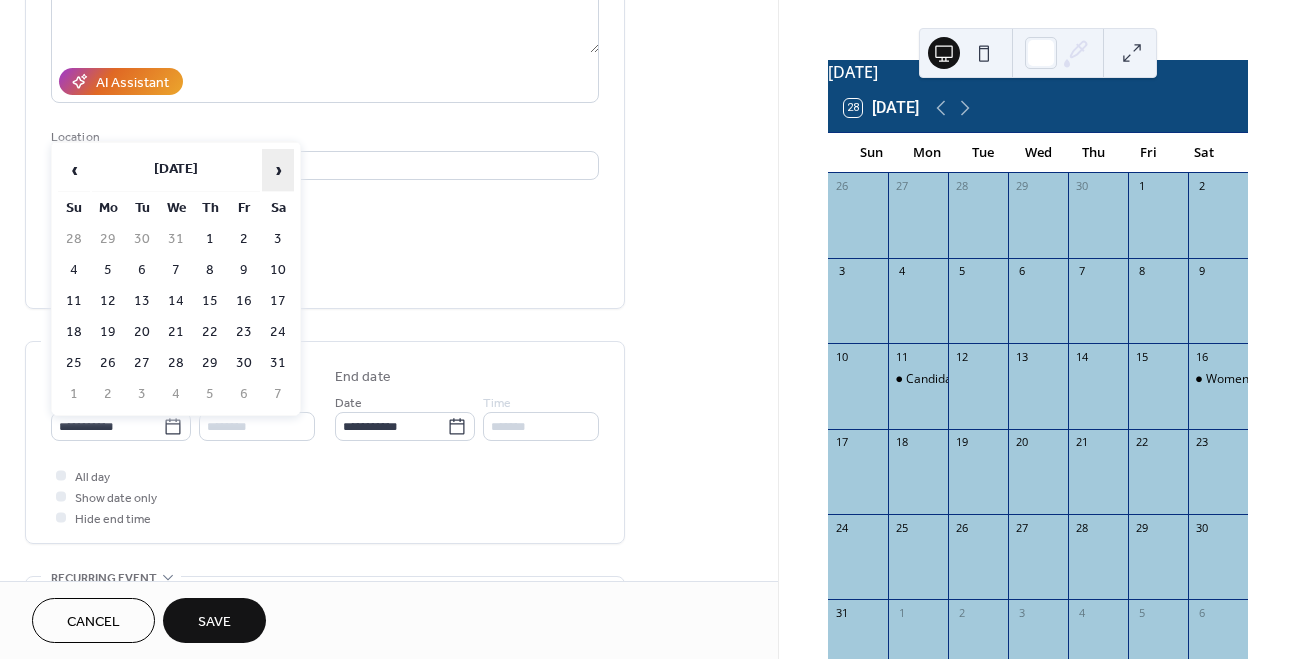 click on "›" at bounding box center (278, 170) 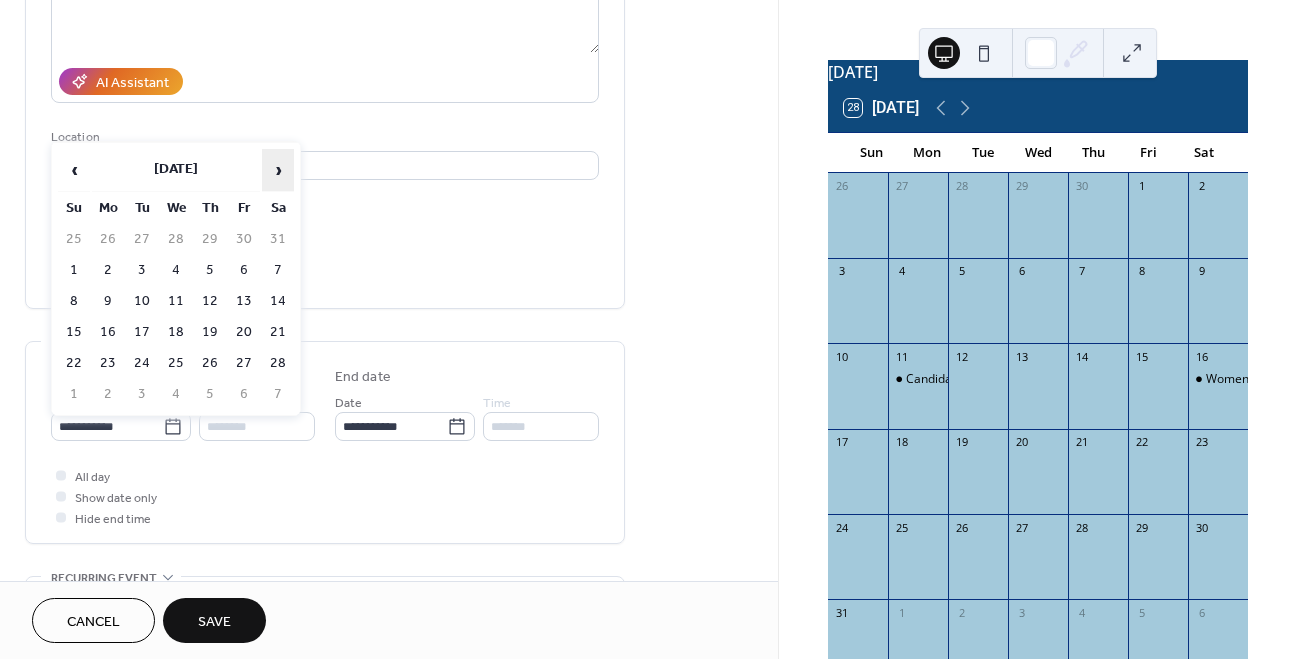 click on "›" at bounding box center (278, 170) 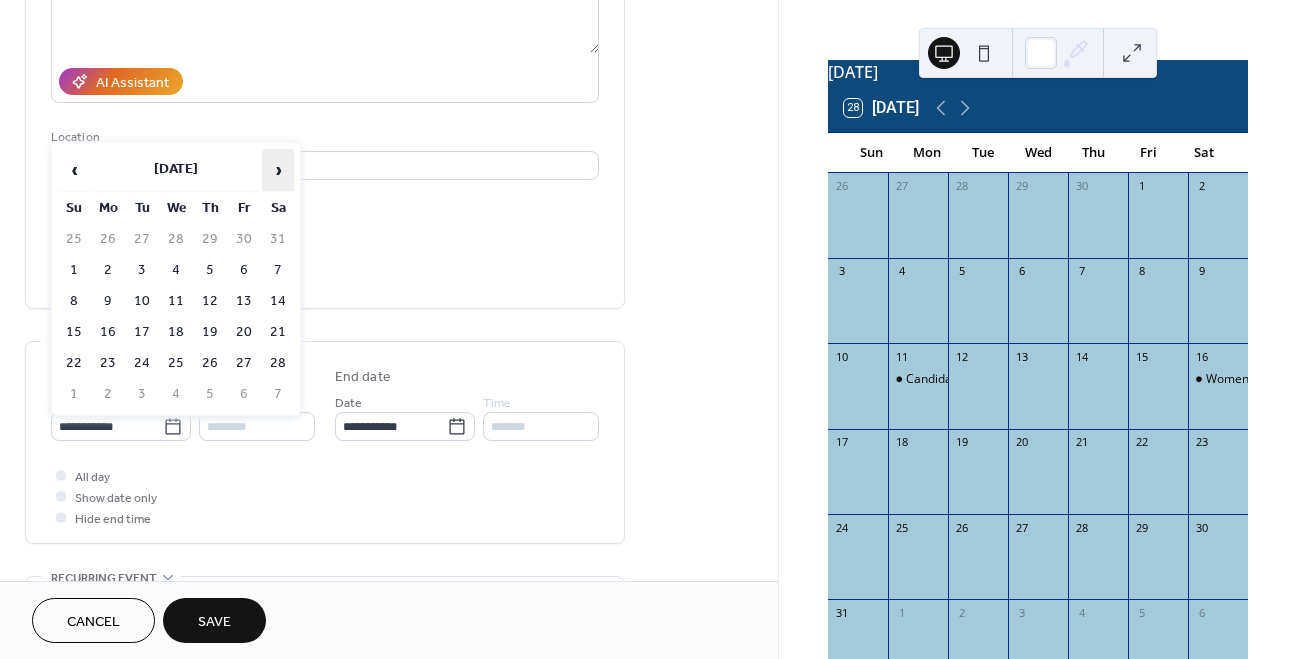click on "›" at bounding box center (278, 170) 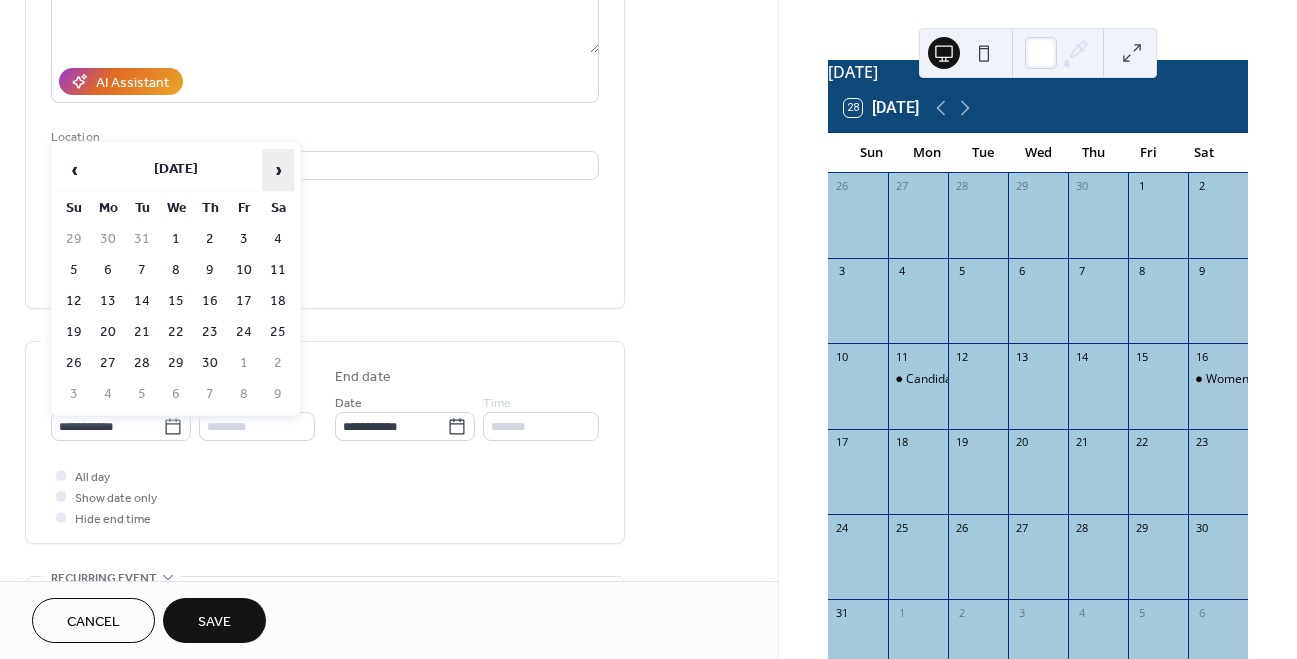 click on "›" at bounding box center [278, 170] 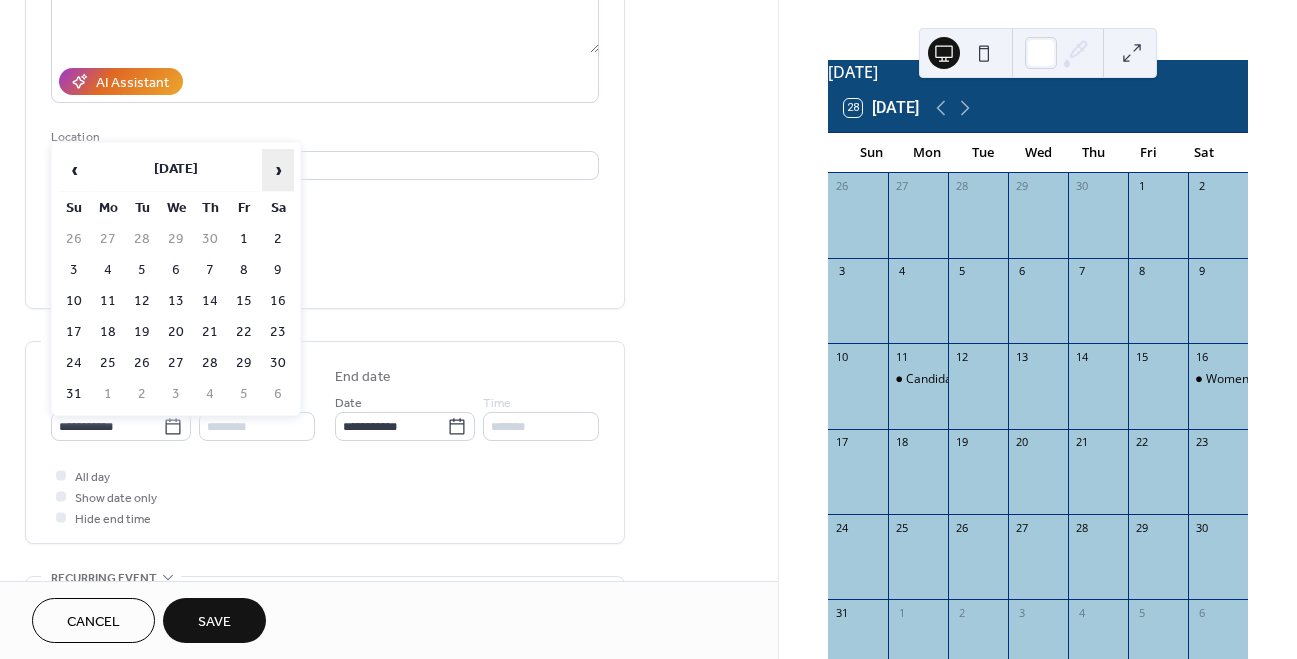 click on "›" at bounding box center [278, 170] 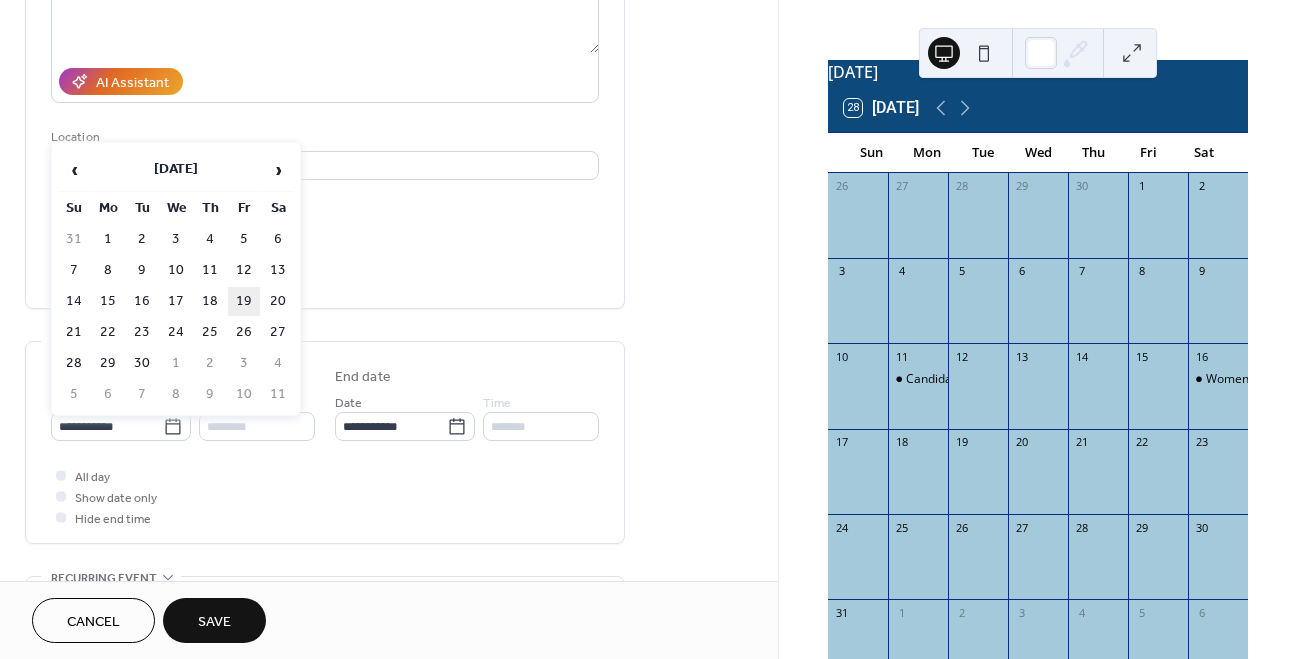 click on "19" at bounding box center (244, 301) 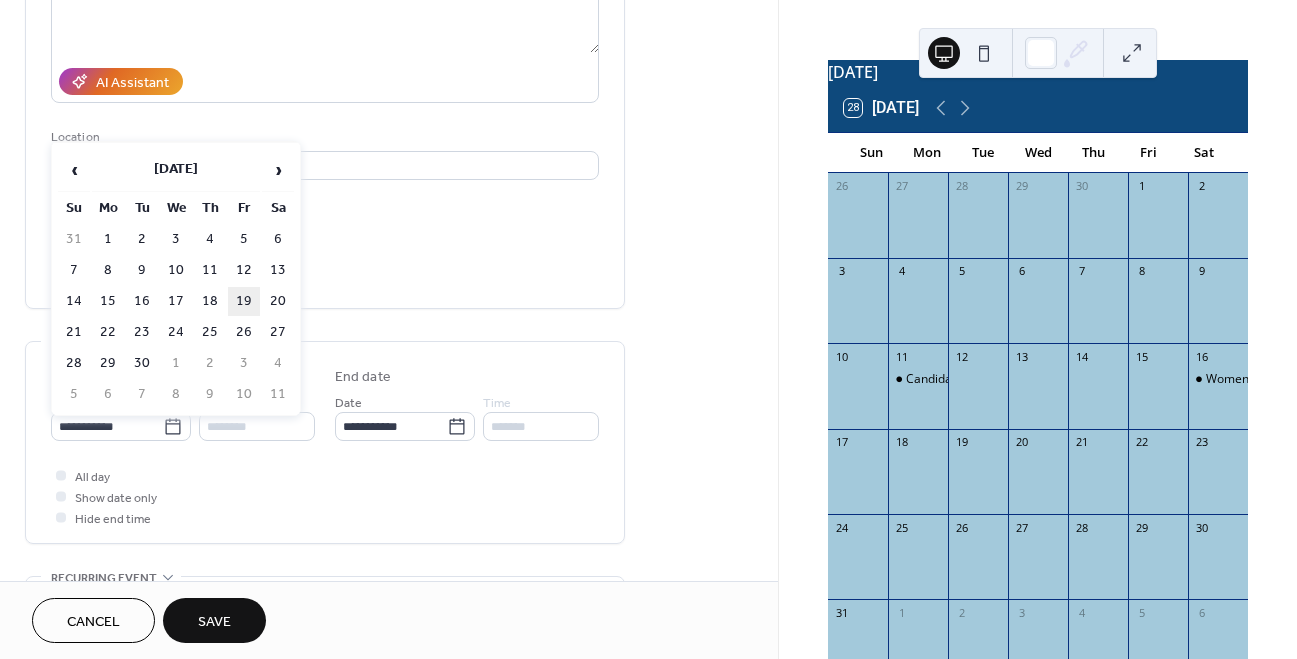 type on "**********" 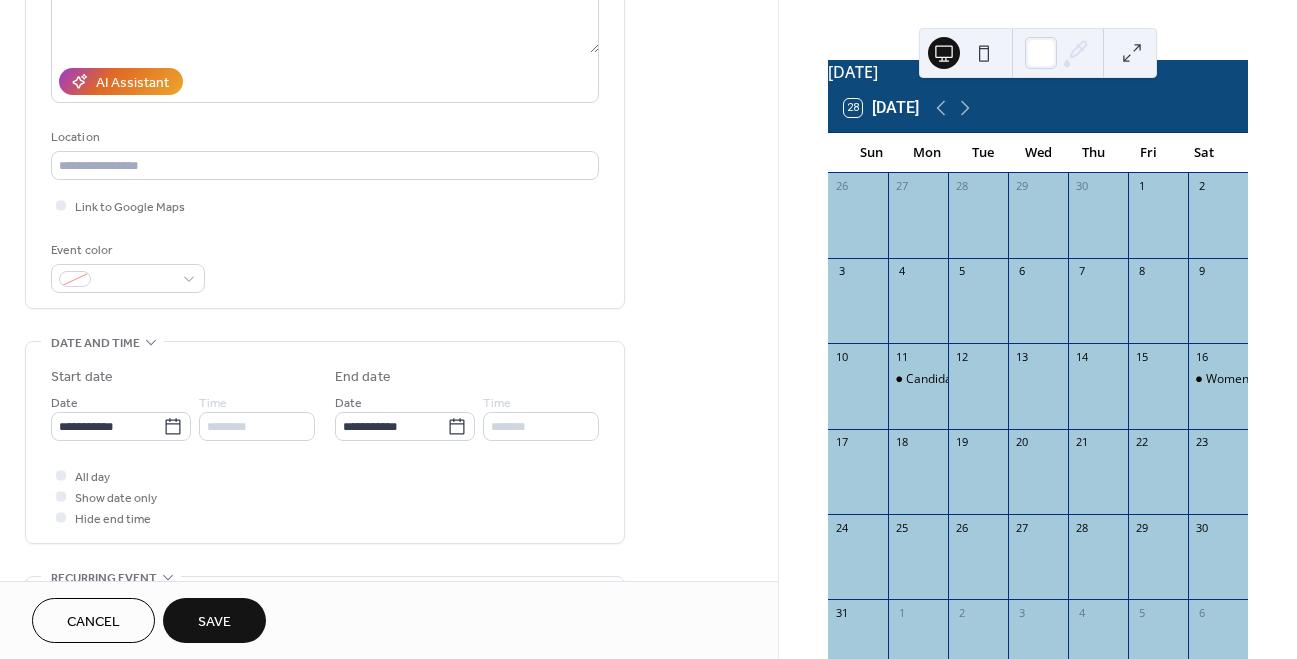 click on "Save" at bounding box center (214, 622) 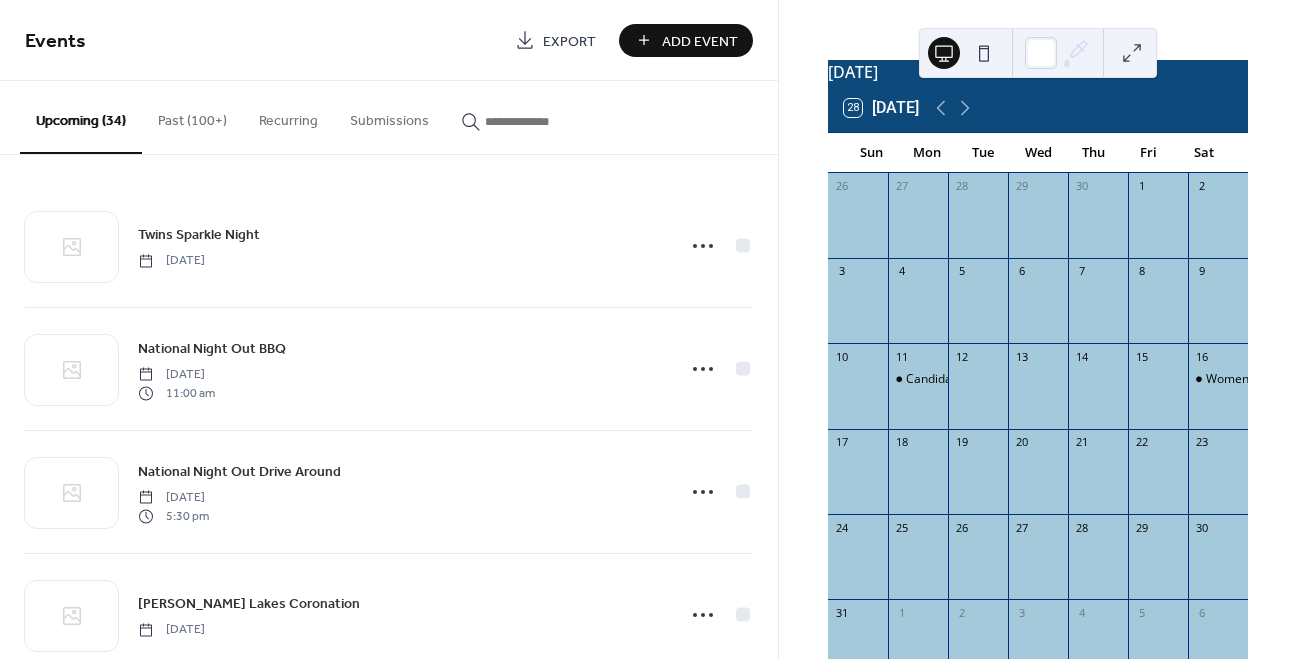 click on "Add Event" at bounding box center [700, 41] 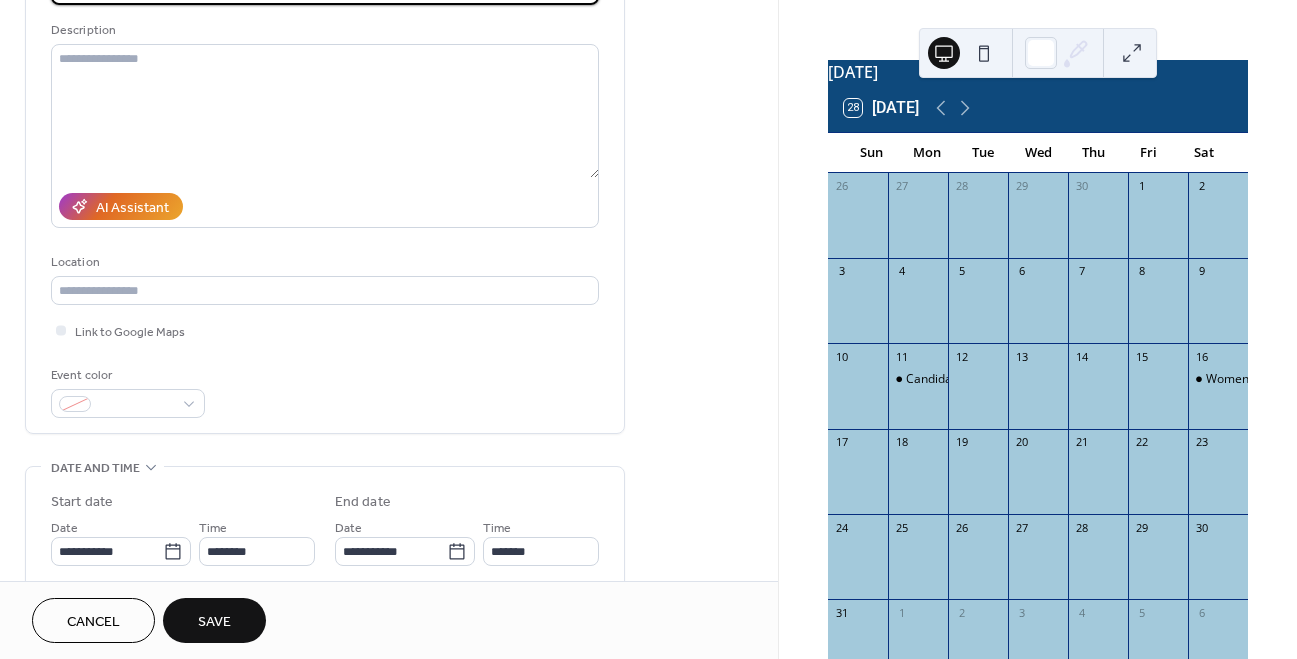 scroll, scrollTop: 221, scrollLeft: 0, axis: vertical 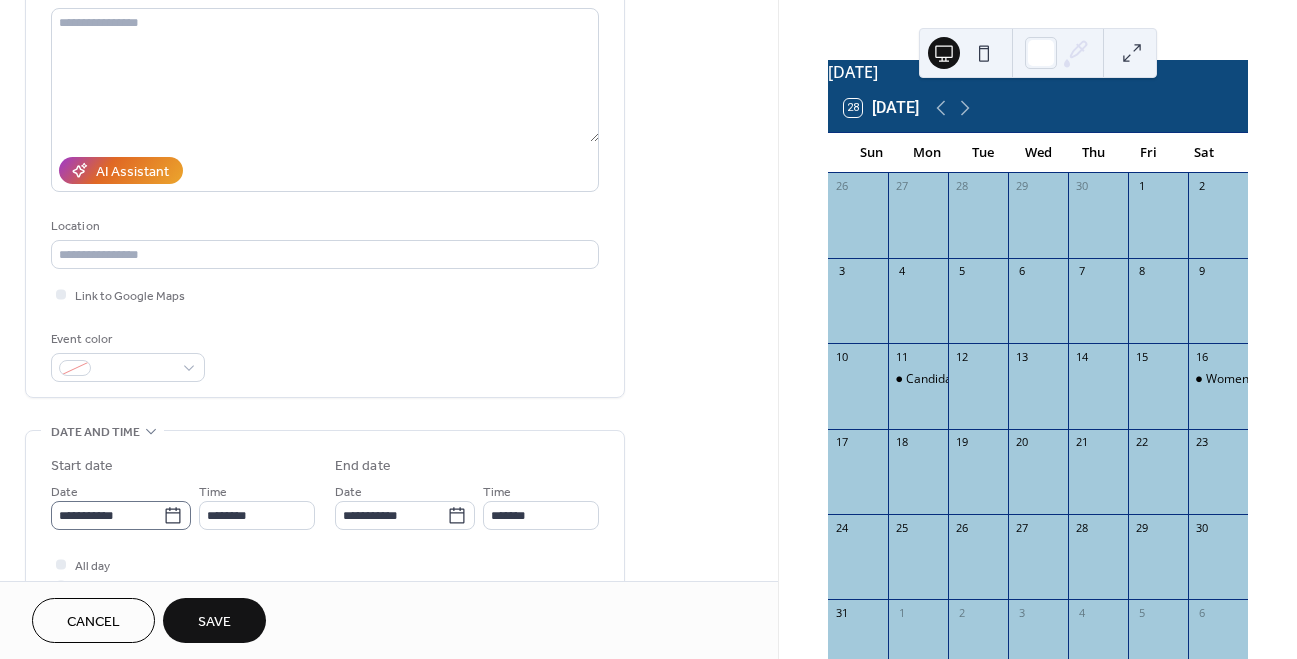 type on "**********" 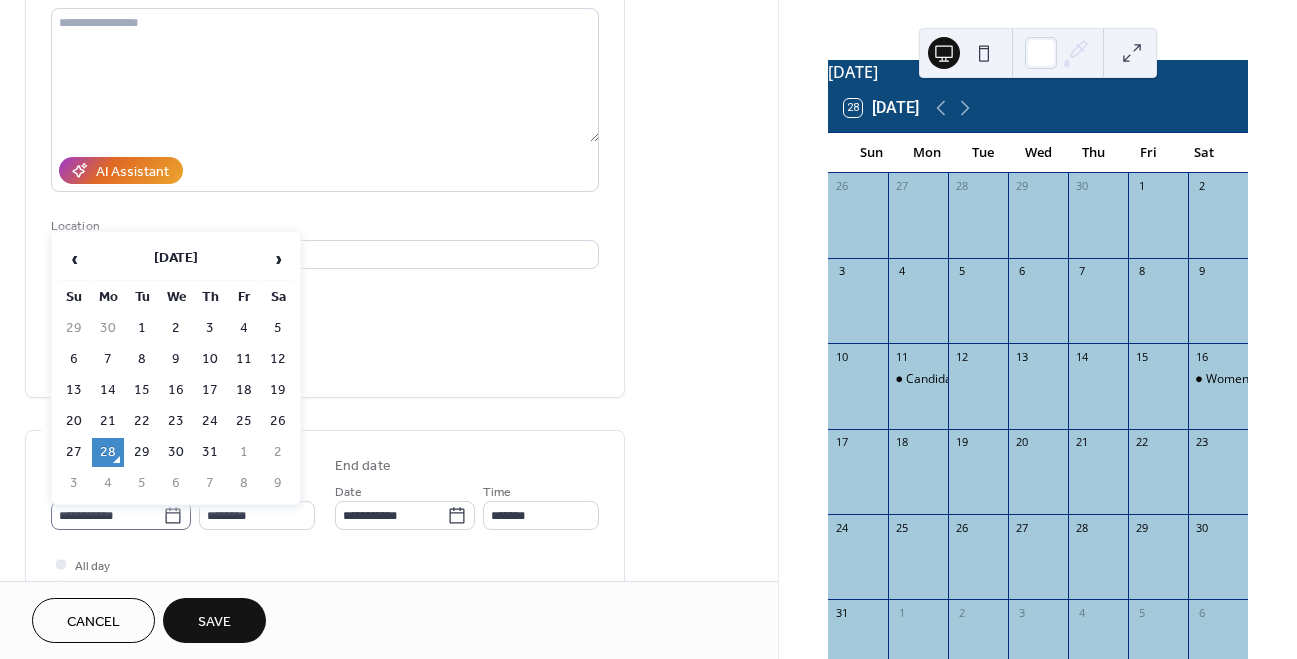 click 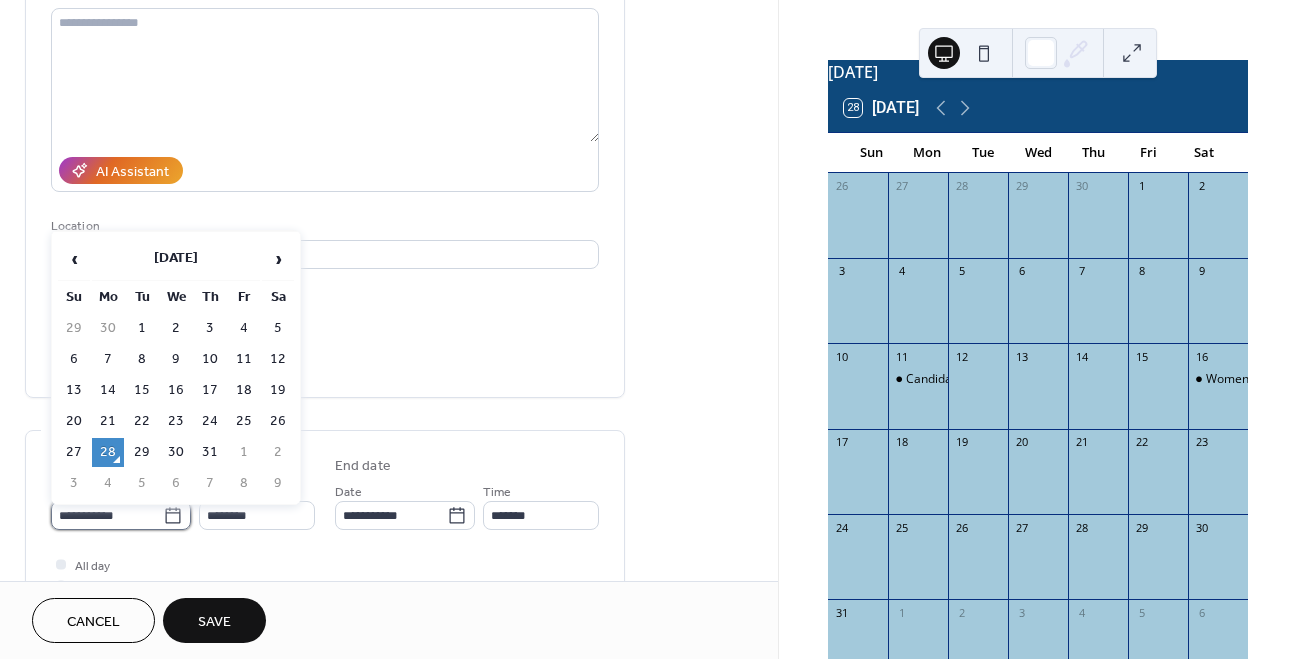 click on "**********" at bounding box center (107, 515) 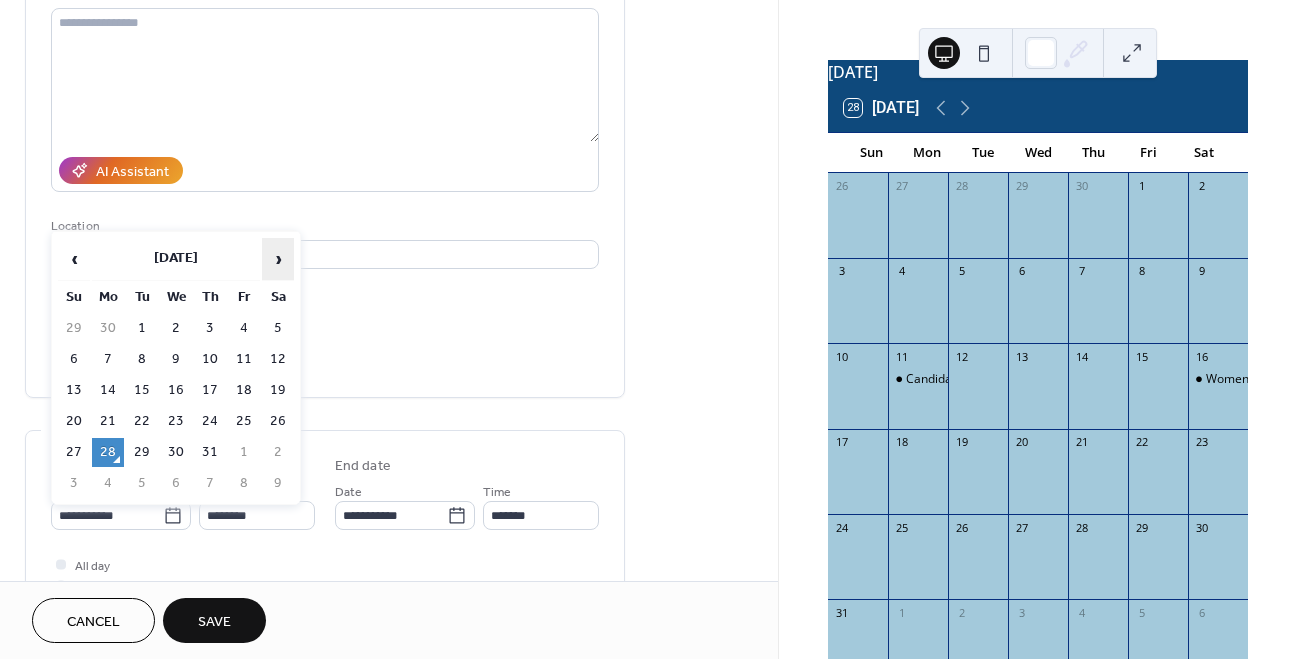 click on "›" at bounding box center (278, 259) 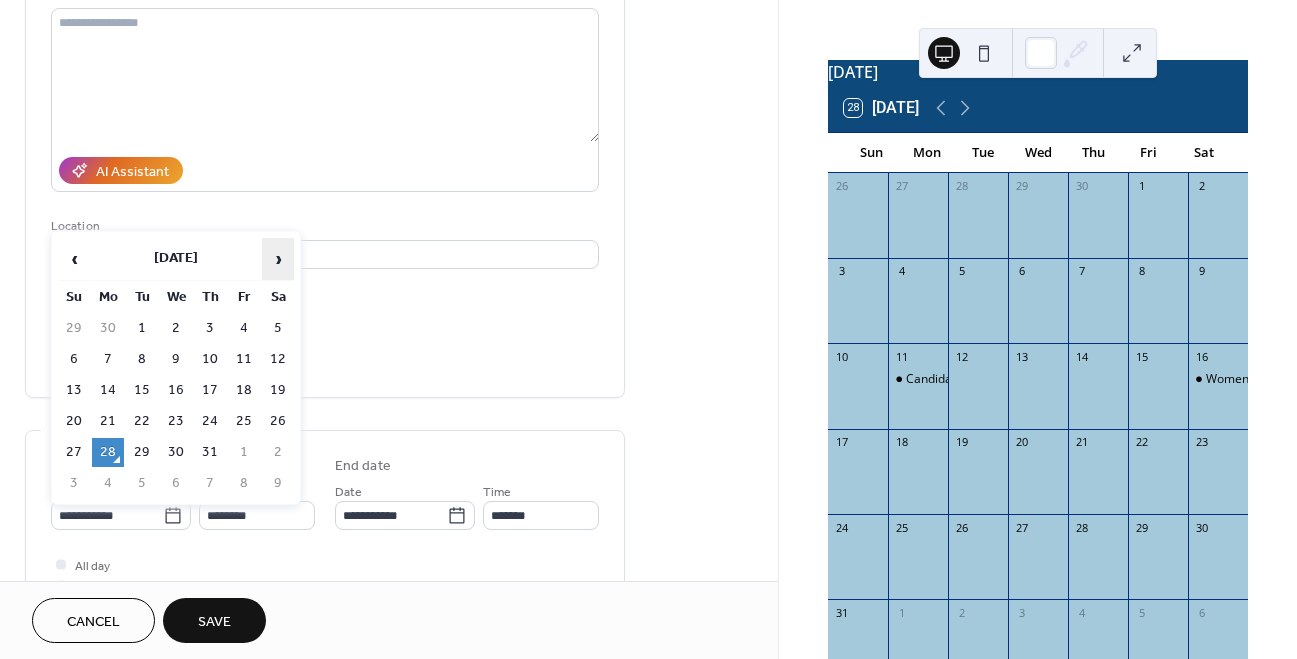 click on "›" at bounding box center [278, 259] 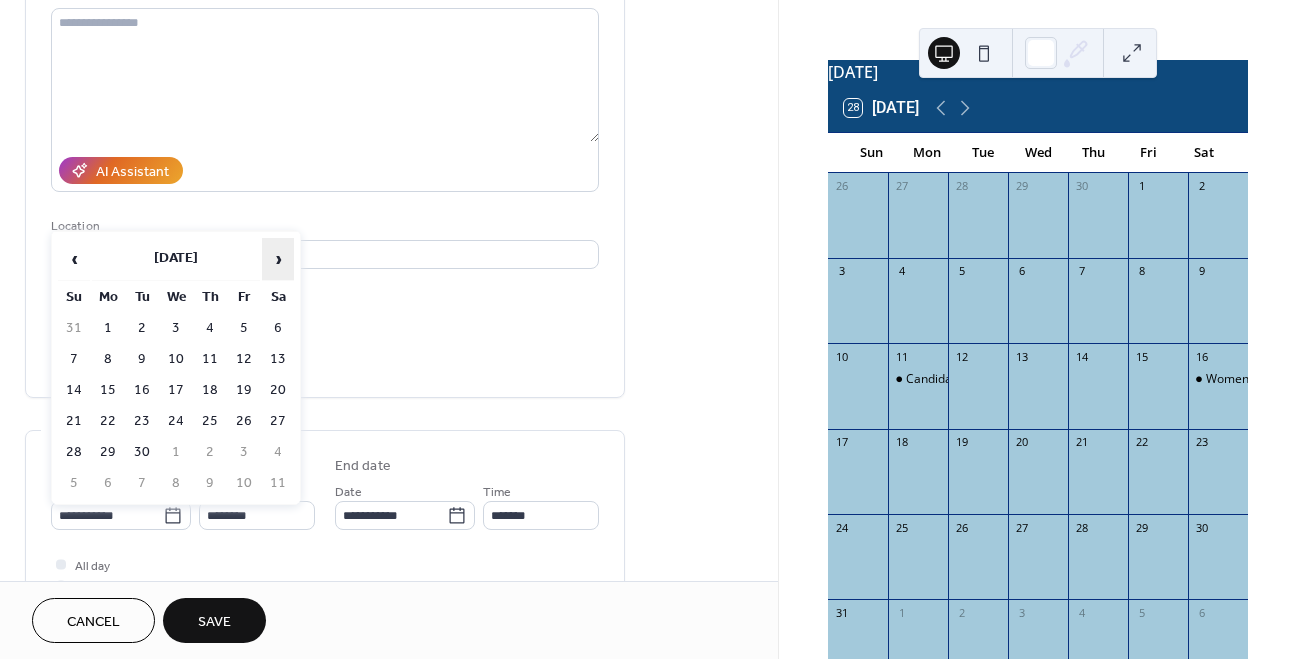 click on "›" at bounding box center [278, 259] 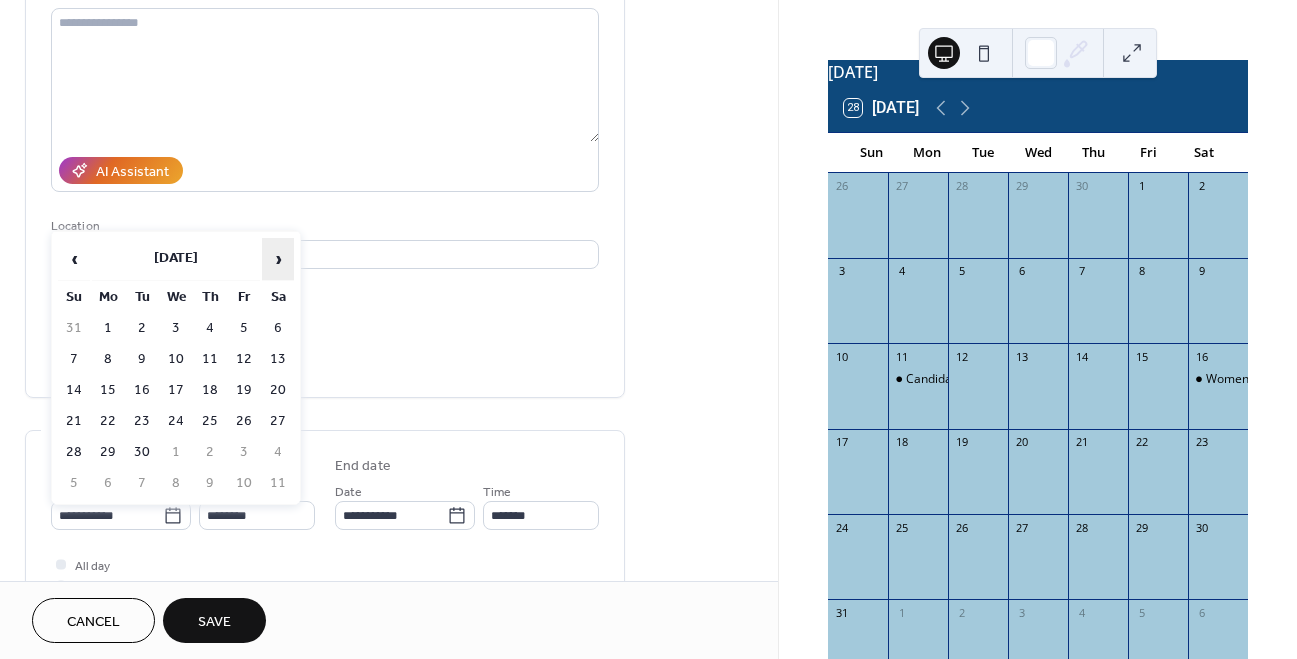 click on "›" at bounding box center (278, 259) 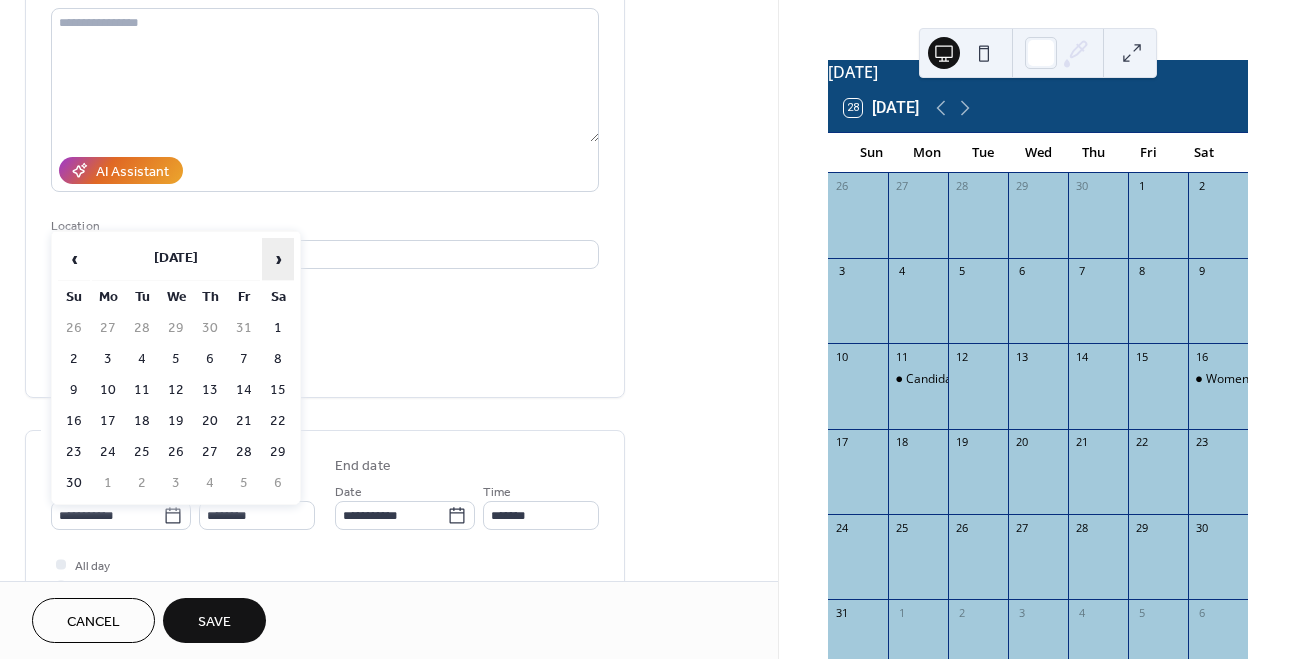 click on "›" at bounding box center [278, 259] 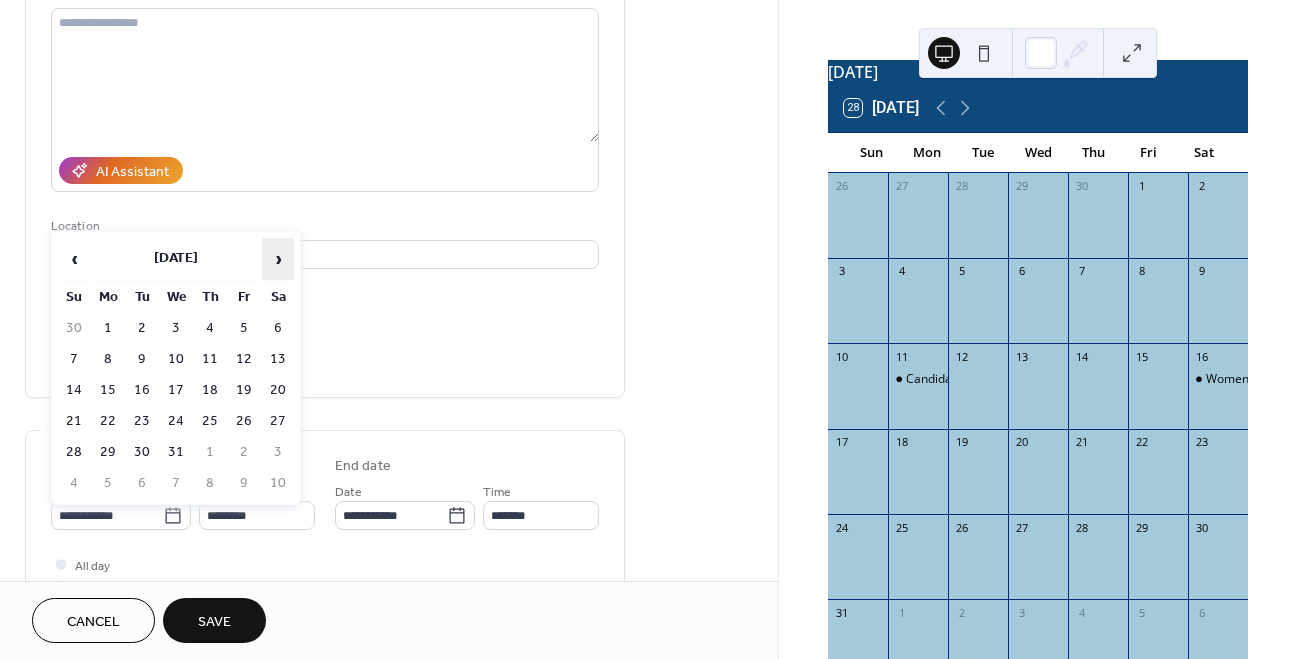 click on "›" at bounding box center [278, 259] 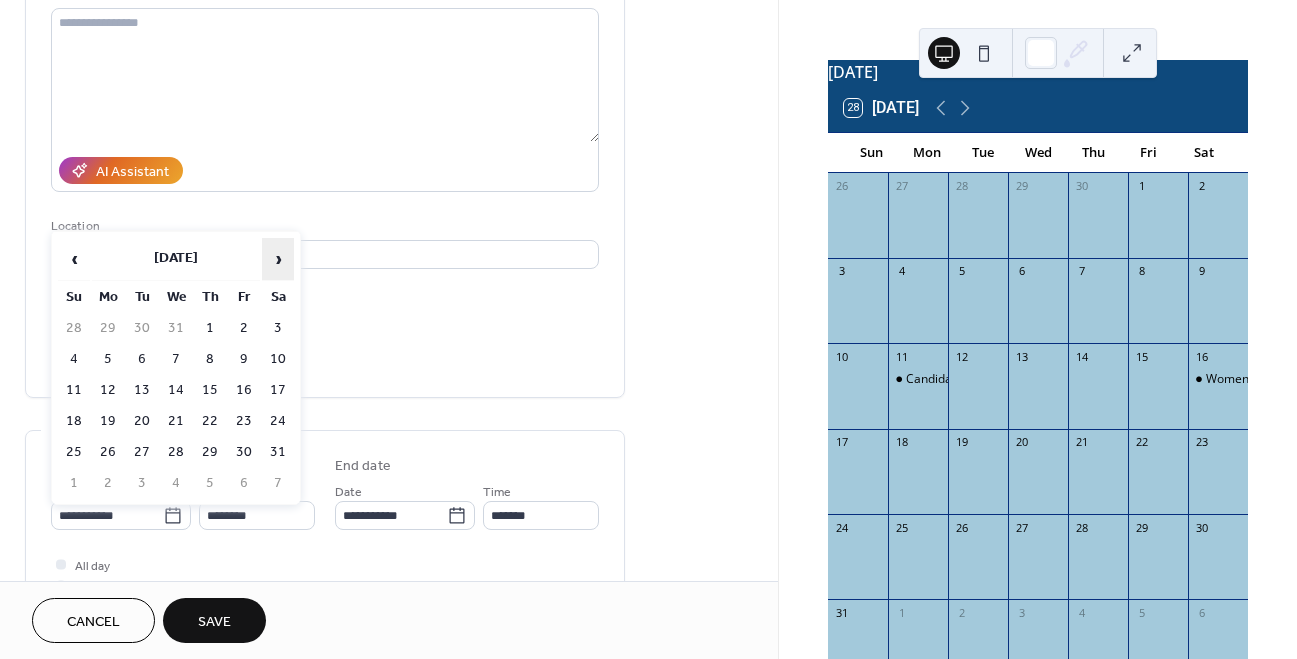 click on "›" at bounding box center [278, 259] 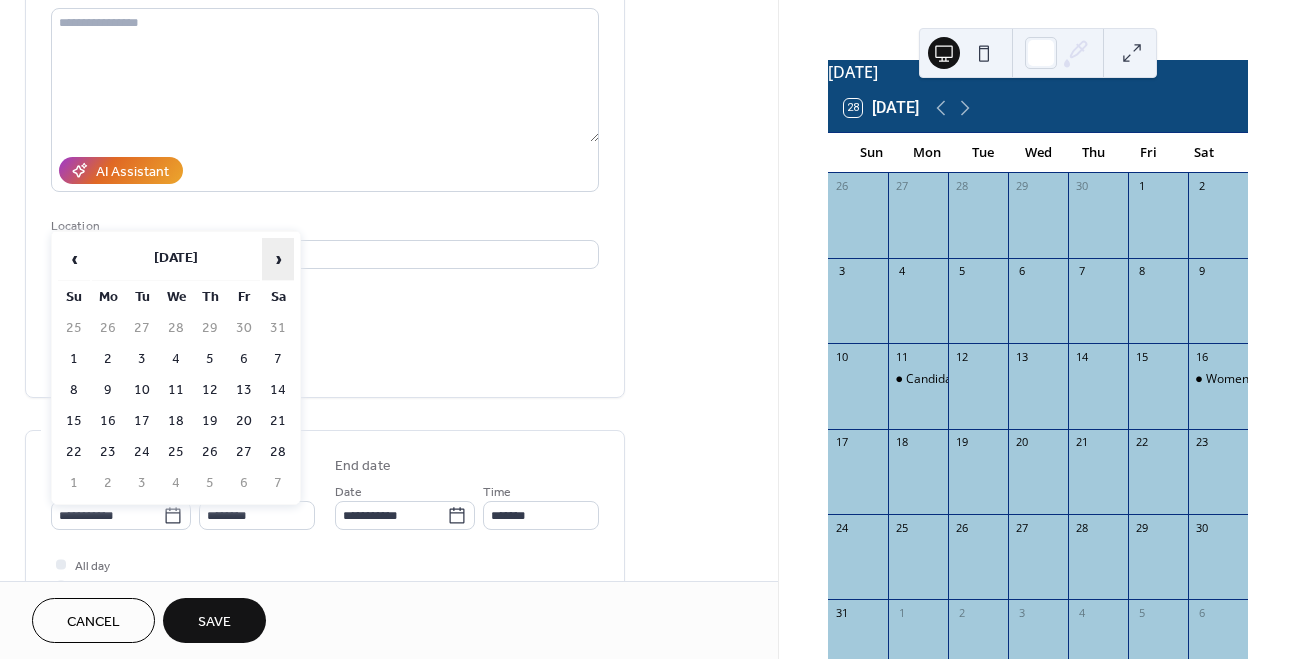 click on "›" at bounding box center [278, 259] 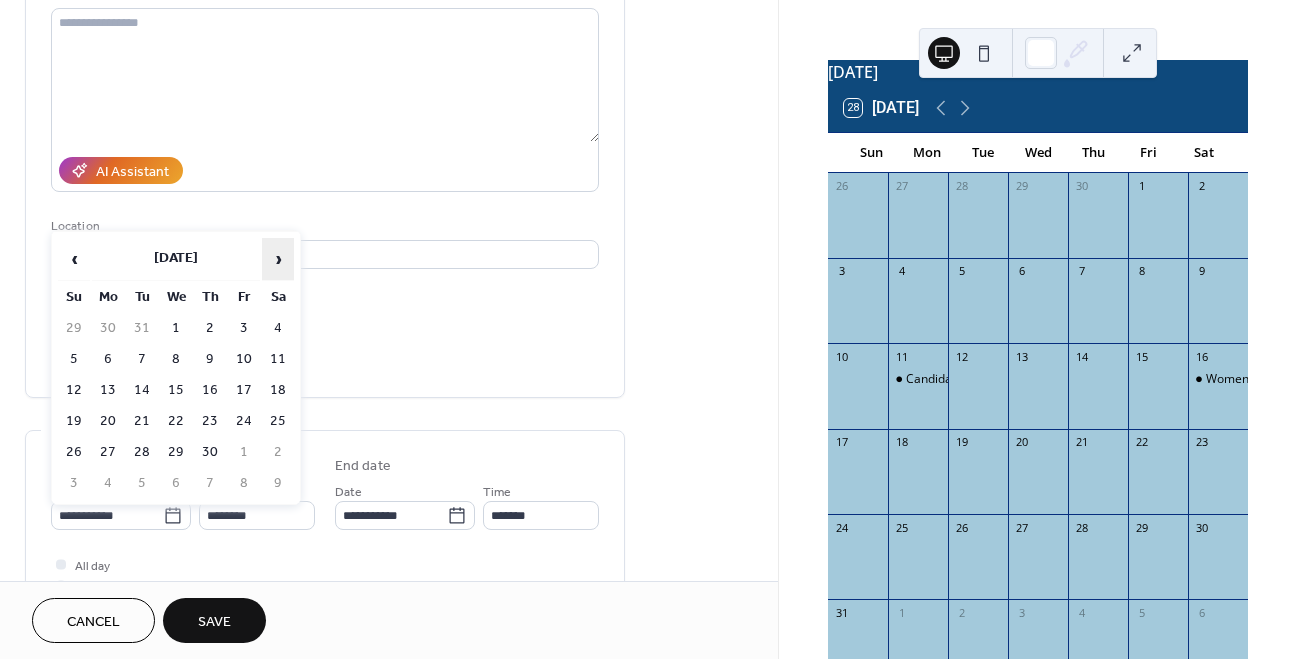 click on "›" at bounding box center (278, 259) 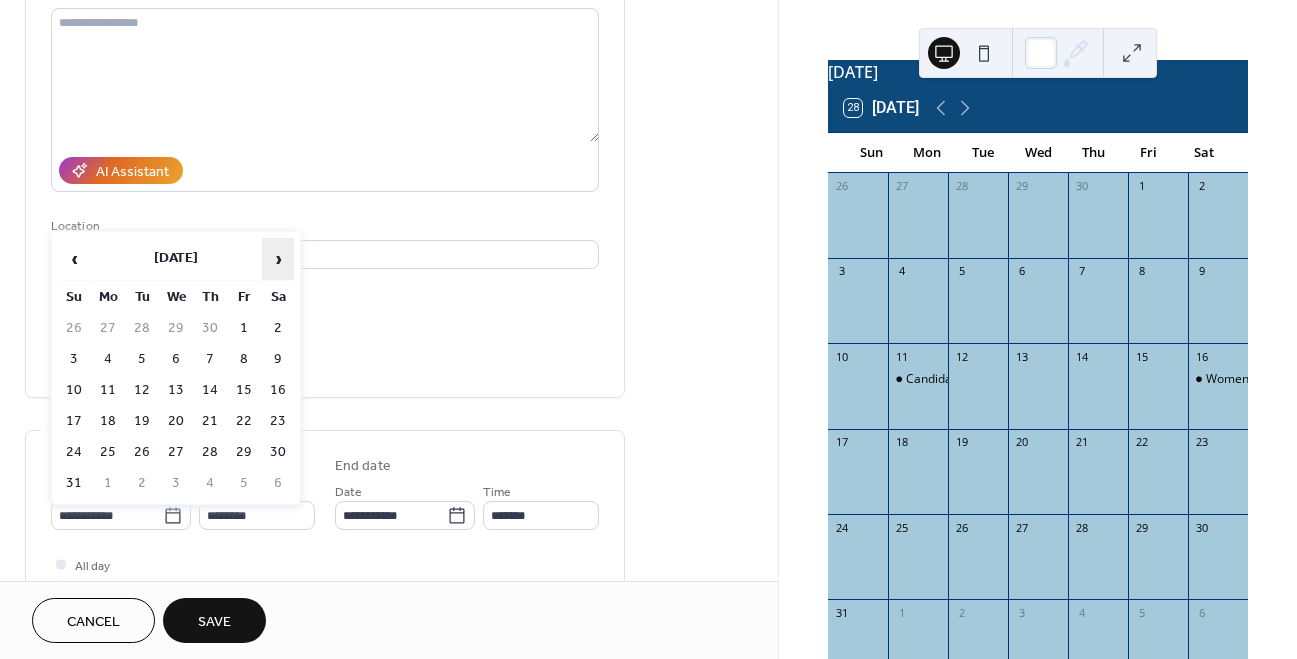 click on "›" at bounding box center (278, 259) 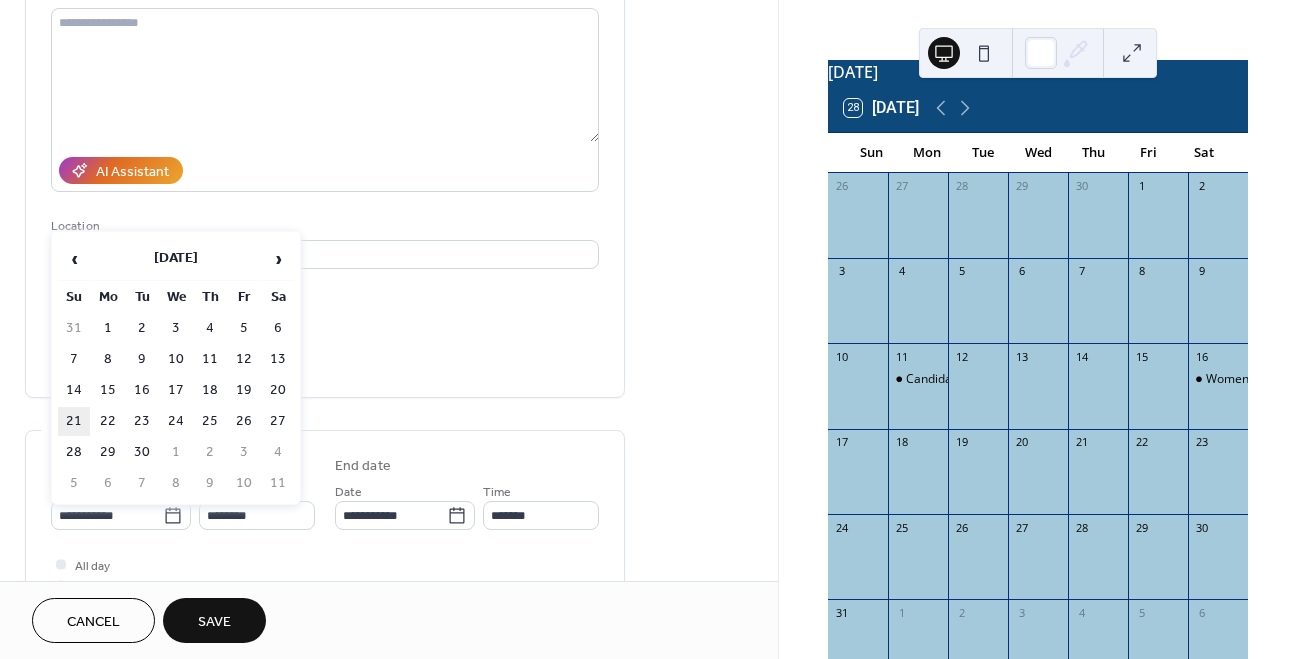 click on "21" at bounding box center [74, 421] 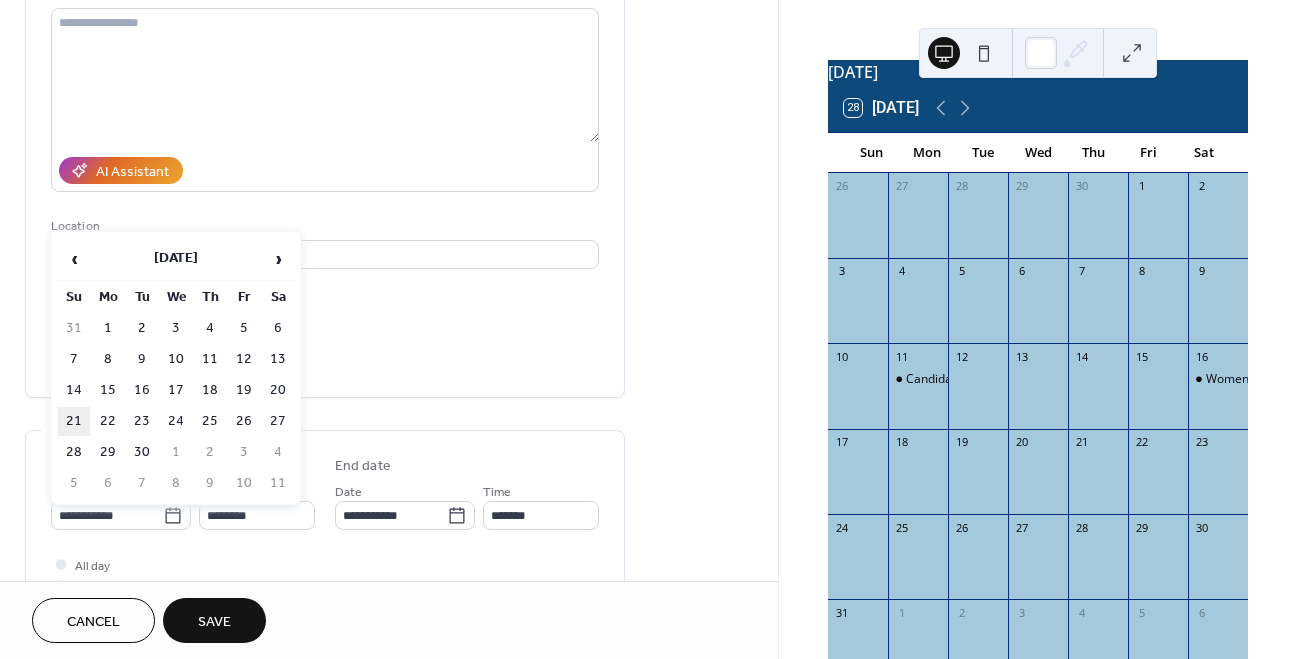 type on "**********" 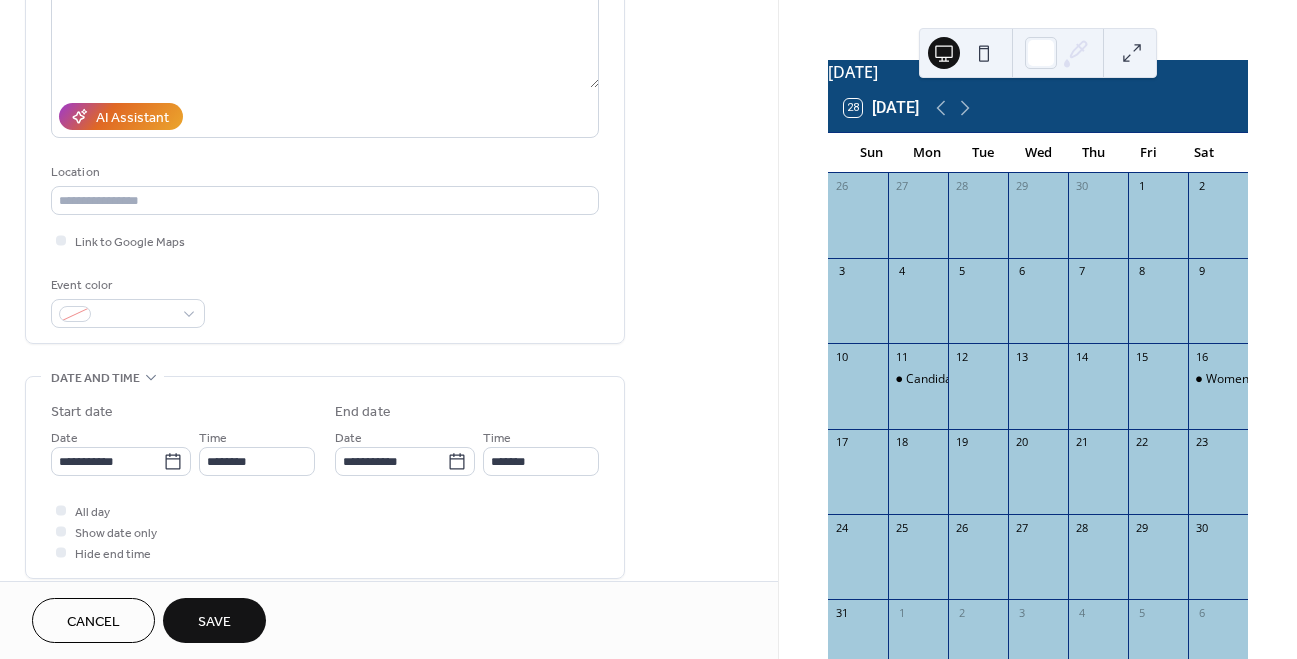 scroll, scrollTop: 283, scrollLeft: 0, axis: vertical 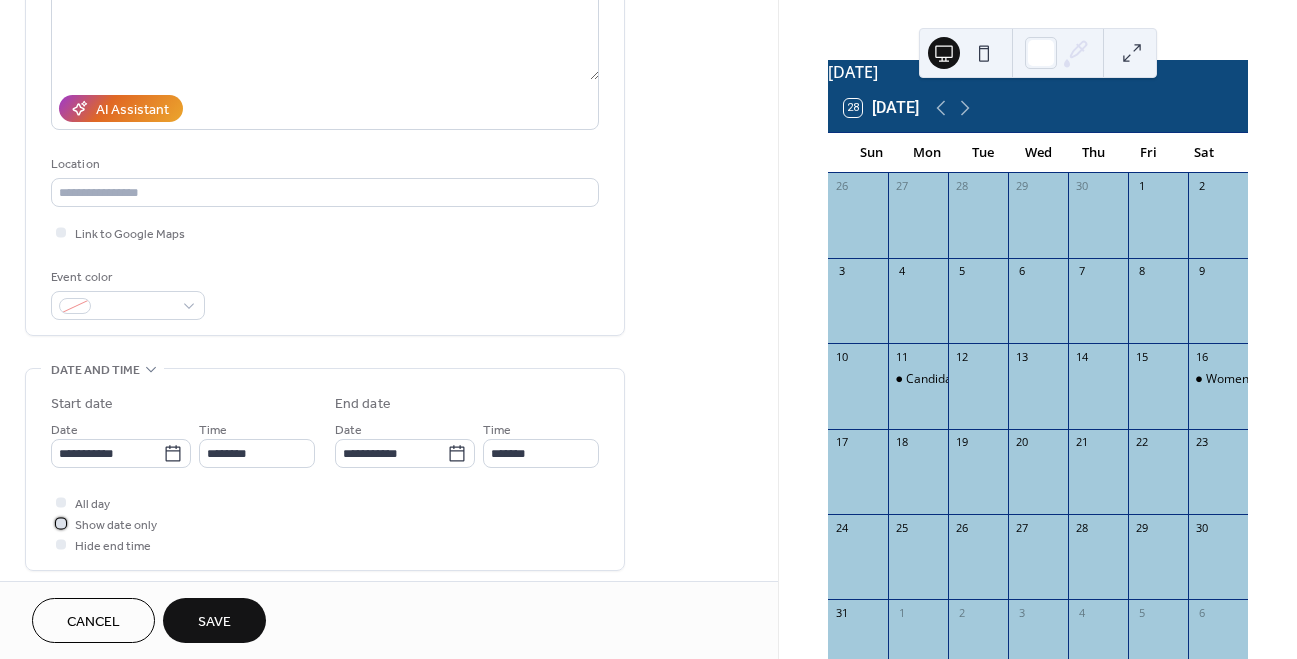 click on "Show date only" at bounding box center (116, 525) 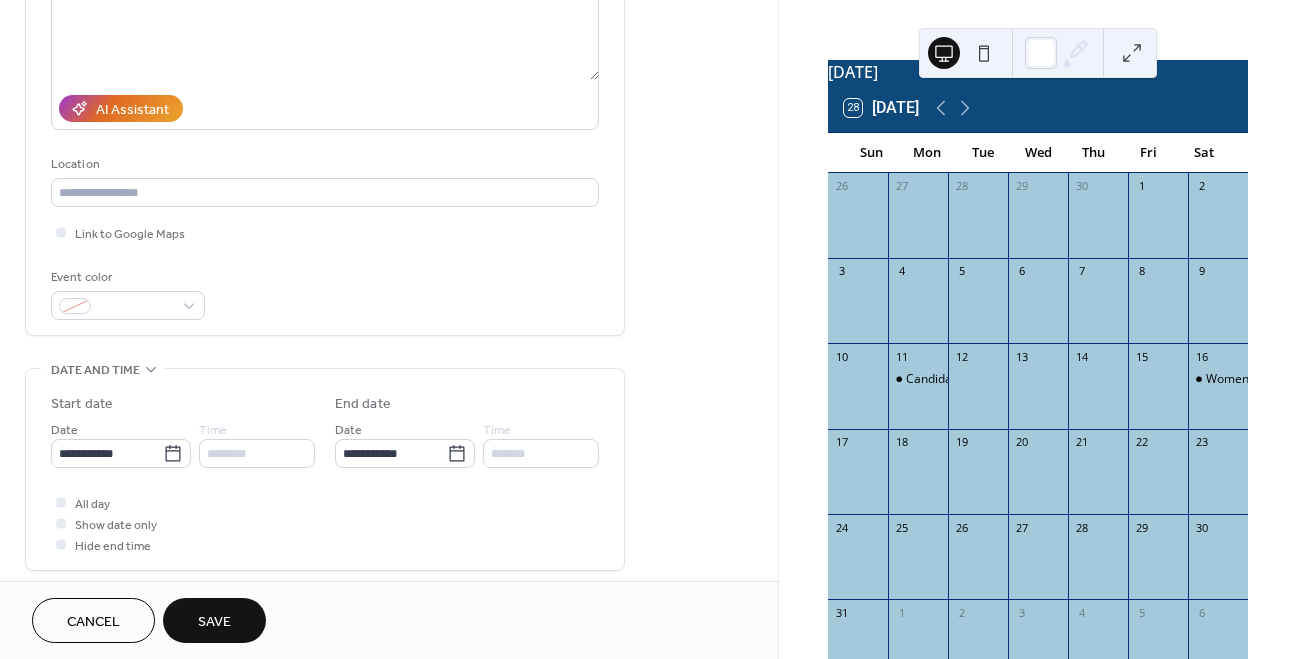 click on "Save" at bounding box center [214, 622] 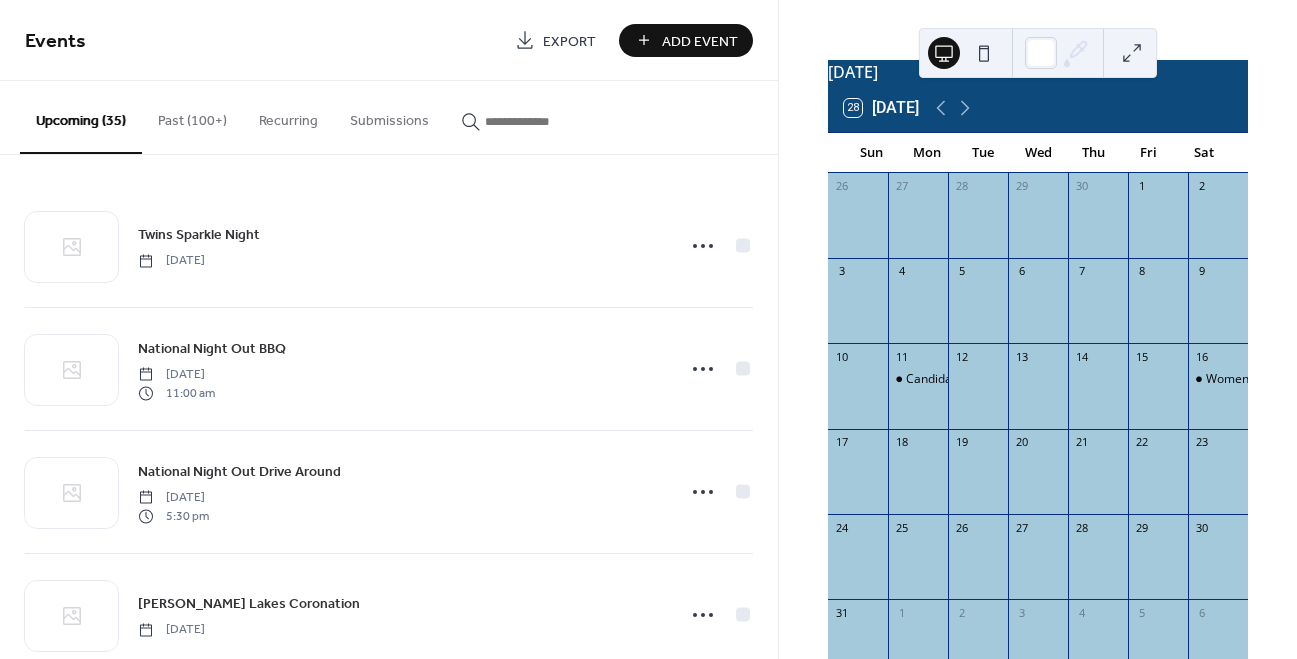 click on "Add Event" at bounding box center [686, 40] 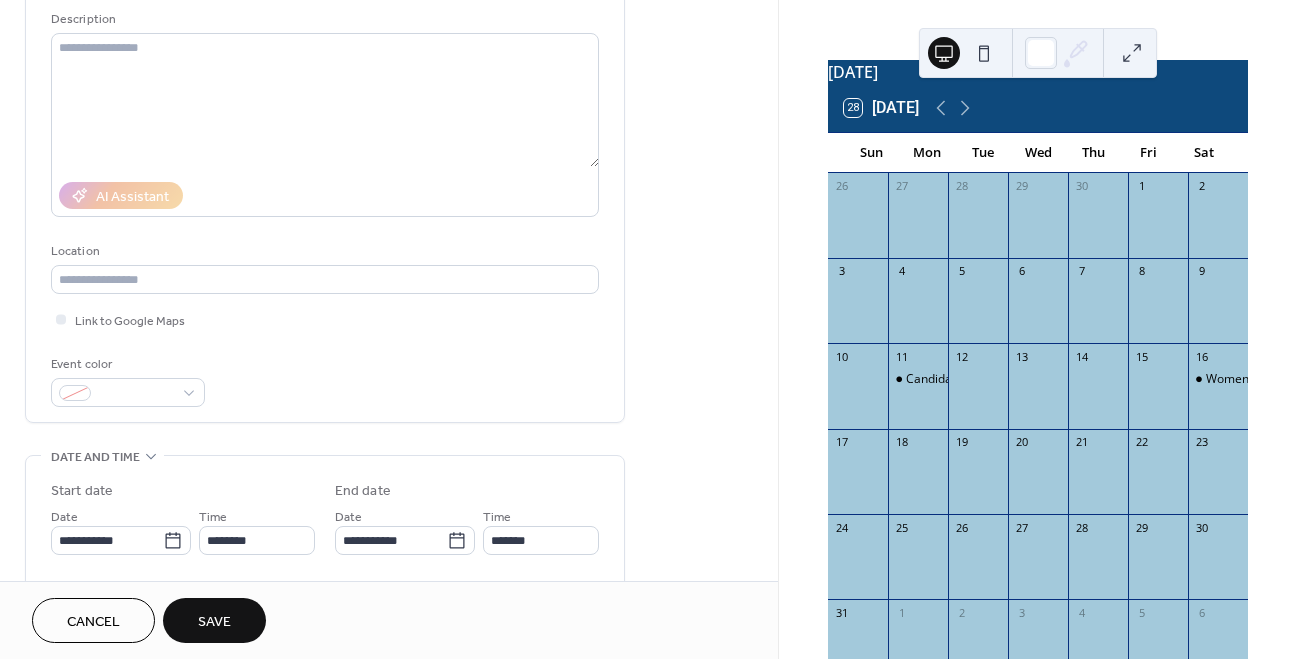 scroll, scrollTop: 334, scrollLeft: 0, axis: vertical 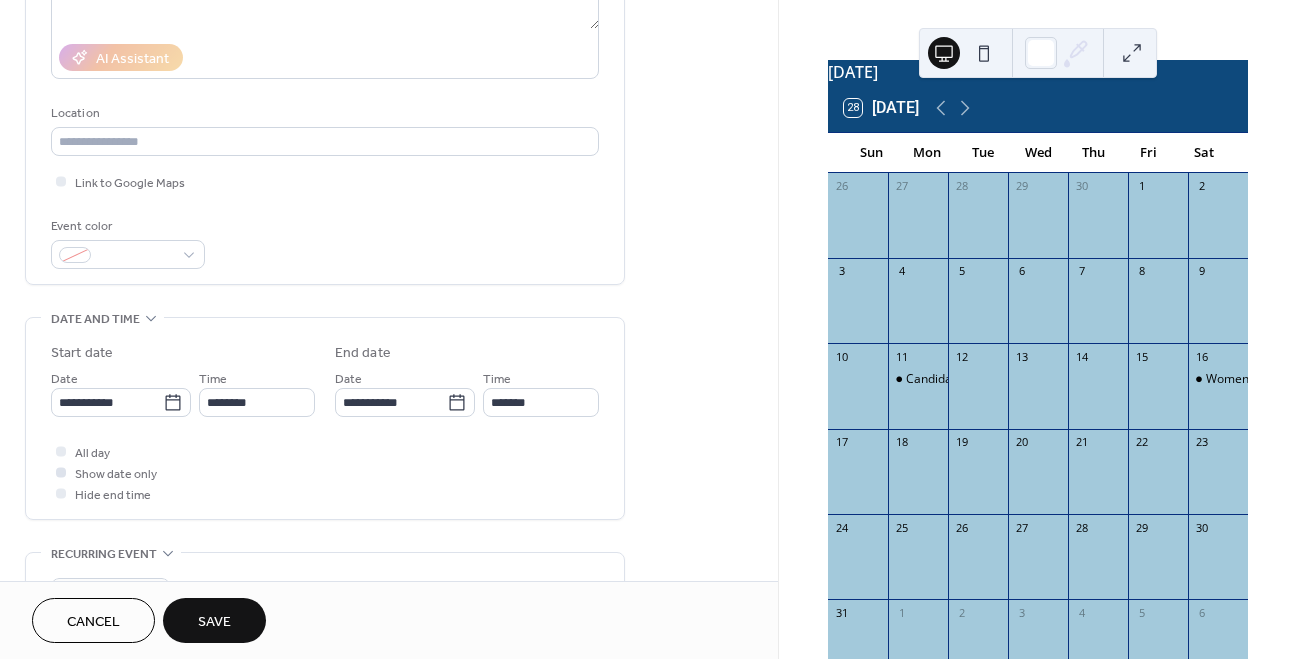 type on "**********" 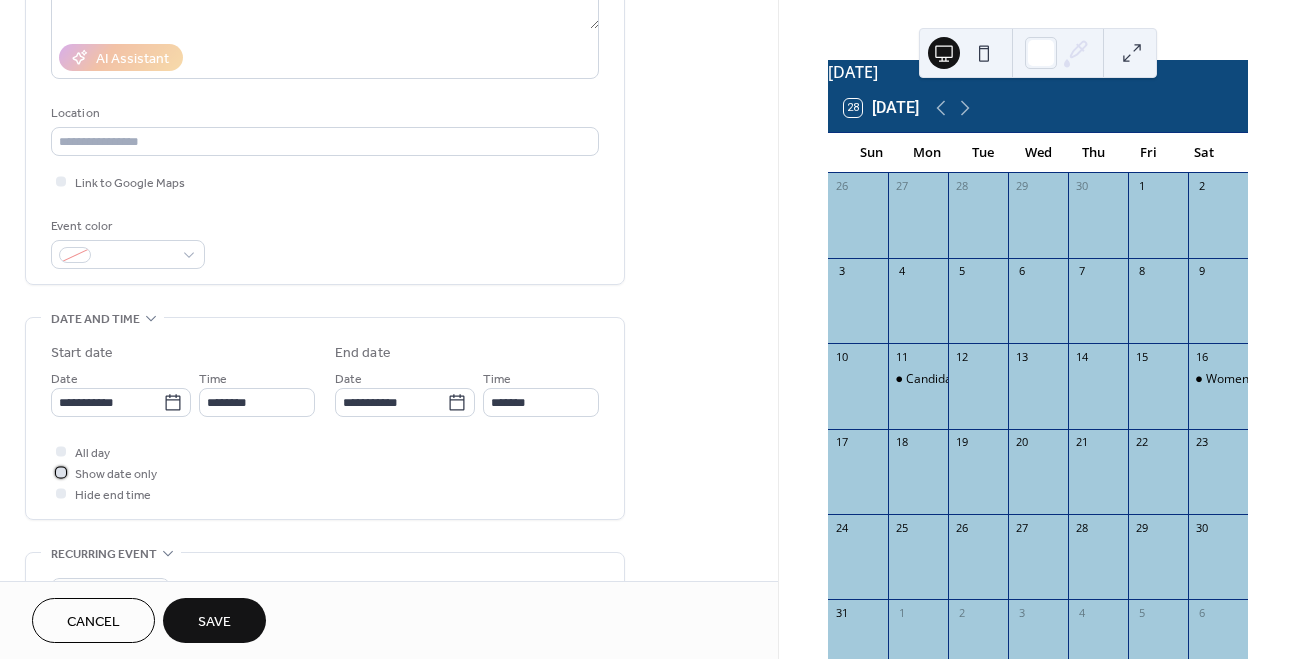 click on "Show date only" at bounding box center (116, 474) 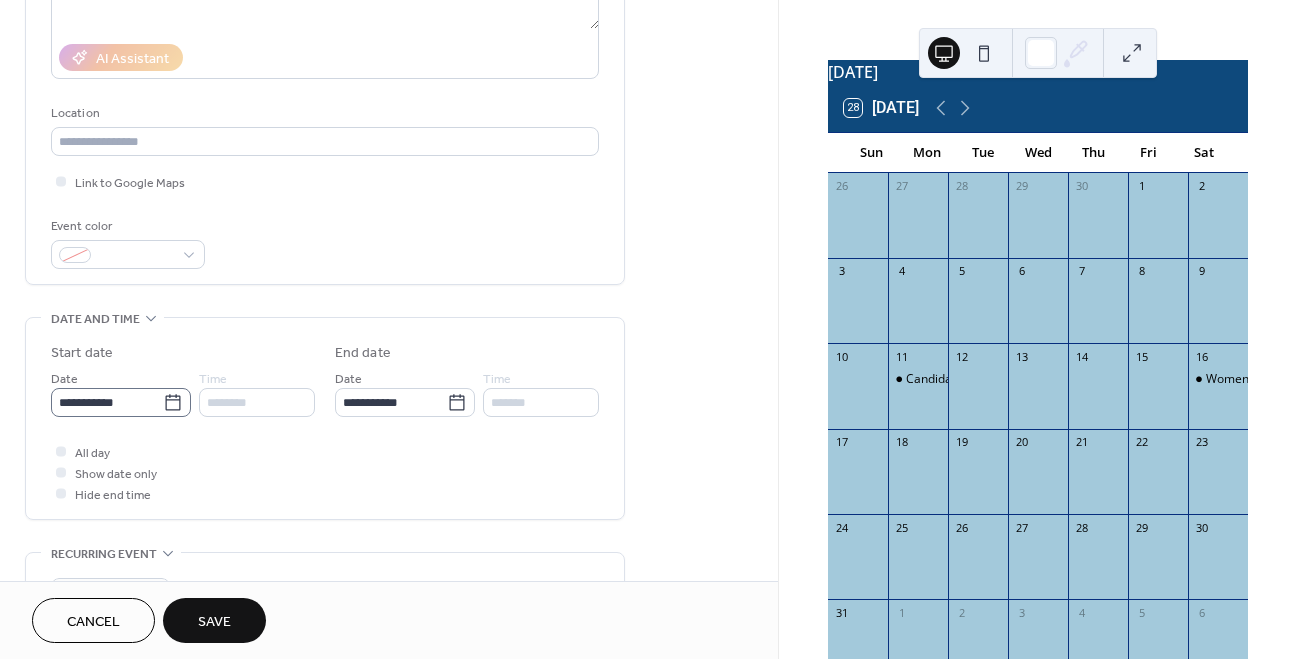 click 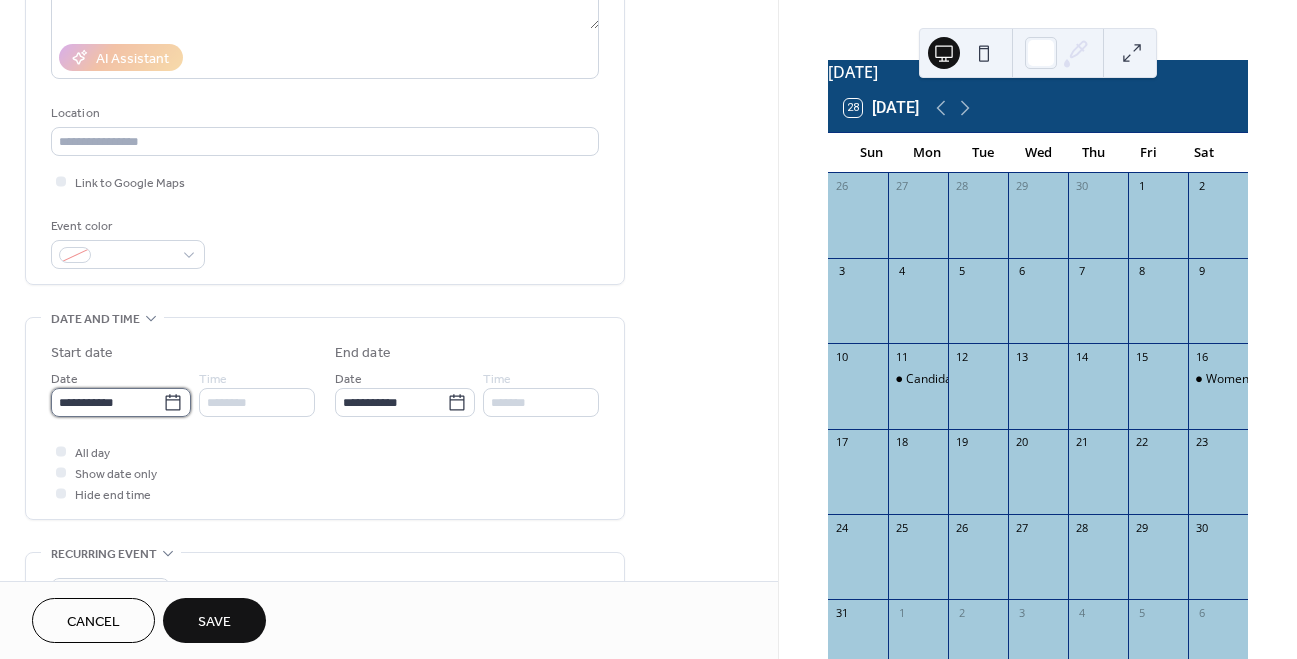 click on "**********" at bounding box center (107, 402) 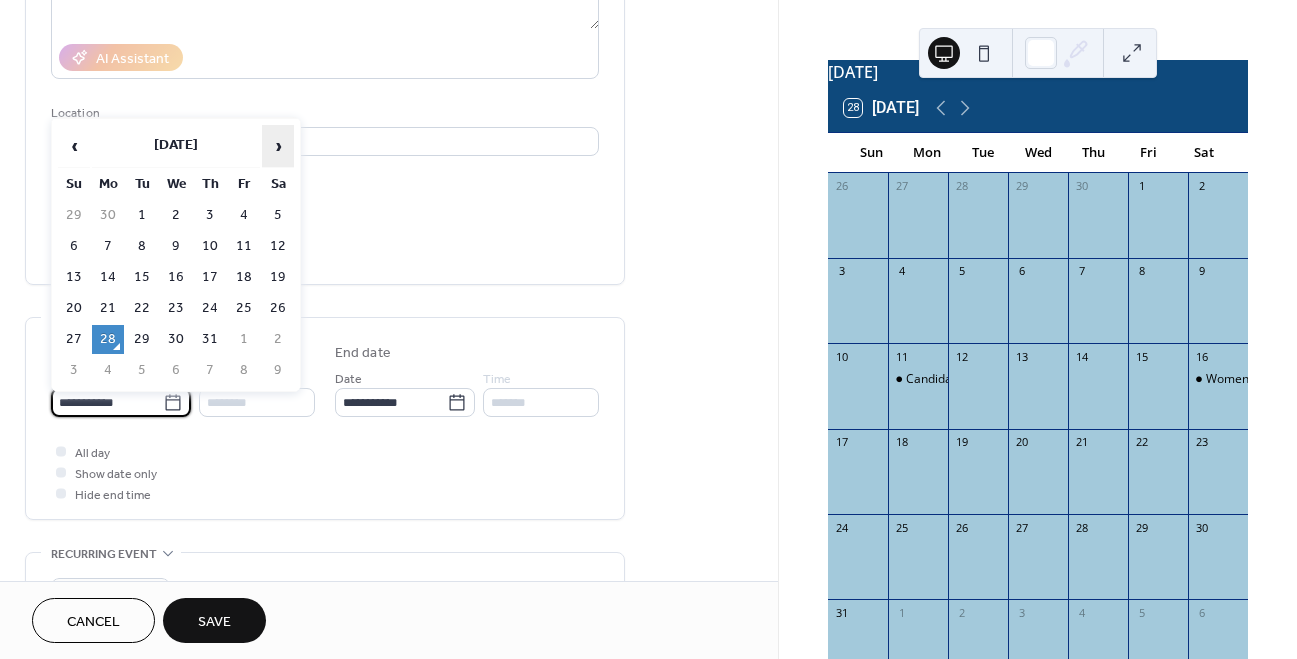 click on "›" at bounding box center (278, 146) 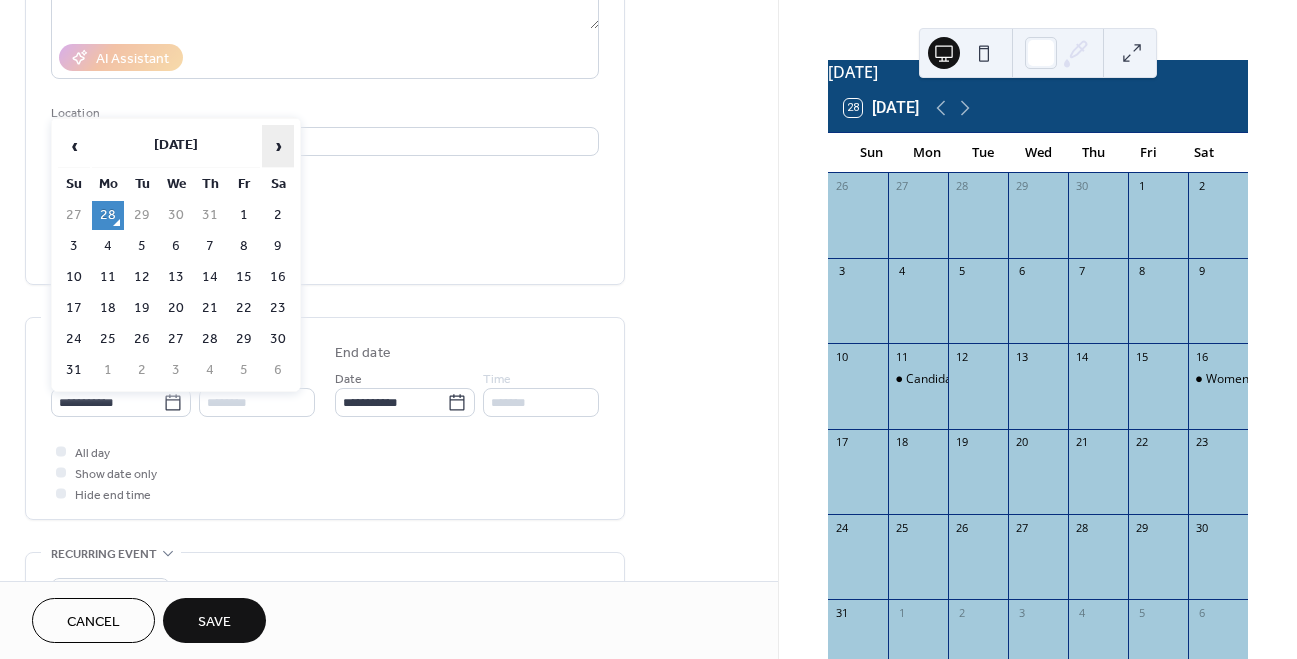 click on "›" at bounding box center [278, 146] 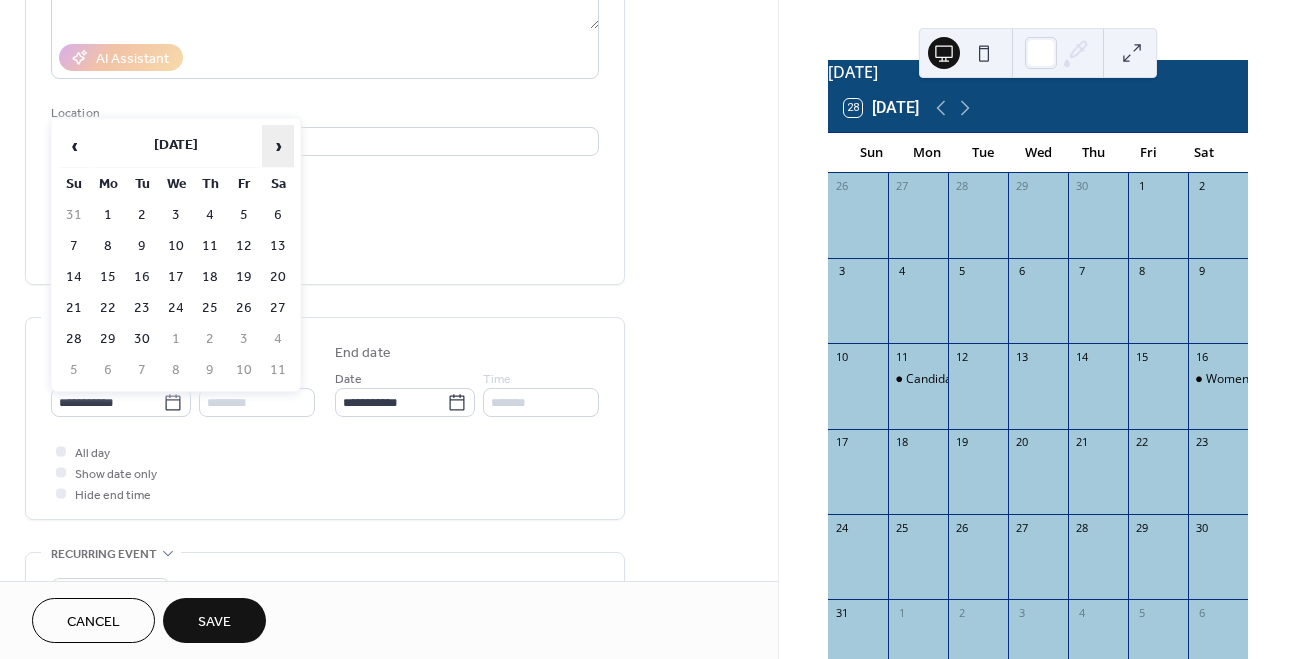 click on "›" at bounding box center [278, 146] 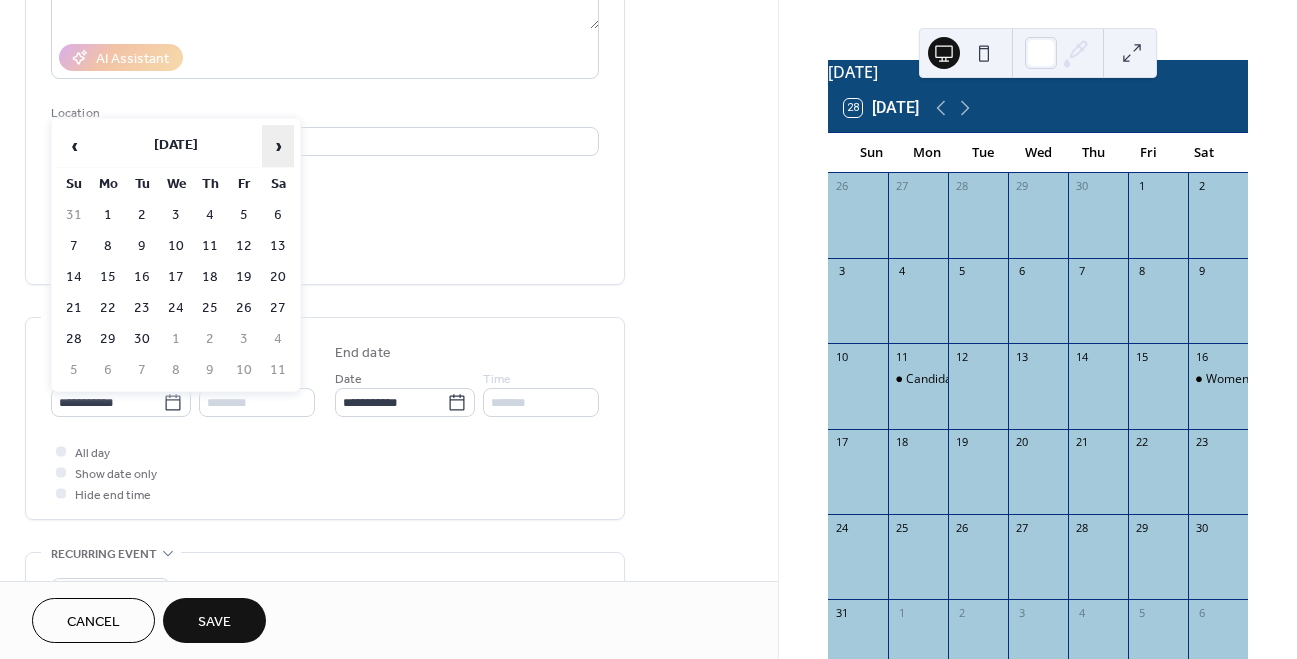 click on "›" at bounding box center (278, 146) 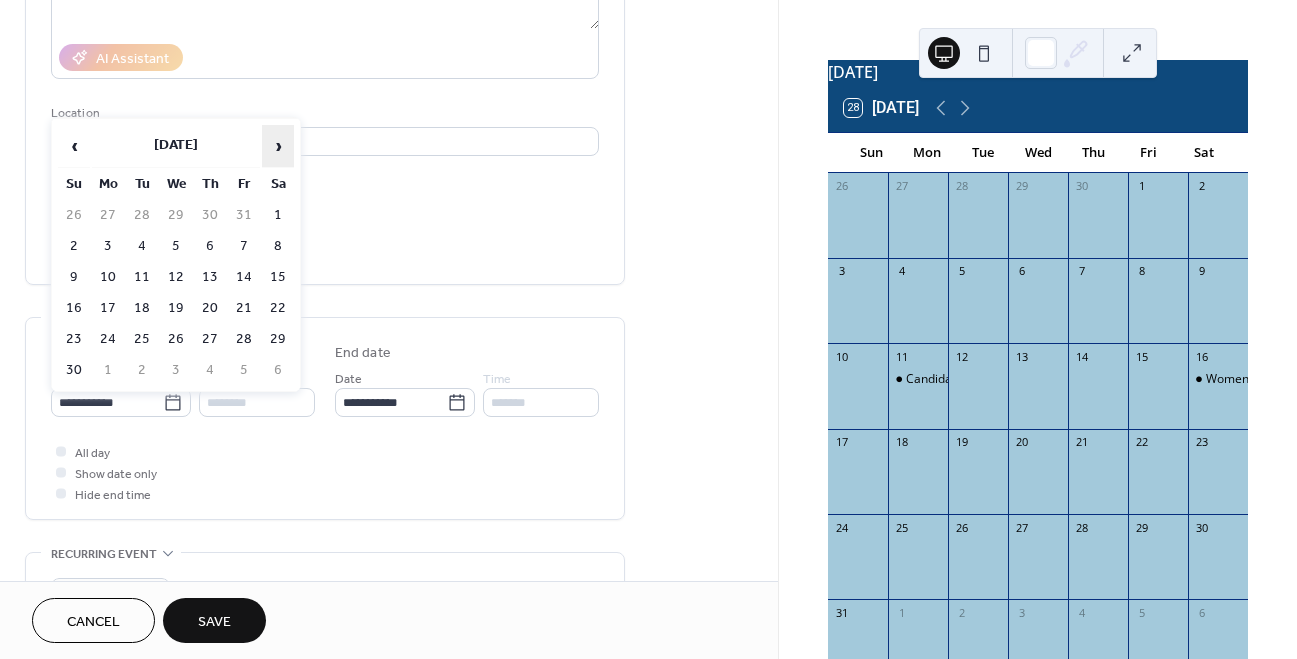 click on "›" at bounding box center [278, 146] 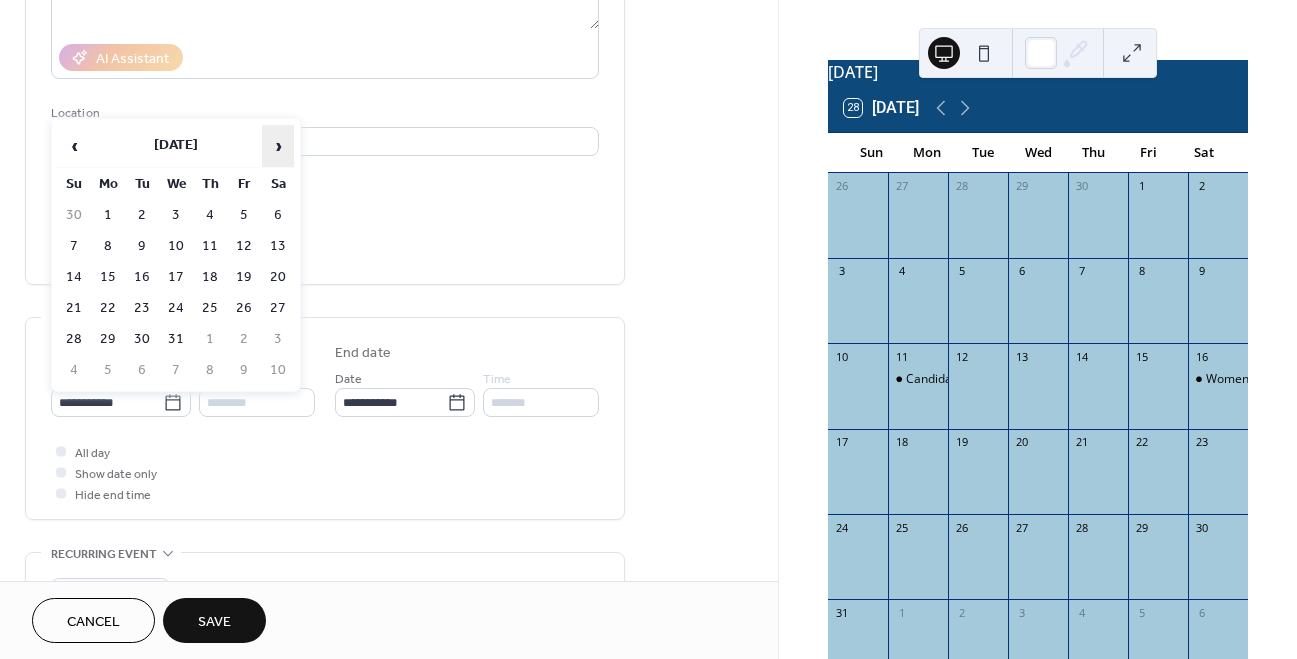 click on "›" at bounding box center (278, 146) 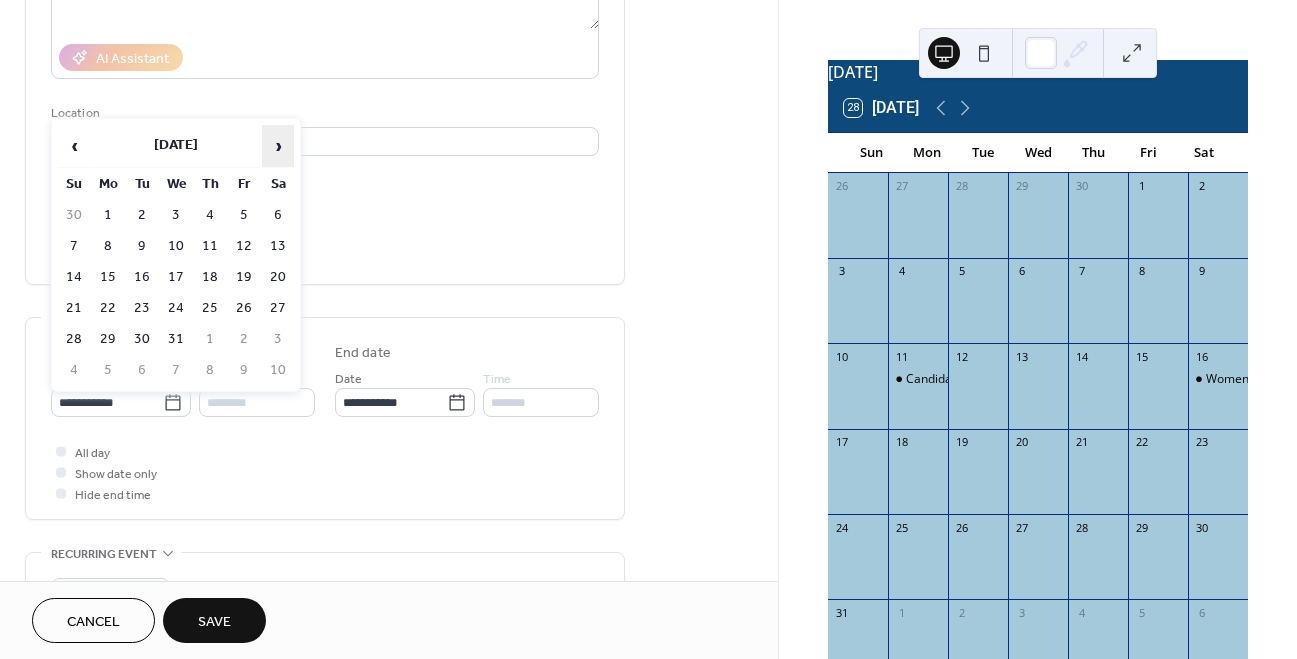 click on "›" at bounding box center [278, 146] 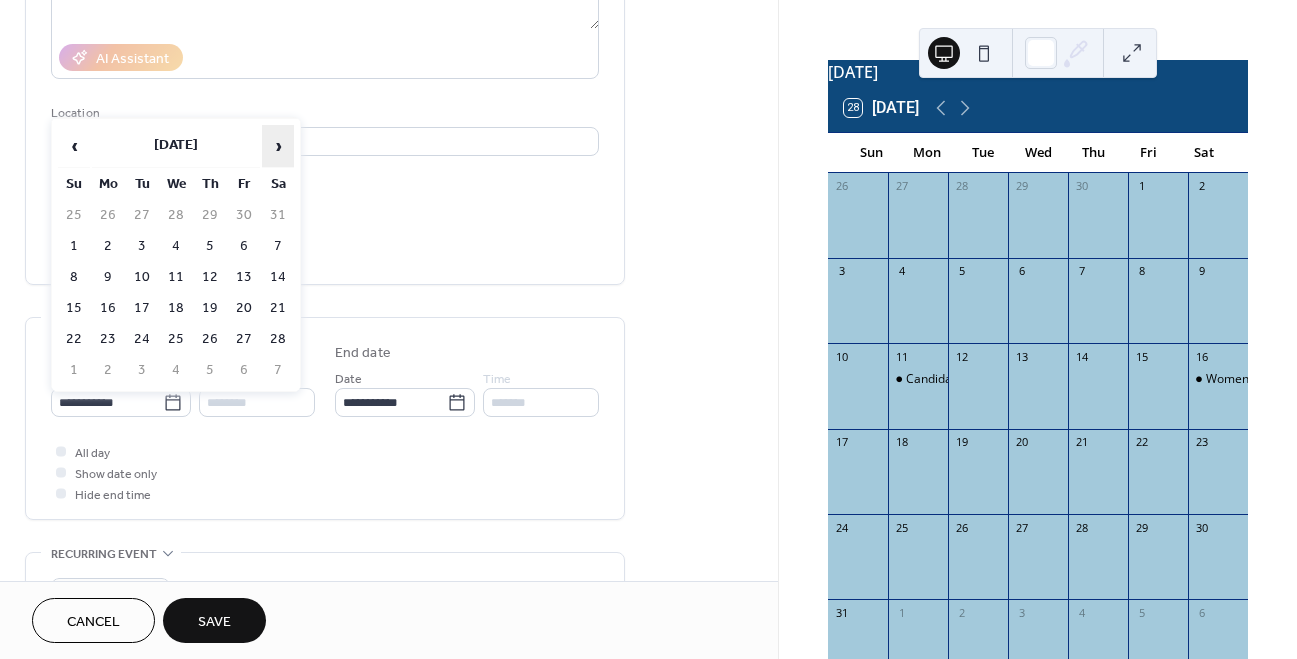 click on "›" at bounding box center [278, 146] 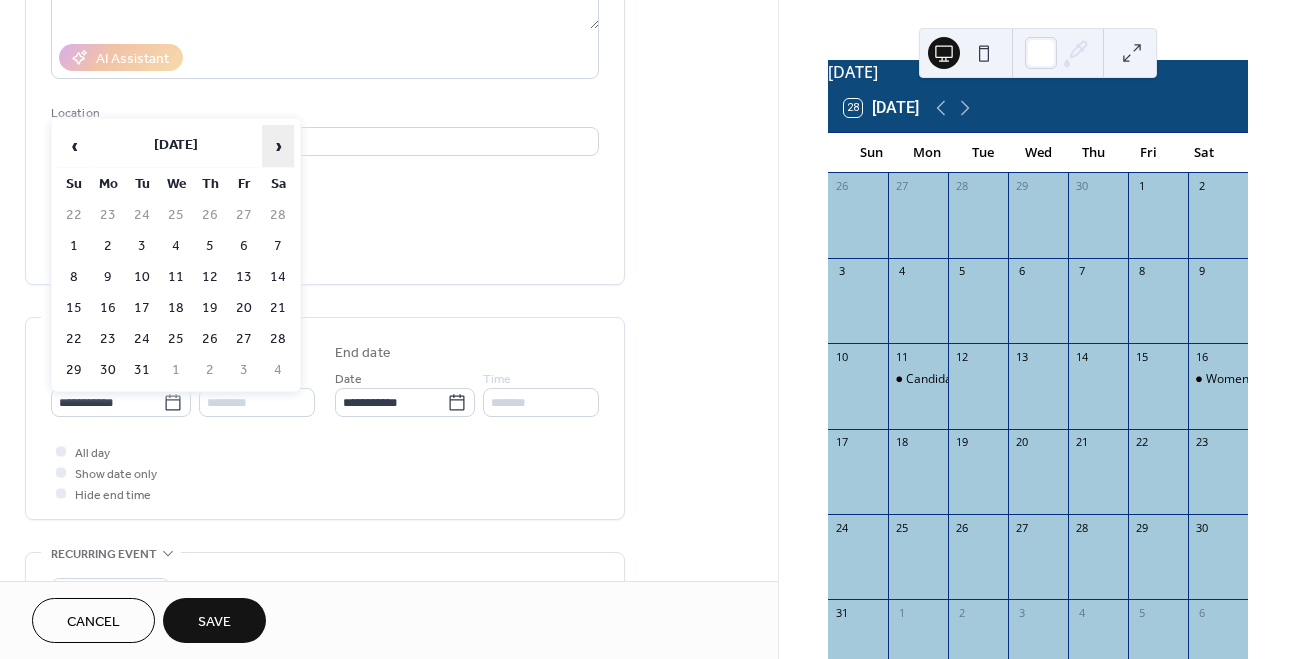 click on "›" at bounding box center [278, 146] 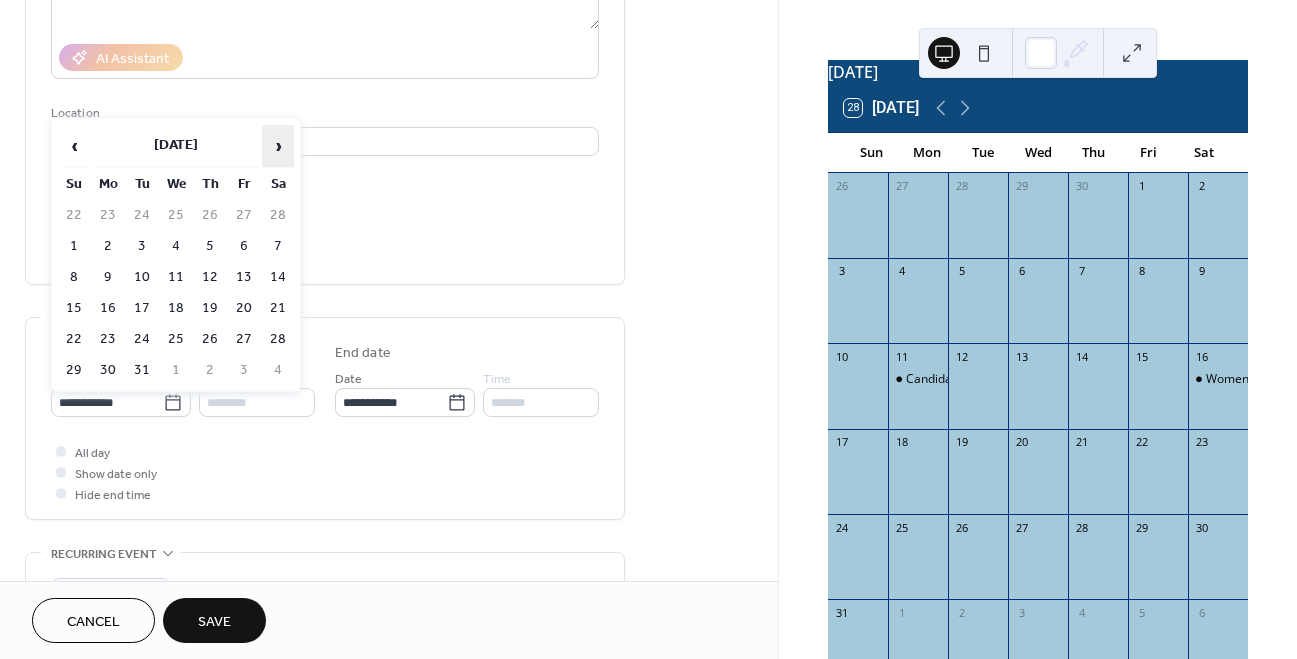 click on "›" at bounding box center (278, 146) 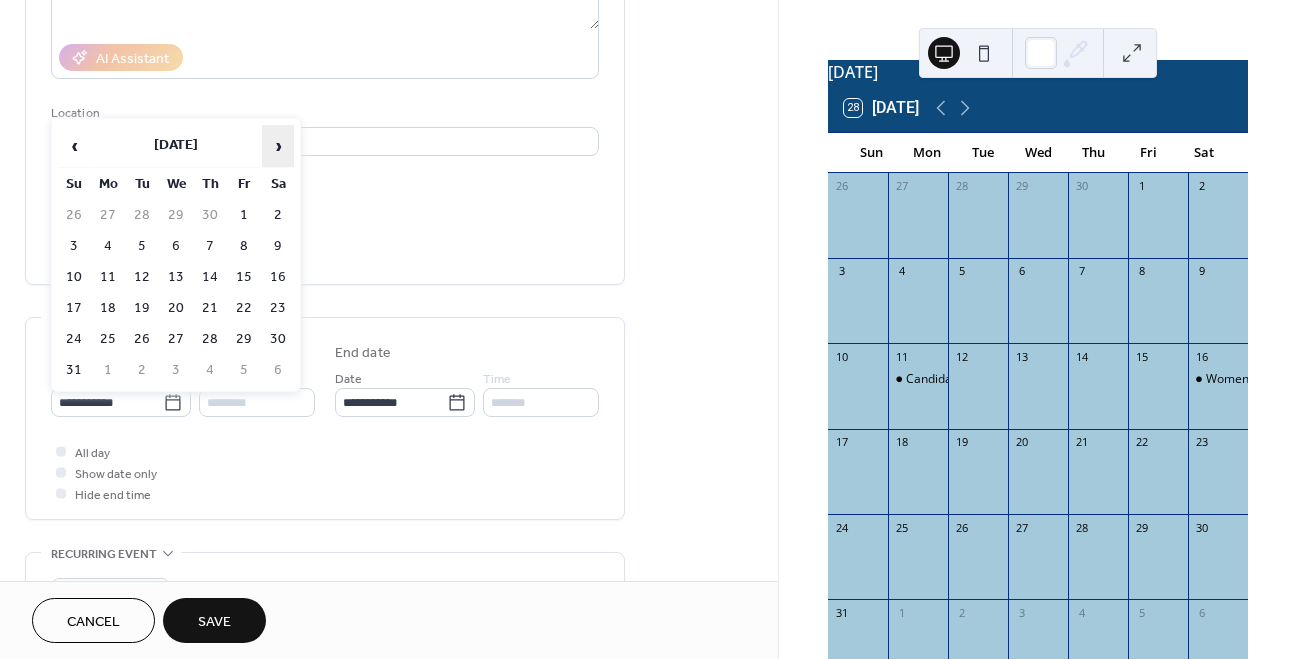 click on "›" at bounding box center (278, 146) 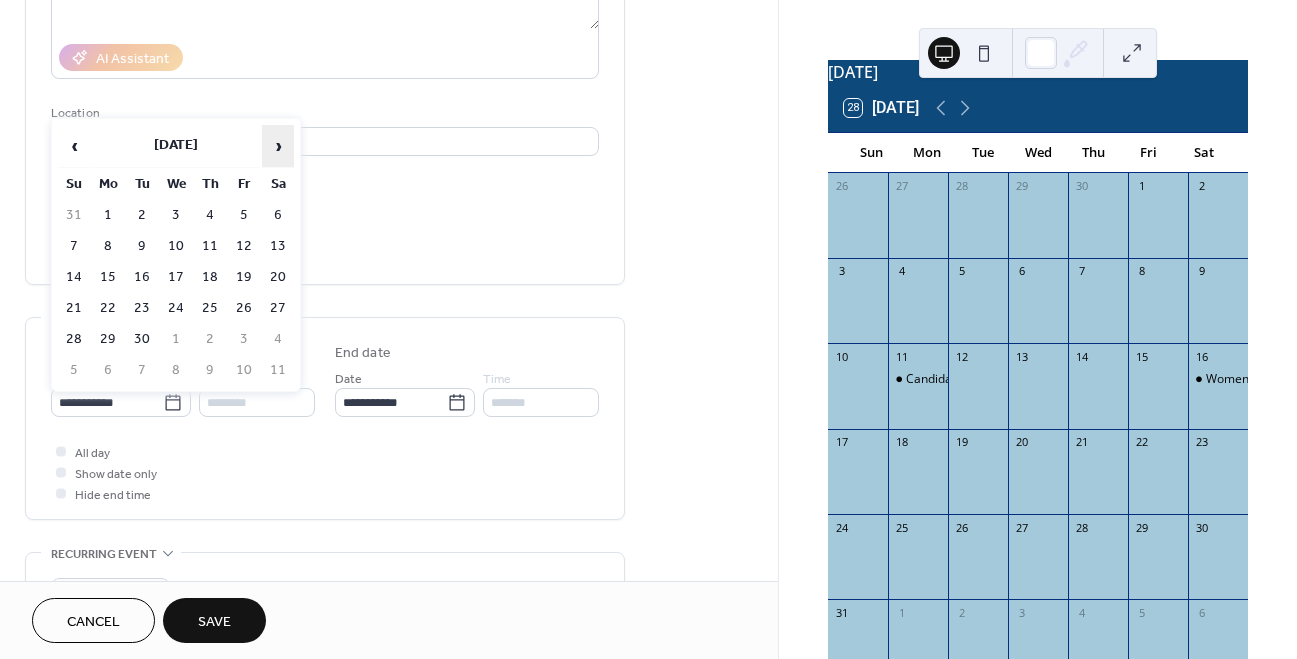 click on "›" at bounding box center (278, 146) 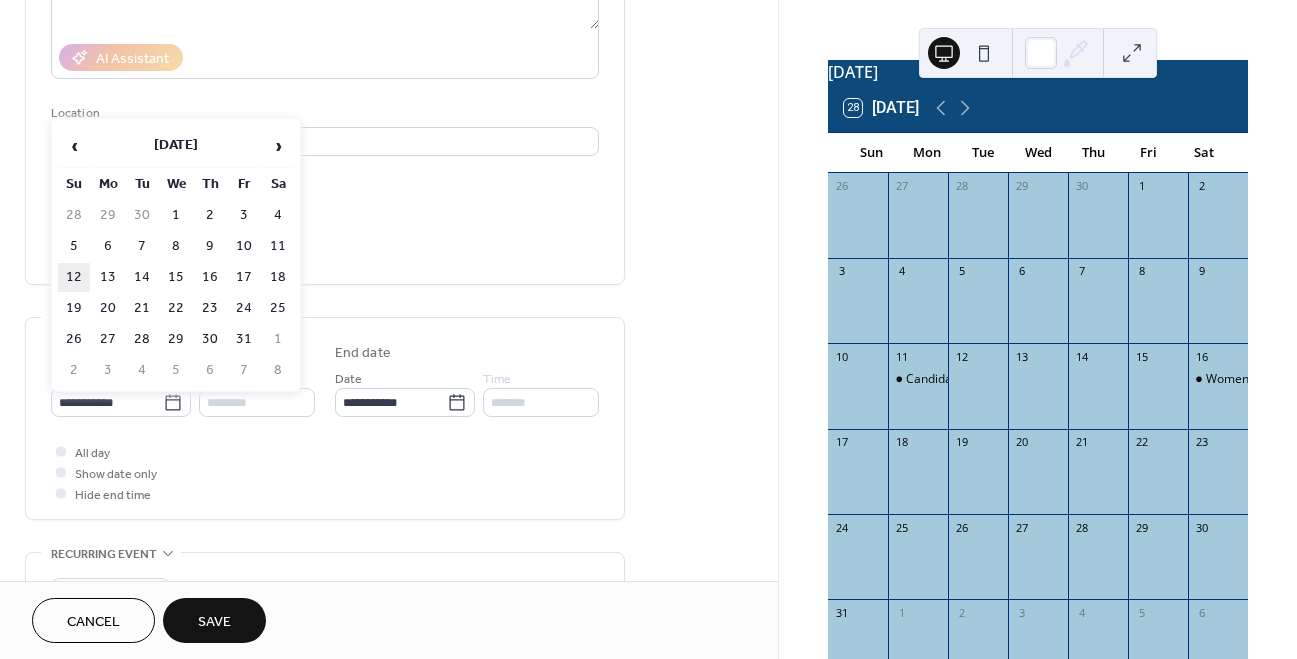 click on "12" at bounding box center (74, 277) 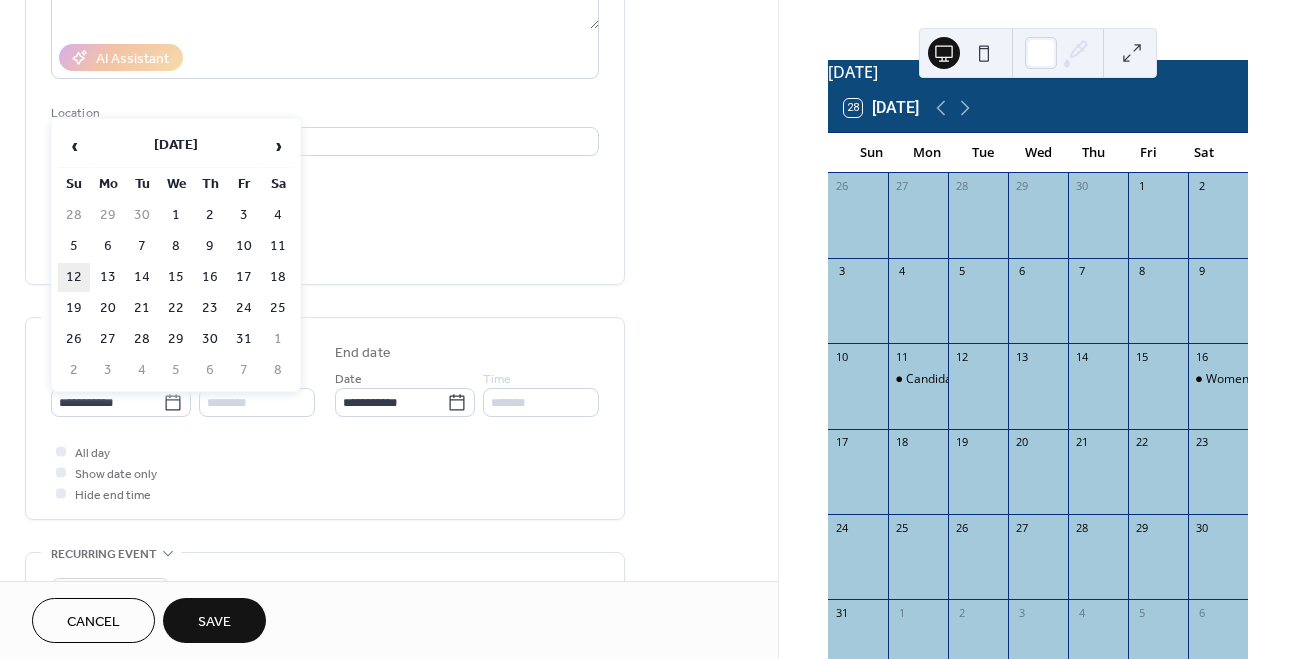 type on "**********" 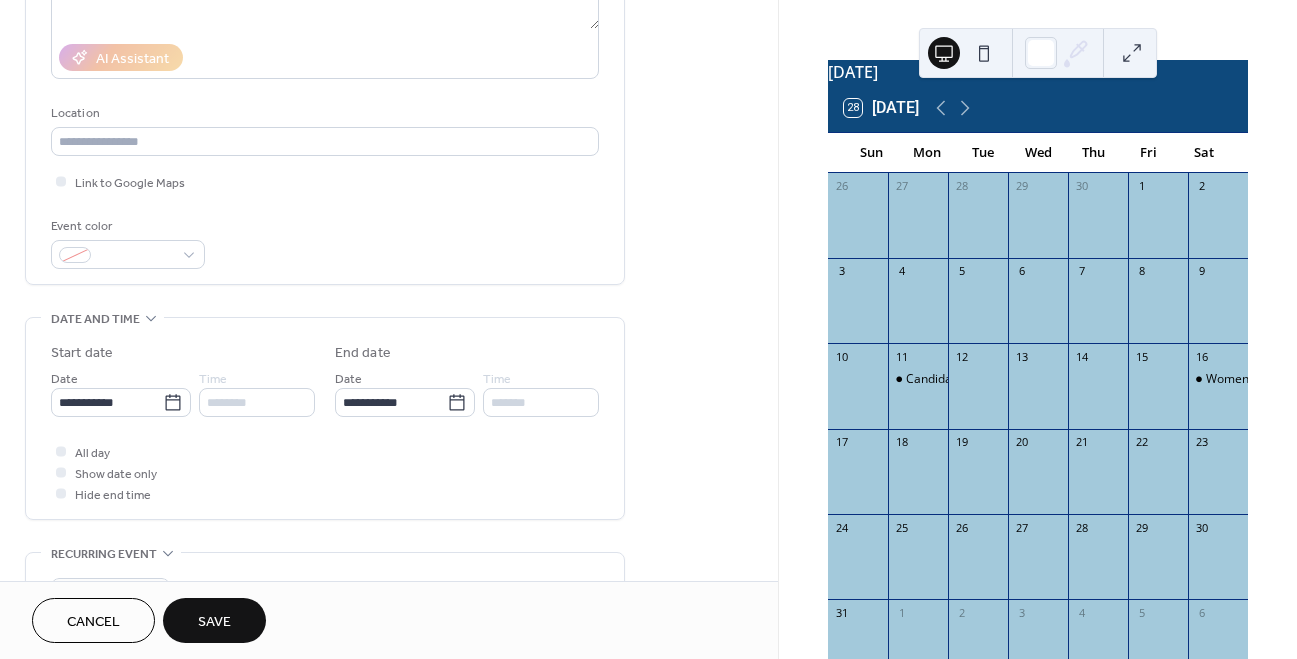 click on "Save" at bounding box center [214, 622] 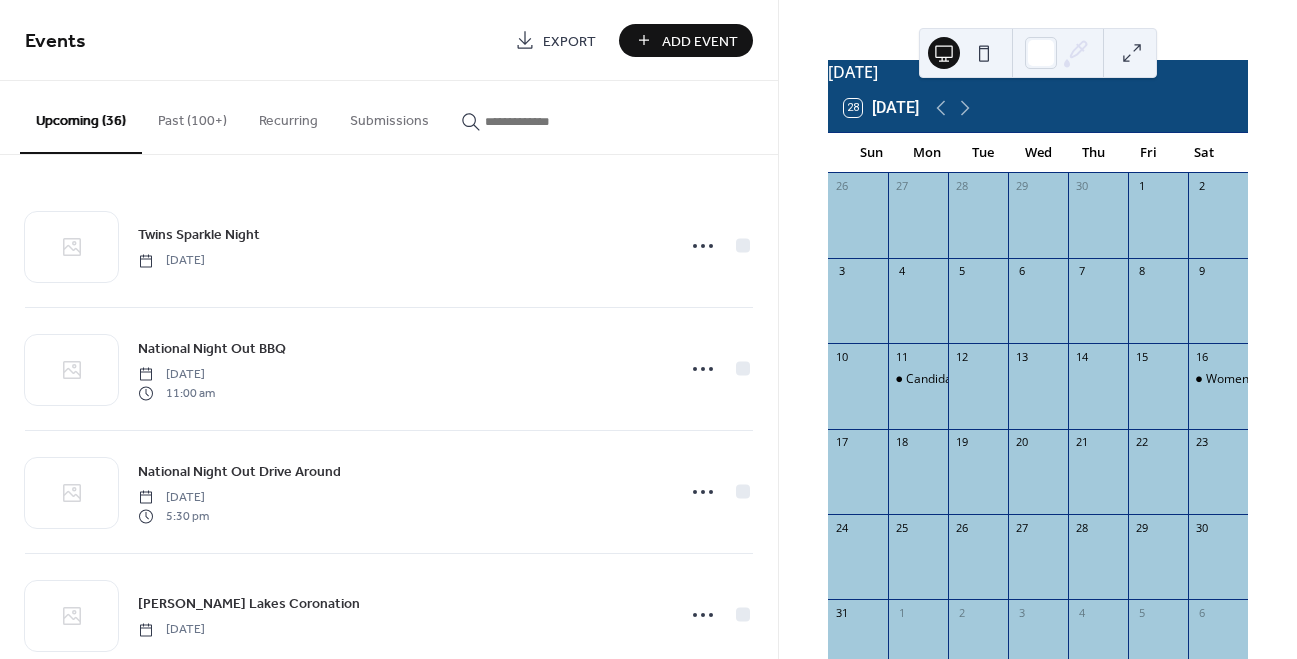 click on "Add Event" at bounding box center [700, 41] 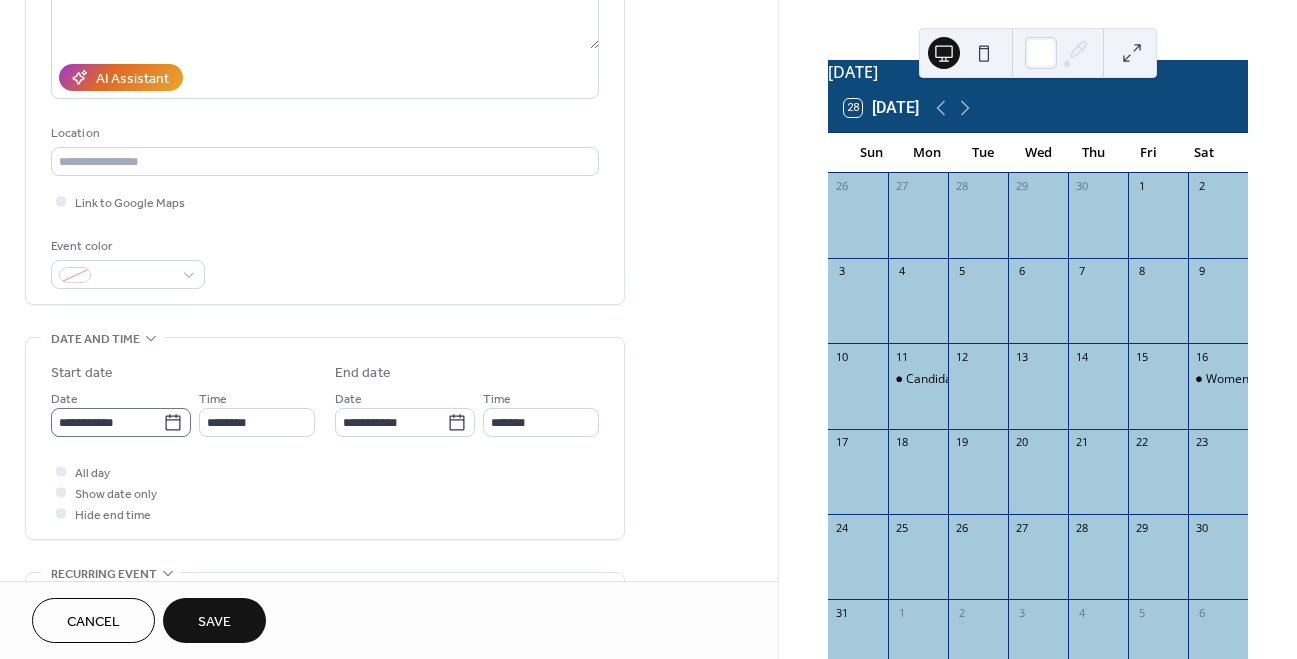 scroll, scrollTop: 318, scrollLeft: 0, axis: vertical 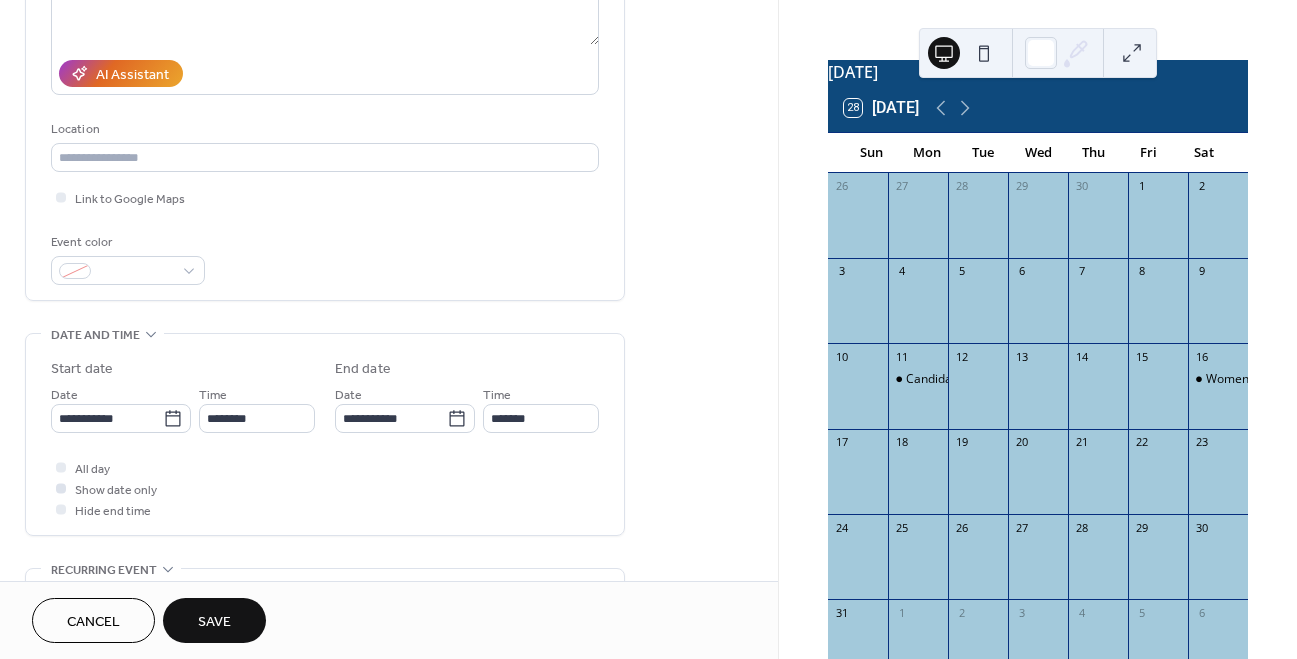 type on "**********" 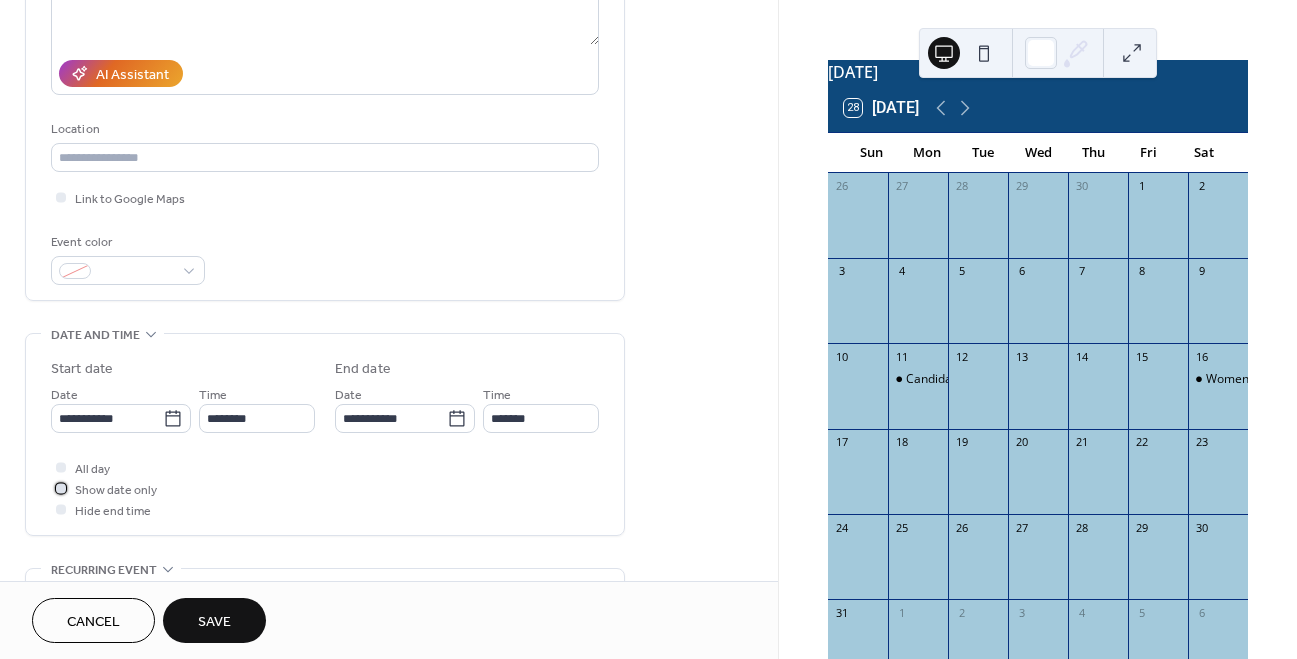 click on "Show date only" at bounding box center [116, 490] 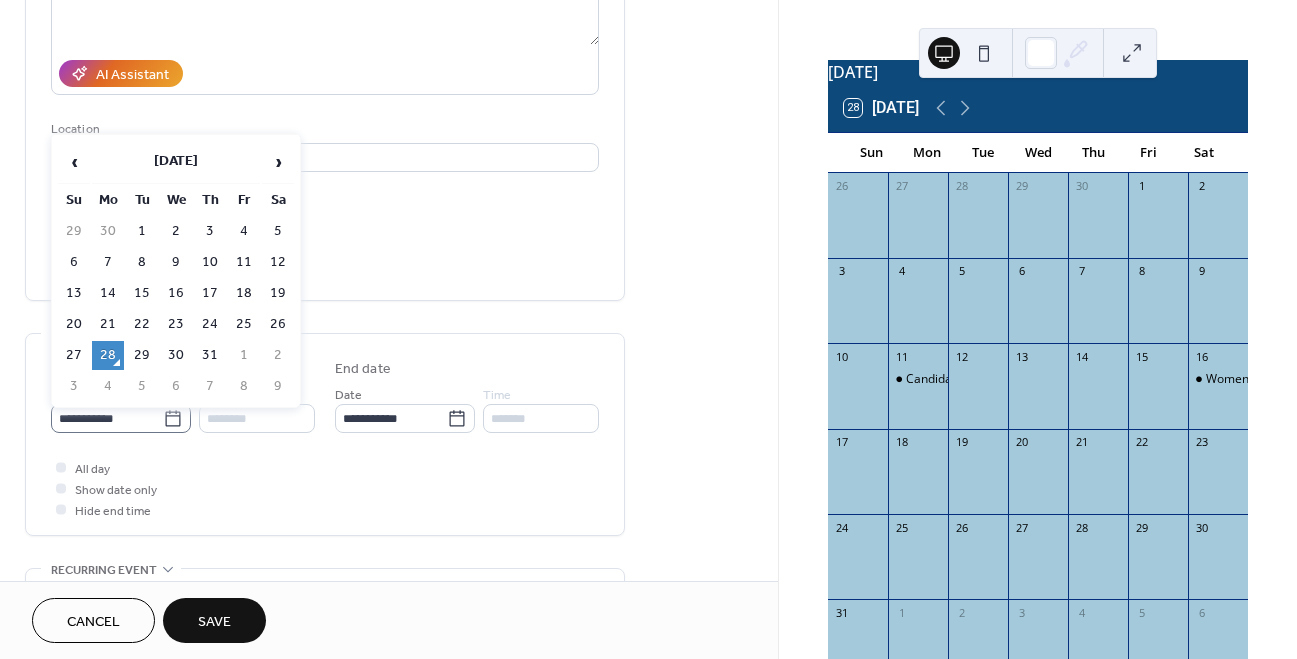 click 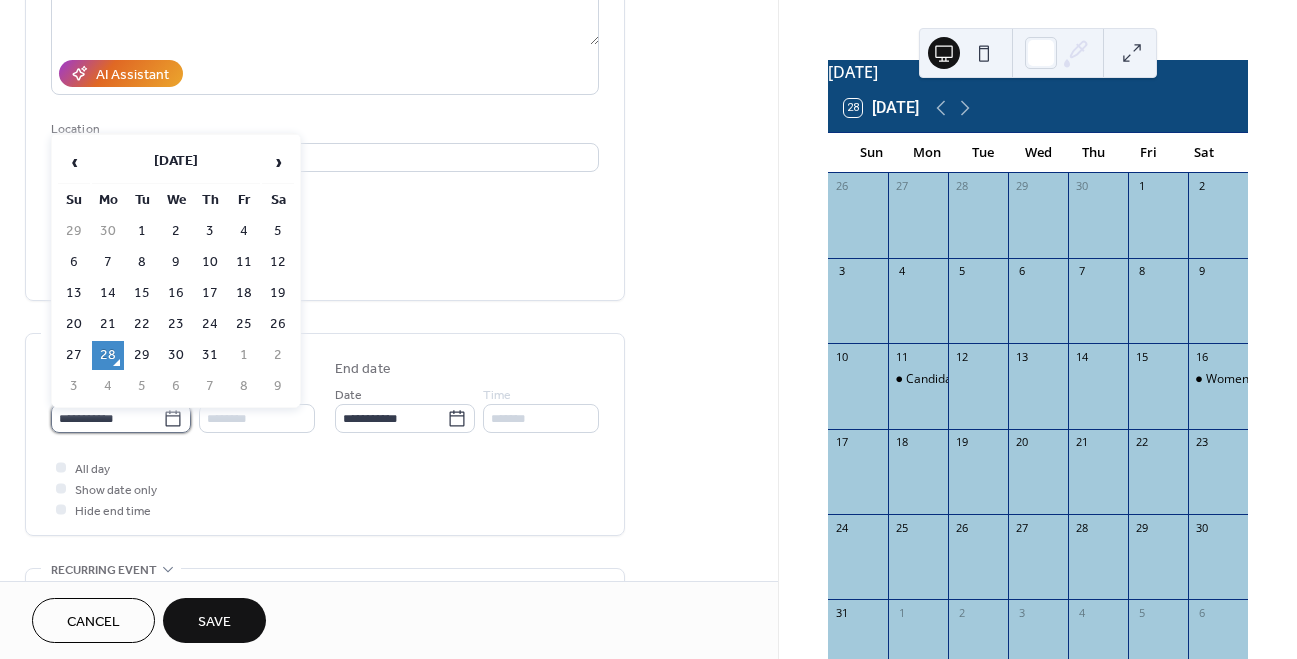 click on "**********" at bounding box center [107, 418] 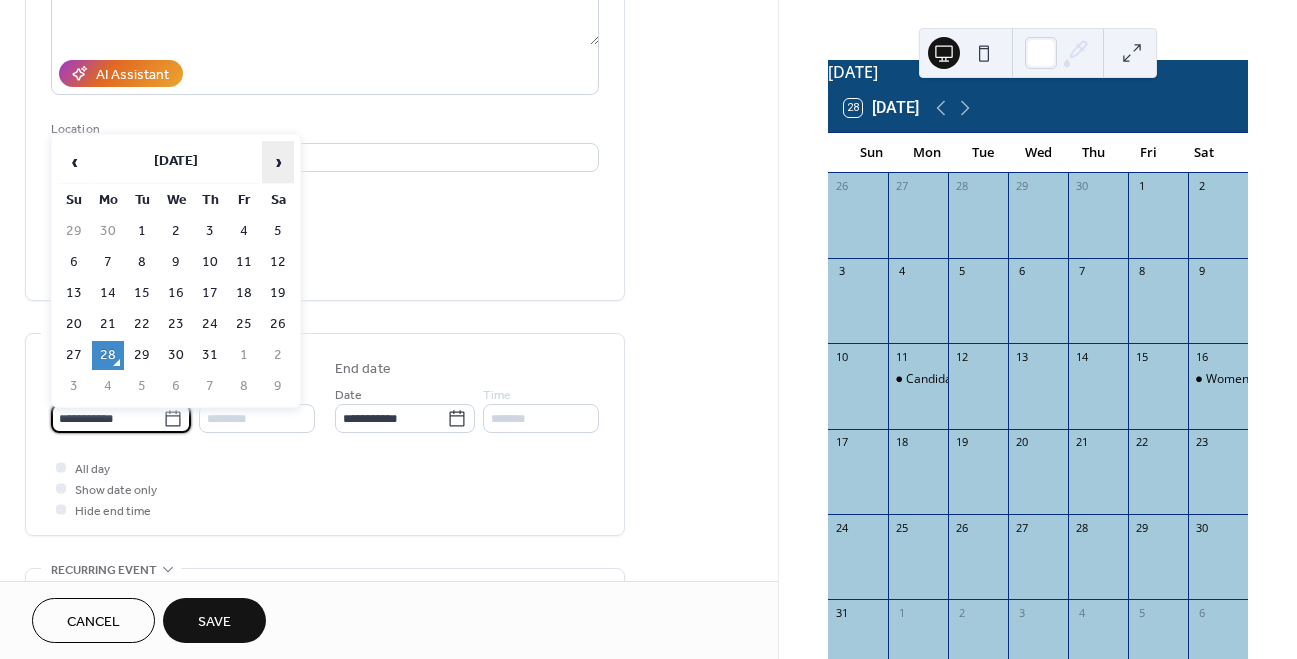click on "›" at bounding box center (278, 162) 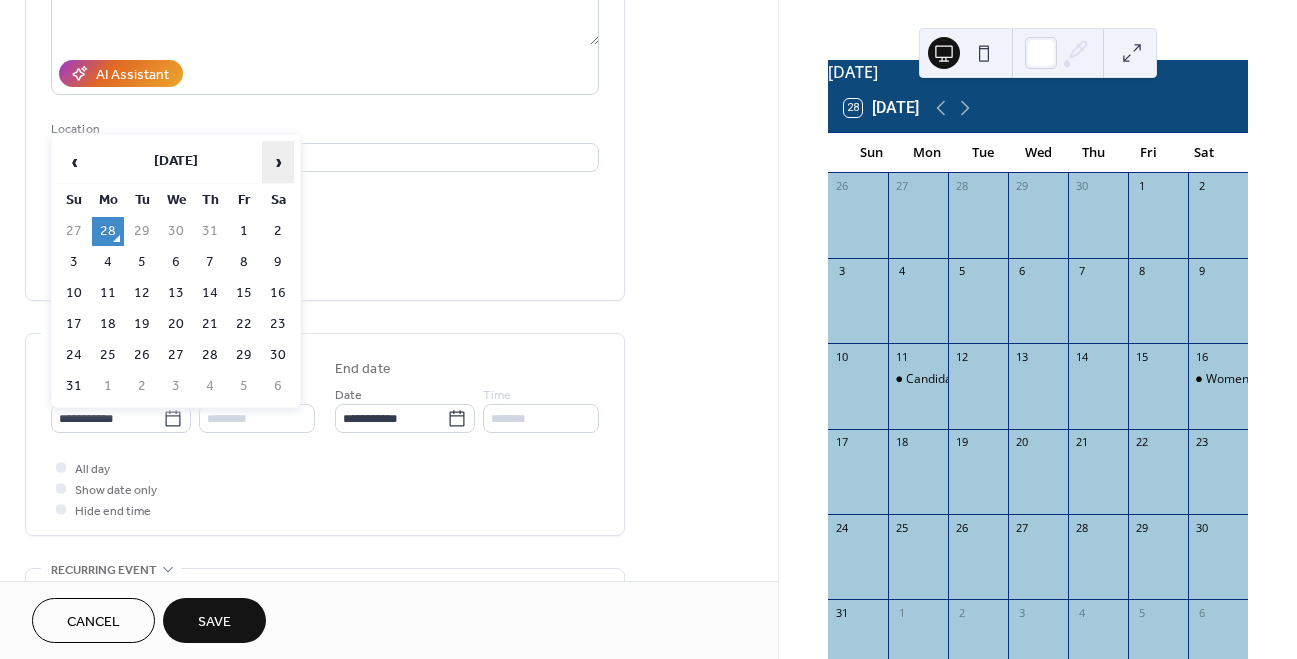 click on "›" at bounding box center [278, 162] 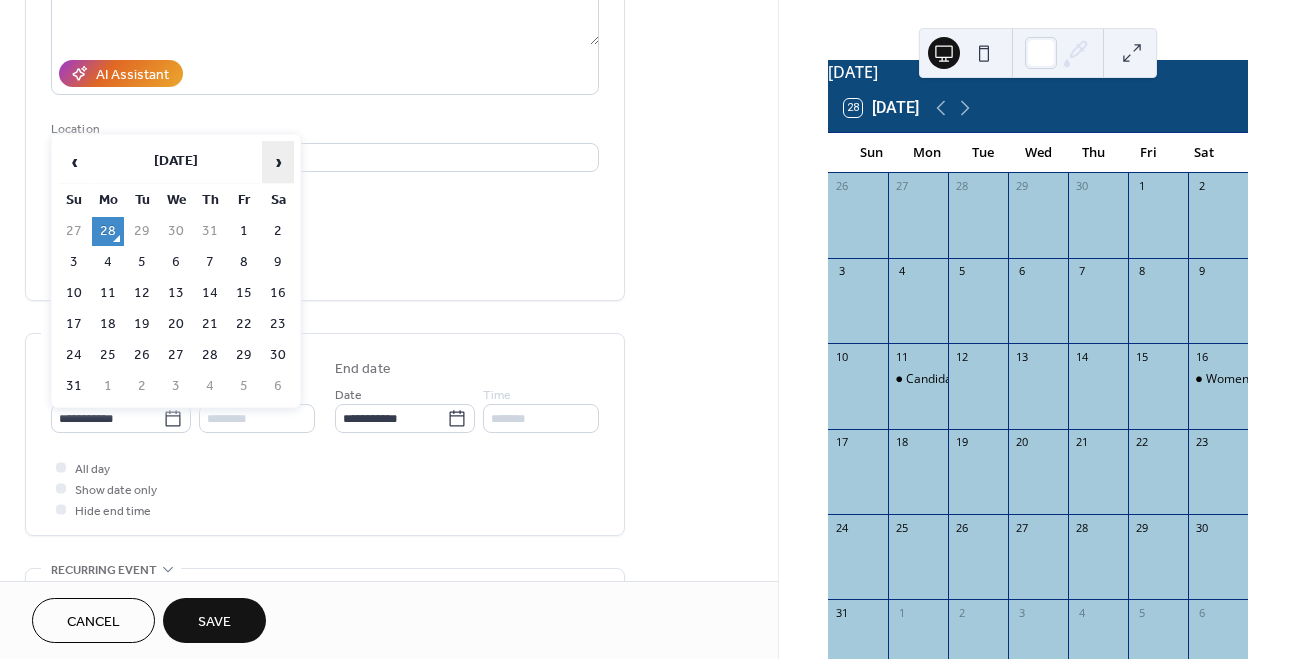 click on "›" at bounding box center (278, 162) 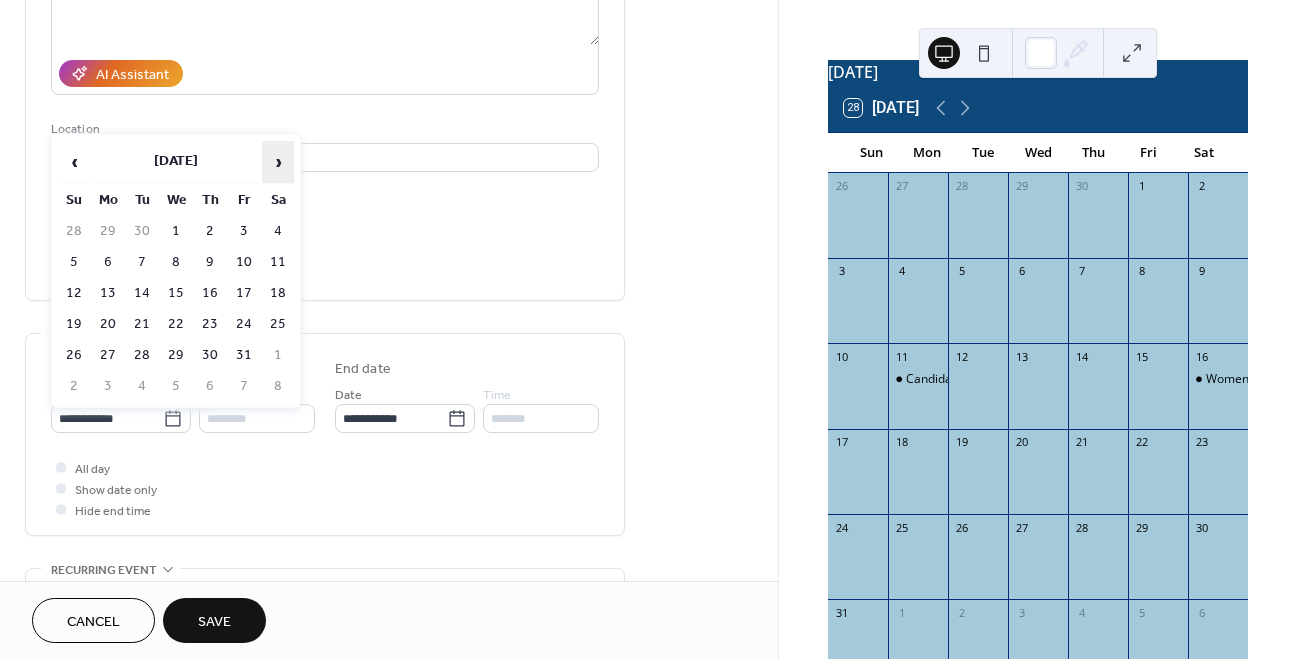 click on "›" at bounding box center (278, 162) 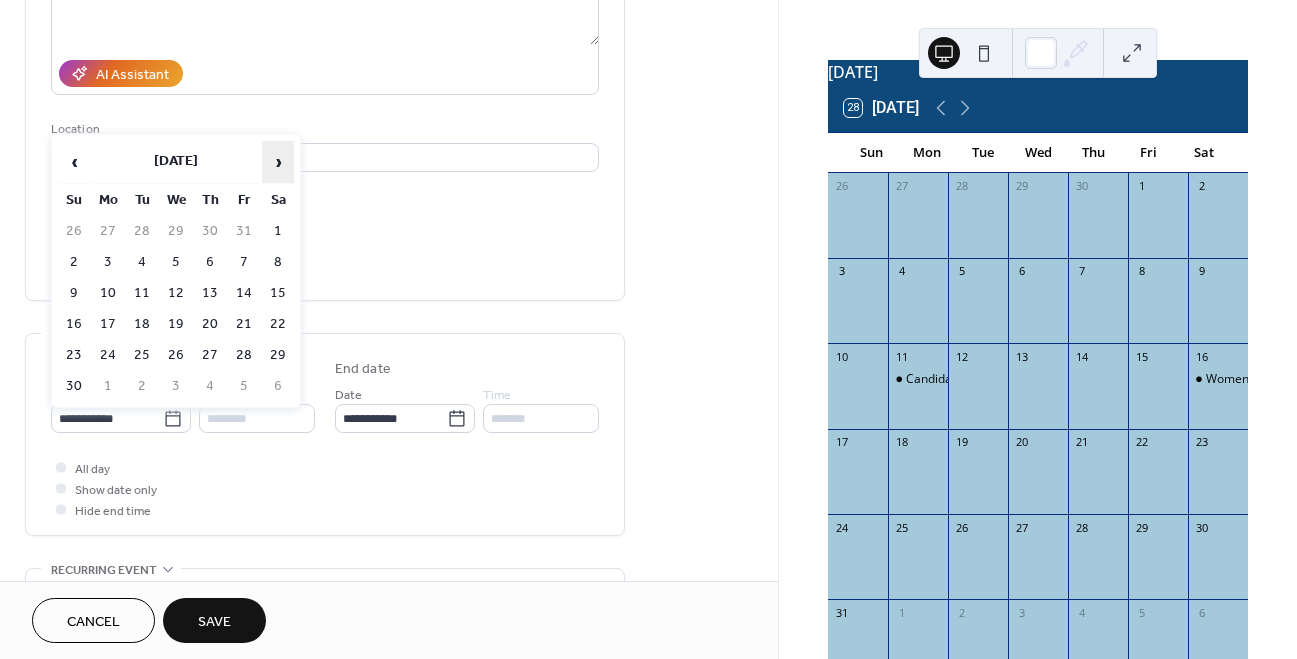 click on "›" at bounding box center [278, 162] 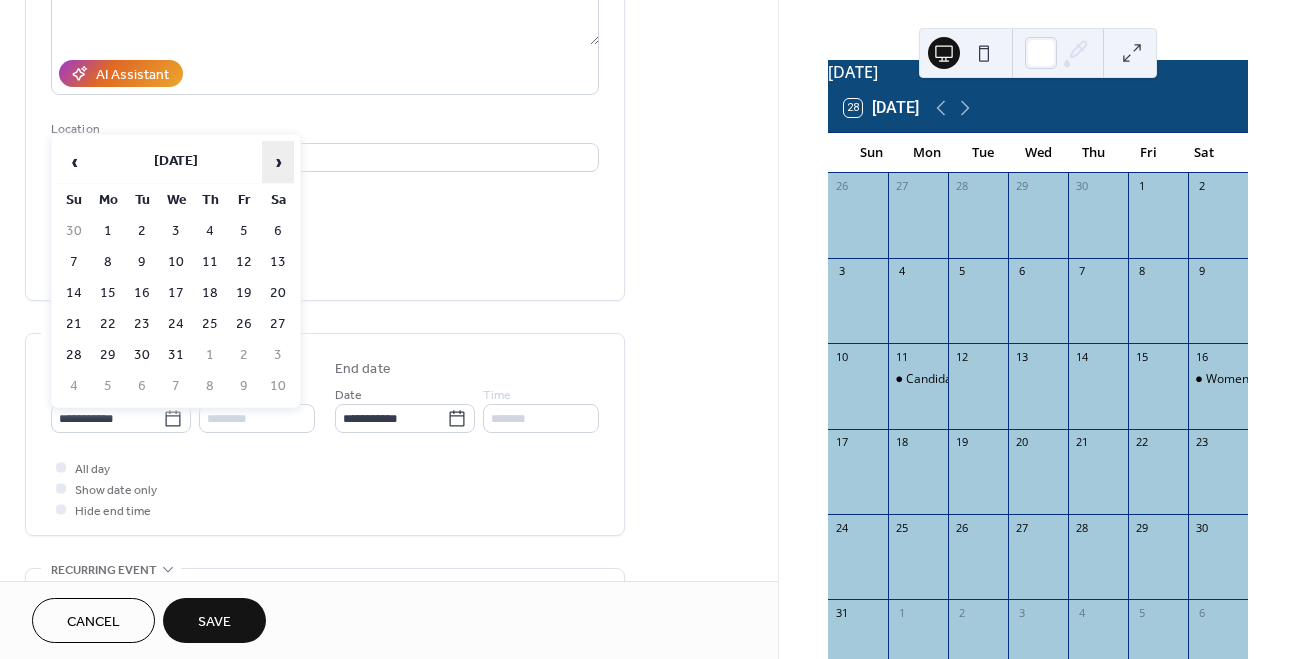 click on "›" at bounding box center [278, 162] 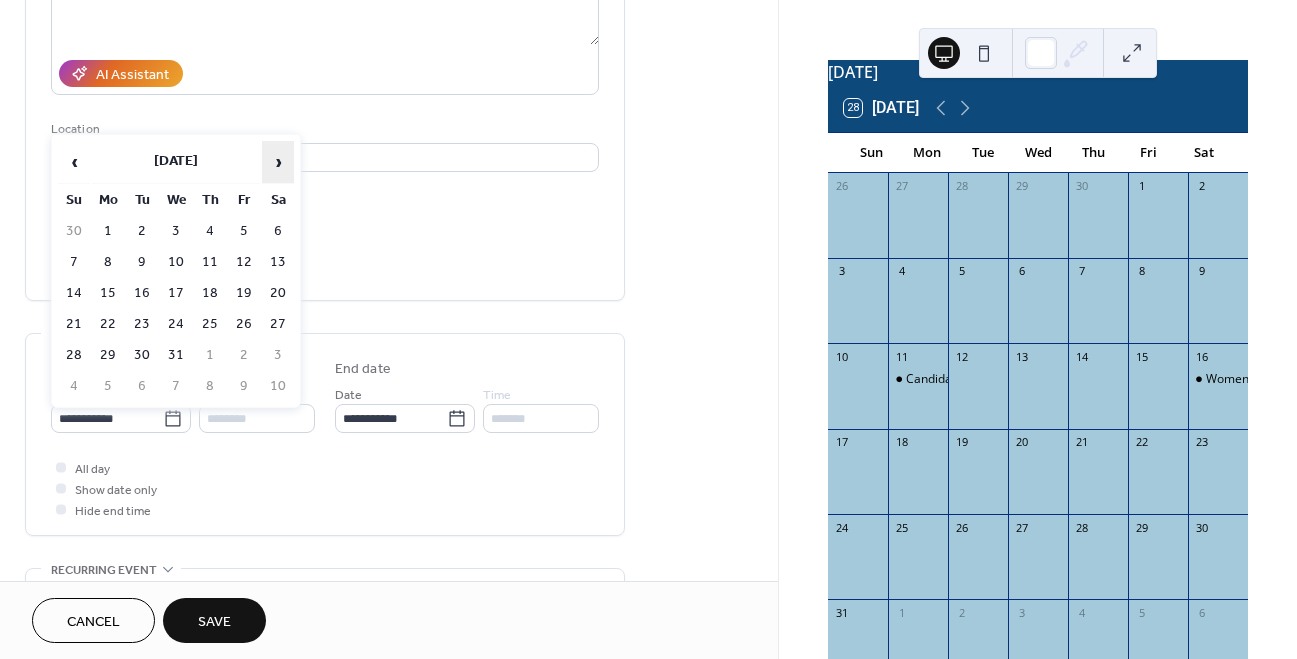 click on "›" at bounding box center (278, 162) 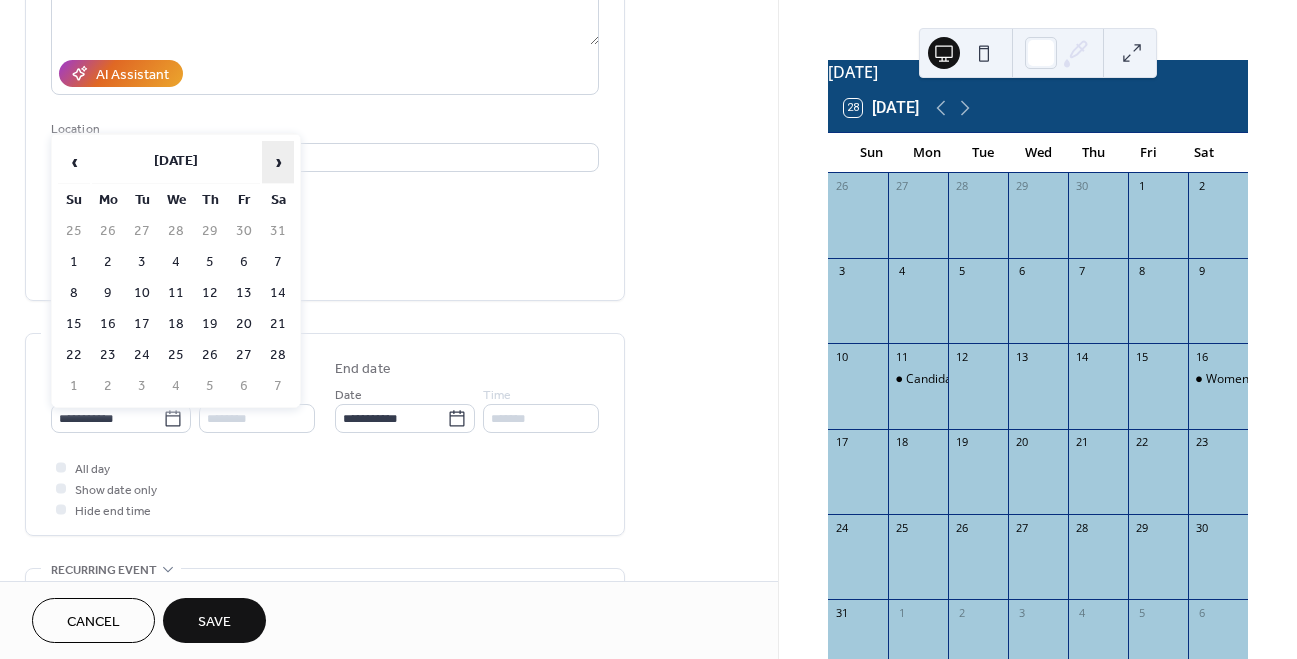 click on "›" at bounding box center [278, 162] 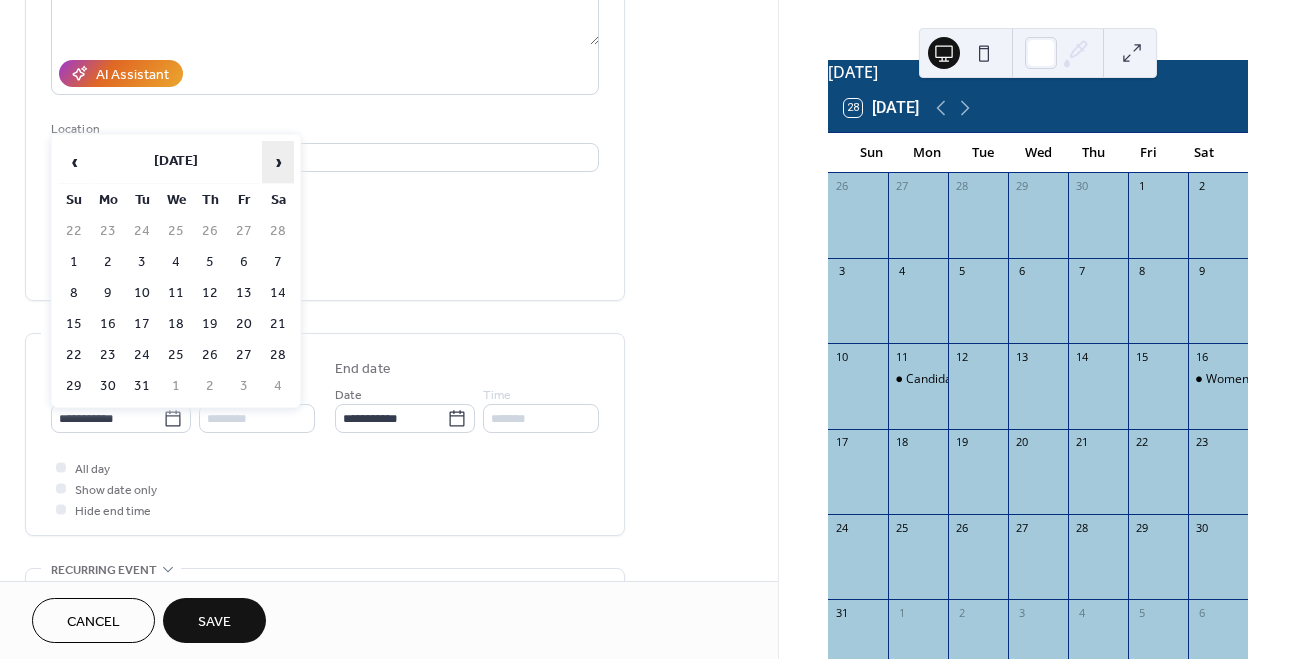 click on "›" at bounding box center [278, 162] 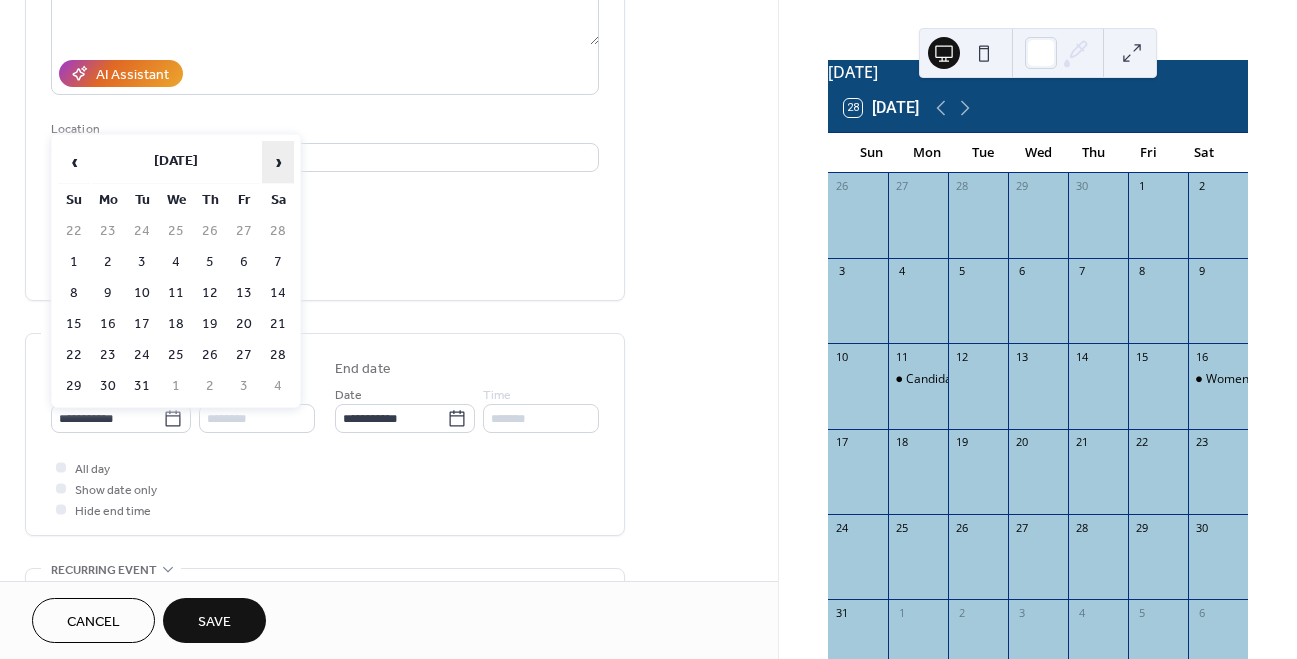 click on "›" at bounding box center [278, 162] 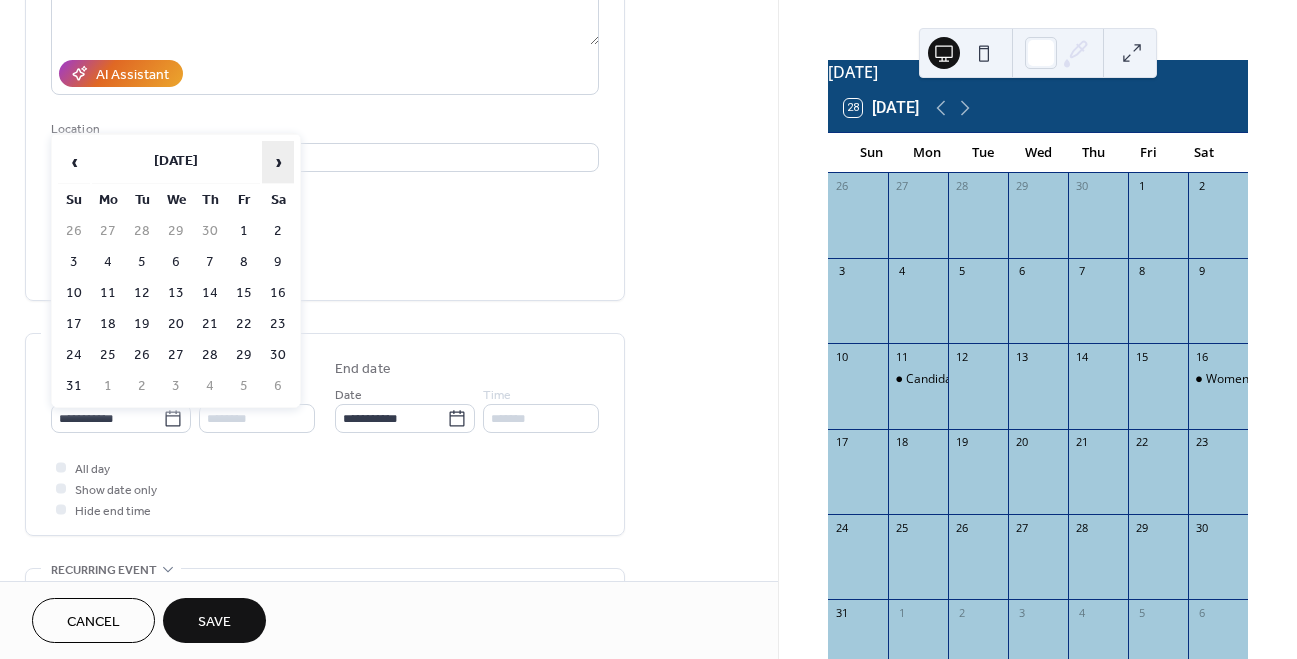 click on "›" at bounding box center (278, 162) 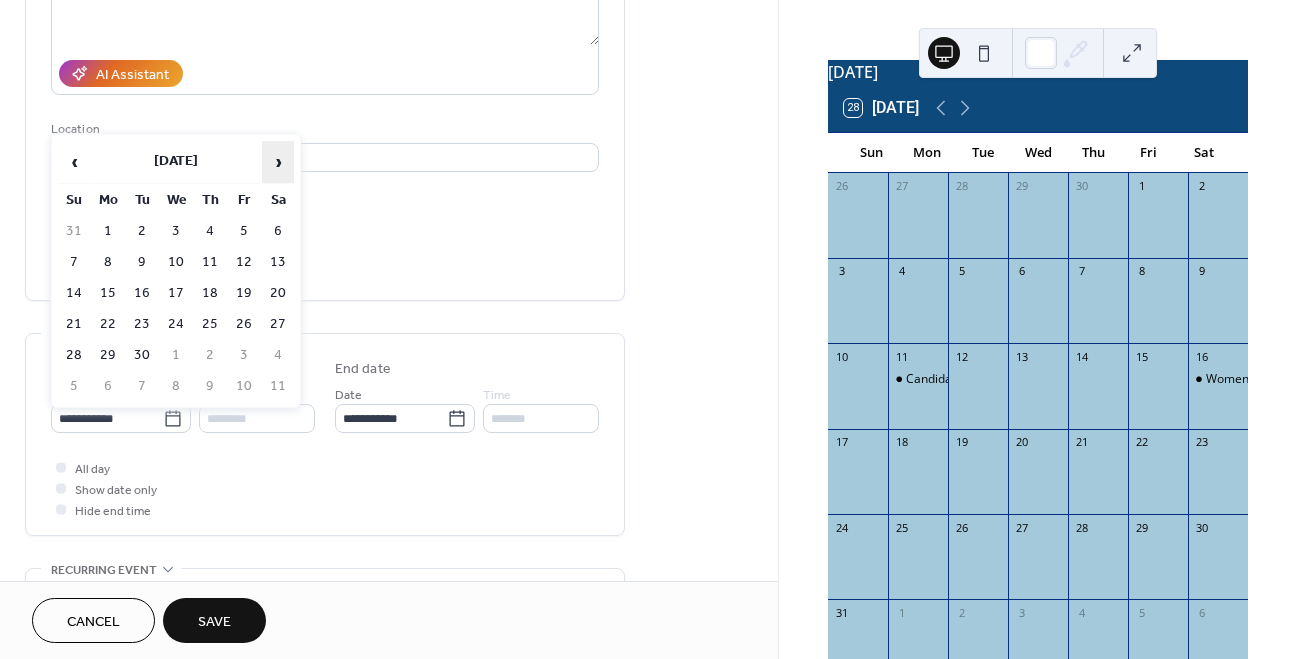 click on "›" at bounding box center (278, 162) 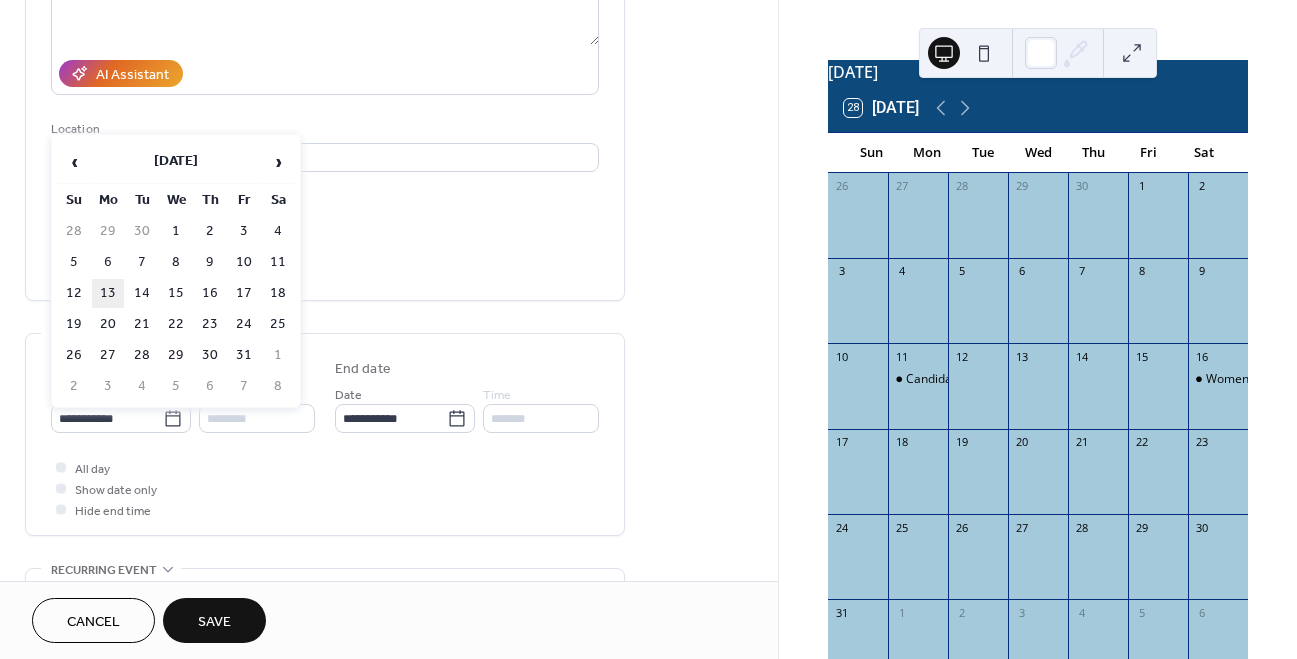 click on "13" at bounding box center (108, 293) 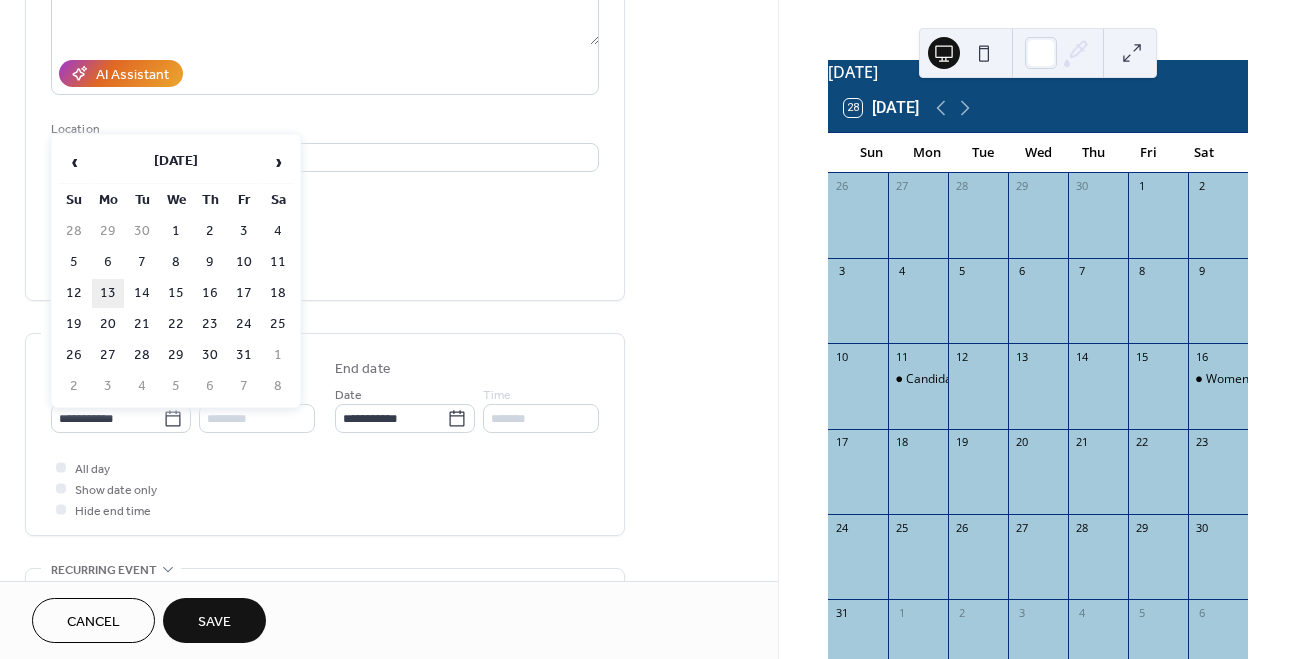 type on "**********" 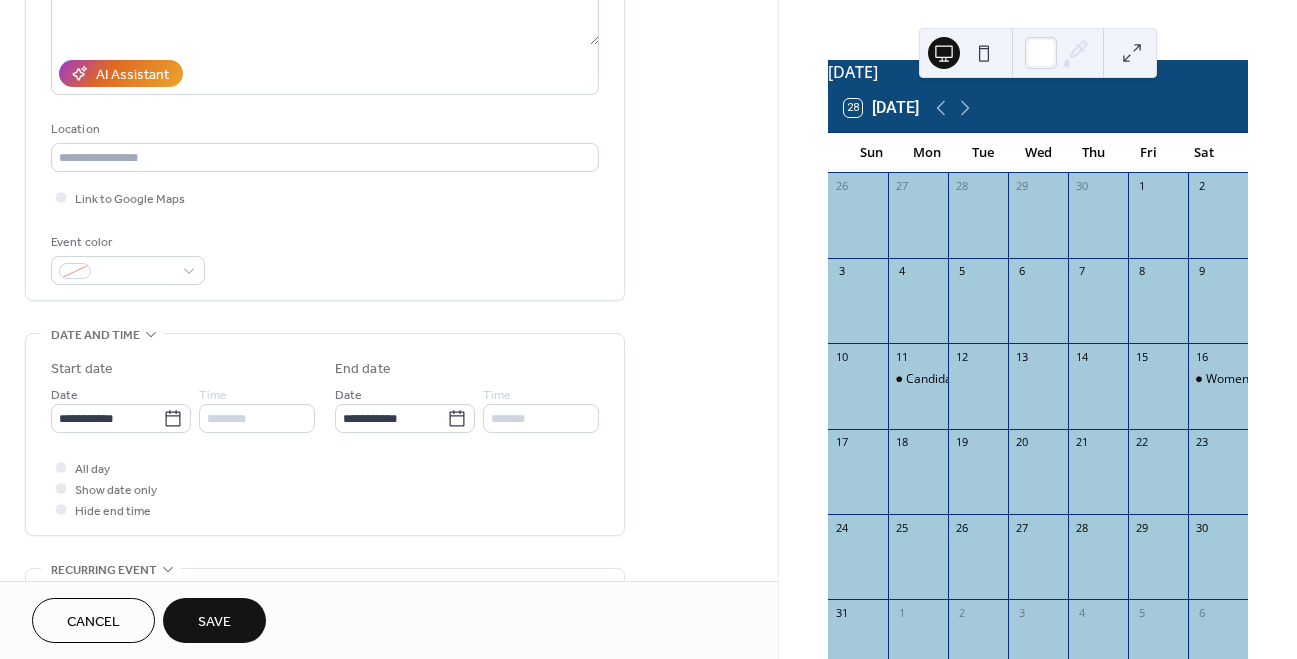 click on "Save" at bounding box center [214, 622] 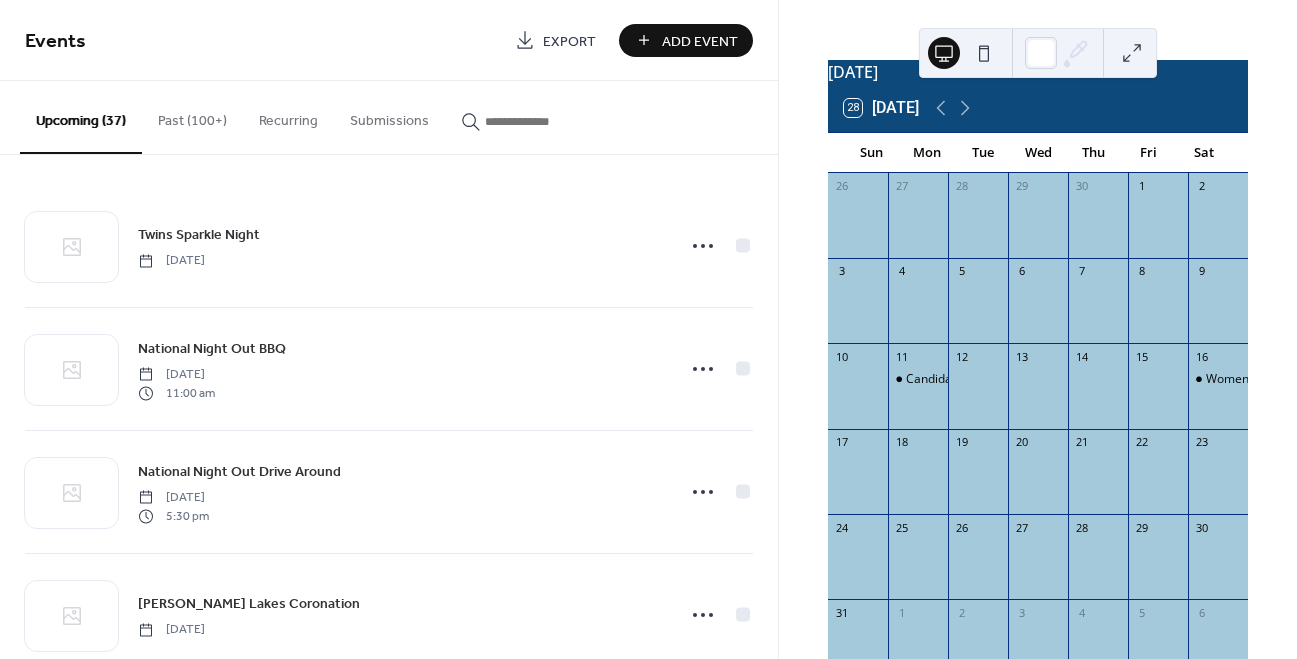 click on "Add Event" at bounding box center [700, 41] 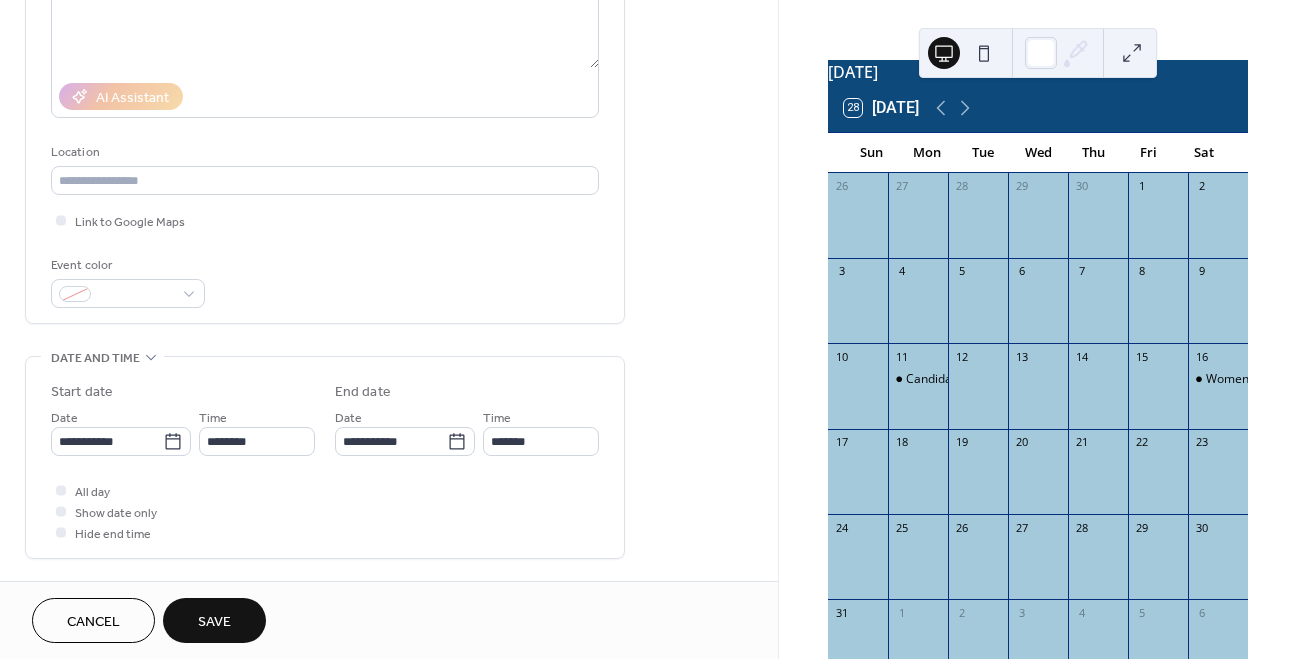 scroll, scrollTop: 301, scrollLeft: 0, axis: vertical 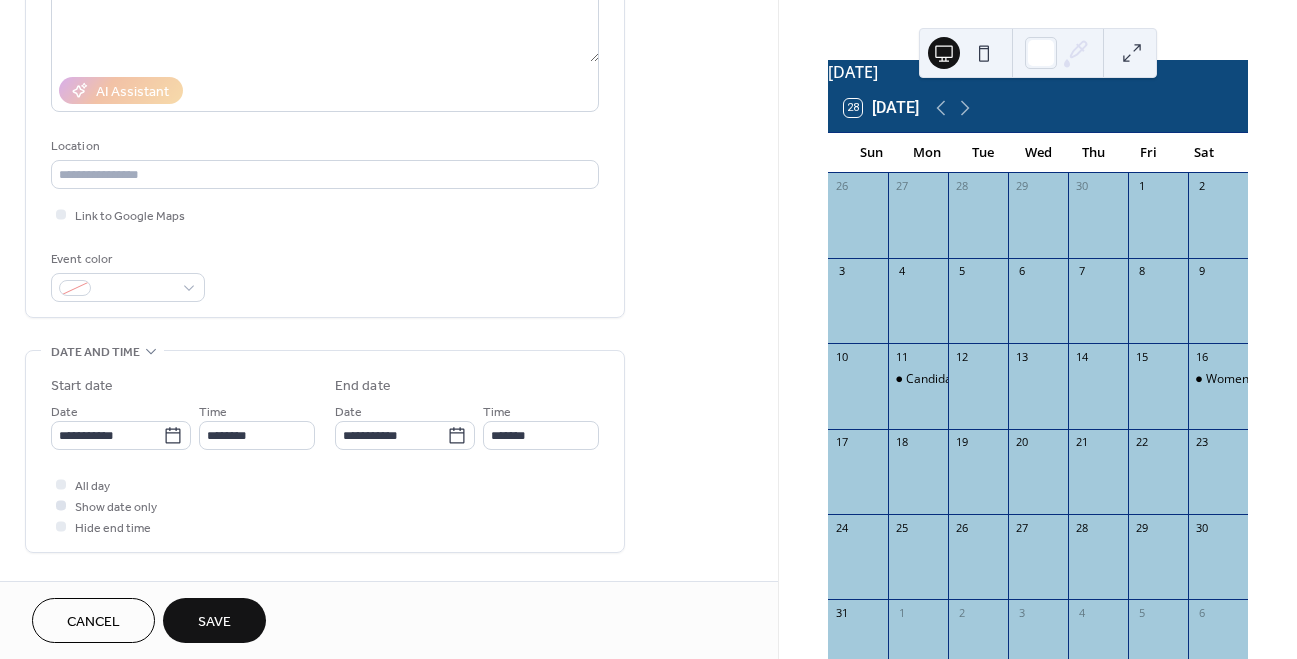type on "**********" 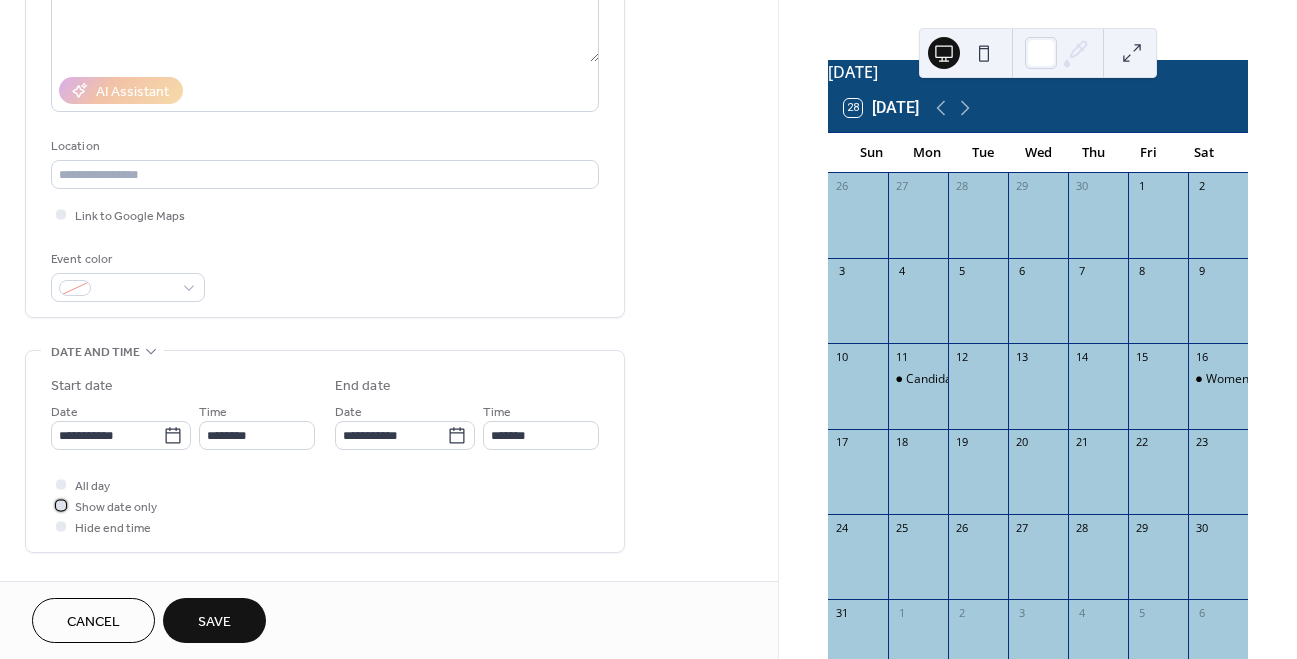 click on "Show date only" at bounding box center [116, 507] 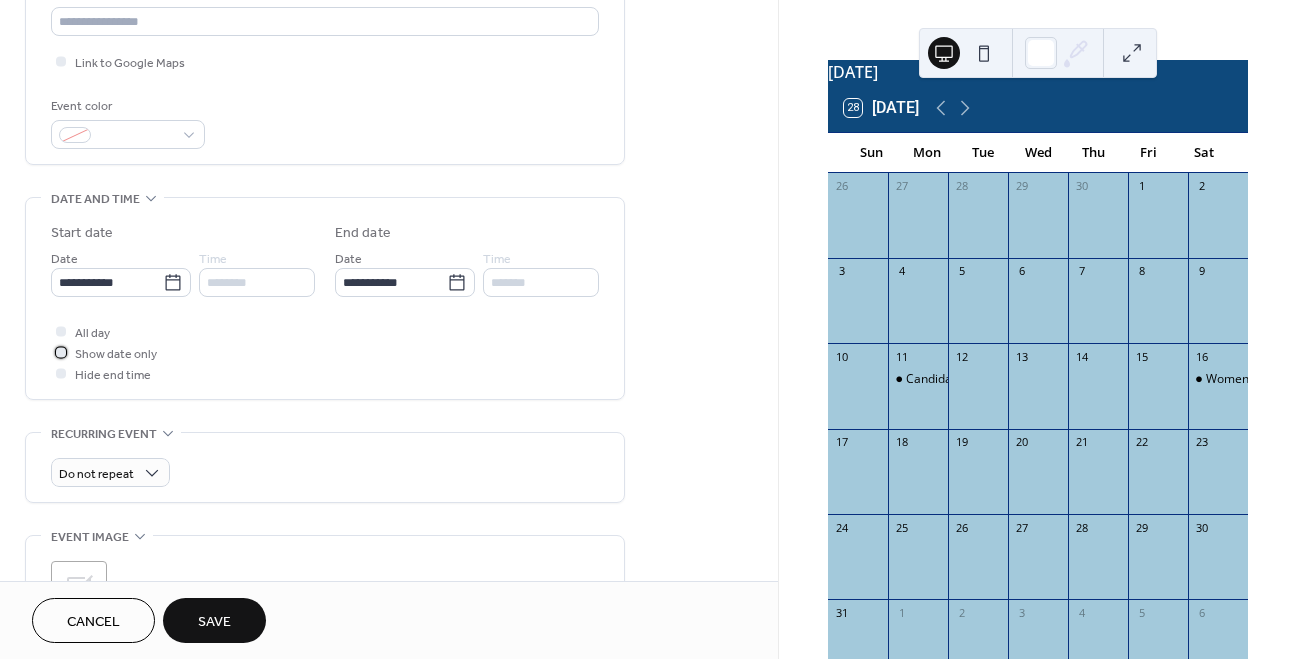 scroll, scrollTop: 492, scrollLeft: 0, axis: vertical 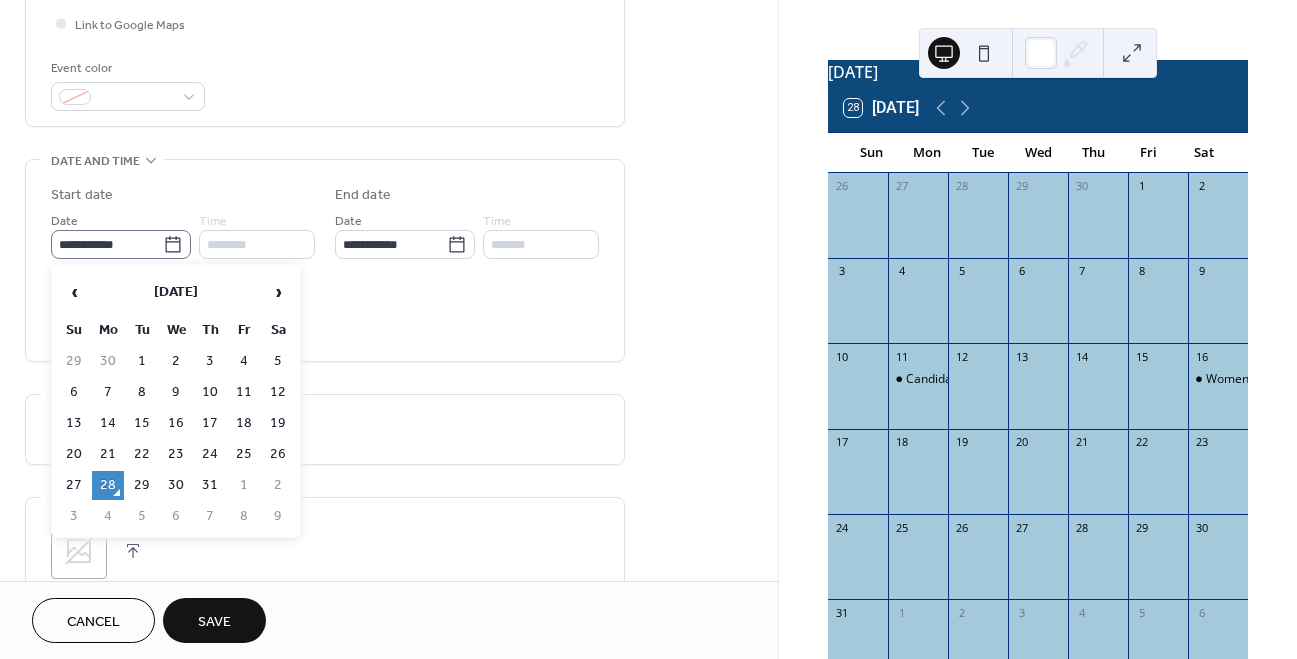click 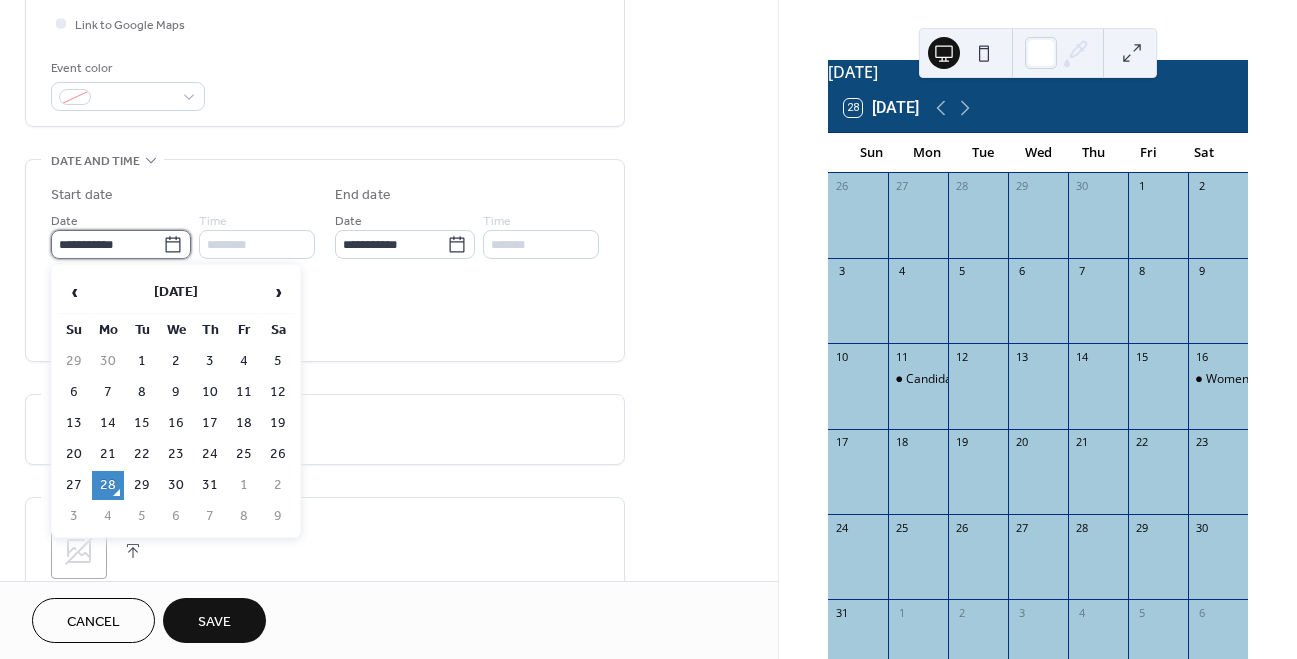 click on "**********" at bounding box center (107, 244) 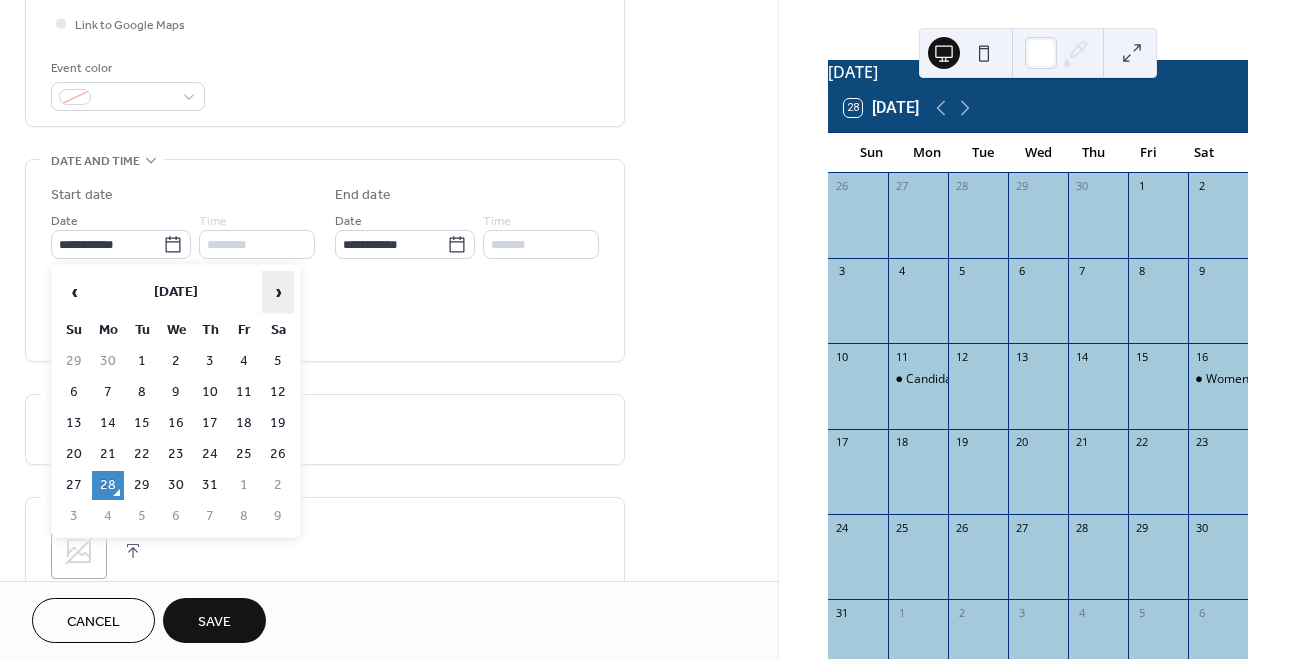 click on "›" at bounding box center [278, 292] 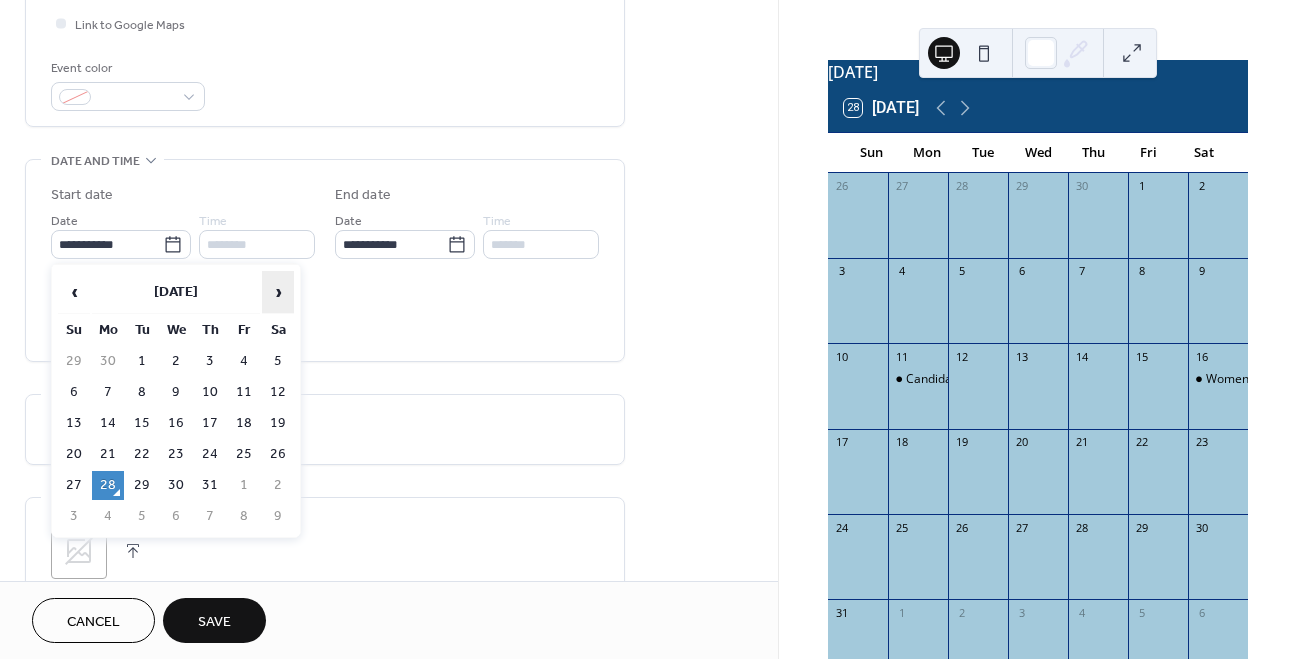 click on "›" at bounding box center [278, 292] 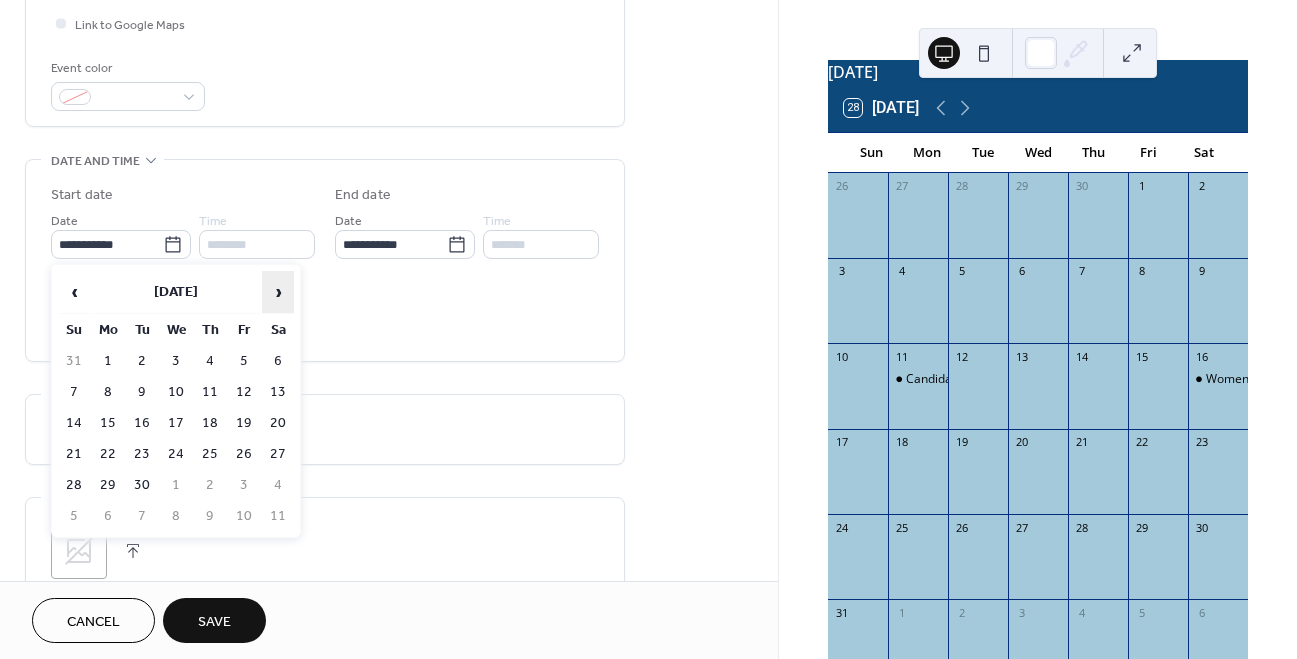 click on "›" at bounding box center [278, 292] 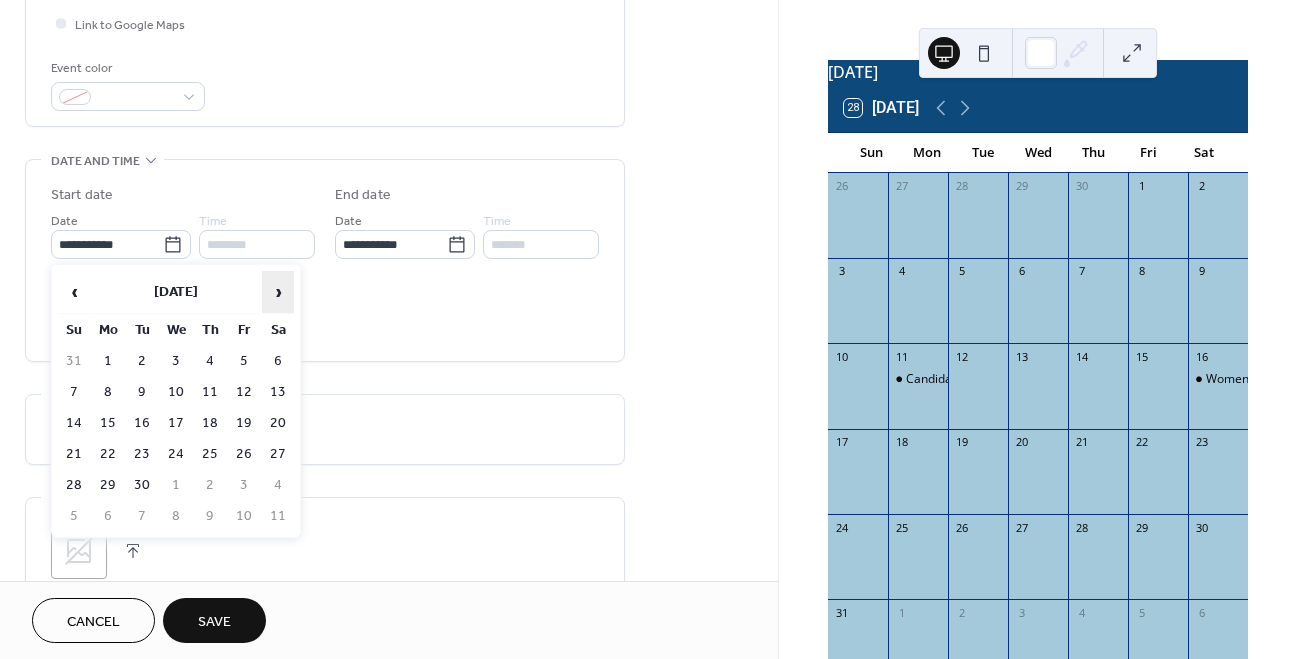 click on "›" at bounding box center (278, 292) 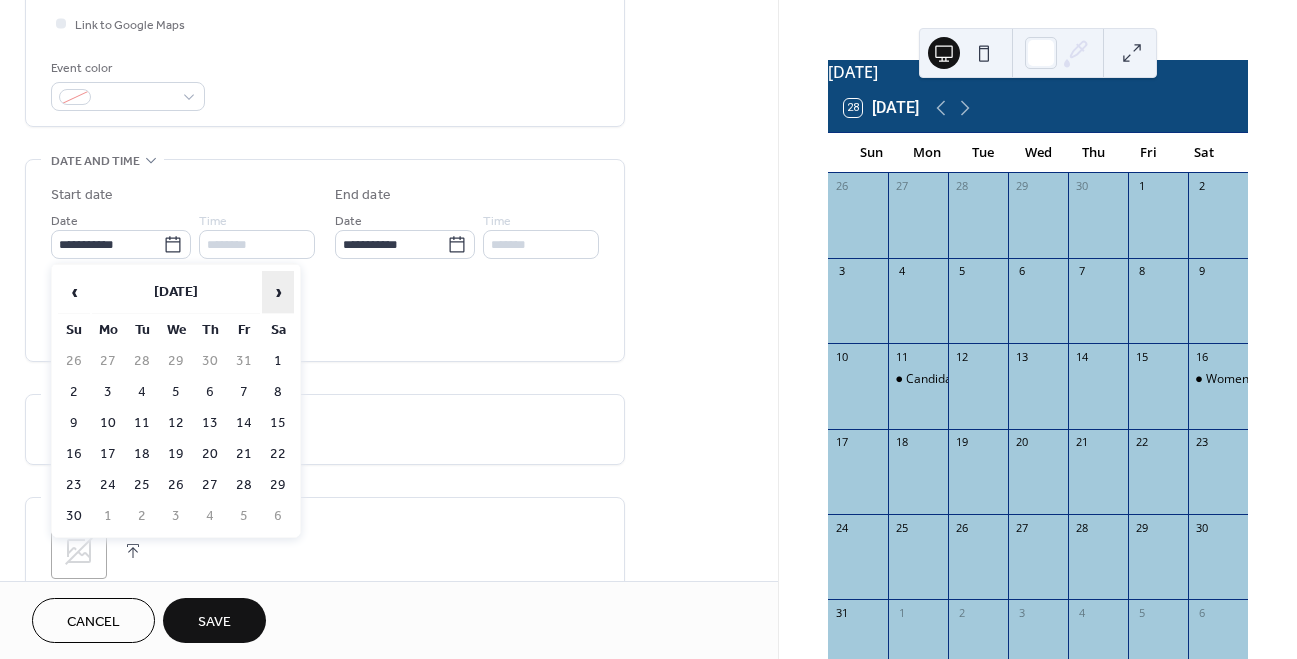 click on "›" at bounding box center (278, 292) 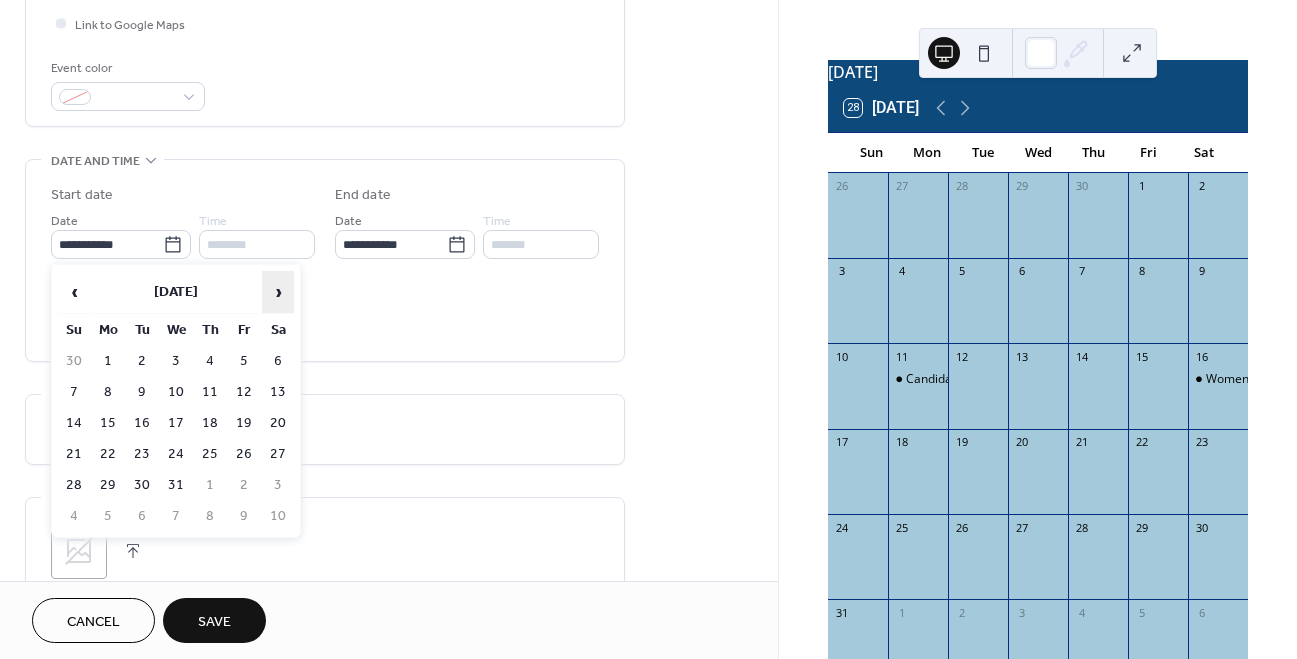 click on "›" at bounding box center (278, 292) 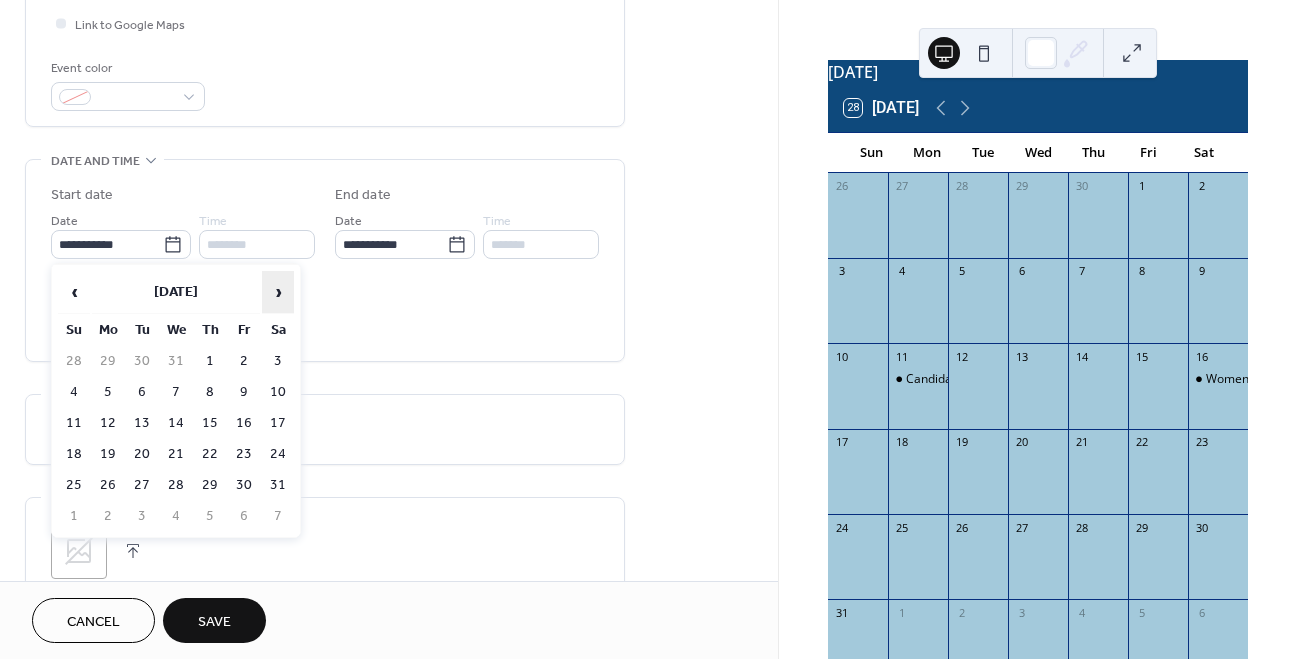click on "›" at bounding box center (278, 292) 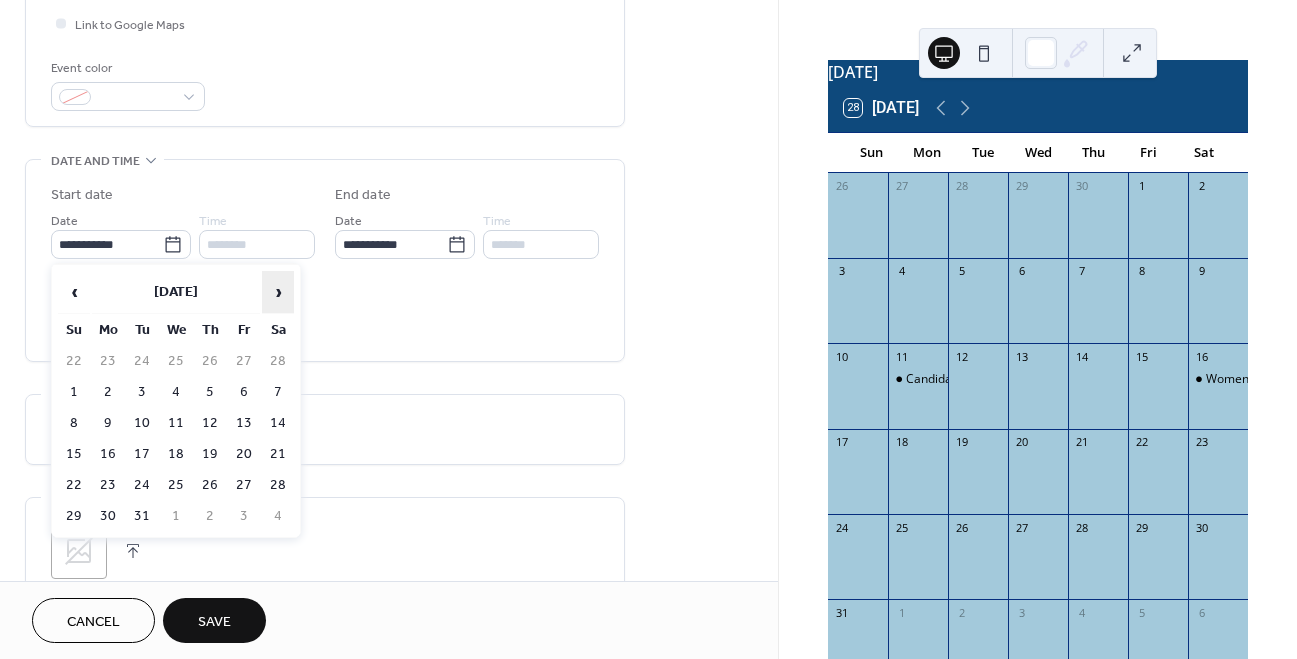 click on "›" at bounding box center [278, 292] 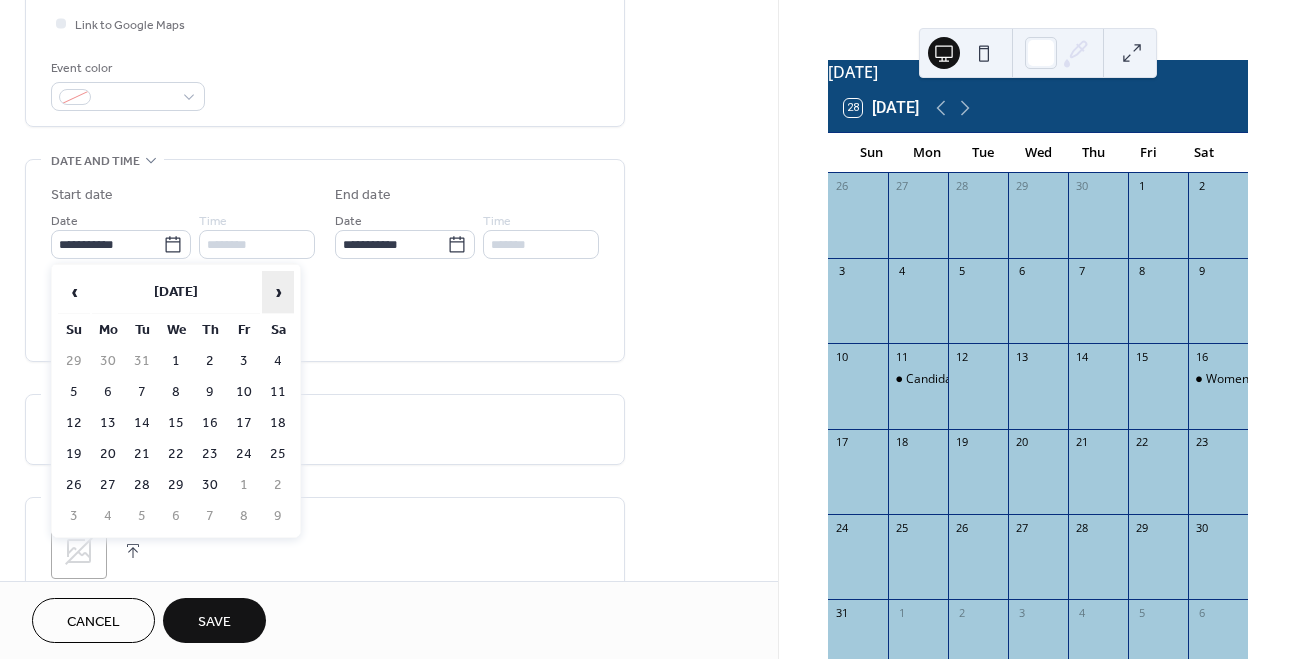 click on "›" at bounding box center [278, 292] 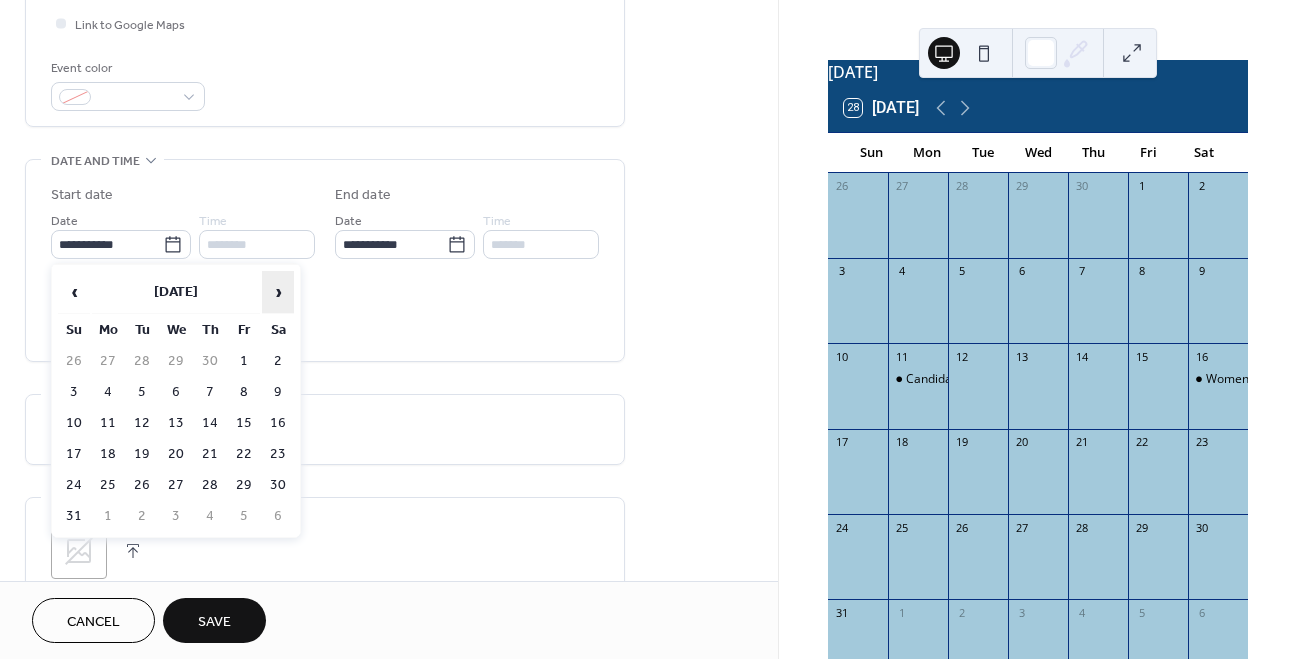 click on "›" at bounding box center (278, 292) 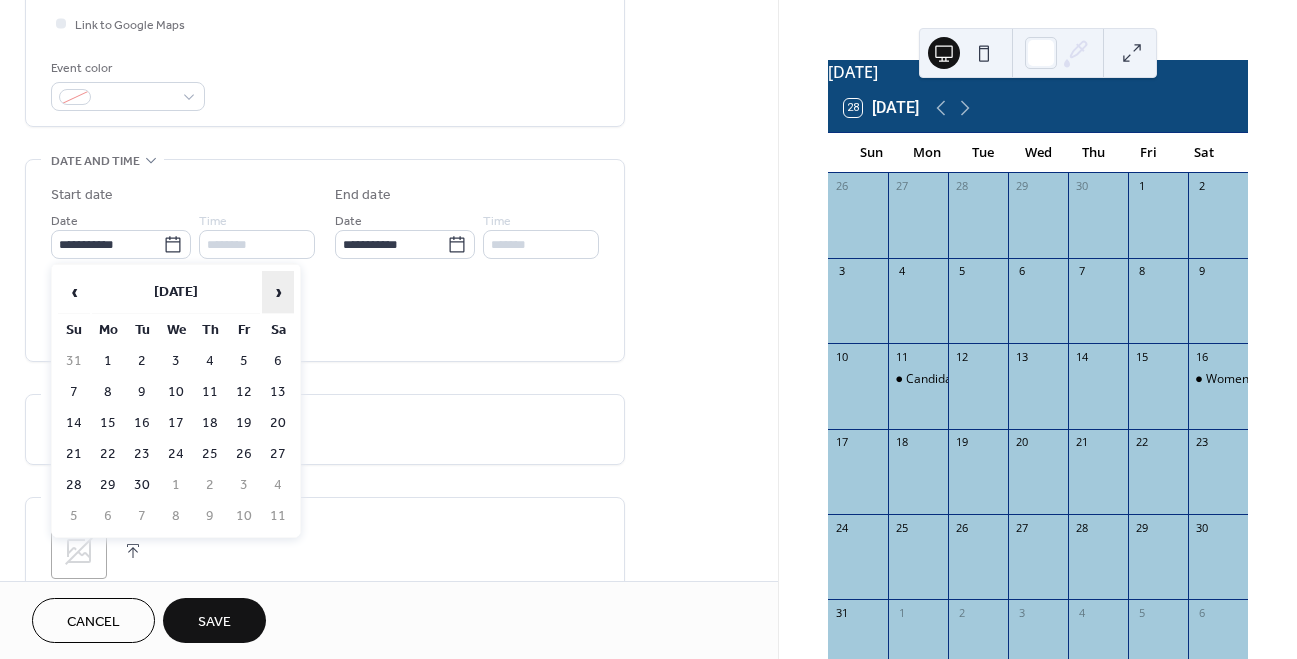 click on "›" at bounding box center [278, 292] 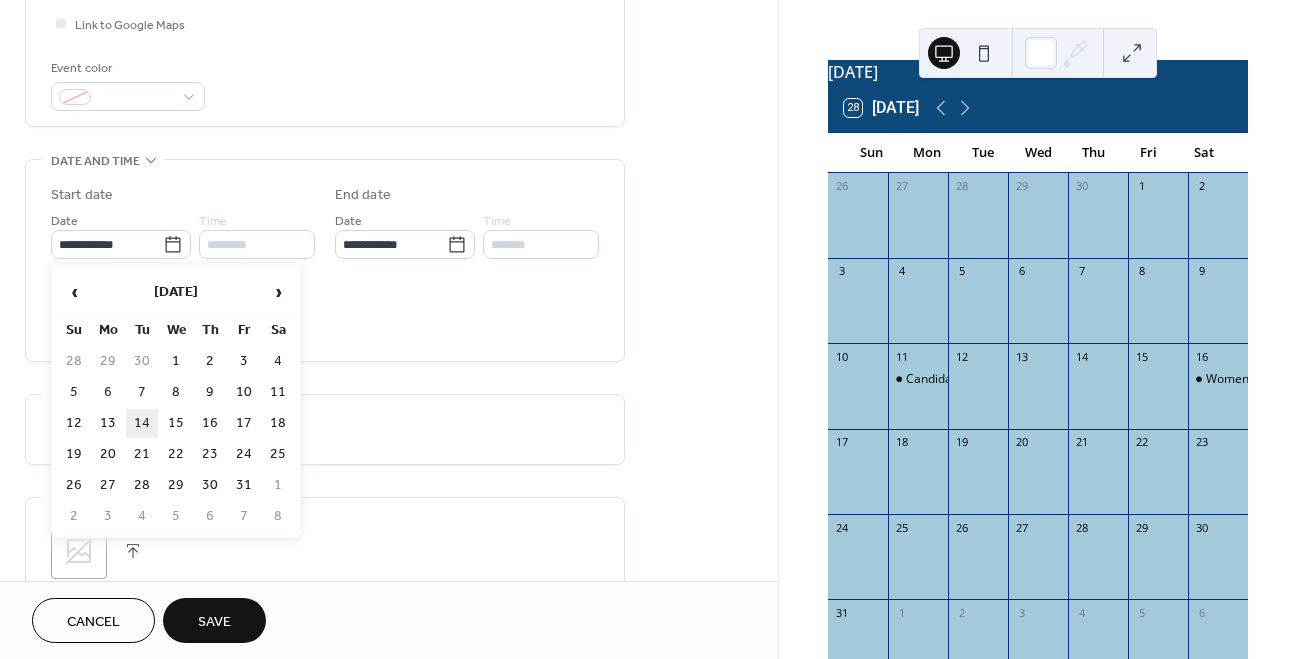 click on "14" at bounding box center [142, 423] 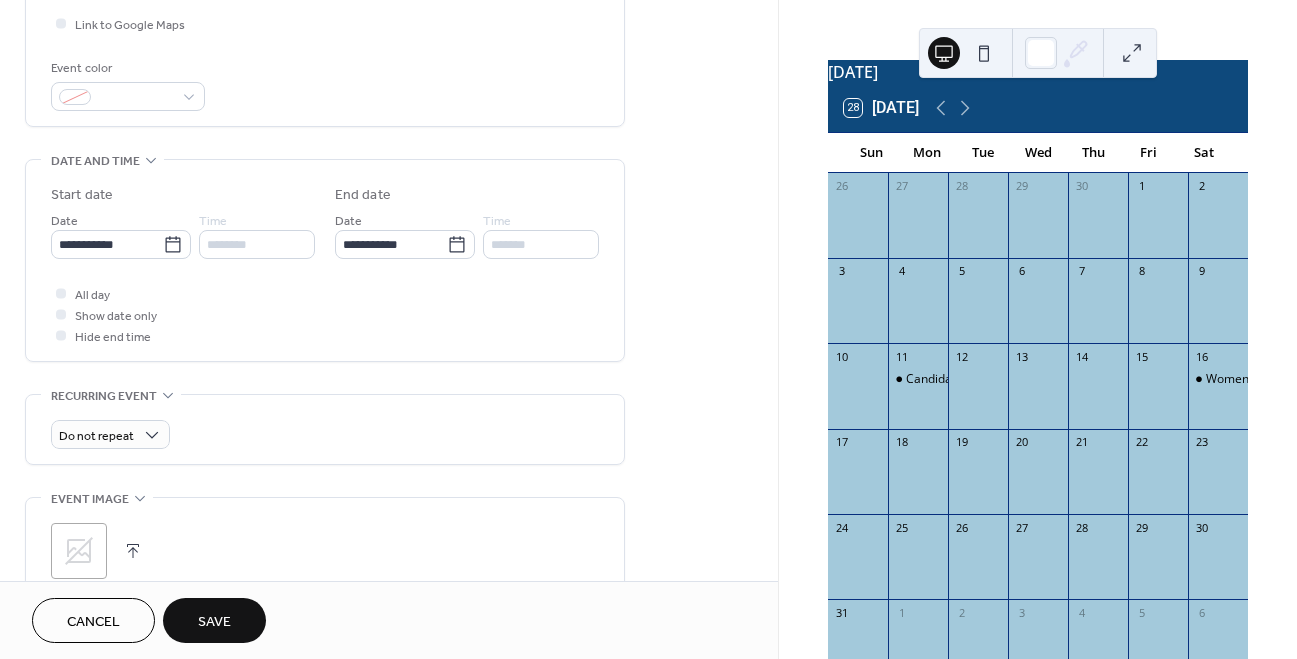 click on "Save" at bounding box center [214, 622] 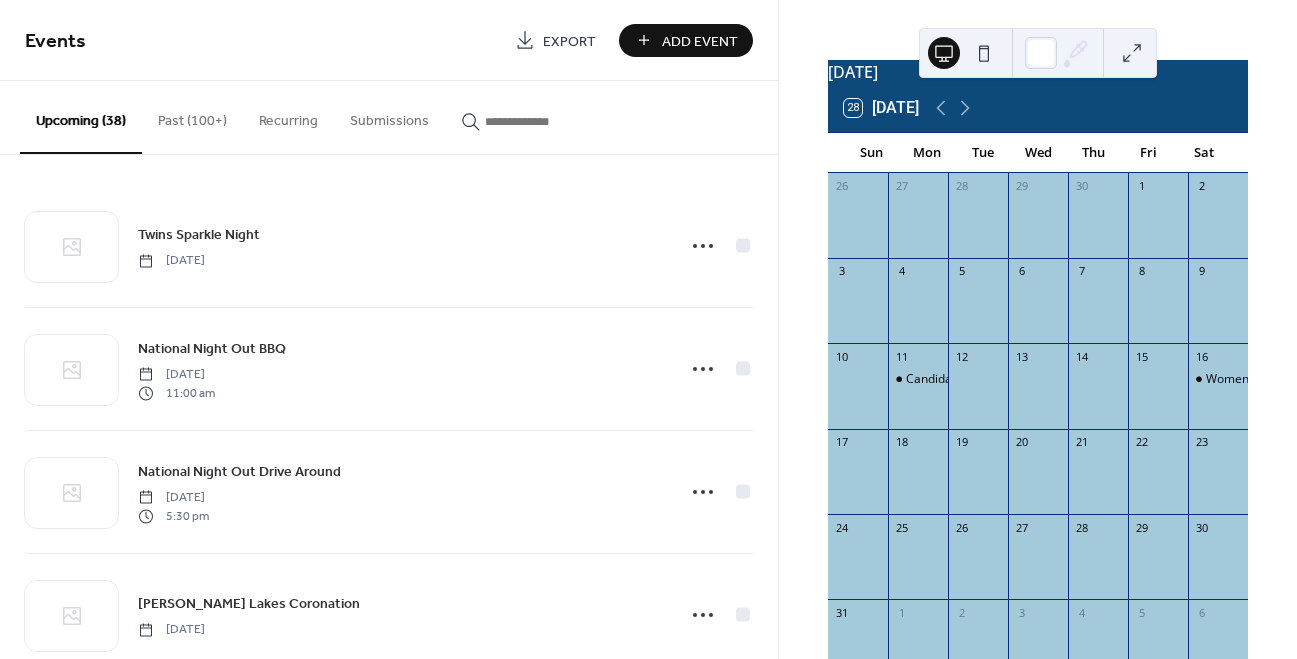 click on "Add Event" at bounding box center (700, 41) 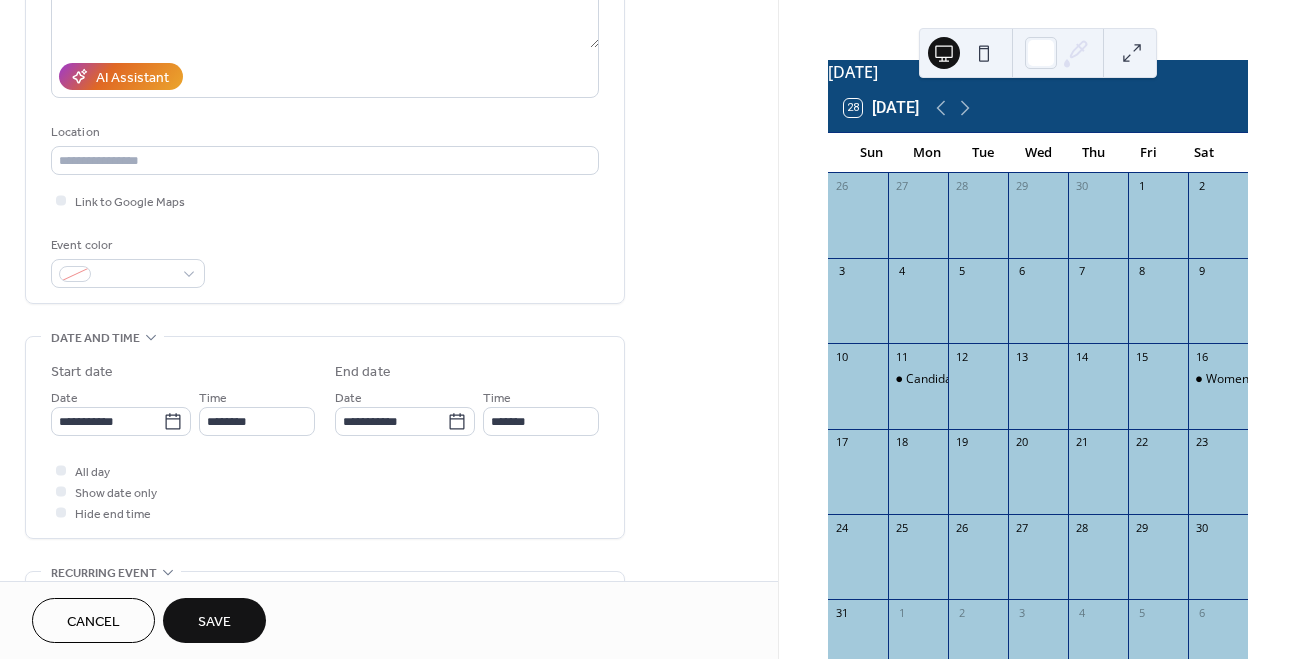 scroll, scrollTop: 318, scrollLeft: 0, axis: vertical 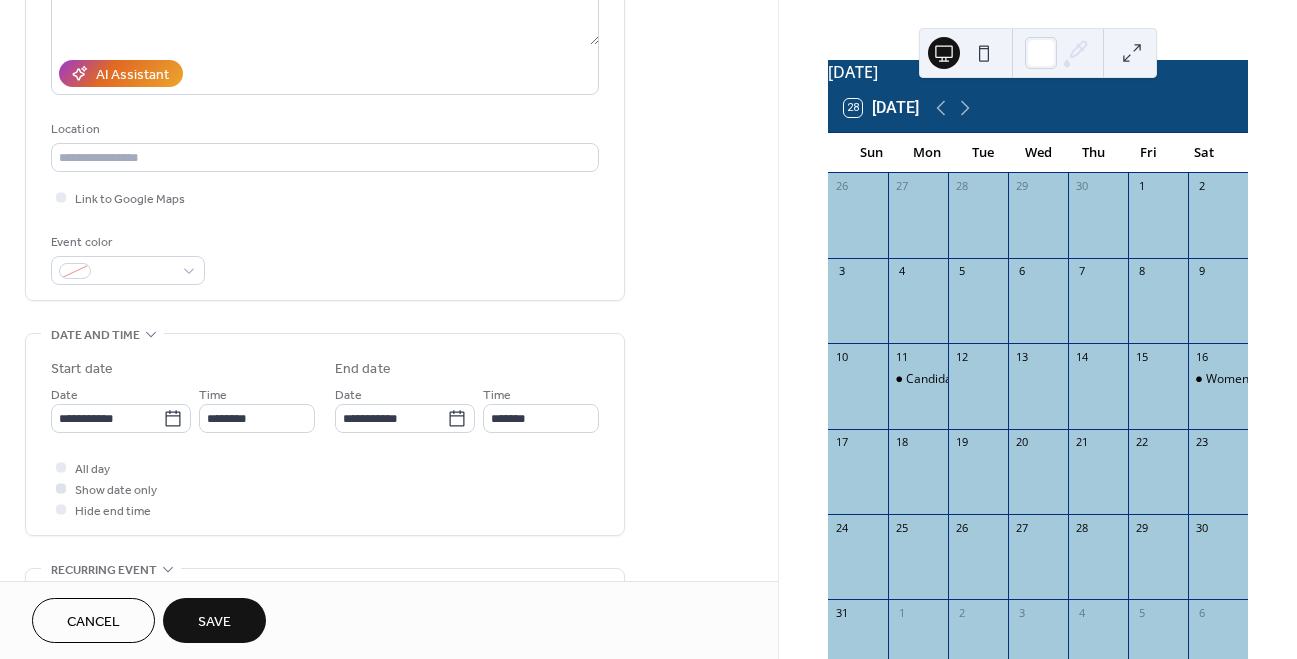 type on "**********" 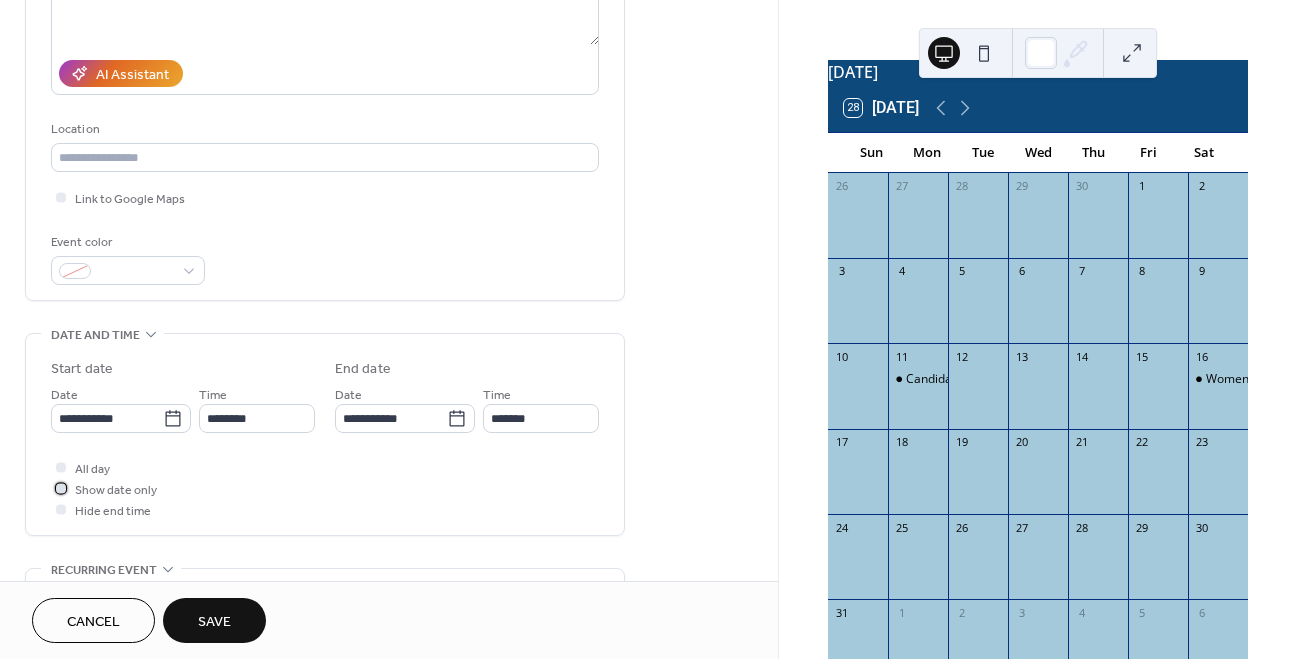 click on "Show date only" at bounding box center (116, 490) 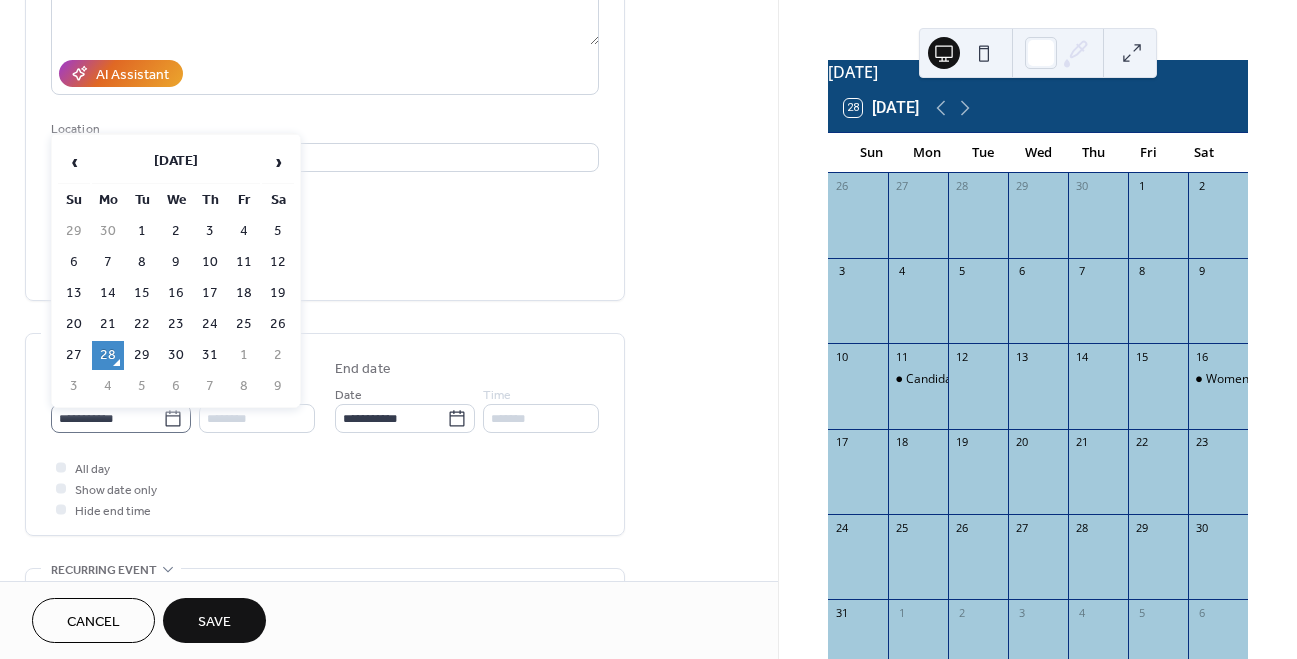 click 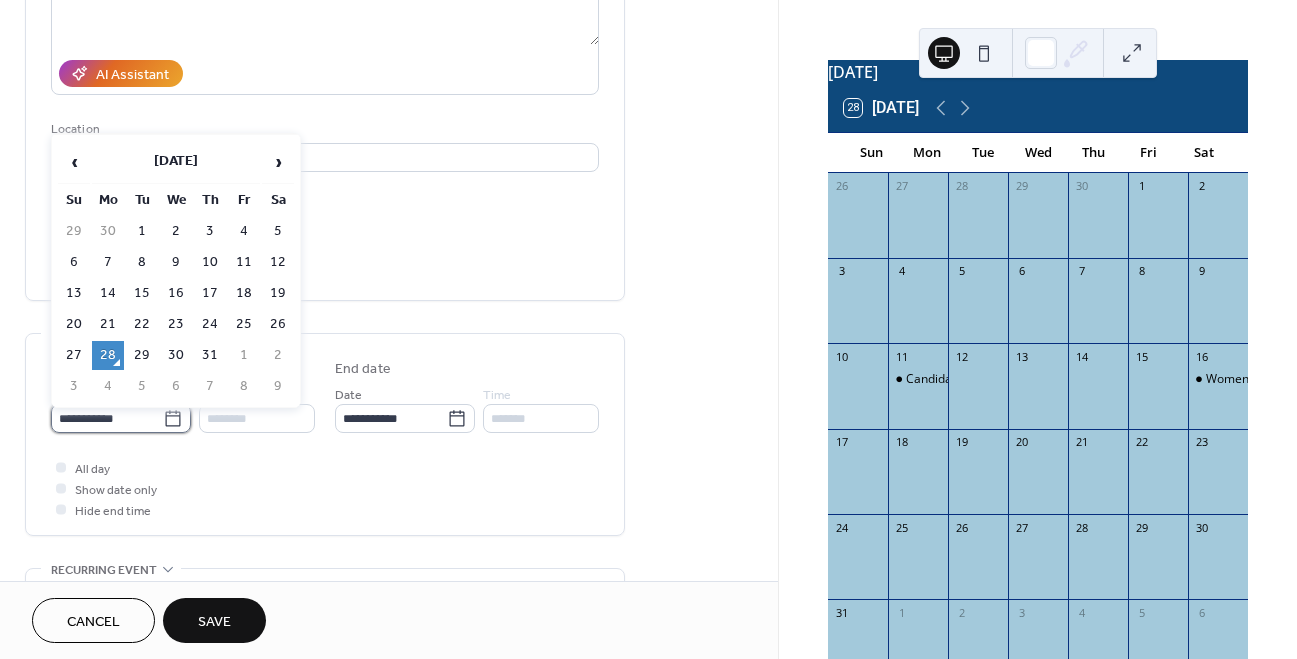 click on "**********" at bounding box center (107, 418) 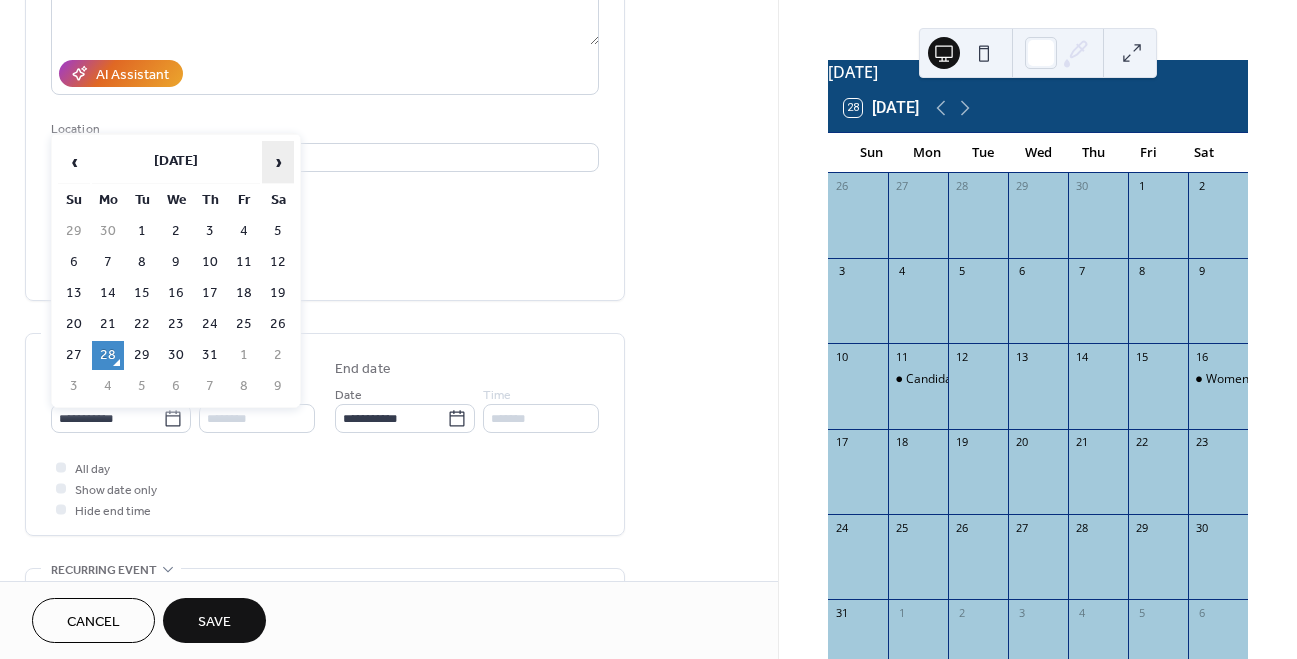 click on "›" at bounding box center [278, 162] 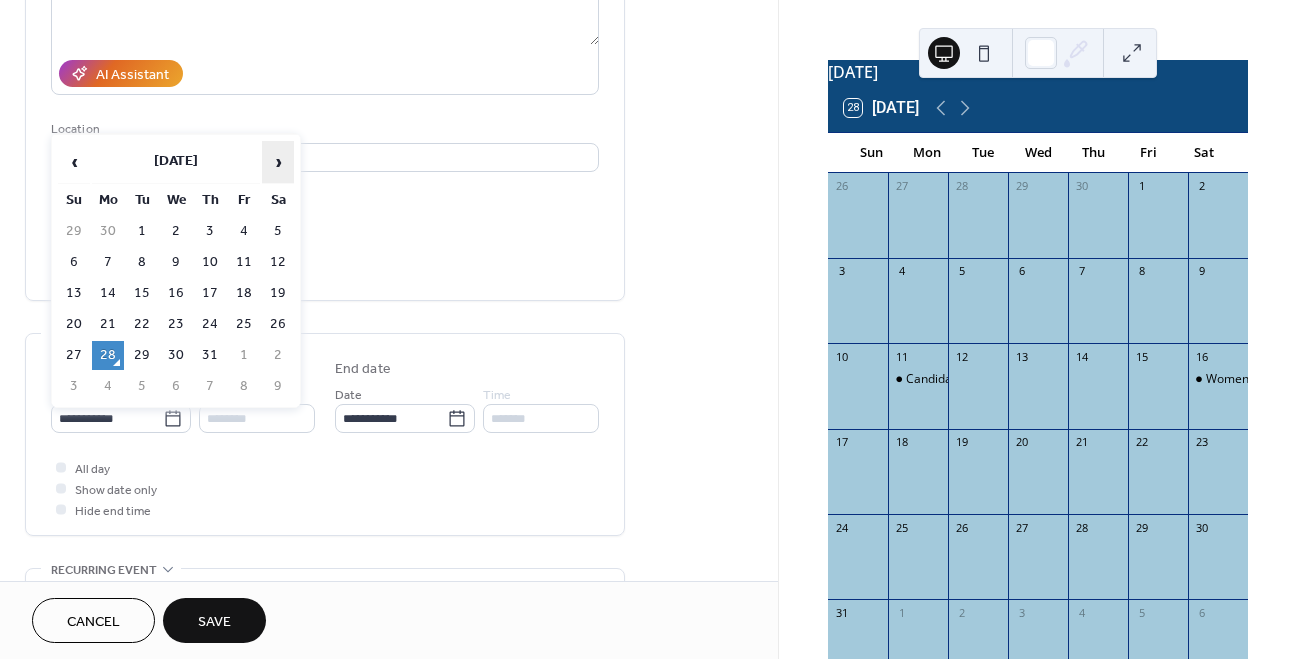 click on "›" at bounding box center (278, 162) 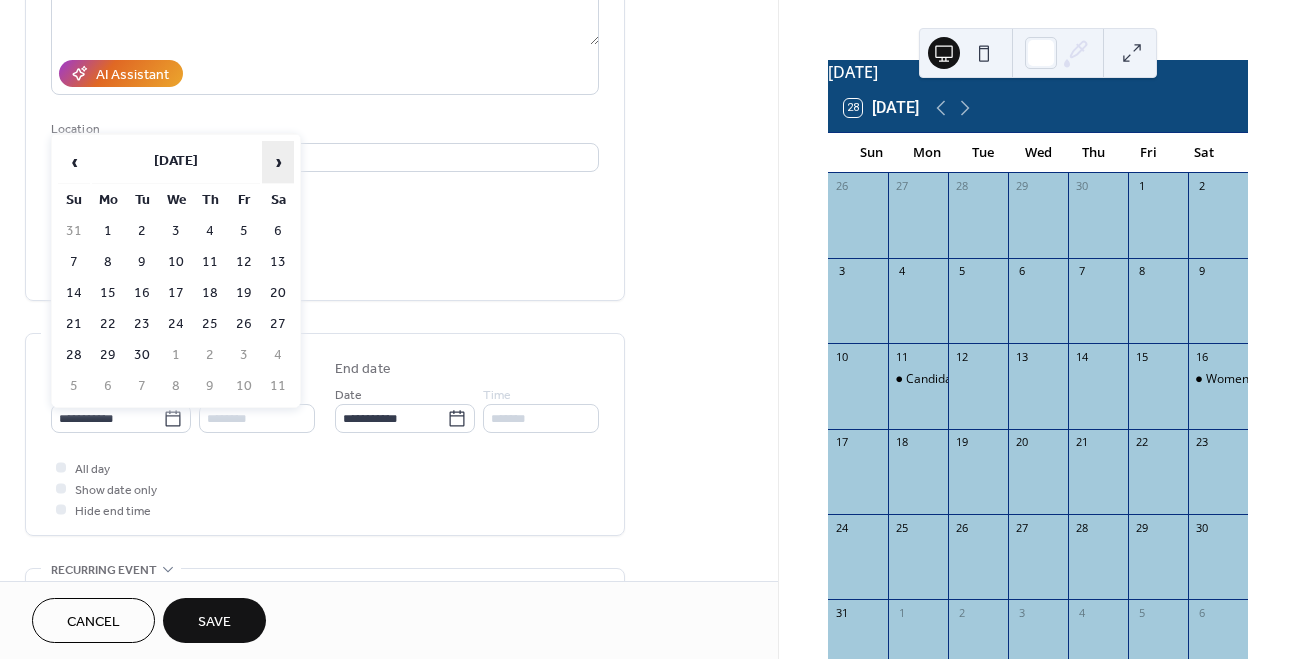 click on "›" at bounding box center [278, 162] 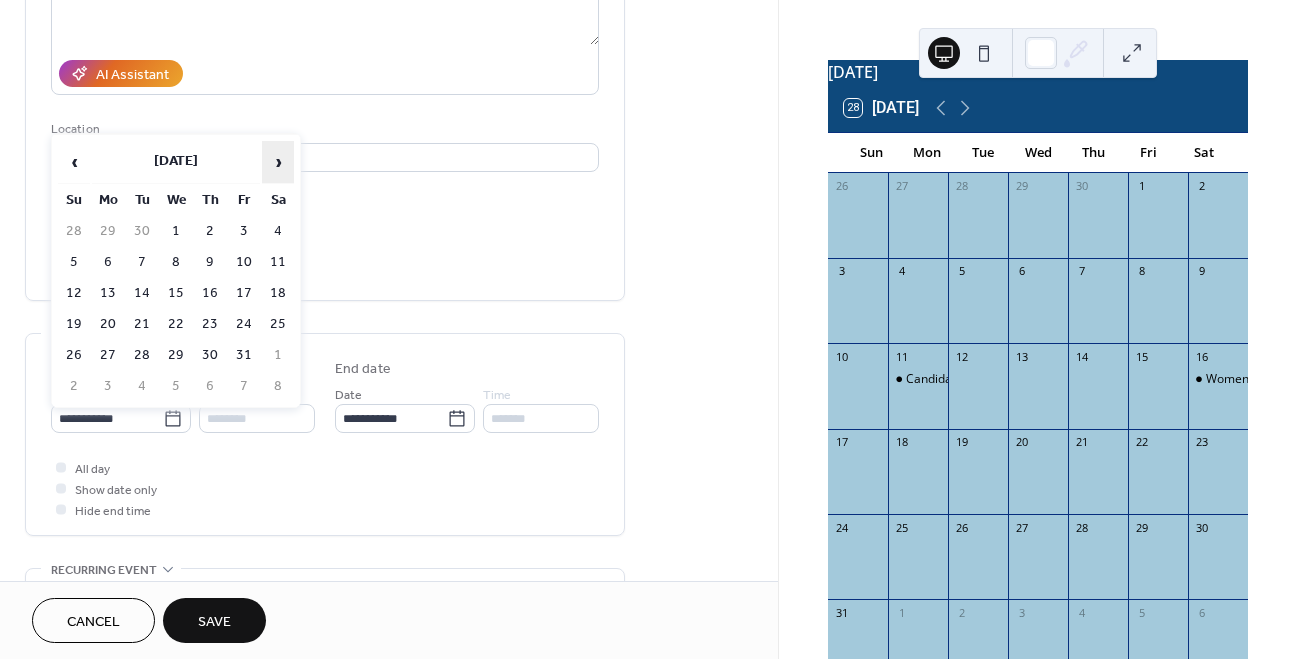 click on "›" at bounding box center [278, 162] 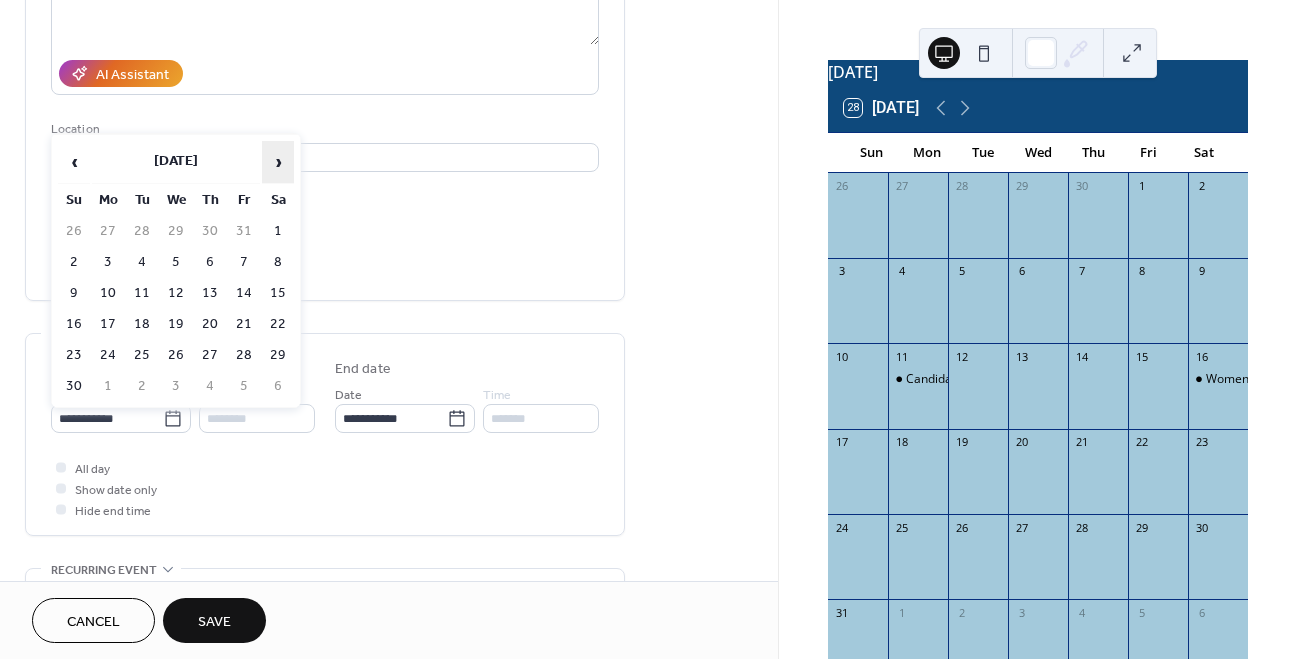 click on "›" at bounding box center [278, 162] 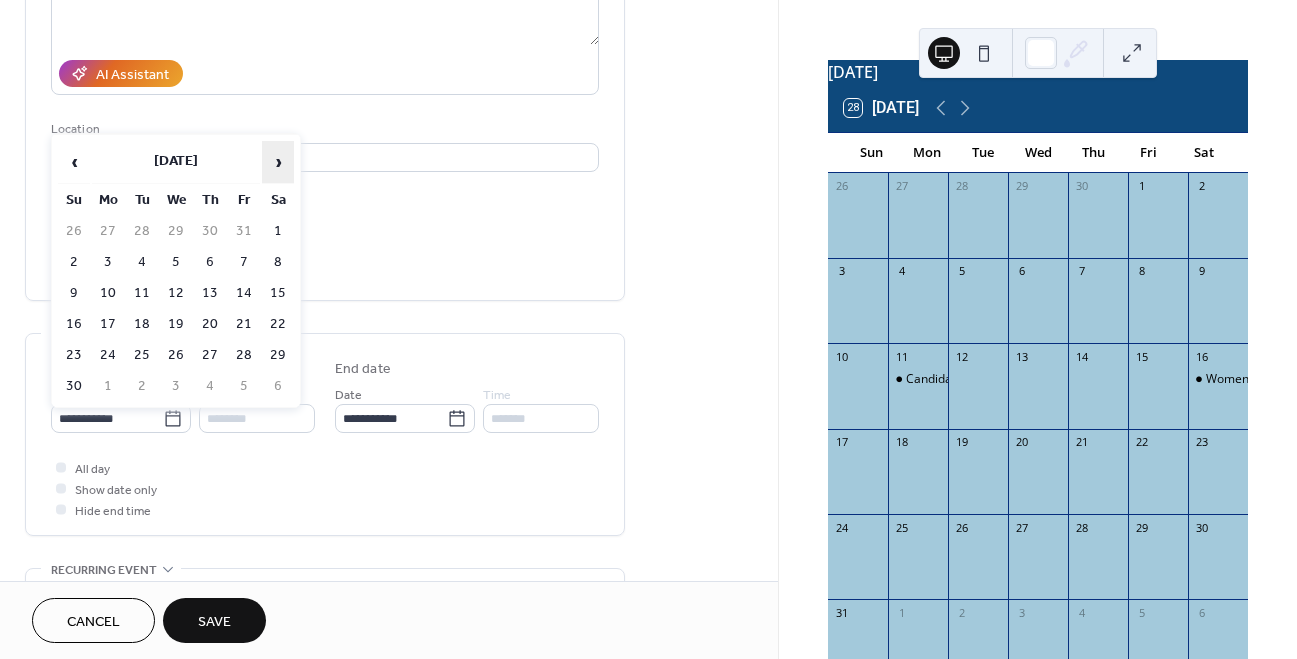 click on "›" at bounding box center [278, 162] 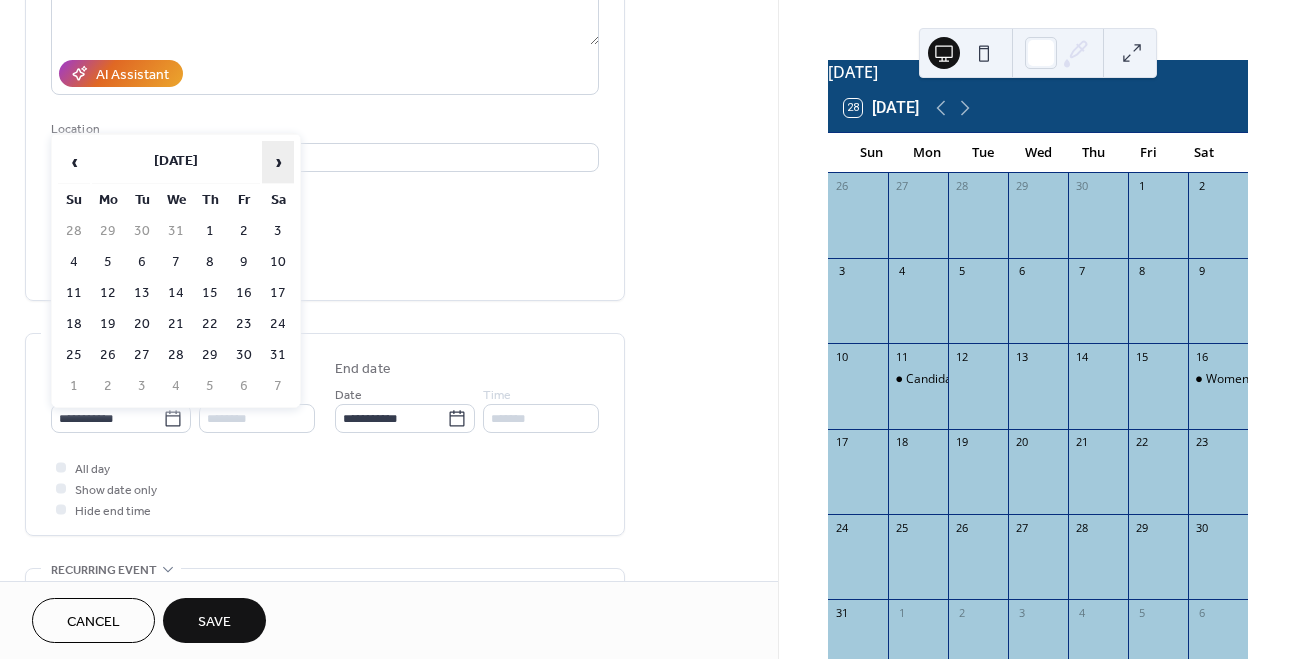 click on "›" at bounding box center (278, 162) 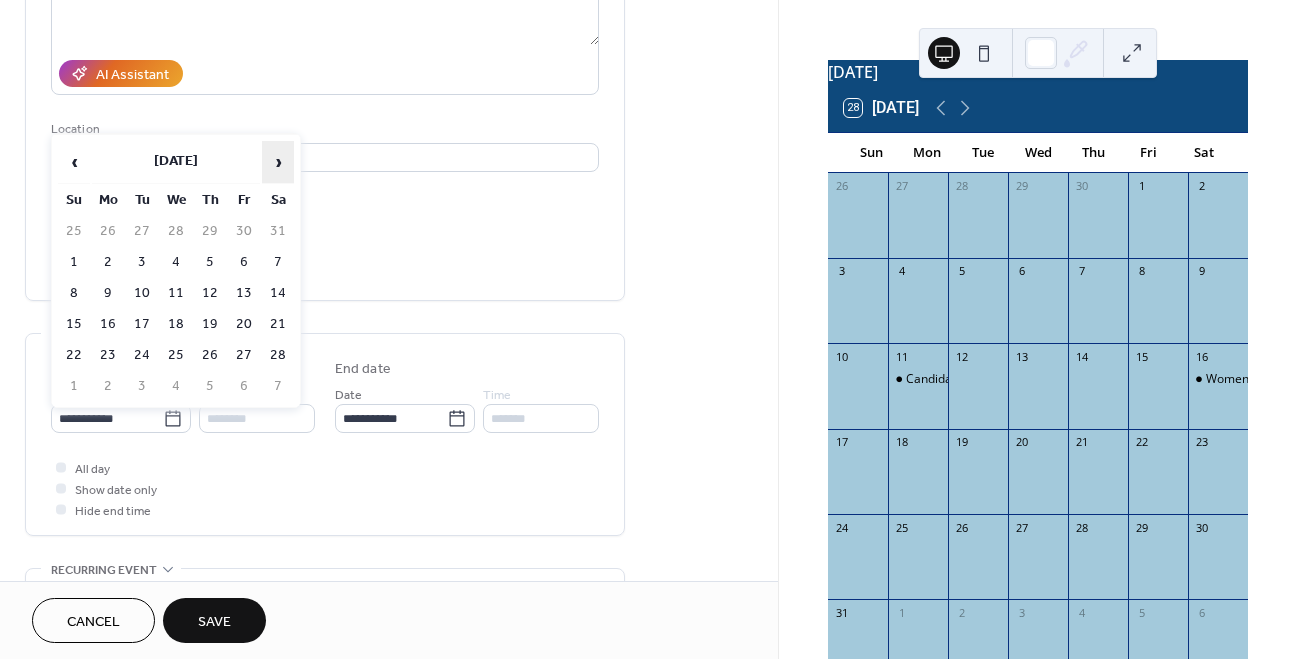 click on "›" at bounding box center [278, 162] 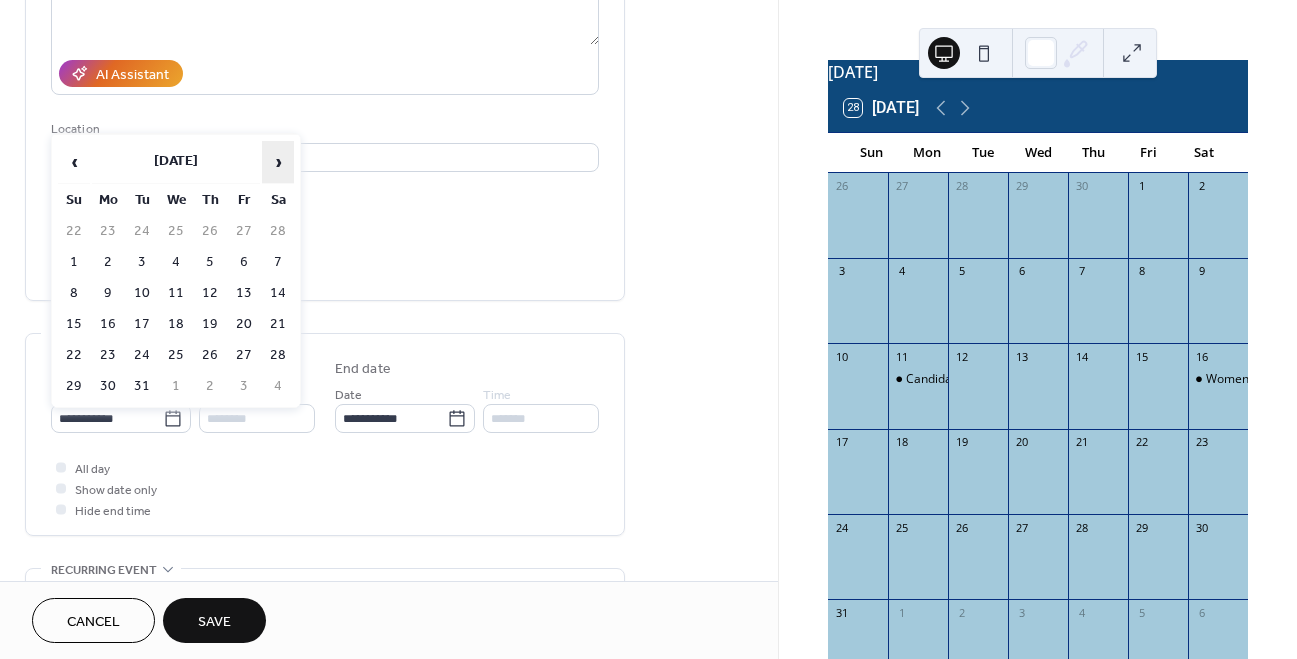 click on "›" at bounding box center (278, 162) 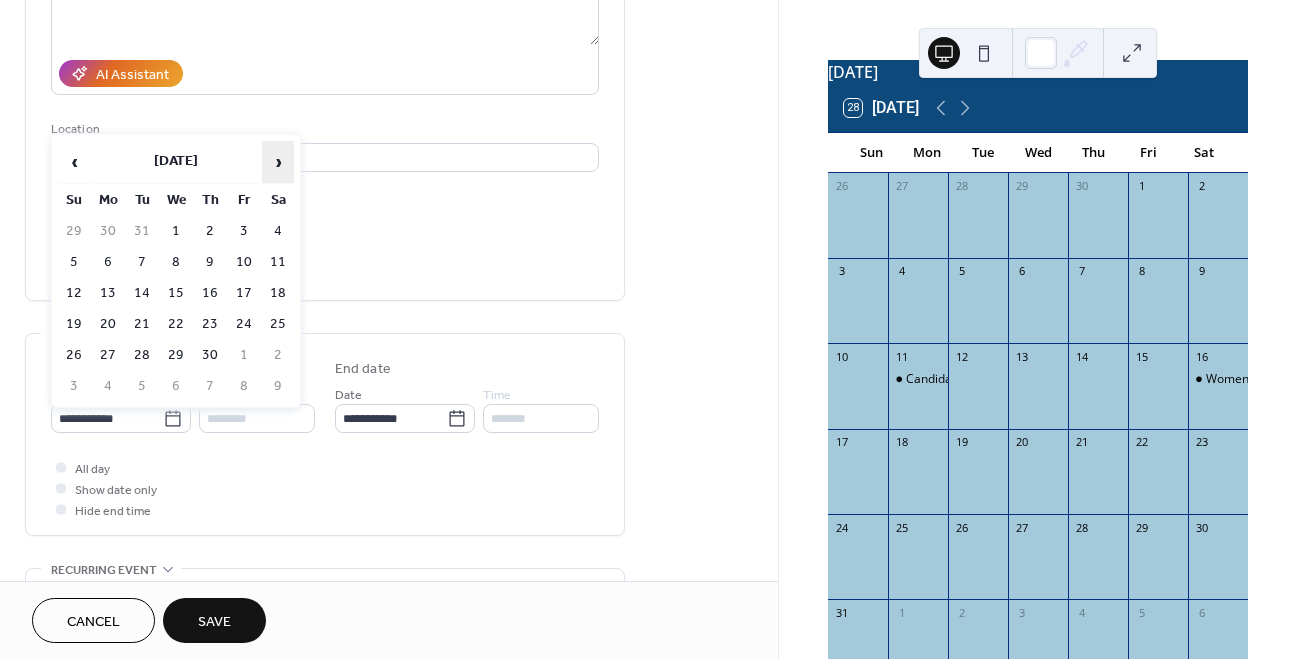 click on "›" at bounding box center (278, 162) 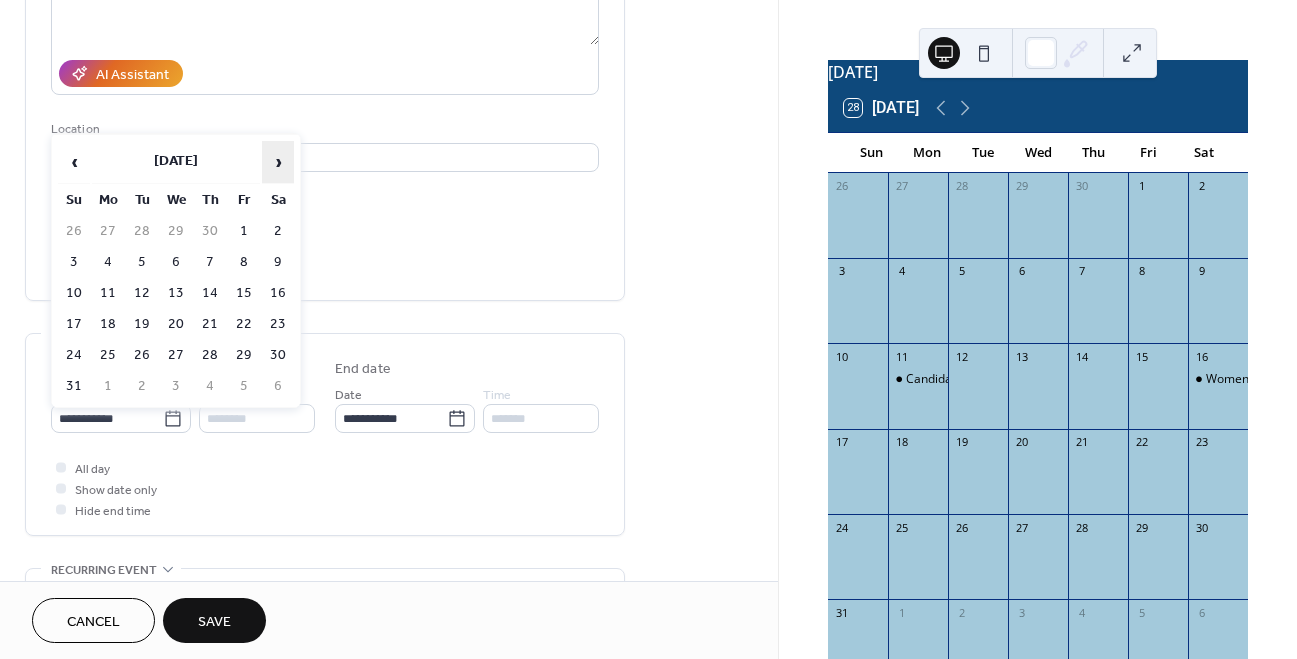click on "›" at bounding box center (278, 162) 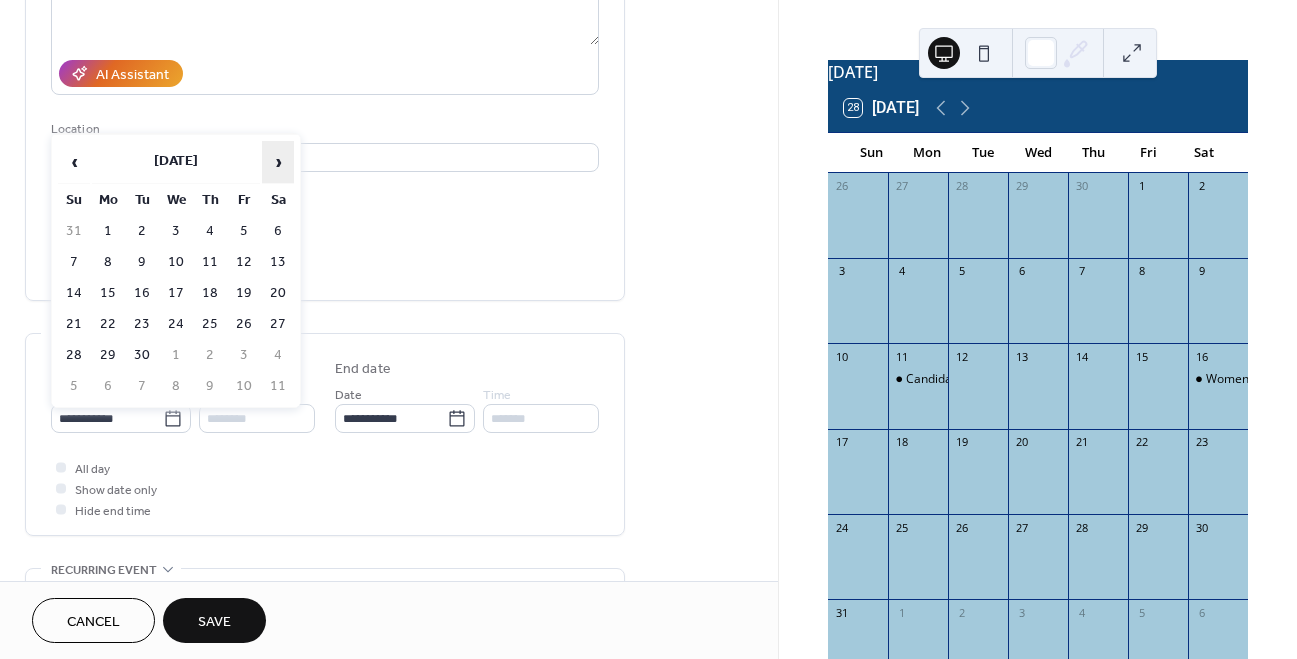 click on "›" at bounding box center [278, 162] 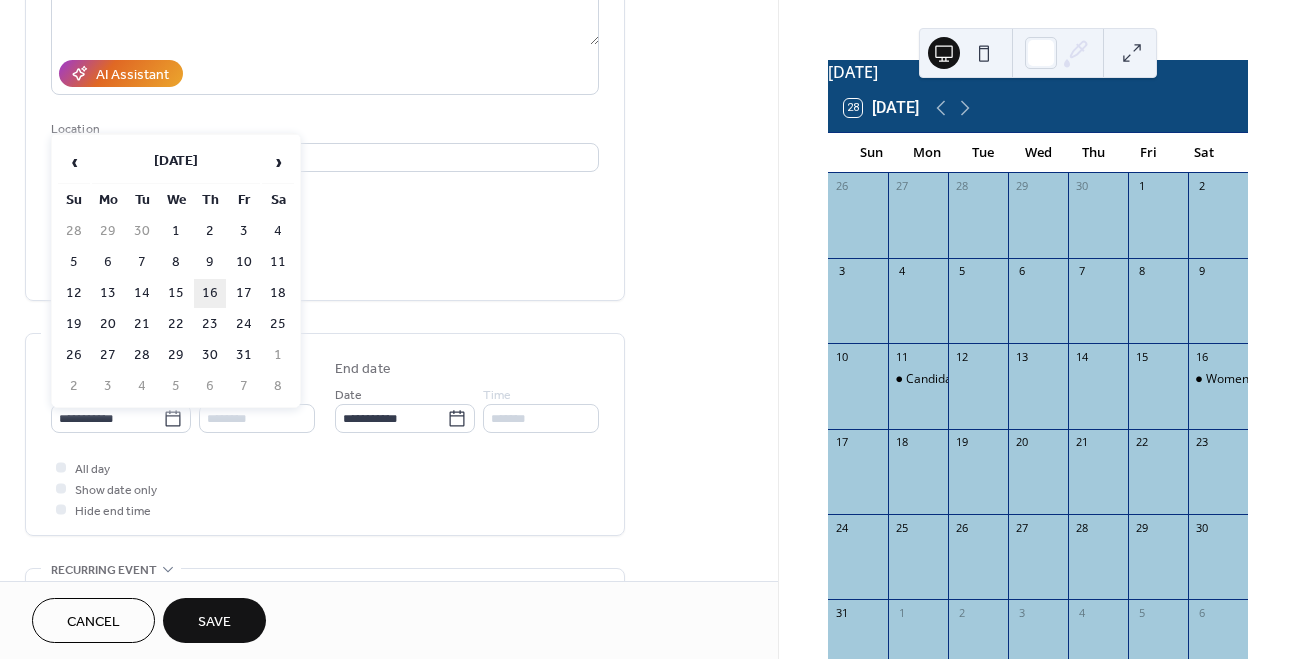 click on "16" at bounding box center (210, 293) 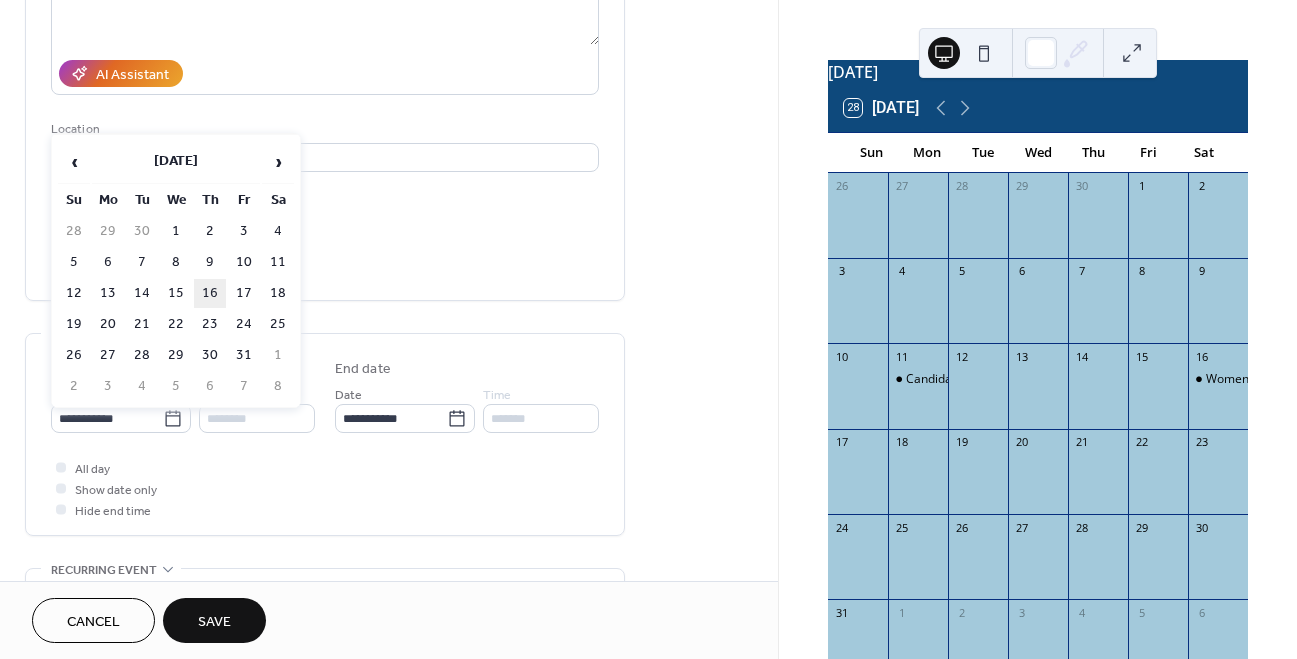 type on "**********" 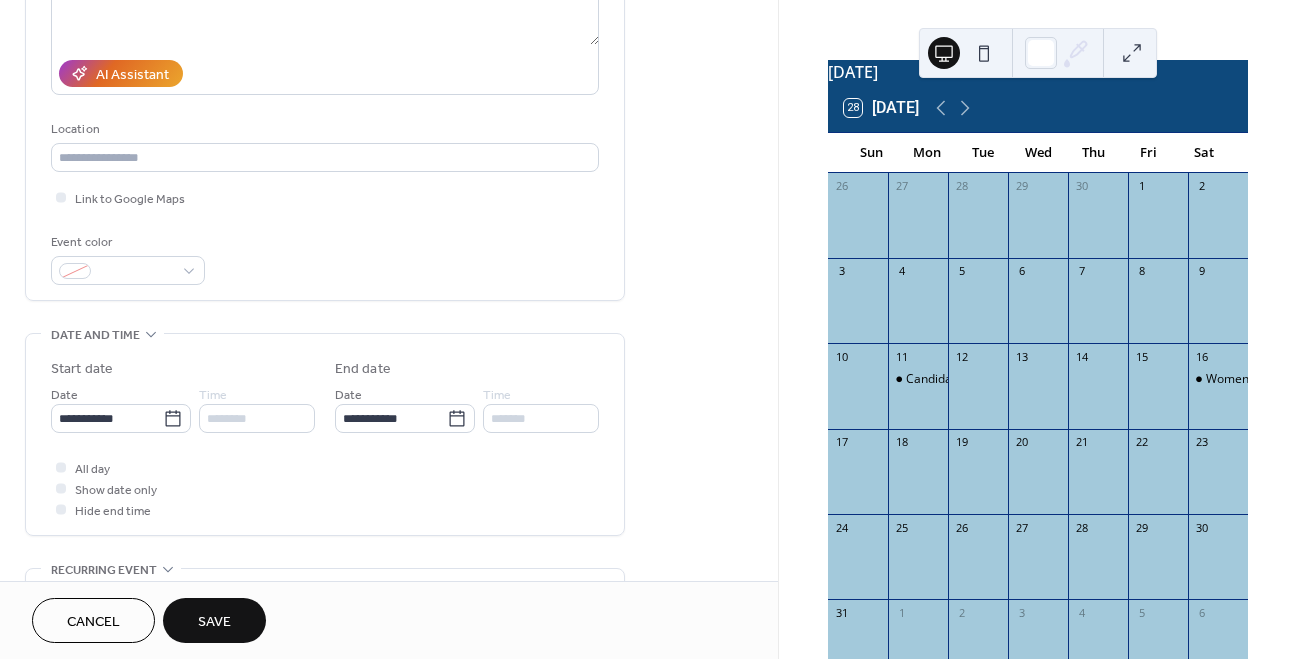 click on "Save" at bounding box center (214, 622) 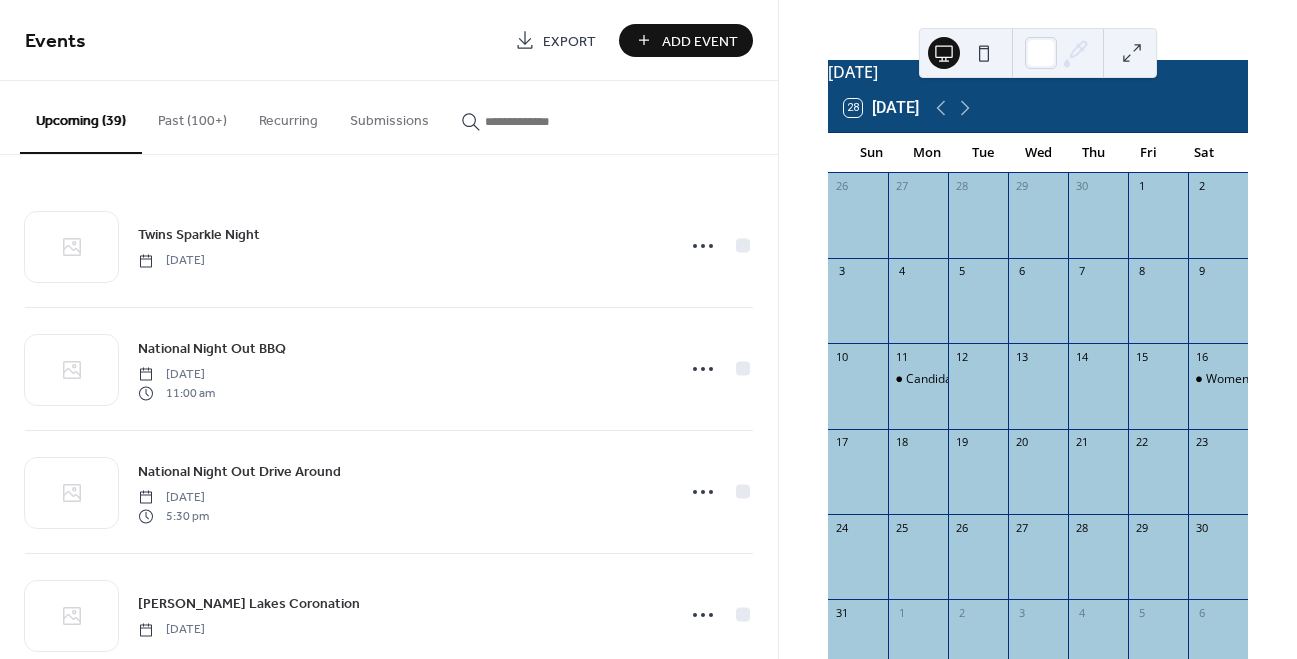 click on "Add Event" at bounding box center [700, 41] 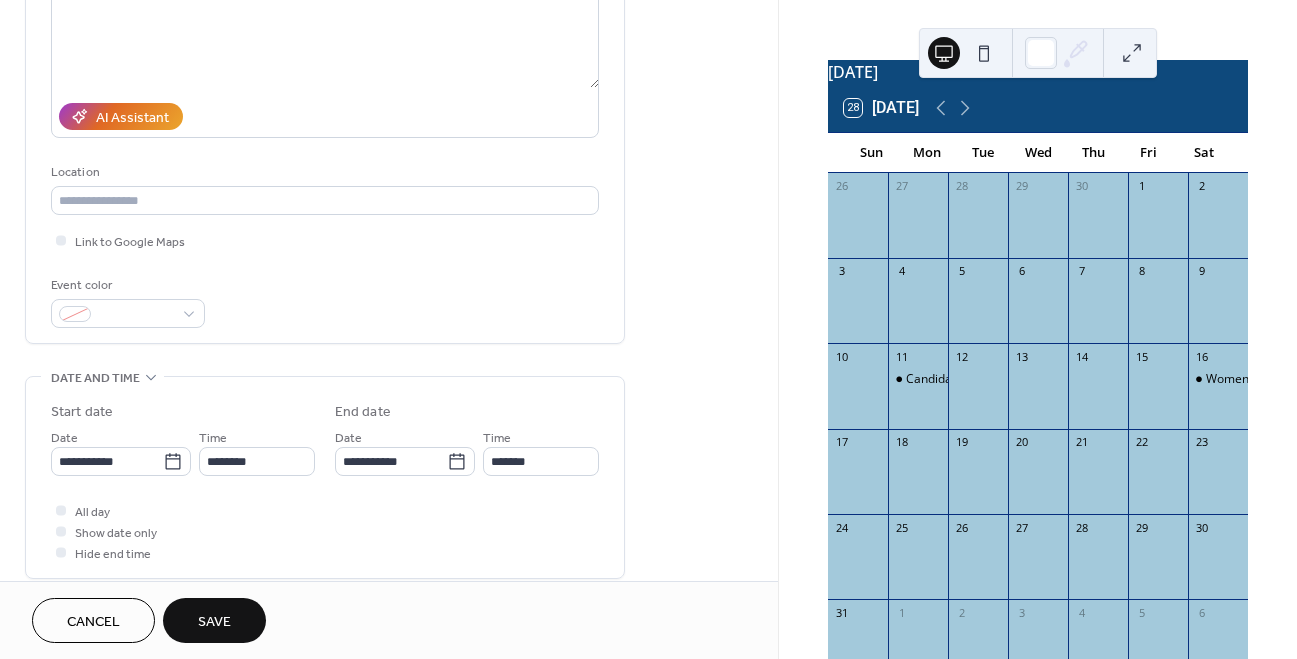 scroll, scrollTop: 276, scrollLeft: 0, axis: vertical 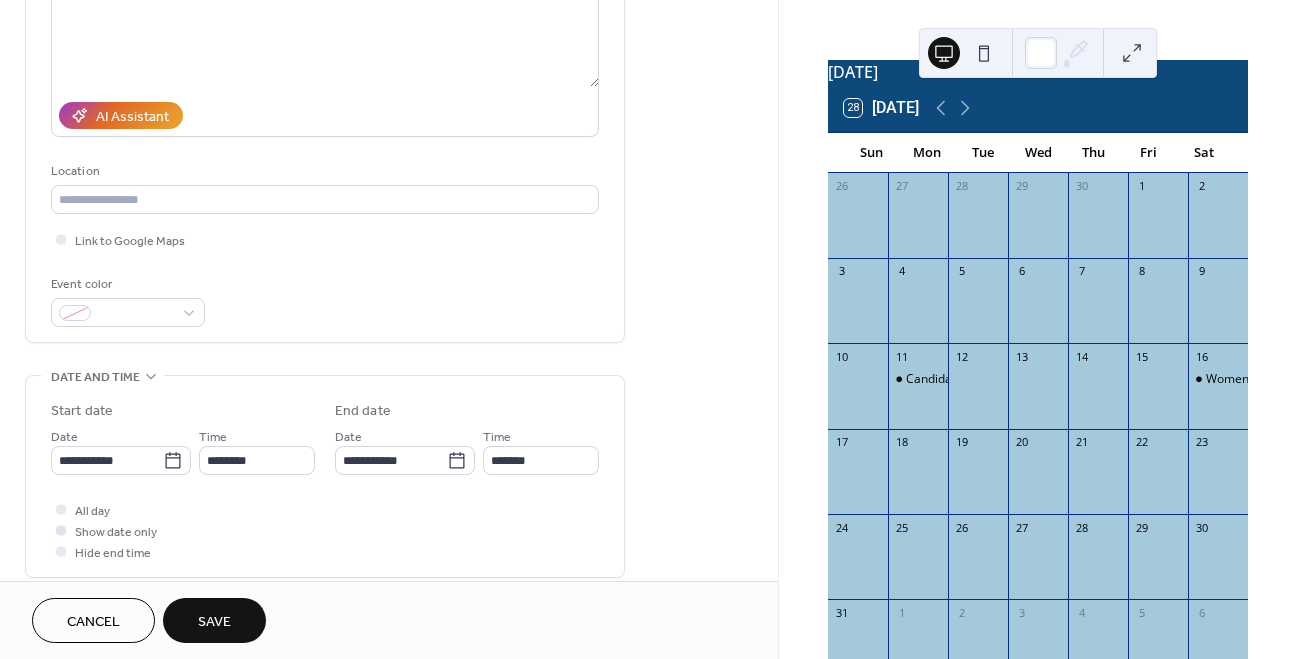 type on "**********" 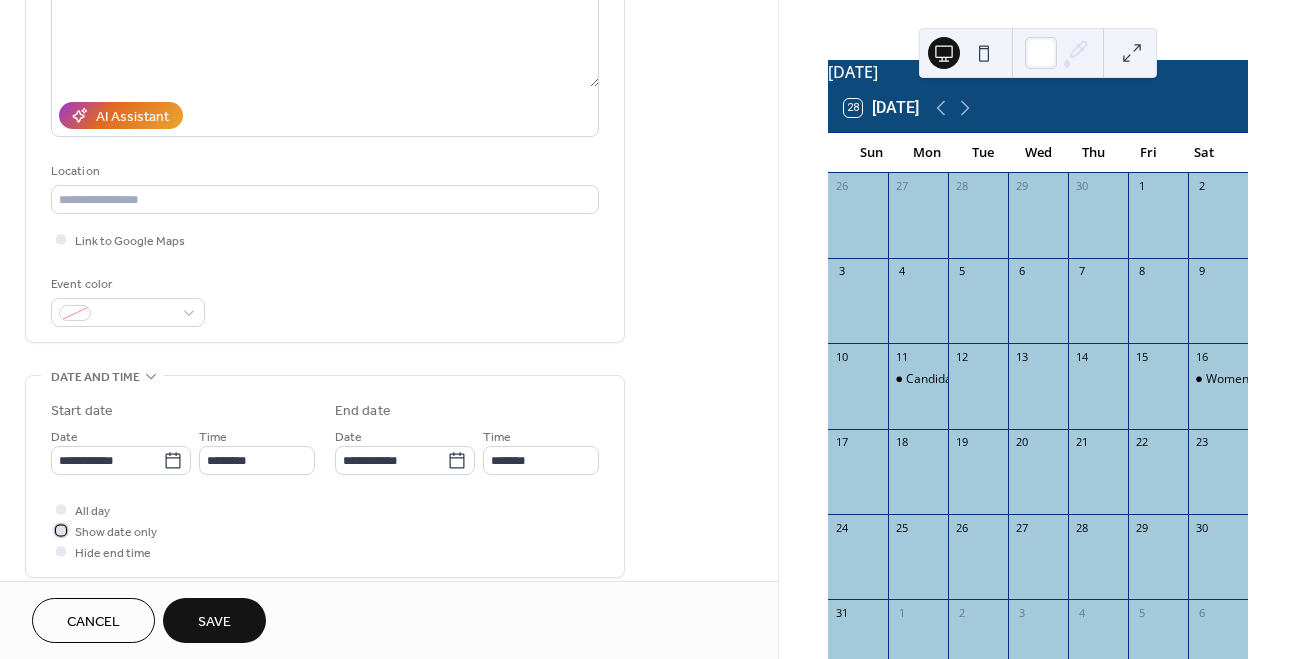 click on "Show date only" at bounding box center [116, 532] 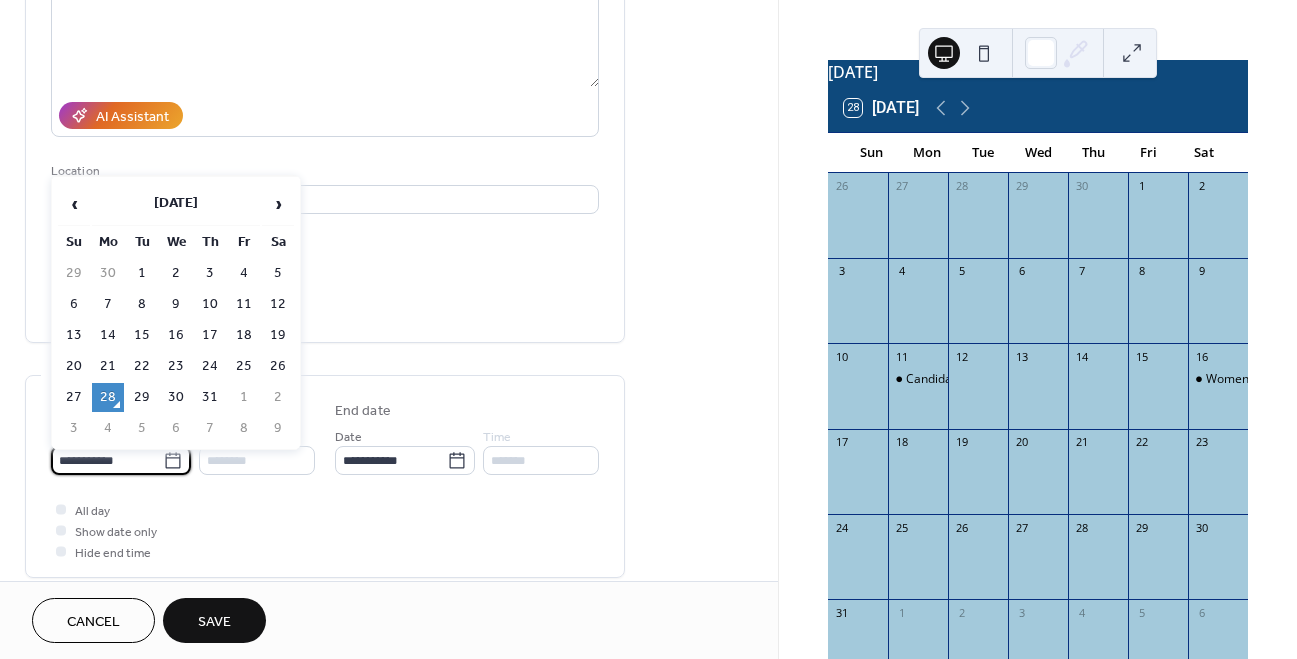 click on "**********" at bounding box center (107, 460) 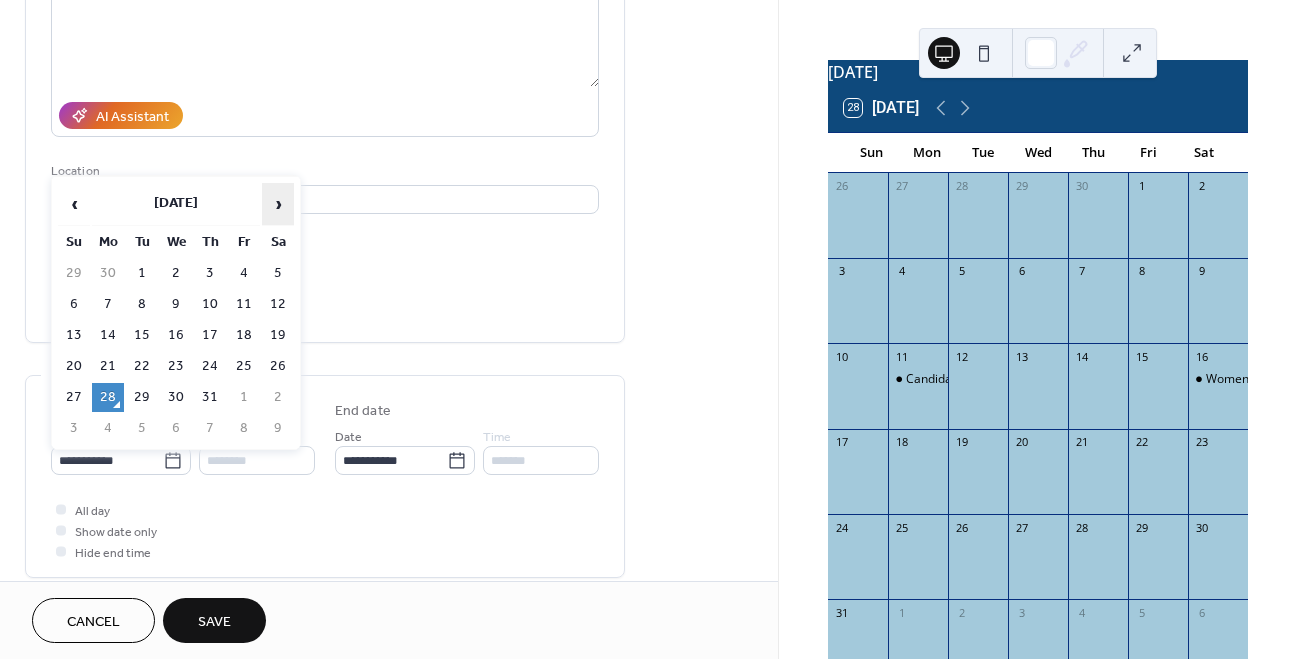 click on "›" at bounding box center [278, 204] 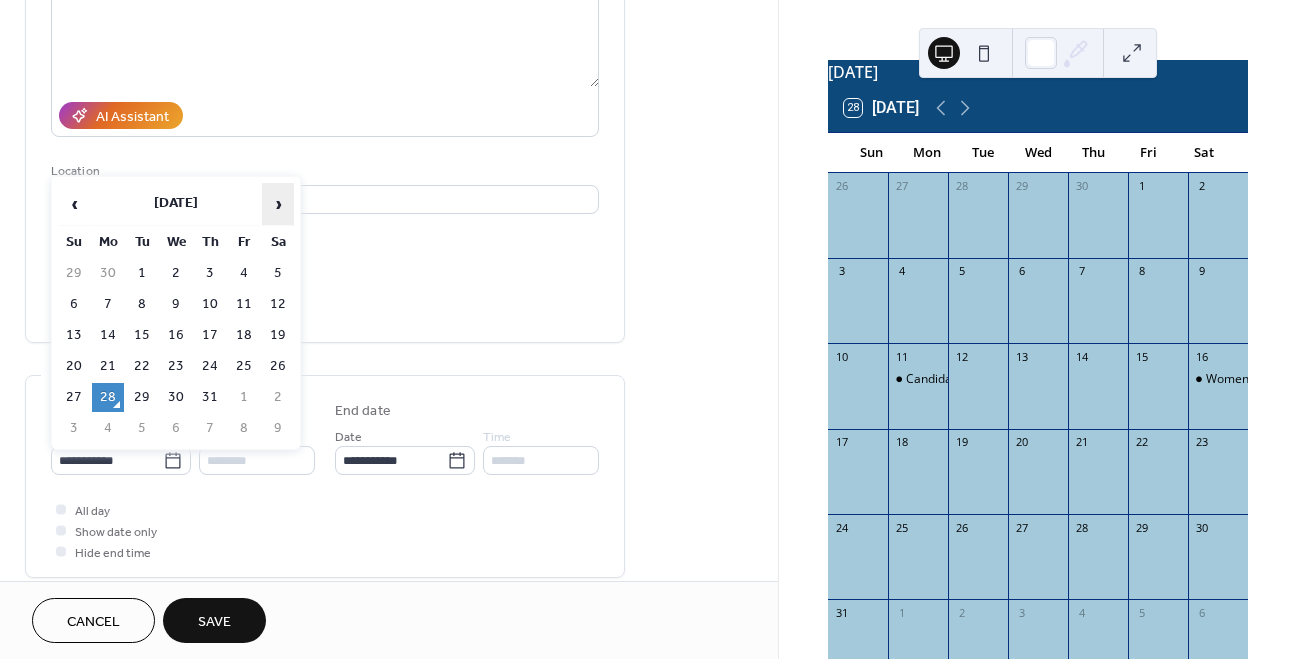 click on "›" at bounding box center (278, 204) 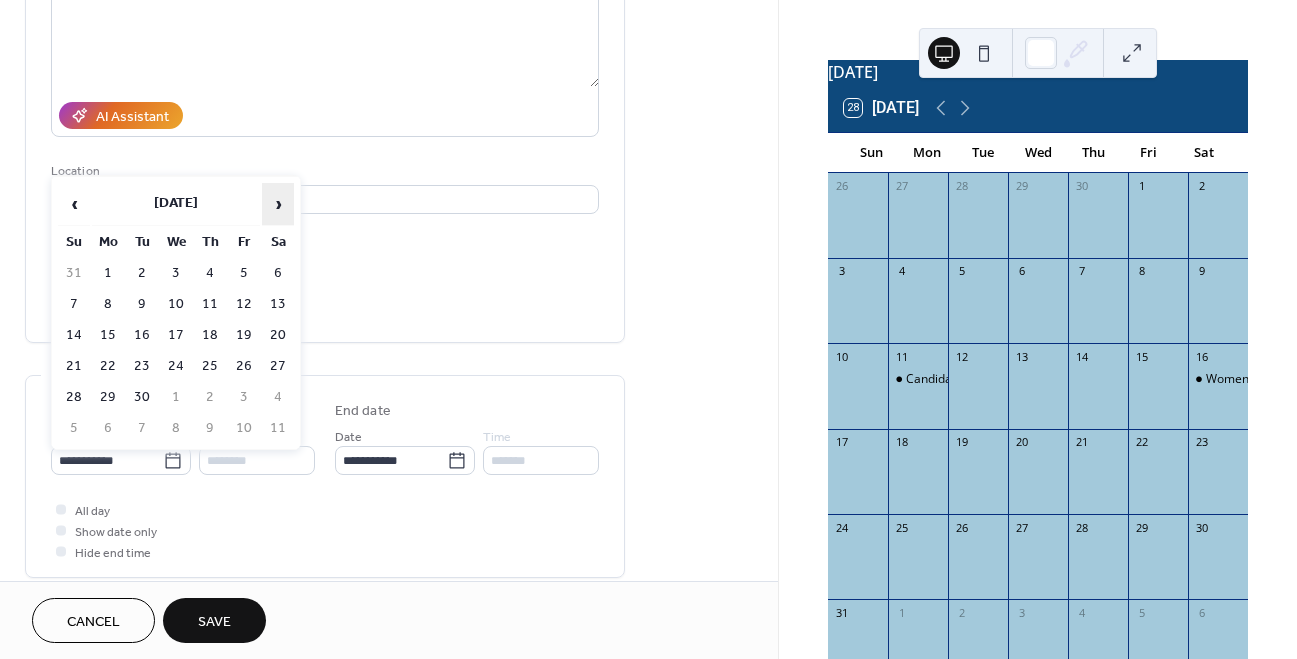 click on "›" at bounding box center (278, 204) 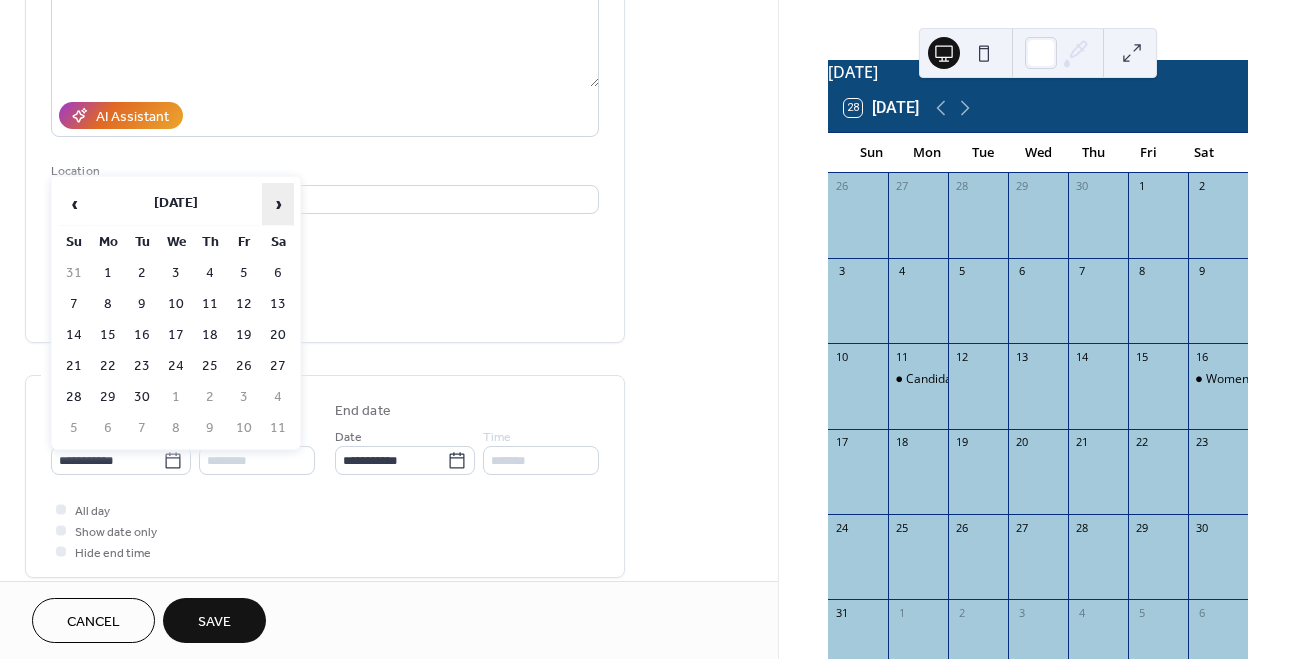 click on "›" at bounding box center [278, 204] 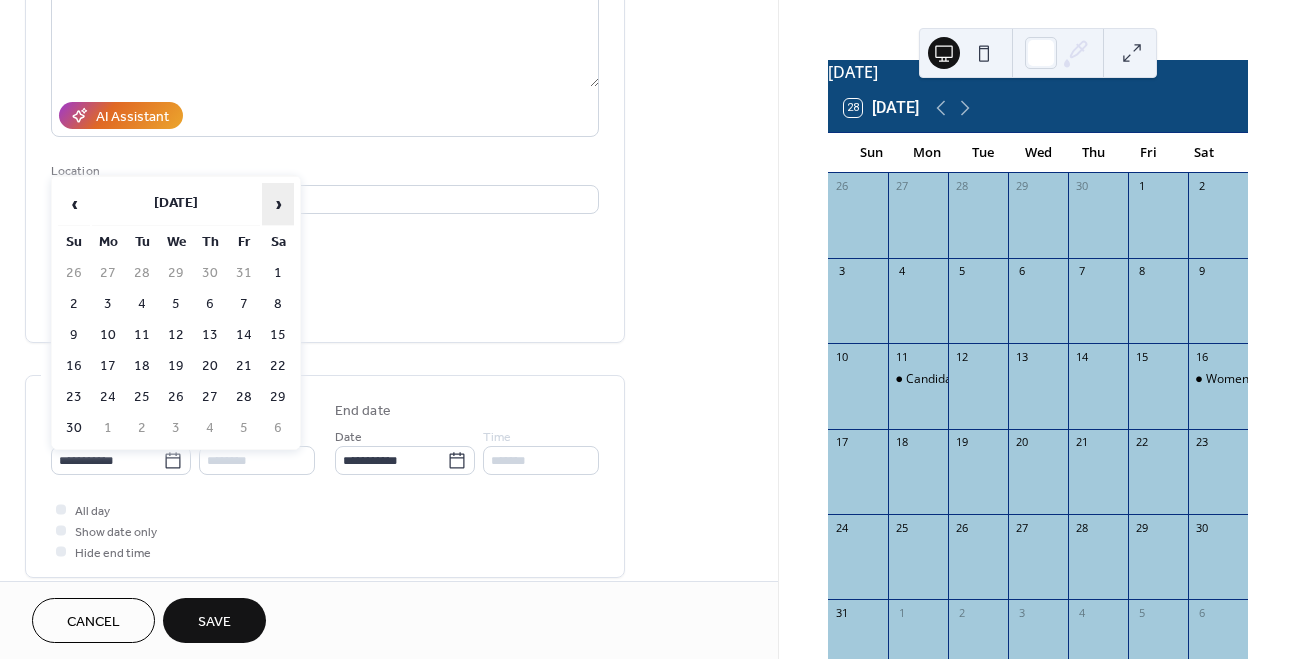 click on "›" at bounding box center (278, 204) 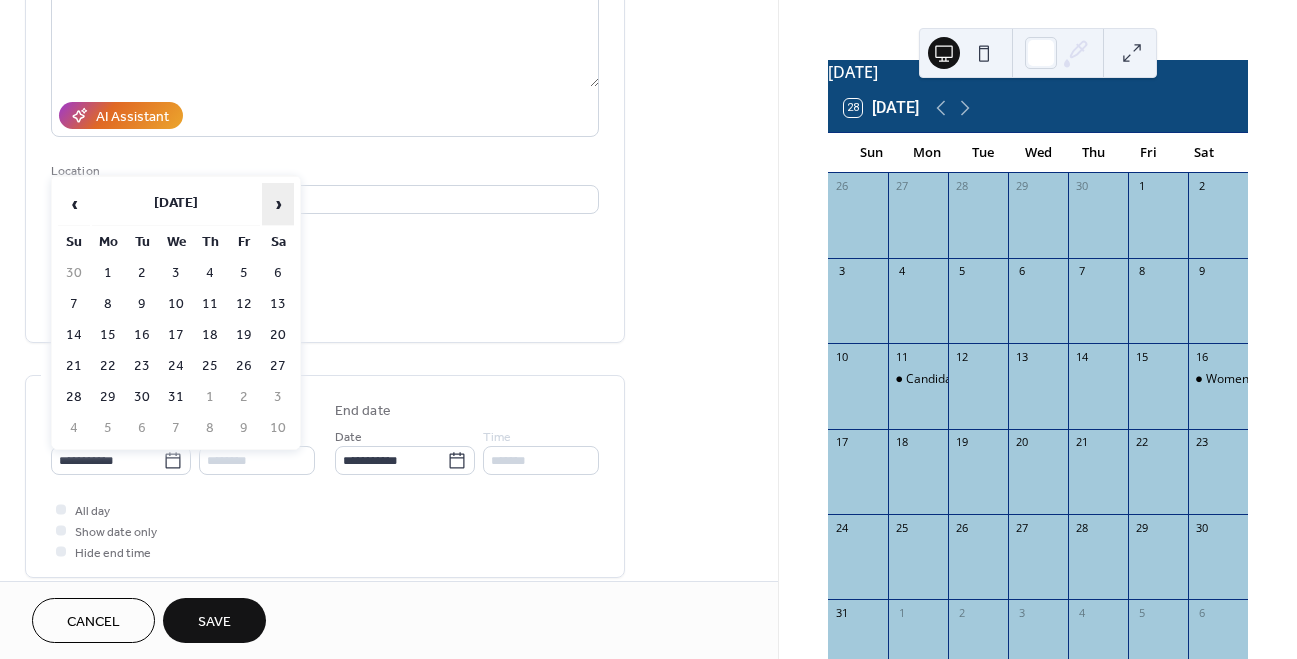click on "›" at bounding box center [278, 204] 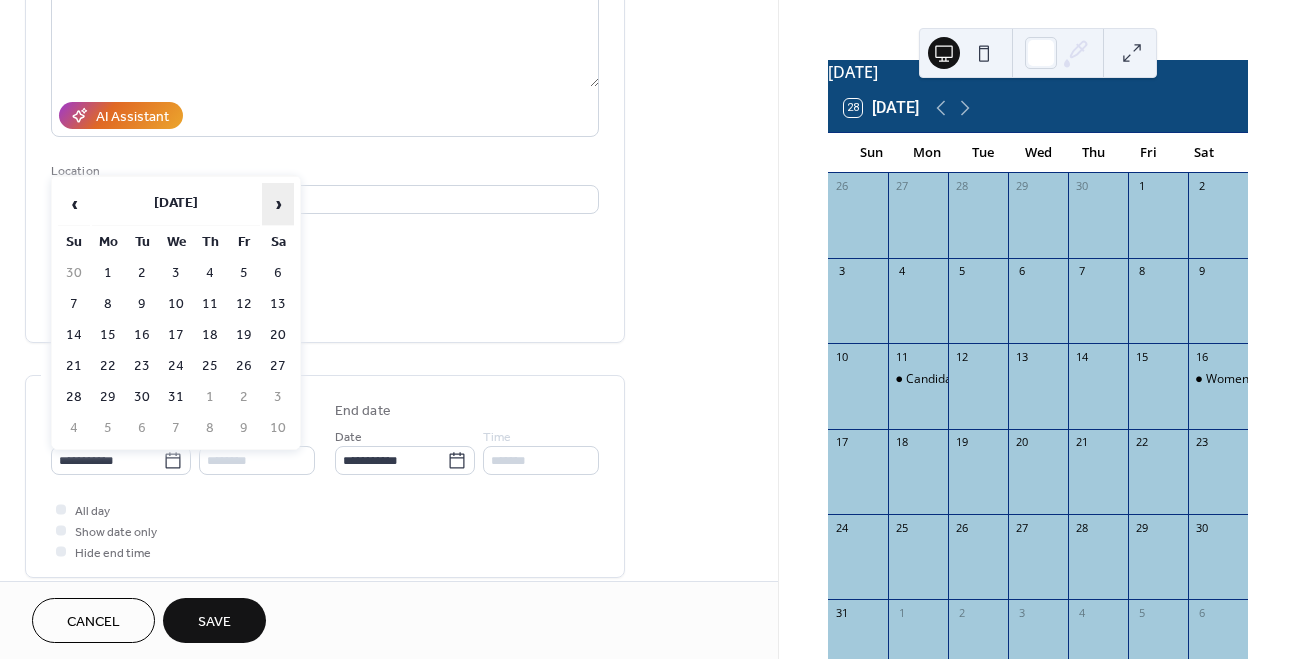 click on "›" at bounding box center [278, 204] 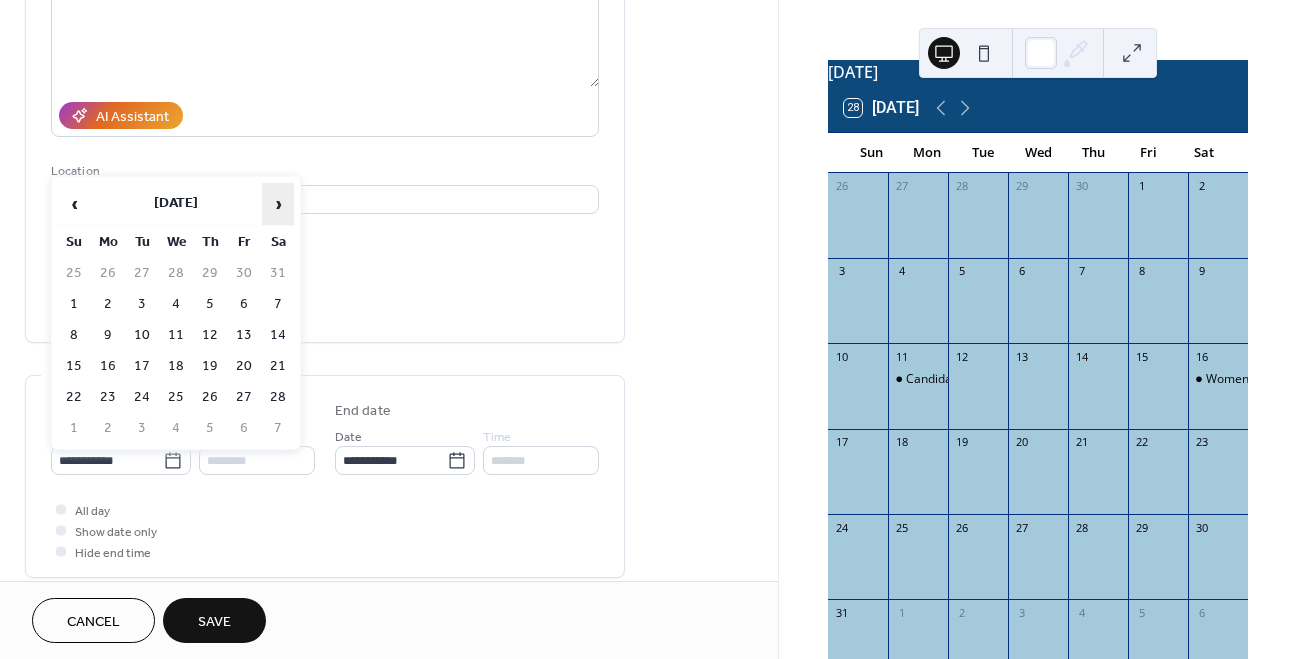 click on "›" at bounding box center [278, 204] 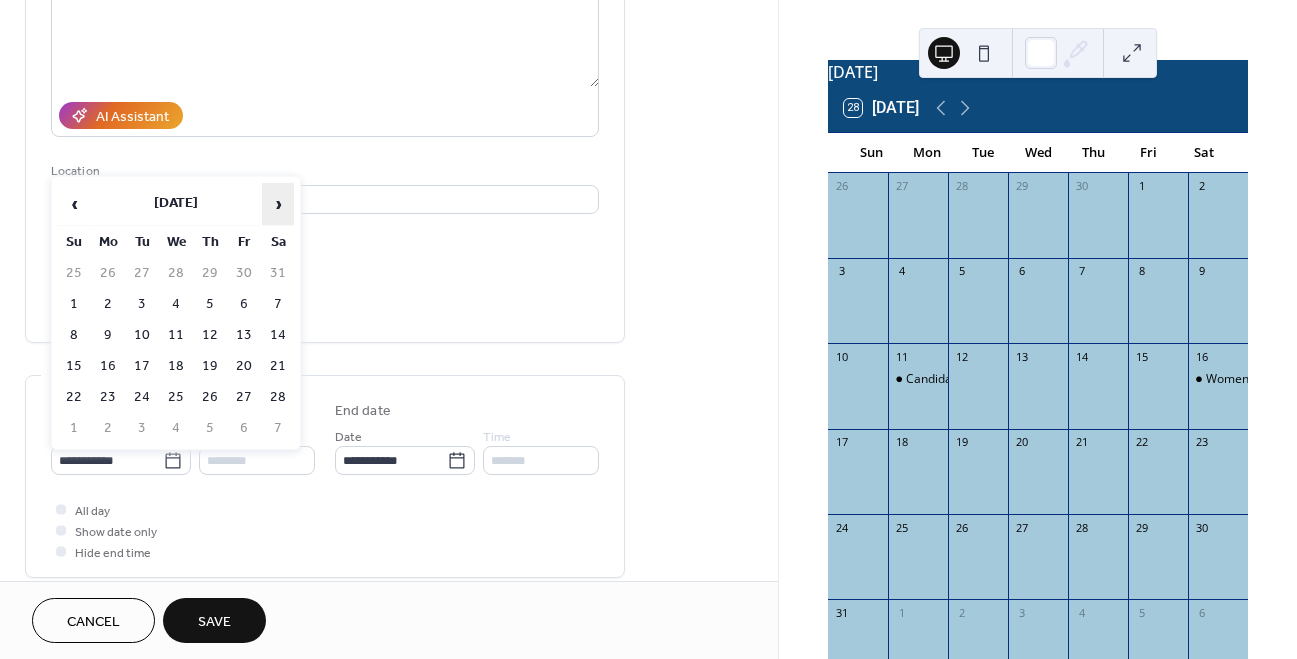 click on "›" at bounding box center [278, 204] 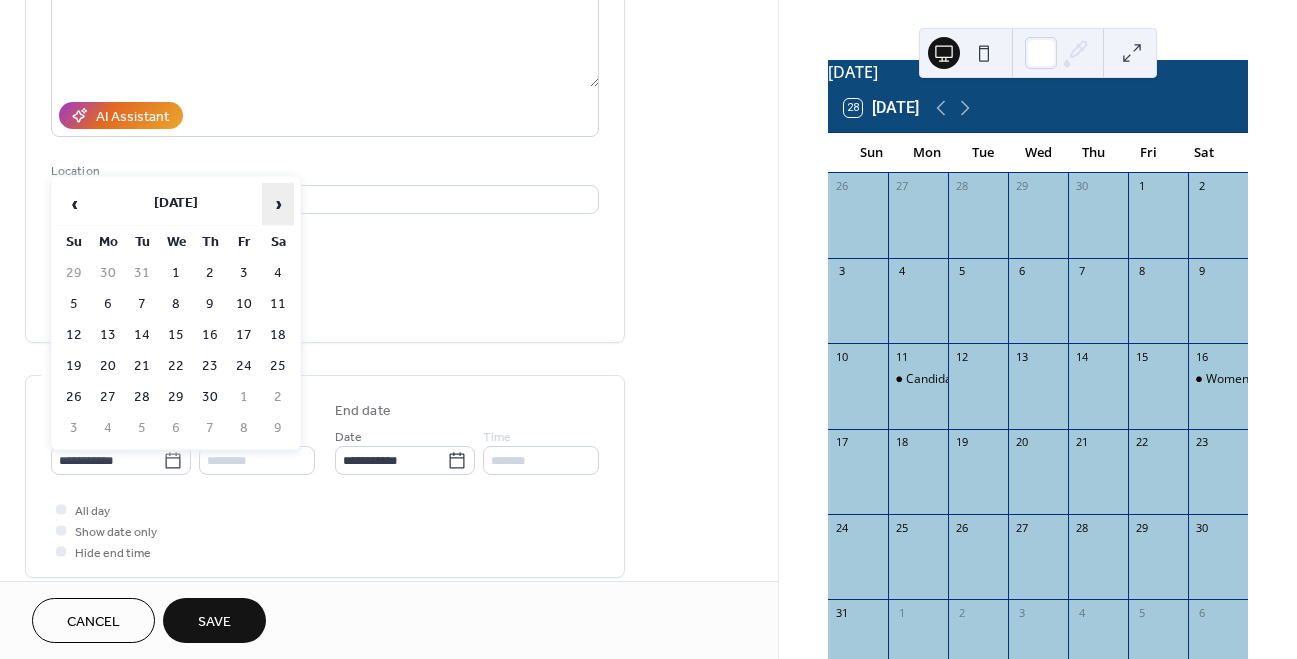 click on "›" at bounding box center (278, 204) 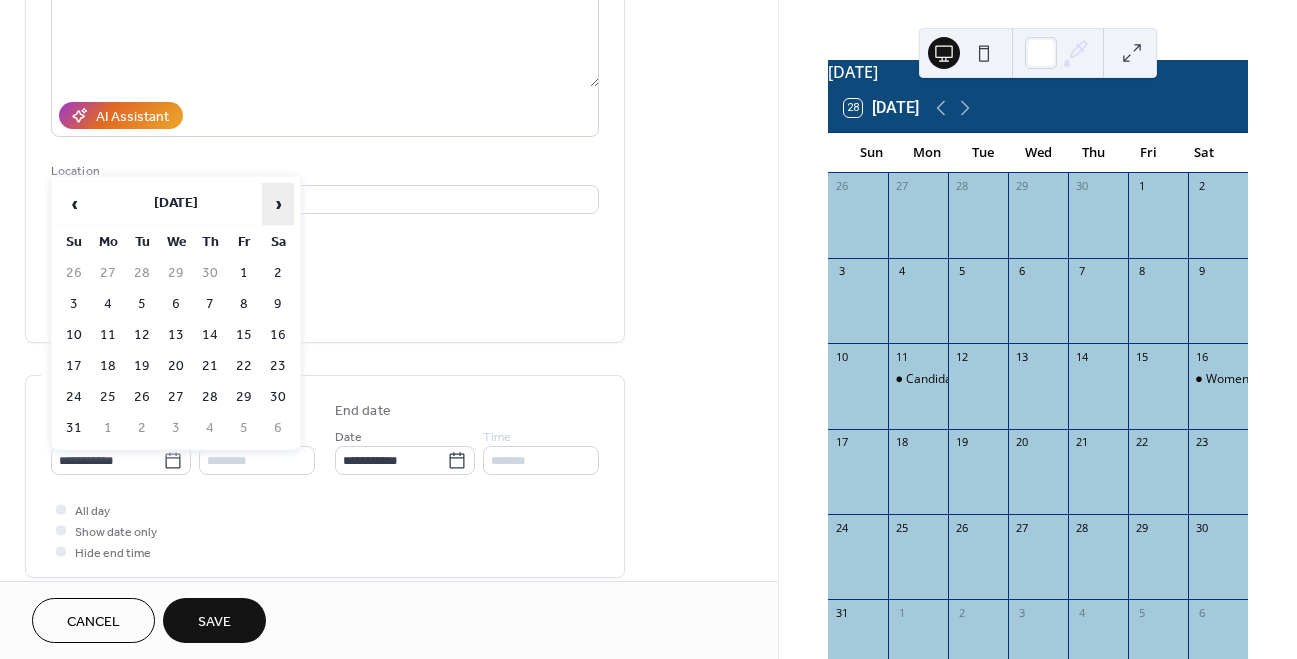 click on "›" at bounding box center [278, 204] 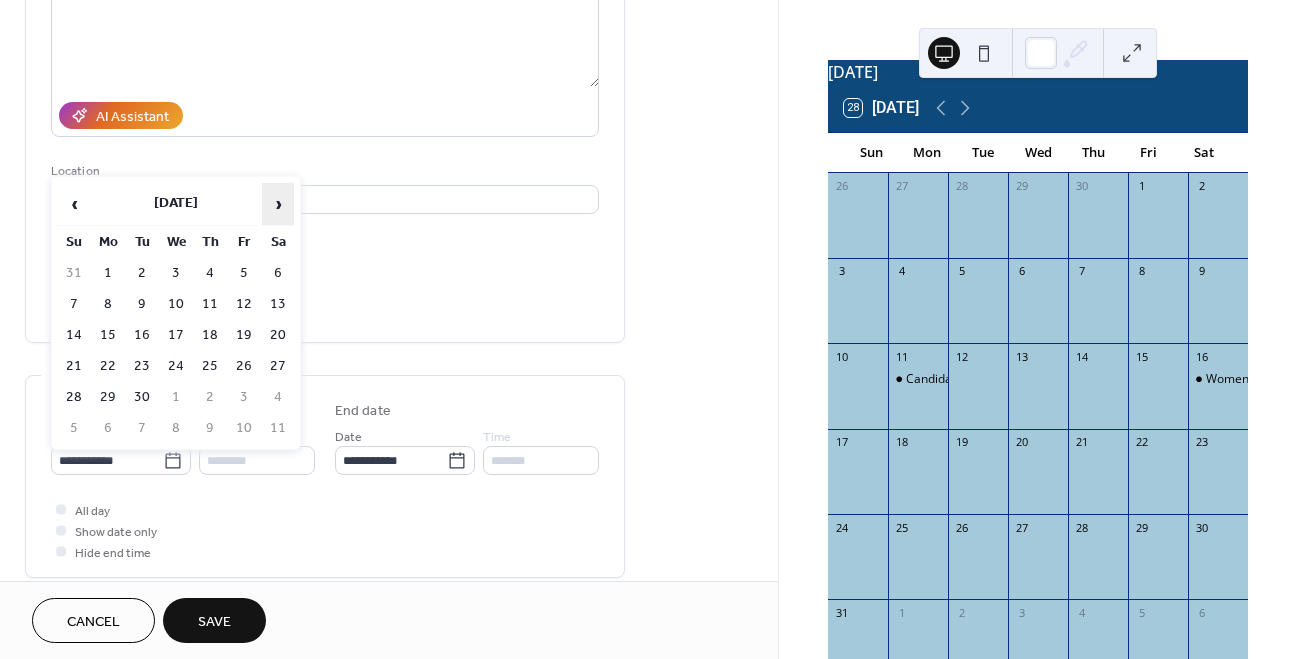 click on "›" at bounding box center [278, 204] 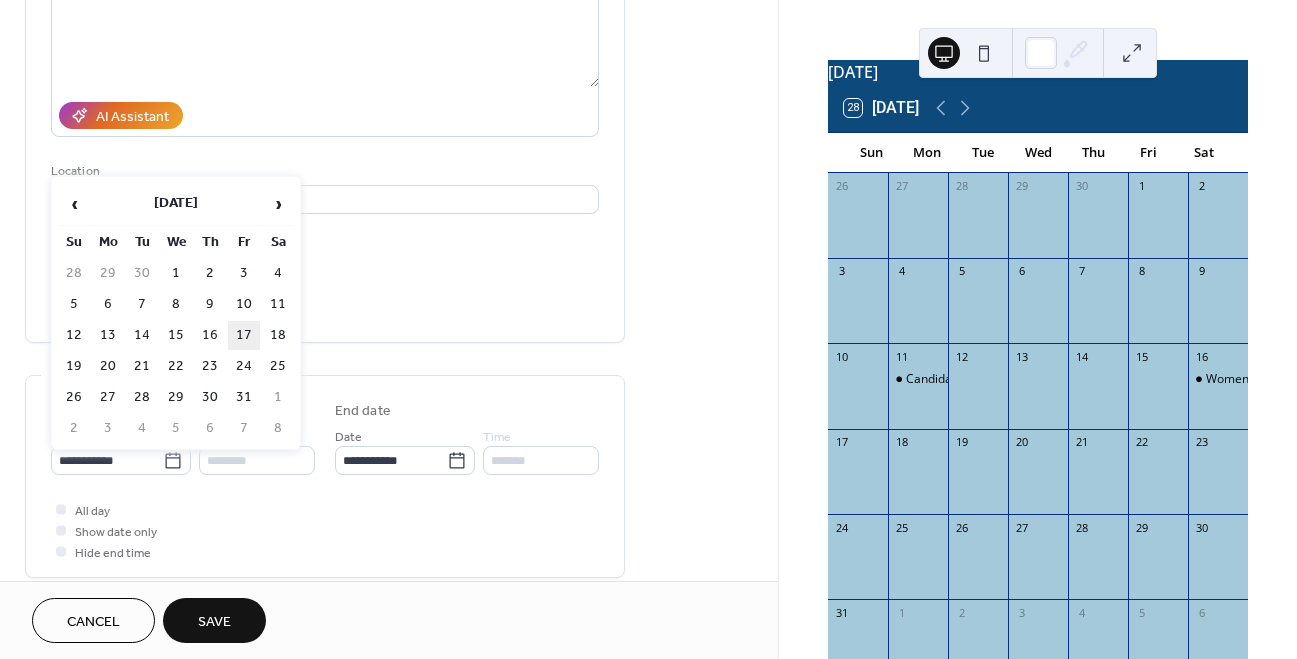 click on "17" at bounding box center [244, 335] 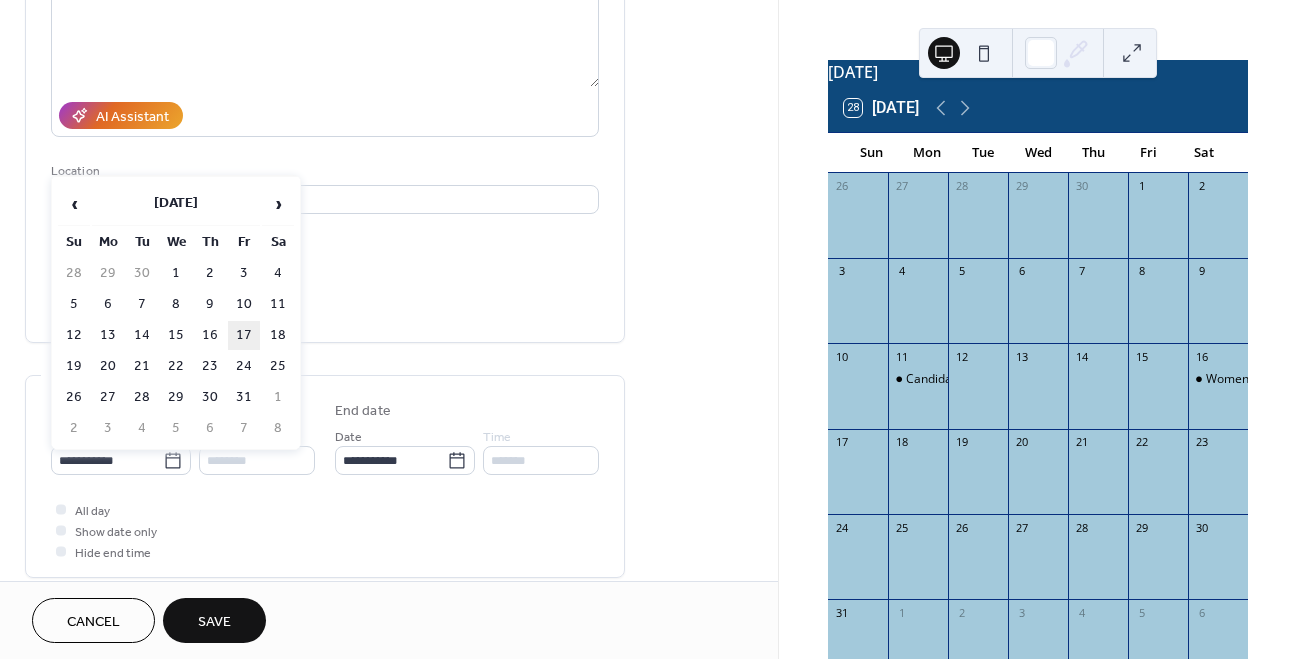 type on "**********" 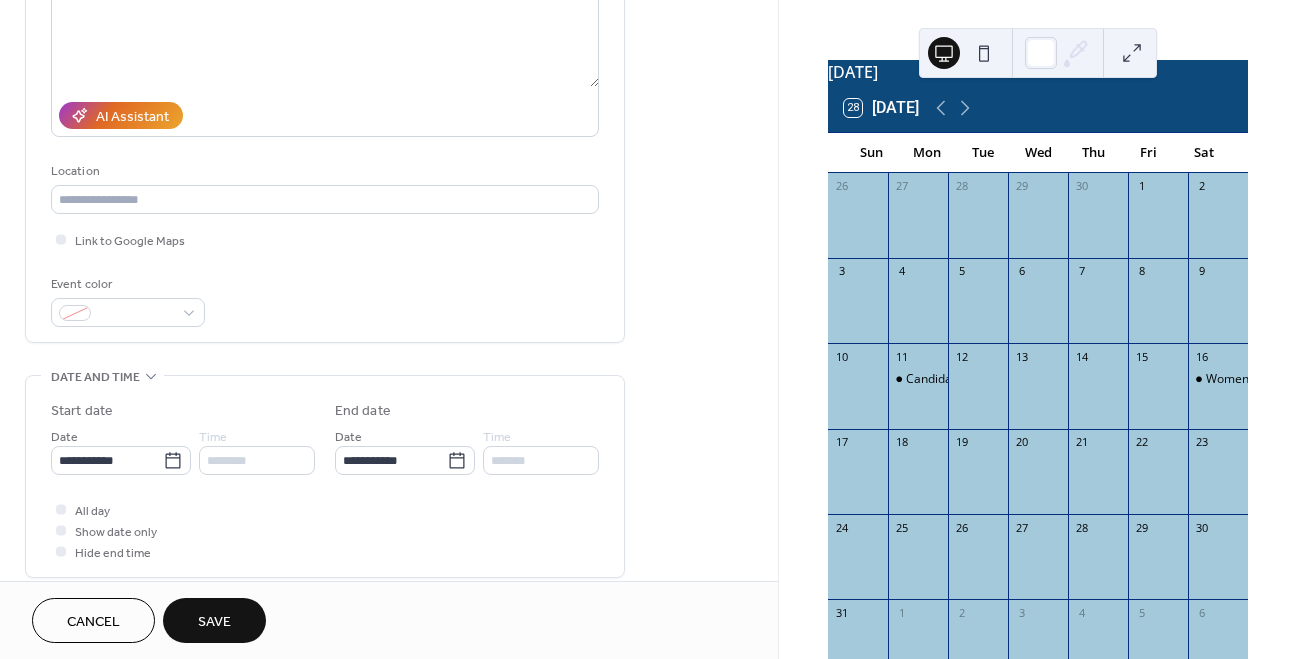 click on "Save" at bounding box center [214, 622] 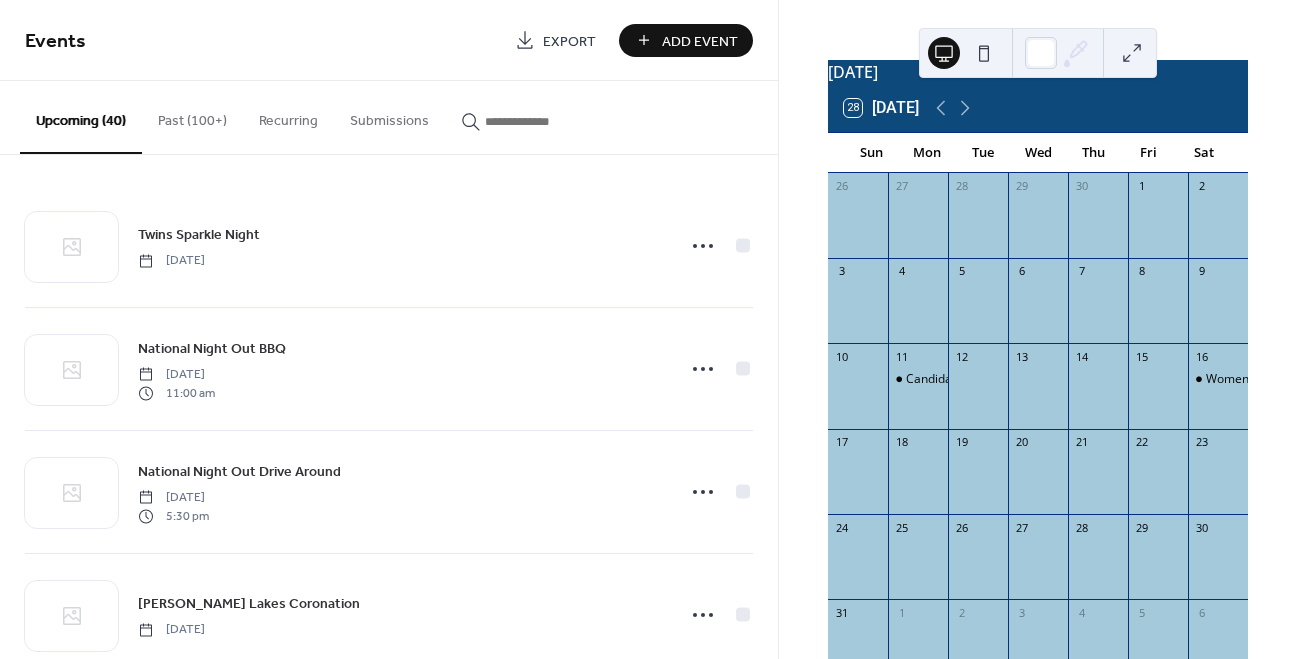 click on "Add Event" at bounding box center [686, 40] 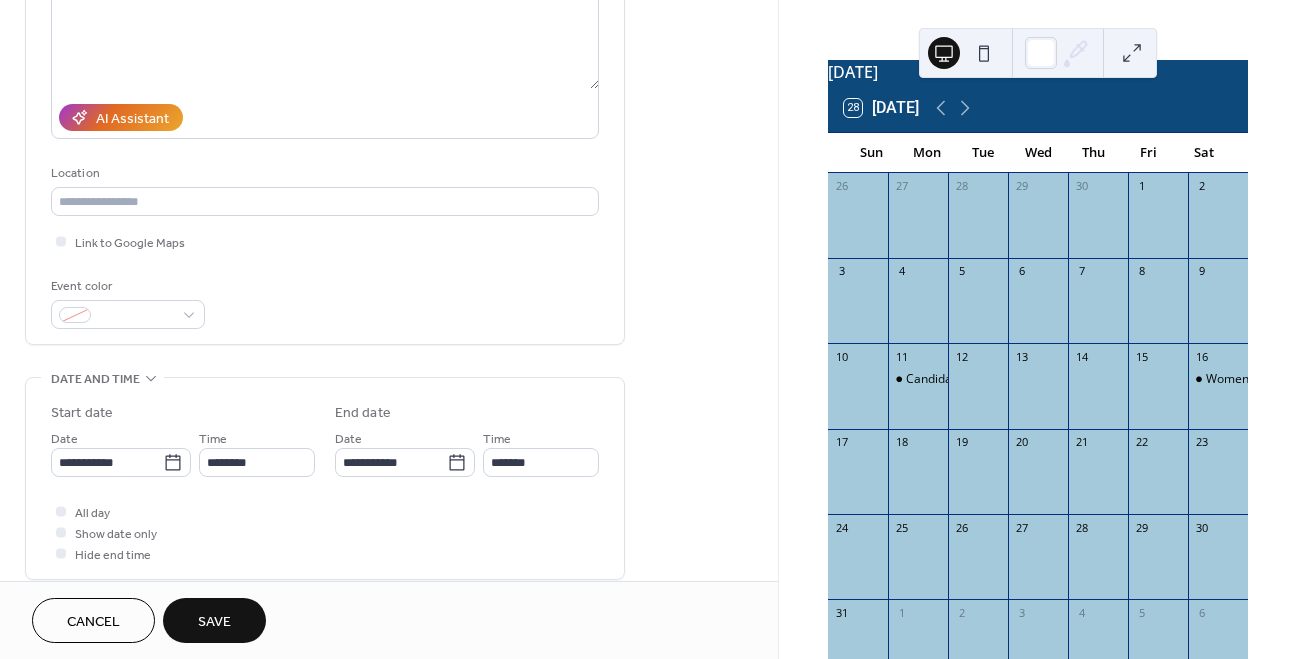 scroll, scrollTop: 318, scrollLeft: 0, axis: vertical 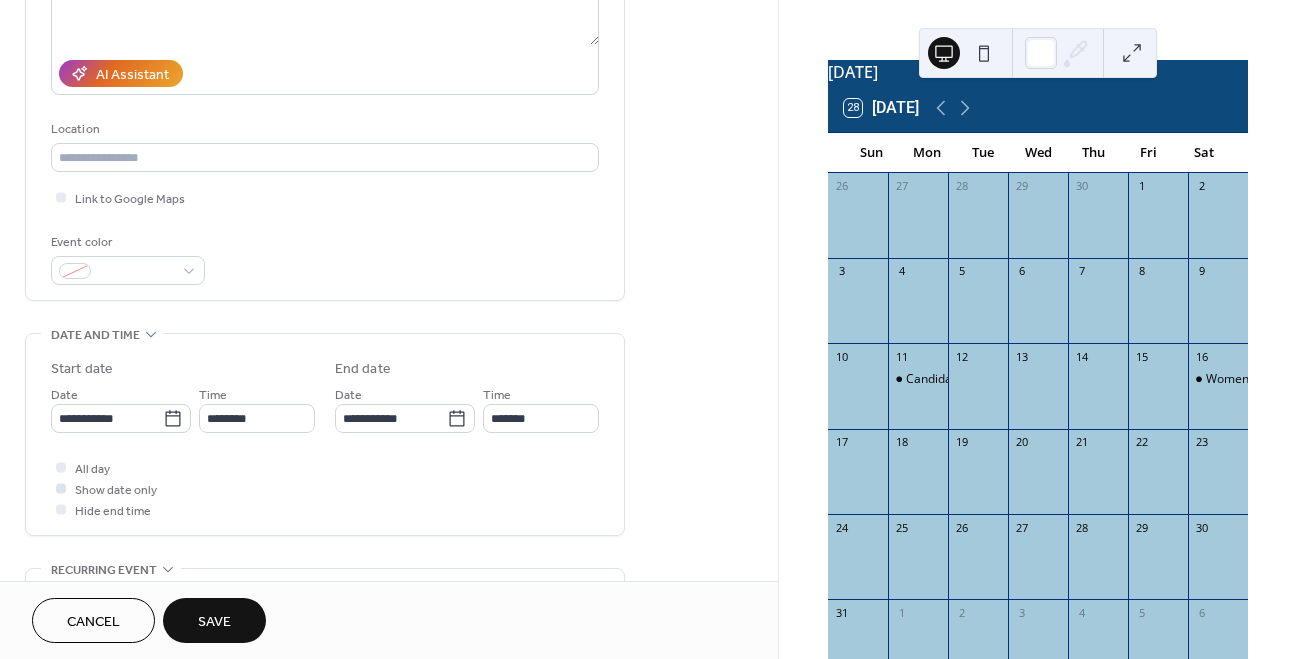 type on "**********" 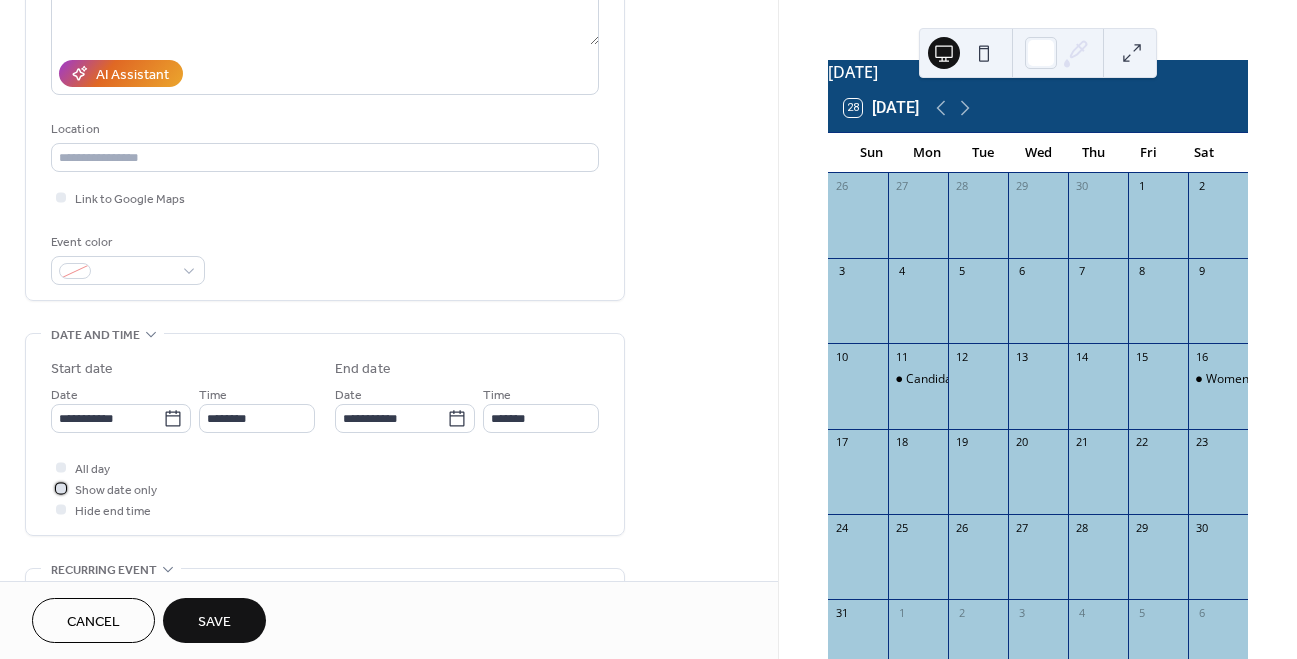 click on "Show date only" at bounding box center [116, 490] 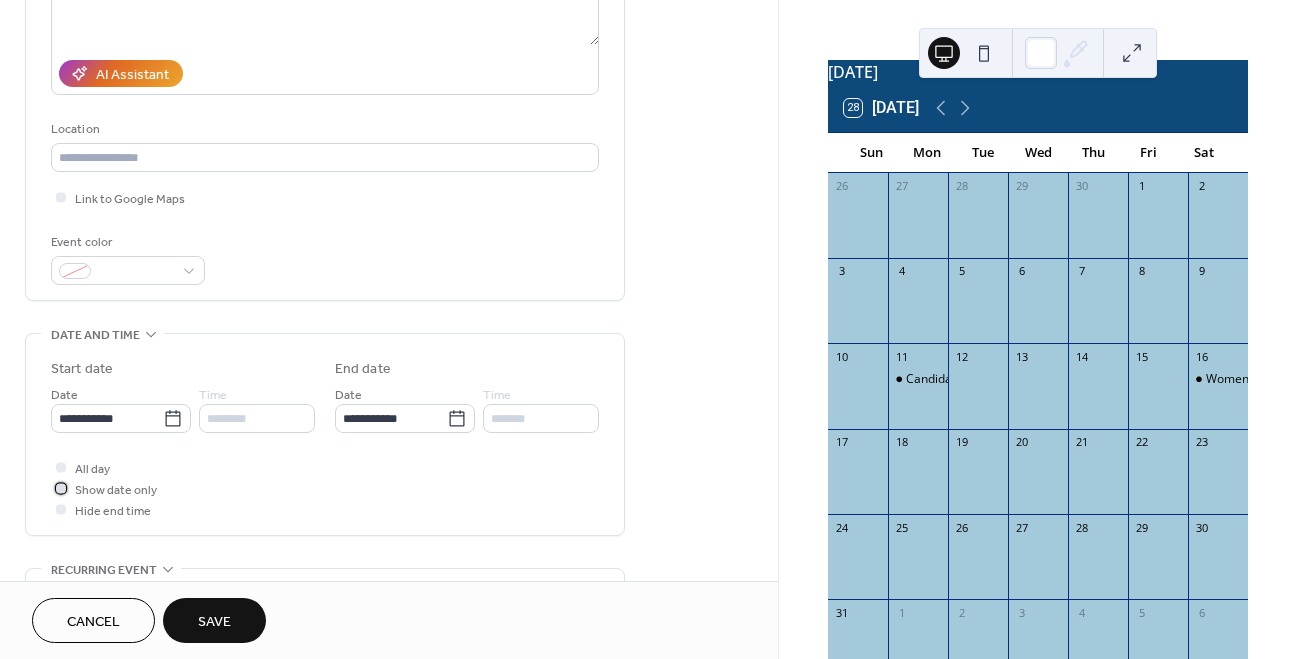 click on "Show date only" at bounding box center (116, 490) 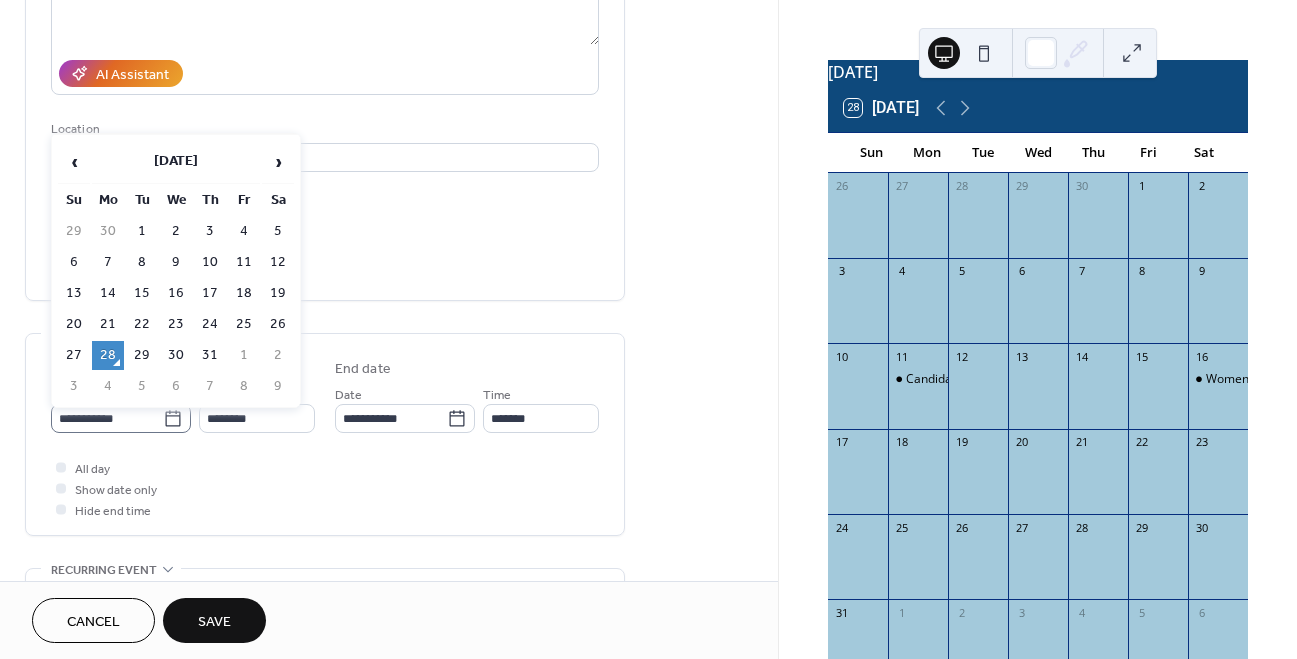 click 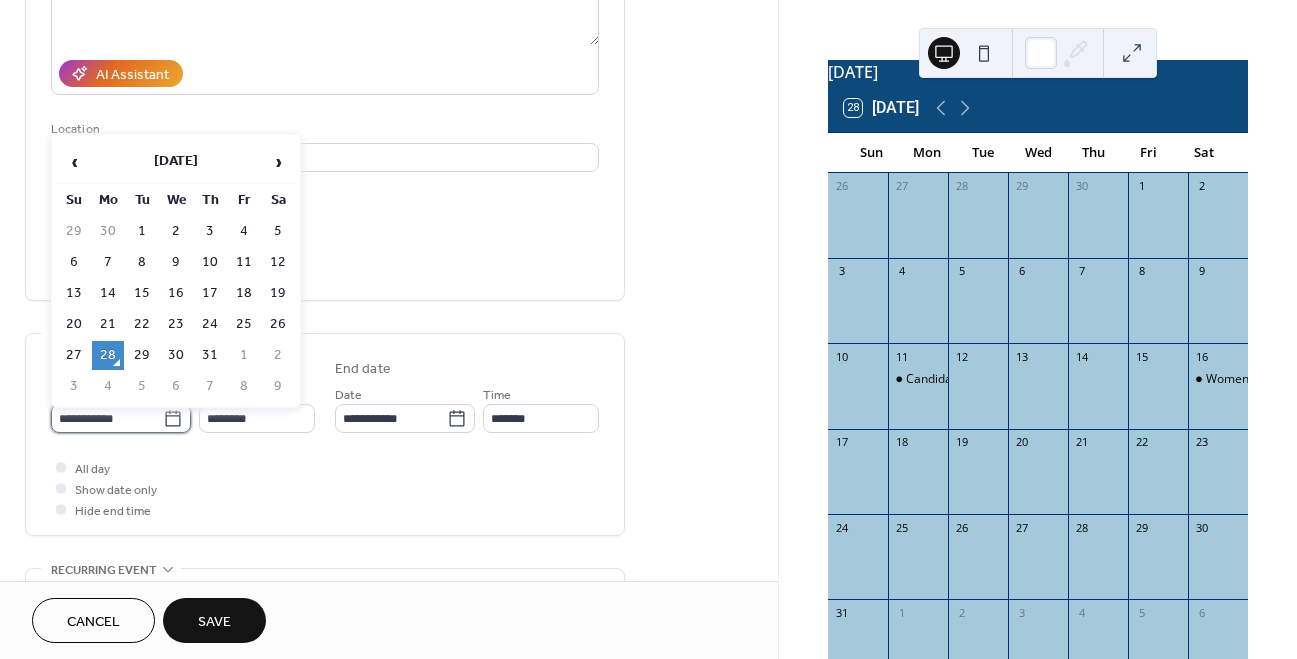 click on "**********" at bounding box center (107, 418) 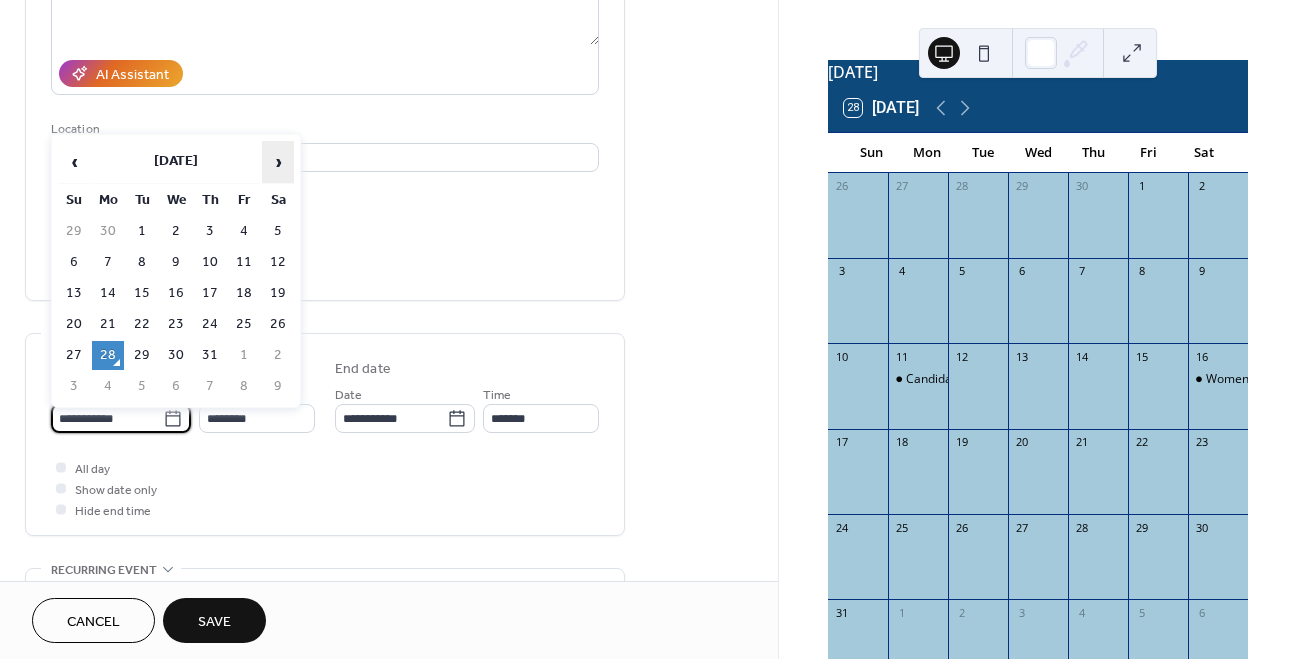 click on "›" at bounding box center (278, 162) 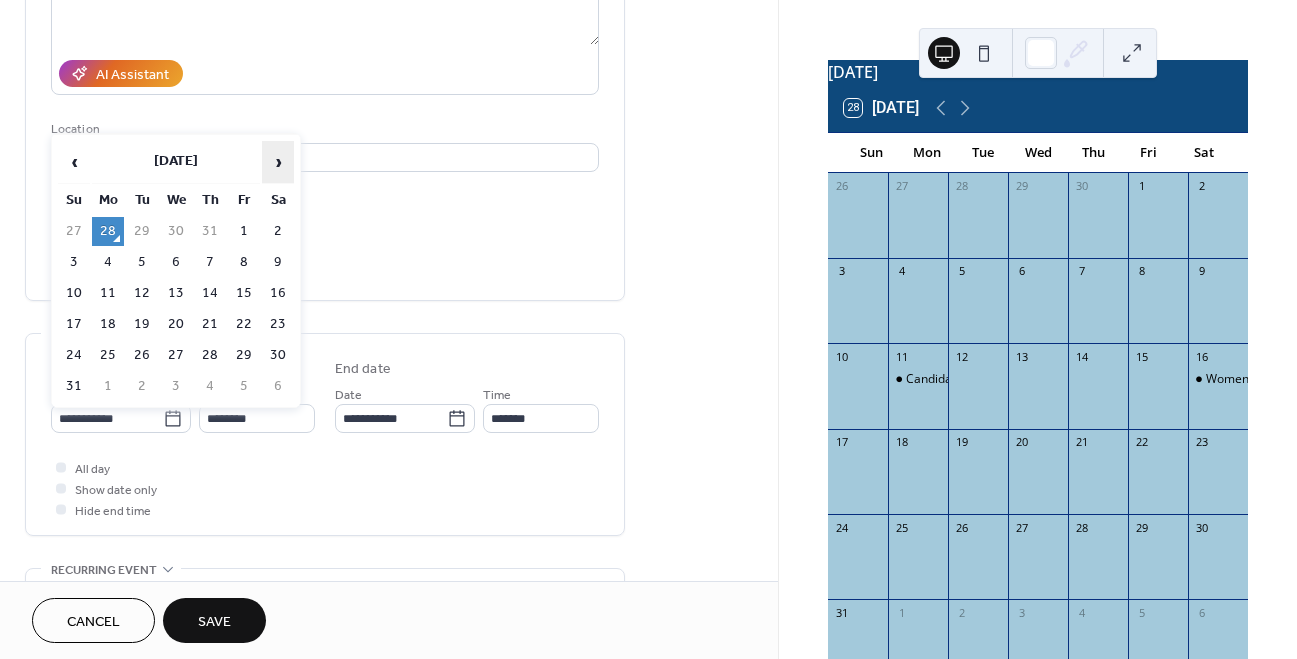 click on "›" at bounding box center (278, 162) 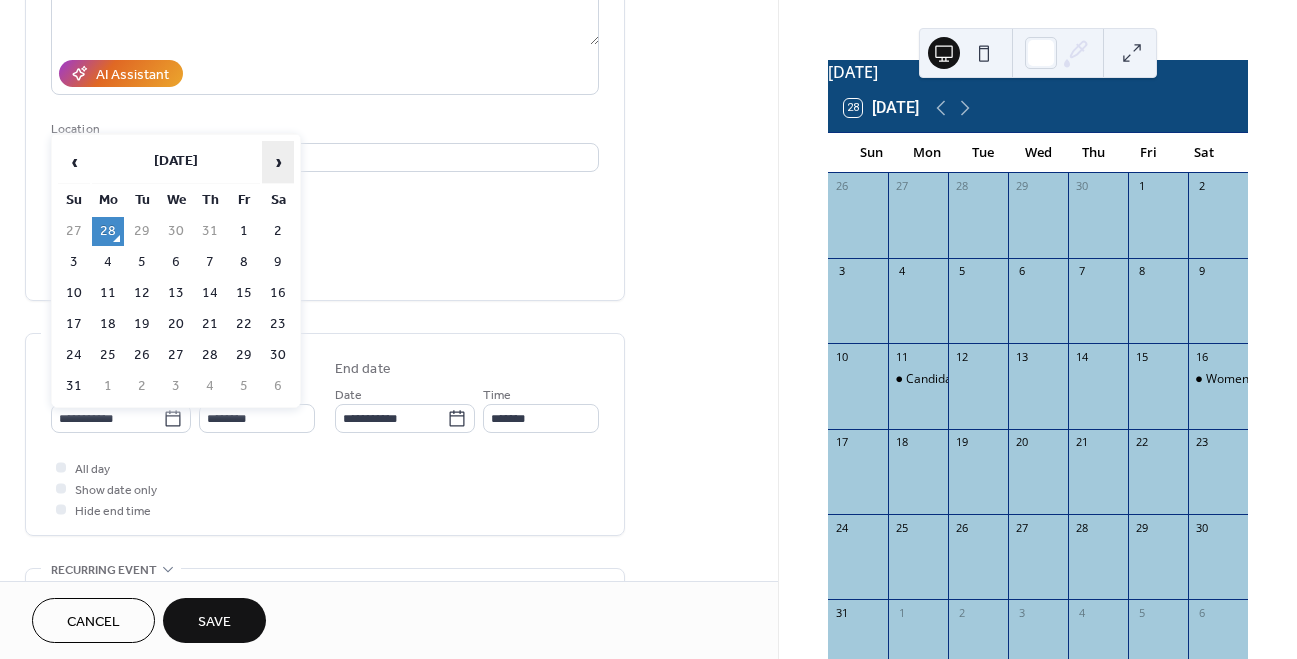 click on "›" at bounding box center (278, 162) 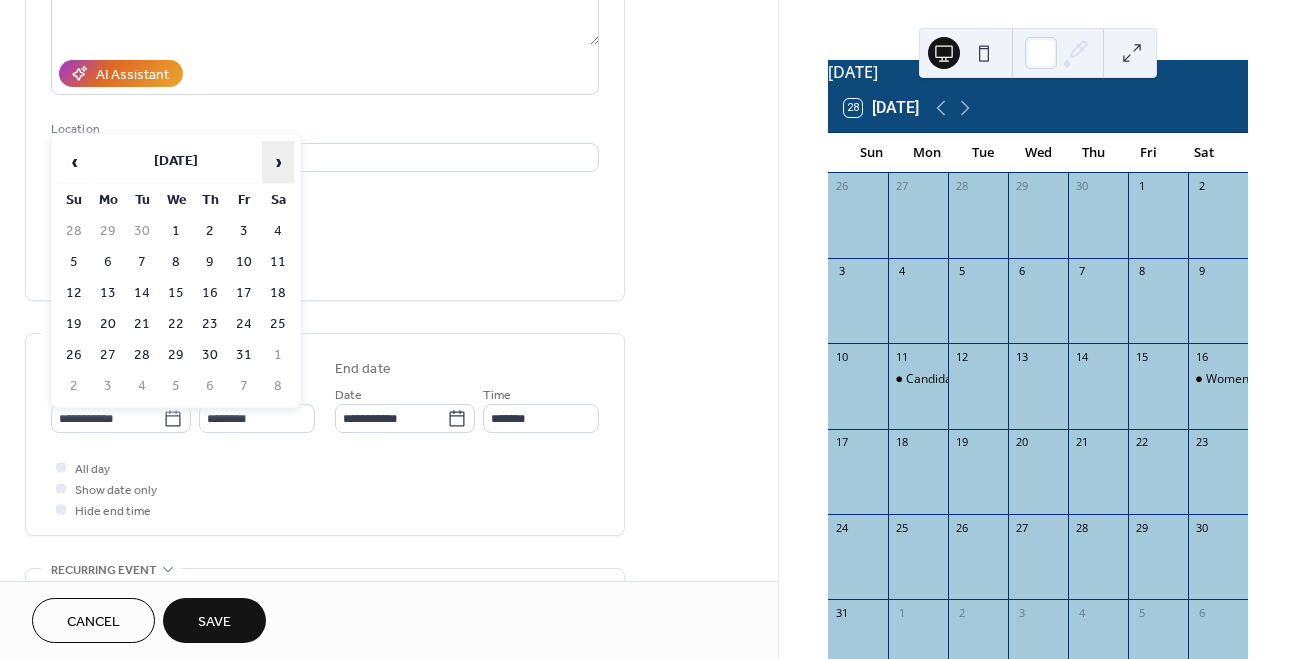 click on "›" at bounding box center [278, 162] 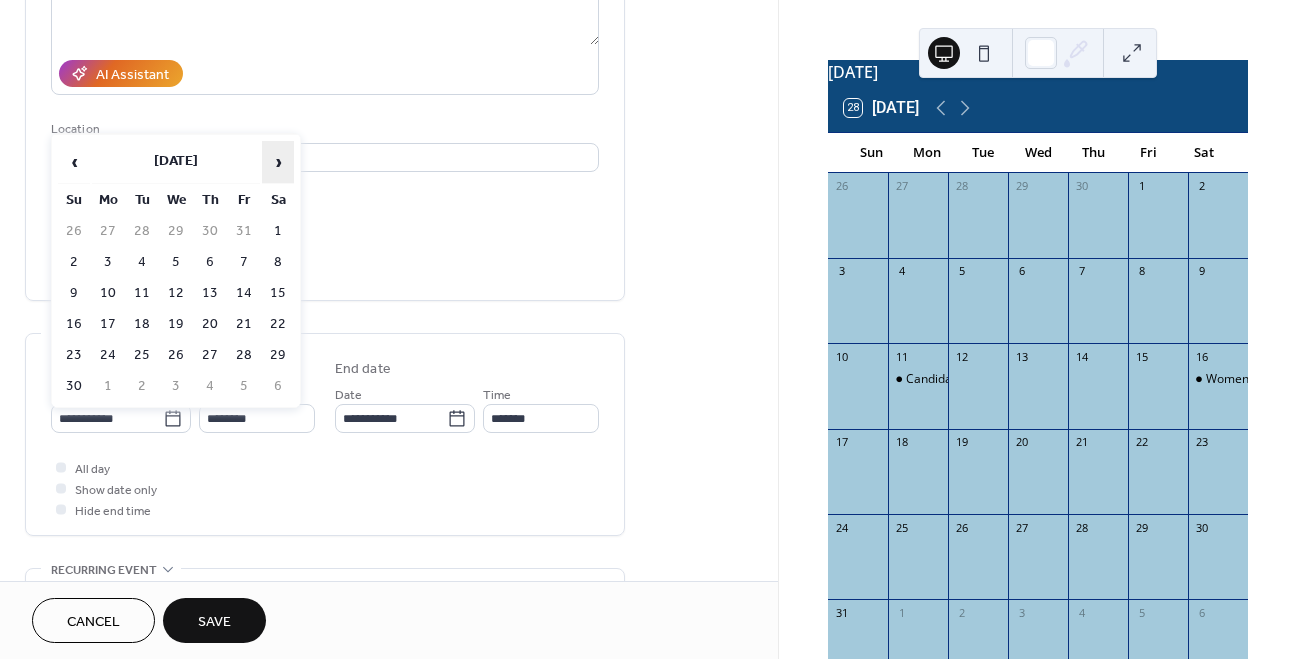 click on "›" at bounding box center [278, 162] 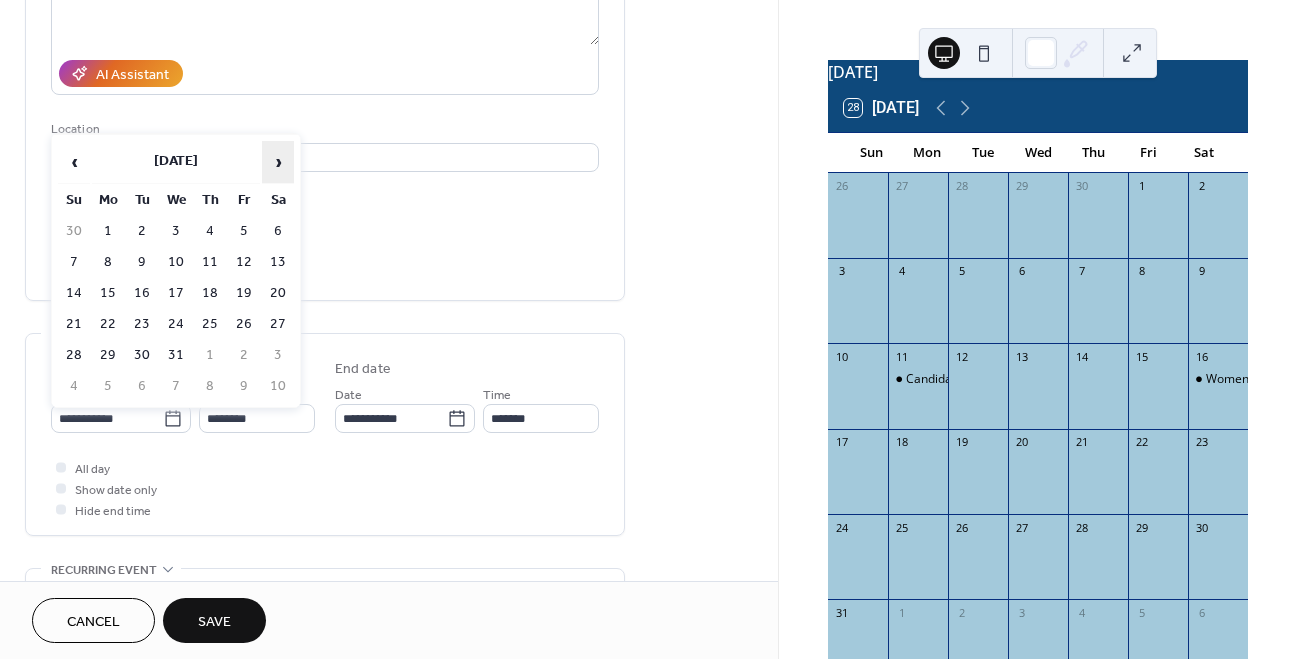 click on "›" at bounding box center (278, 162) 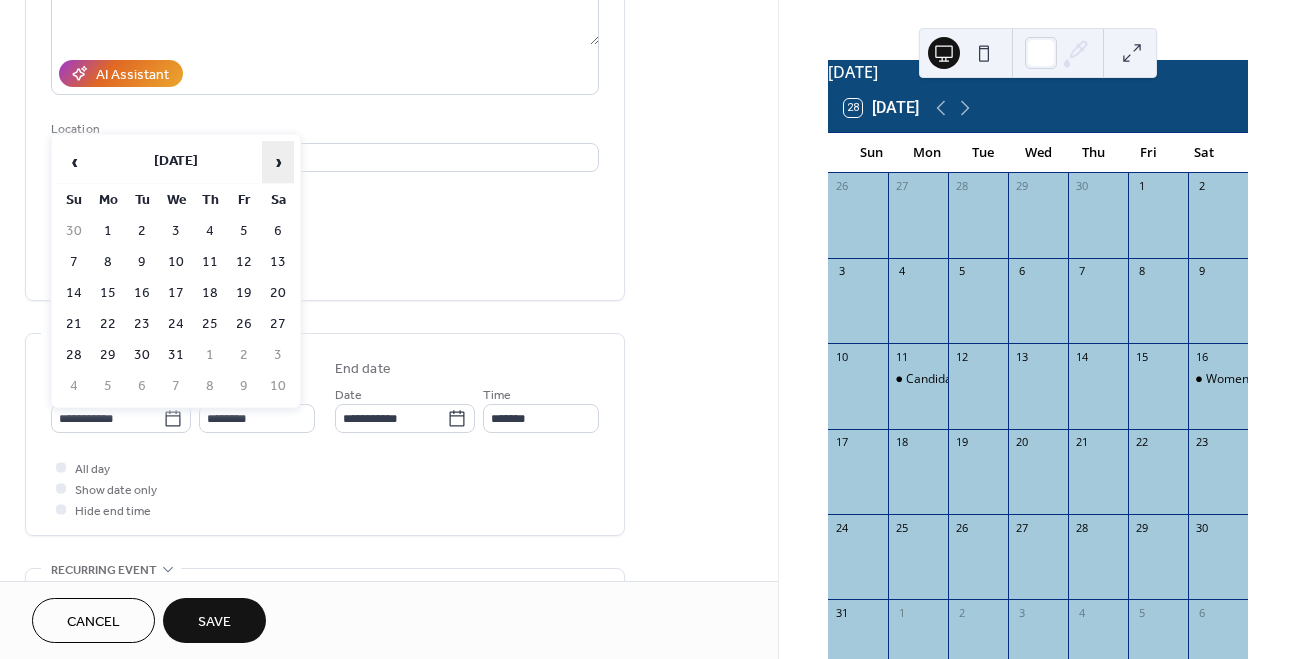 click on "›" at bounding box center (278, 162) 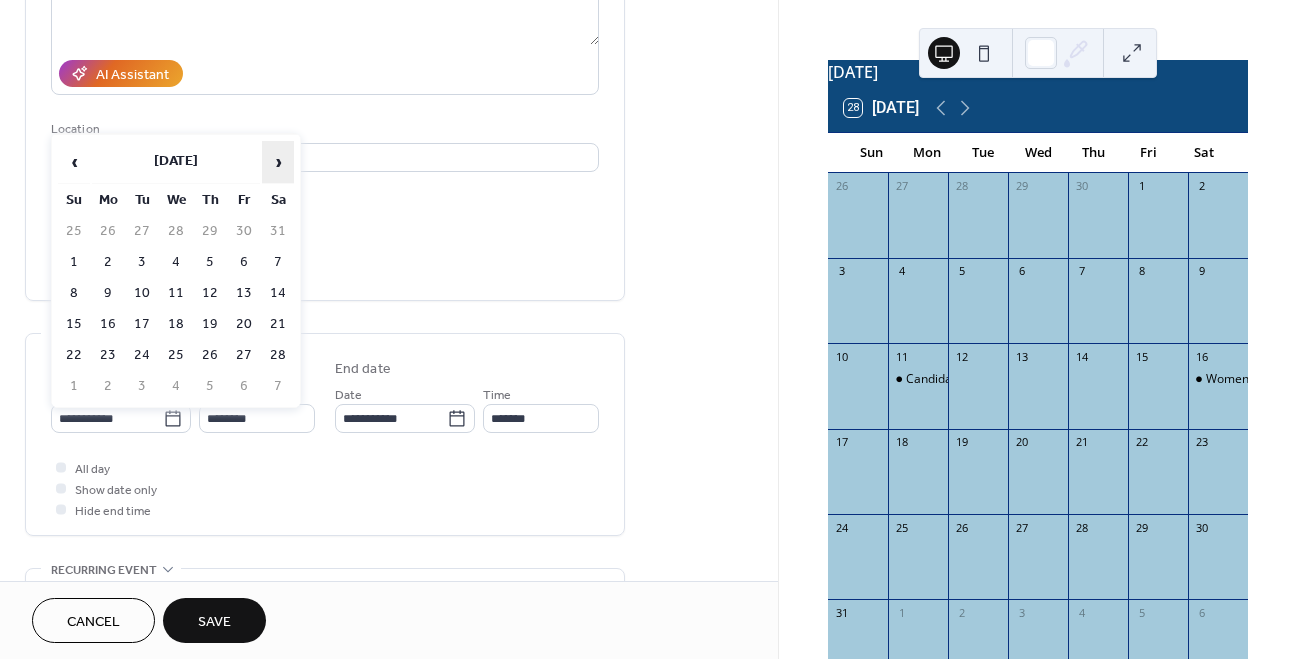 click on "›" at bounding box center (278, 162) 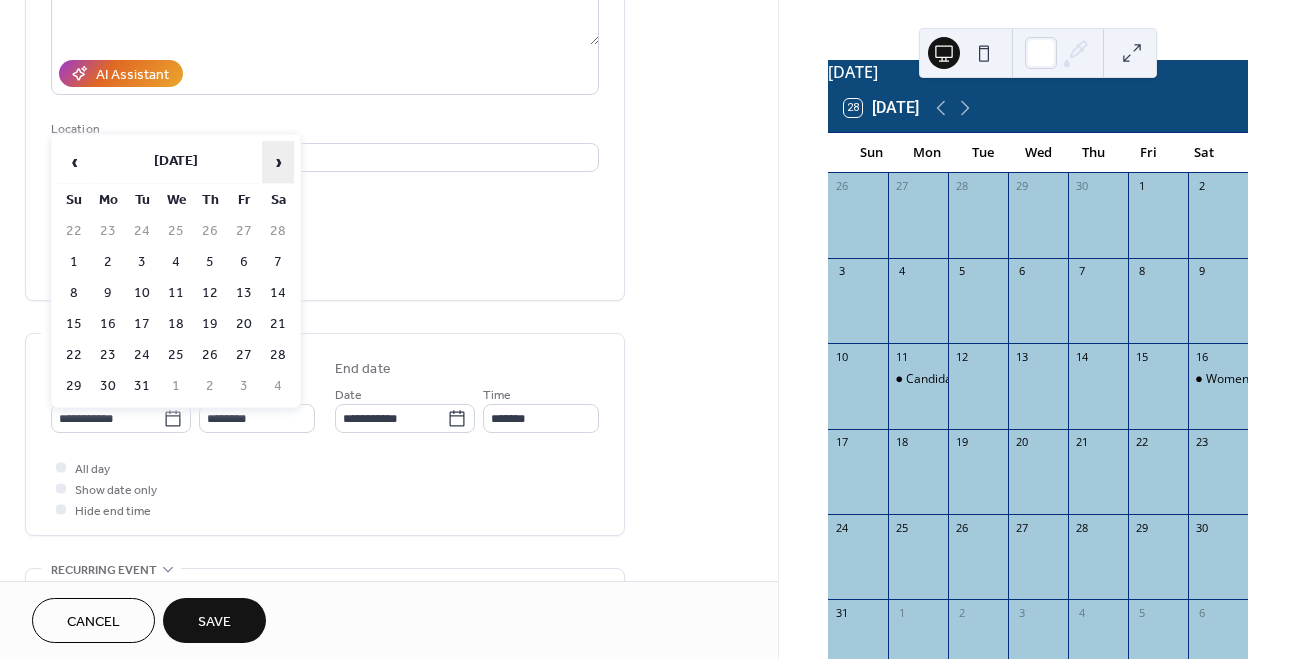 click on "›" at bounding box center (278, 162) 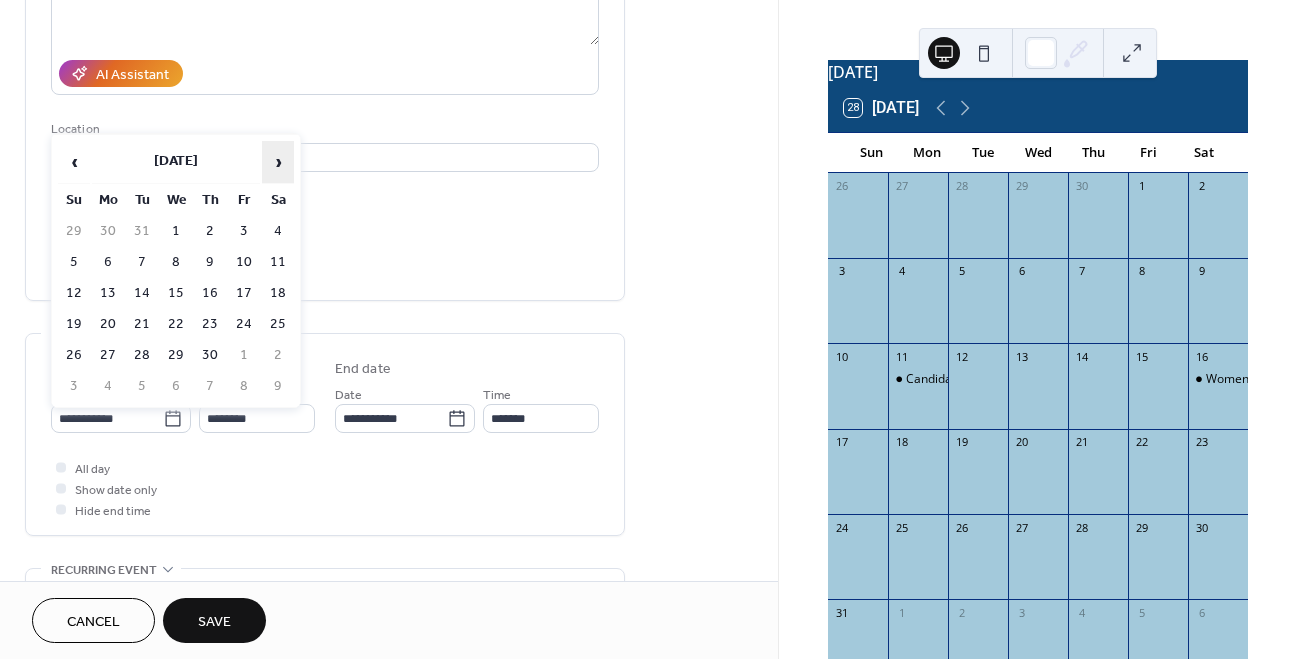 click on "›" at bounding box center [278, 162] 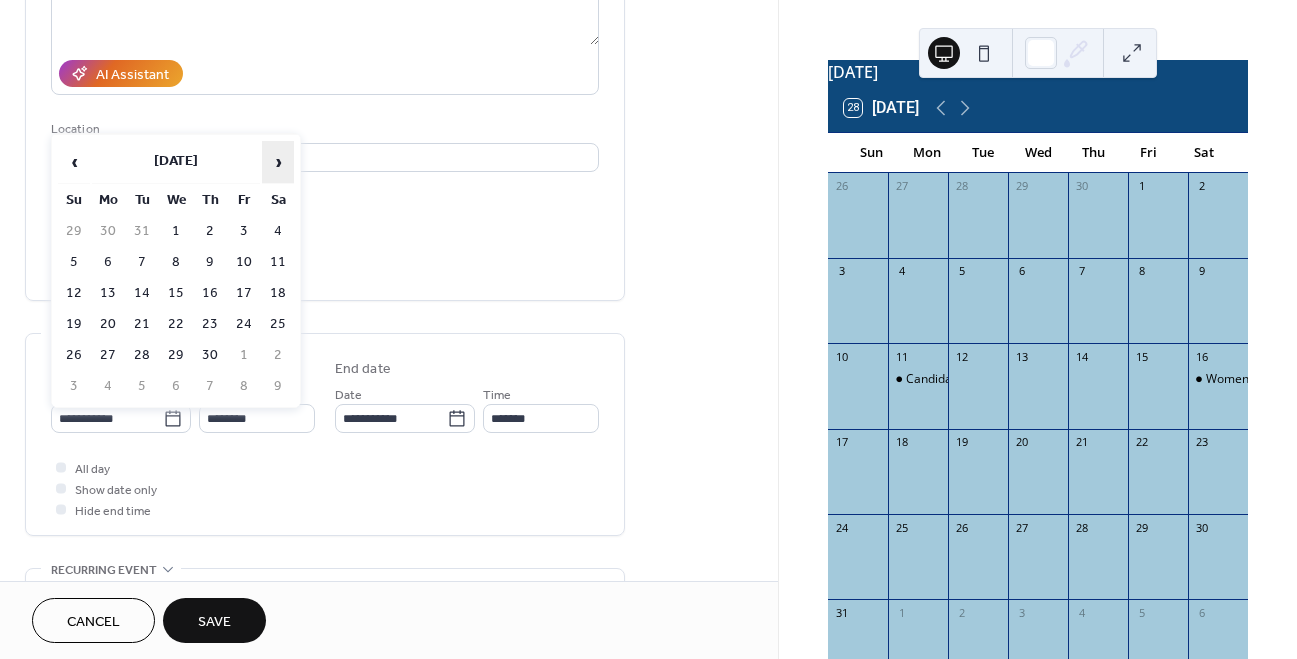 click on "›" at bounding box center [278, 162] 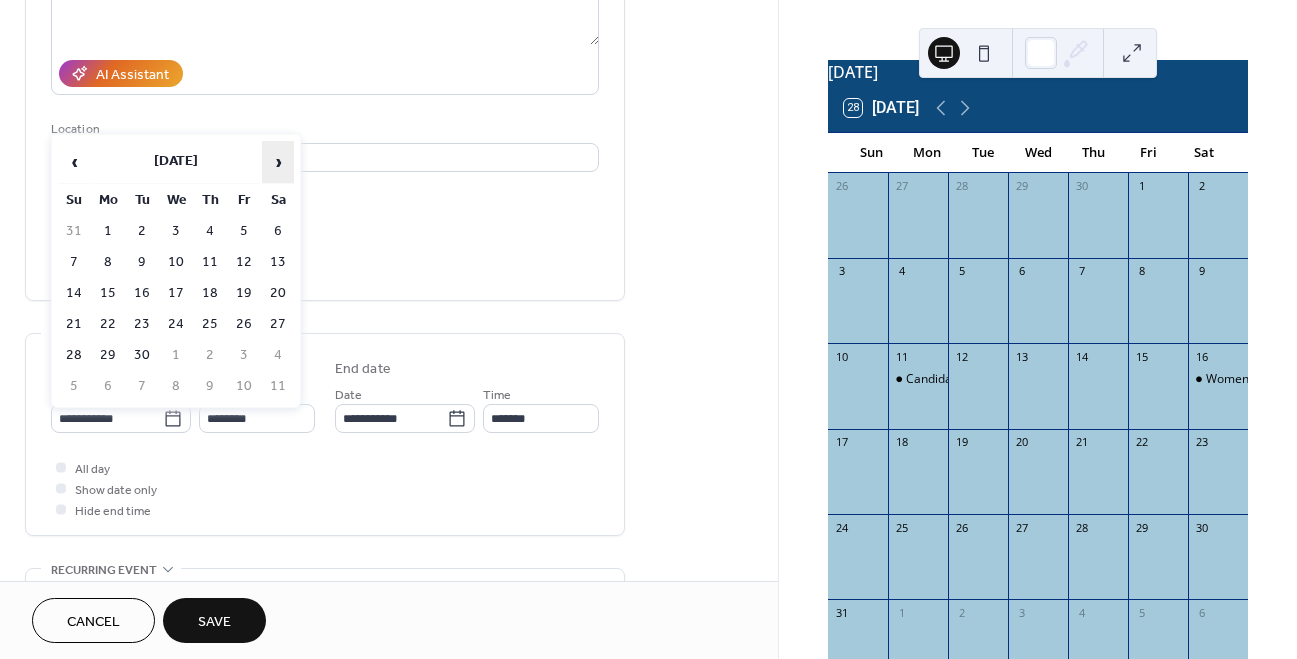 click on "›" at bounding box center [278, 162] 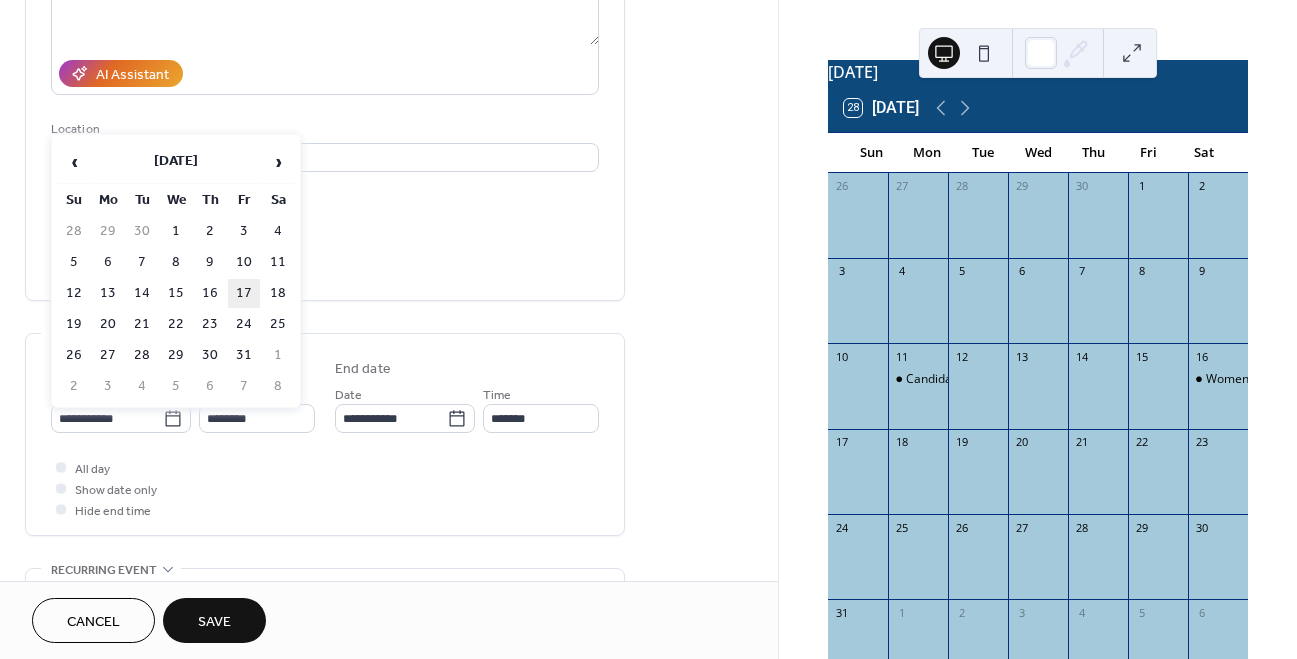 click on "17" at bounding box center [244, 293] 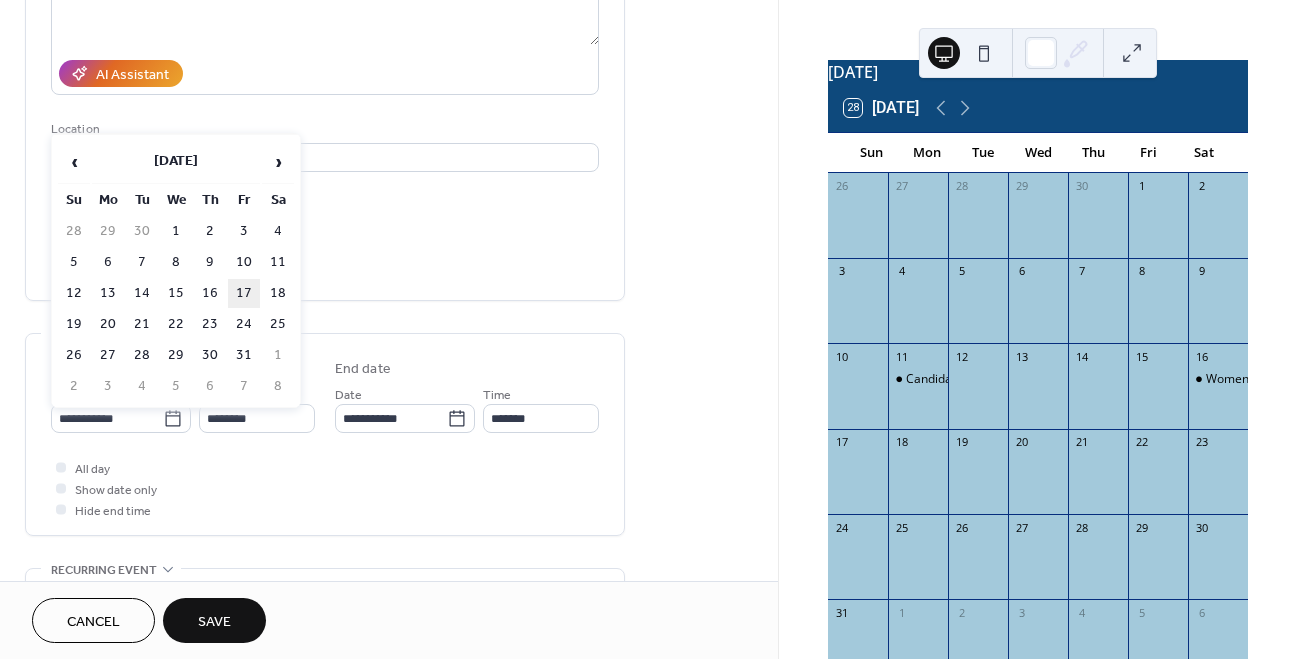 type on "**********" 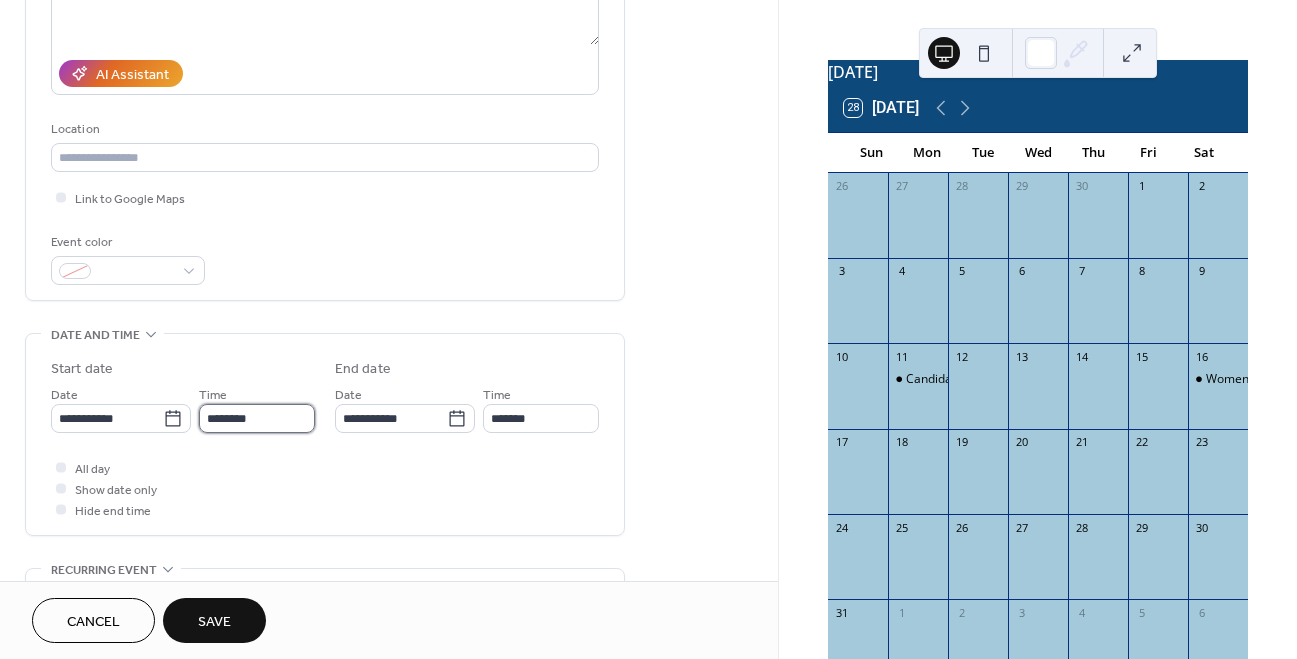 click on "********" at bounding box center (257, 418) 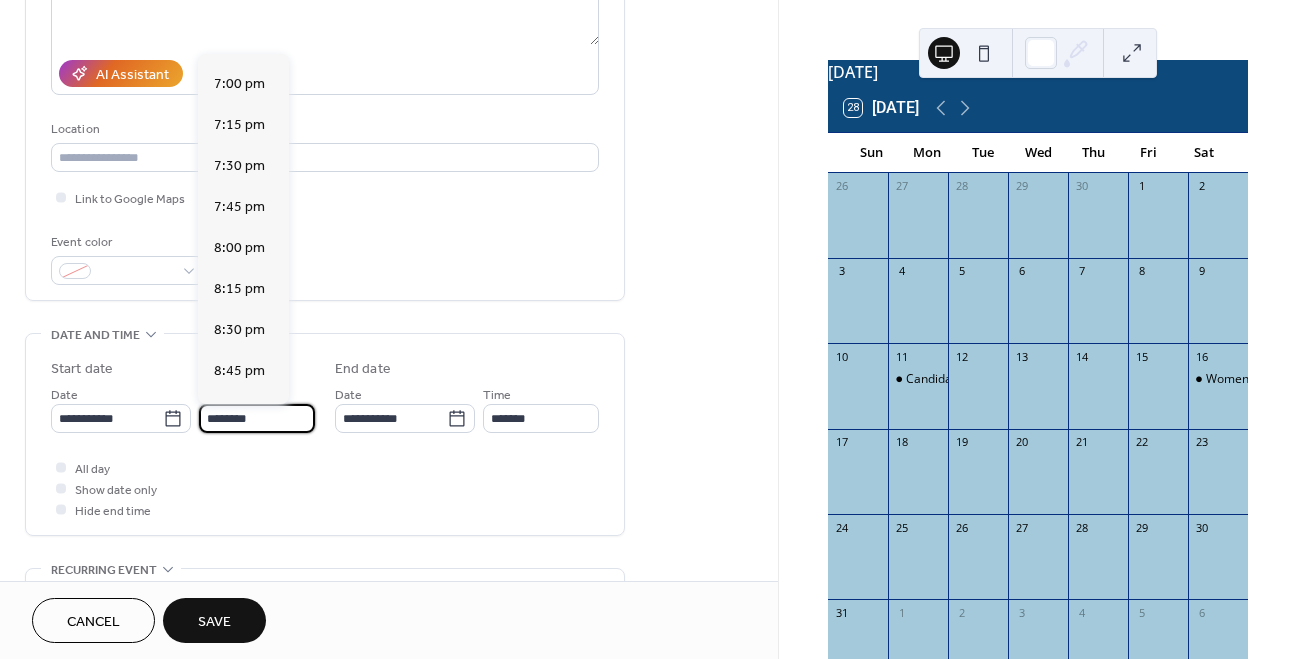 scroll, scrollTop: 3123, scrollLeft: 0, axis: vertical 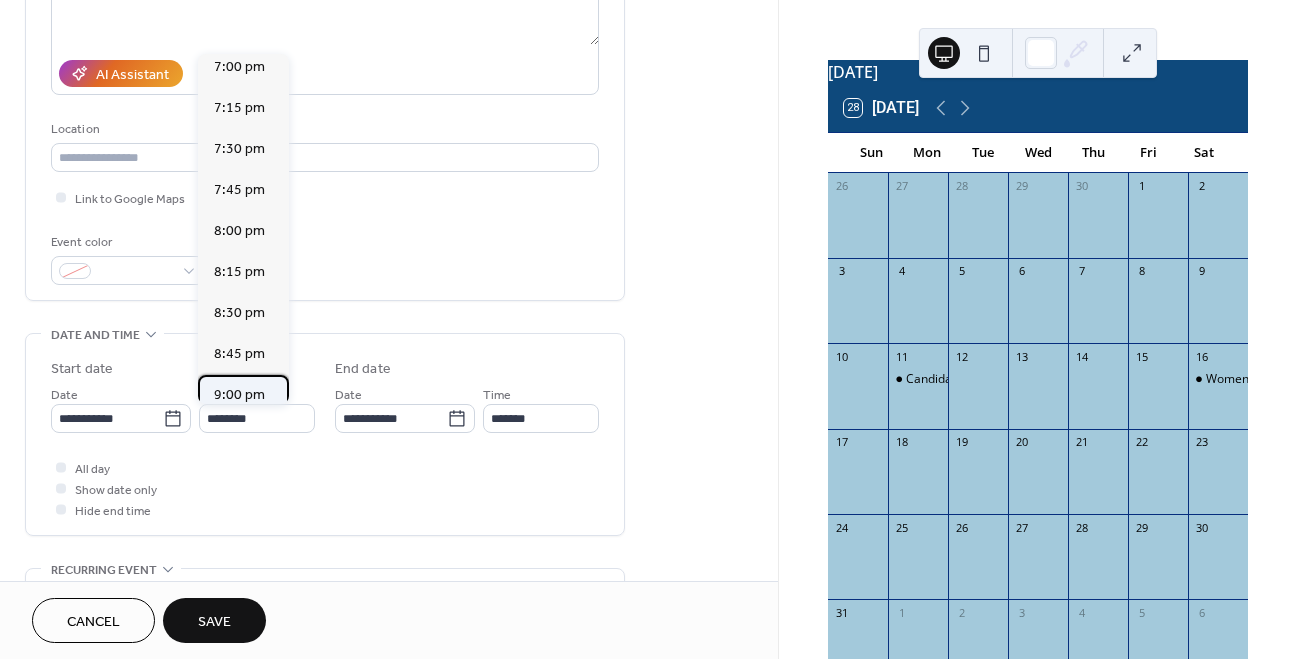 click on "9:00 pm" at bounding box center (239, 395) 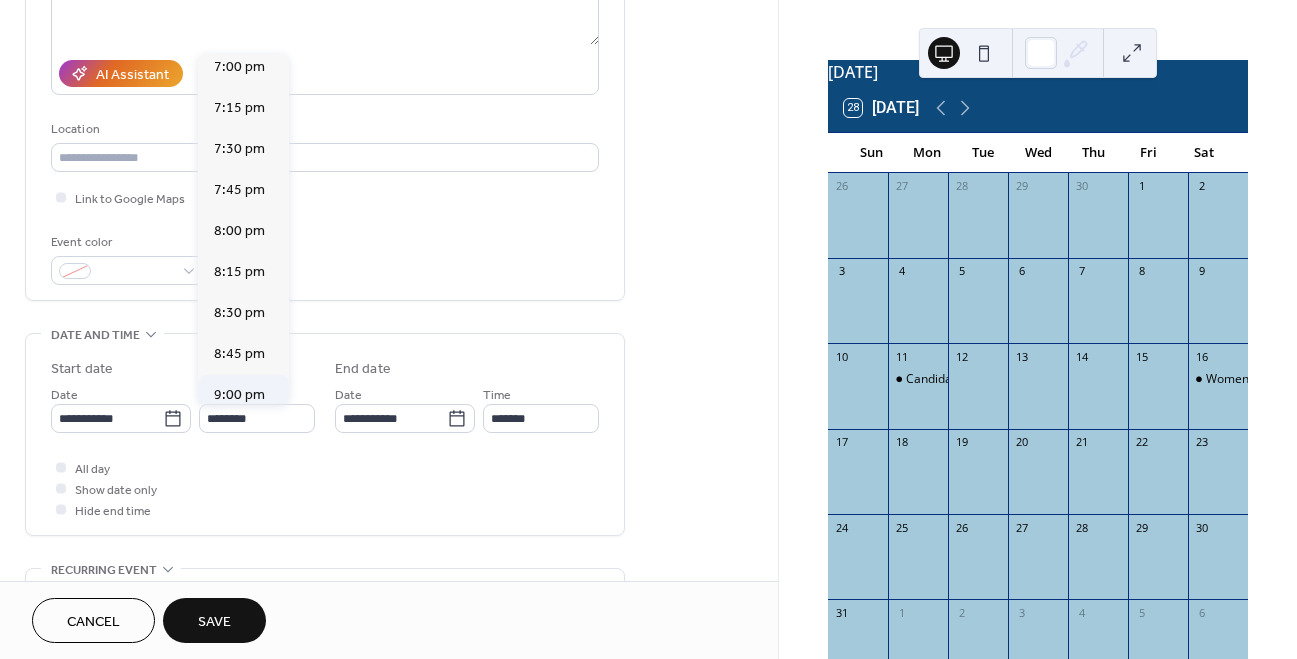 type on "*******" 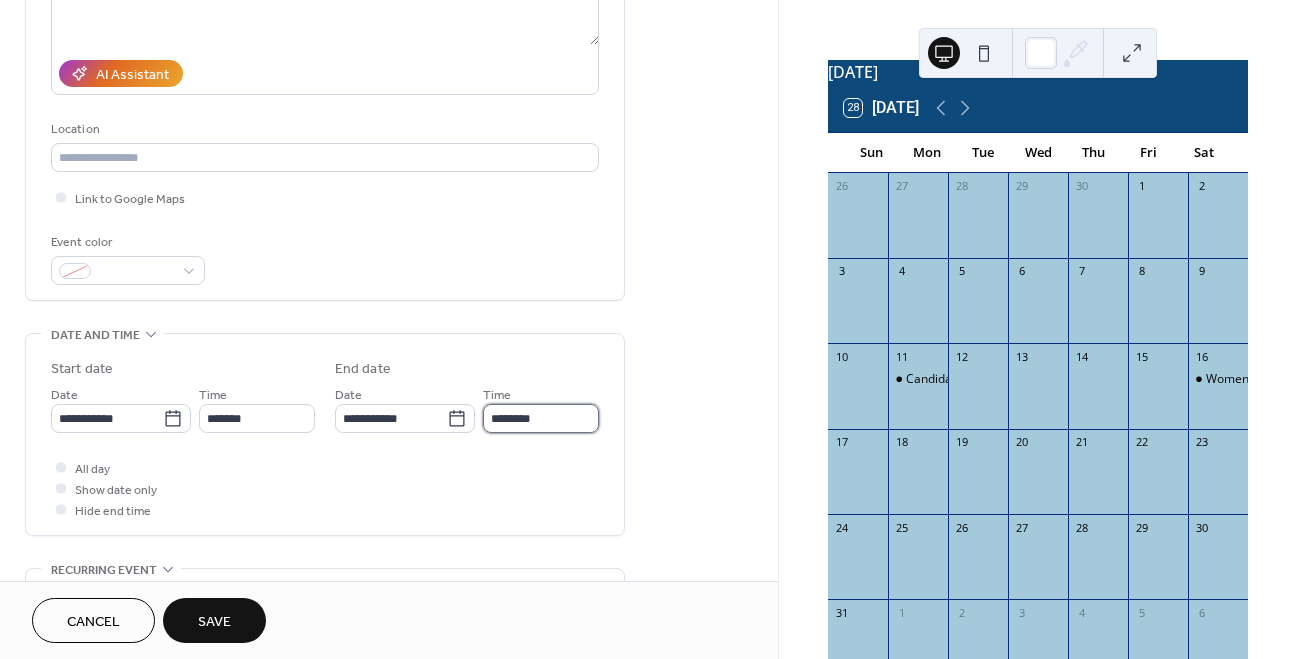 click on "********" at bounding box center (541, 418) 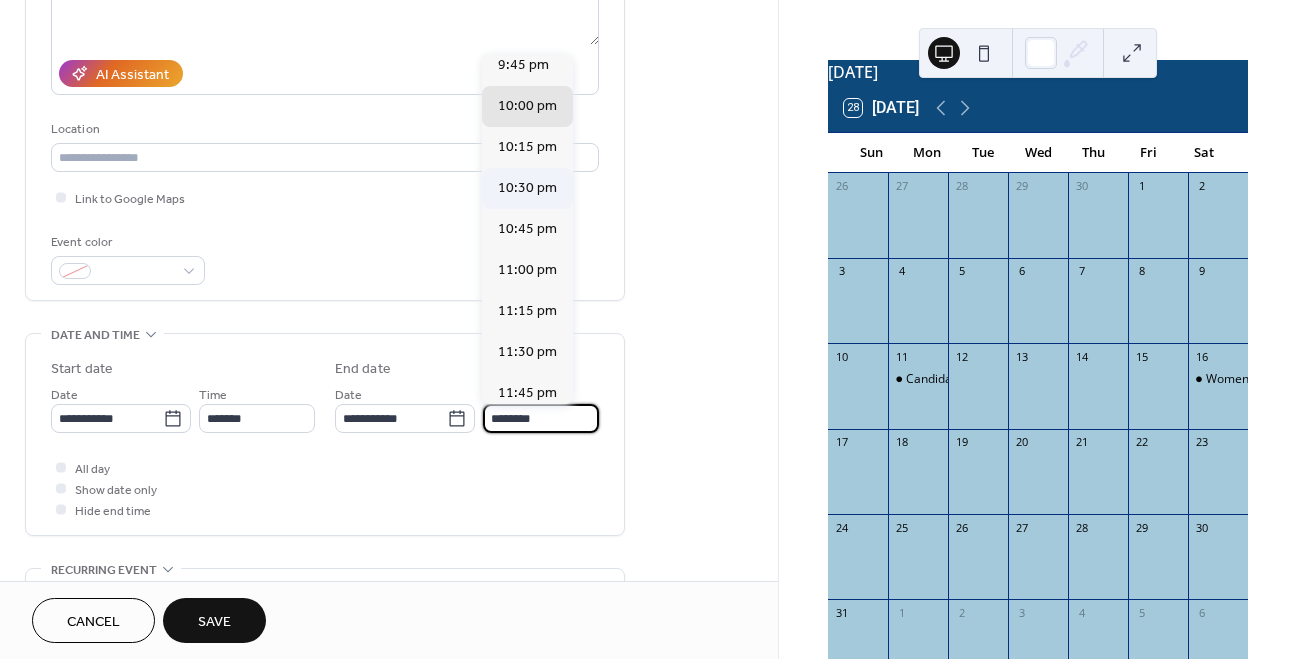 scroll, scrollTop: 95, scrollLeft: 0, axis: vertical 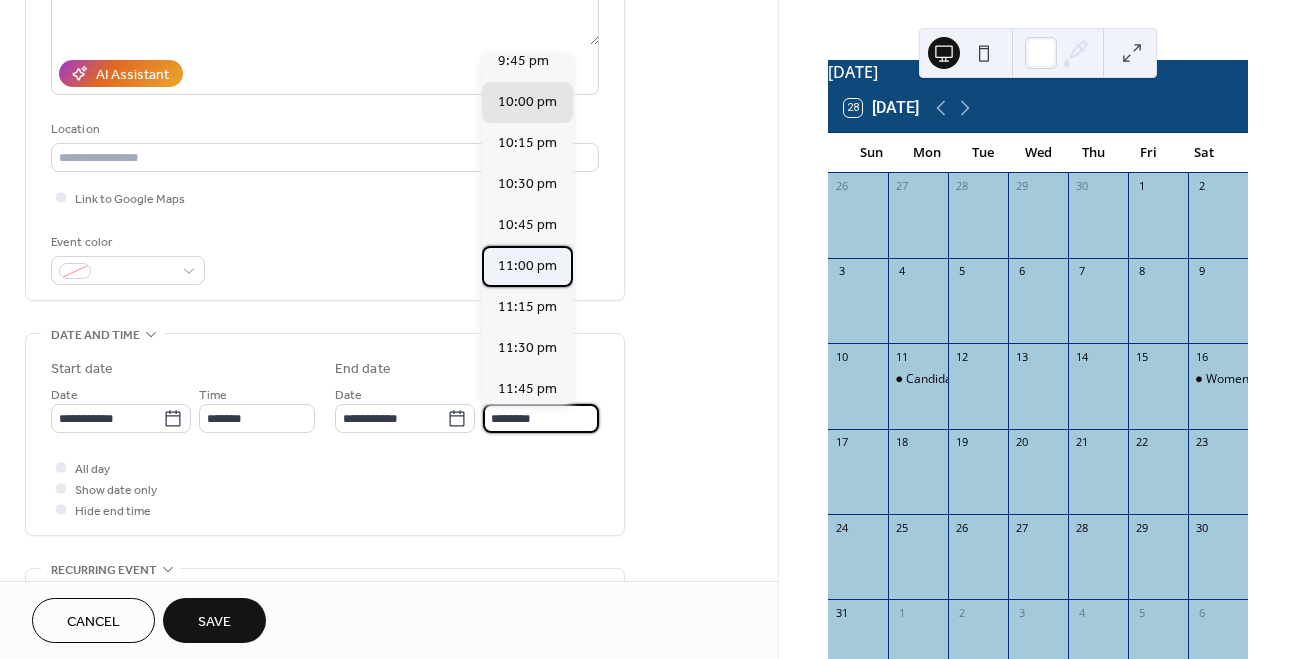 click on "11:00 pm" at bounding box center (527, 266) 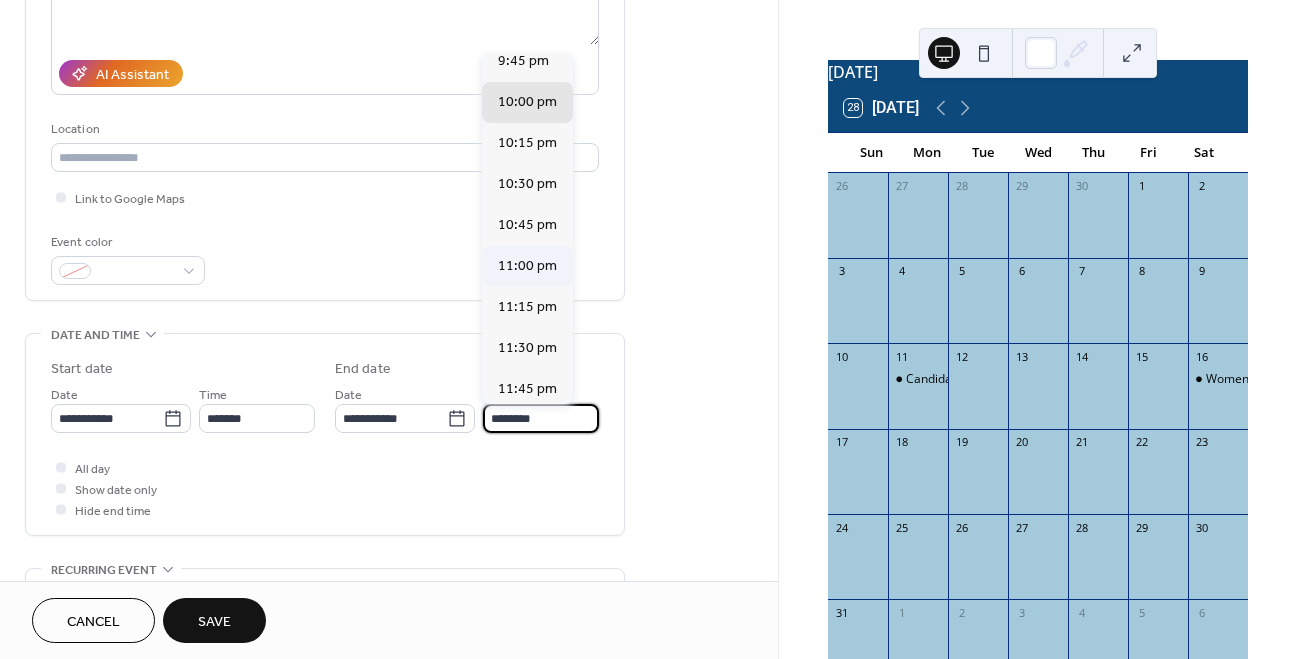 type on "********" 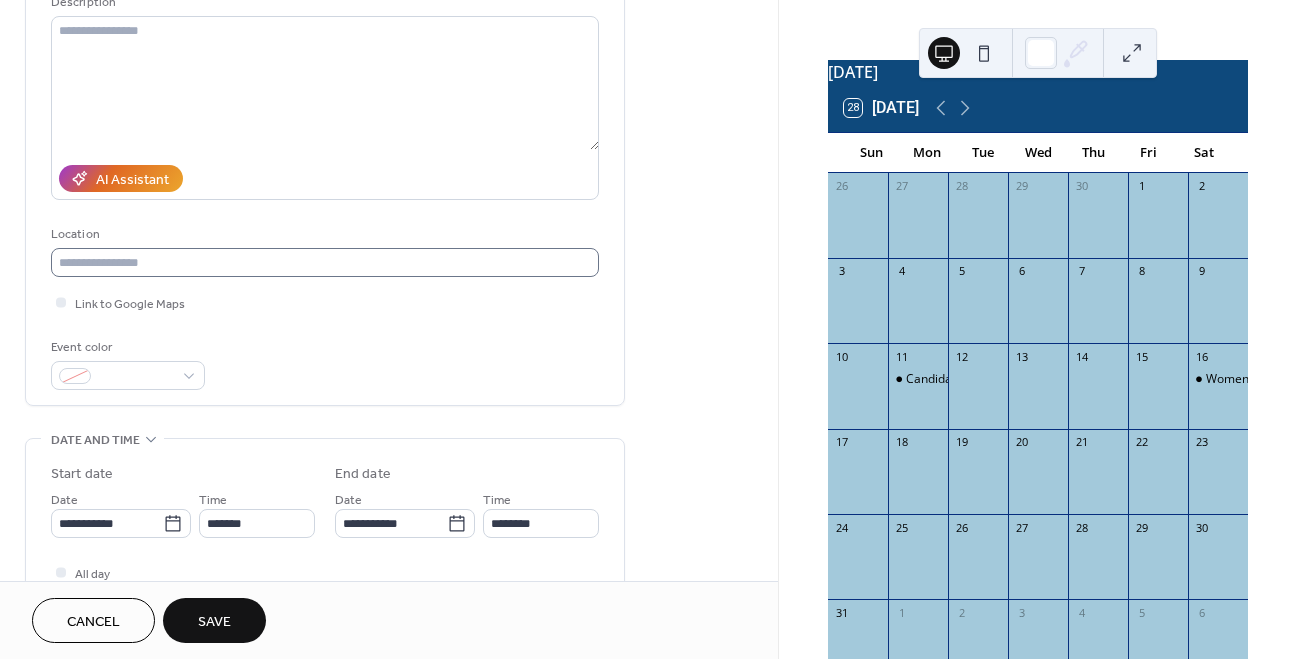scroll, scrollTop: 214, scrollLeft: 0, axis: vertical 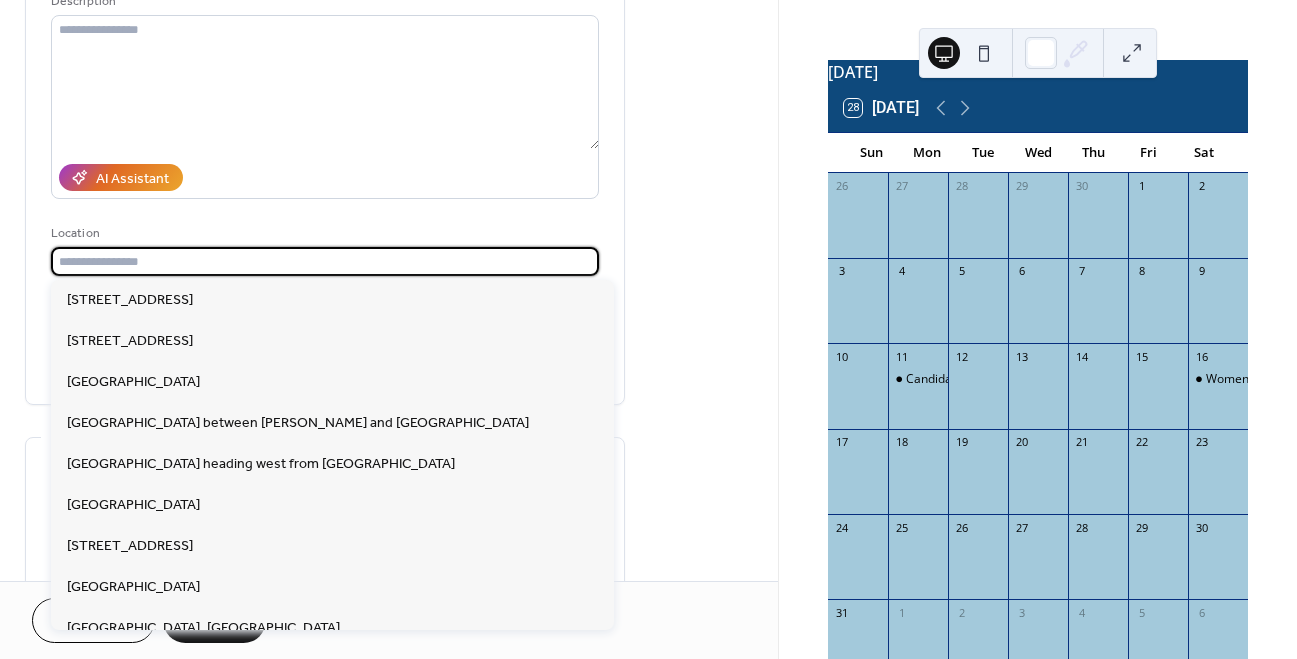 click at bounding box center (325, 261) 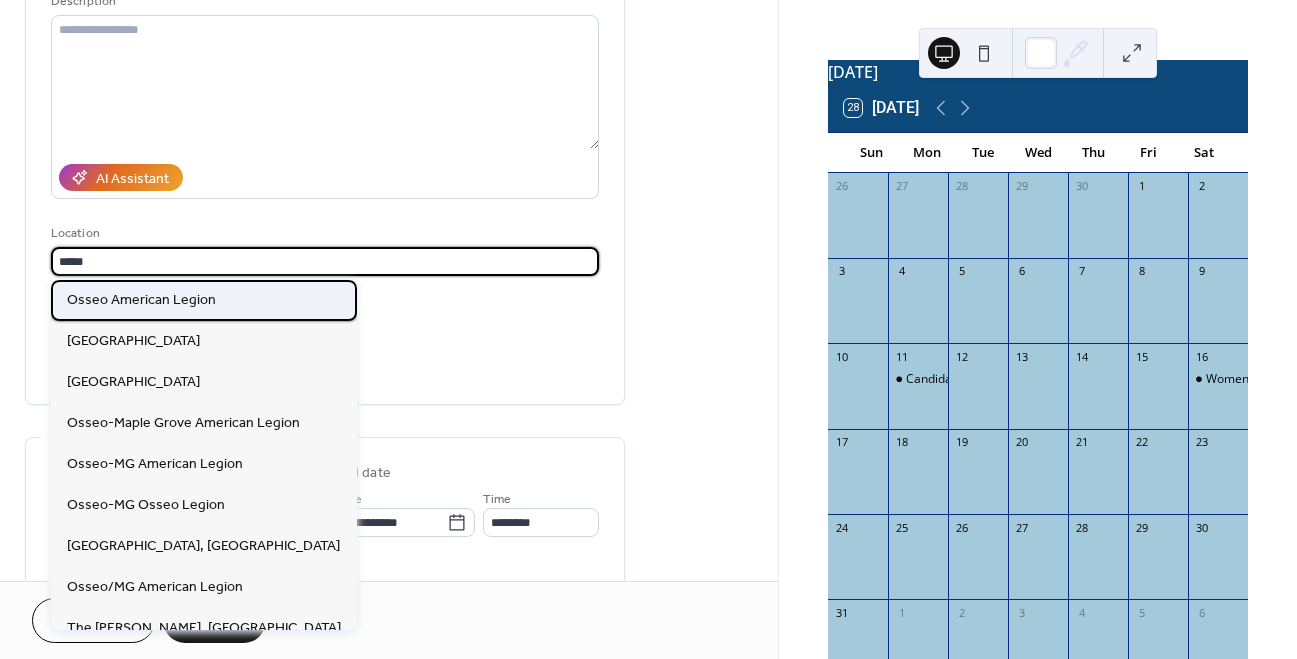 click on "Osseo American Legion" at bounding box center (141, 300) 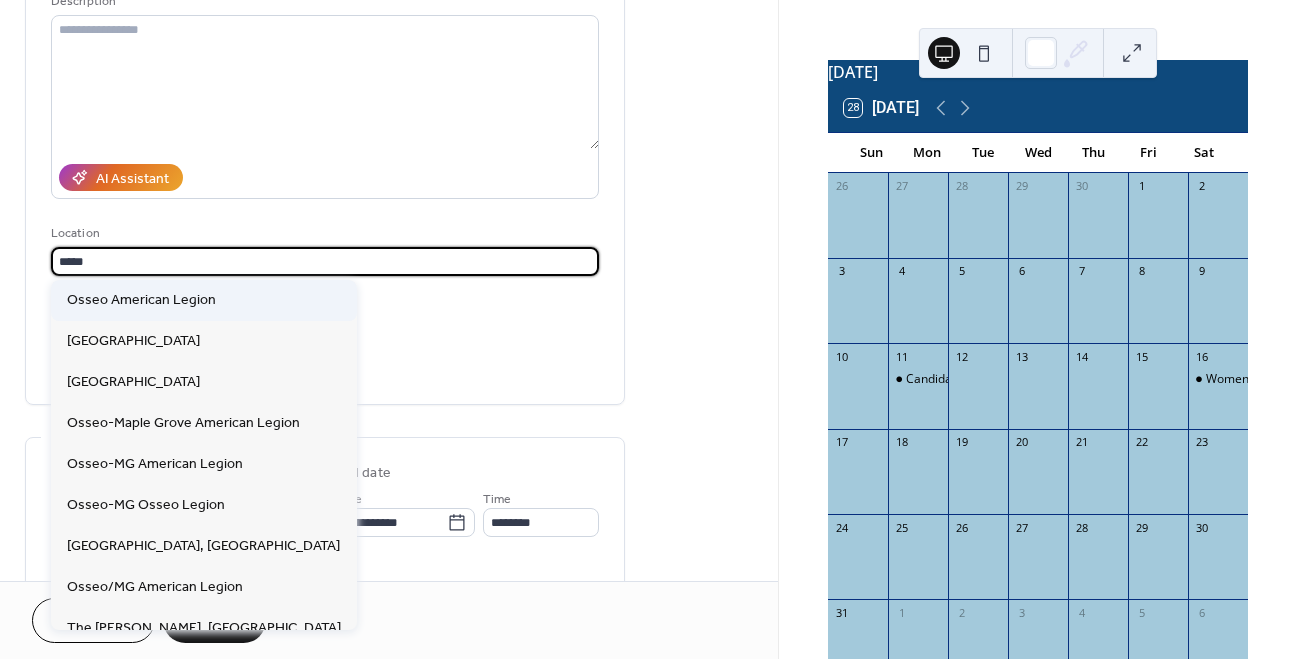 type on "**********" 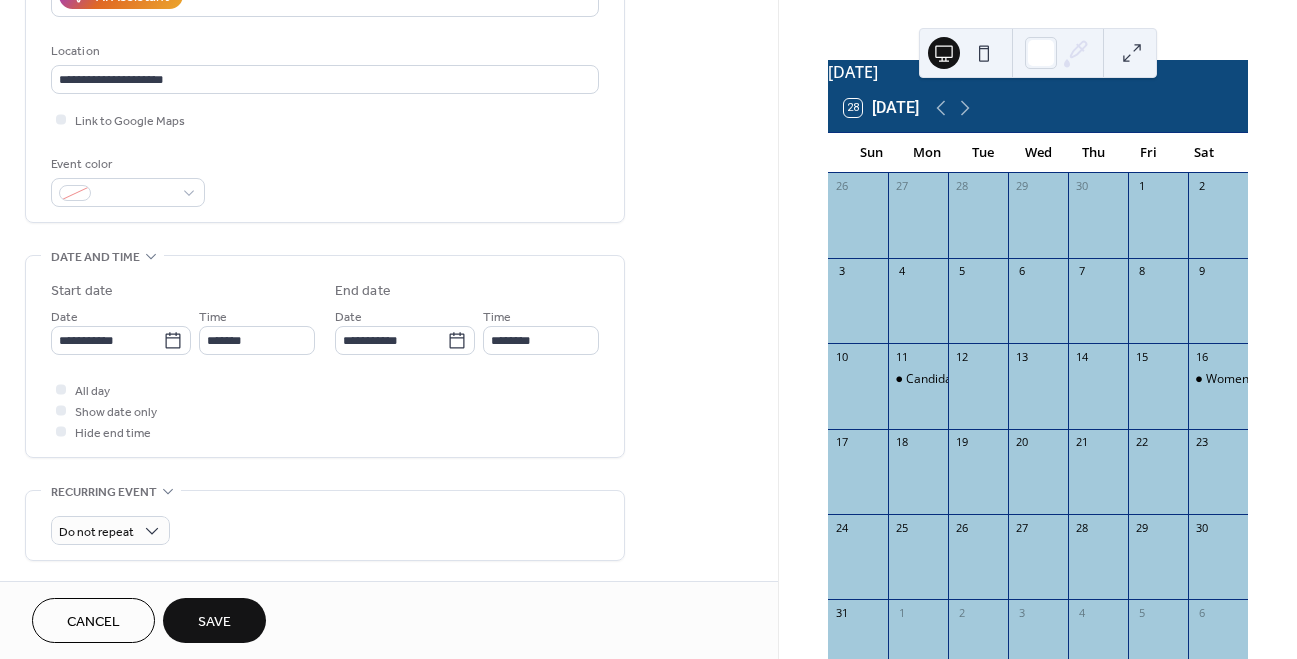 scroll, scrollTop: 395, scrollLeft: 0, axis: vertical 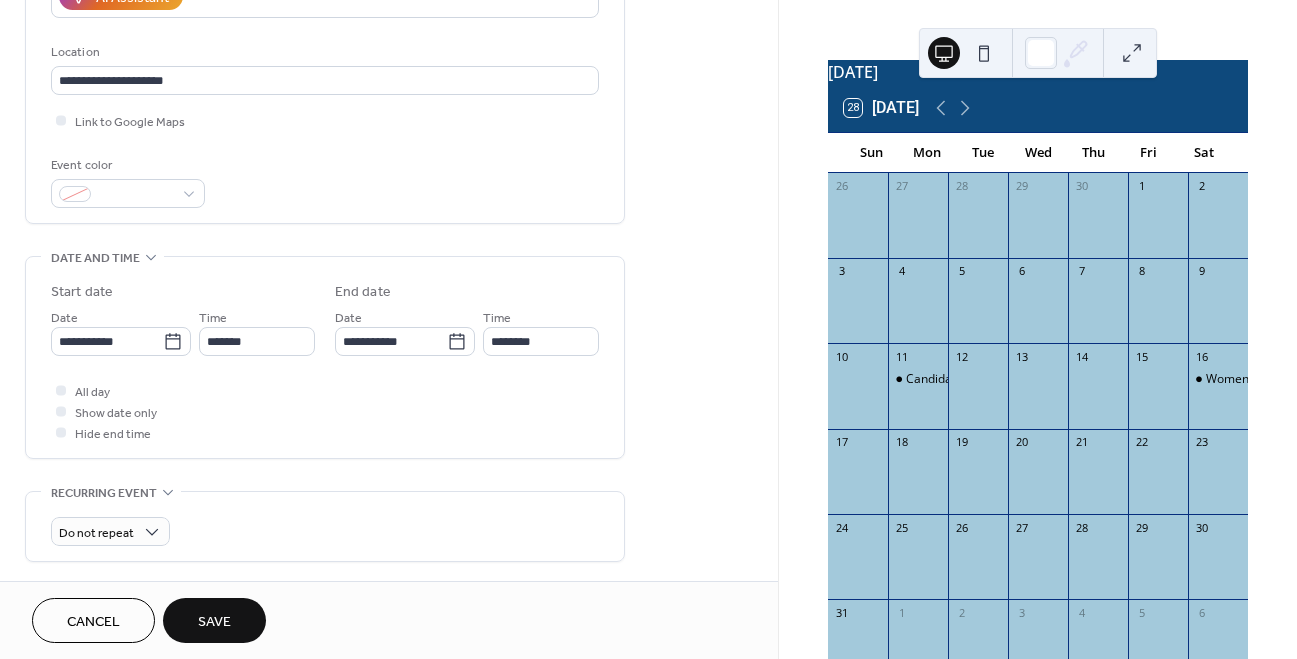 click on "Save" at bounding box center [214, 622] 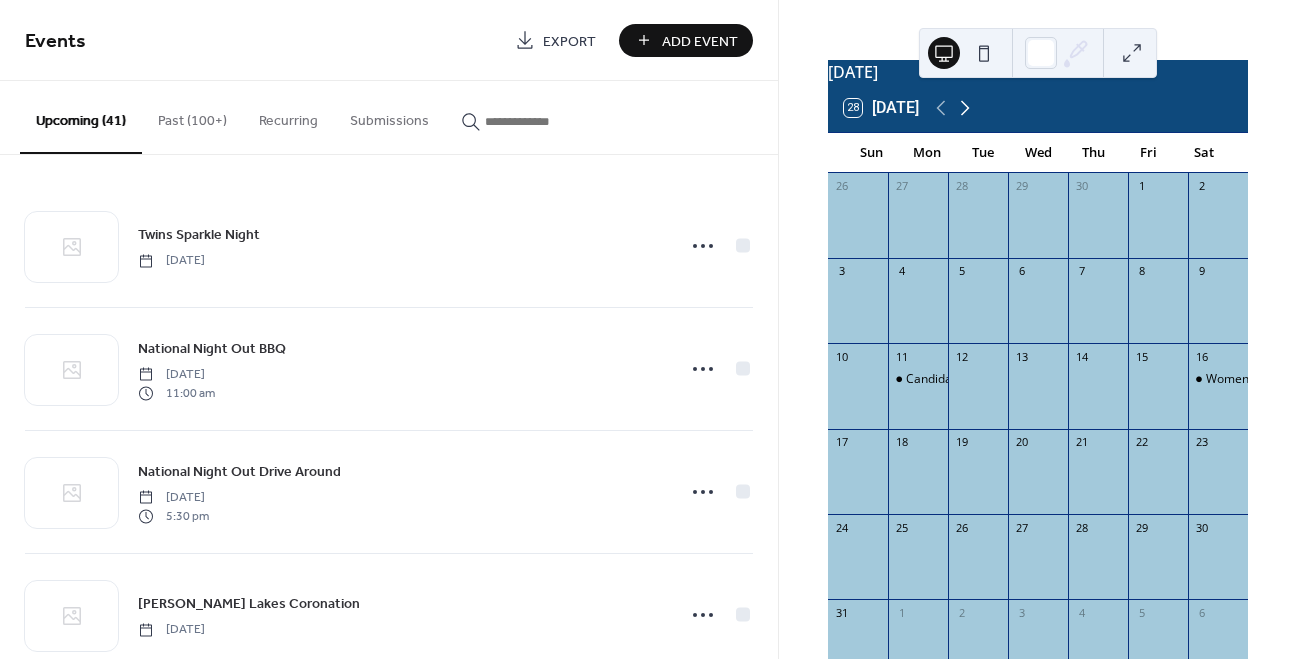 click 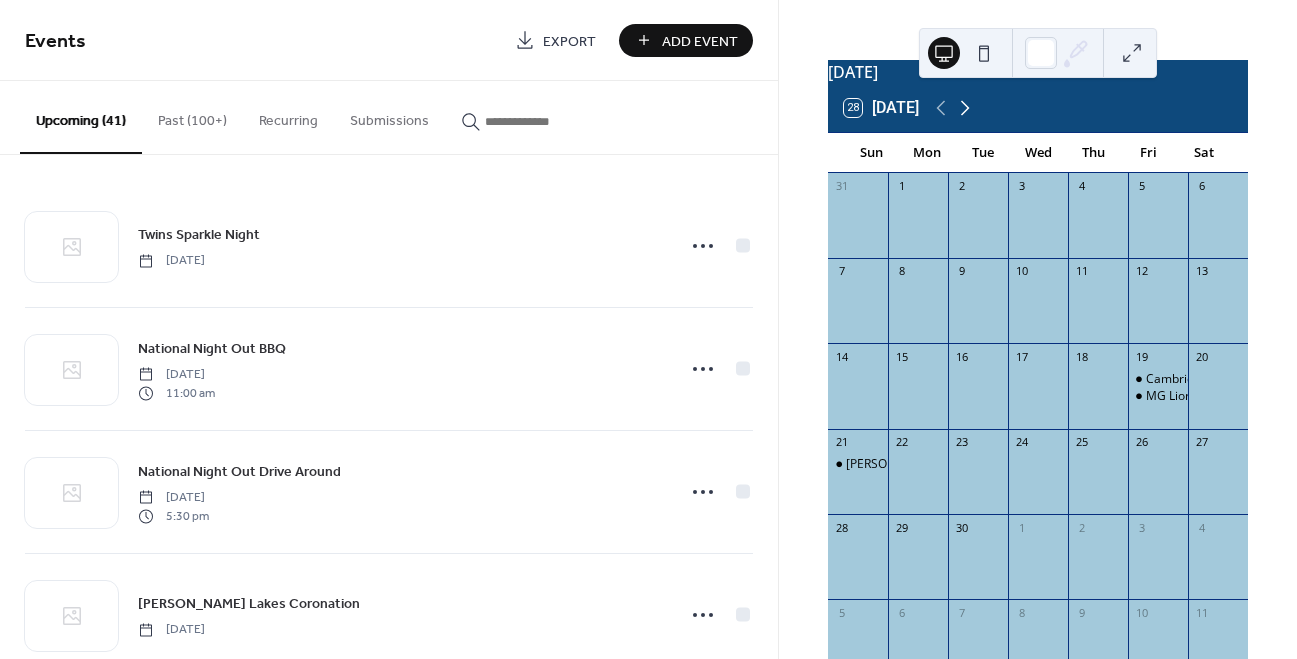 click 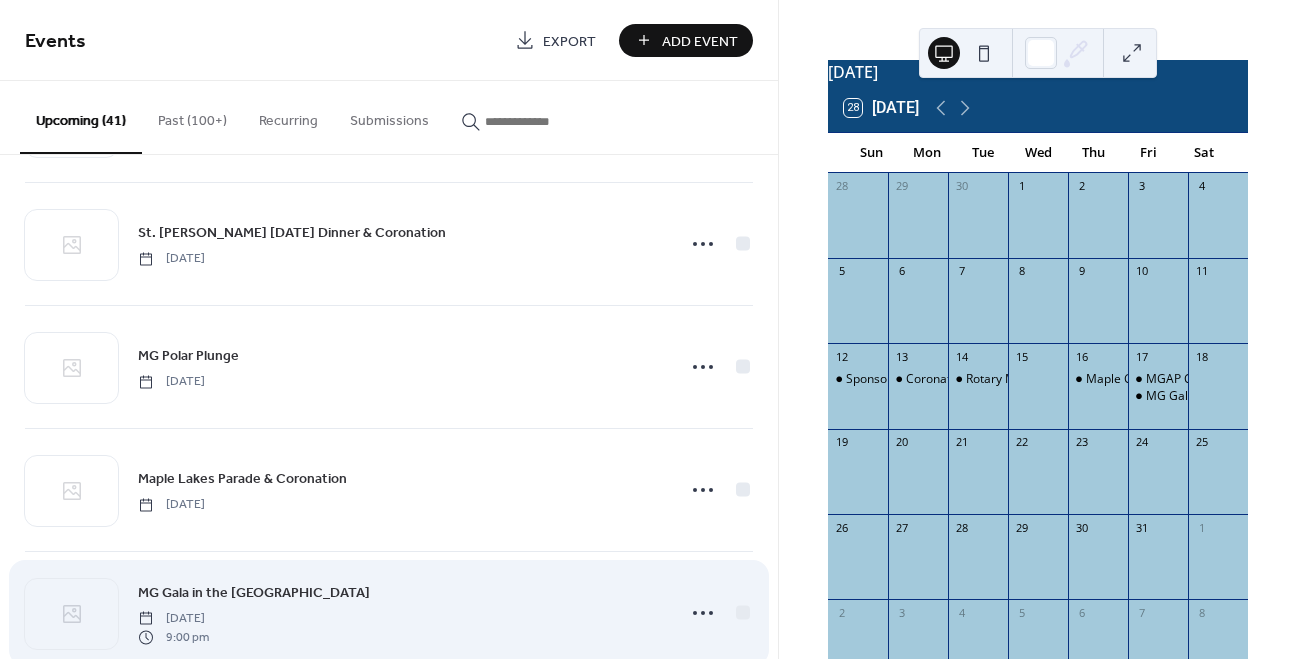 scroll, scrollTop: 3368, scrollLeft: 0, axis: vertical 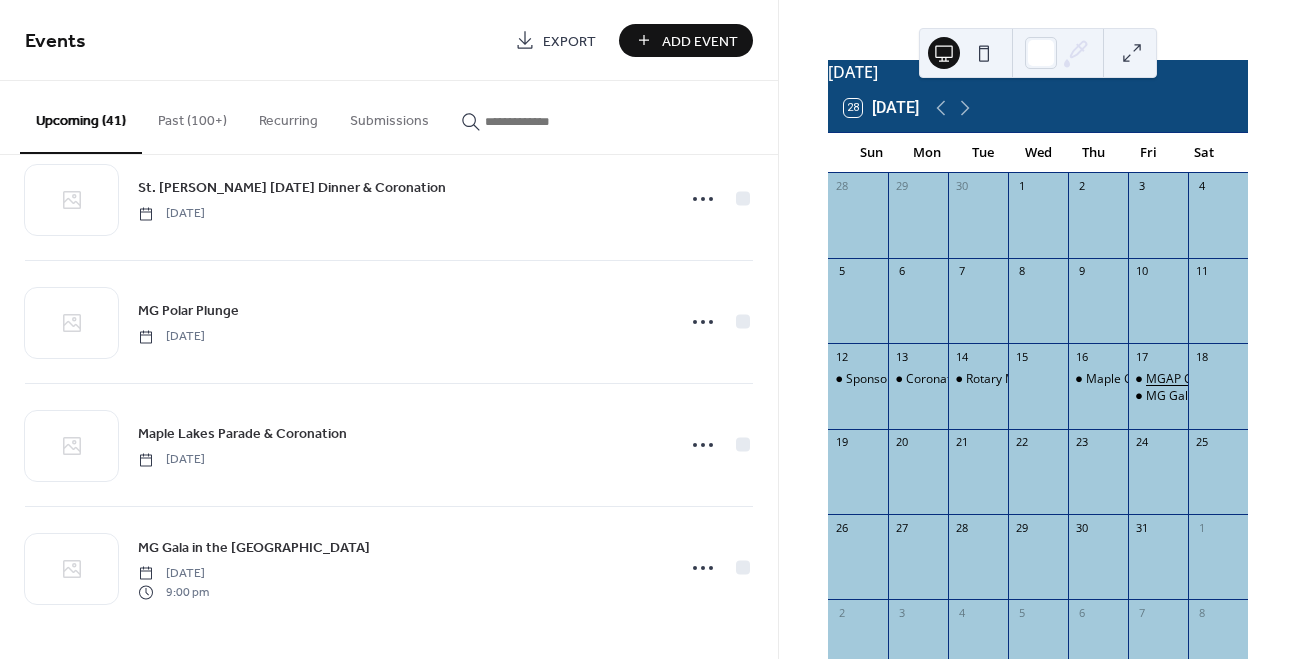 click on "MGAP Coronation" at bounding box center (1196, 379) 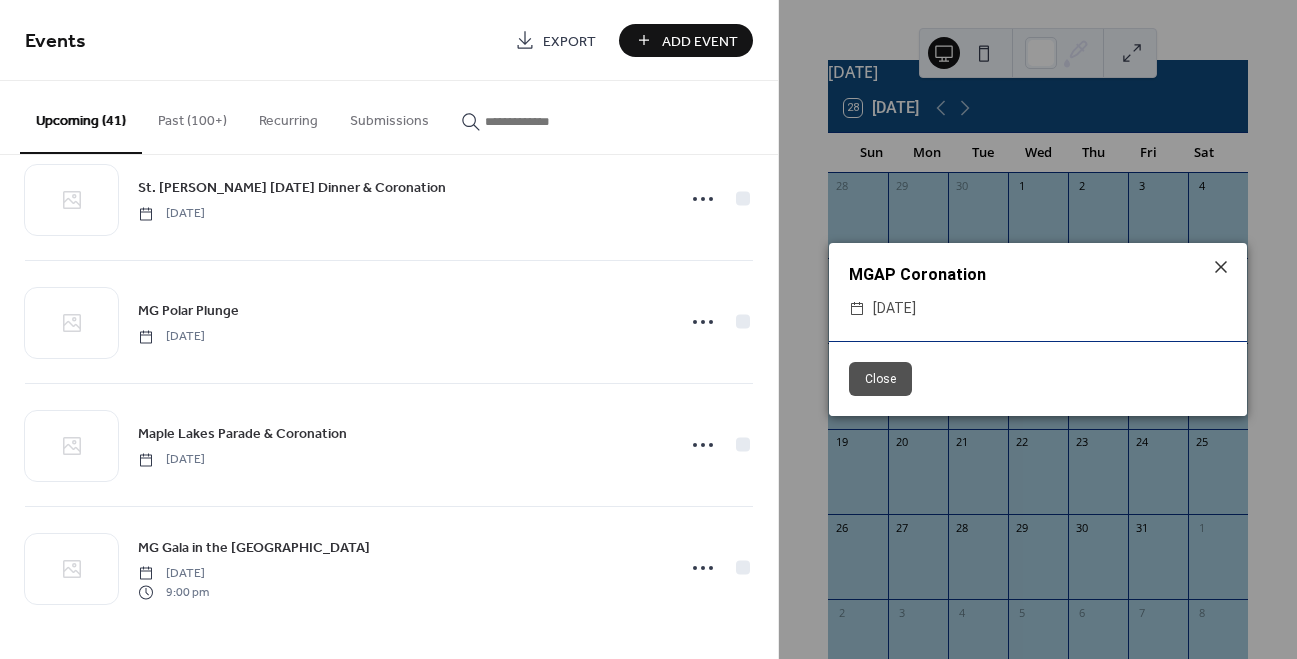 click on "Friday, July 17, 2026" at bounding box center [894, 309] 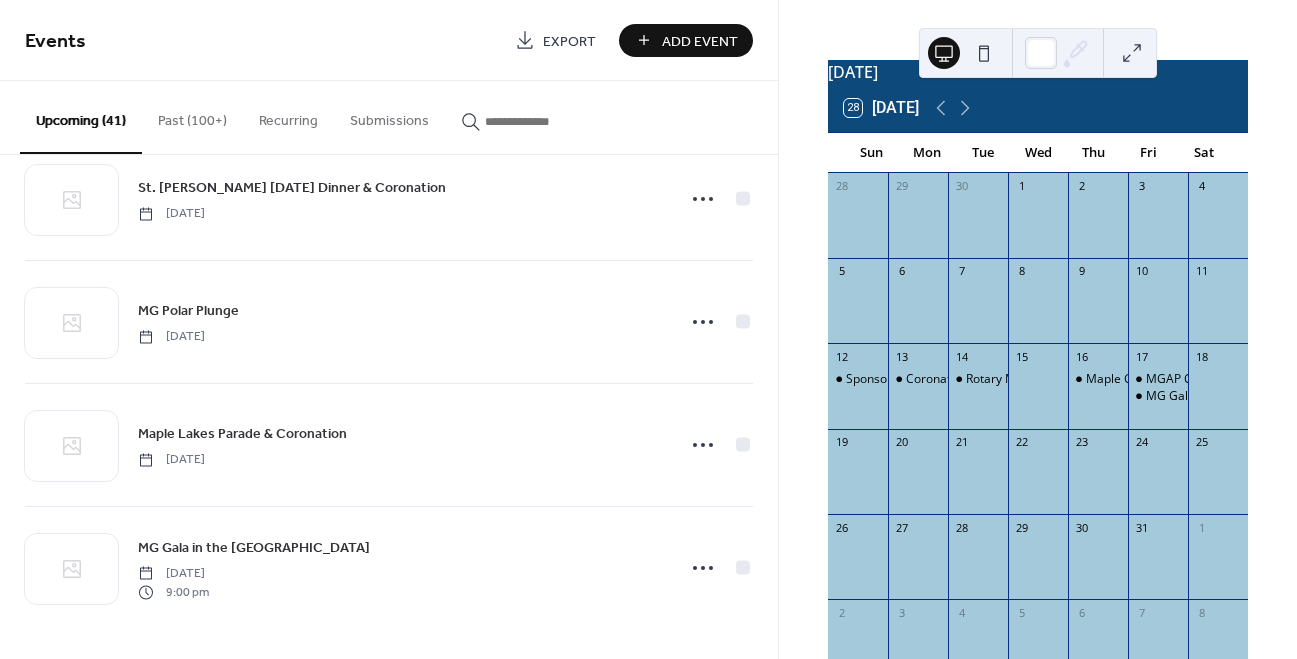 click at bounding box center [533, 116] 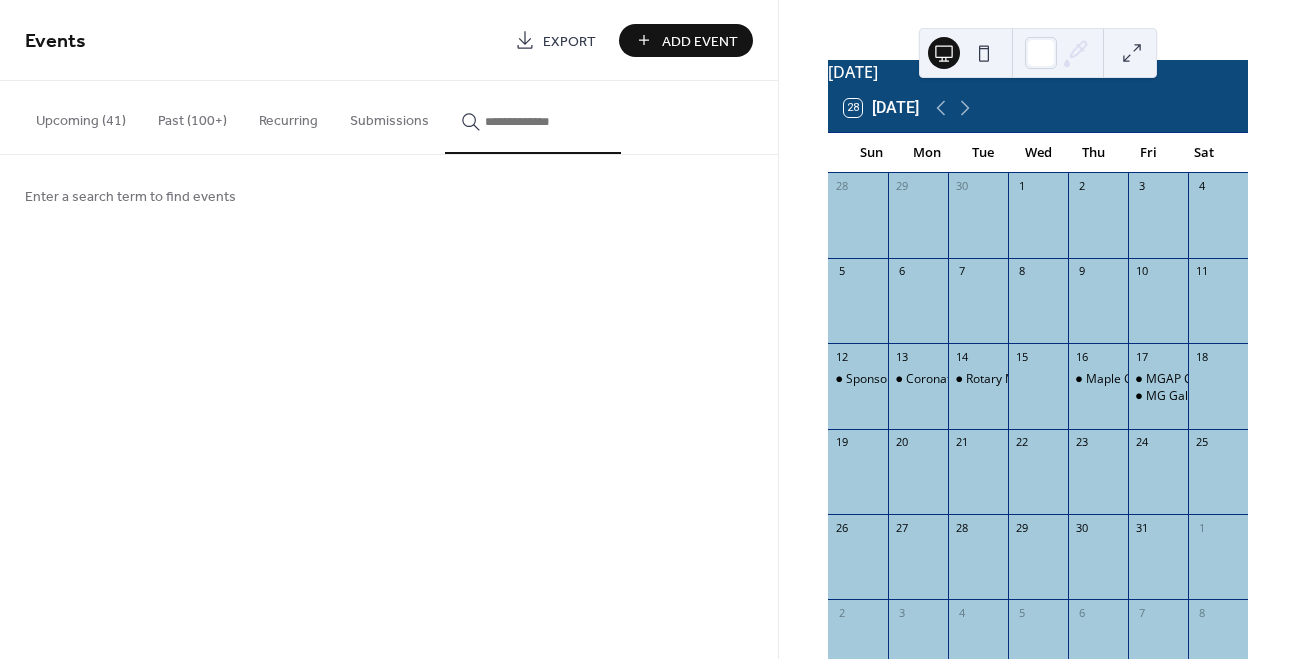 click at bounding box center (545, 121) 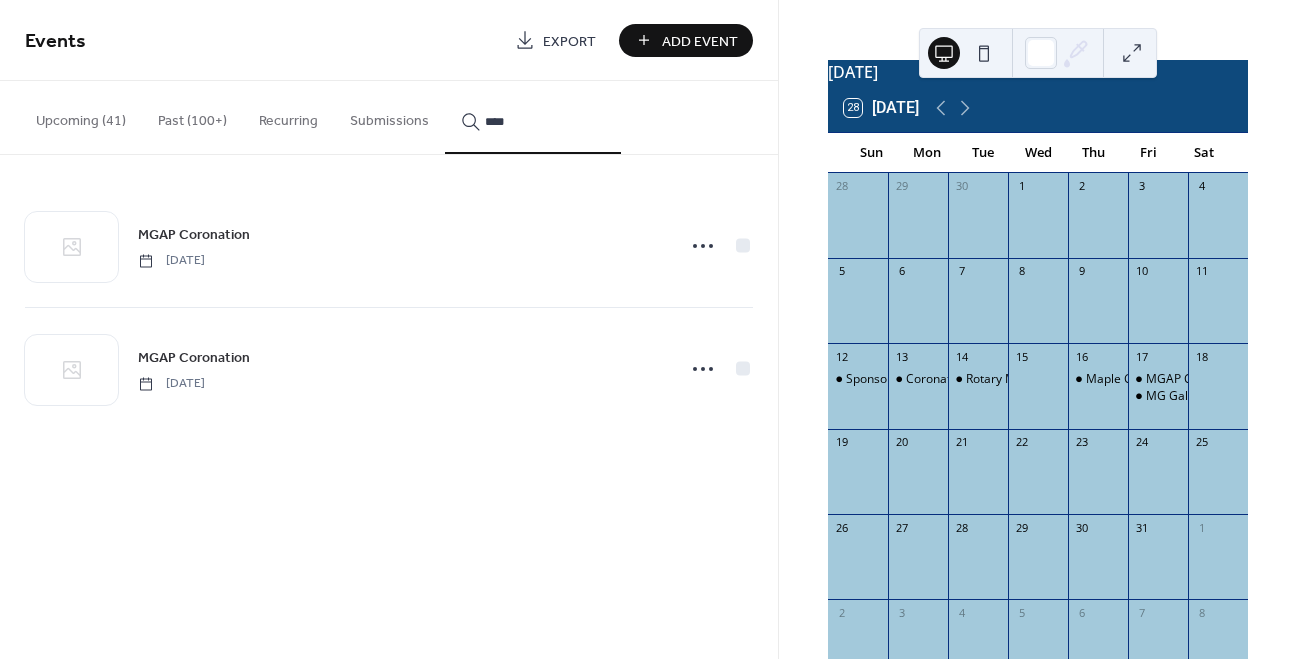 type on "****" 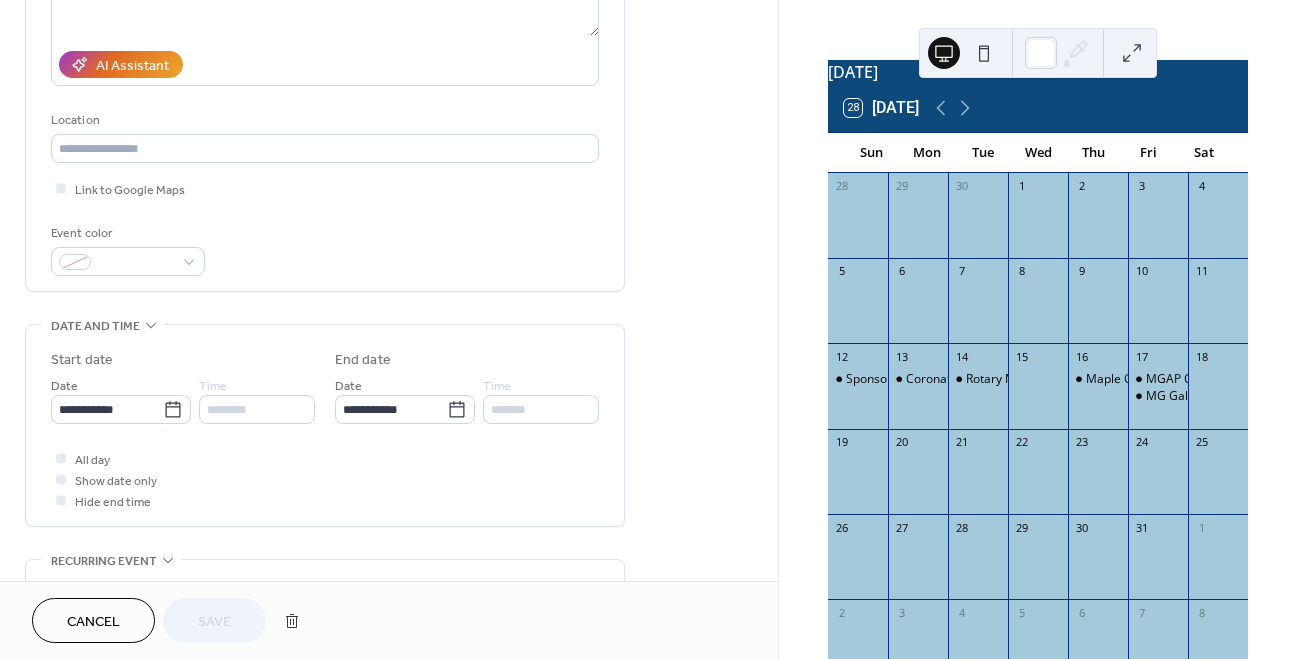 scroll, scrollTop: 354, scrollLeft: 0, axis: vertical 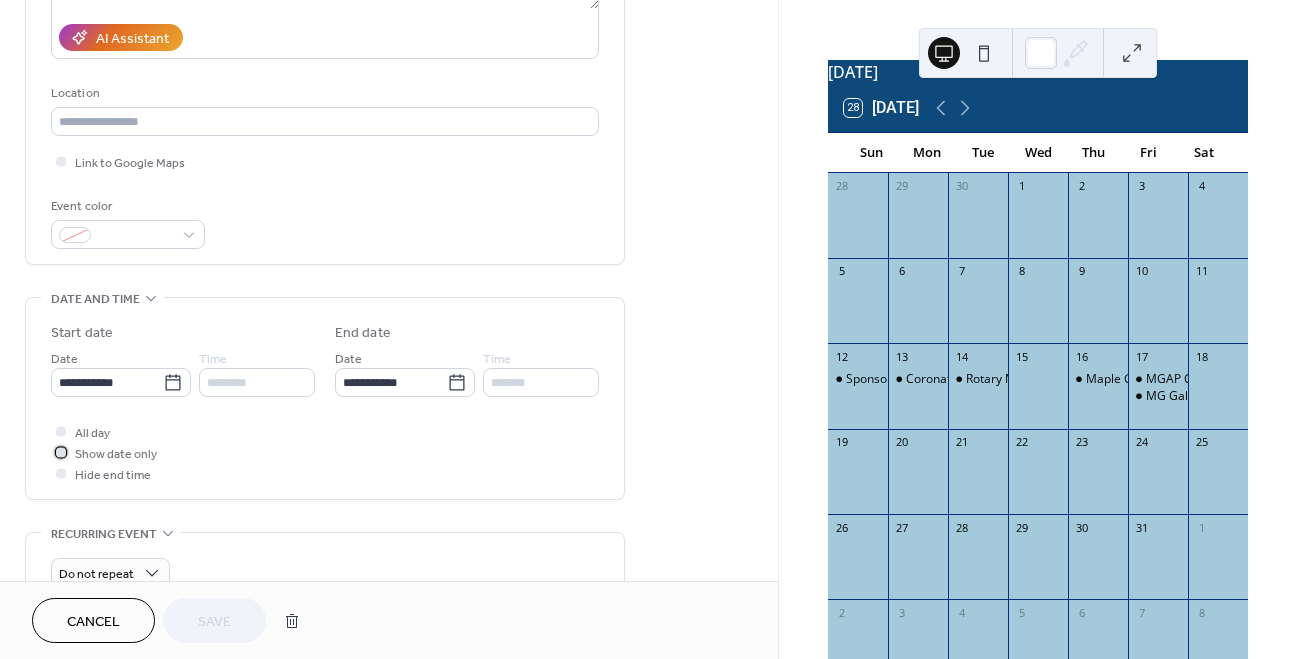 click on "Show date only" at bounding box center (116, 454) 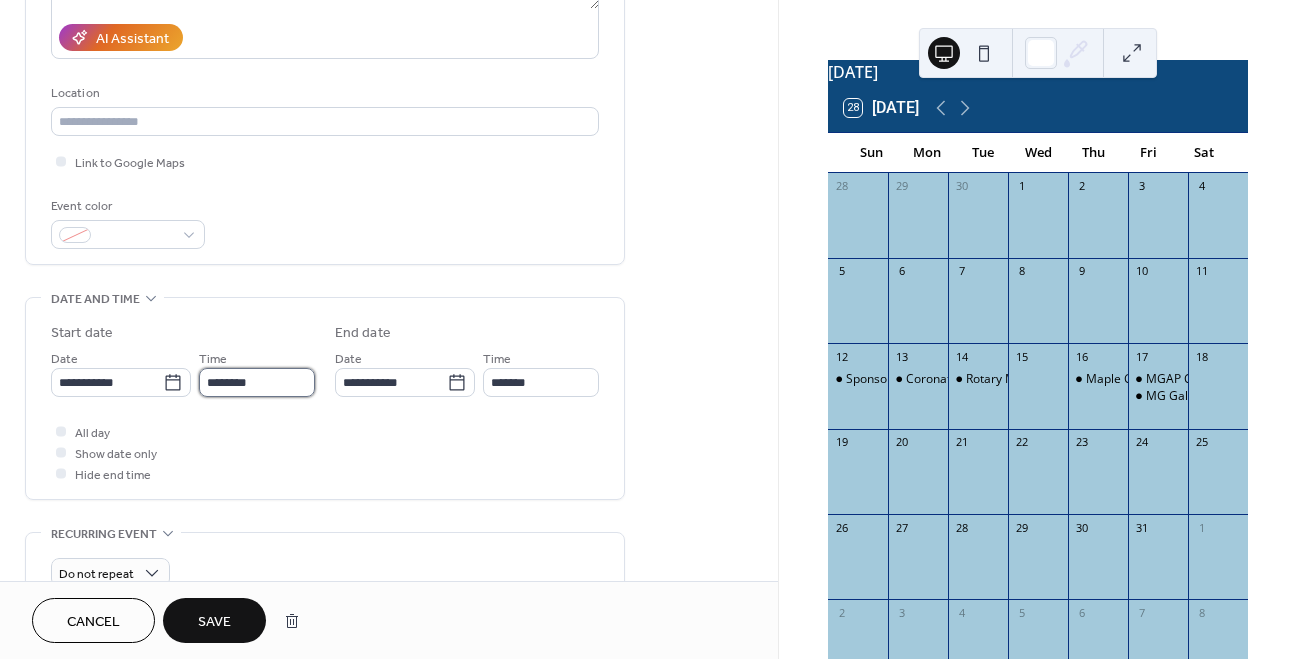 click on "********" at bounding box center [257, 382] 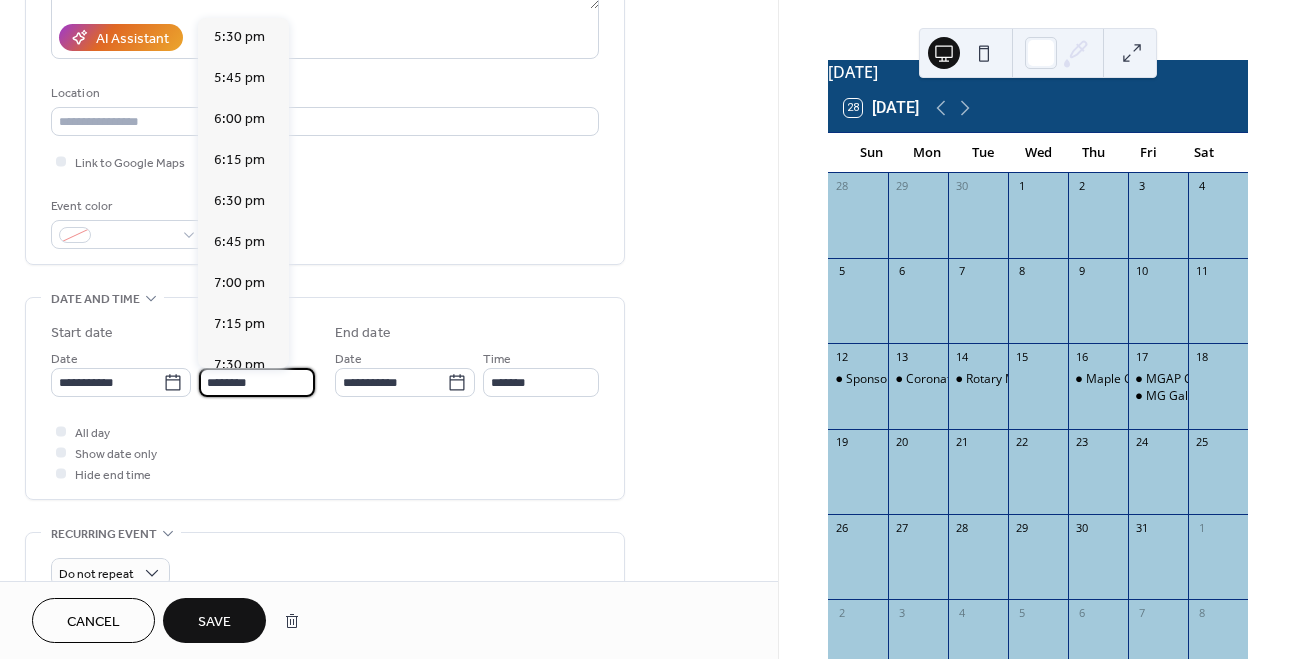 scroll, scrollTop: 2902, scrollLeft: 0, axis: vertical 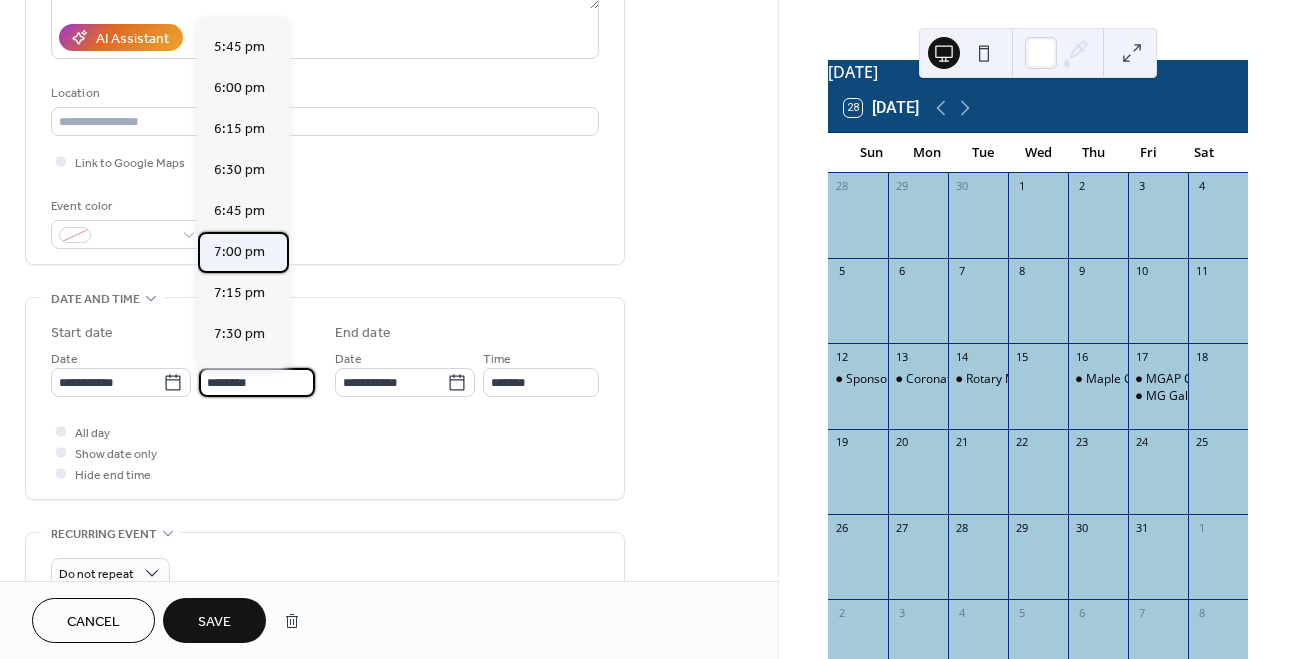 click on "7:00 pm" at bounding box center (239, 252) 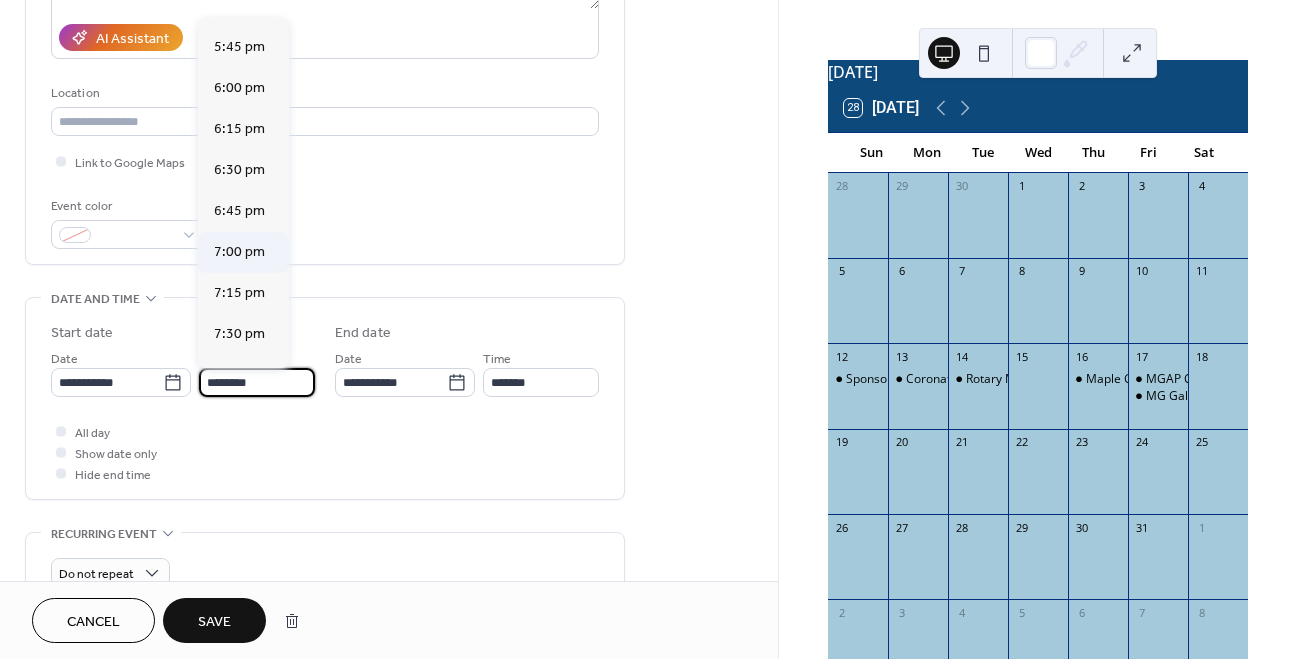type on "*******" 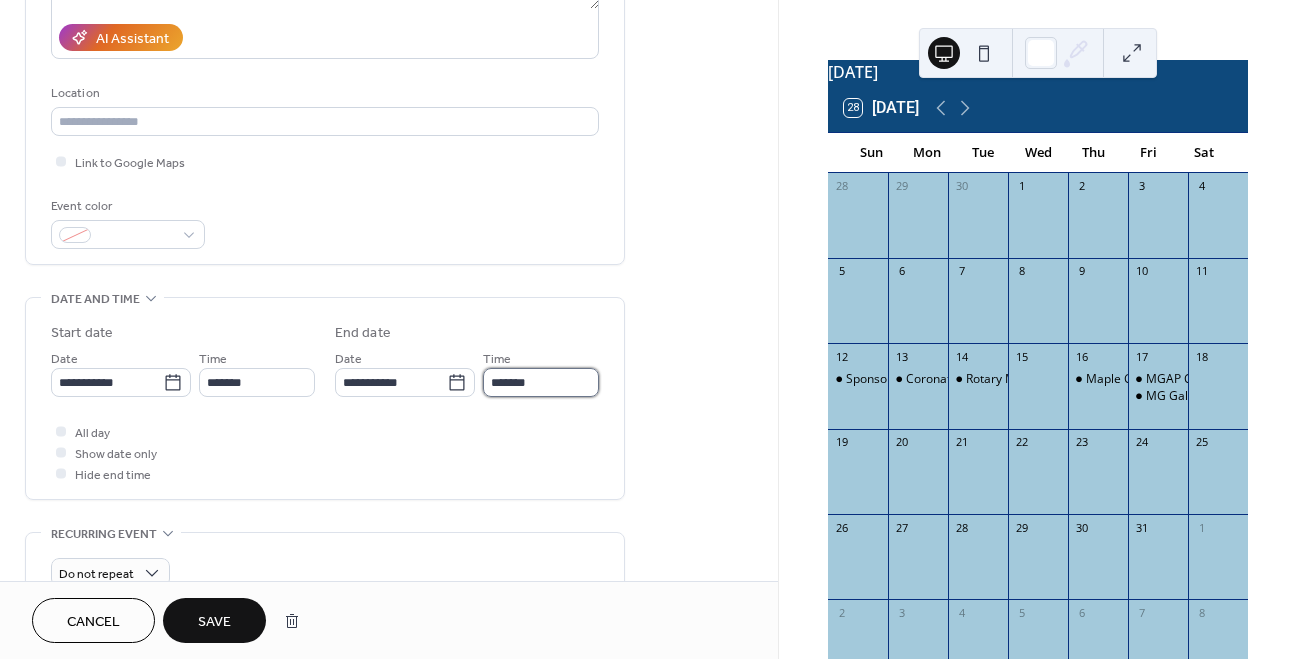 click on "*******" at bounding box center (541, 382) 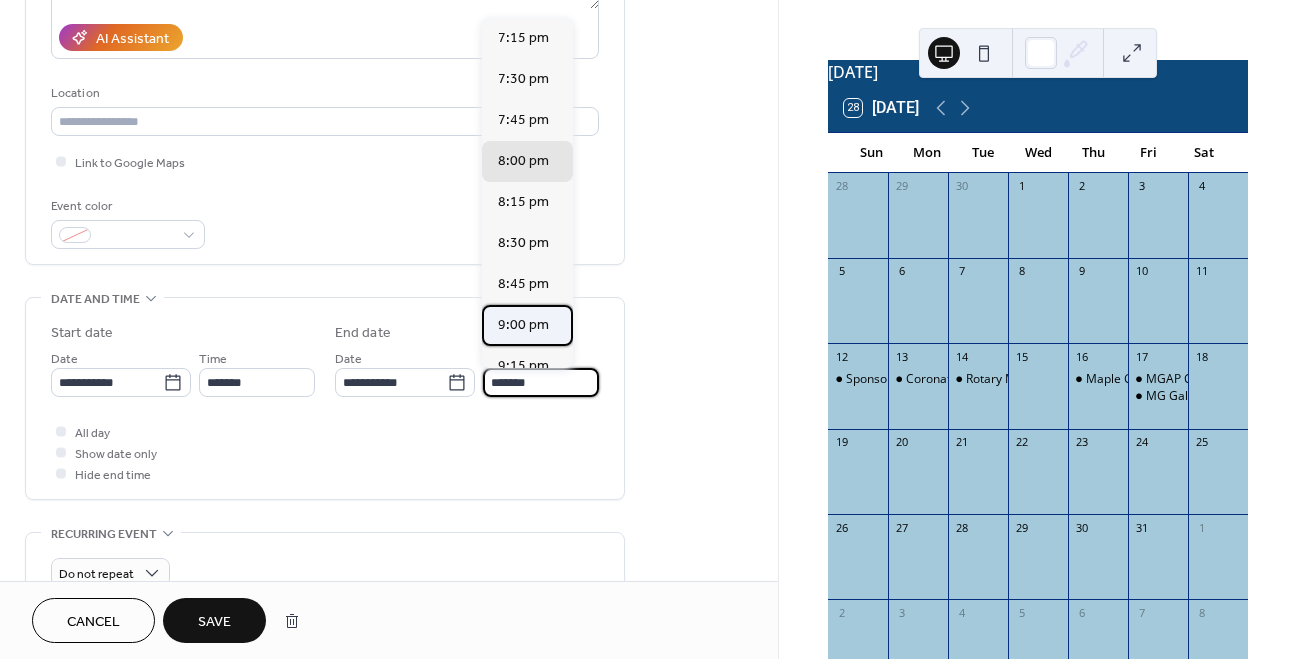 click on "9:00 pm" at bounding box center [523, 325] 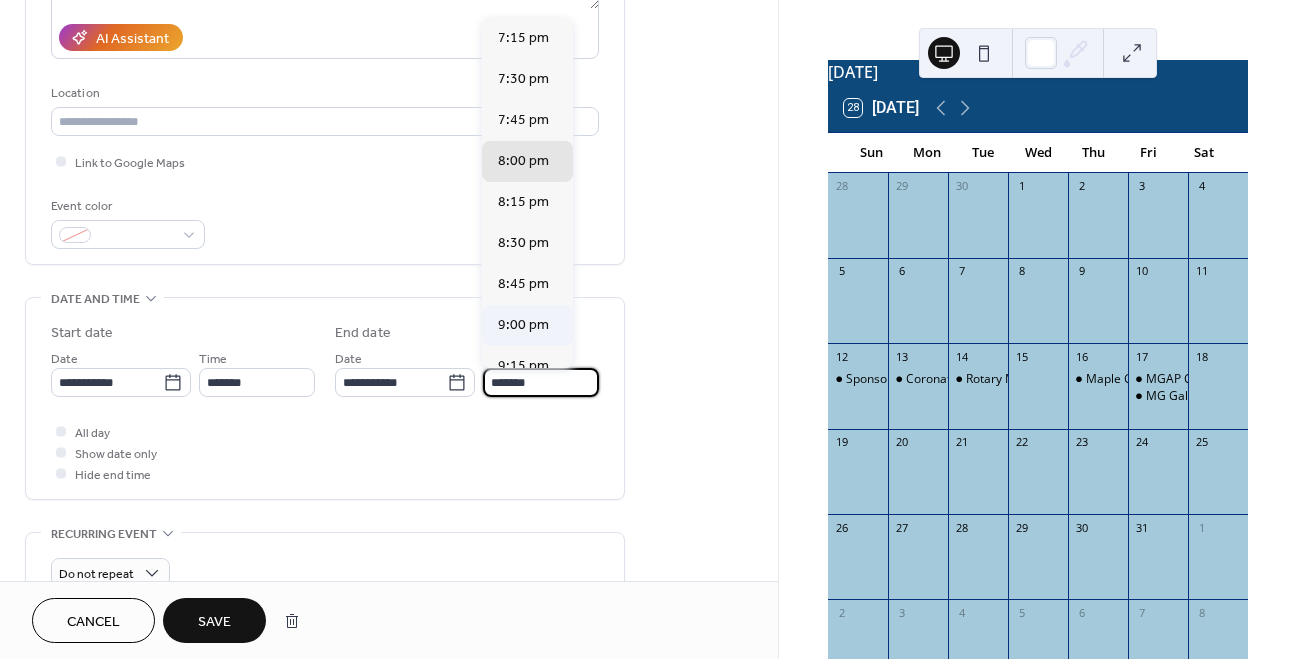 type on "*******" 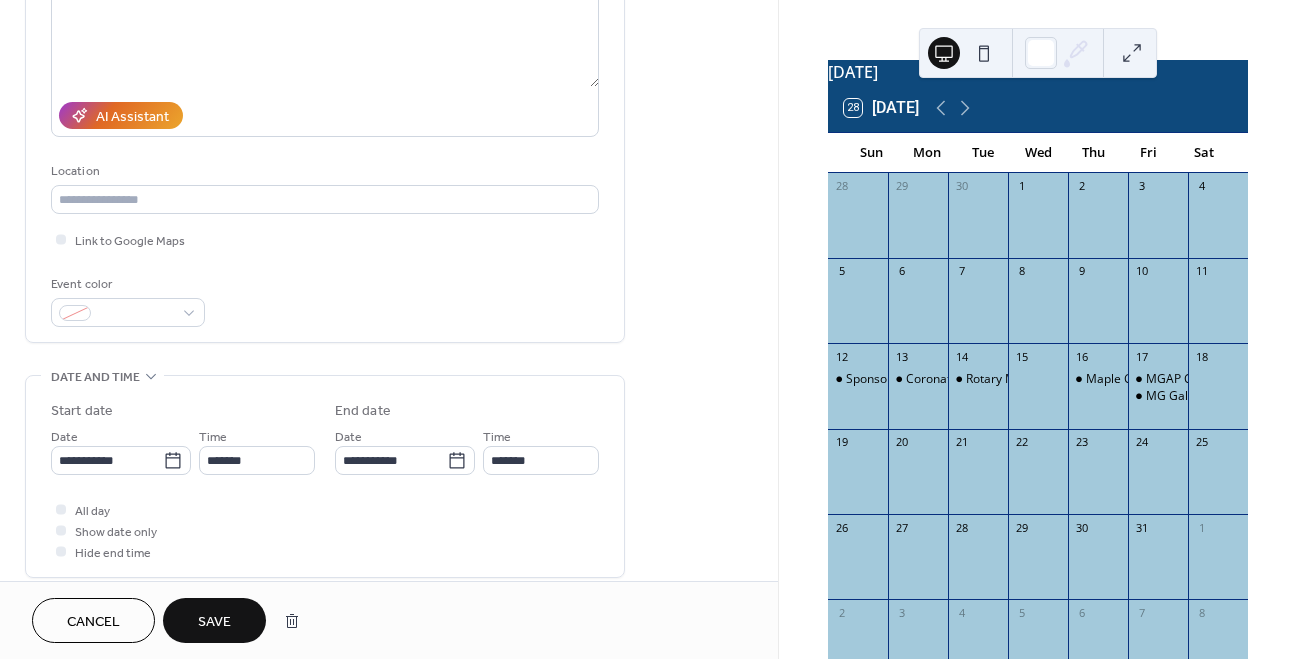 scroll, scrollTop: 222, scrollLeft: 0, axis: vertical 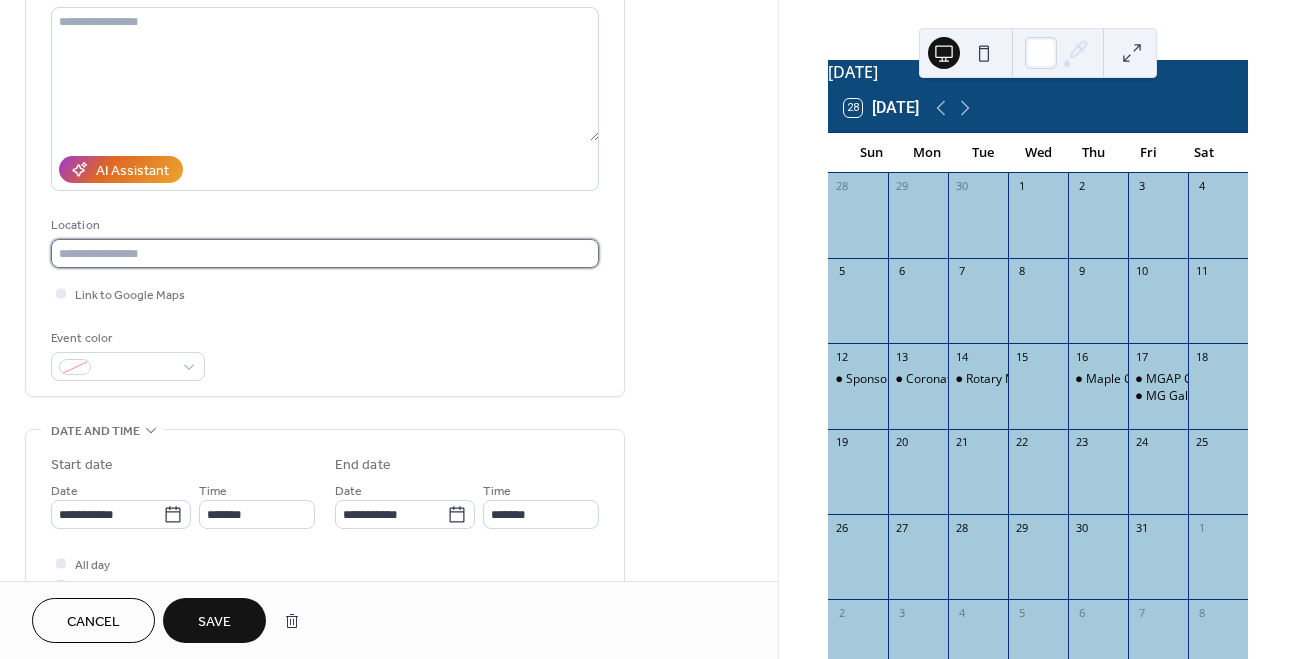 click at bounding box center [325, 253] 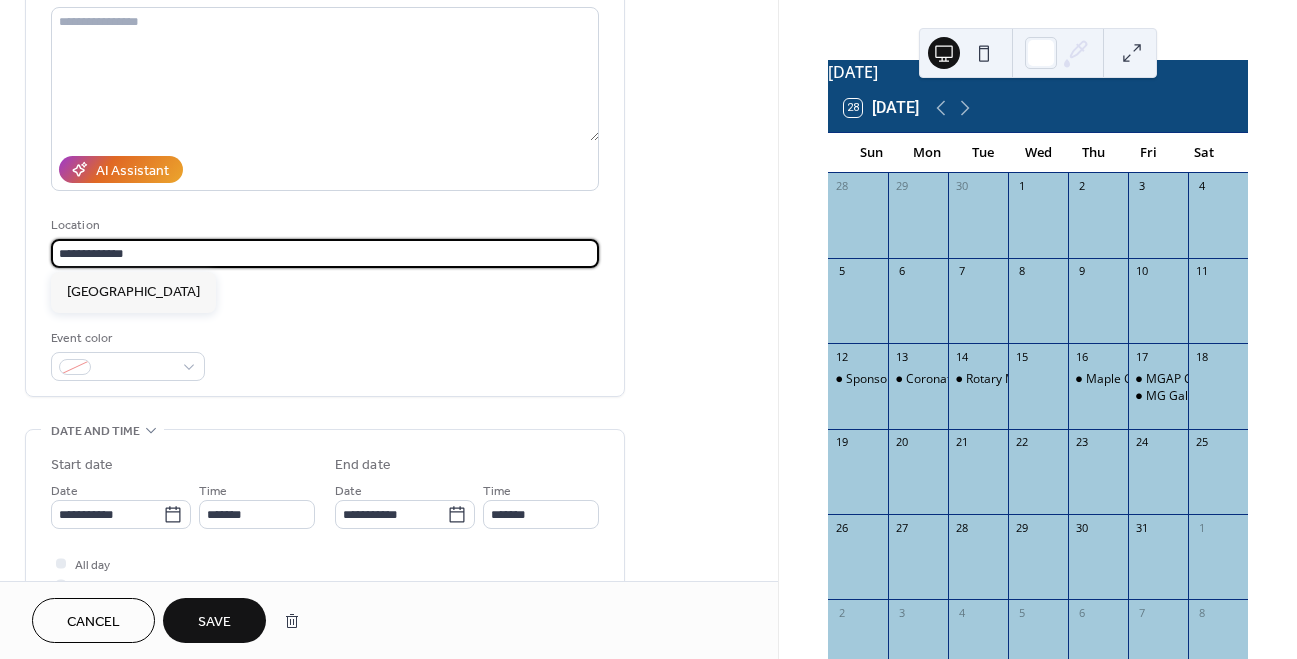 scroll, scrollTop: 0, scrollLeft: 0, axis: both 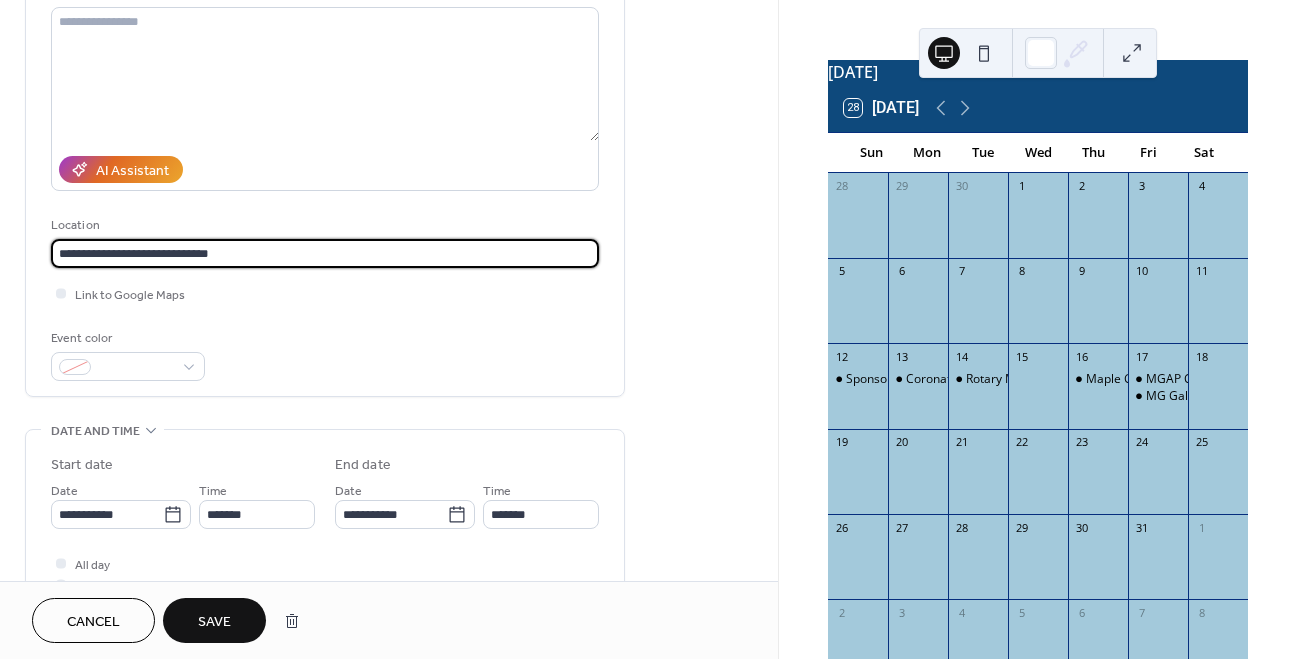 type on "**********" 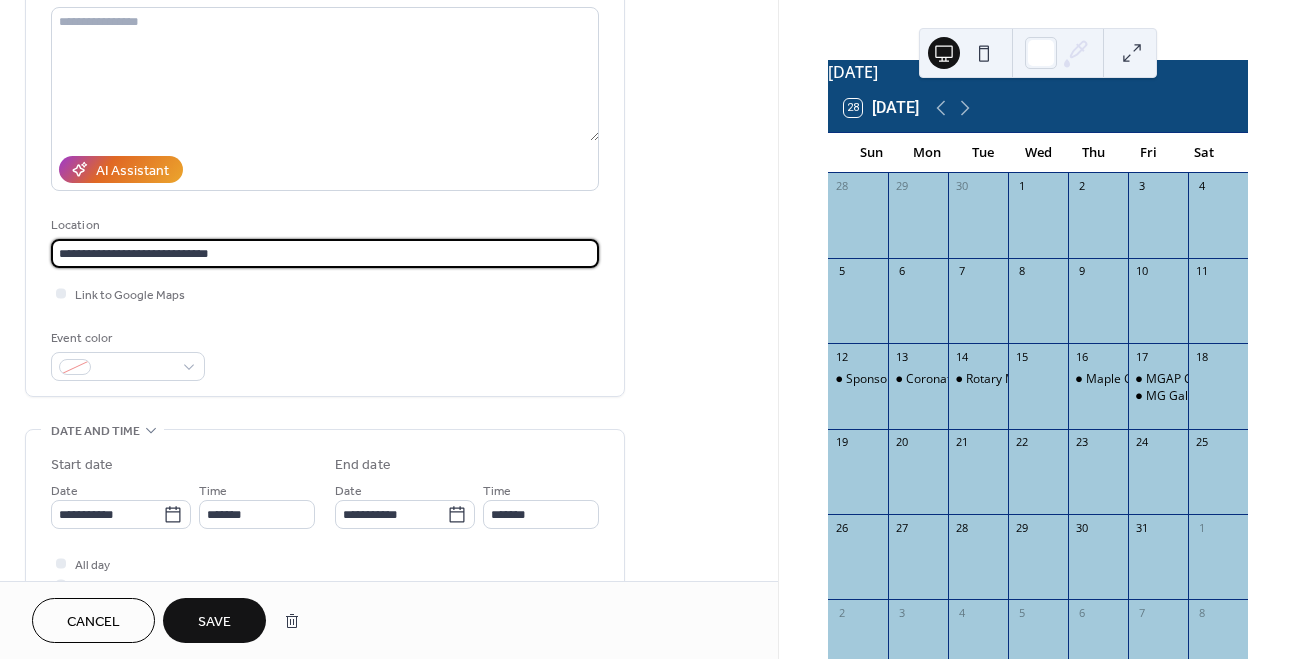 click on "Save" at bounding box center (214, 622) 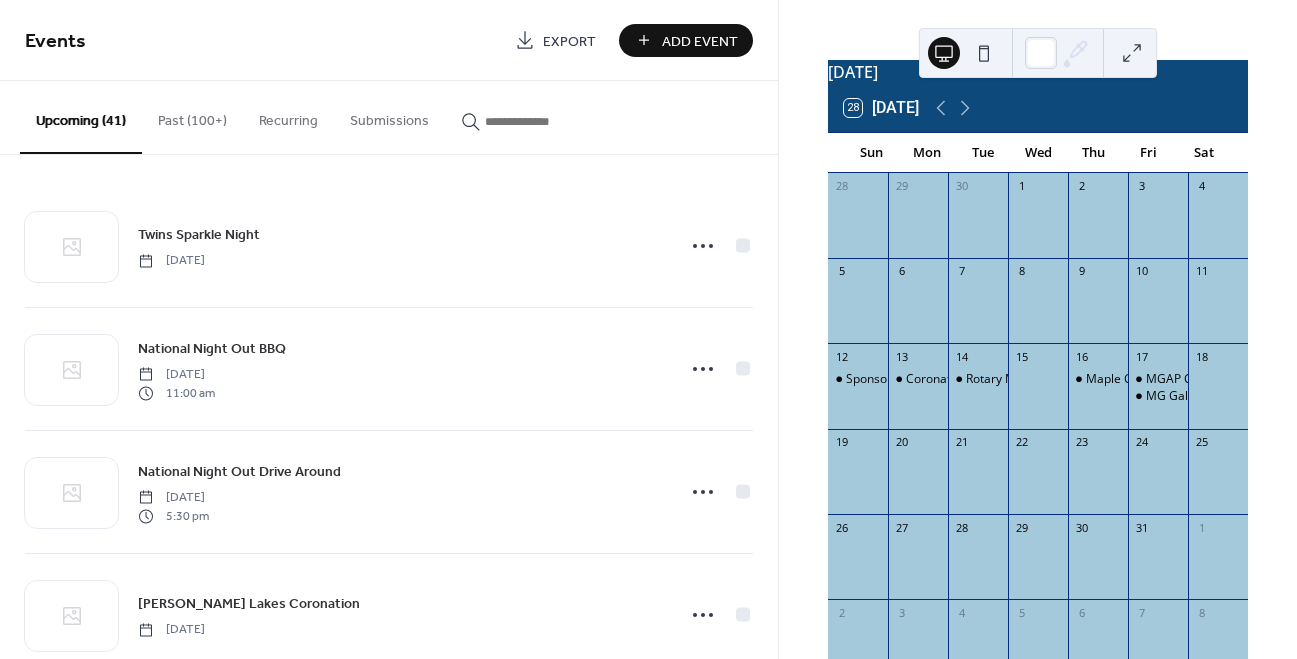 click on "July 2026 28 Today Sun Mon Tue Wed Thu Fri Sat 28 29 30 1 2 3 4 5 6 7 8 9 10 11 12 Sponsor Dinner 13 Coronation Rehearsal 14 Rotary Meeting 15 16 Maple Grove Days Parade 17 MGAP Coronation MG Gala in the Grove 18 19 20 21 22 23 24 25 26 27 28 29 30 31 1 2 3 4 5 6 7 8" at bounding box center (1038, 329) 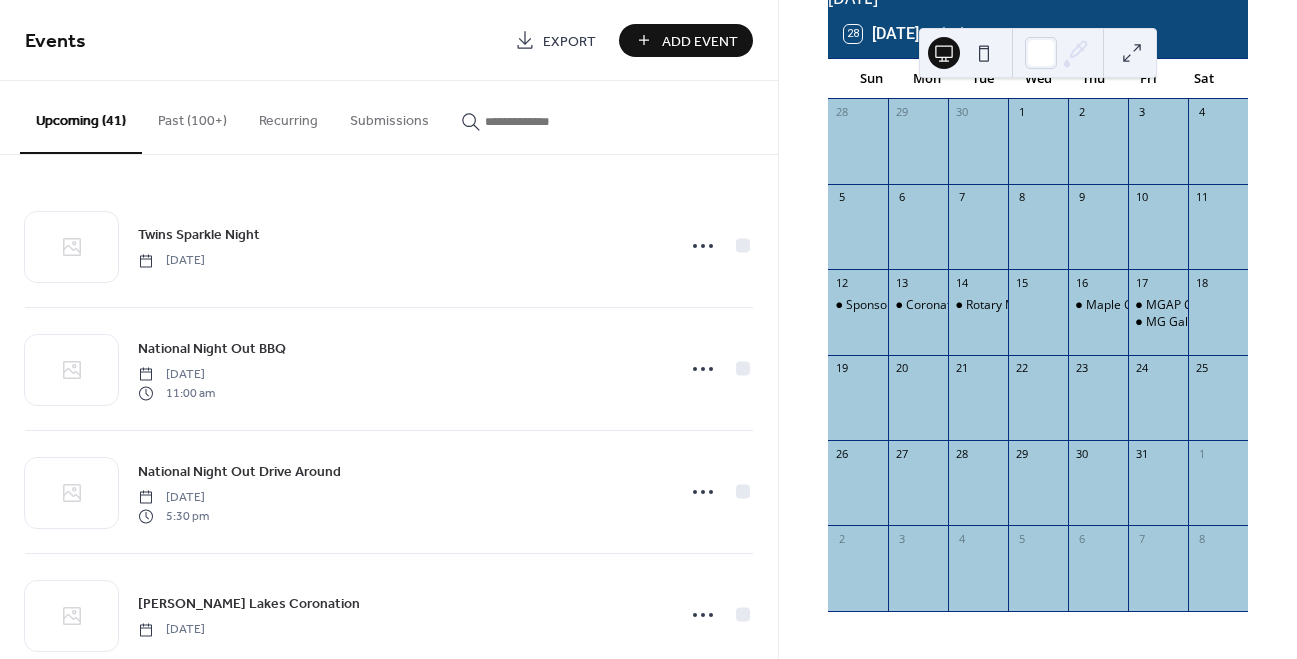 scroll, scrollTop: 133, scrollLeft: 0, axis: vertical 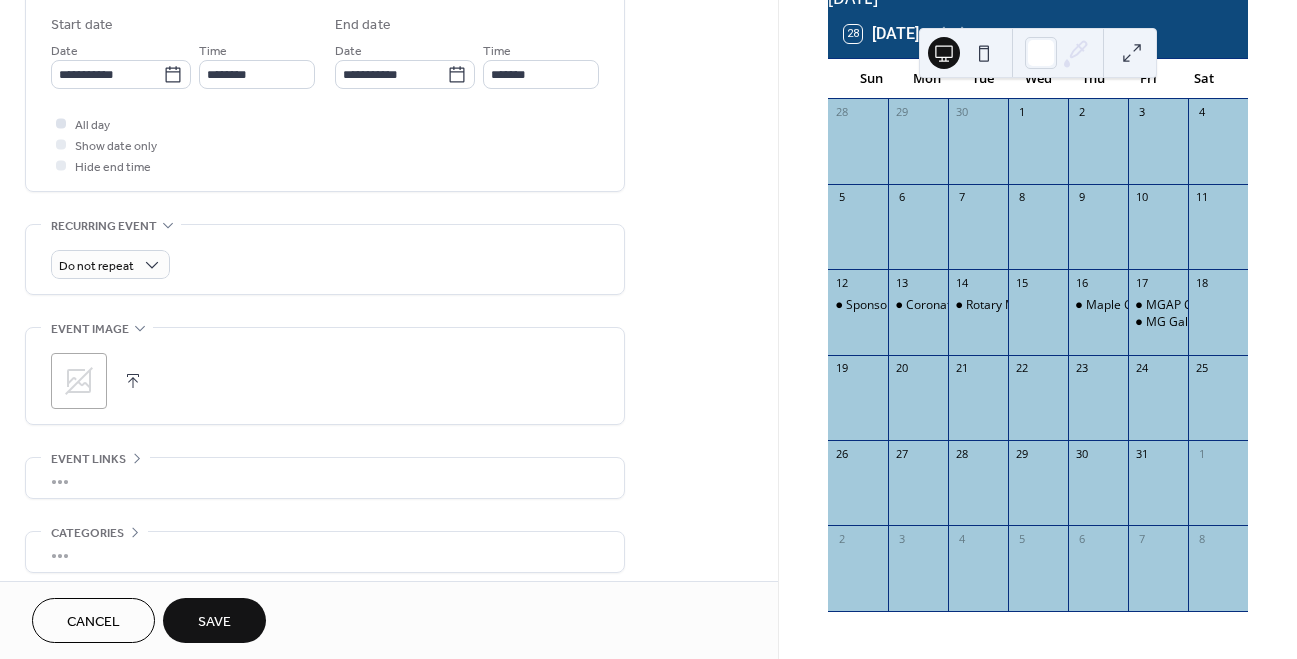 type on "**********" 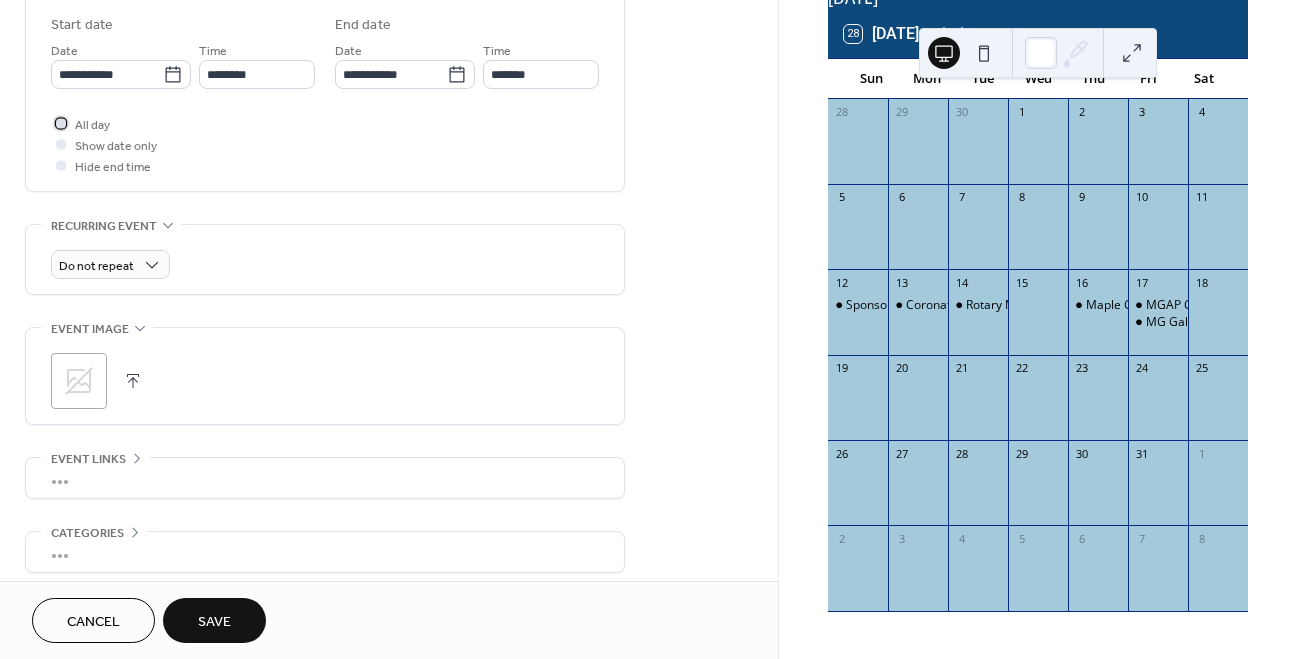 click on "All day" at bounding box center (92, 125) 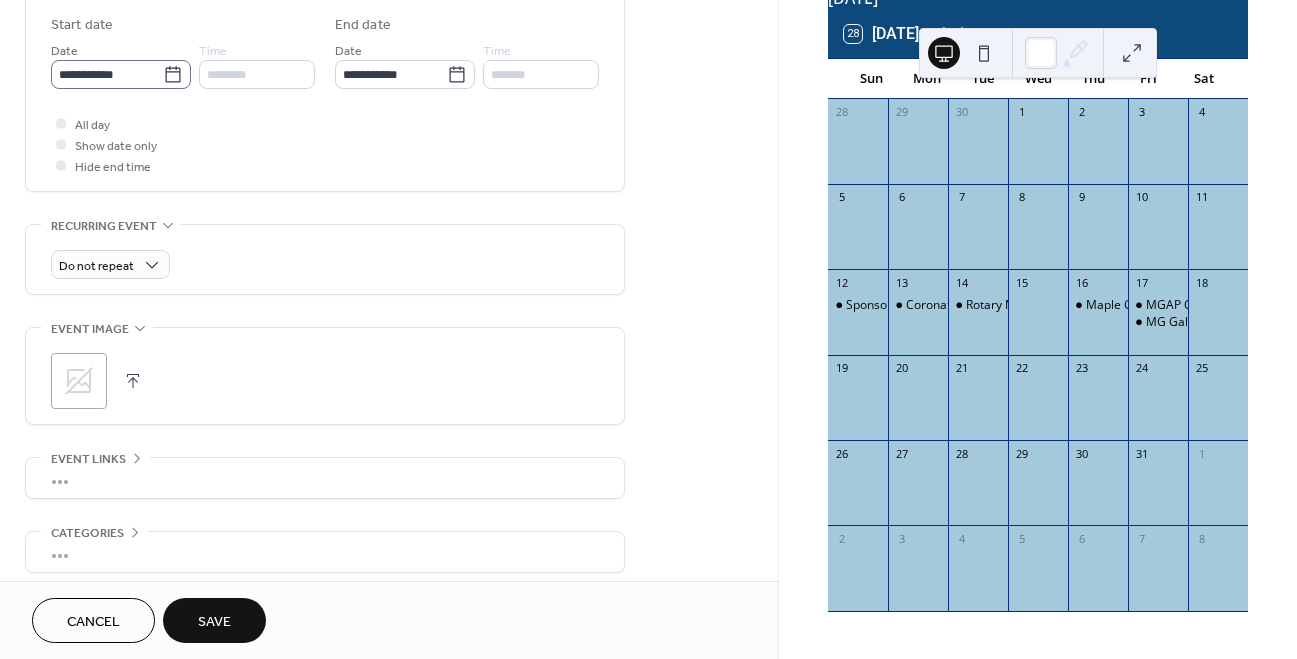 click 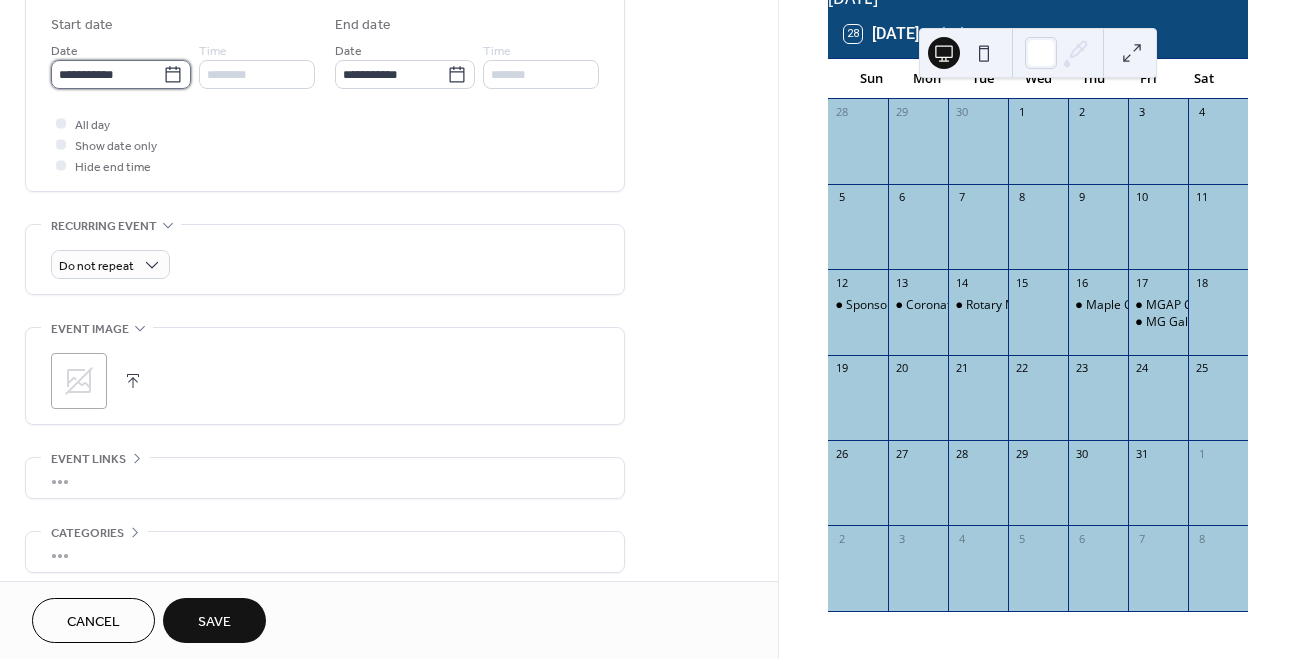 click on "**********" at bounding box center [107, 74] 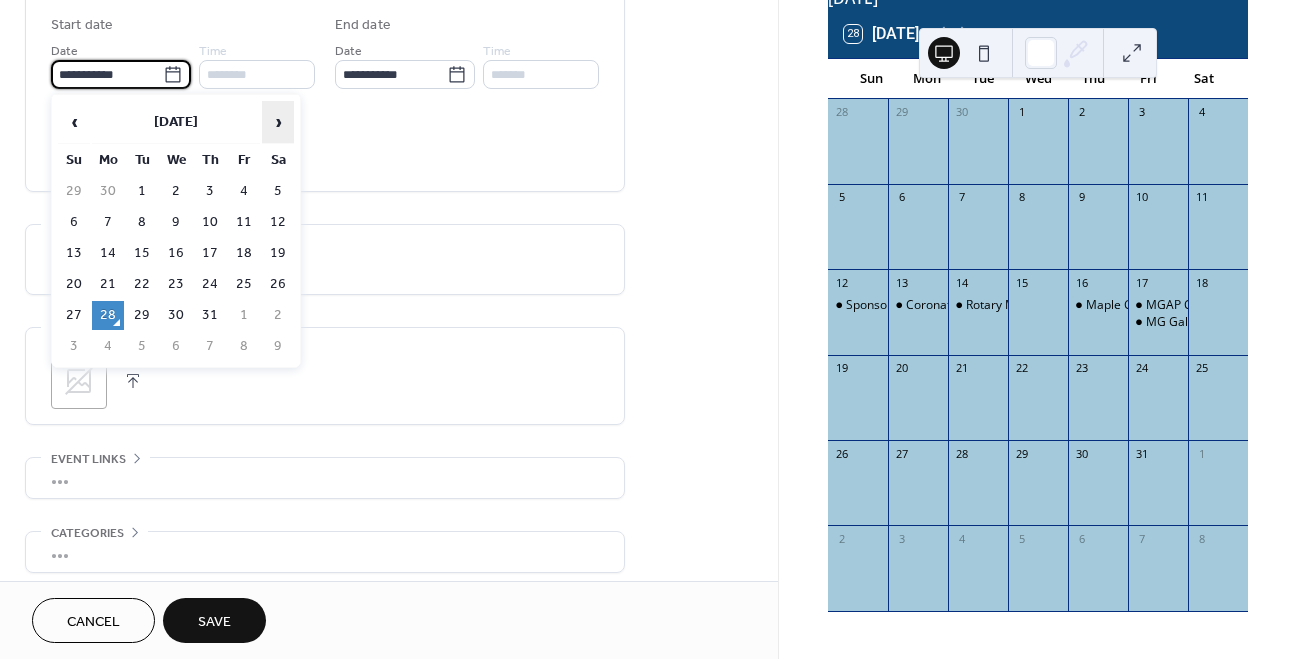 click on "›" at bounding box center [278, 122] 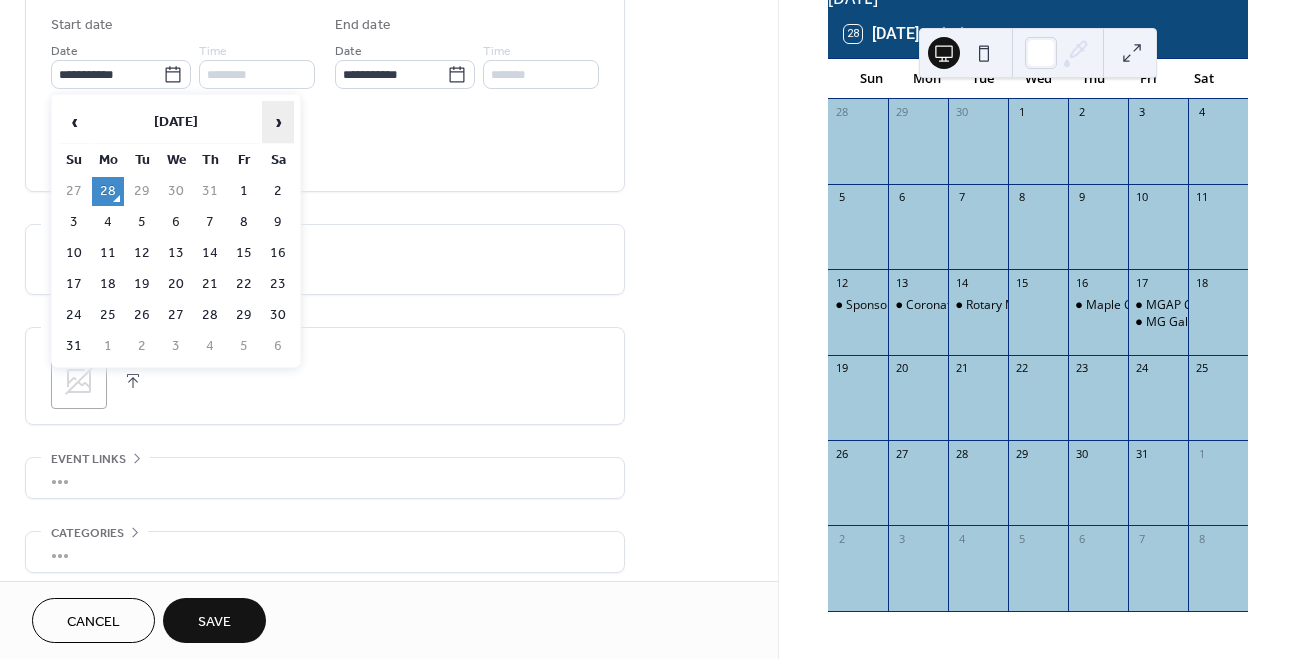 click on "›" at bounding box center (278, 122) 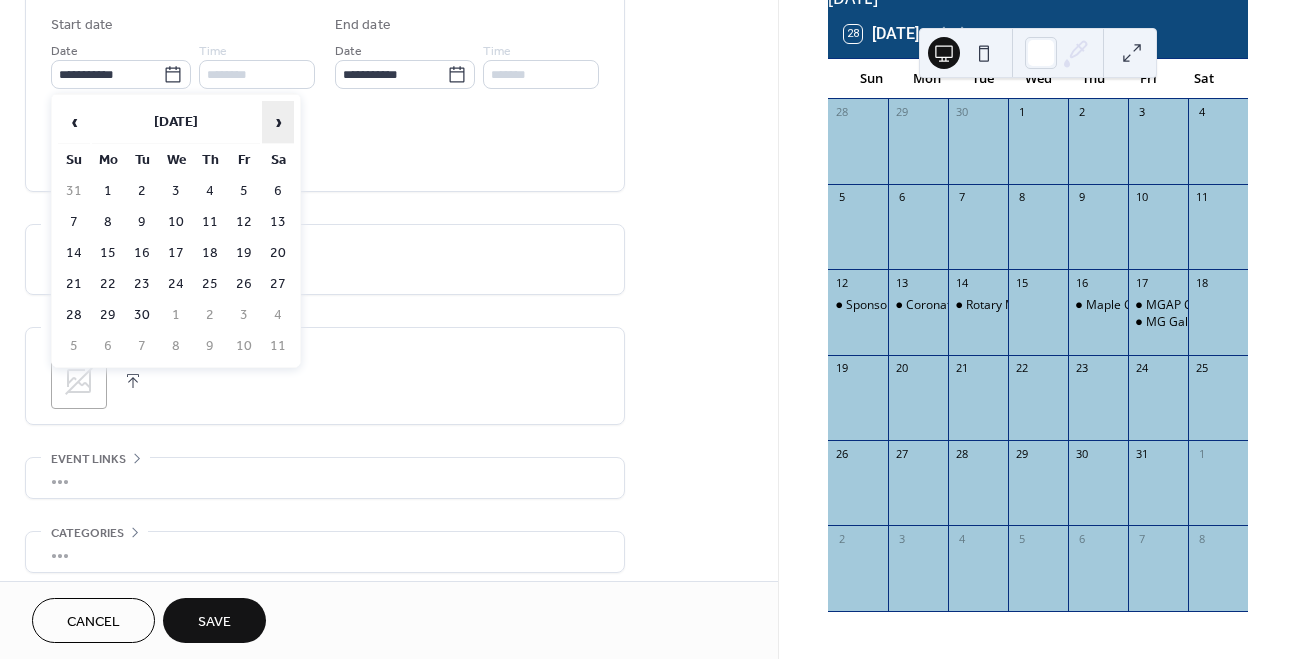 click on "›" at bounding box center [278, 122] 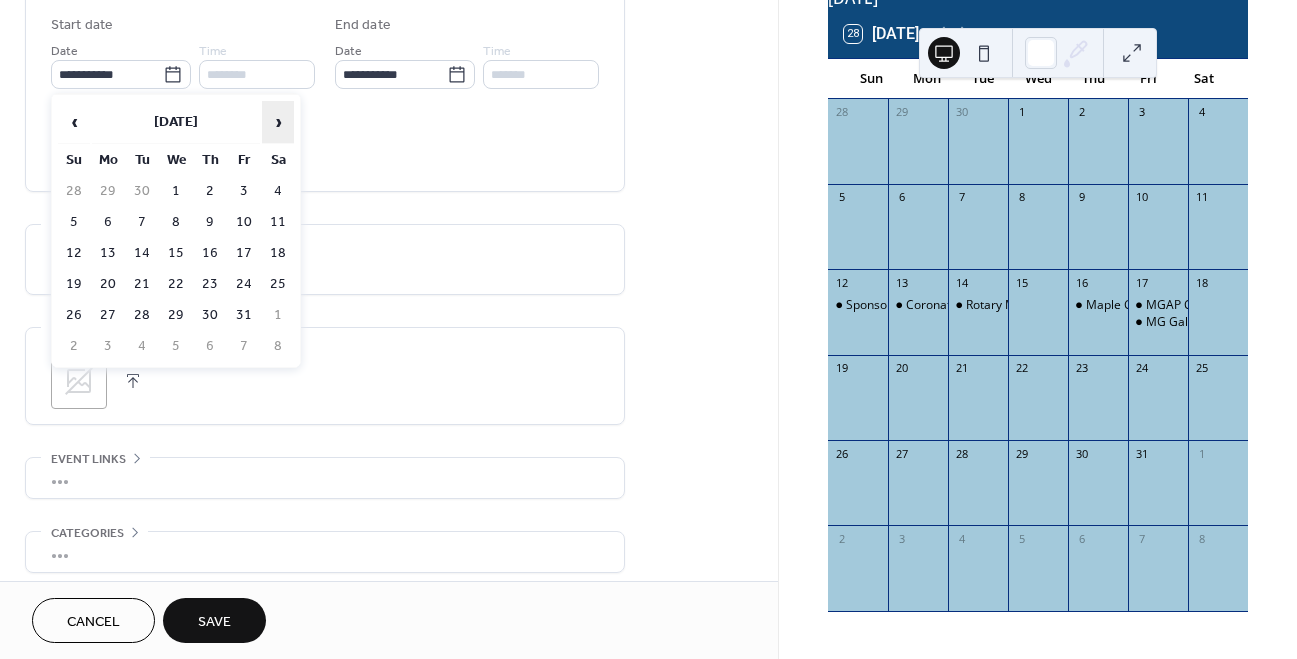 click on "›" at bounding box center [278, 122] 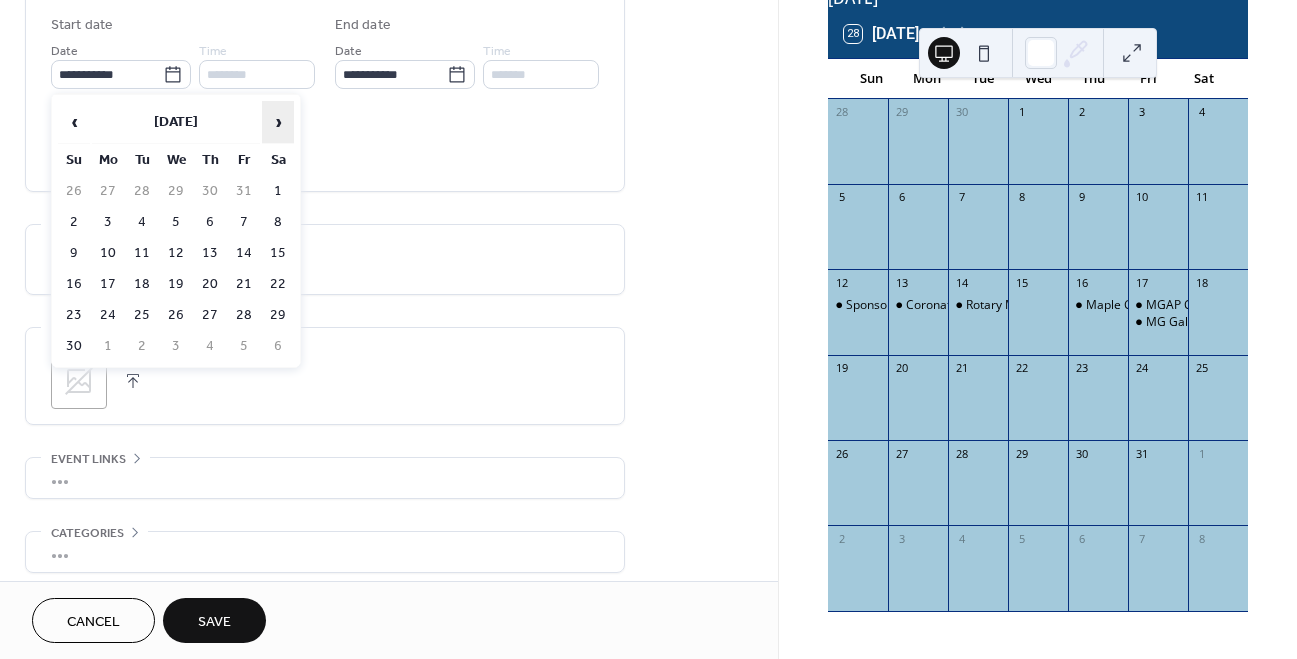 click on "›" at bounding box center (278, 122) 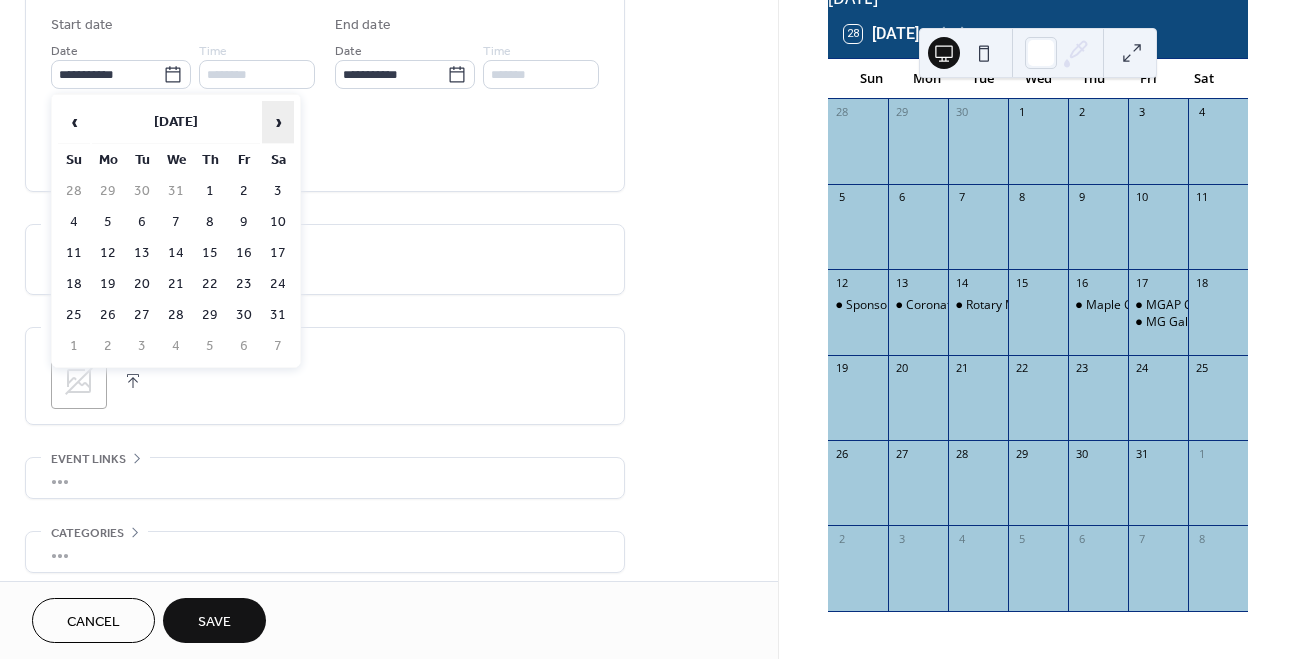 click on "›" at bounding box center [278, 122] 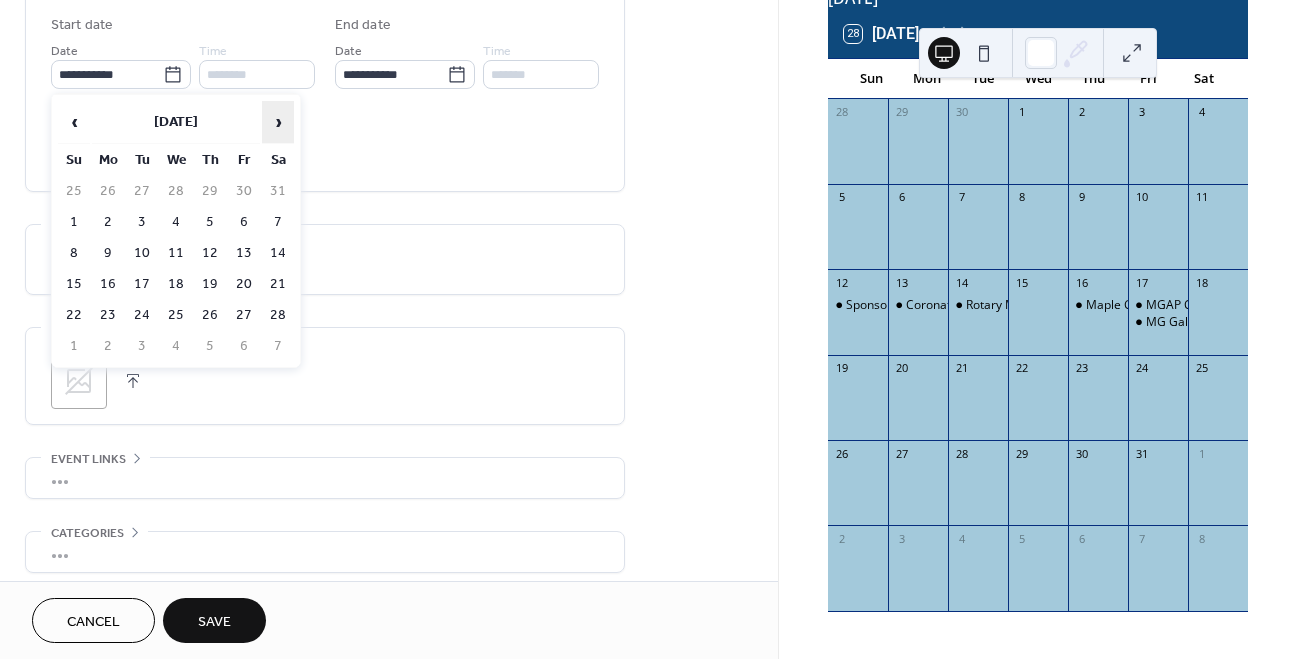 click on "›" at bounding box center [278, 122] 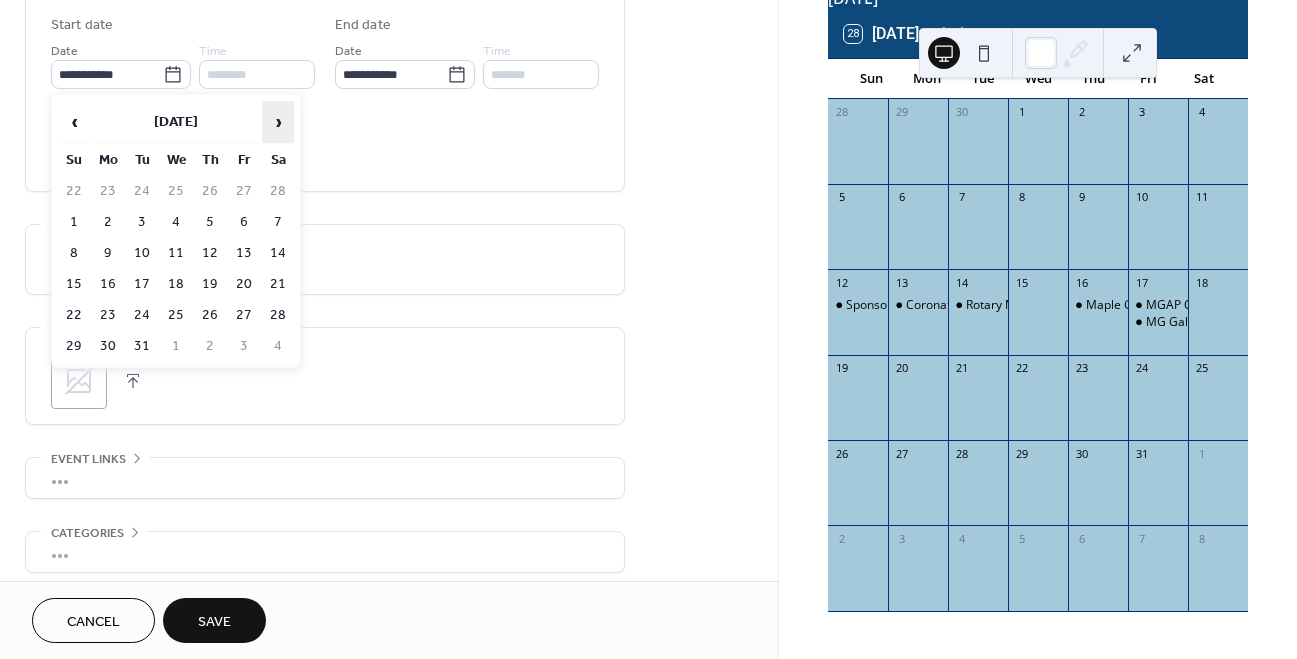 click on "›" at bounding box center [278, 122] 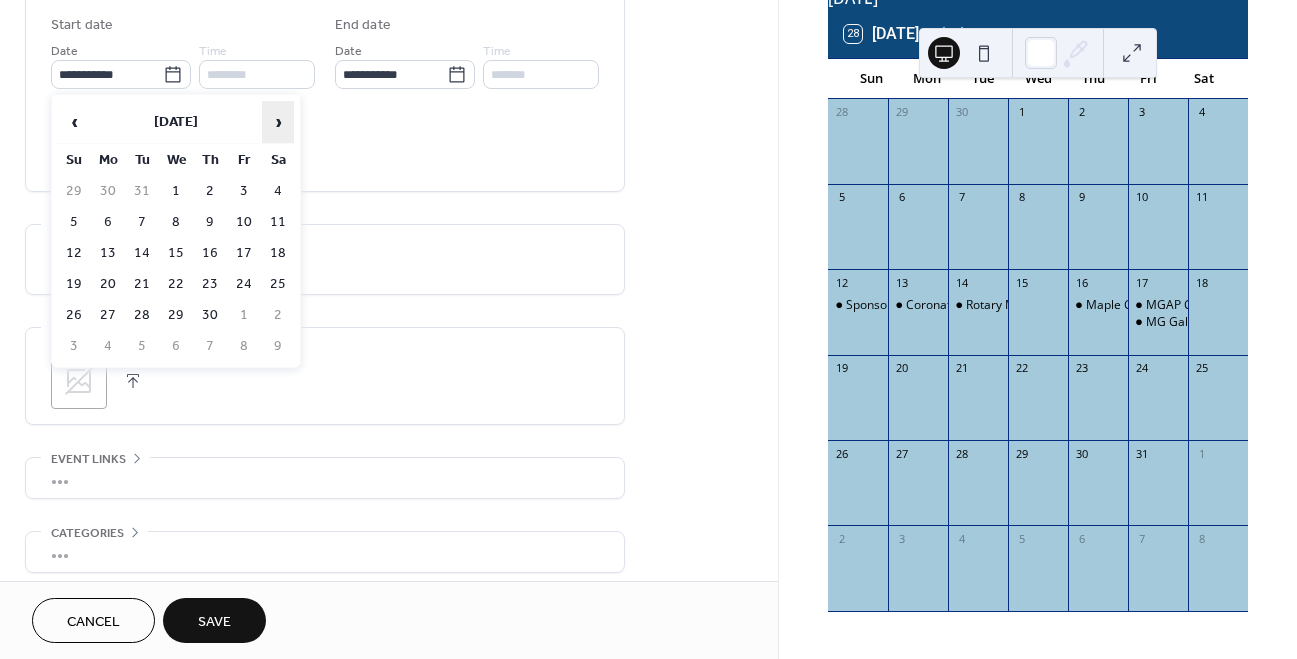 click on "›" at bounding box center [278, 122] 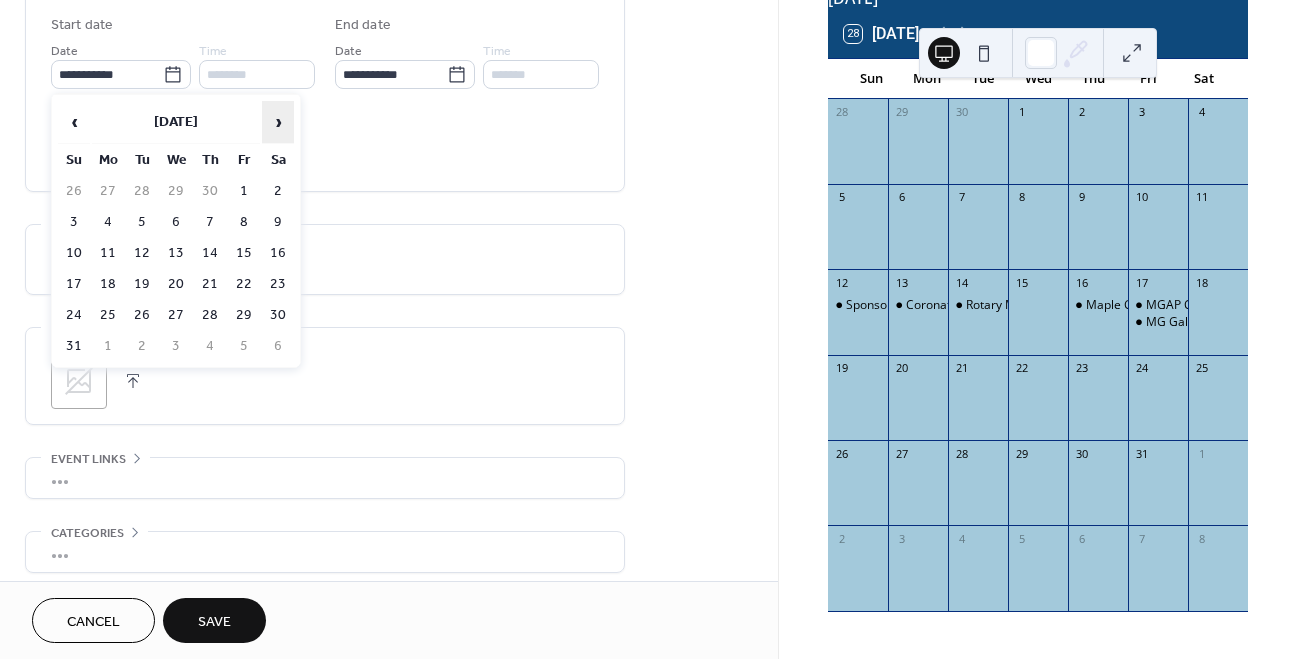 click on "›" at bounding box center (278, 122) 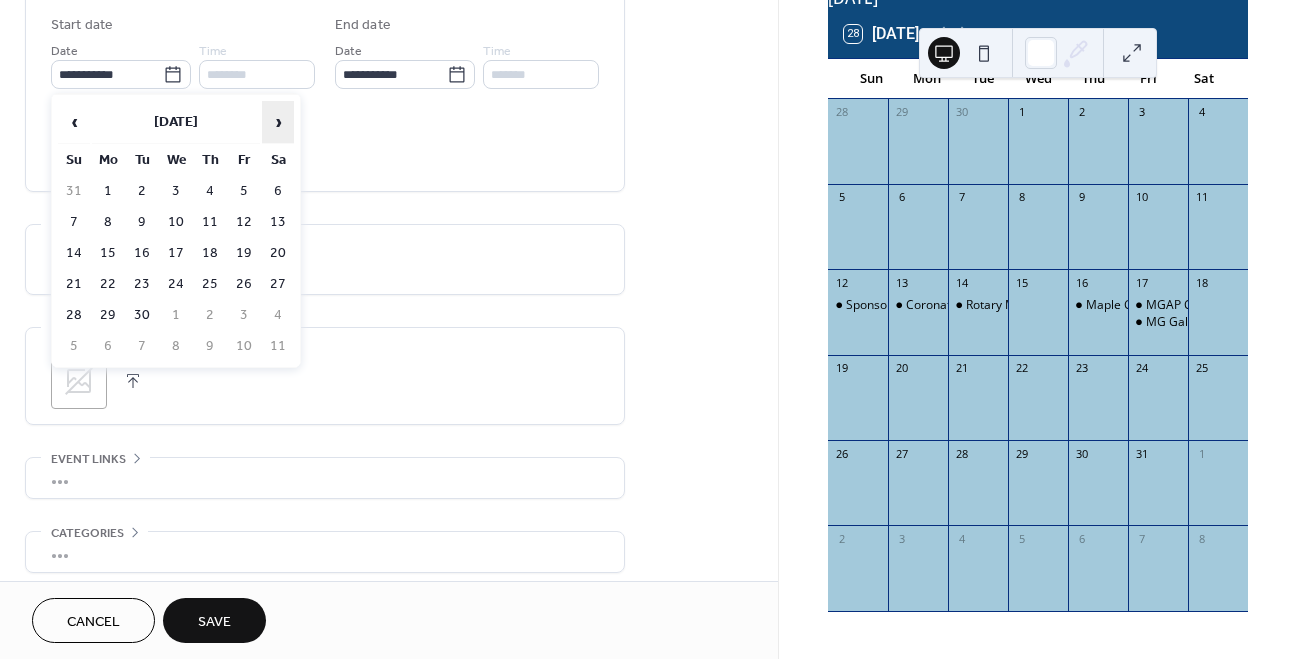 click on "›" at bounding box center [278, 122] 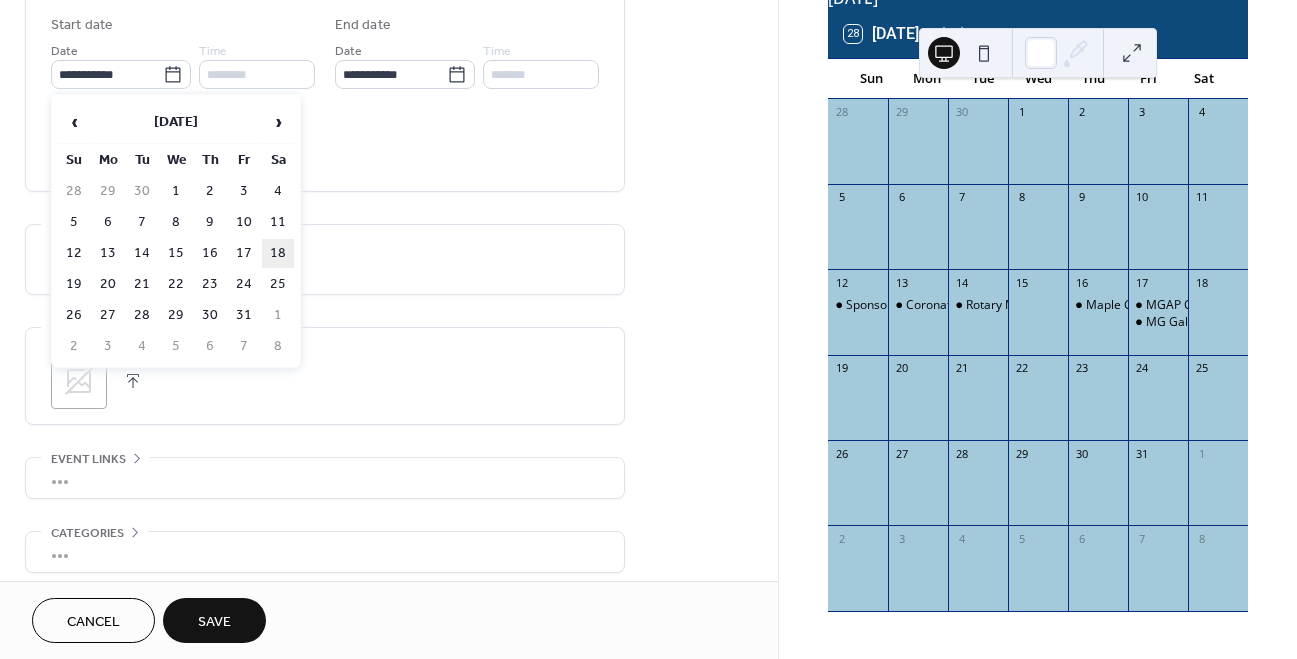 click on "18" at bounding box center (278, 253) 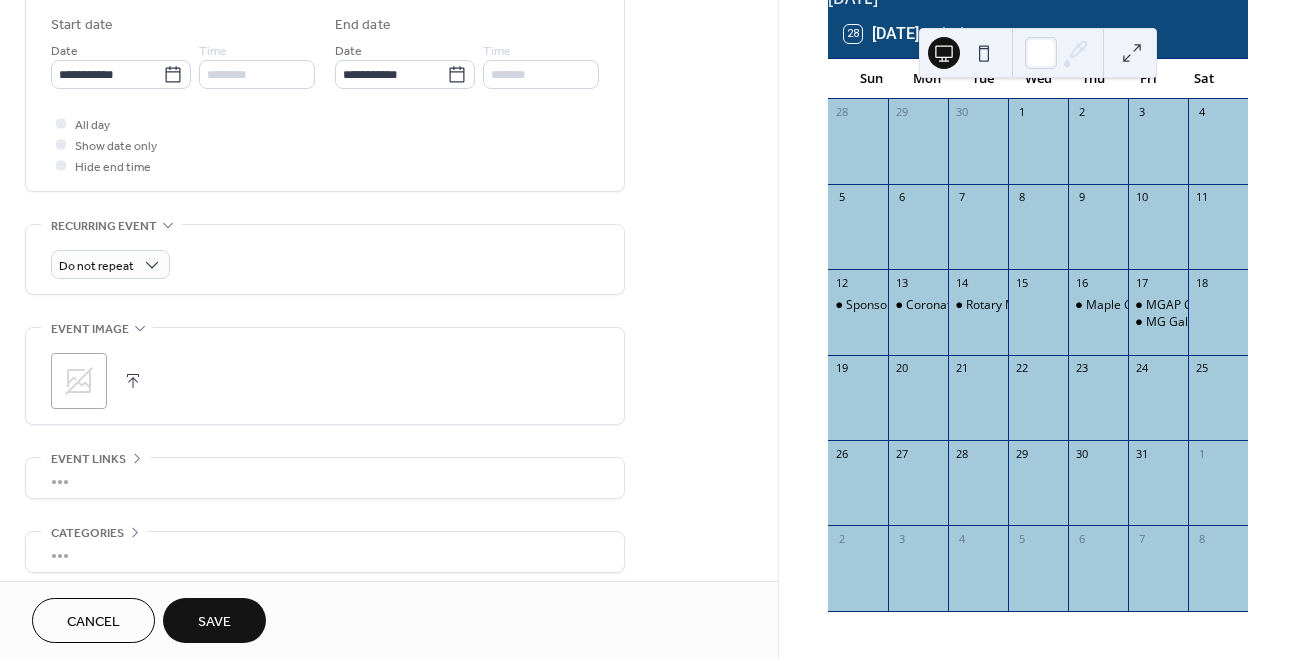 click on "Save" at bounding box center (214, 622) 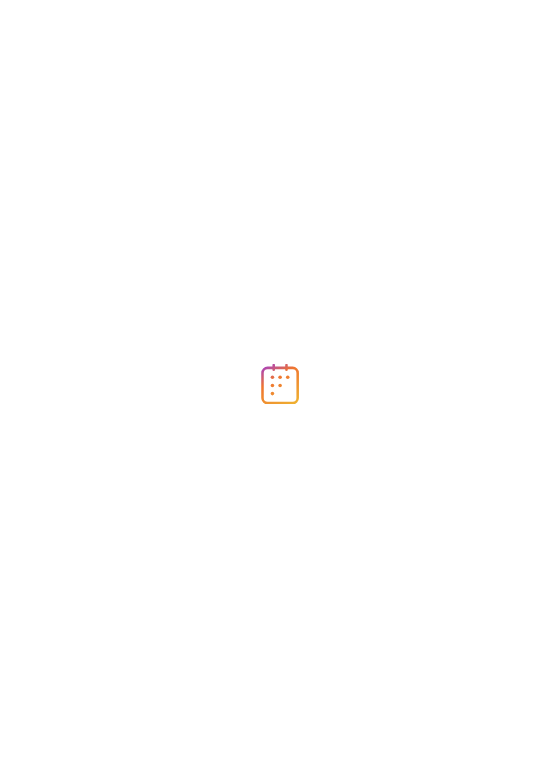 scroll, scrollTop: 0, scrollLeft: 0, axis: both 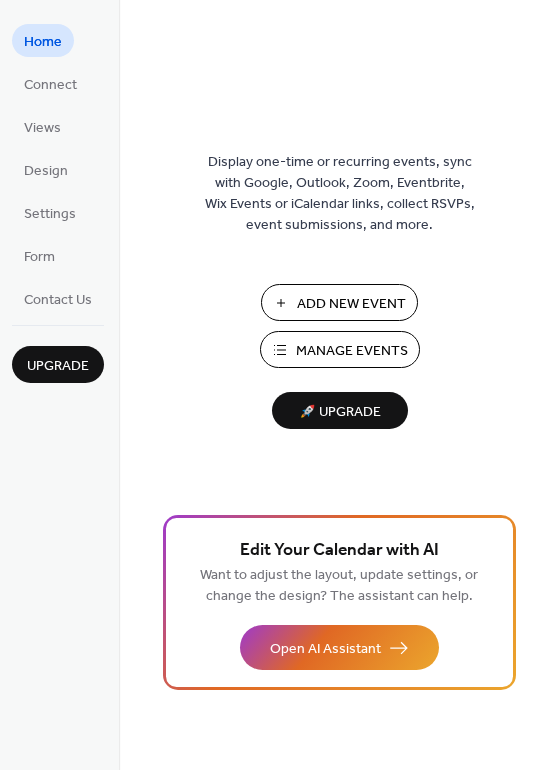 click on "Manage Events" at bounding box center [352, 351] 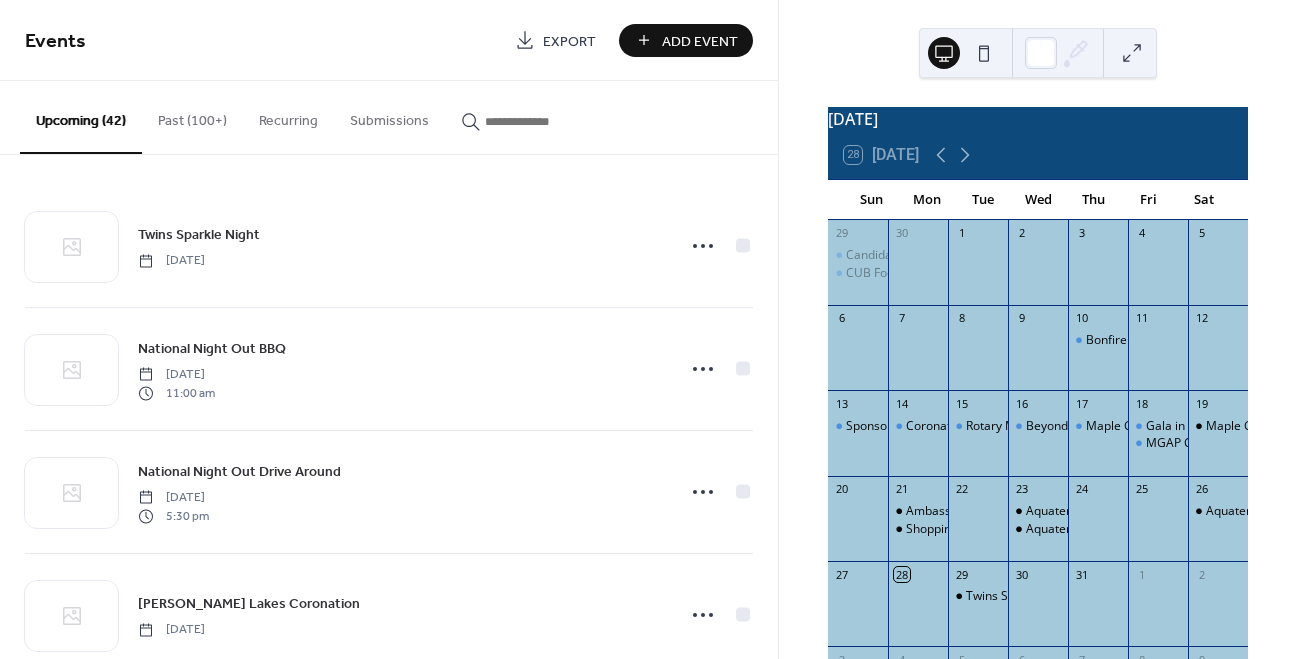 scroll, scrollTop: 0, scrollLeft: 0, axis: both 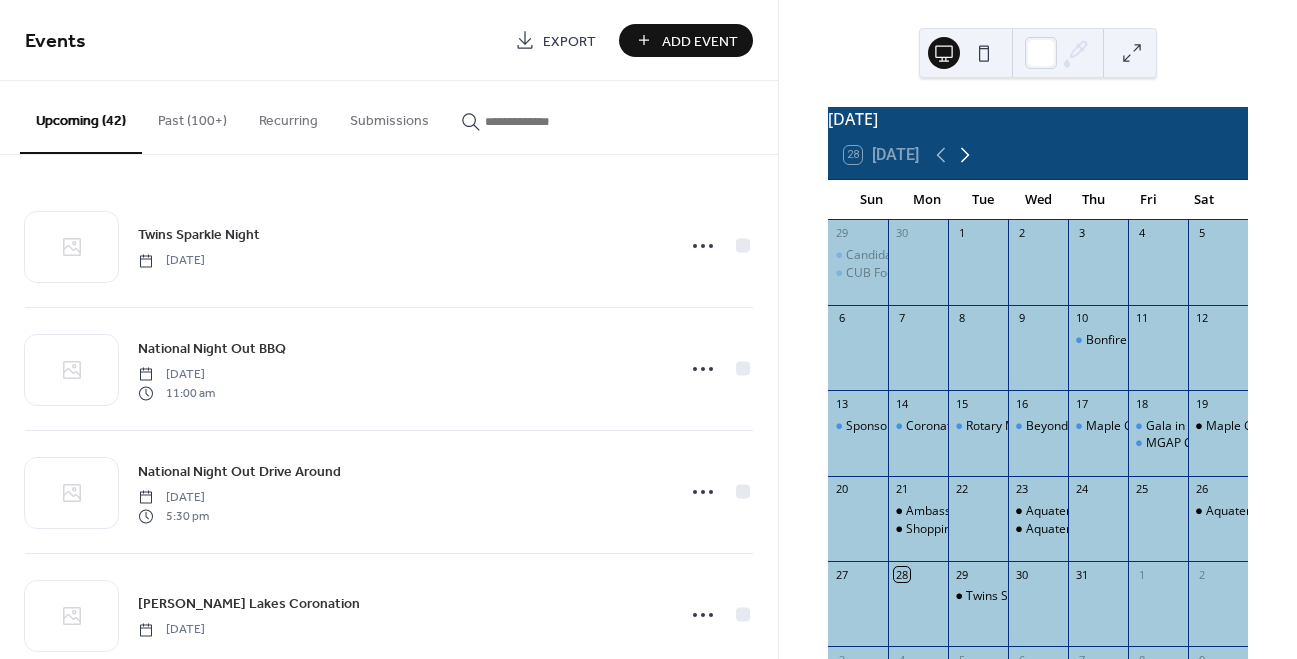 click 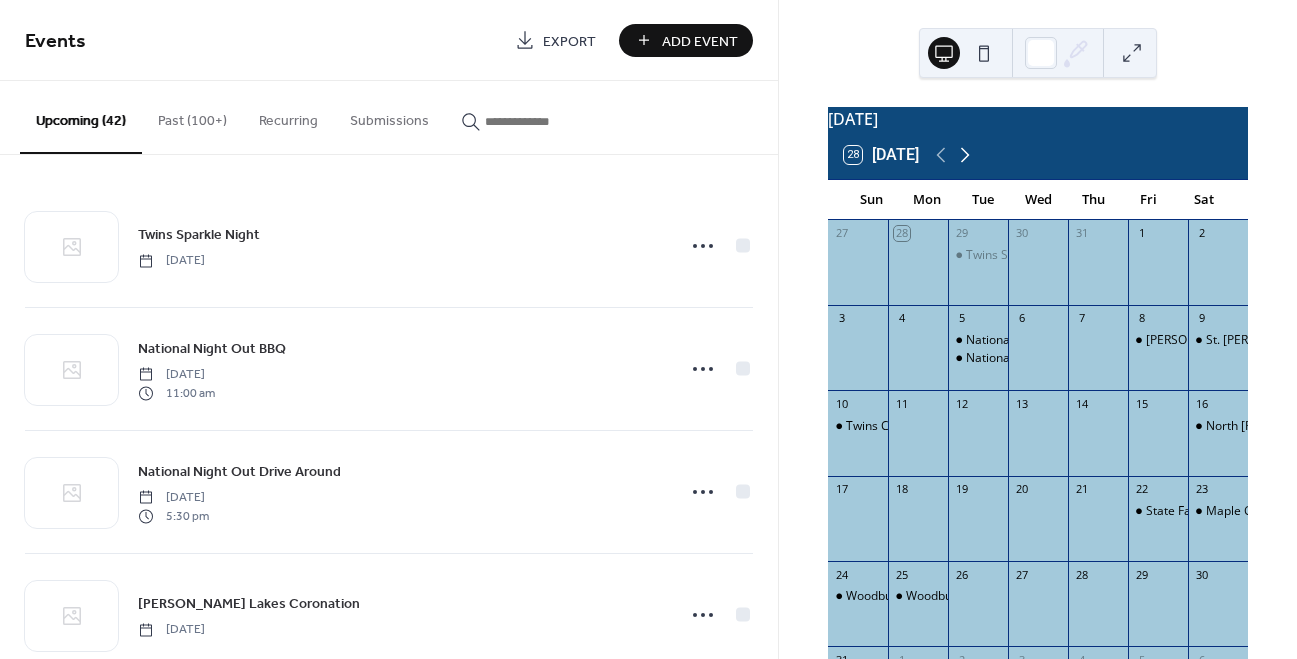 click 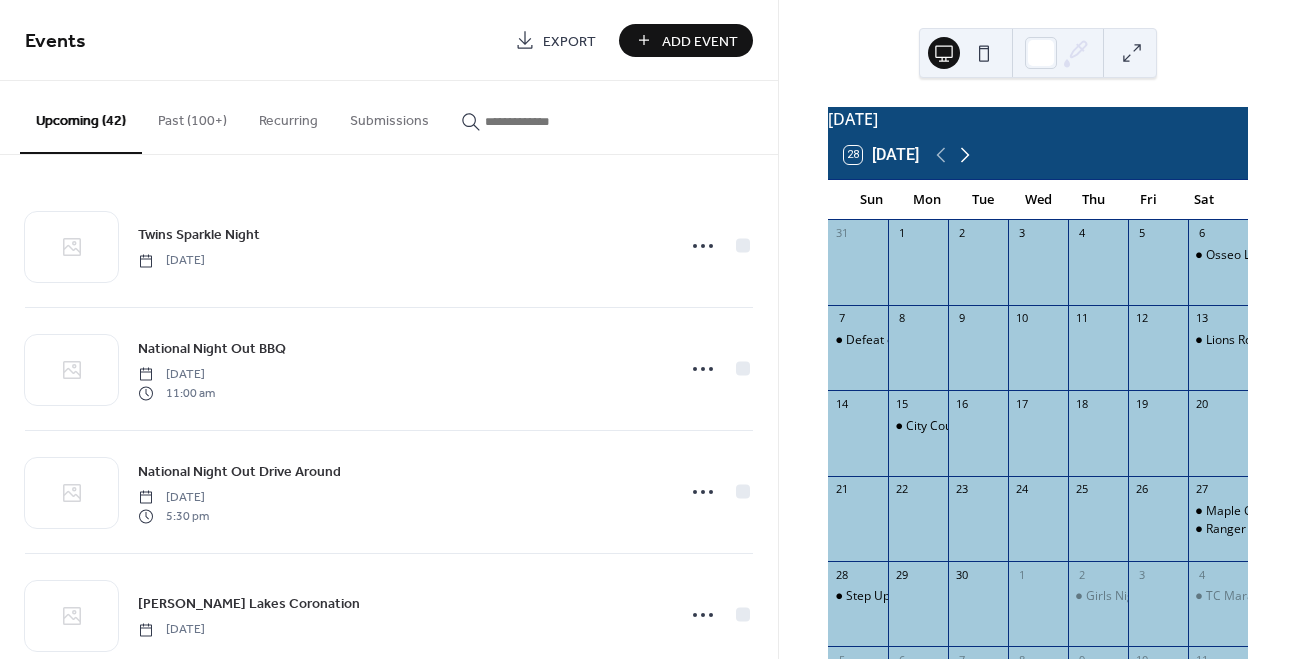 click 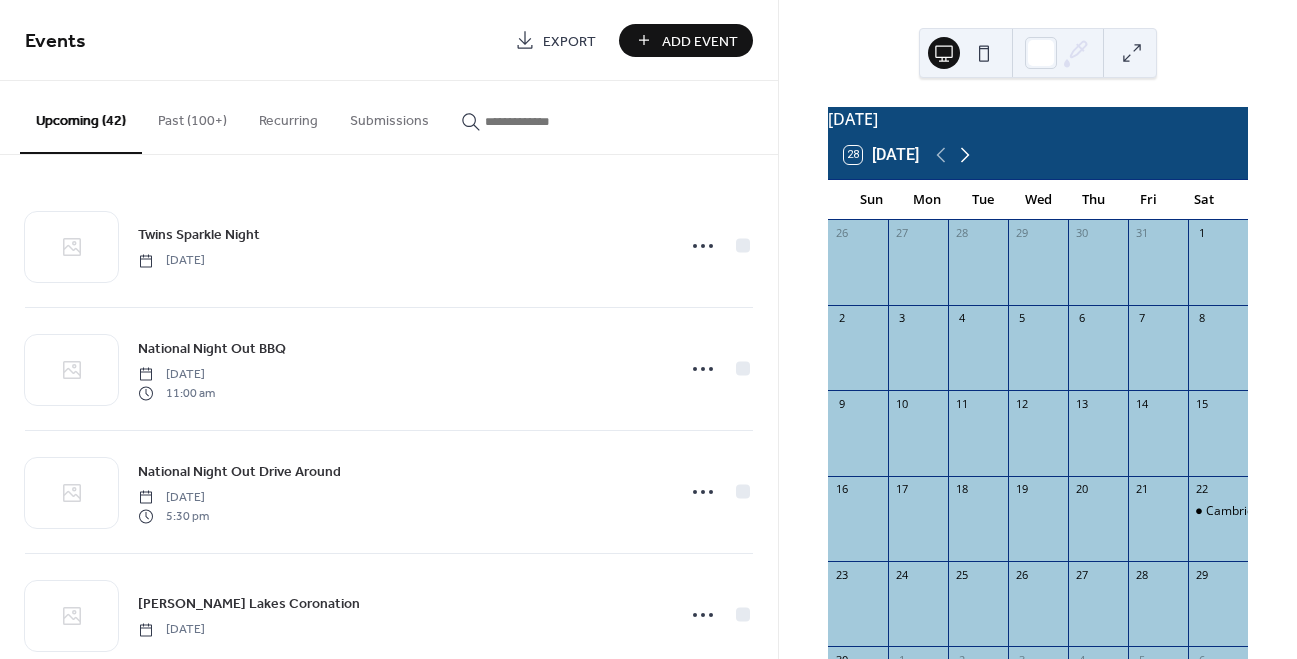 click 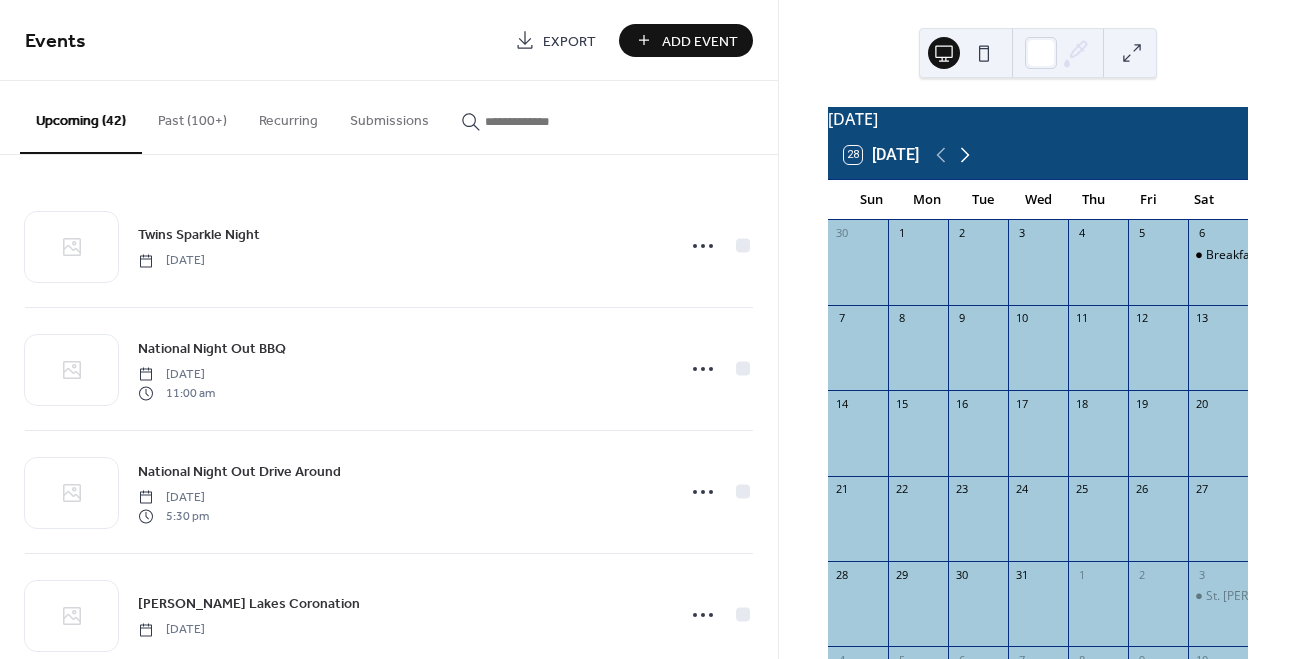 click 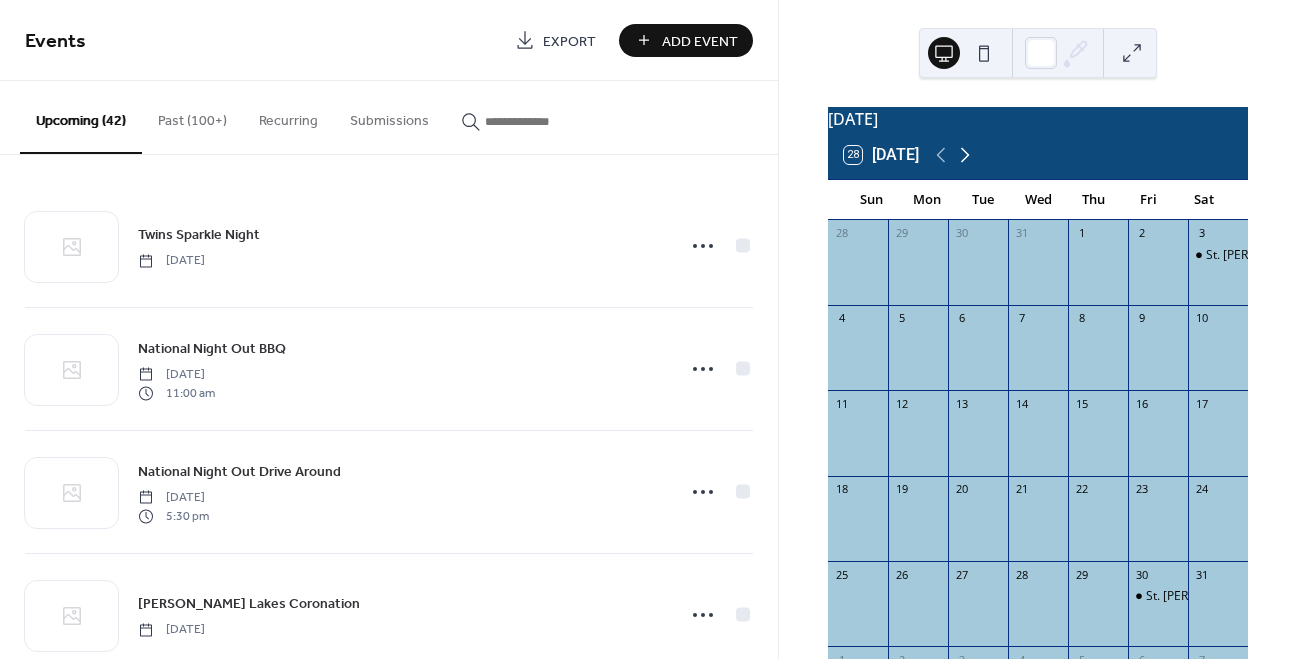 click 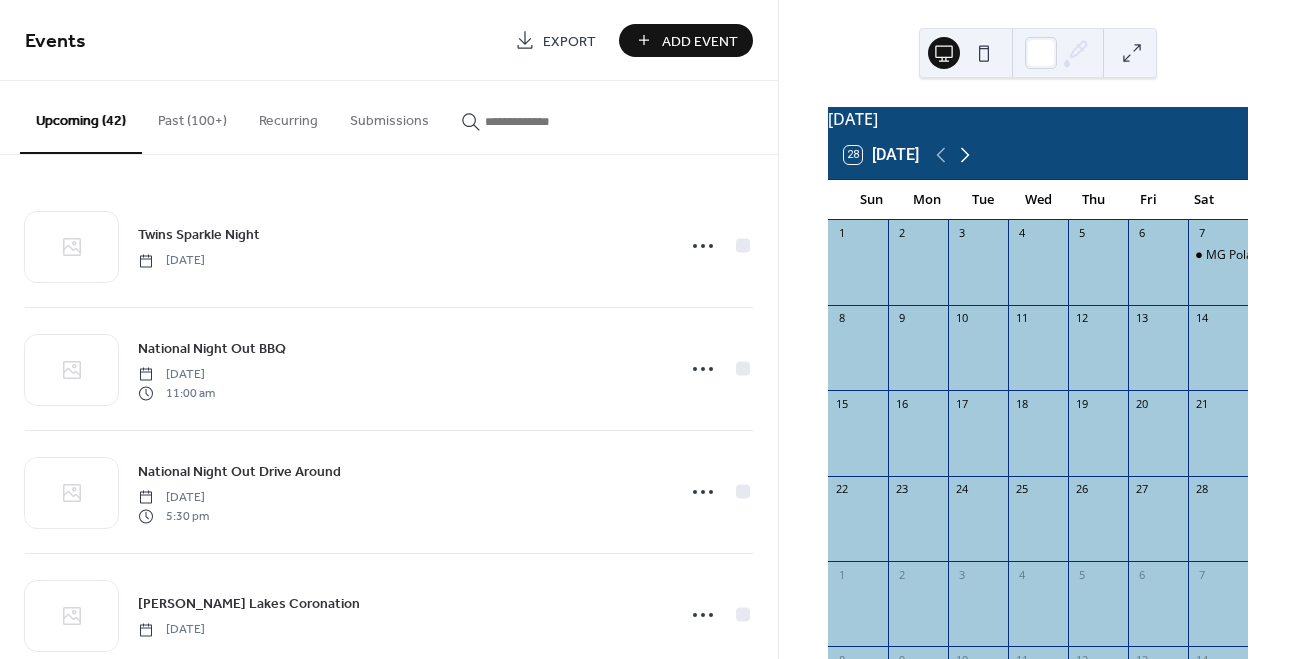 click 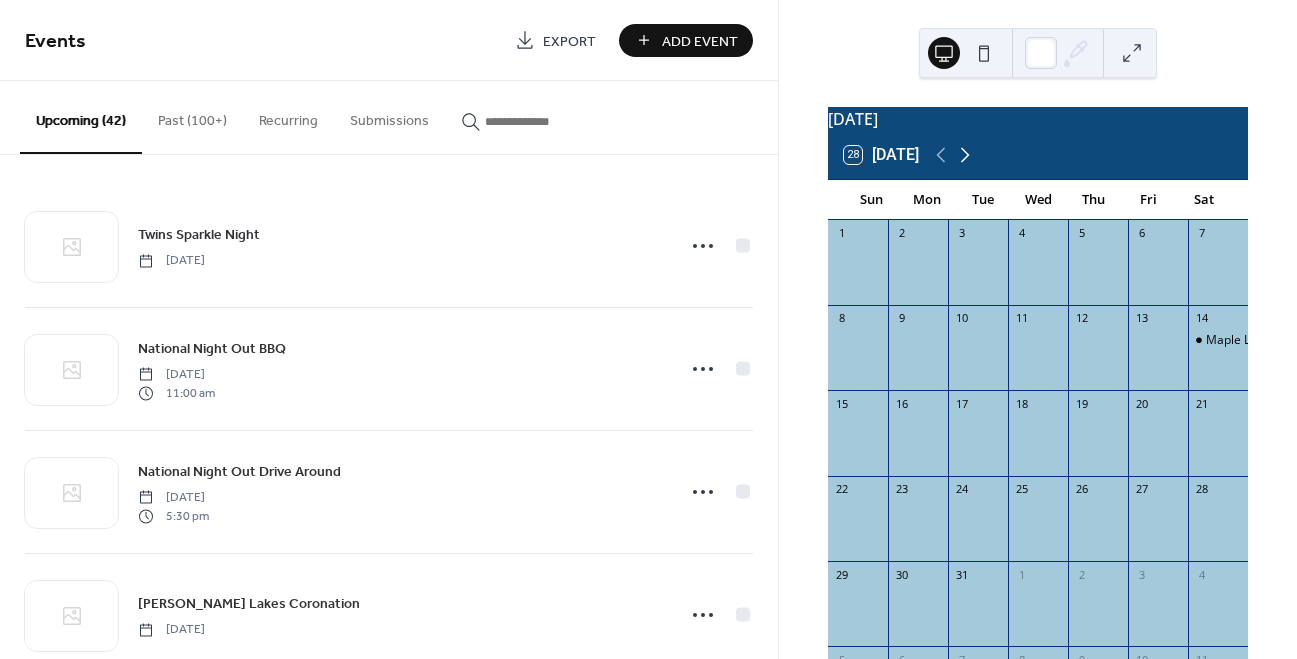 click 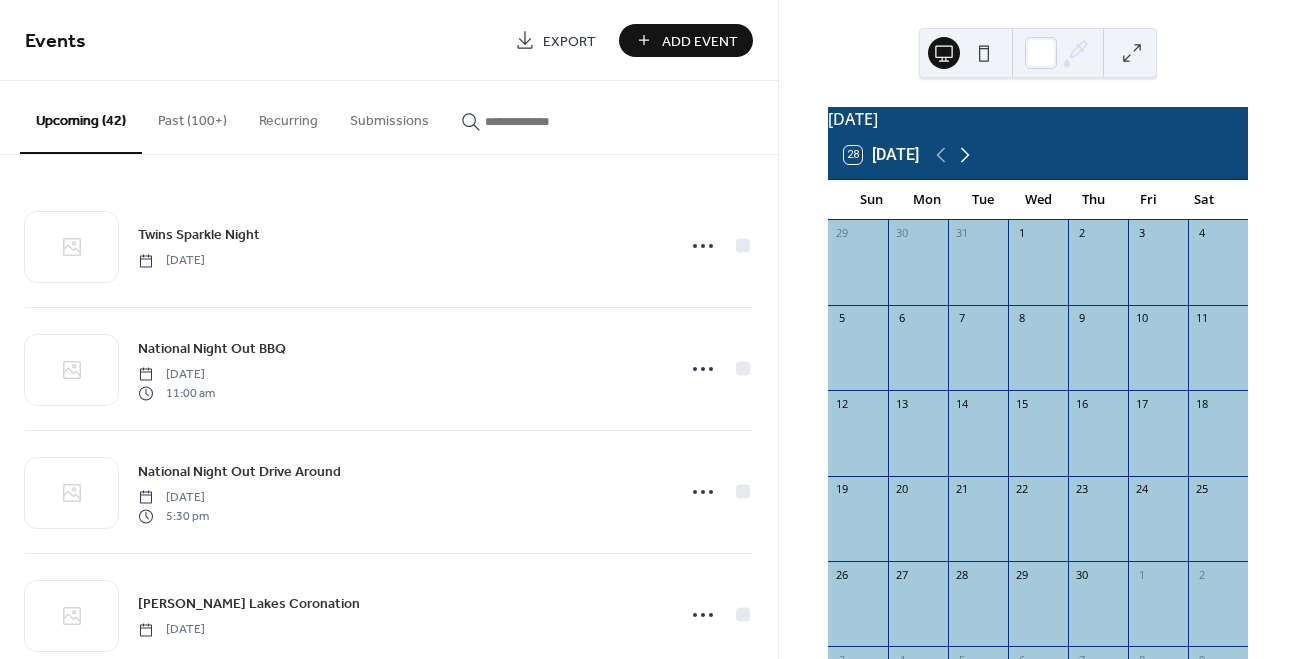 click 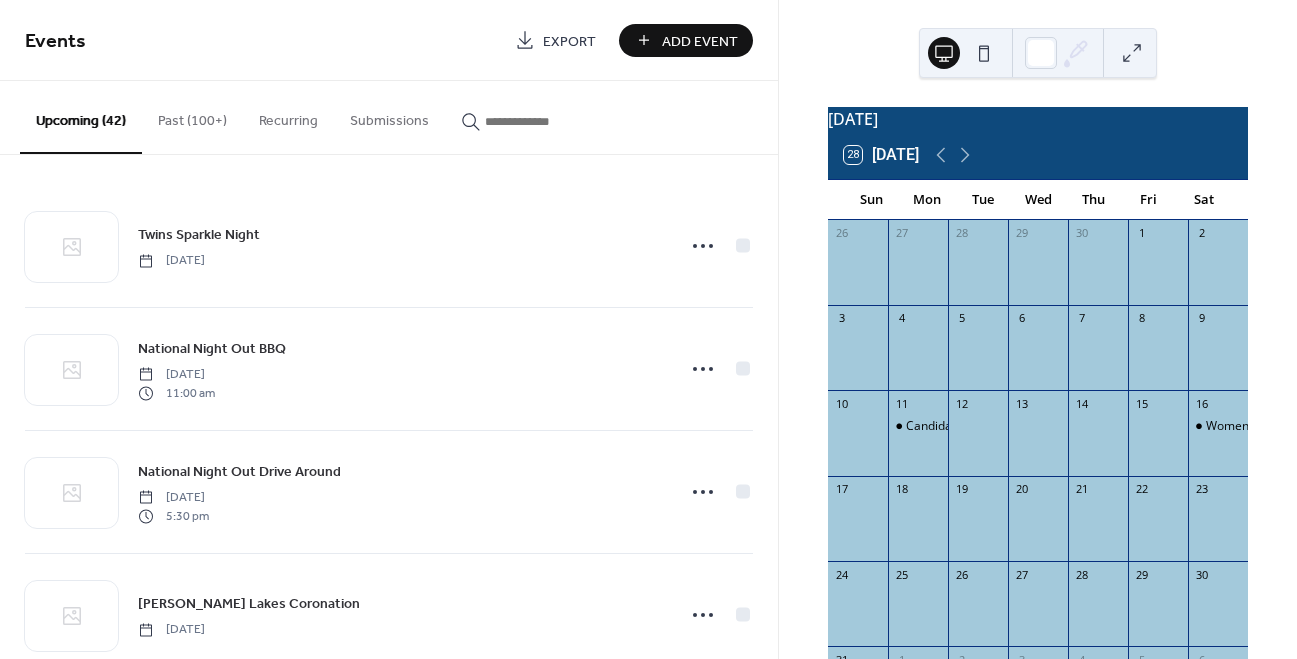 click at bounding box center (533, 121) 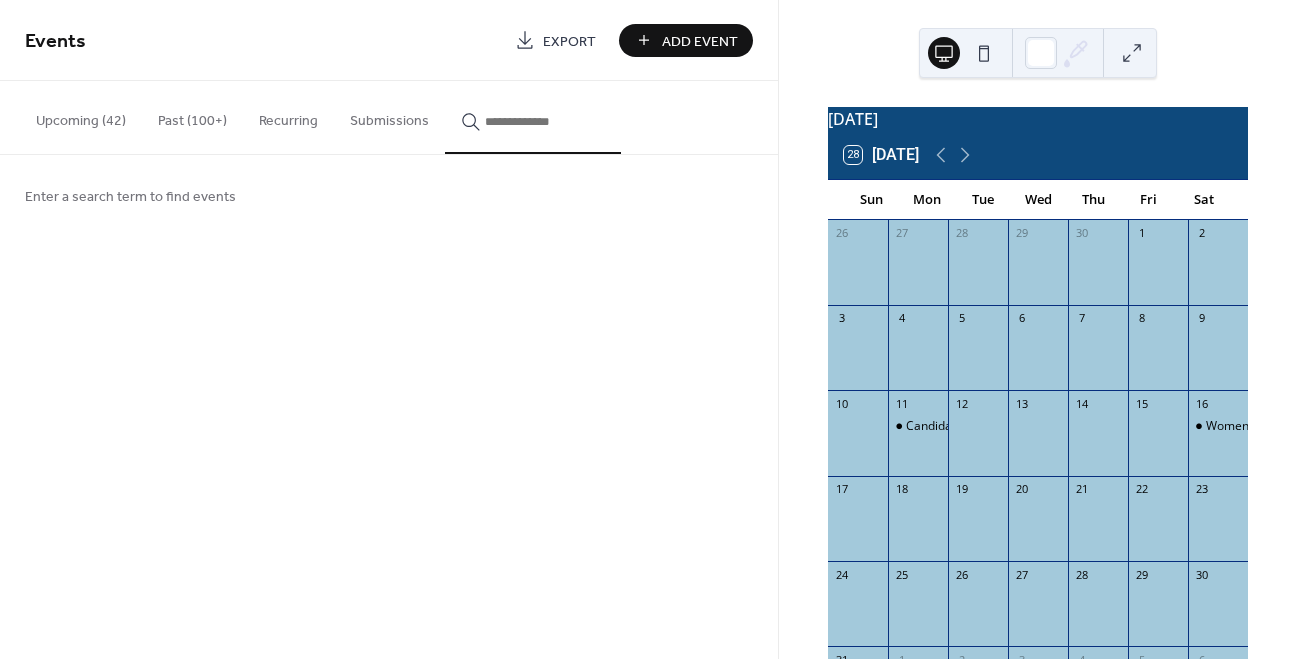 type 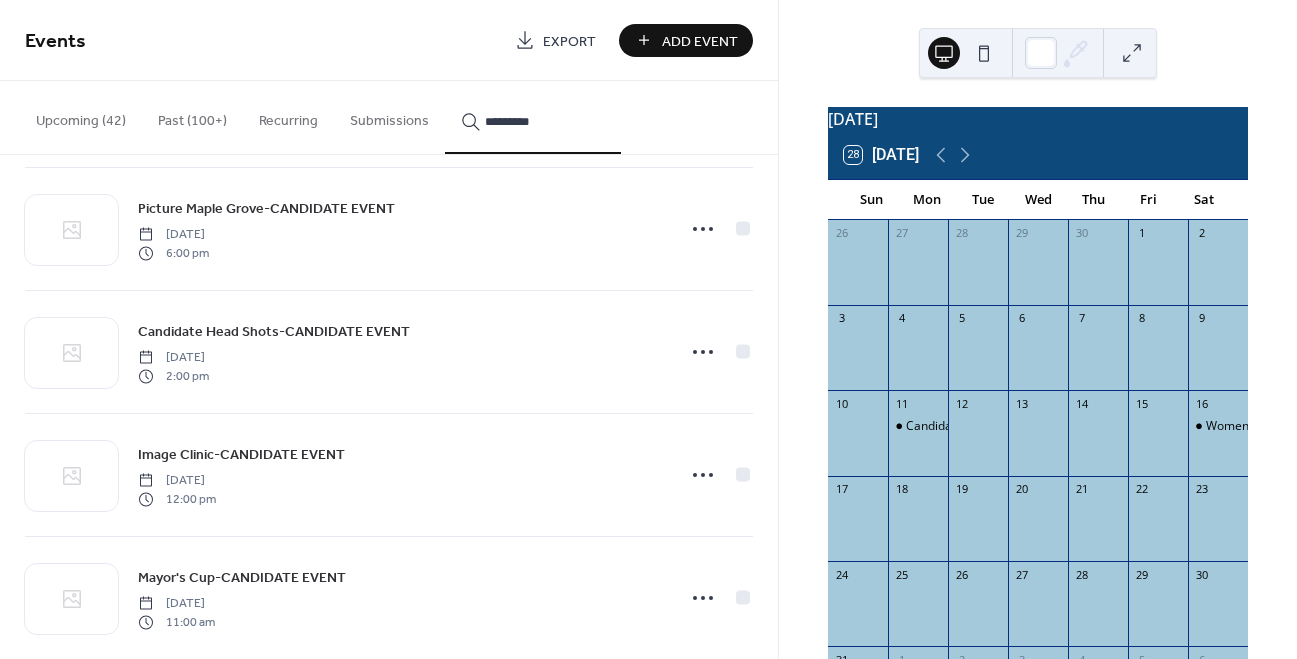 scroll, scrollTop: 0, scrollLeft: 0, axis: both 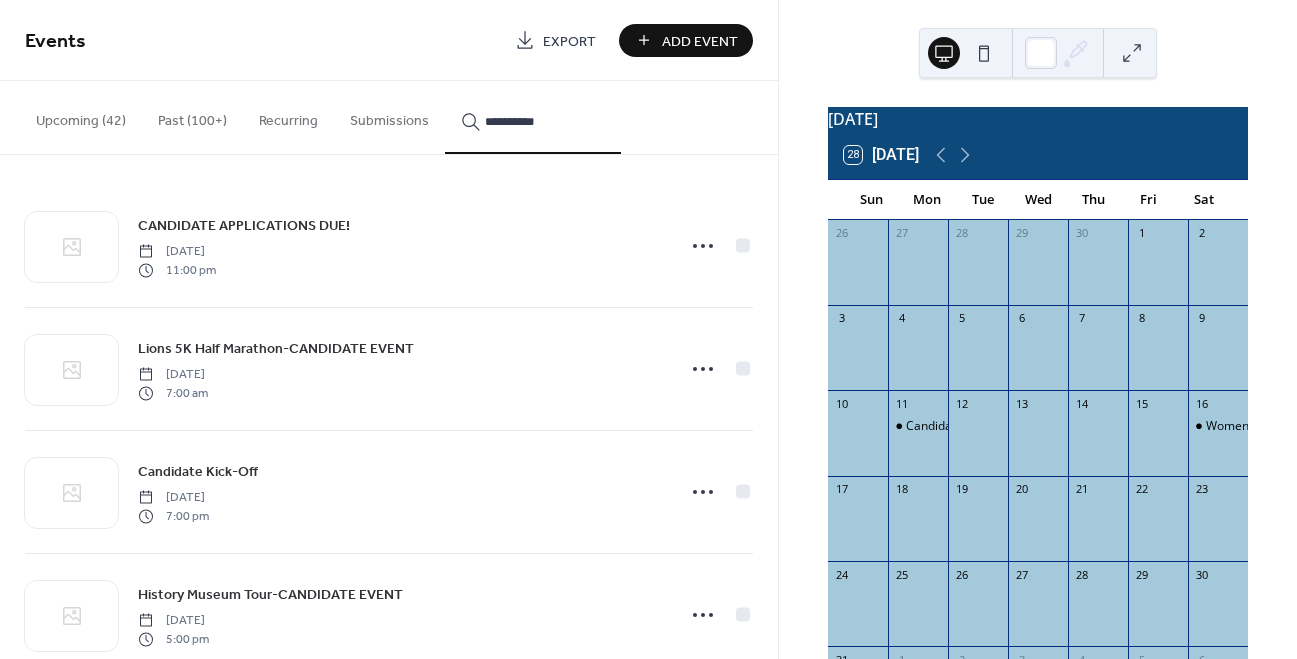 click on "*********" at bounding box center [533, 117] 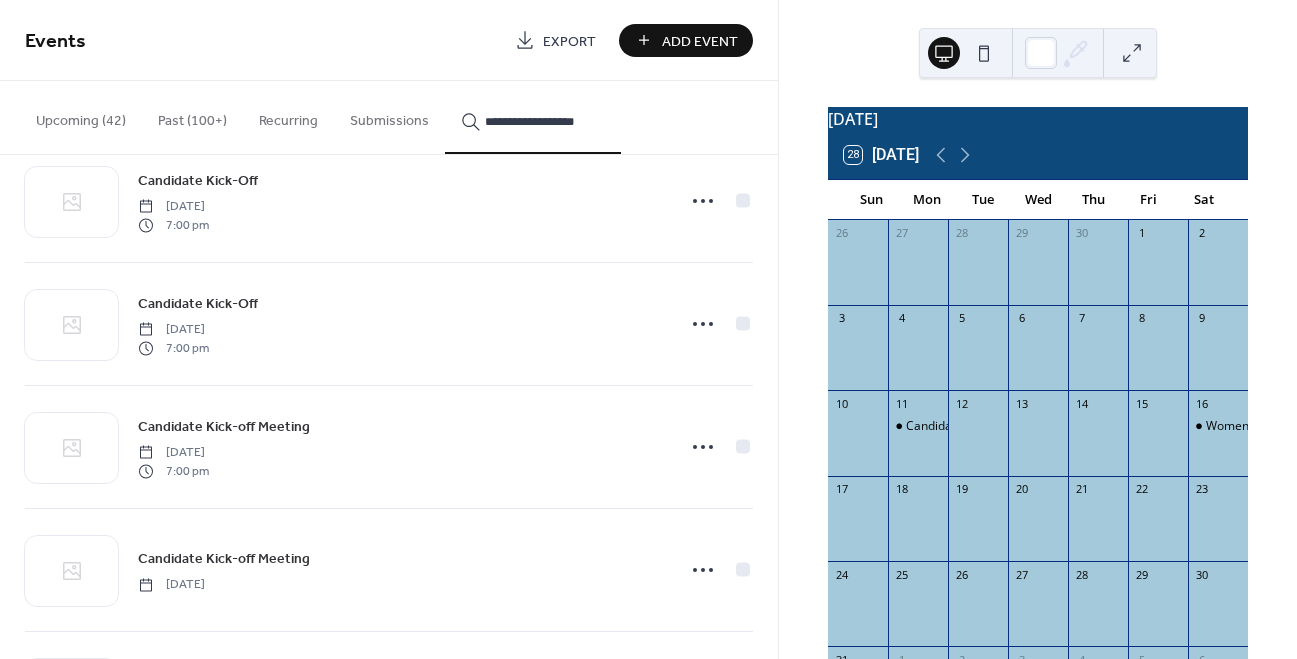 scroll, scrollTop: 13577, scrollLeft: 0, axis: vertical 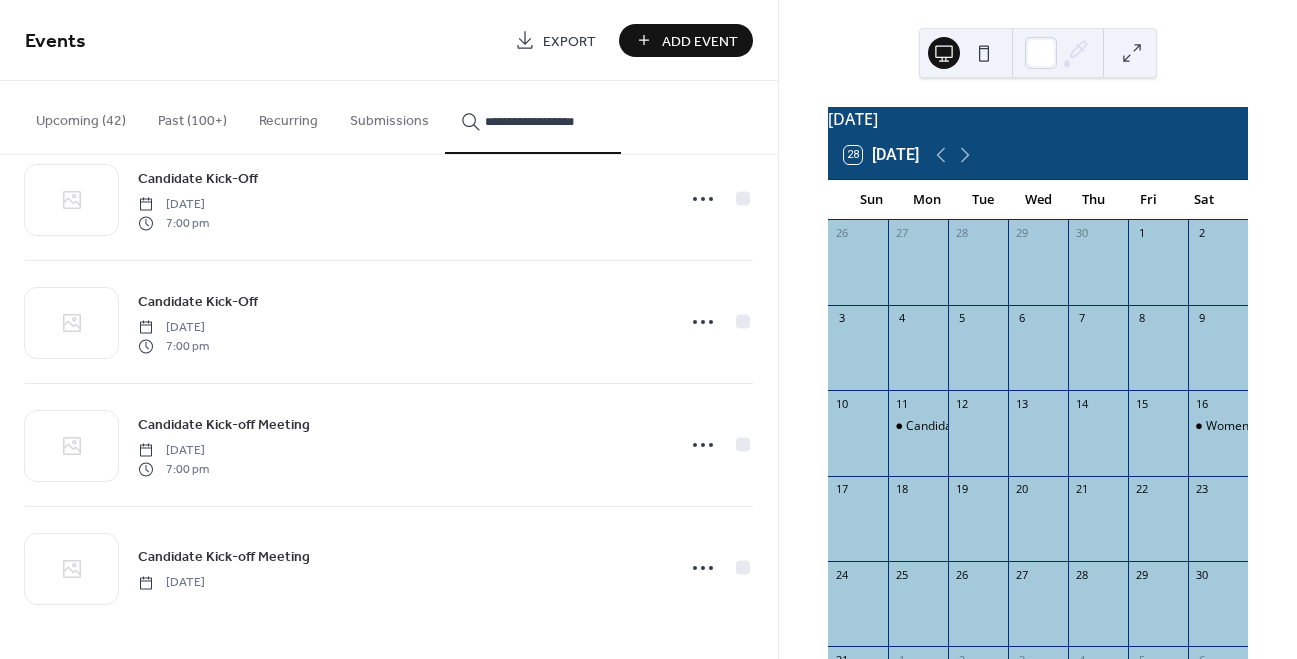 type on "**********" 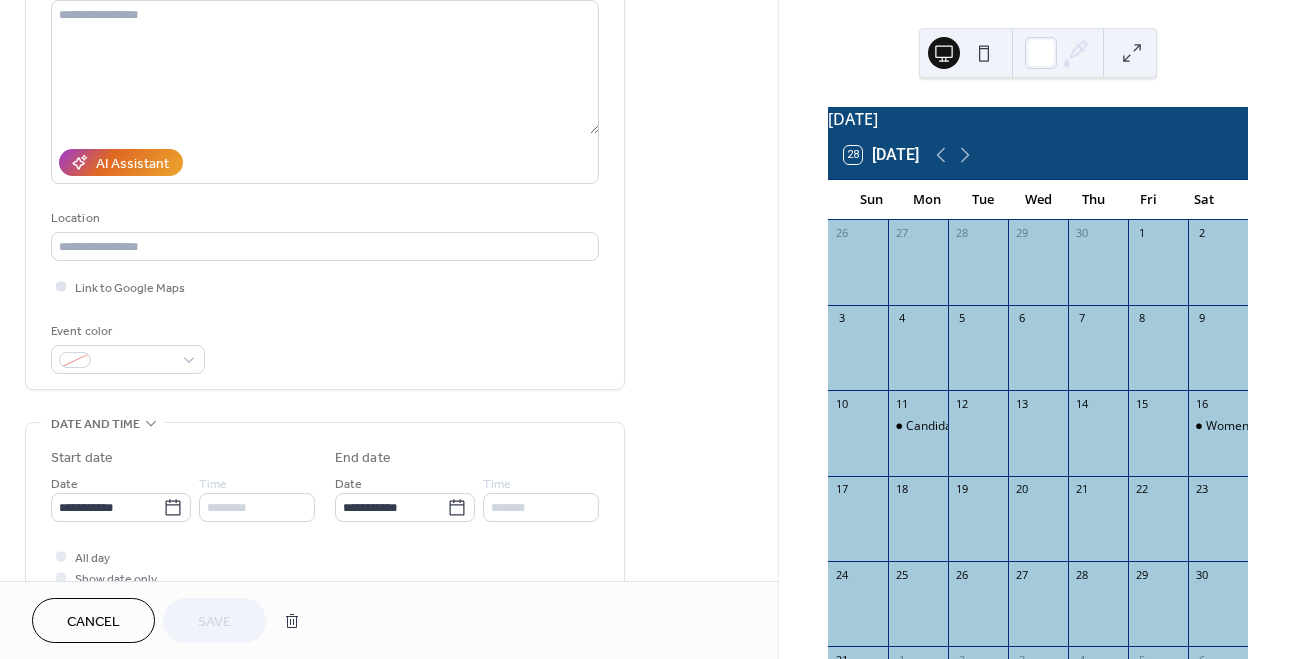 scroll, scrollTop: 221, scrollLeft: 0, axis: vertical 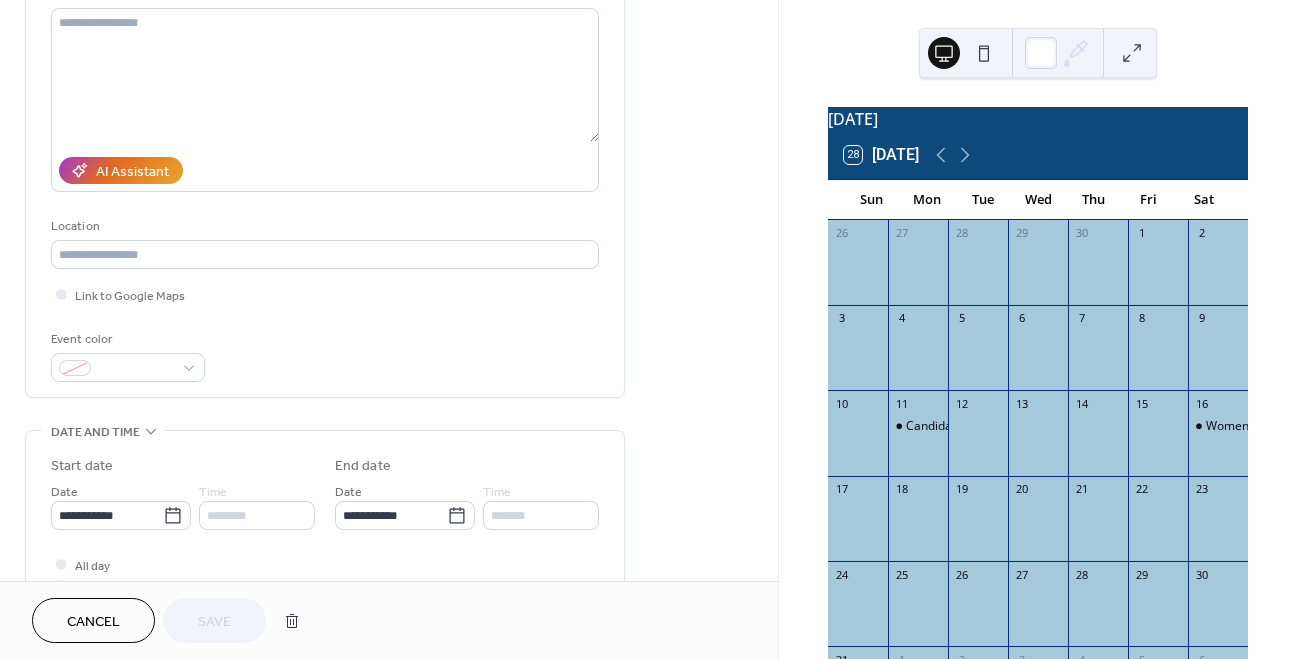 click on "**********" at bounding box center (325, 144) 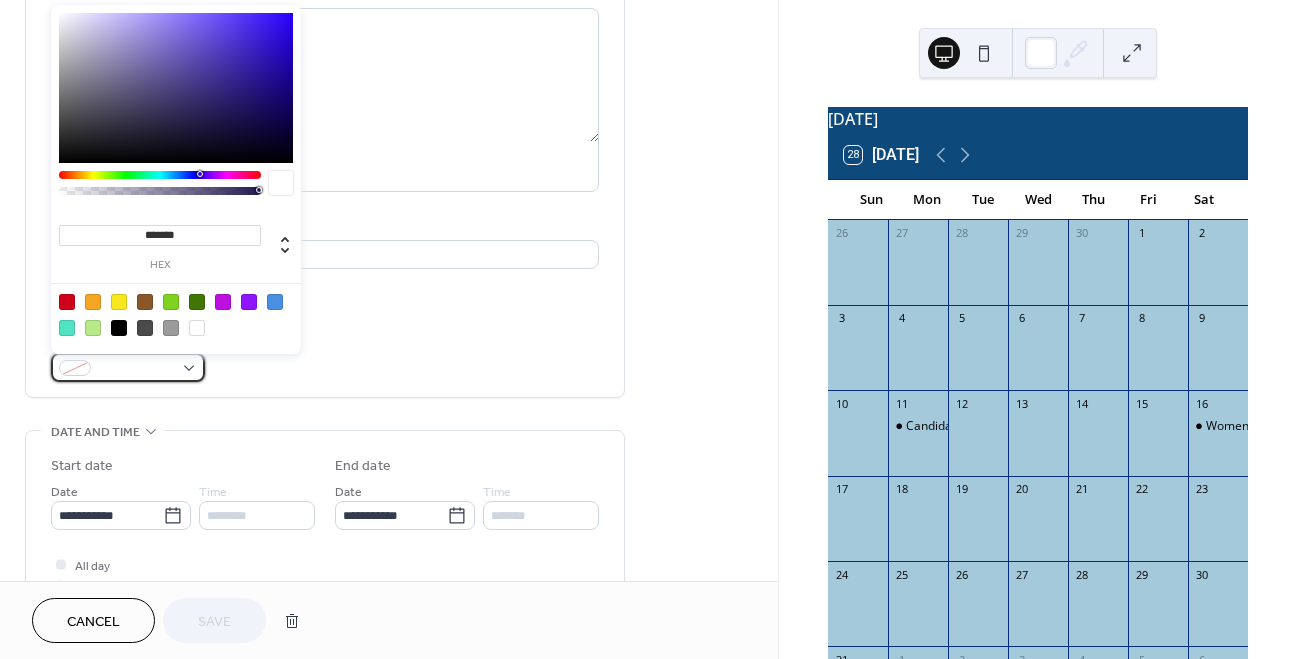 click at bounding box center [136, 369] 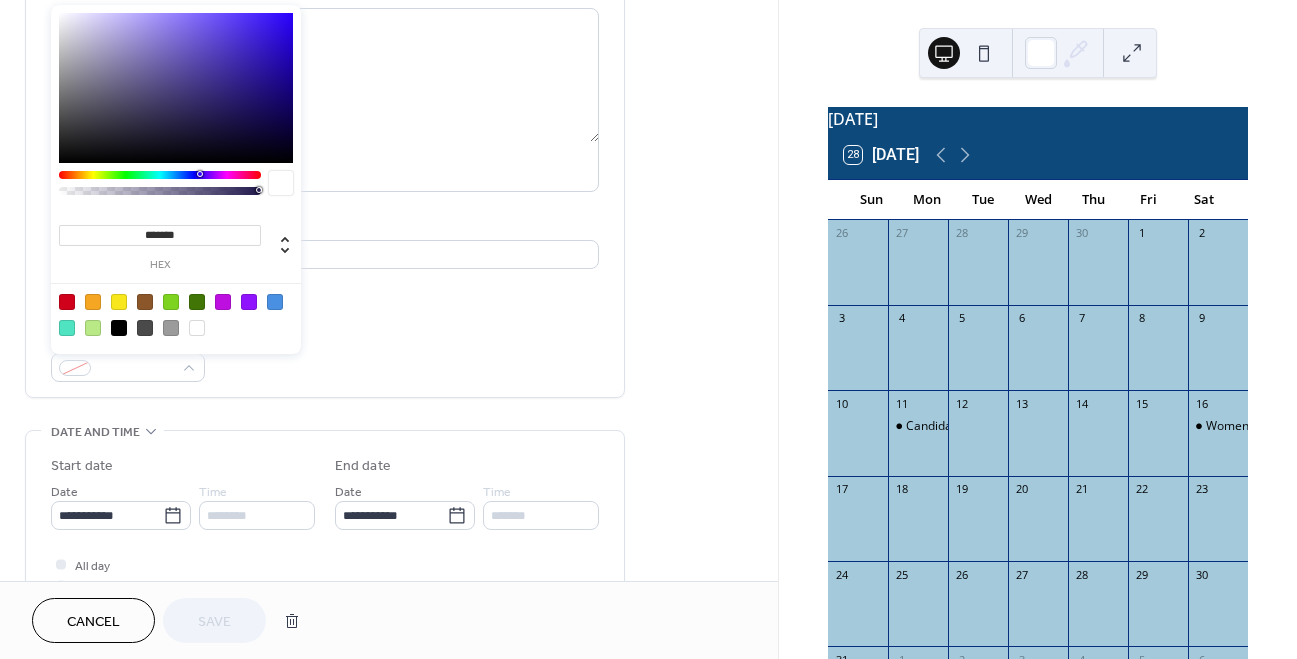 click at bounding box center [275, 302] 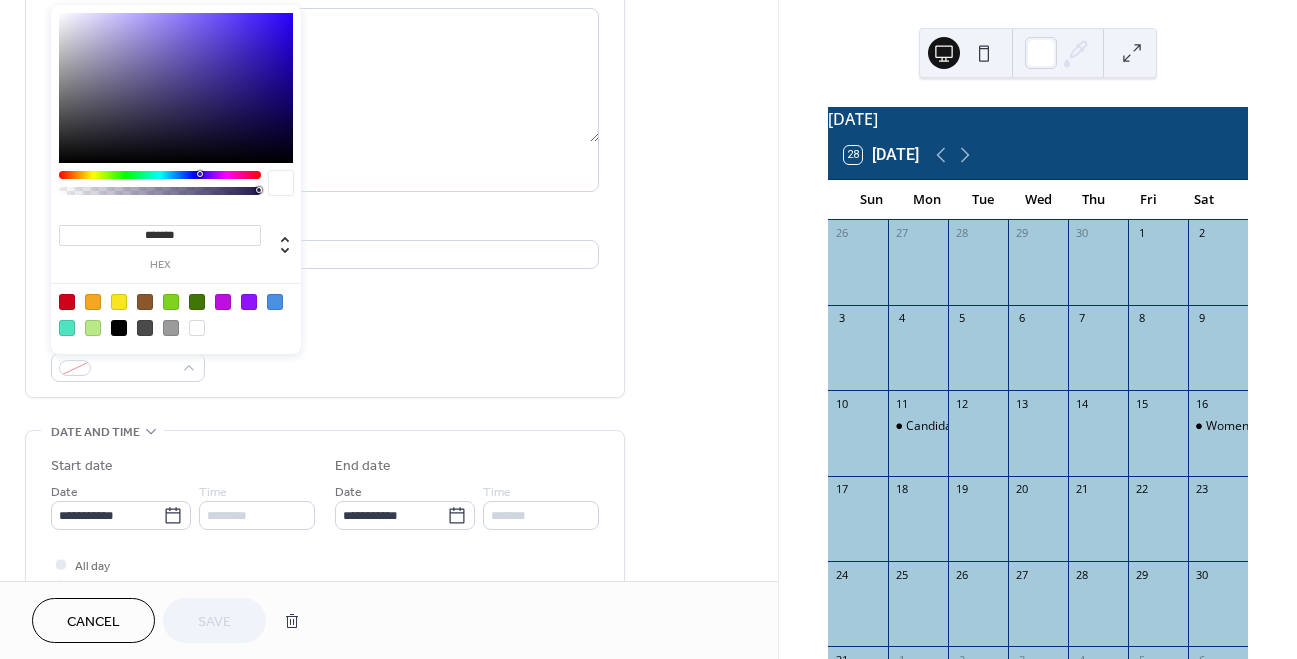 type on "*******" 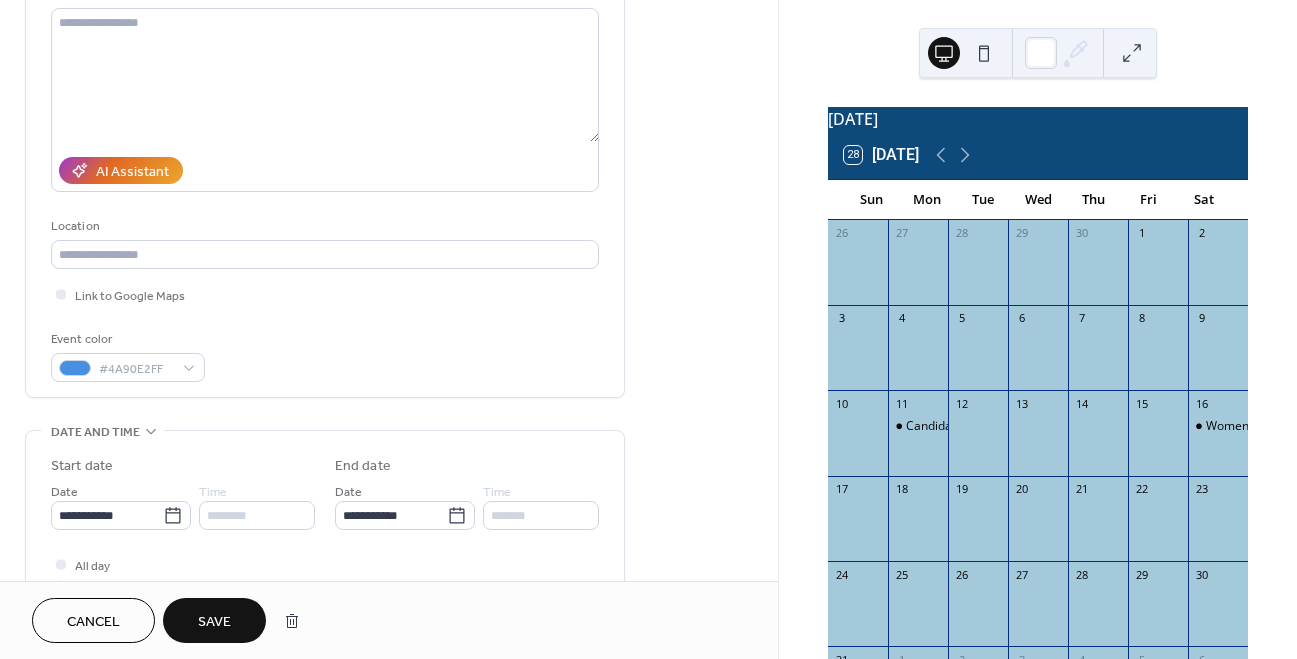 click on "Save" at bounding box center [214, 622] 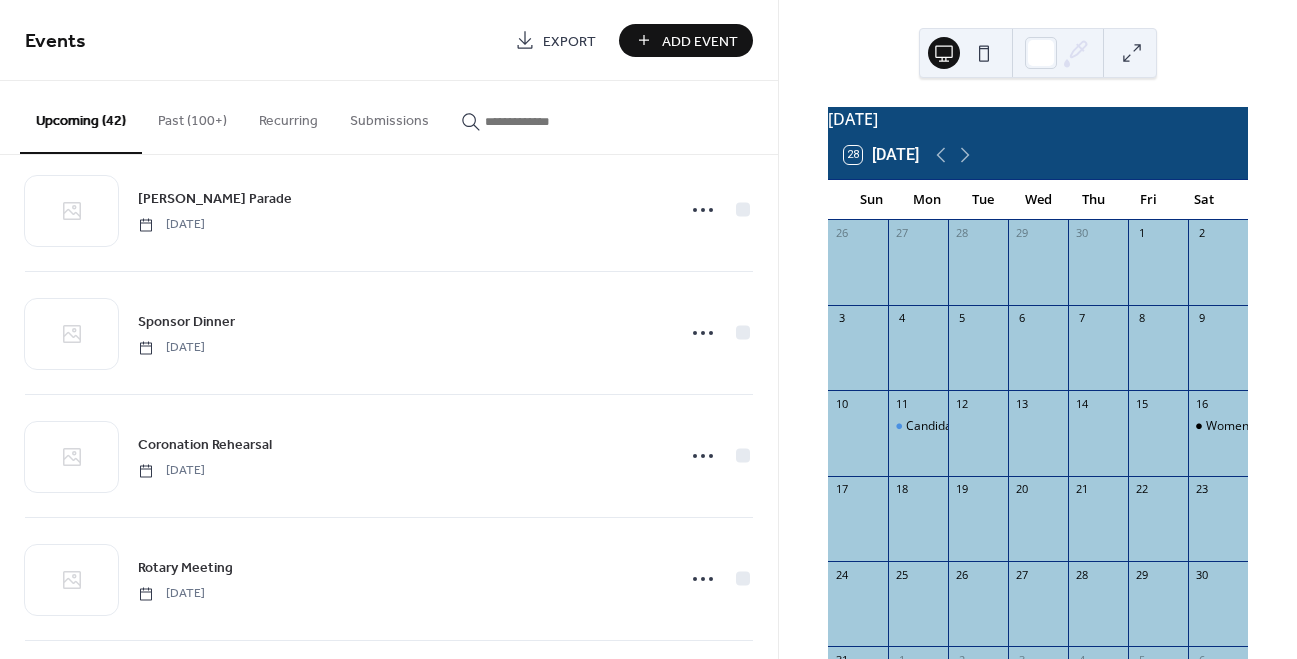 scroll, scrollTop: 4216, scrollLeft: 0, axis: vertical 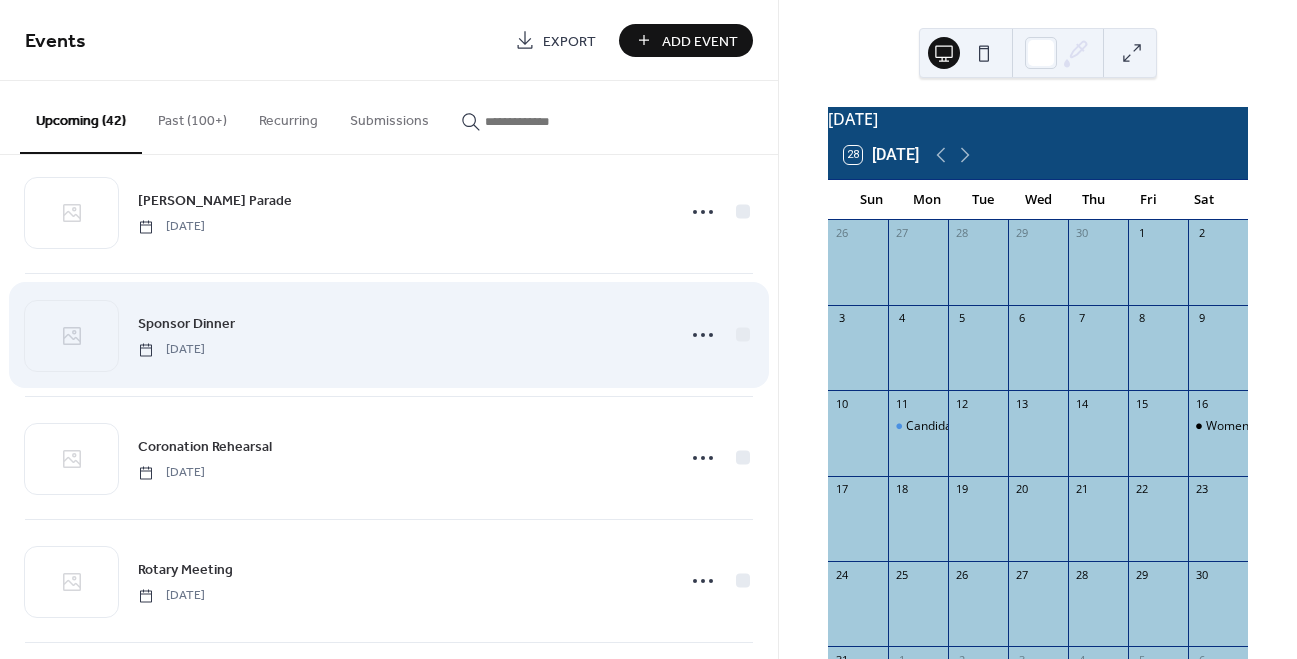 click on "Sponsor Dinner" at bounding box center (186, 324) 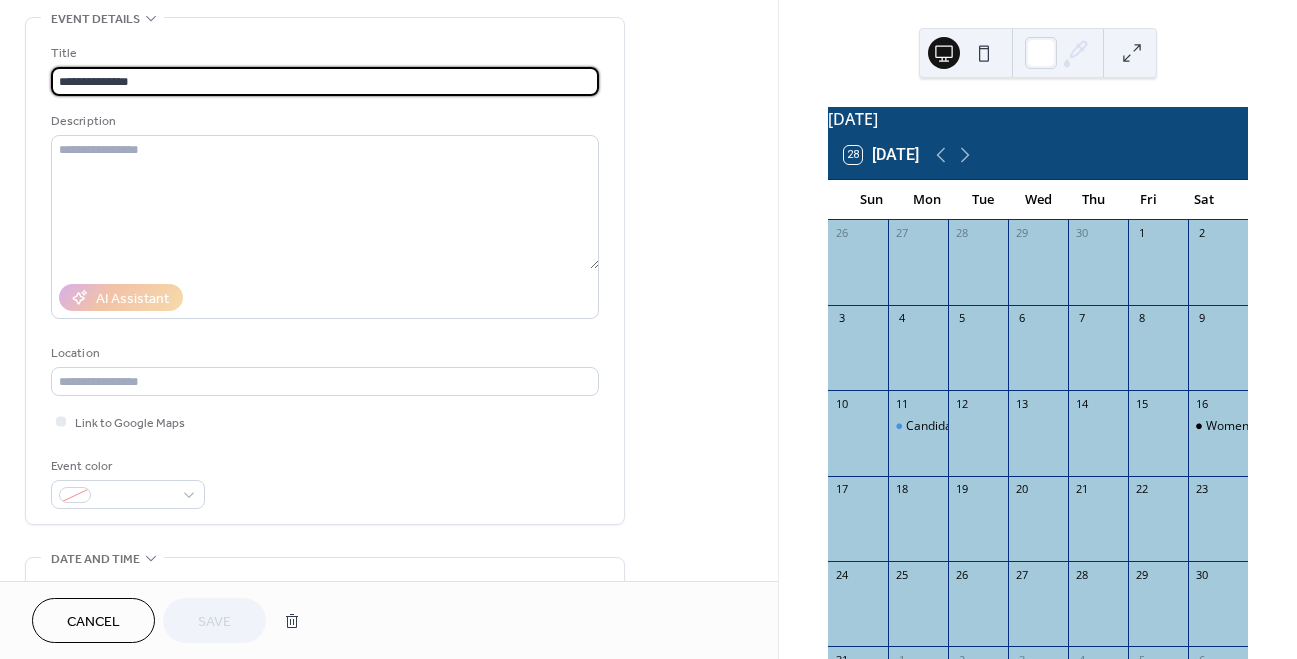 scroll, scrollTop: 106, scrollLeft: 0, axis: vertical 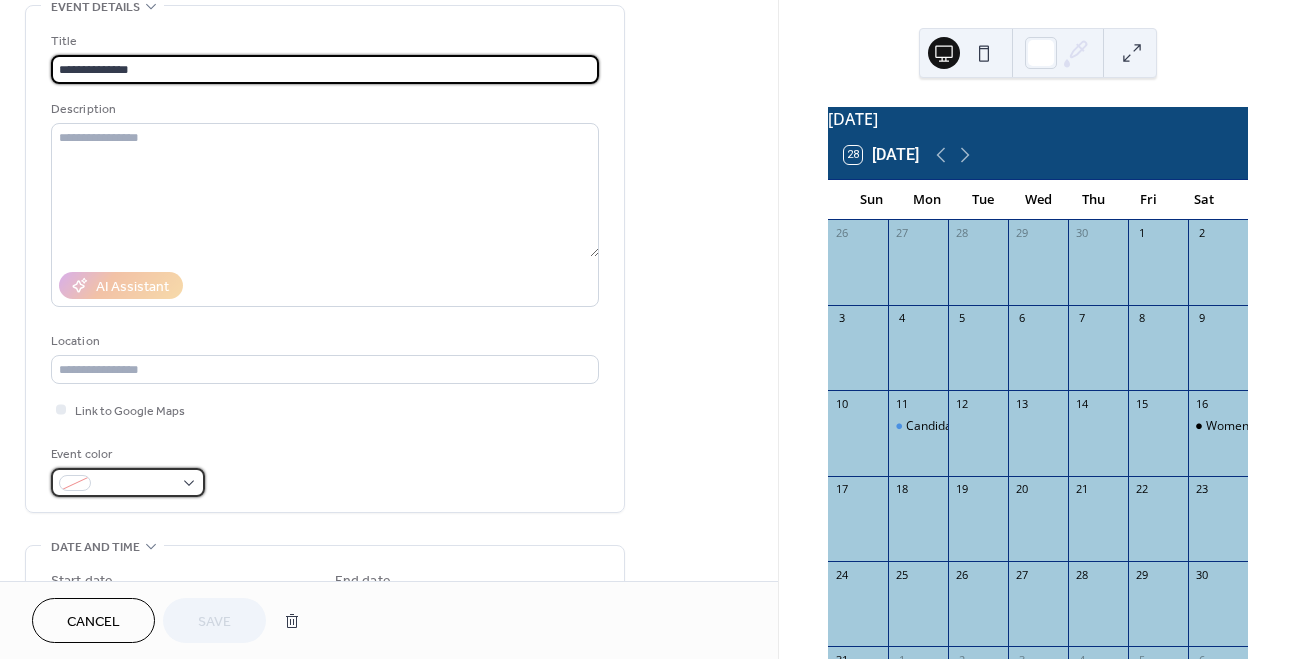 click at bounding box center (128, 482) 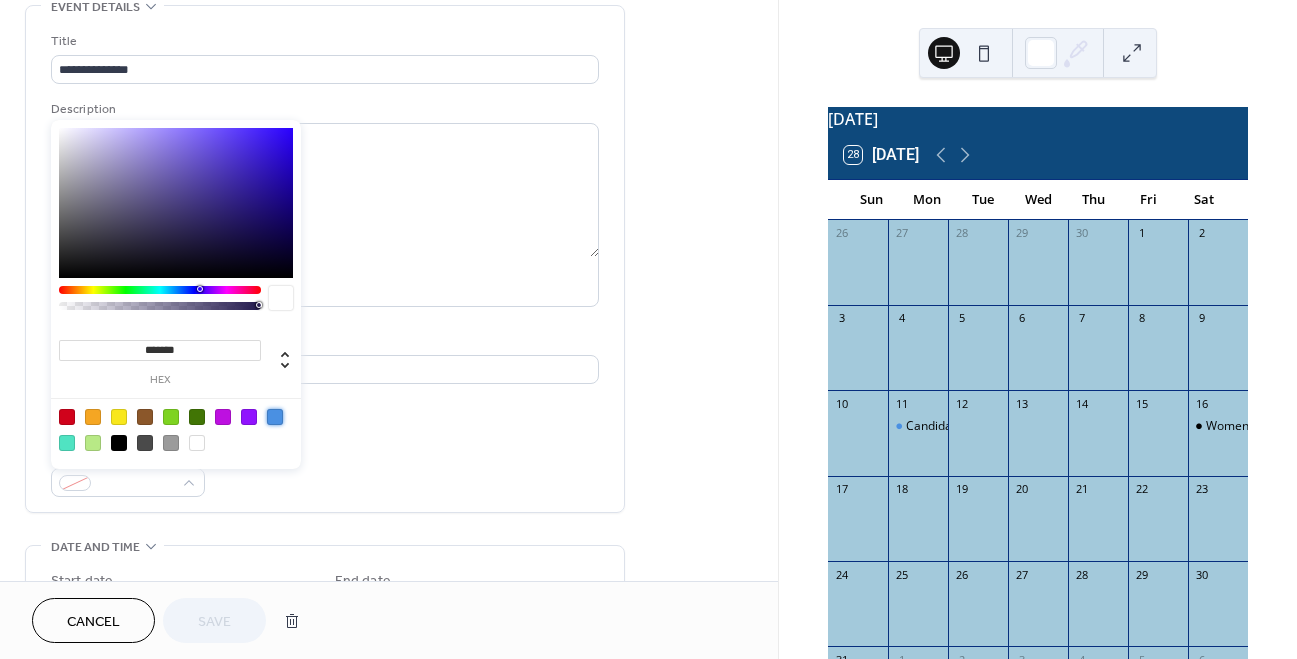 click at bounding box center [275, 417] 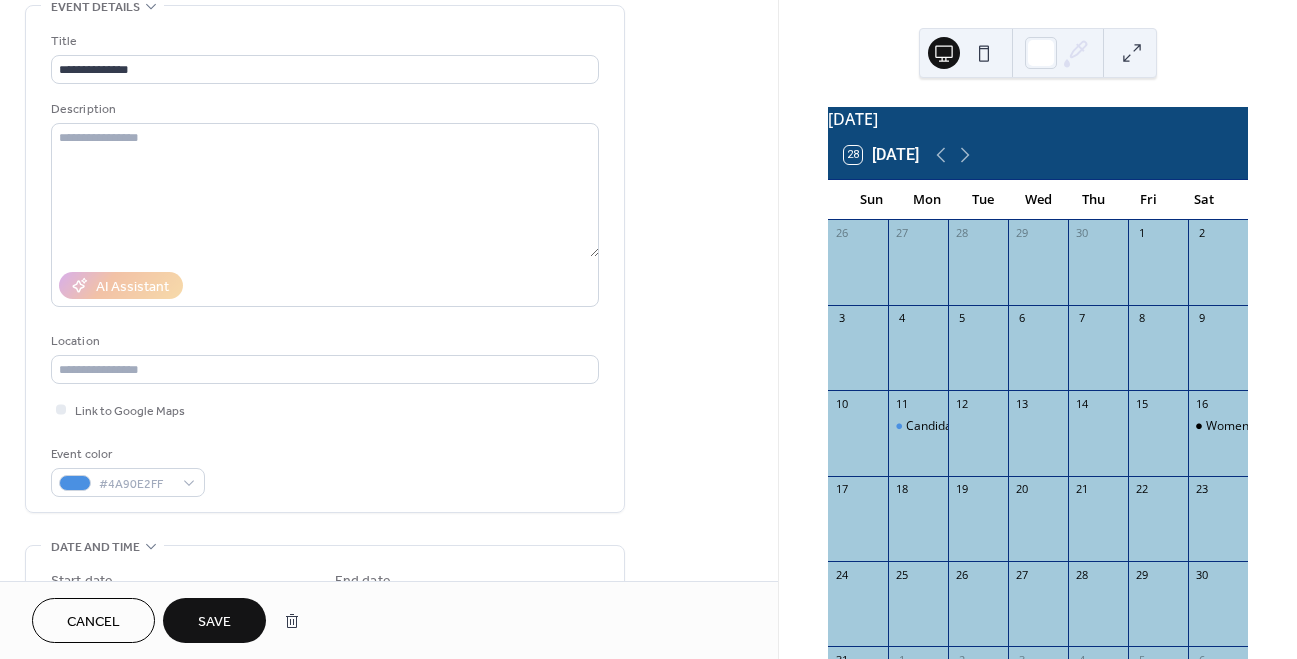 click on "Save" at bounding box center [214, 620] 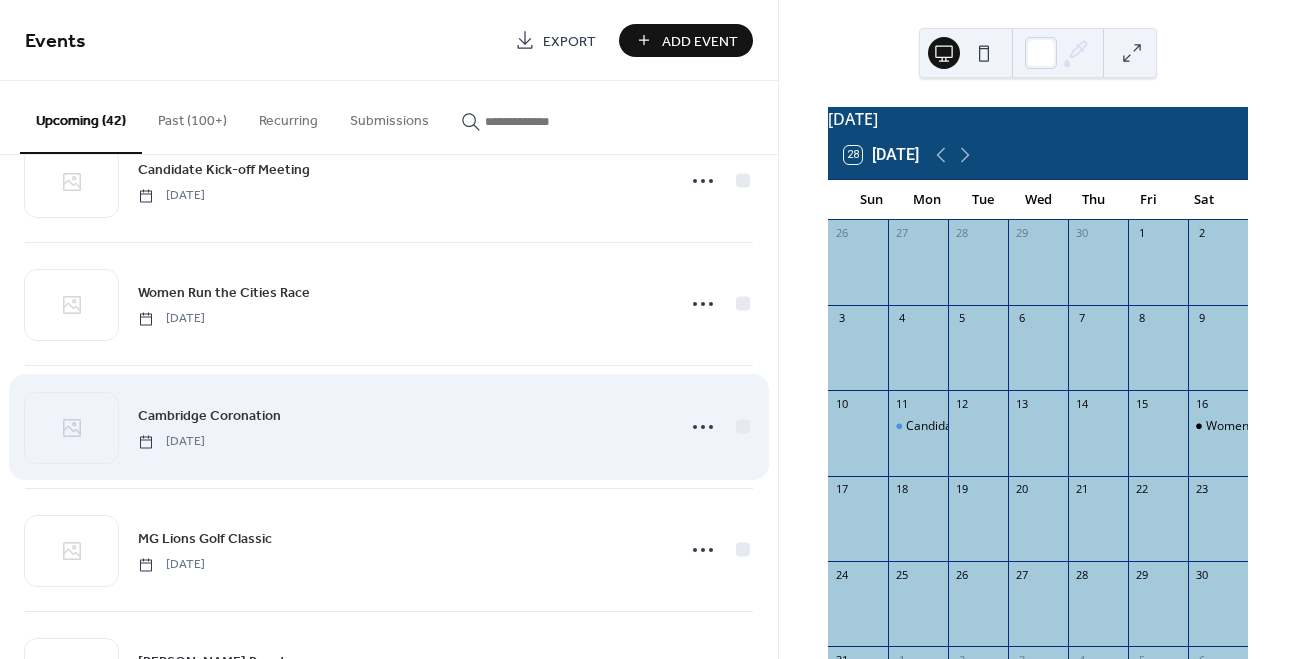 scroll, scrollTop: 3741, scrollLeft: 0, axis: vertical 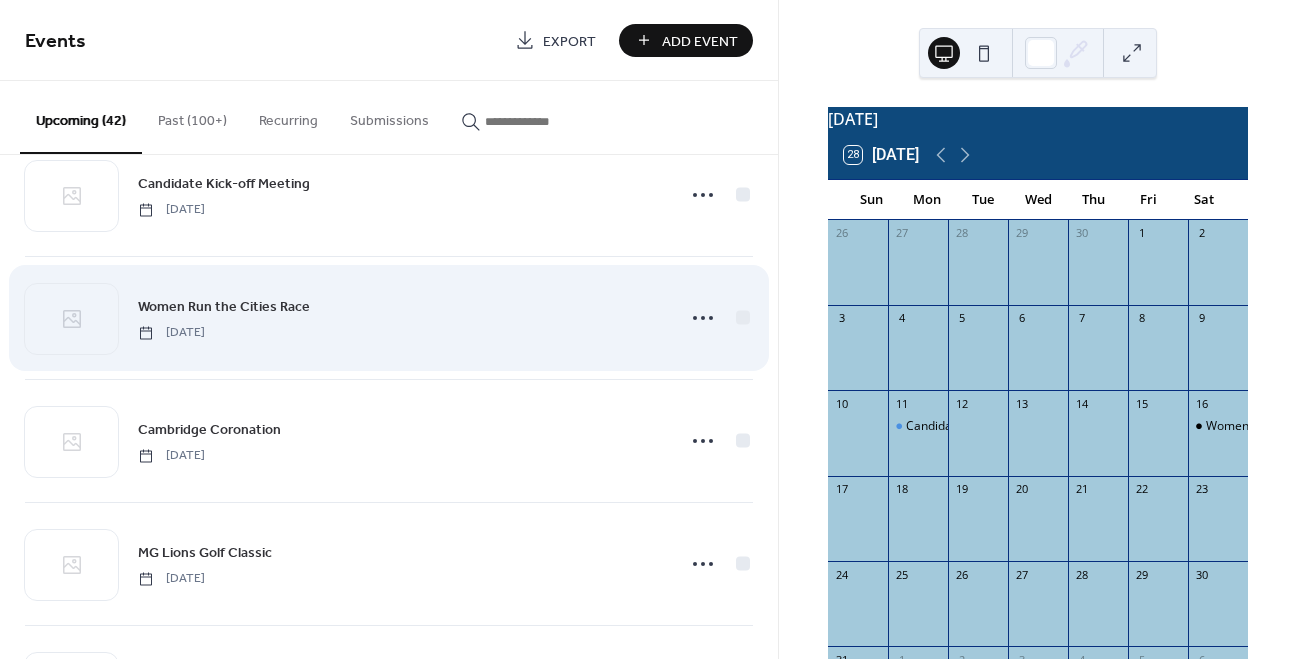 click on "Women Run the Cities Race" at bounding box center [224, 307] 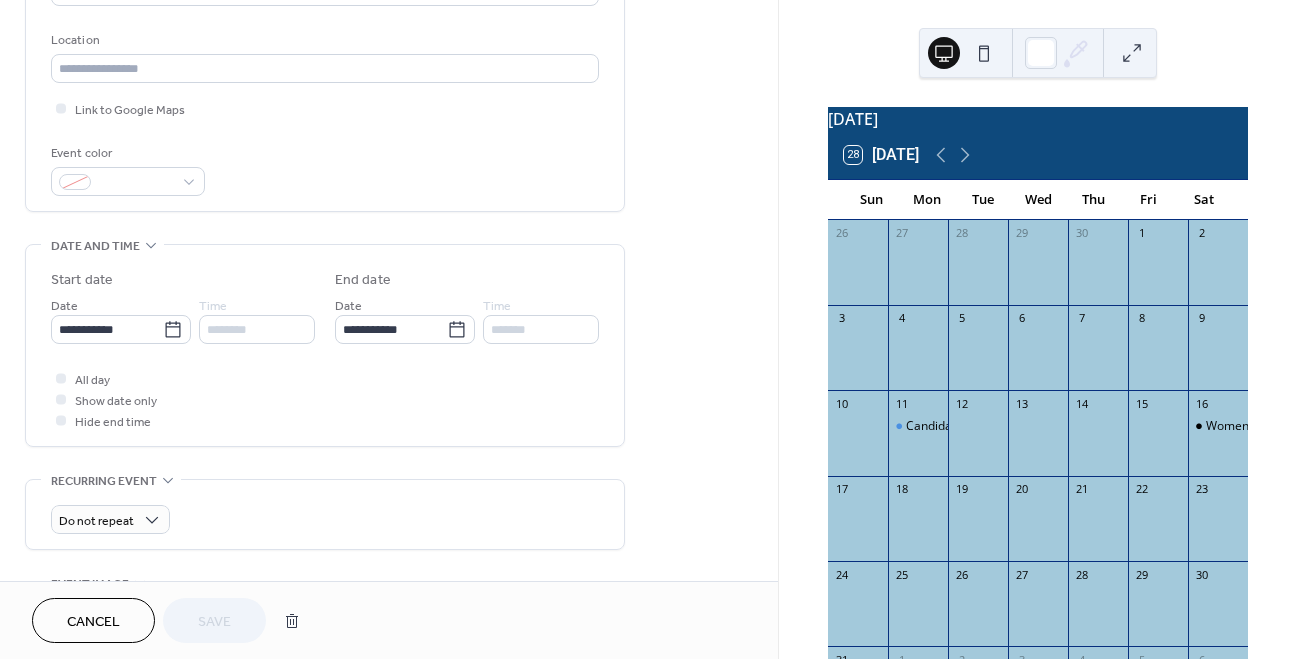 scroll, scrollTop: 406, scrollLeft: 0, axis: vertical 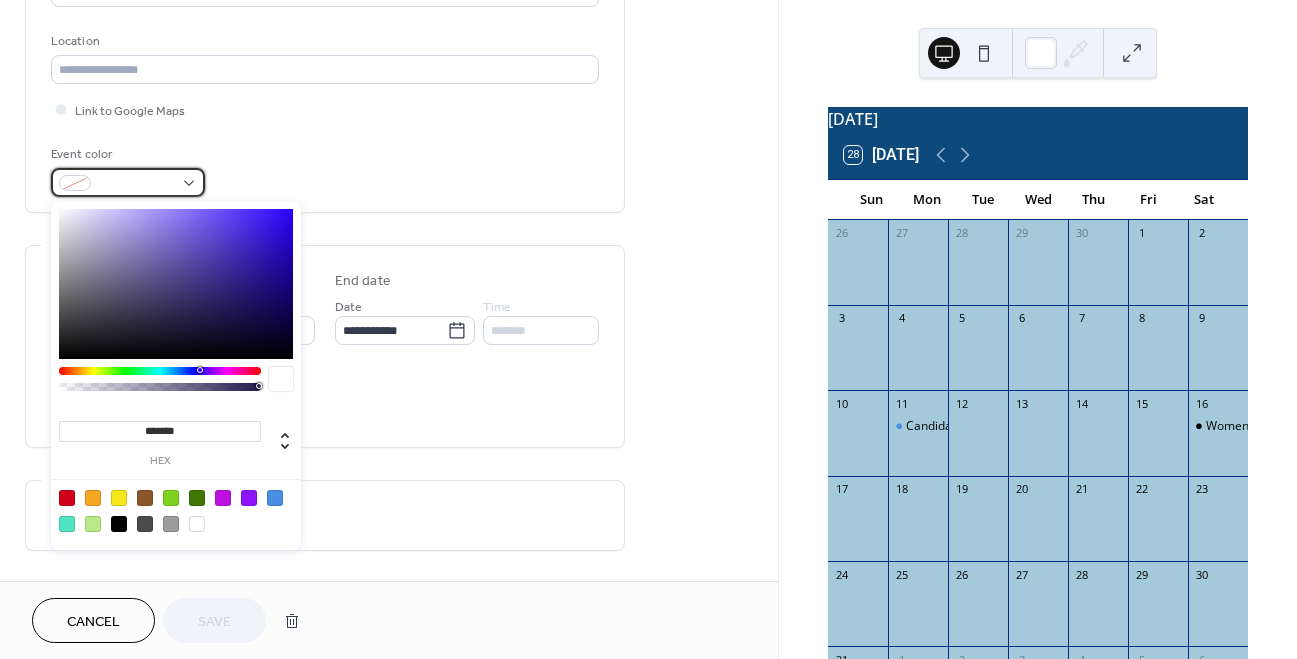 click at bounding box center (136, 184) 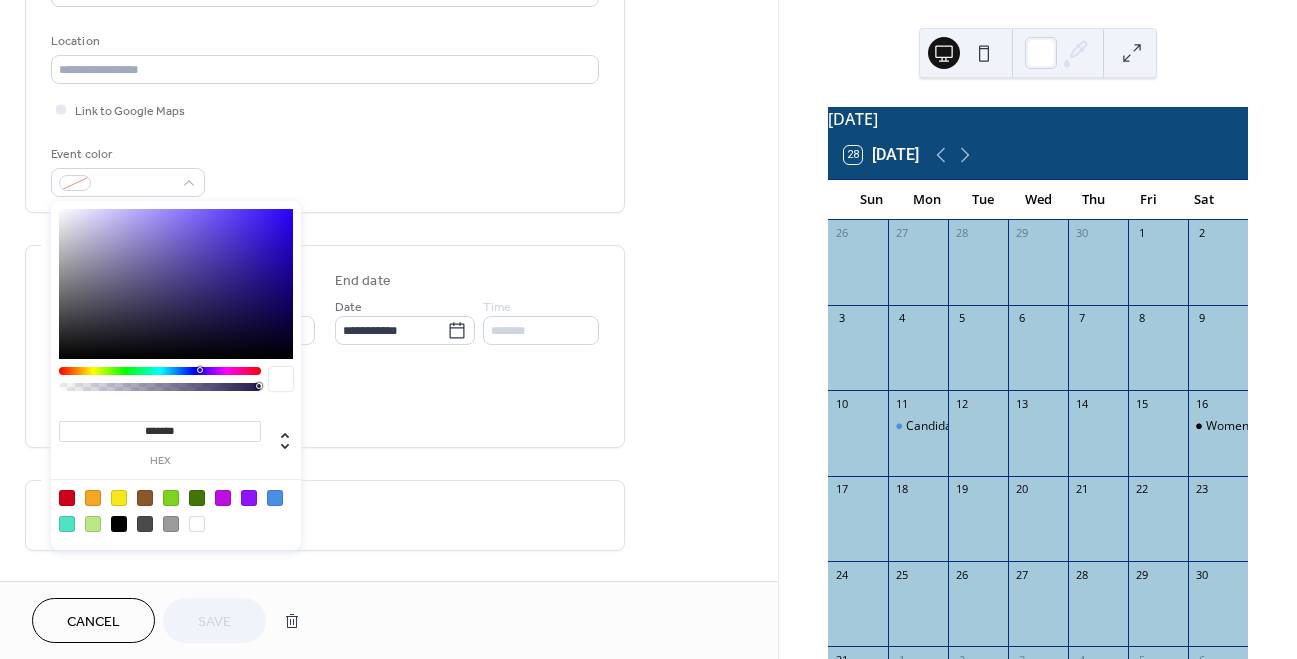 click at bounding box center [275, 498] 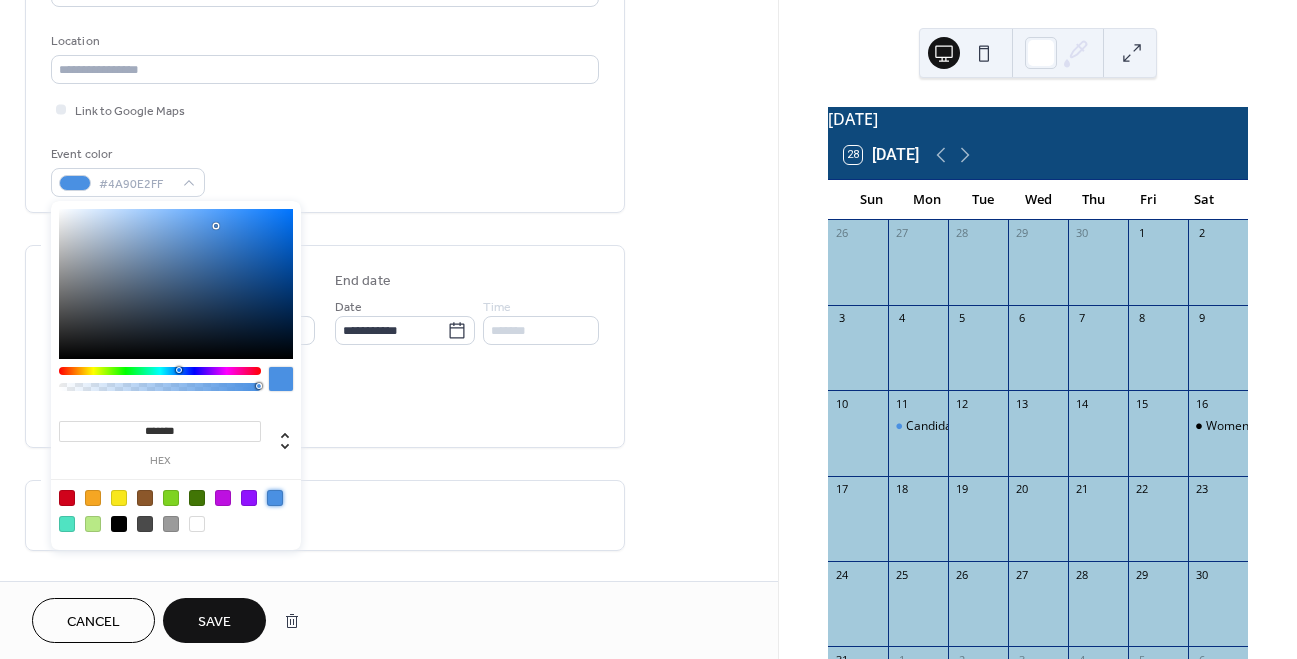 click on "Save" at bounding box center [214, 622] 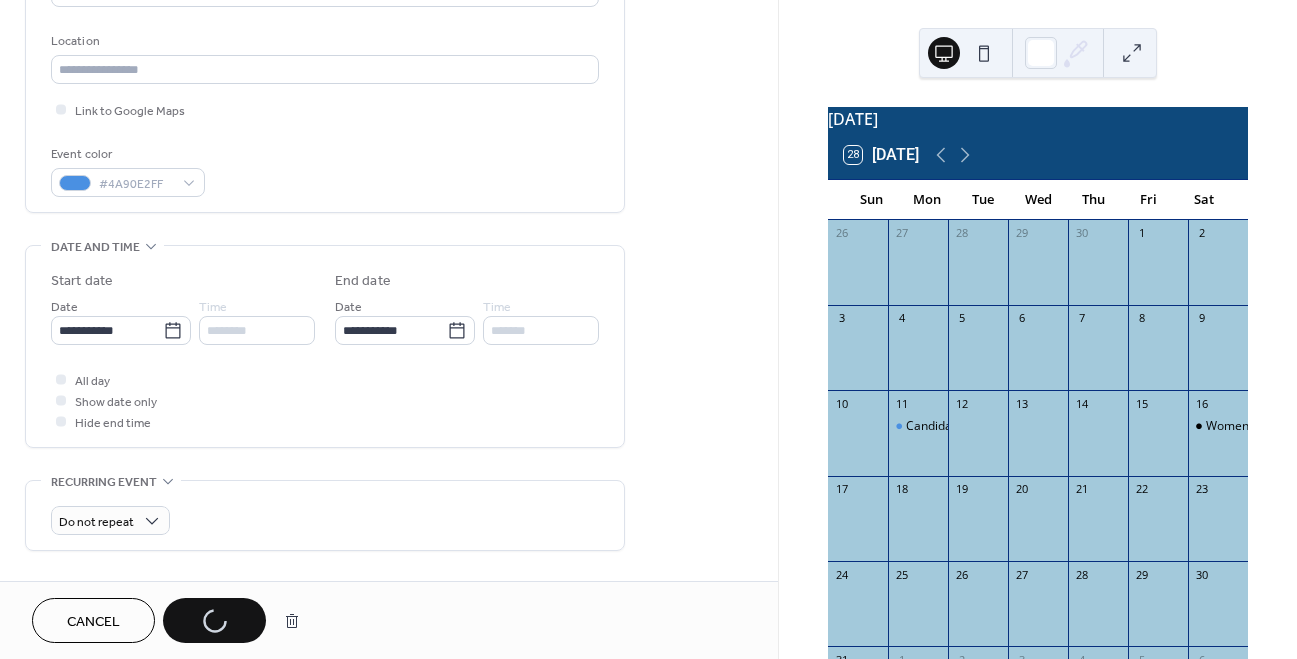 scroll, scrollTop: 748, scrollLeft: 0, axis: vertical 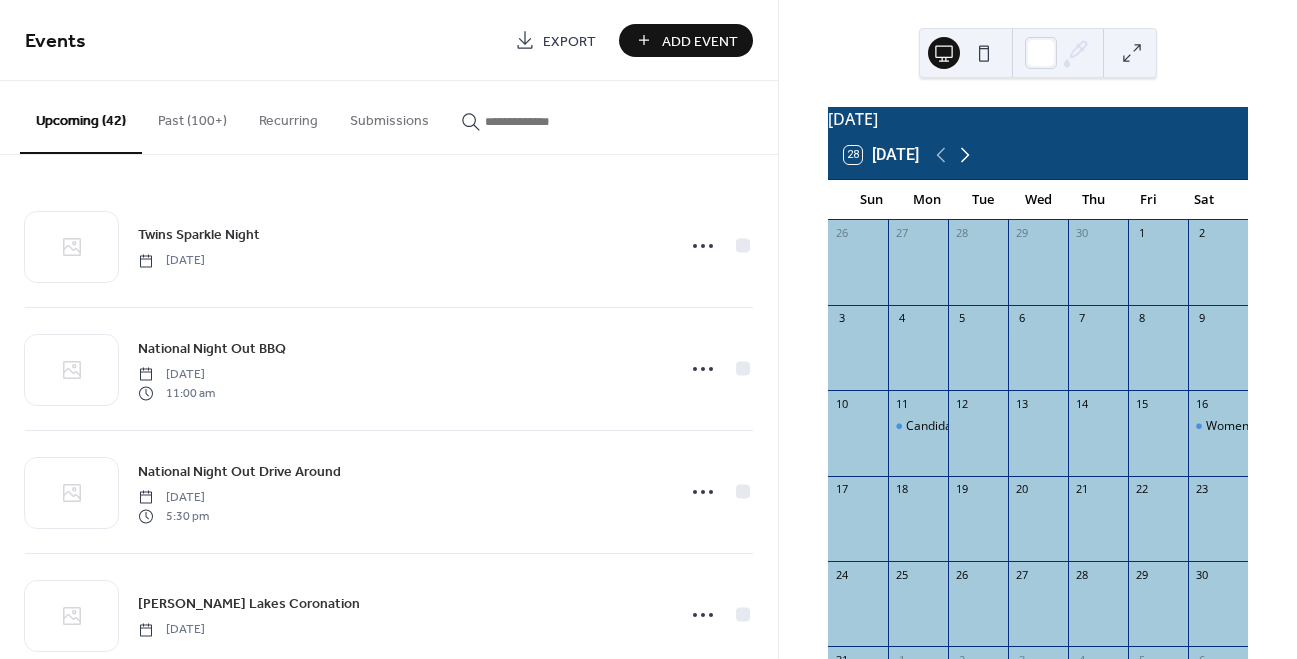 click 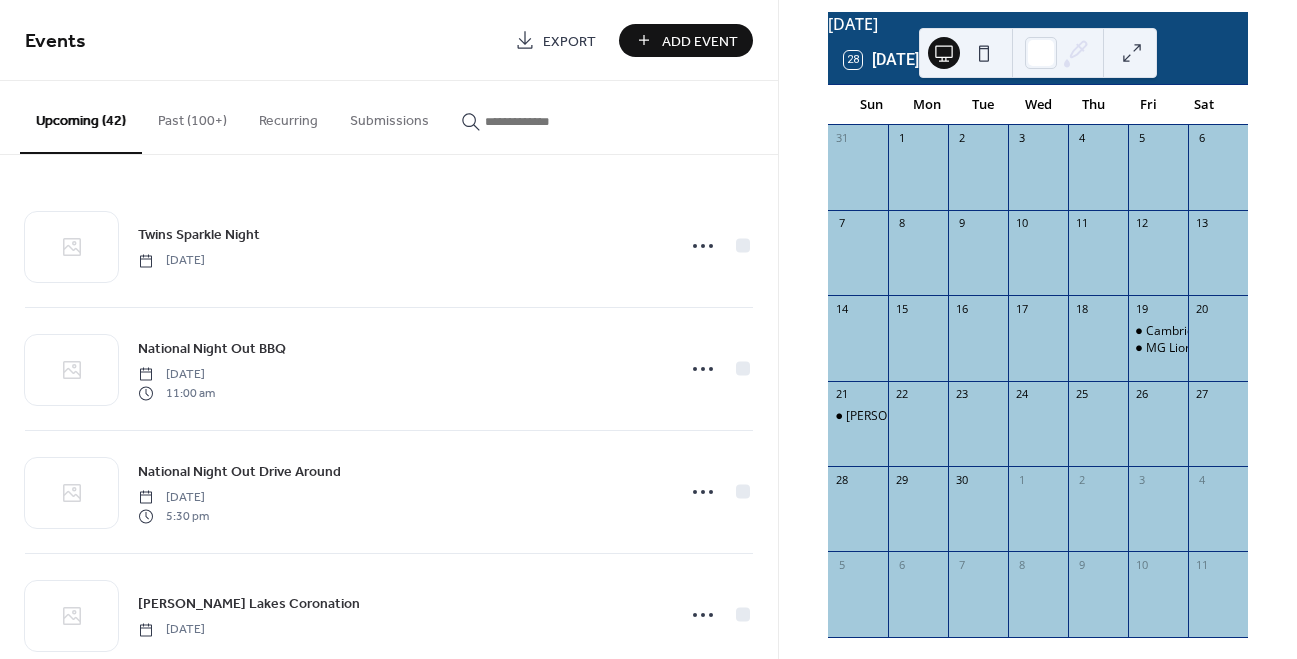 scroll, scrollTop: 96, scrollLeft: 0, axis: vertical 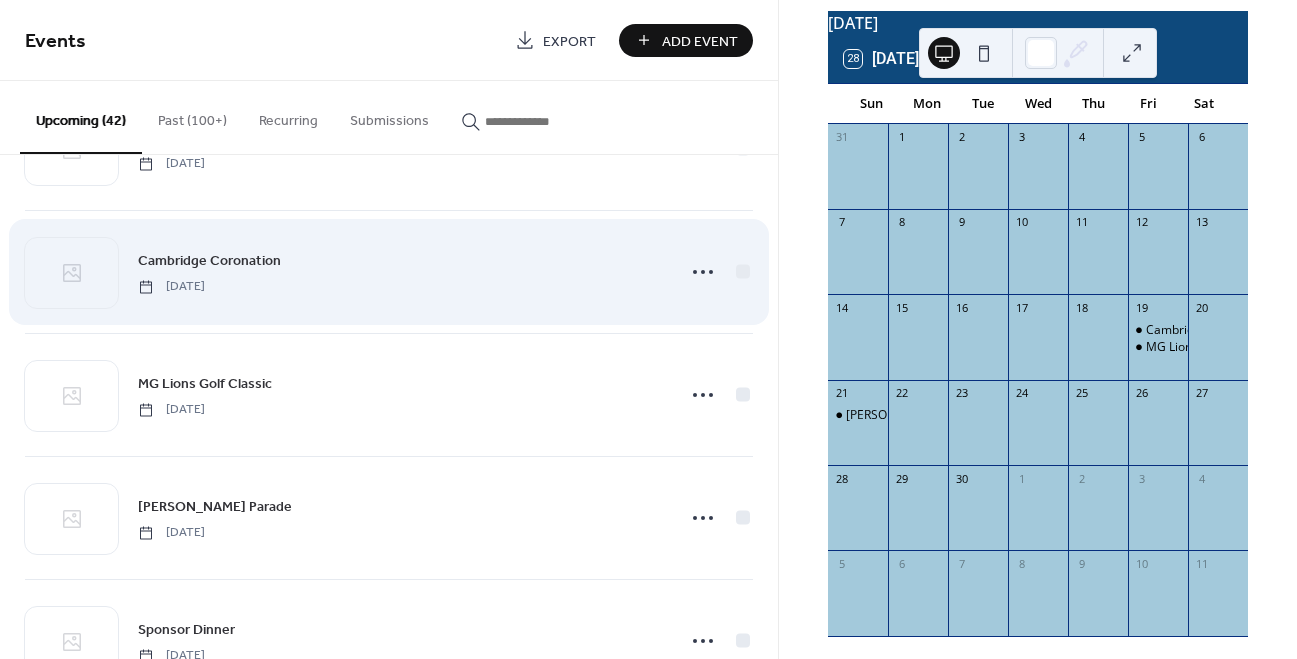 click on "Cambridge Coronation" at bounding box center (209, 261) 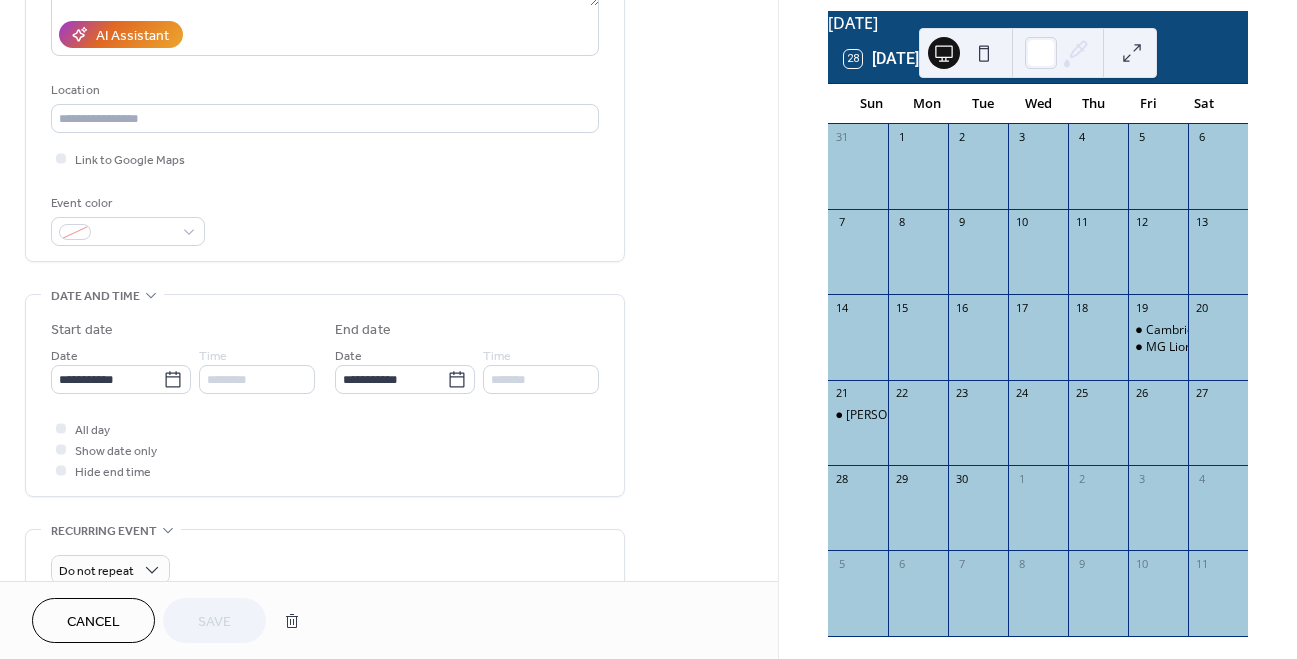 scroll, scrollTop: 363, scrollLeft: 0, axis: vertical 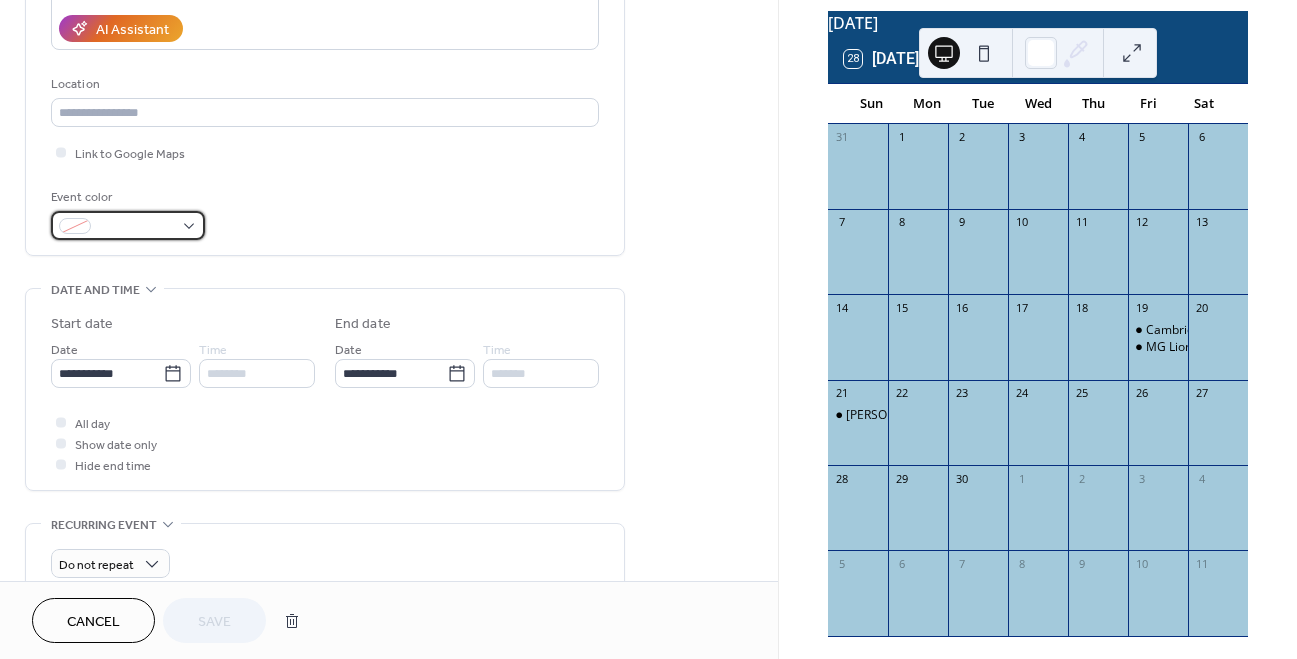 click at bounding box center [136, 227] 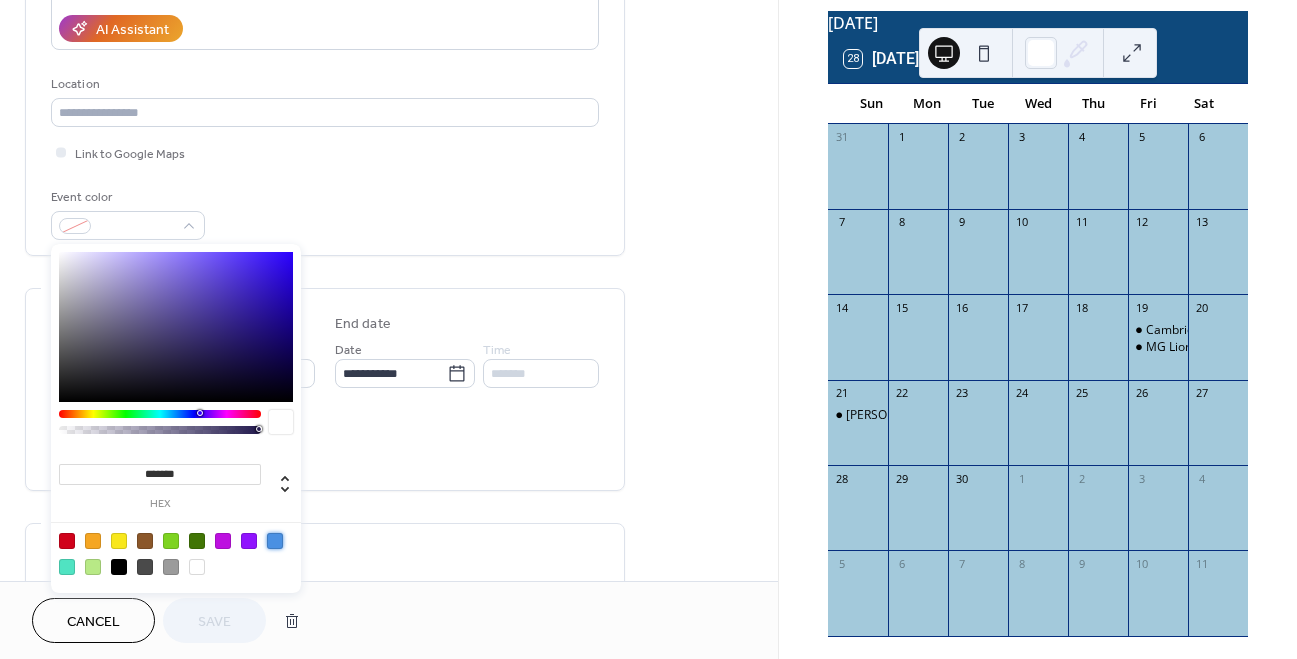 click at bounding box center [275, 541] 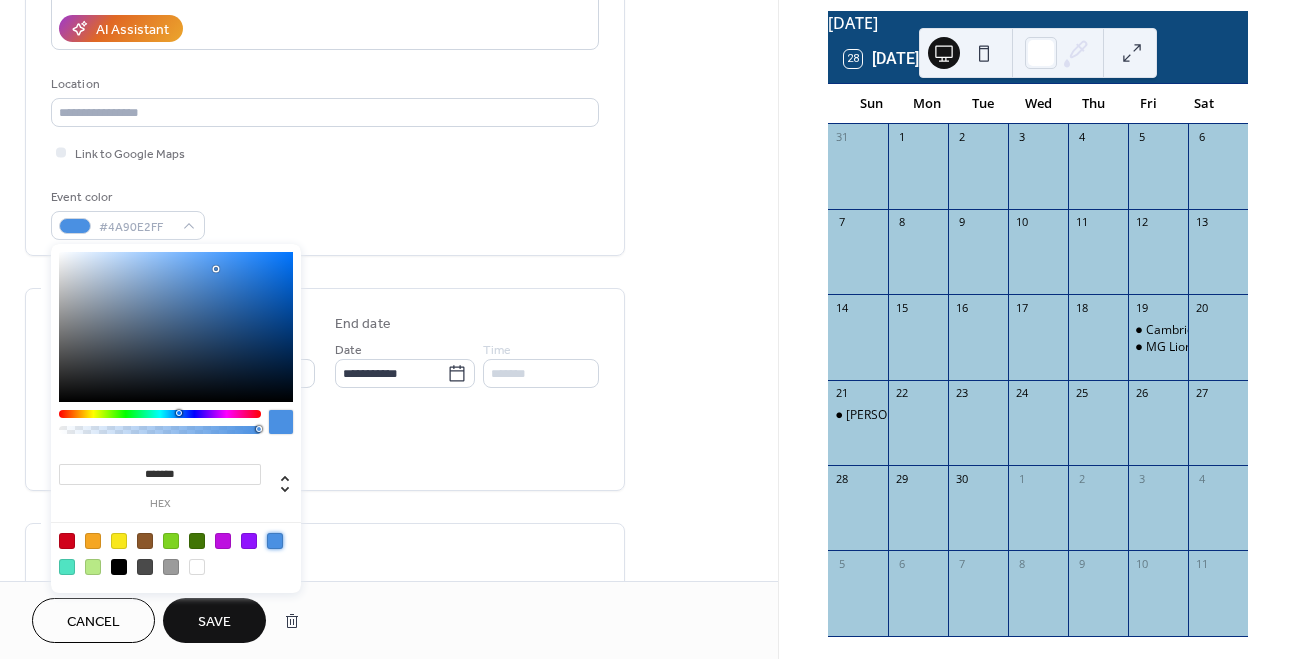 click on "Save" at bounding box center (214, 622) 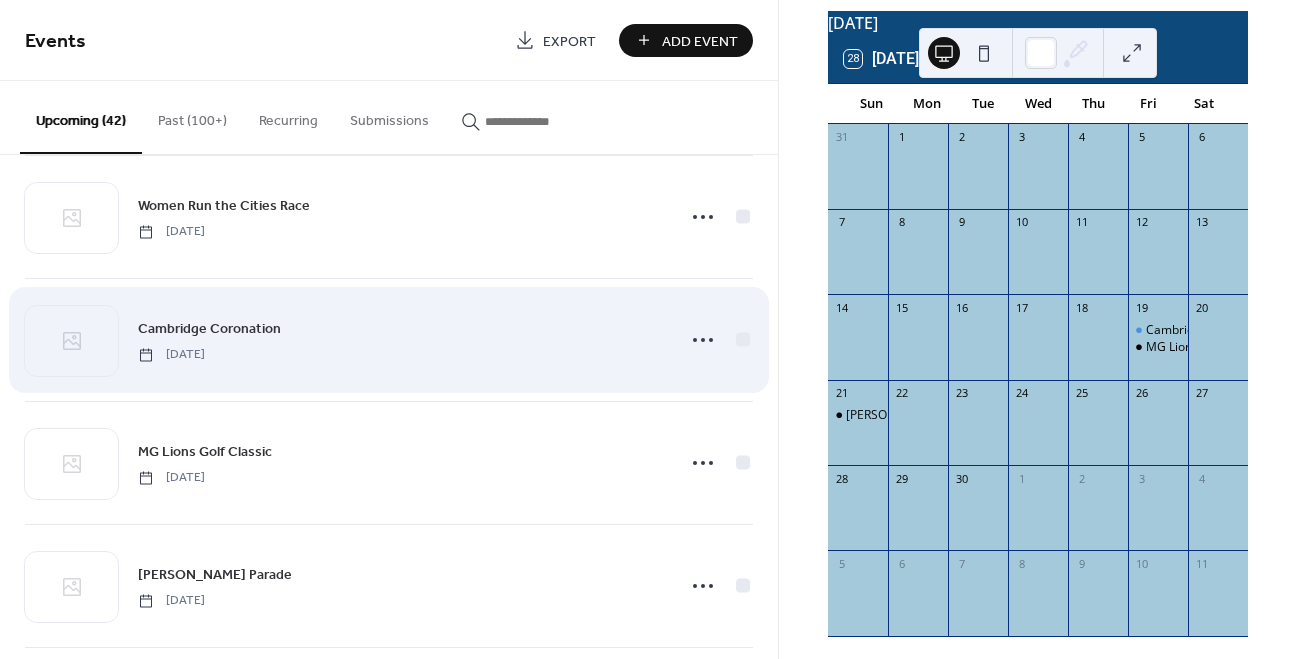 scroll, scrollTop: 3843, scrollLeft: 0, axis: vertical 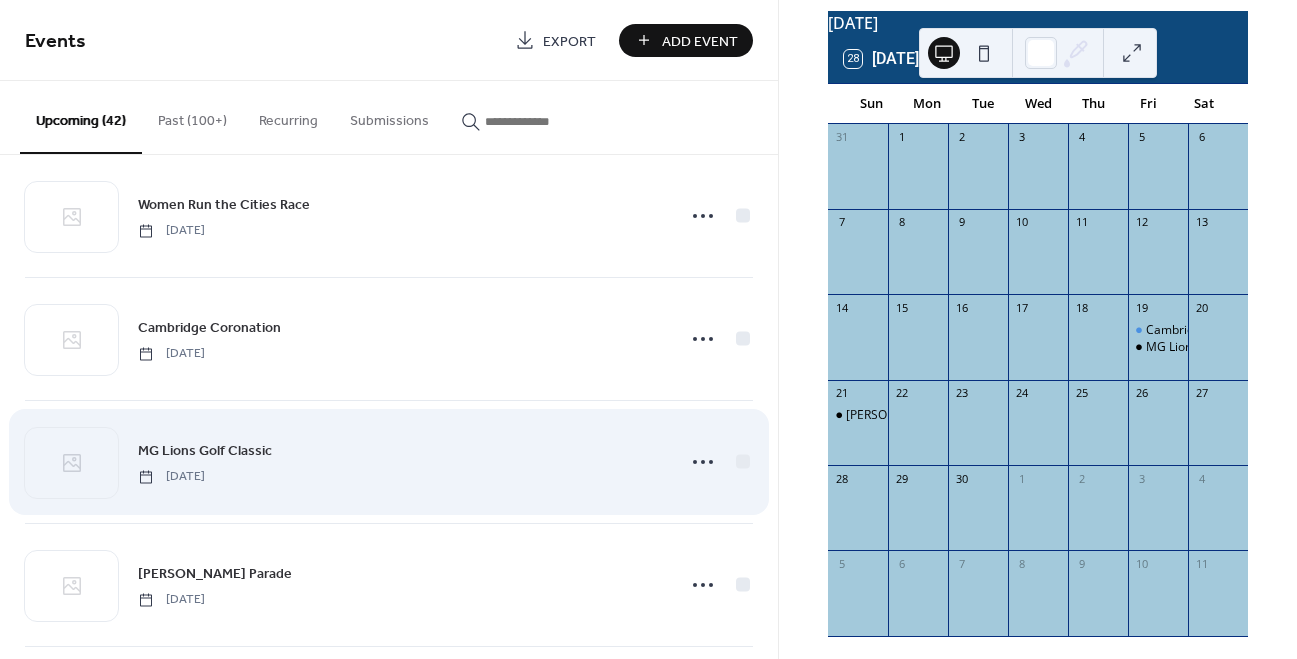 click on "MG Lions Golf Classic" at bounding box center [205, 451] 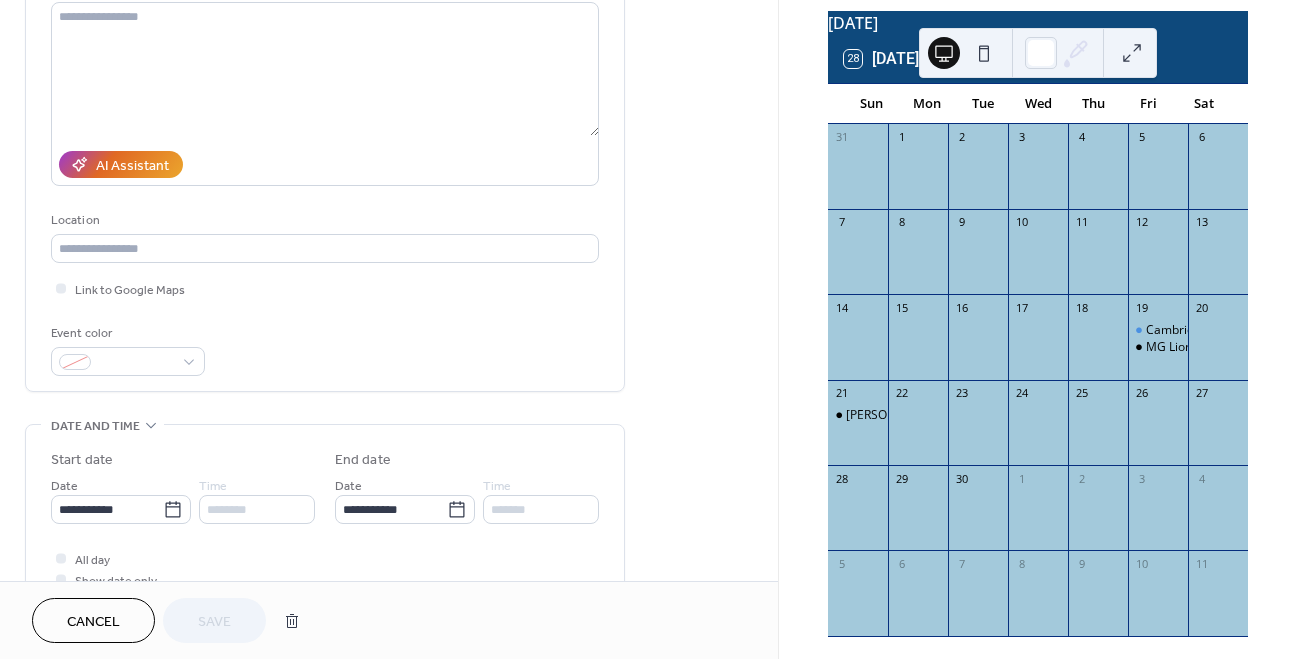 scroll, scrollTop: 244, scrollLeft: 0, axis: vertical 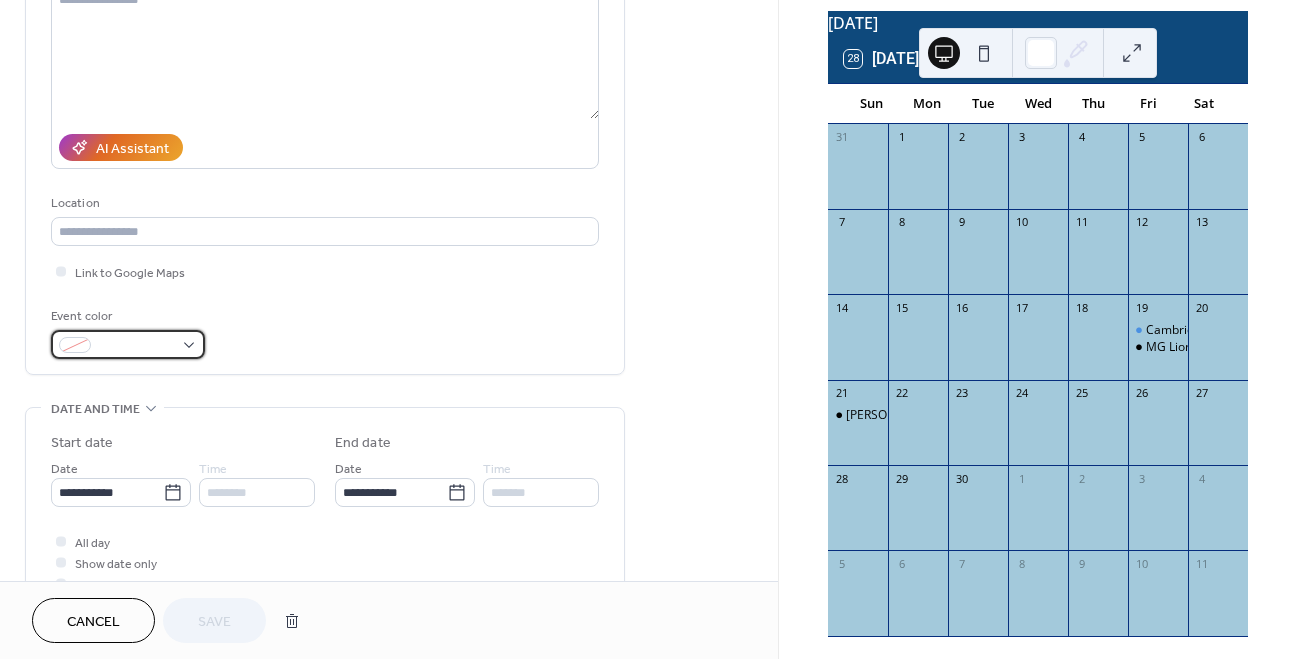 click at bounding box center [136, 346] 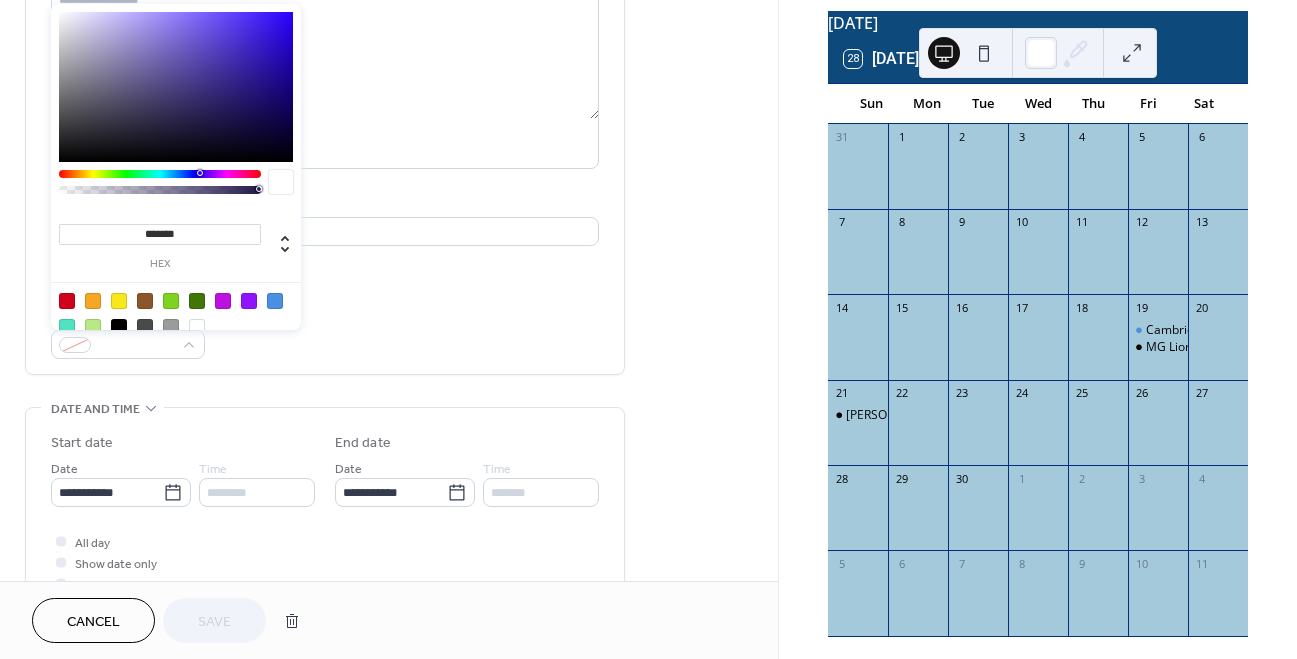 click at bounding box center (275, 301) 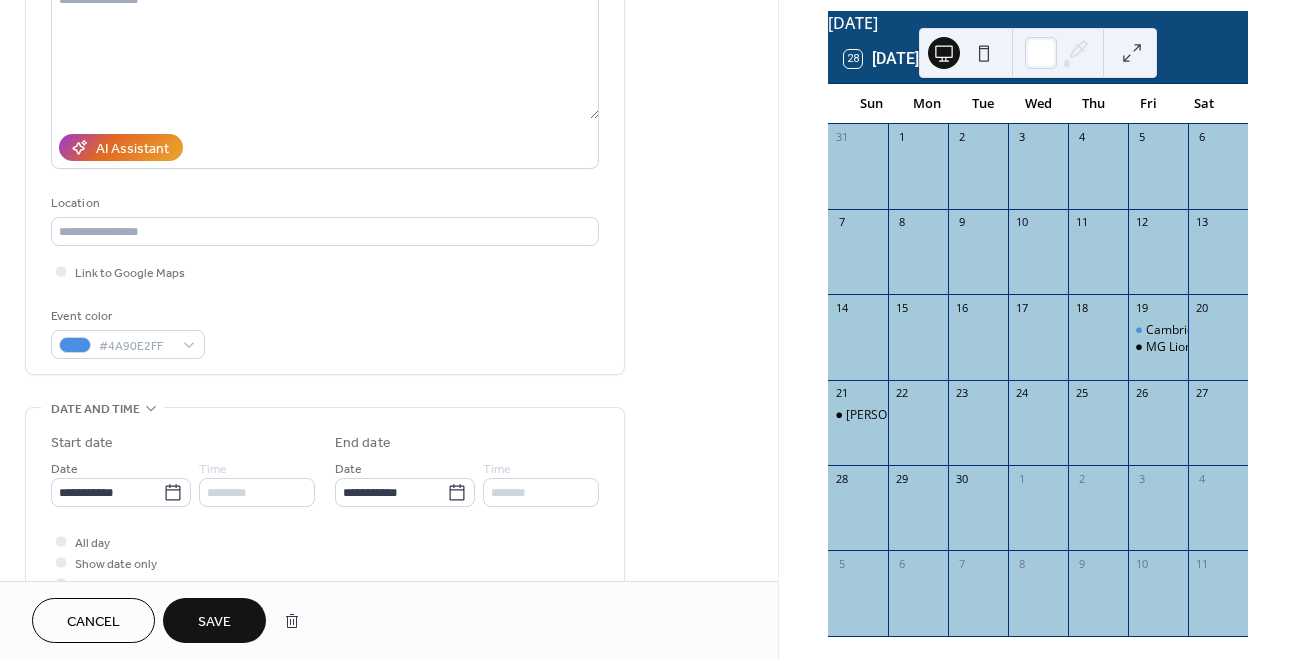 click on "Save" at bounding box center (214, 622) 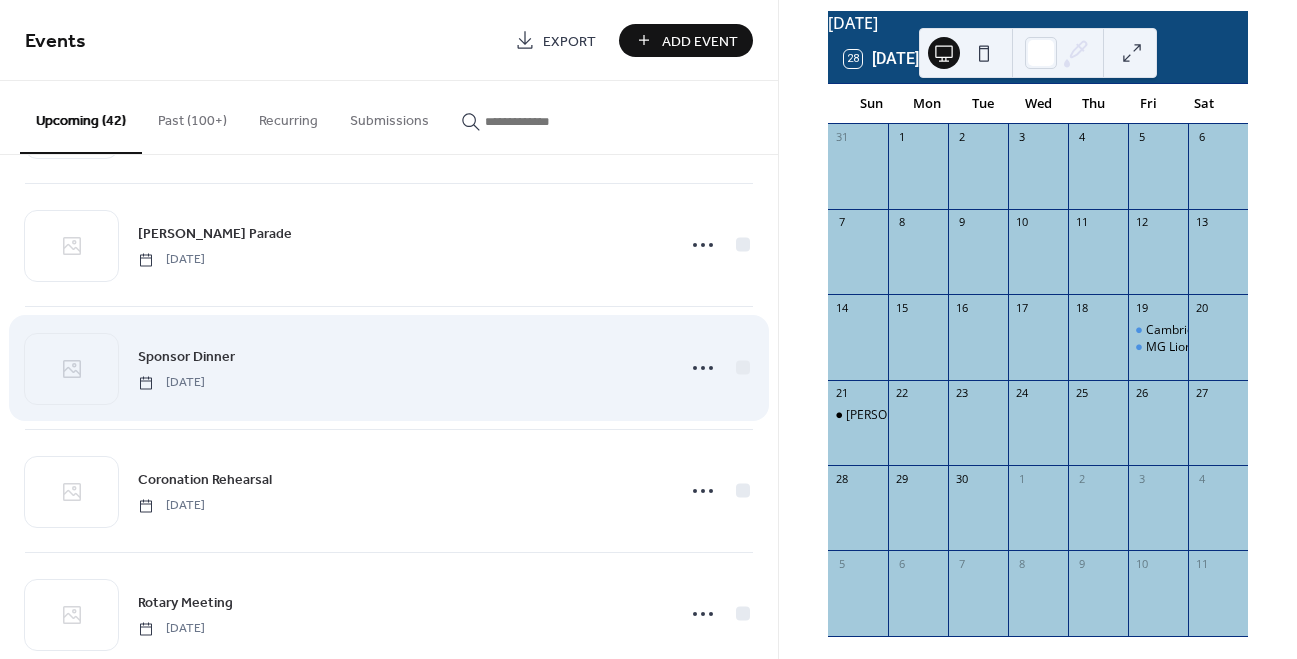 scroll, scrollTop: 4212, scrollLeft: 0, axis: vertical 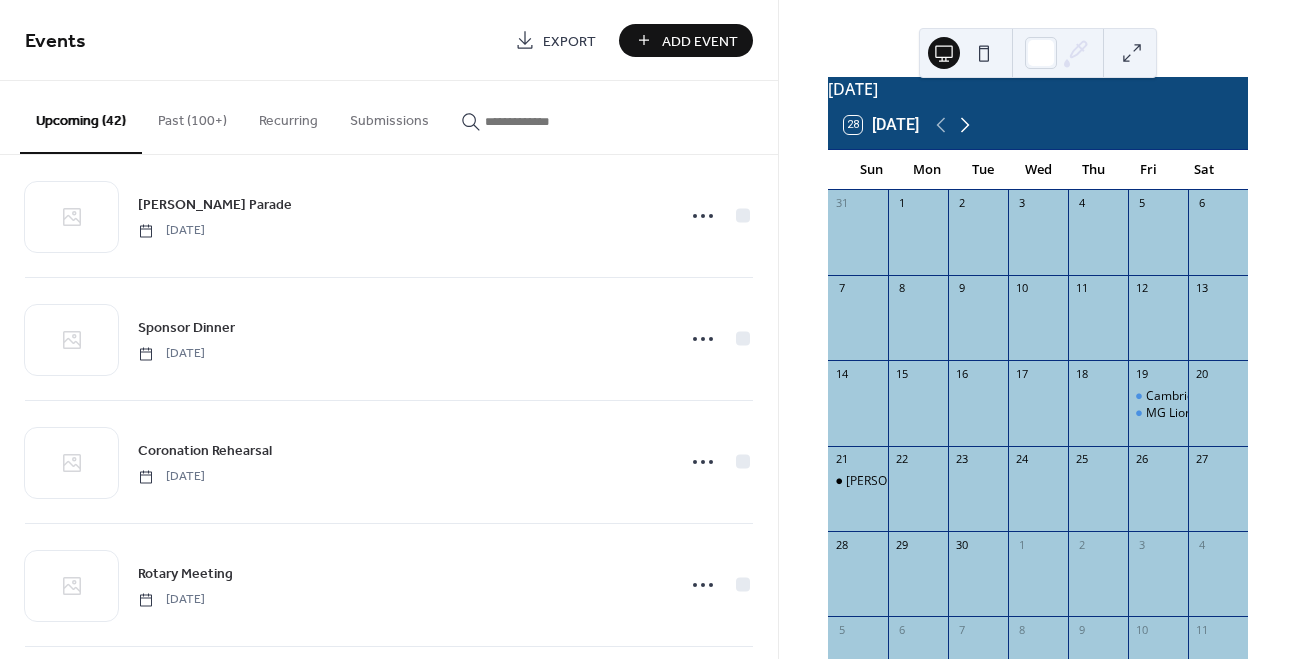 click 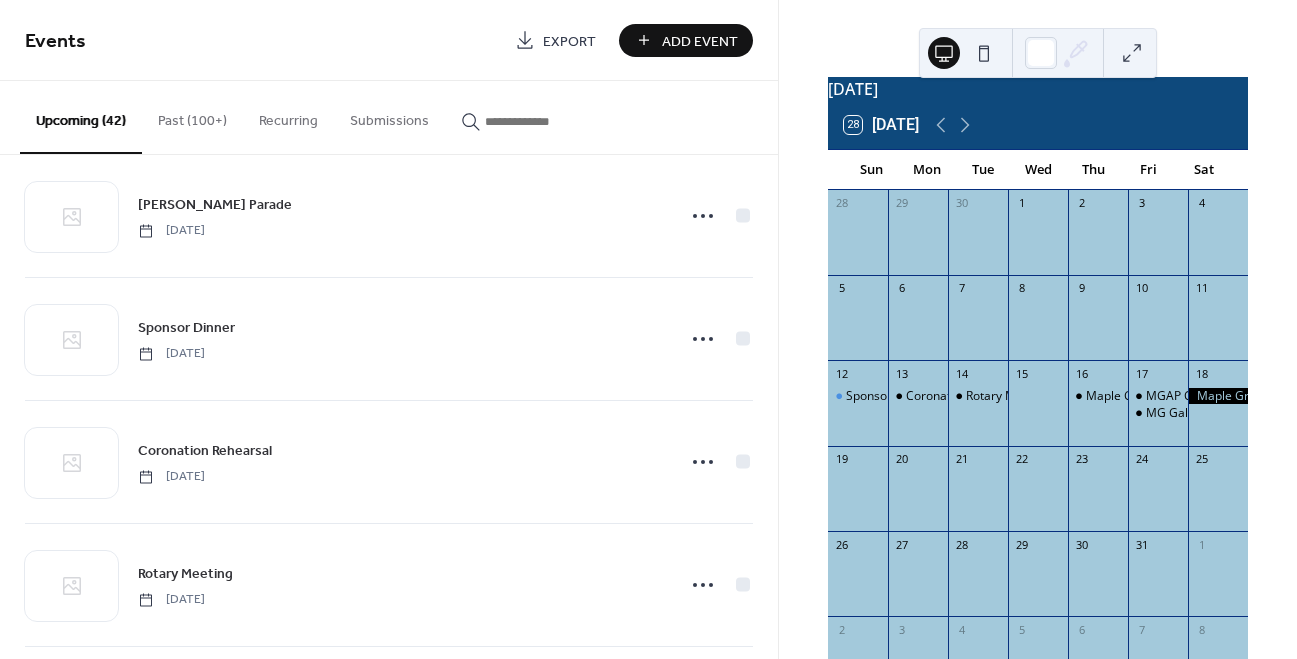 scroll, scrollTop: 95, scrollLeft: 0, axis: vertical 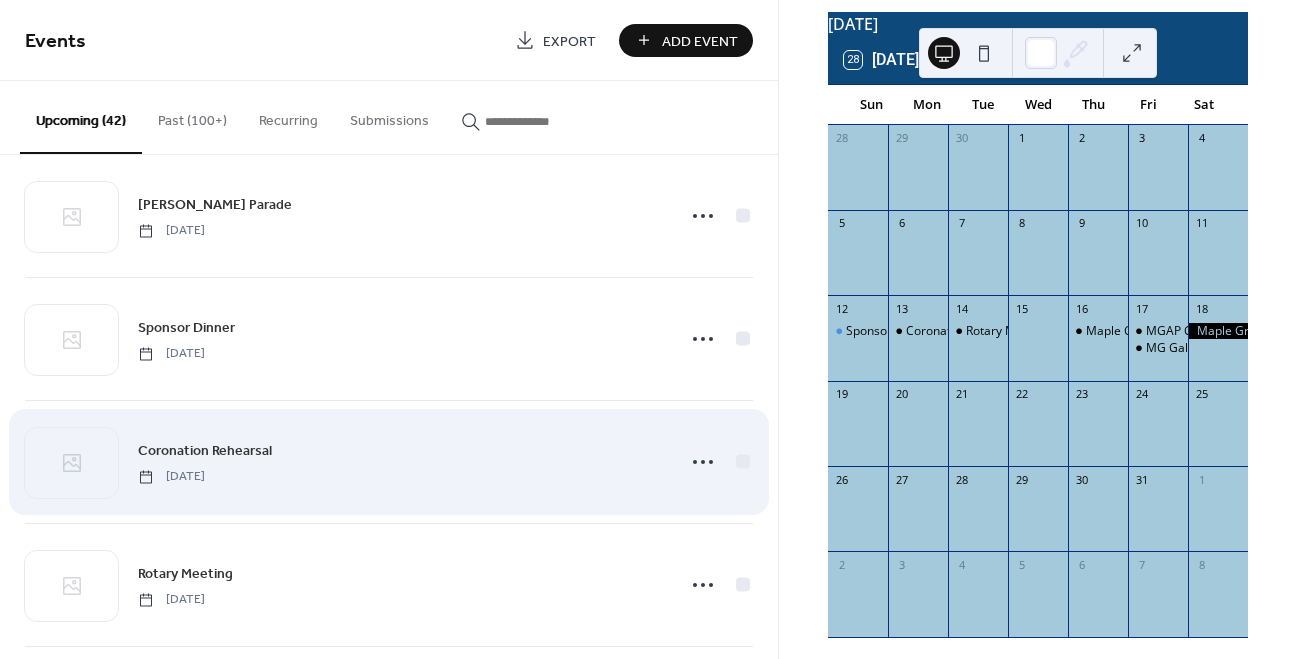 click on "Coronation Rehearsal" at bounding box center [205, 451] 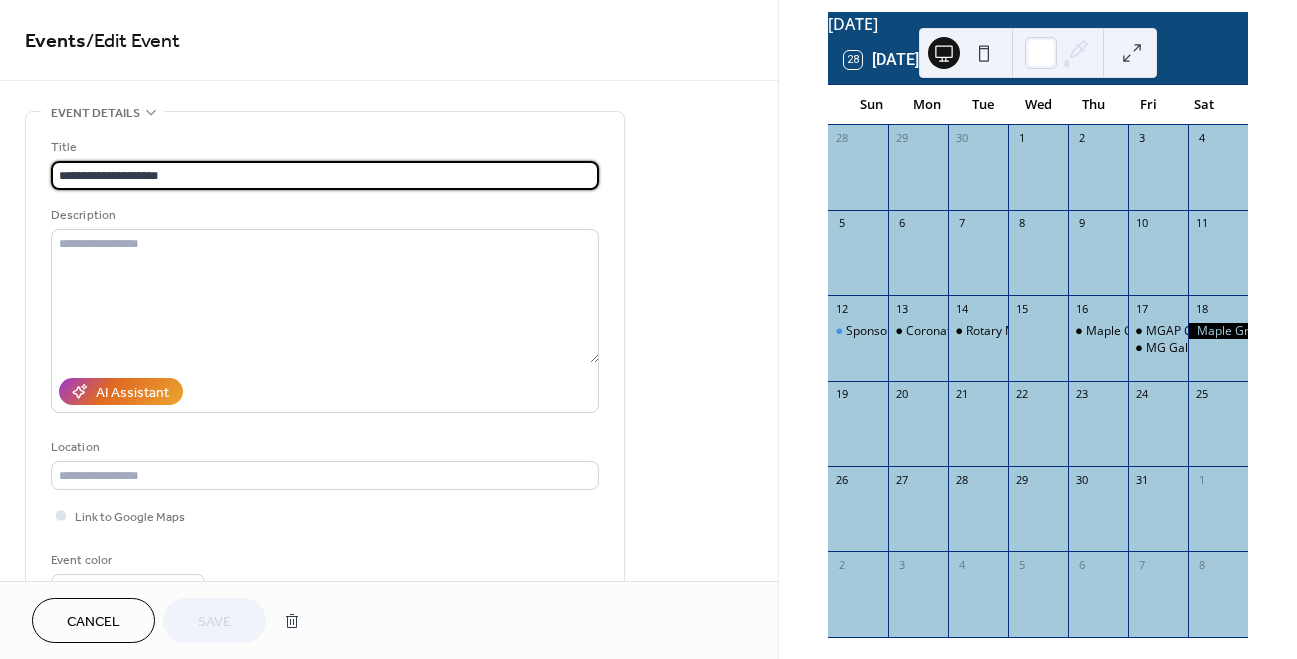 scroll, scrollTop: 189, scrollLeft: 0, axis: vertical 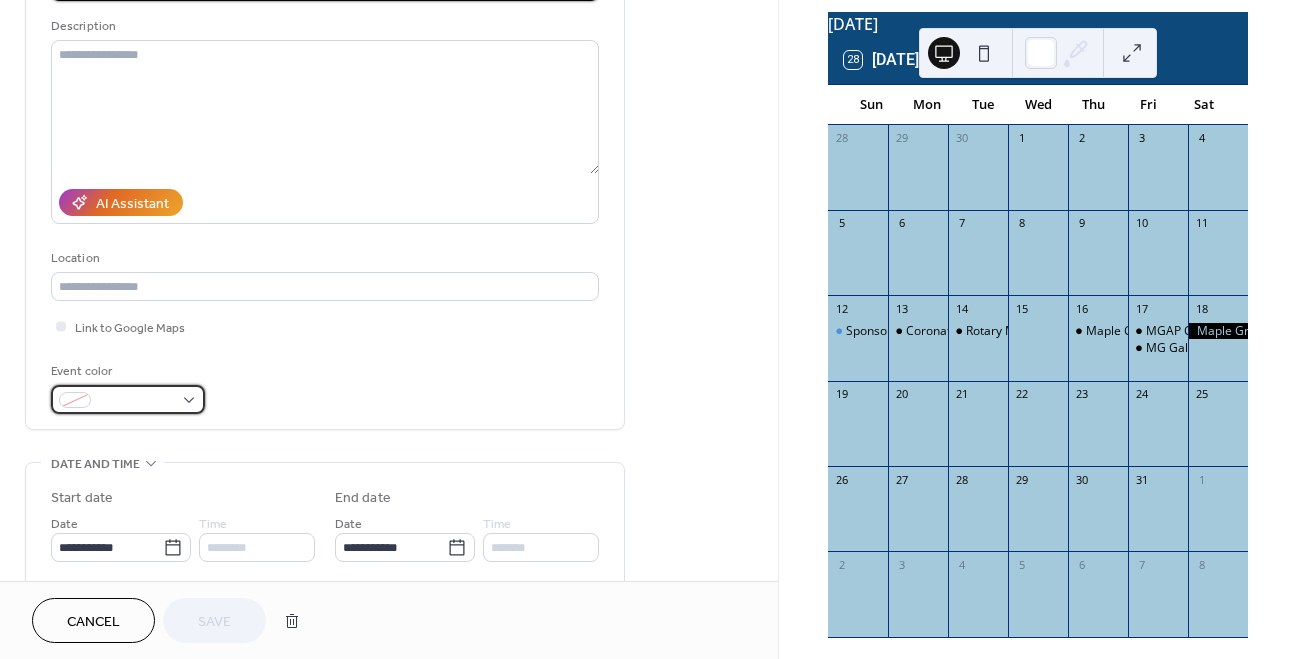 click at bounding box center [136, 401] 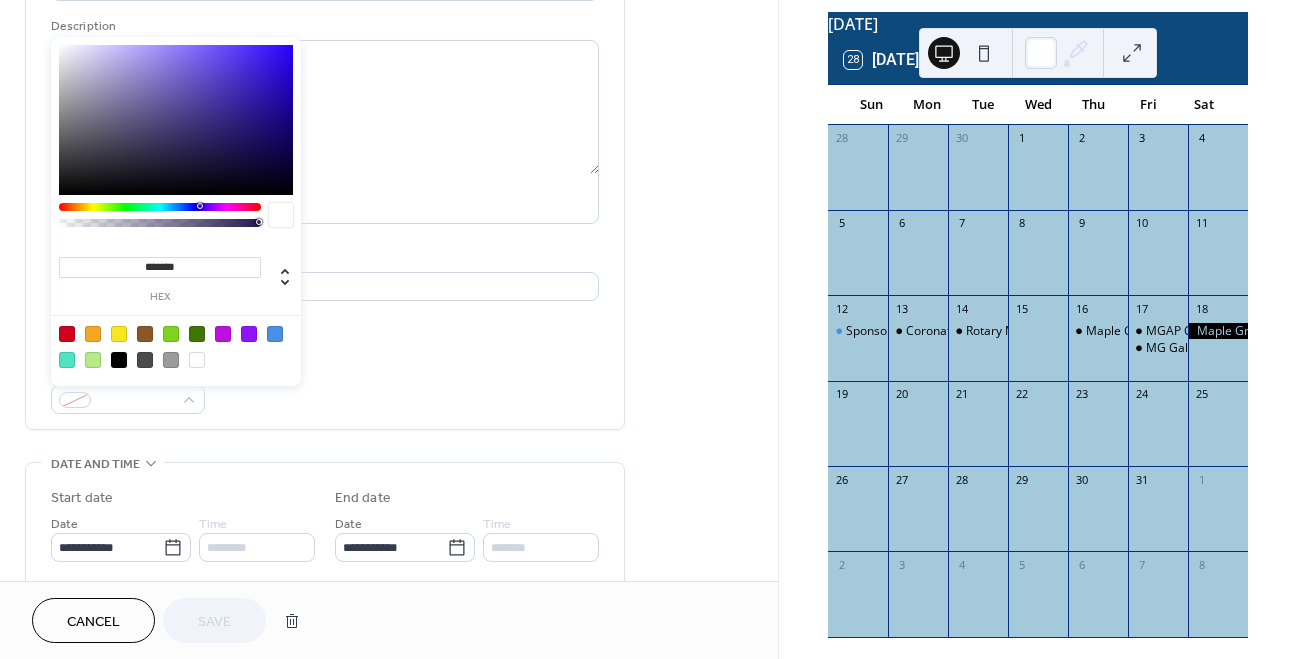 click at bounding box center [275, 334] 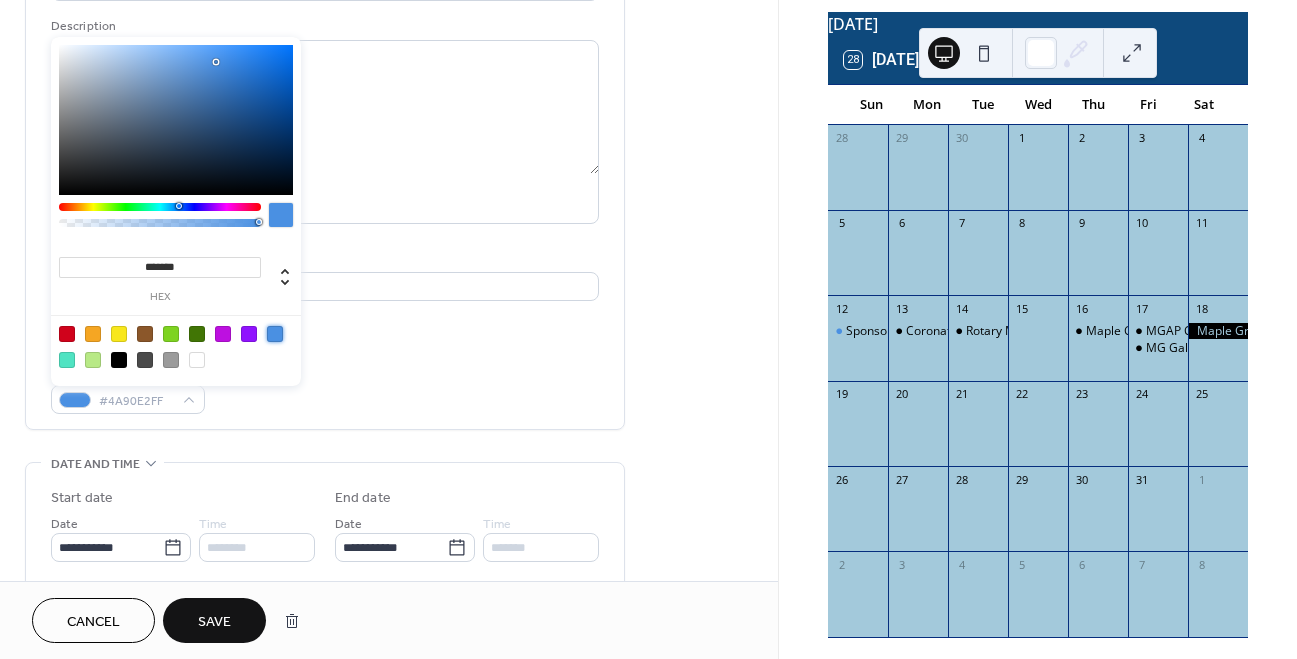 click on "Save" at bounding box center [214, 622] 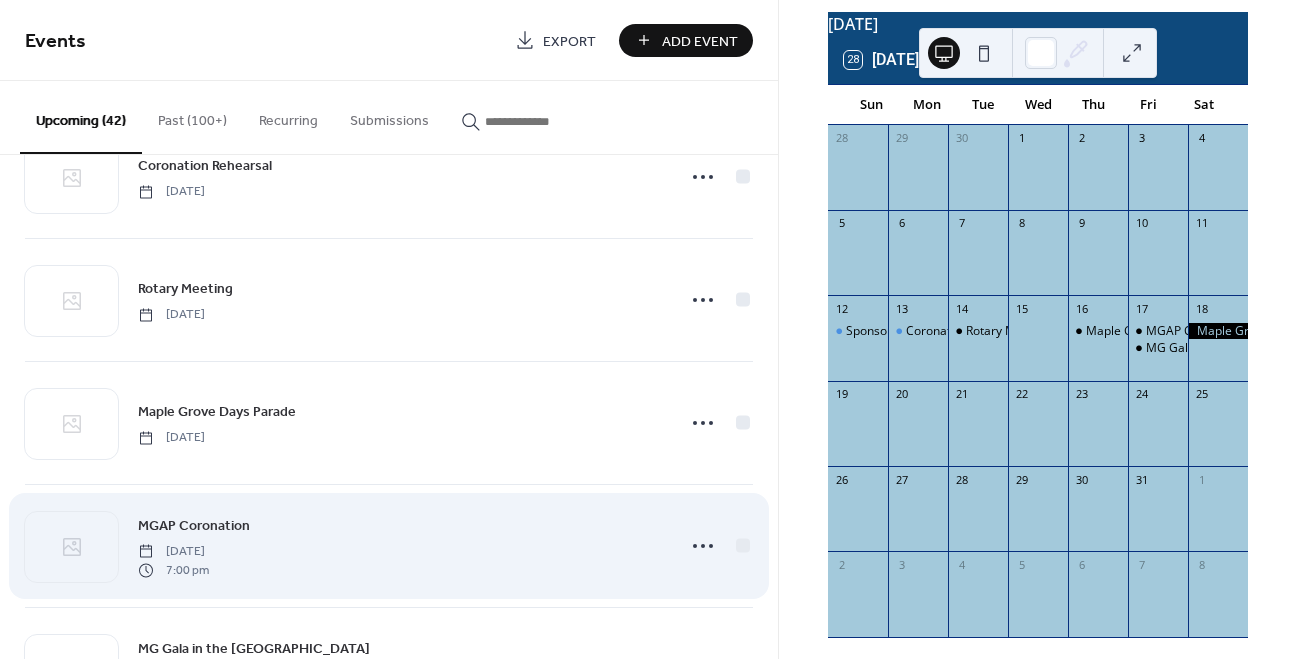scroll, scrollTop: 4475, scrollLeft: 0, axis: vertical 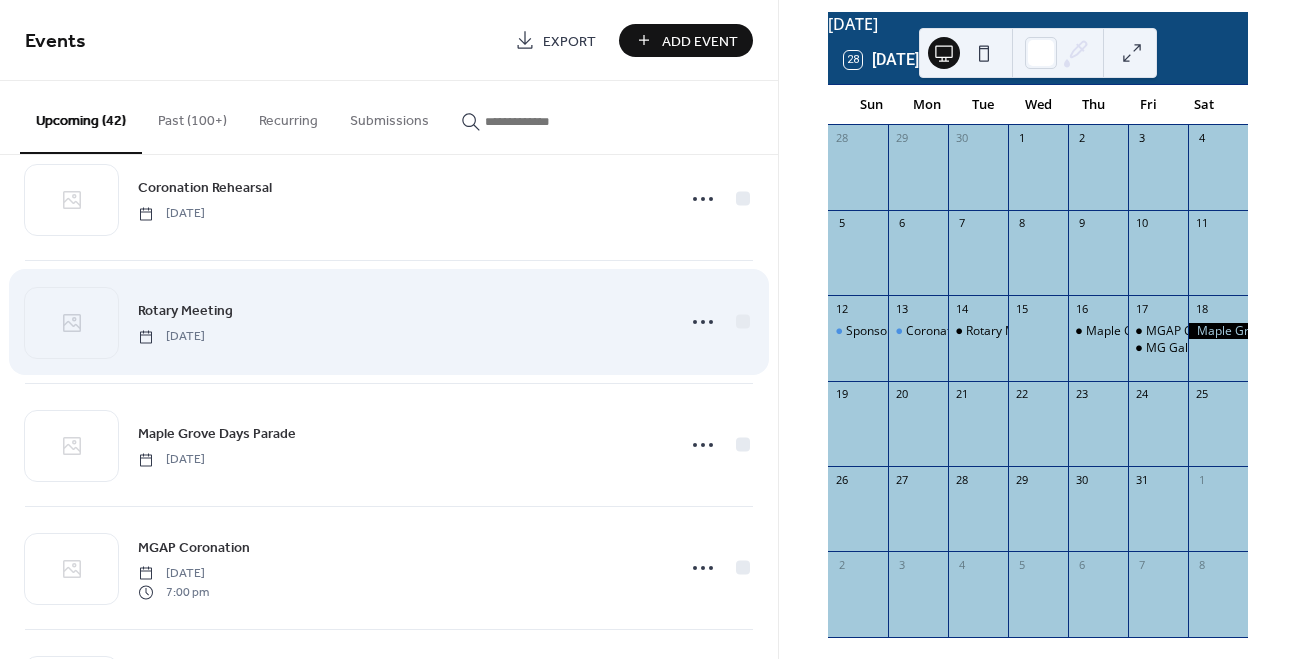 click on "Rotary Meeting" at bounding box center (185, 311) 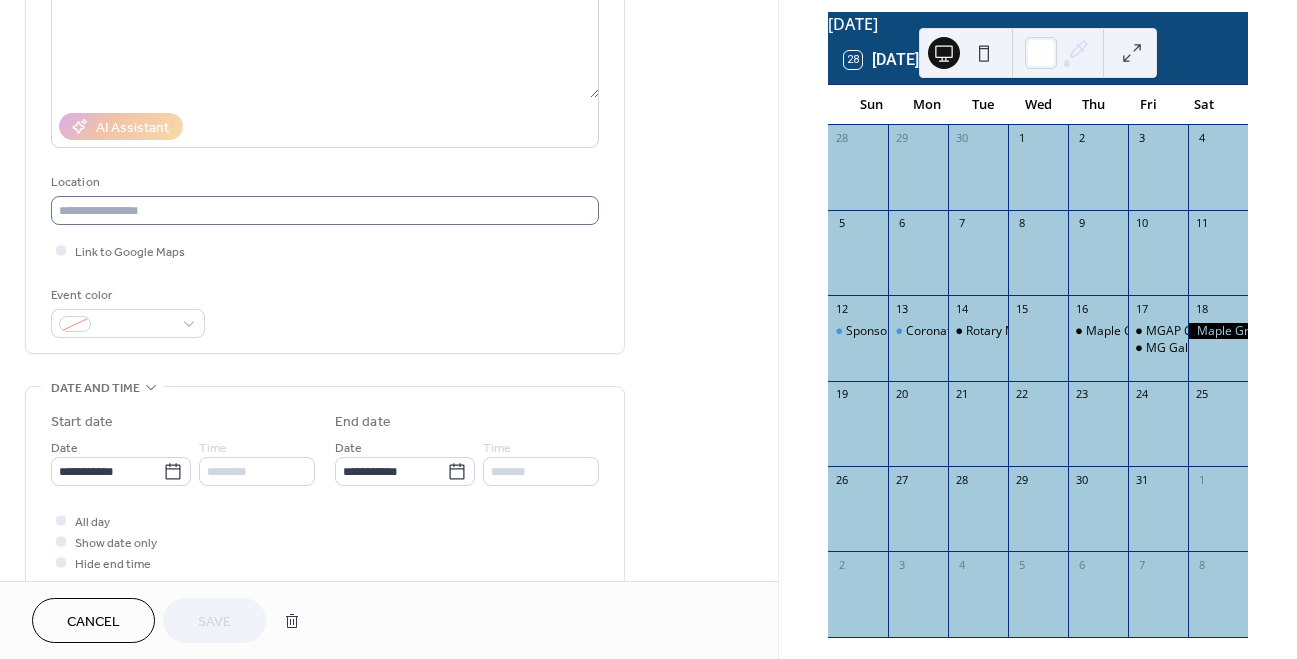 scroll, scrollTop: 312, scrollLeft: 0, axis: vertical 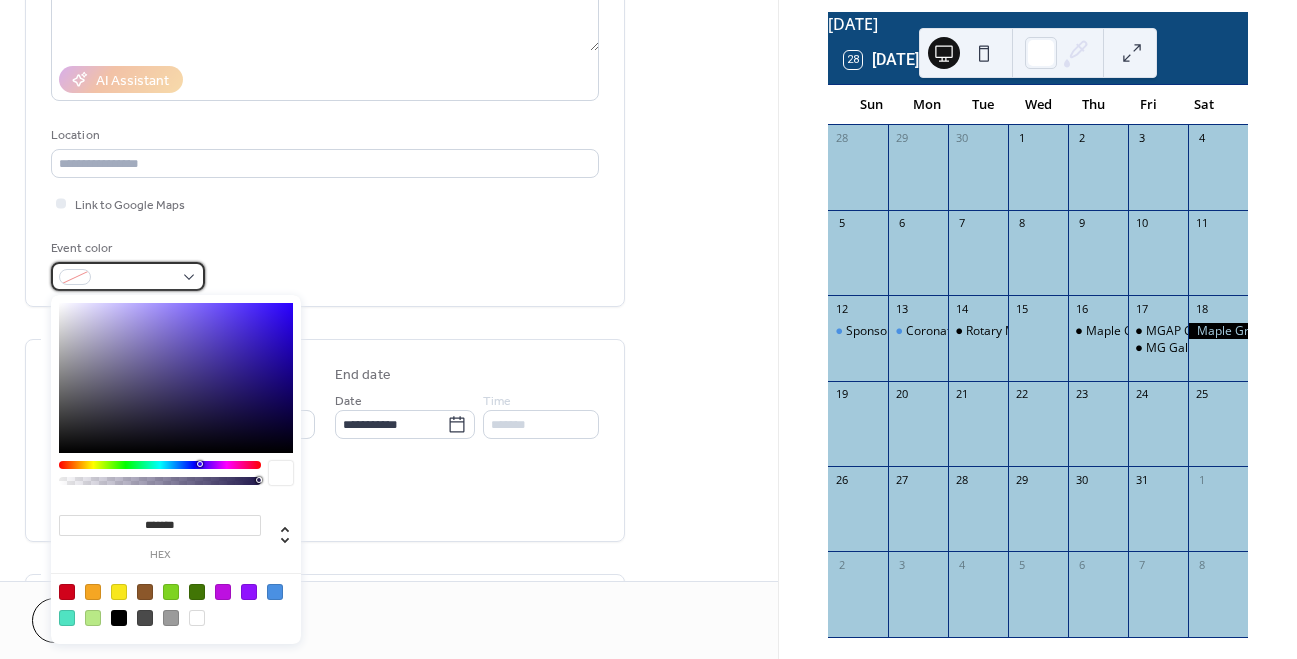 click at bounding box center [136, 278] 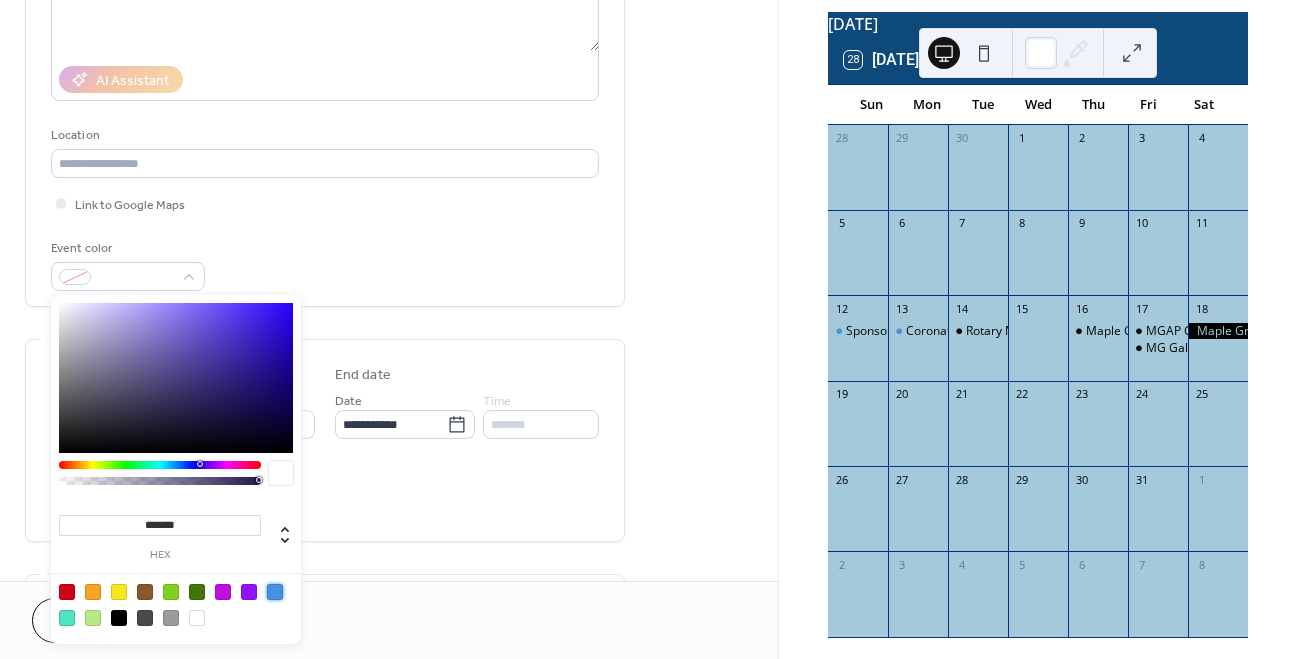 click at bounding box center [275, 592] 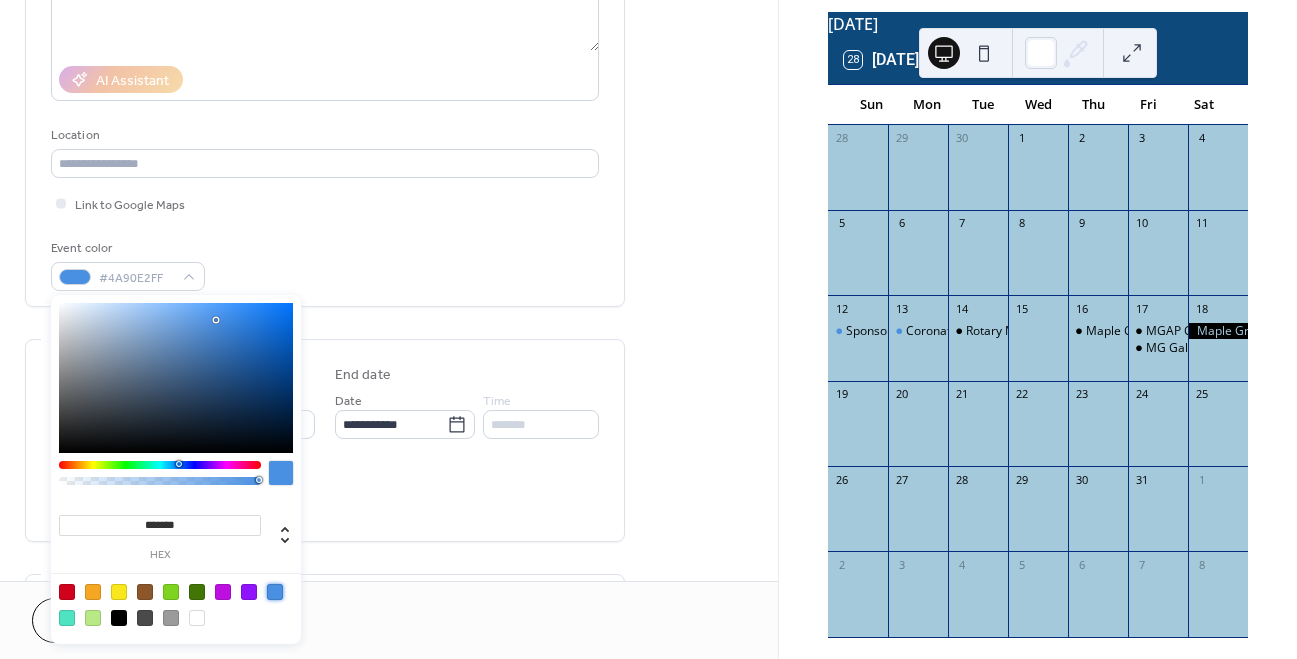 click on "**********" at bounding box center [325, 398] 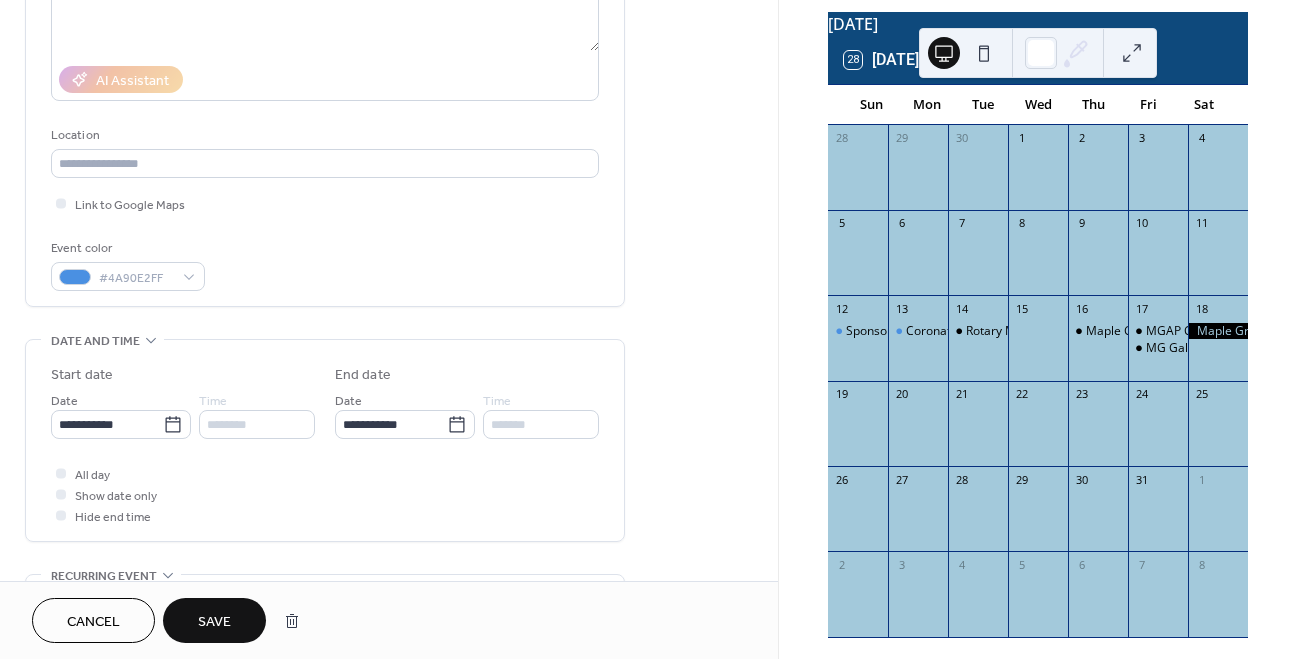 click on "Save" at bounding box center [214, 622] 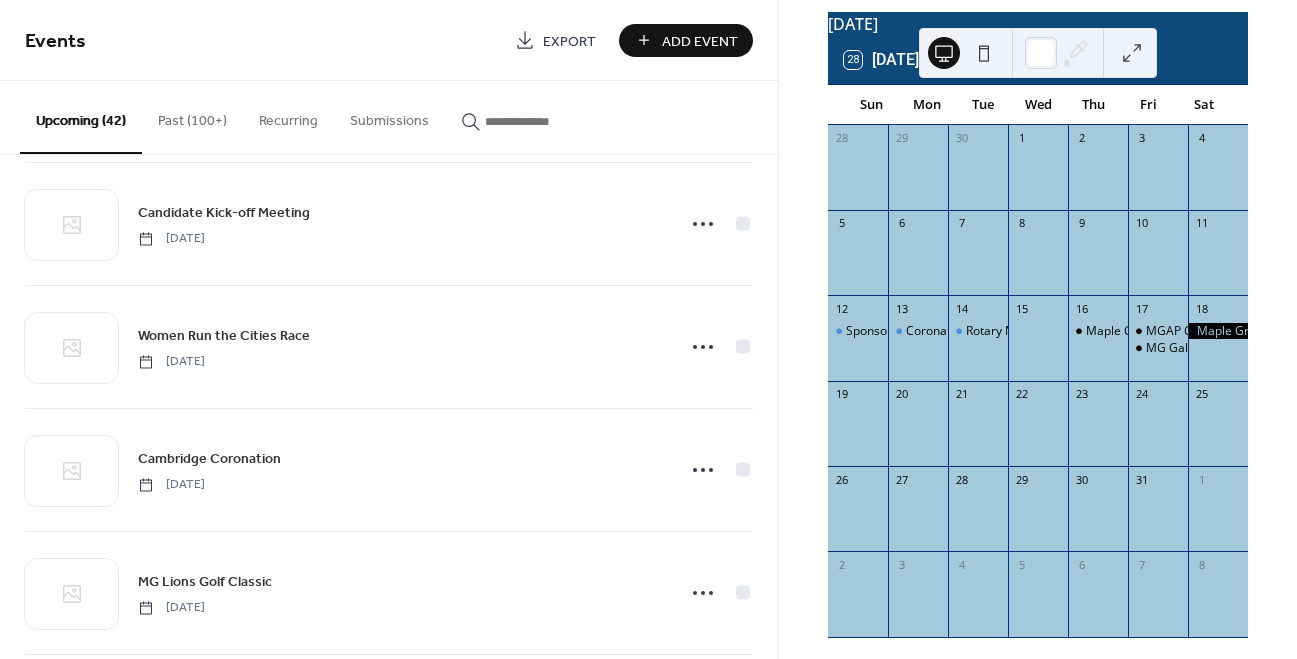 scroll, scrollTop: 4721, scrollLeft: 0, axis: vertical 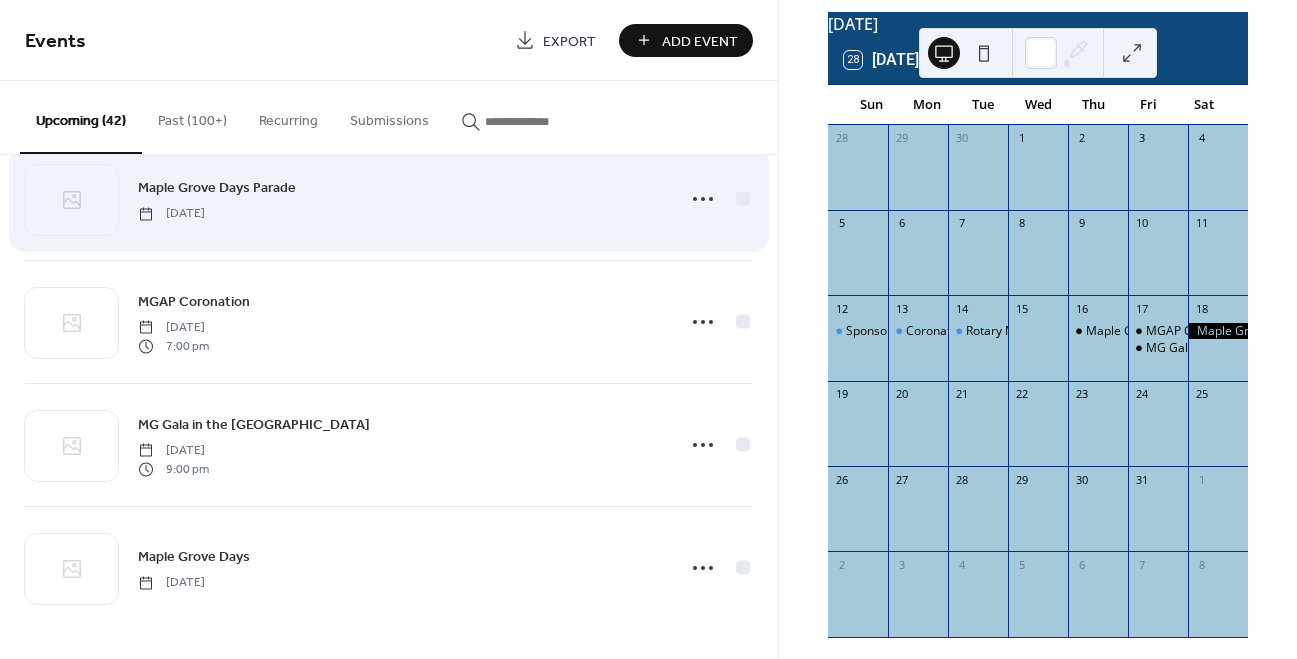click on "Maple Grove Days Parade" at bounding box center [217, 188] 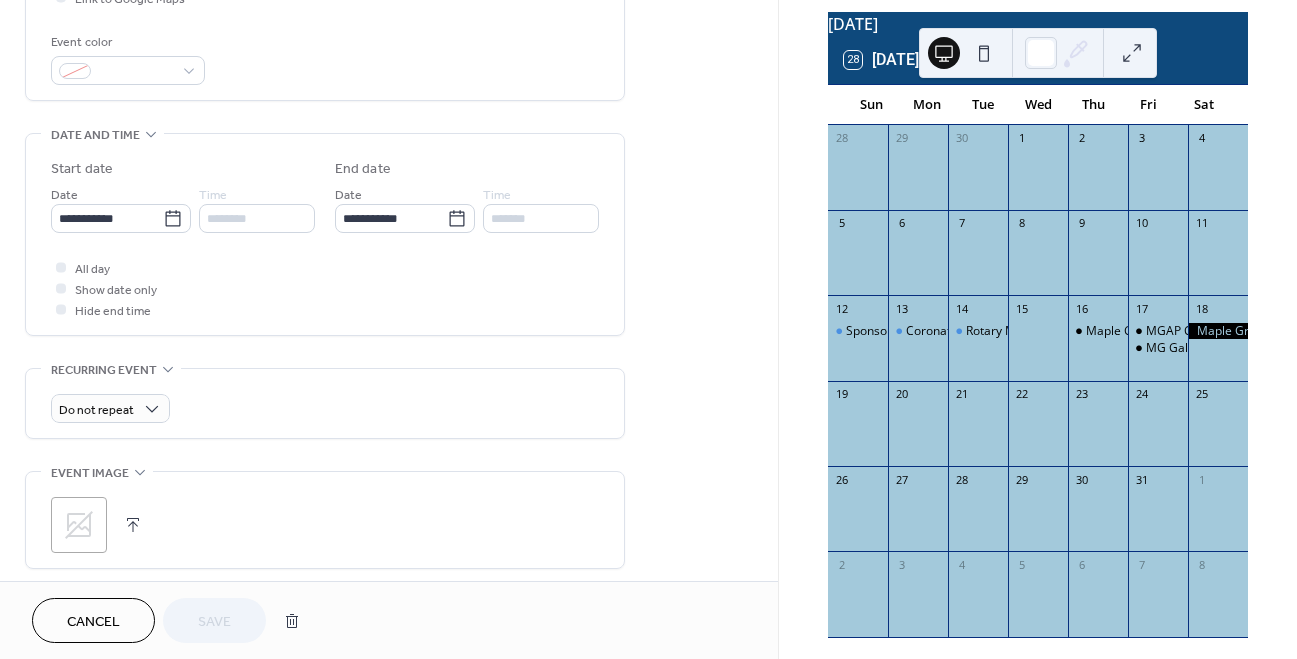 scroll, scrollTop: 540, scrollLeft: 0, axis: vertical 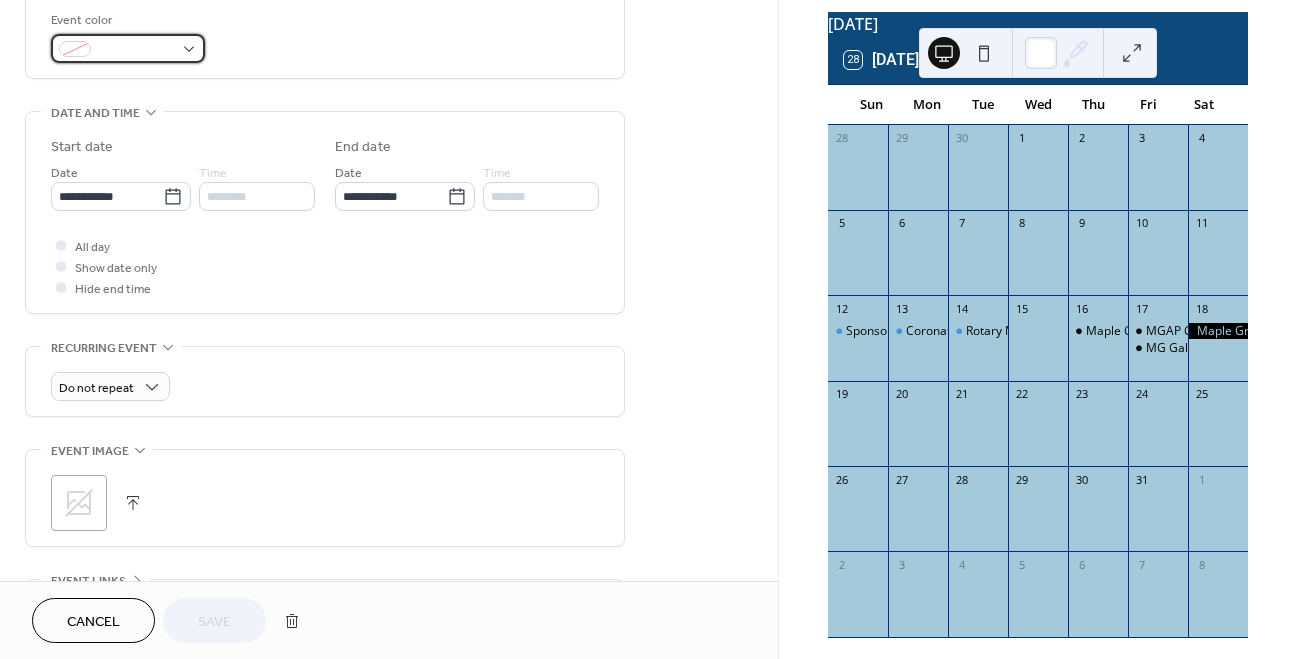 click at bounding box center (136, 50) 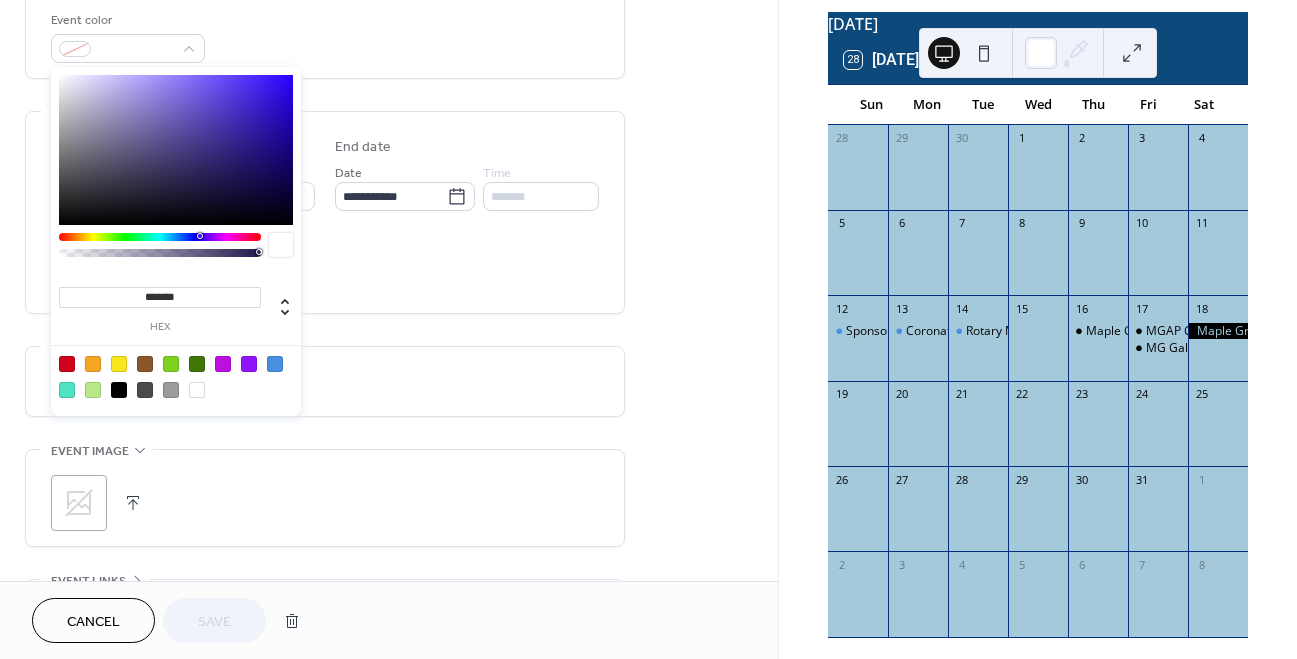 click at bounding box center (275, 364) 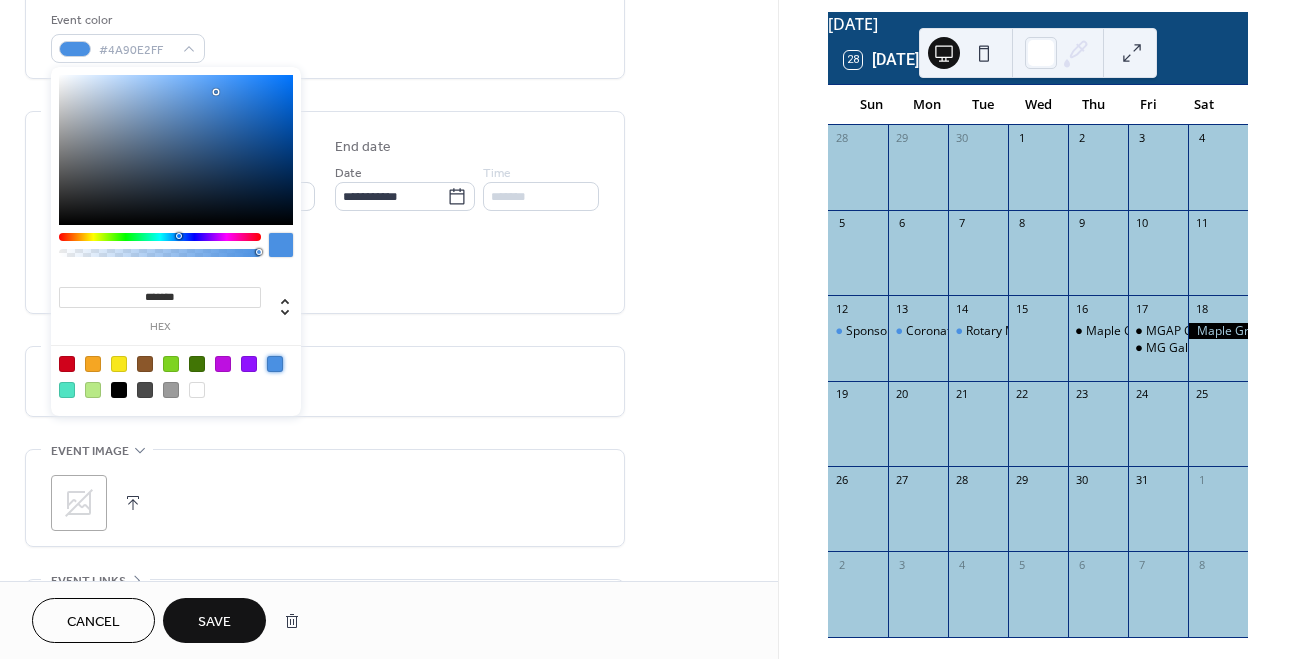 click on "Save" at bounding box center [214, 620] 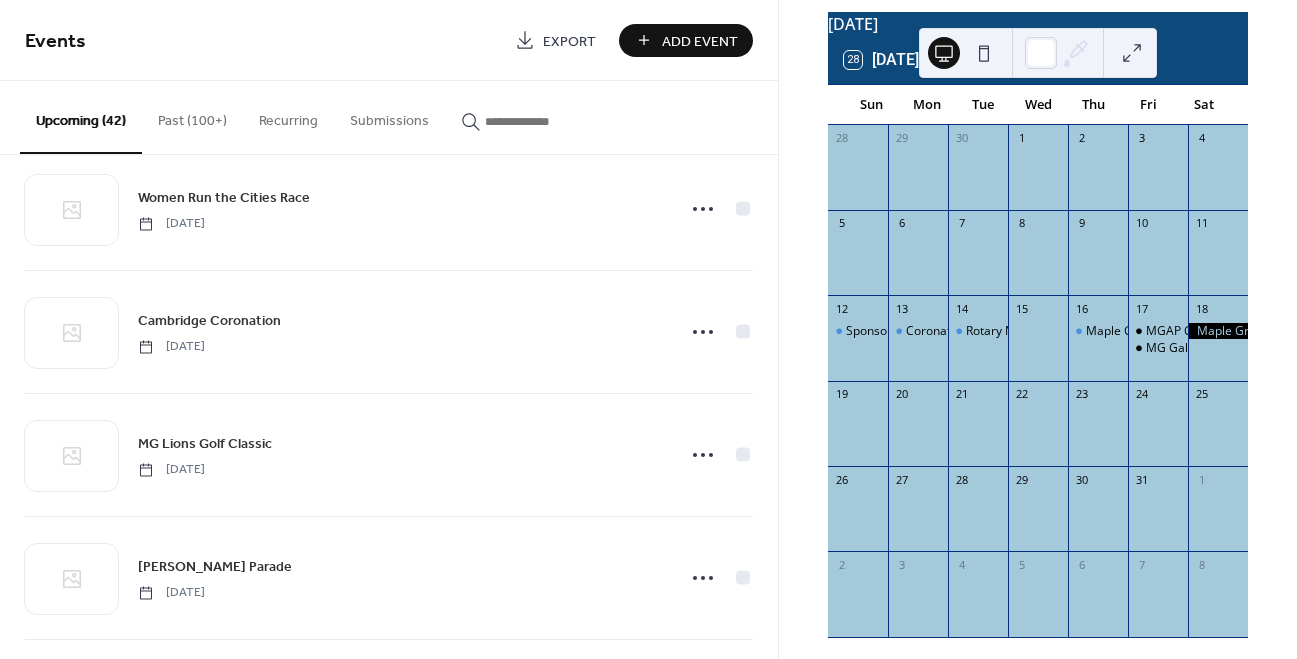 scroll, scrollTop: 4721, scrollLeft: 0, axis: vertical 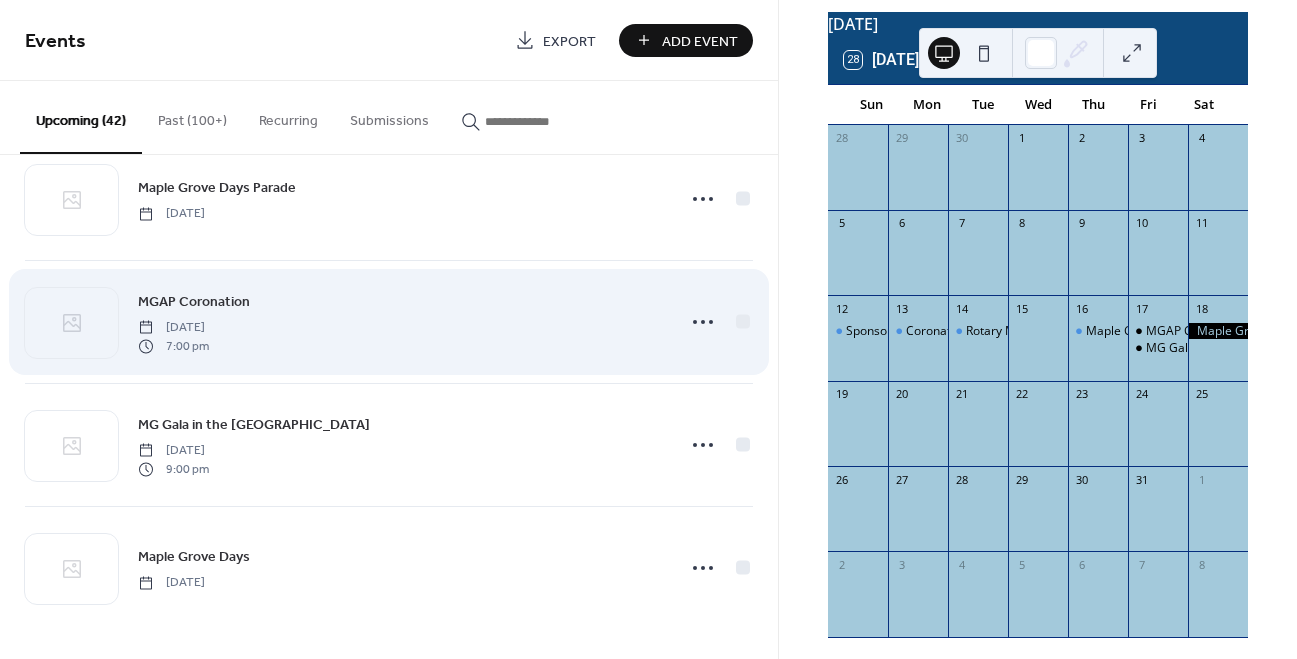 click on "MGAP Coronation" at bounding box center [194, 302] 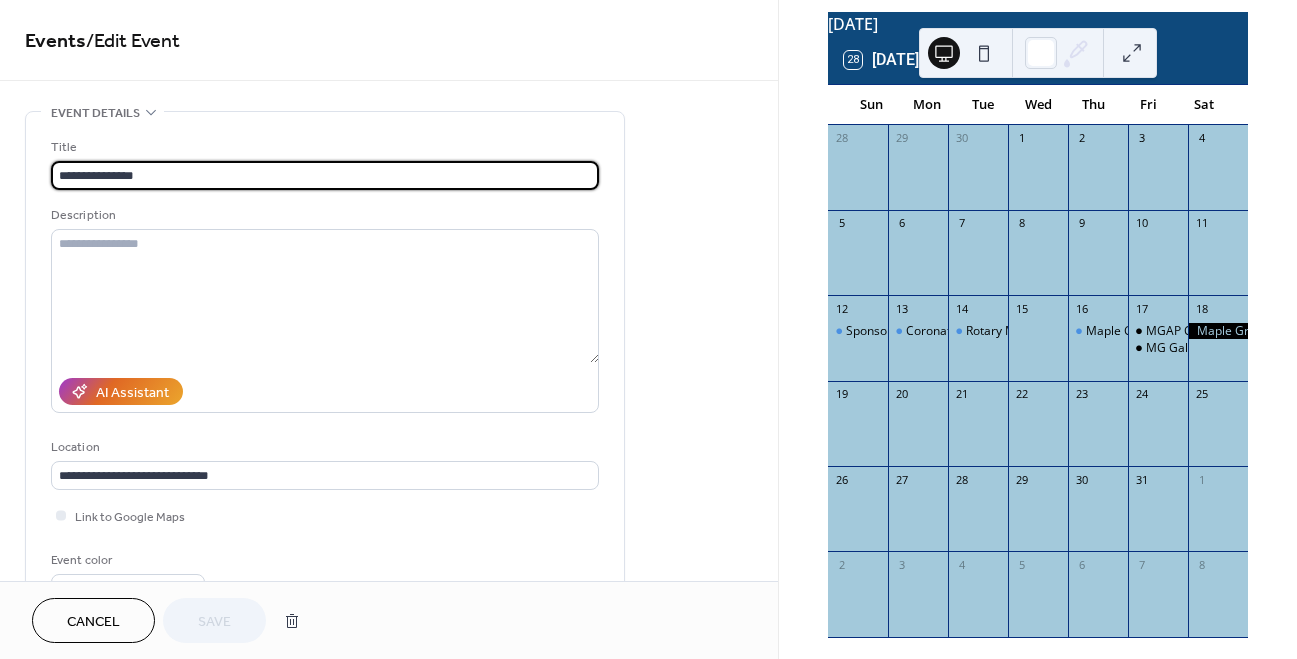 scroll, scrollTop: 162, scrollLeft: 0, axis: vertical 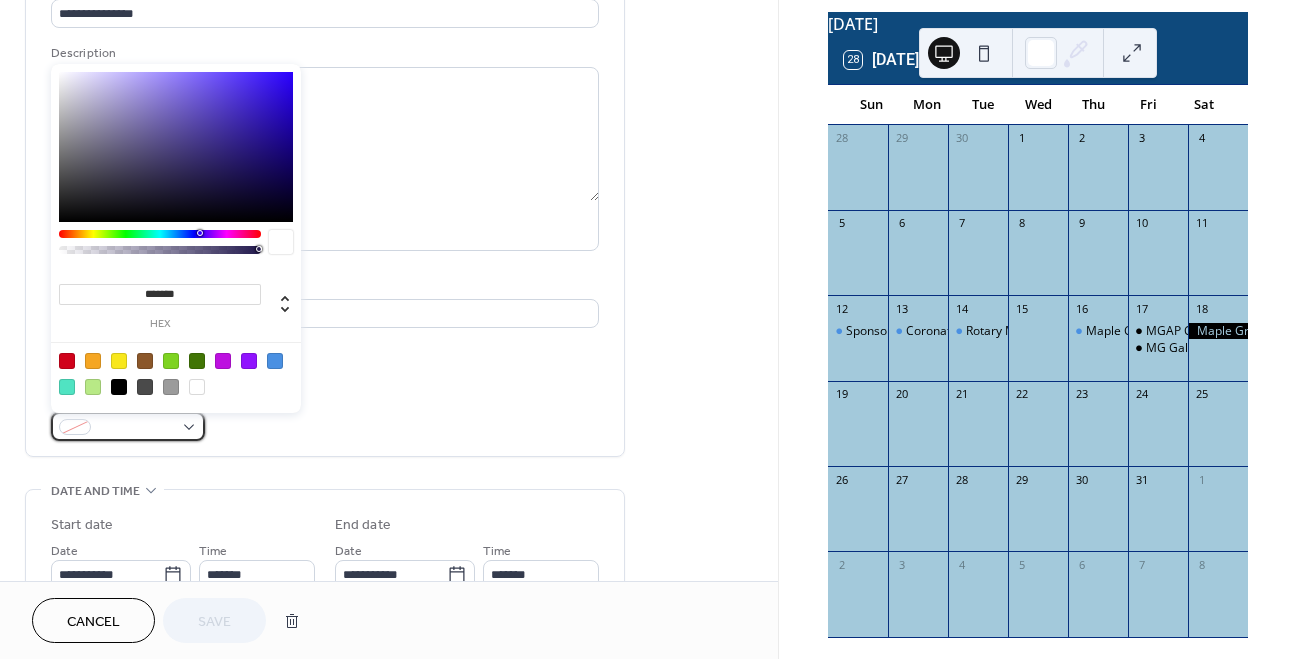 click at bounding box center [136, 428] 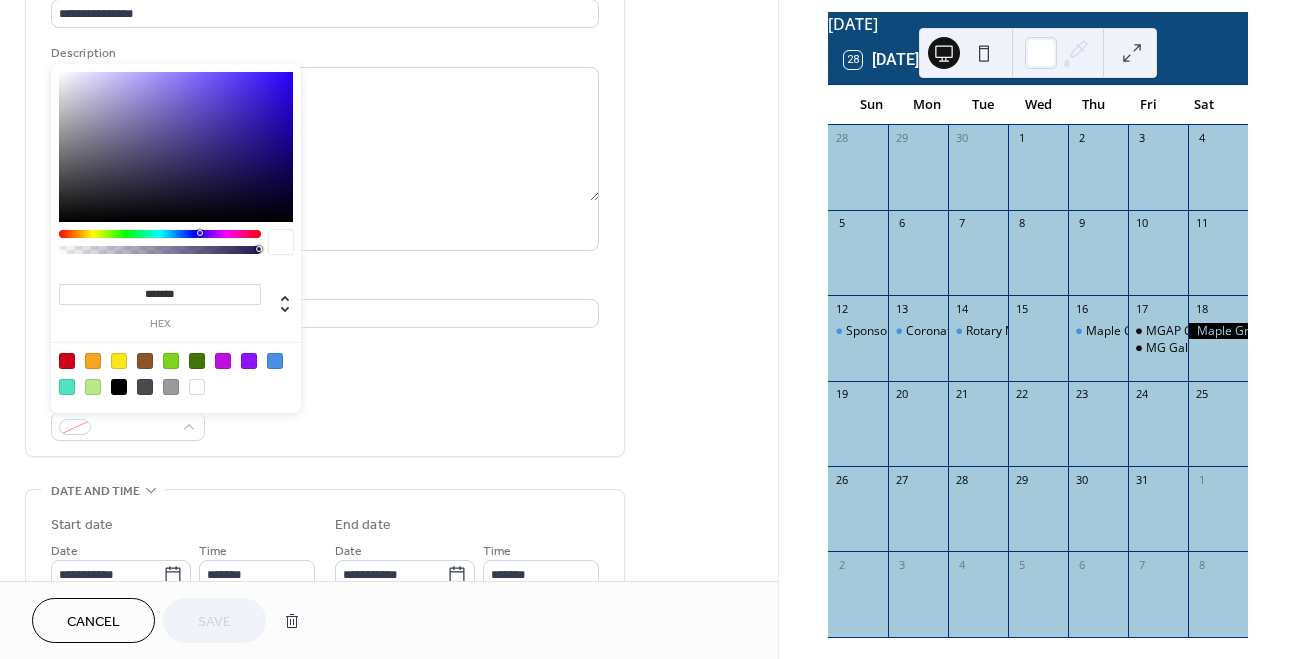 click at bounding box center [275, 361] 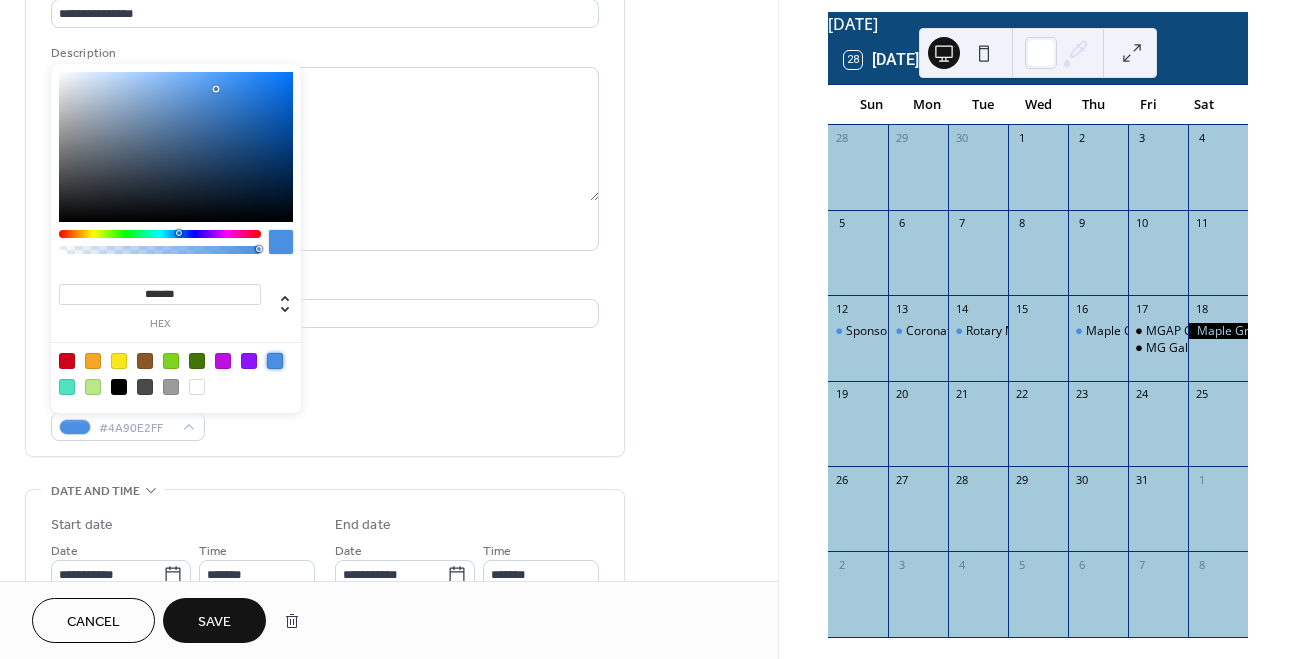 scroll, scrollTop: 199, scrollLeft: 0, axis: vertical 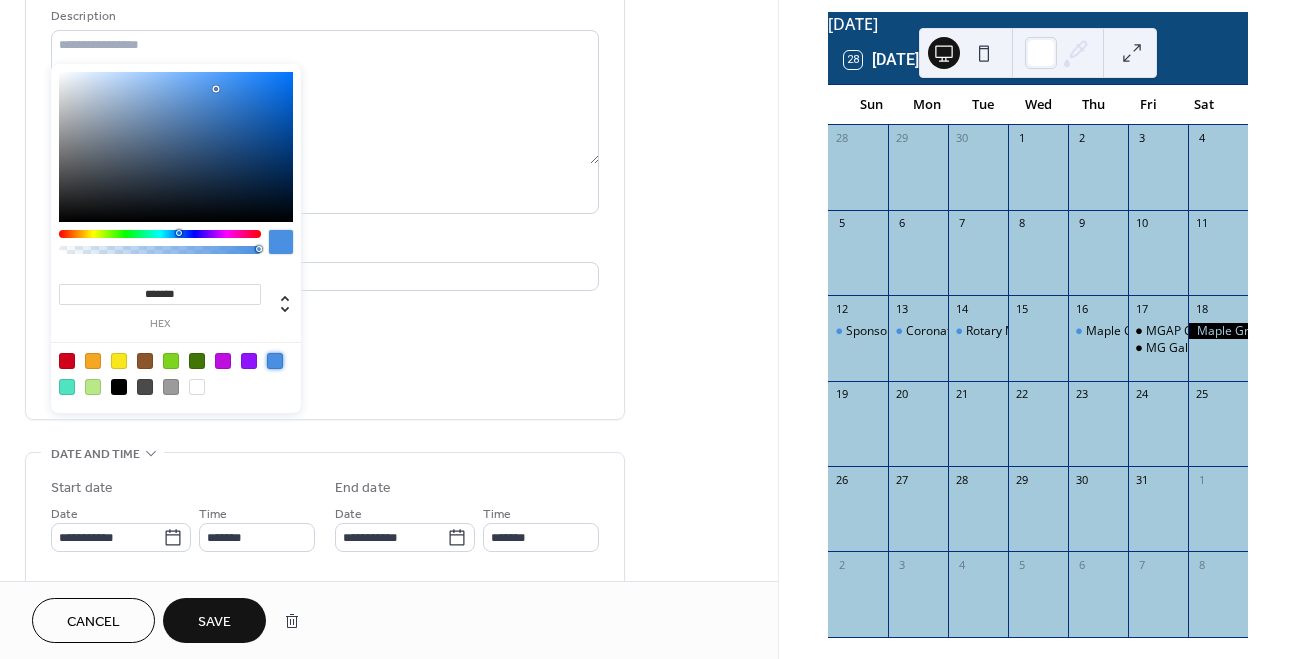click on "Save" at bounding box center [214, 622] 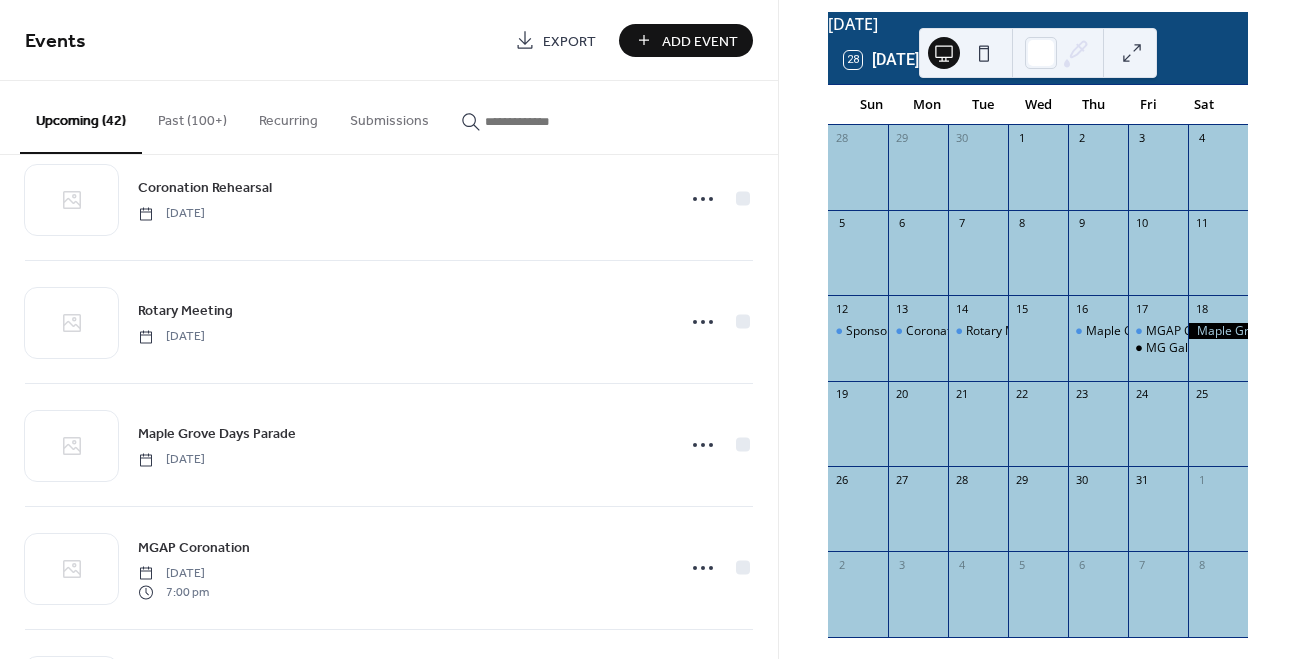 scroll, scrollTop: 4721, scrollLeft: 0, axis: vertical 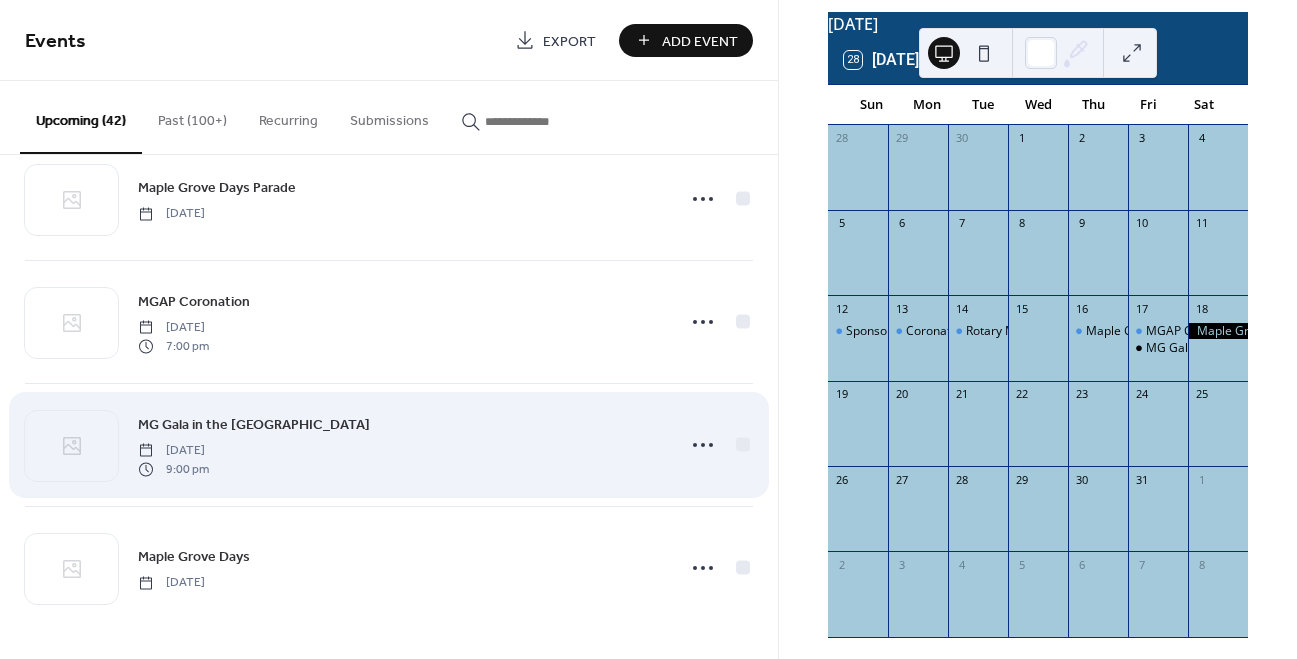click on "MG Gala in the Grove" at bounding box center [254, 425] 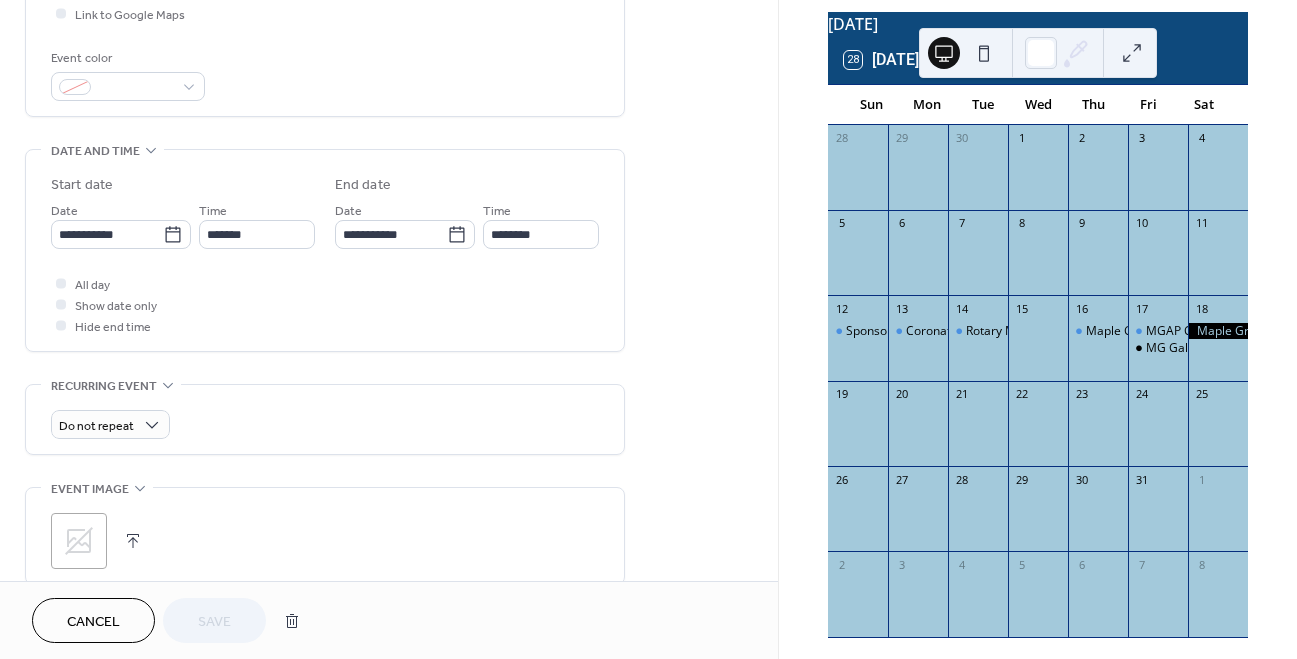 scroll, scrollTop: 498, scrollLeft: 0, axis: vertical 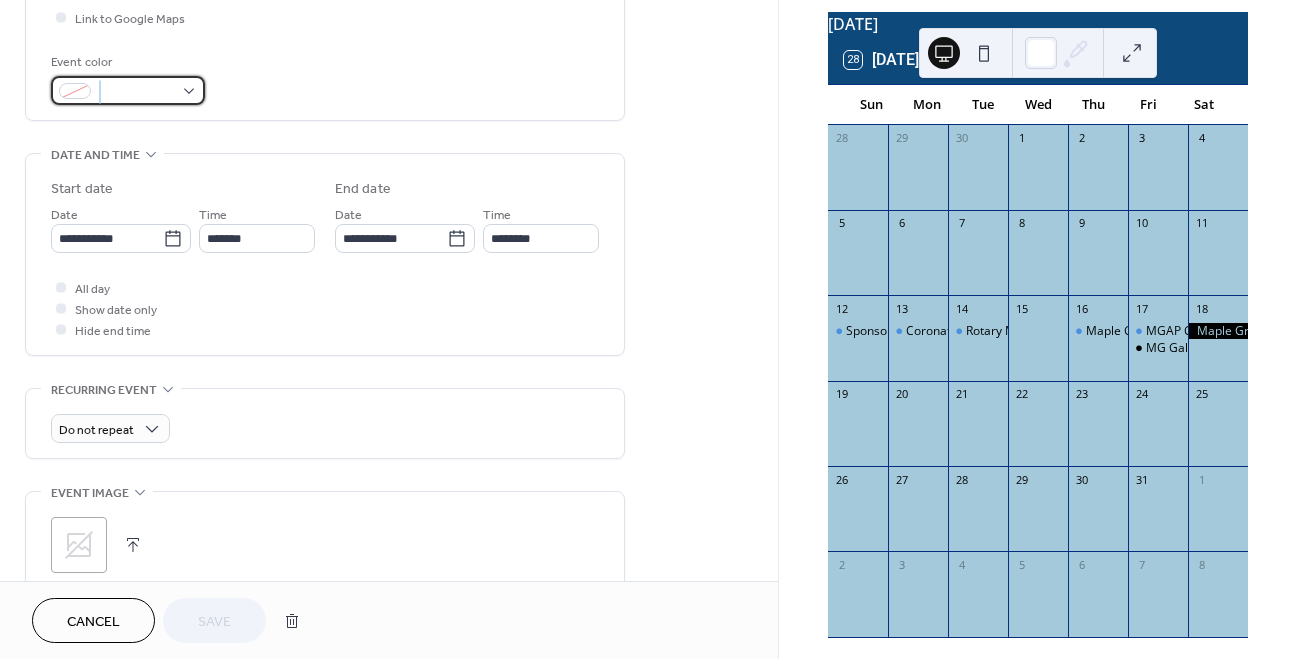 click at bounding box center (128, 90) 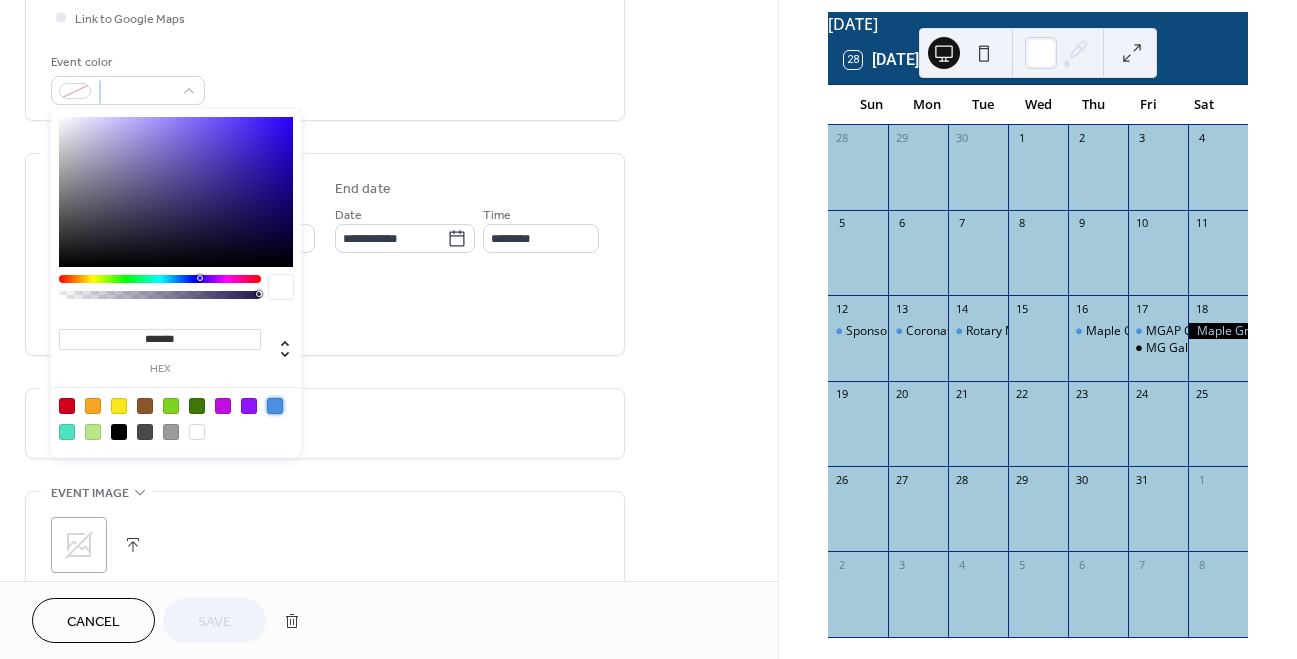 click at bounding box center (275, 406) 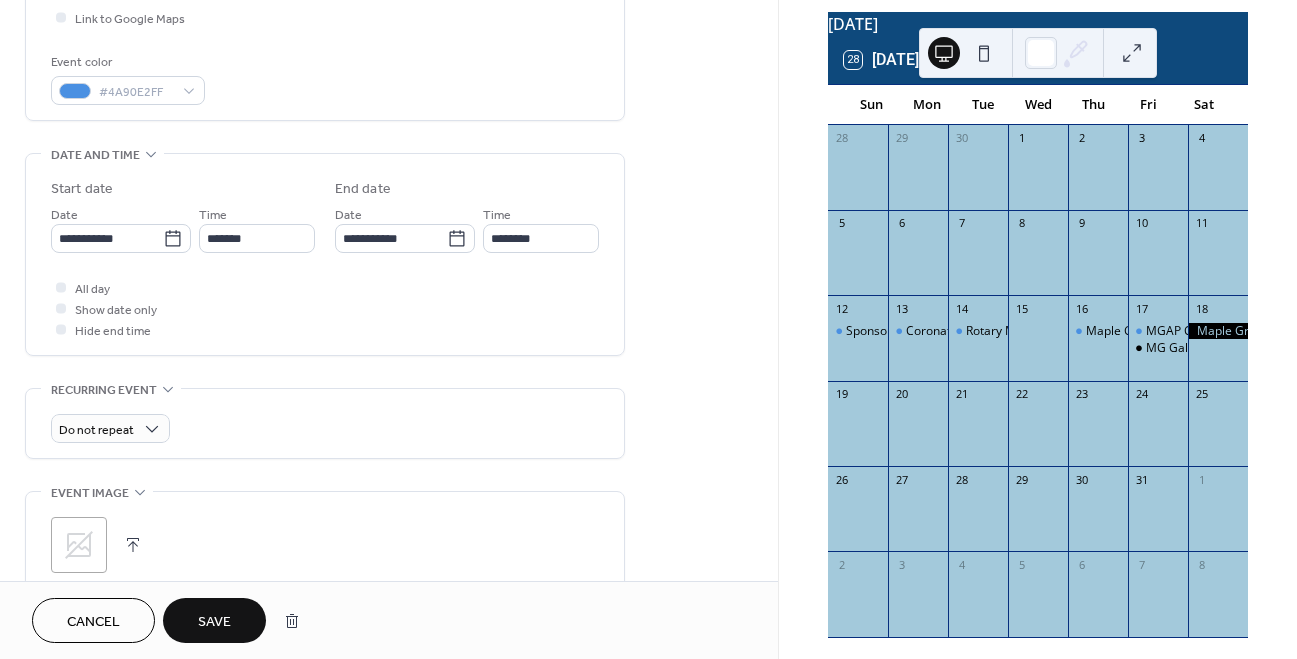click on "Save" at bounding box center (214, 622) 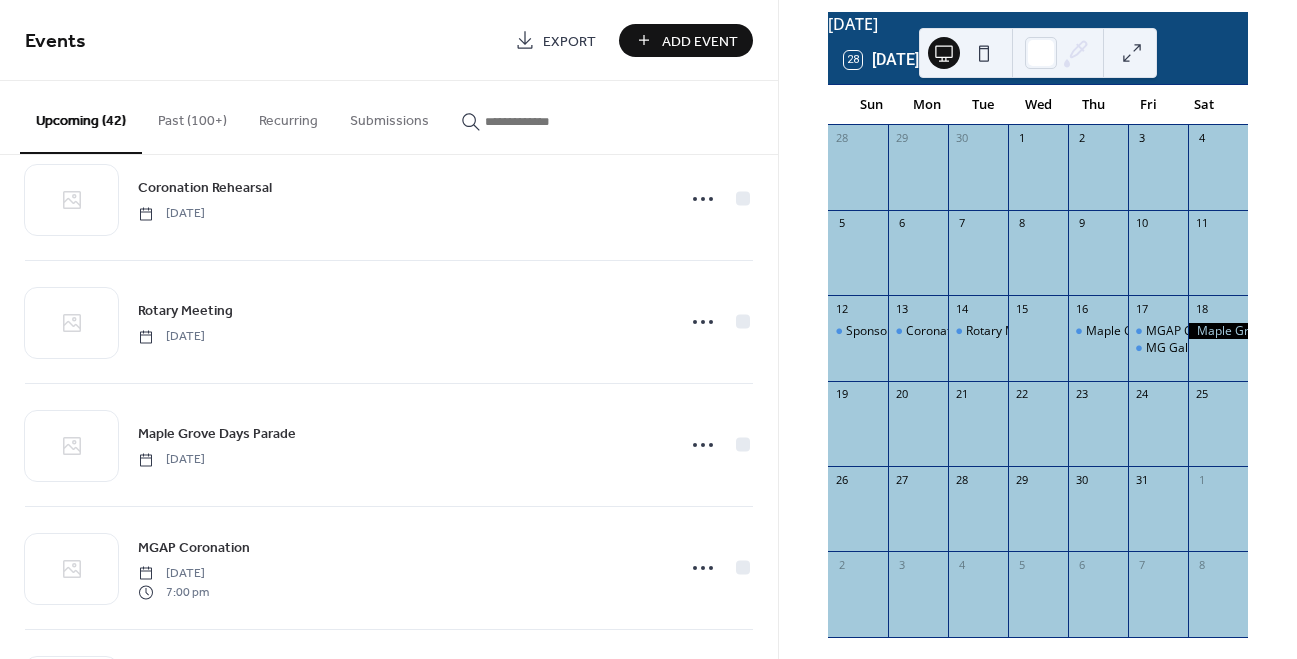 scroll, scrollTop: 4721, scrollLeft: 0, axis: vertical 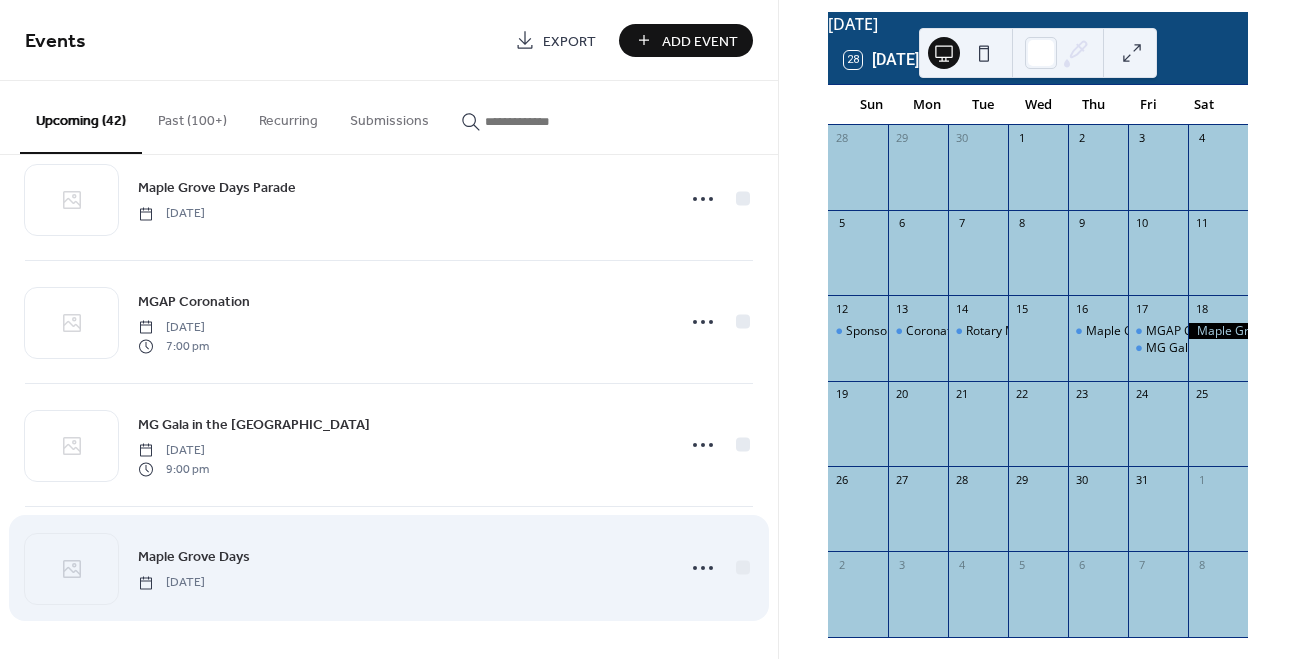 click on "Maple Grove Days" at bounding box center [194, 557] 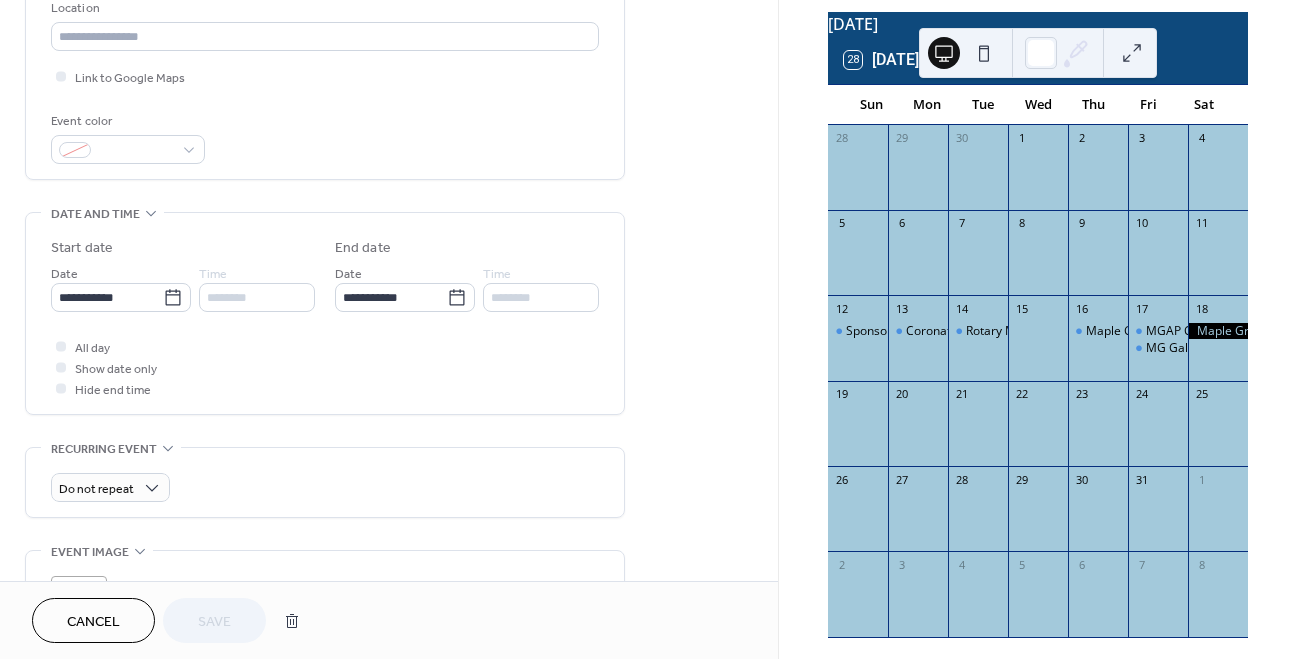 scroll, scrollTop: 434, scrollLeft: 0, axis: vertical 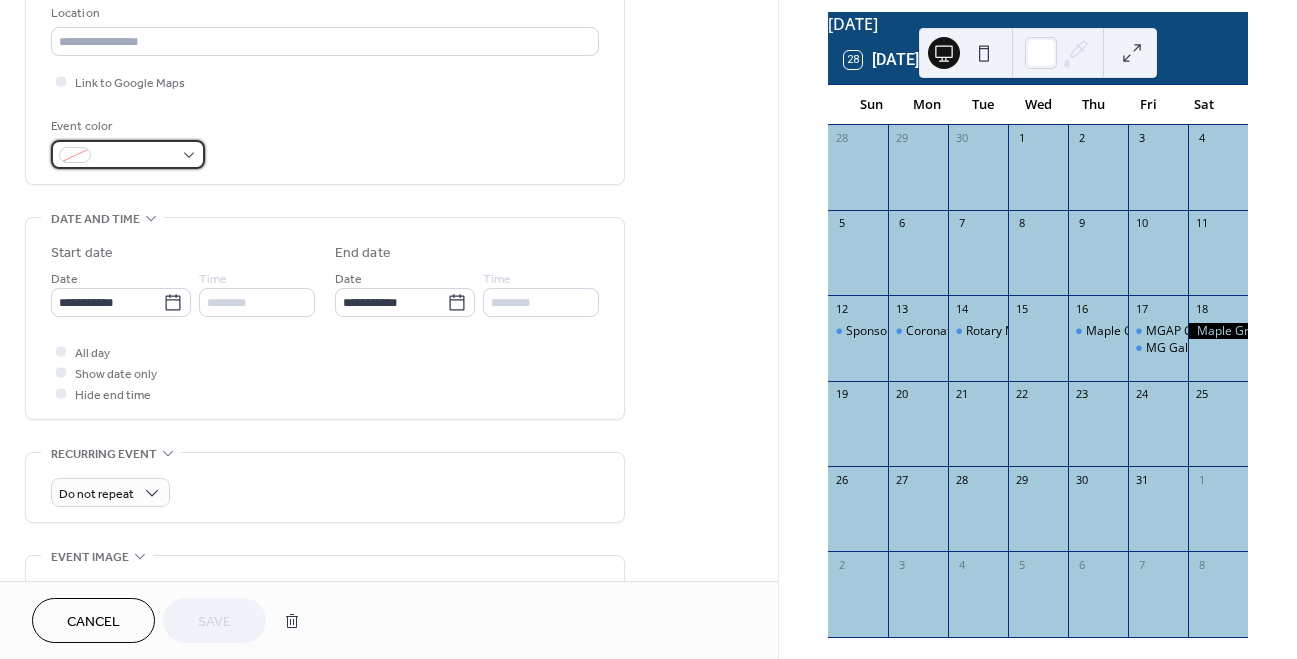 click at bounding box center (136, 156) 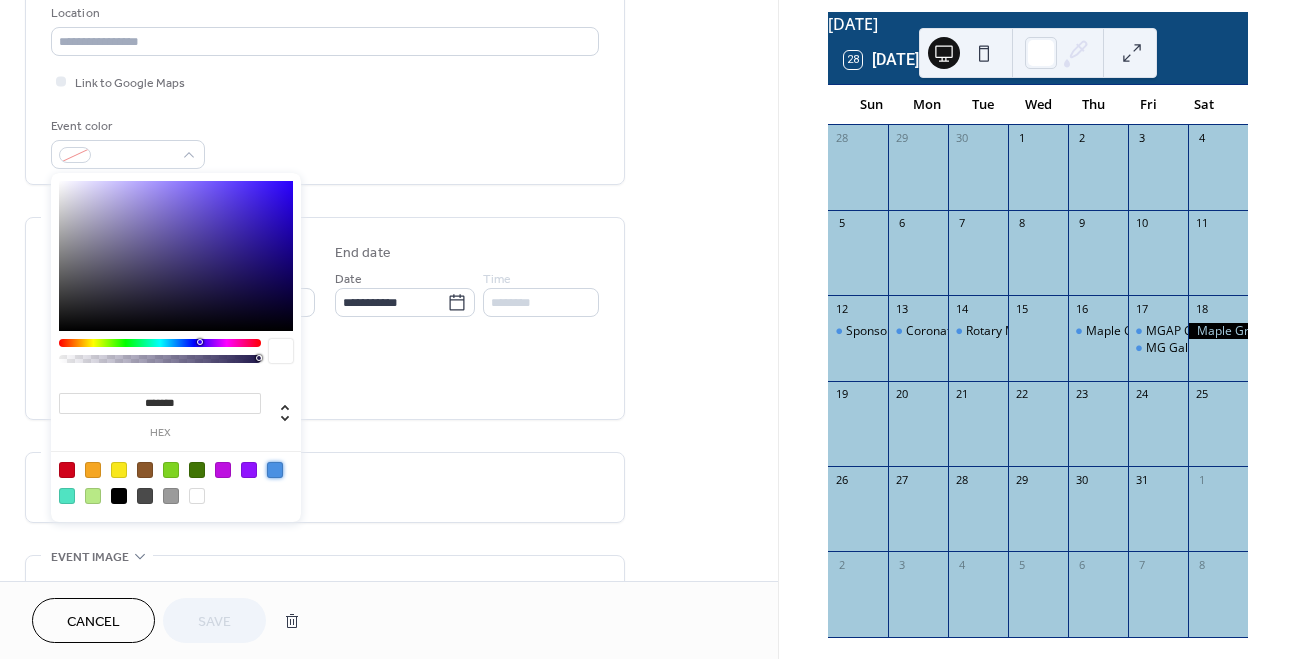 click at bounding box center (275, 470) 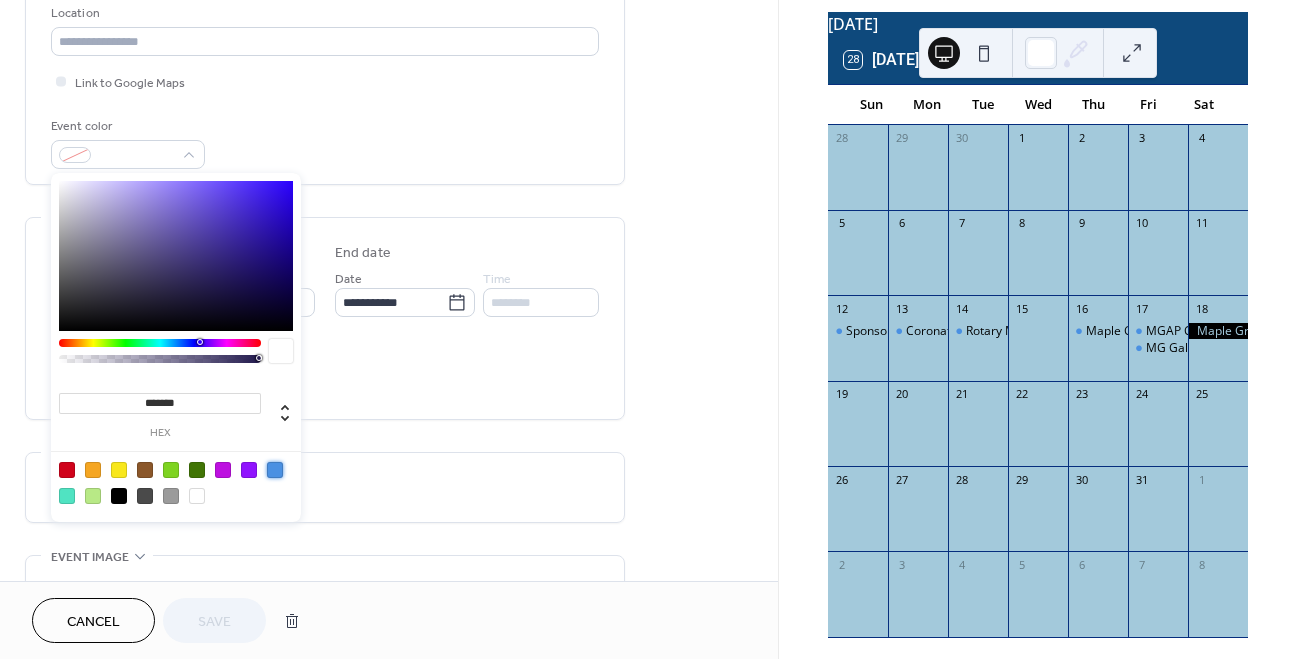type on "*******" 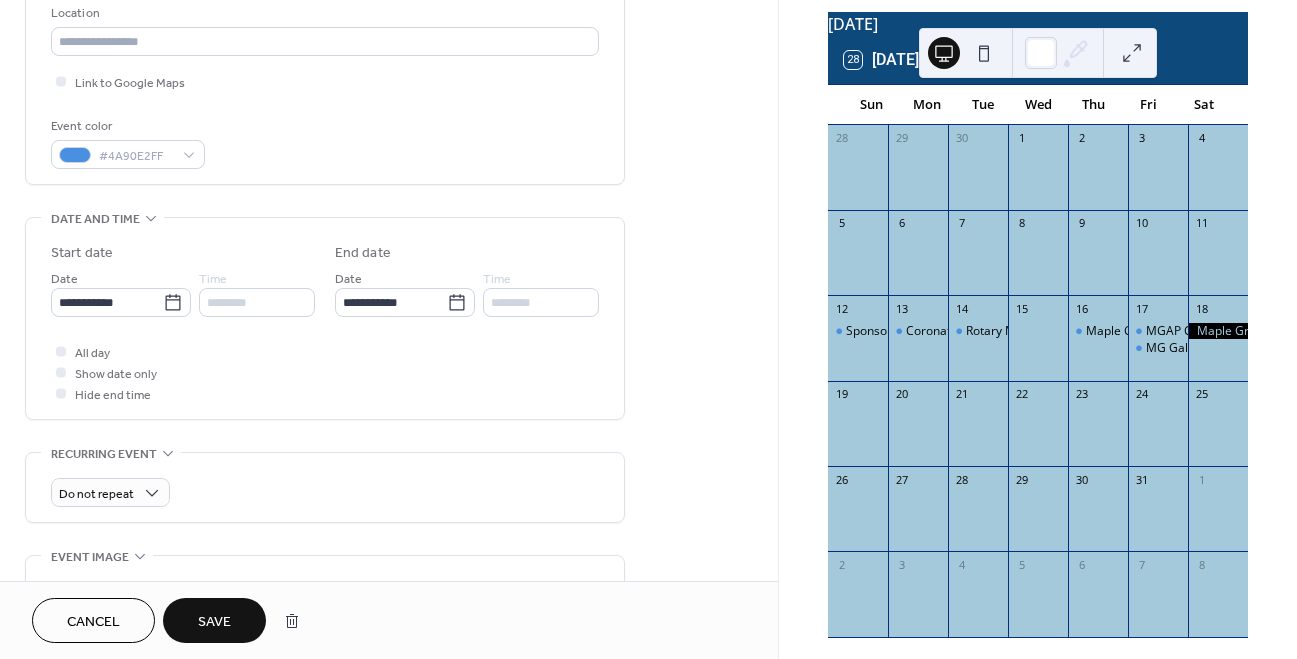 click on "**********" at bounding box center (325, 276) 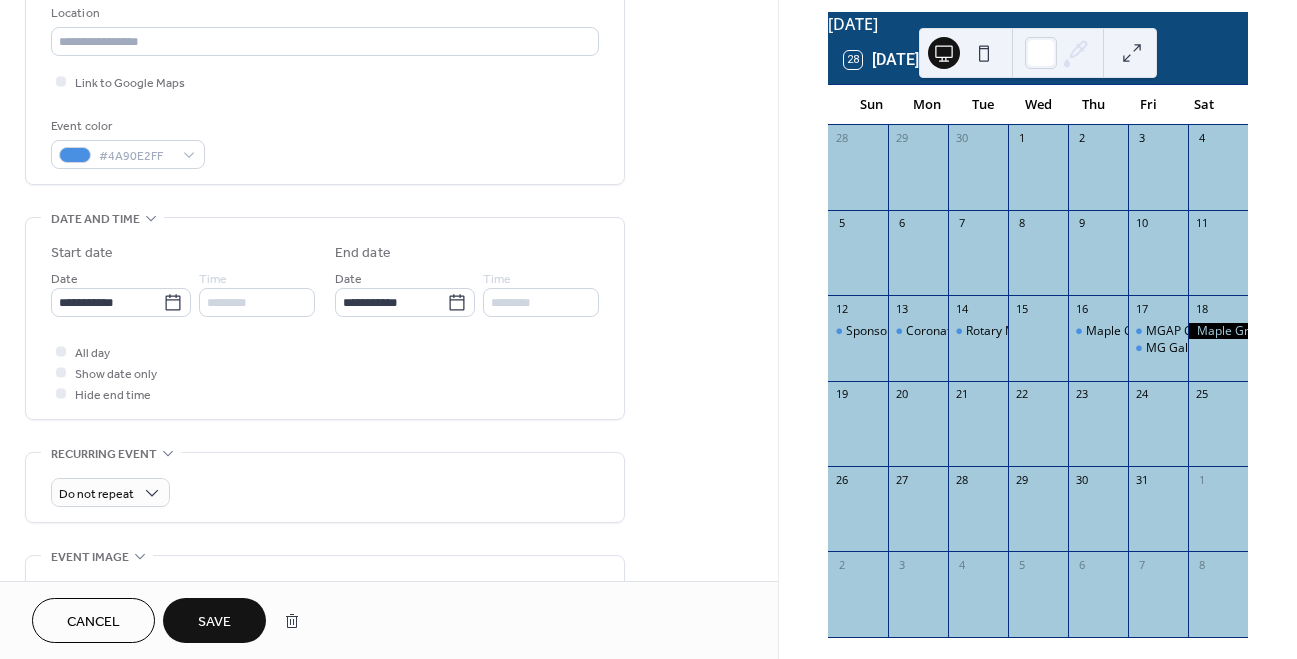click on "Show date only" at bounding box center (116, 374) 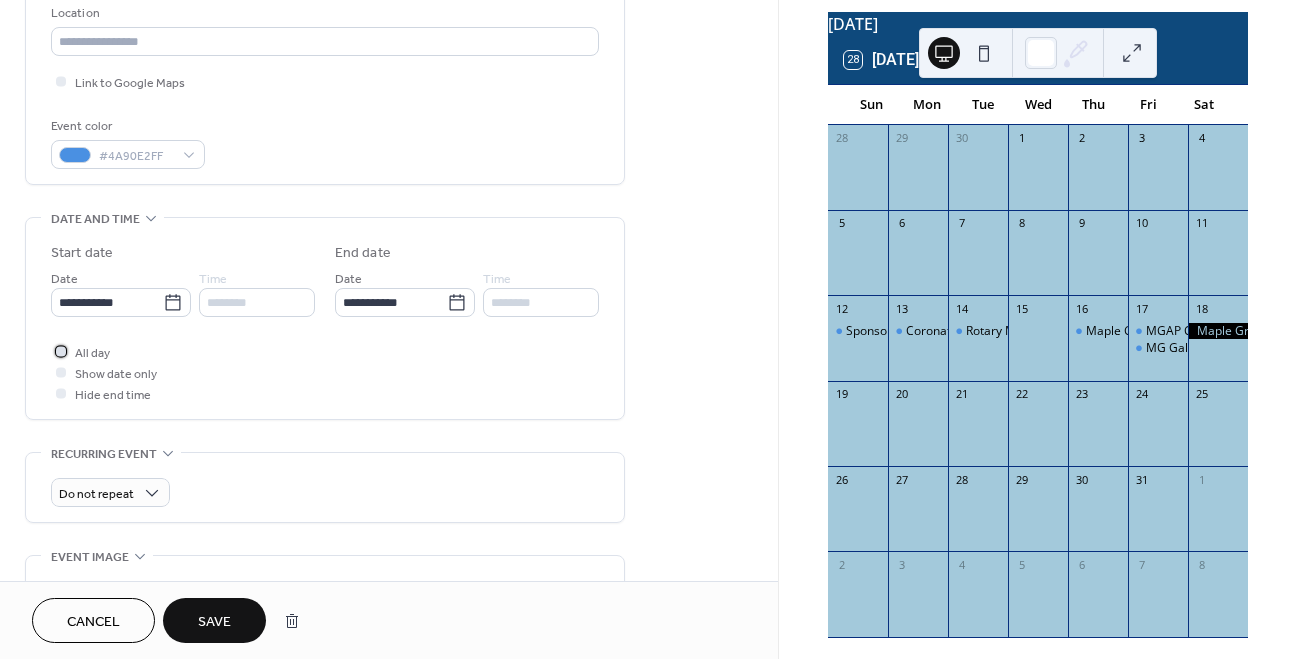click on "All day" at bounding box center [92, 353] 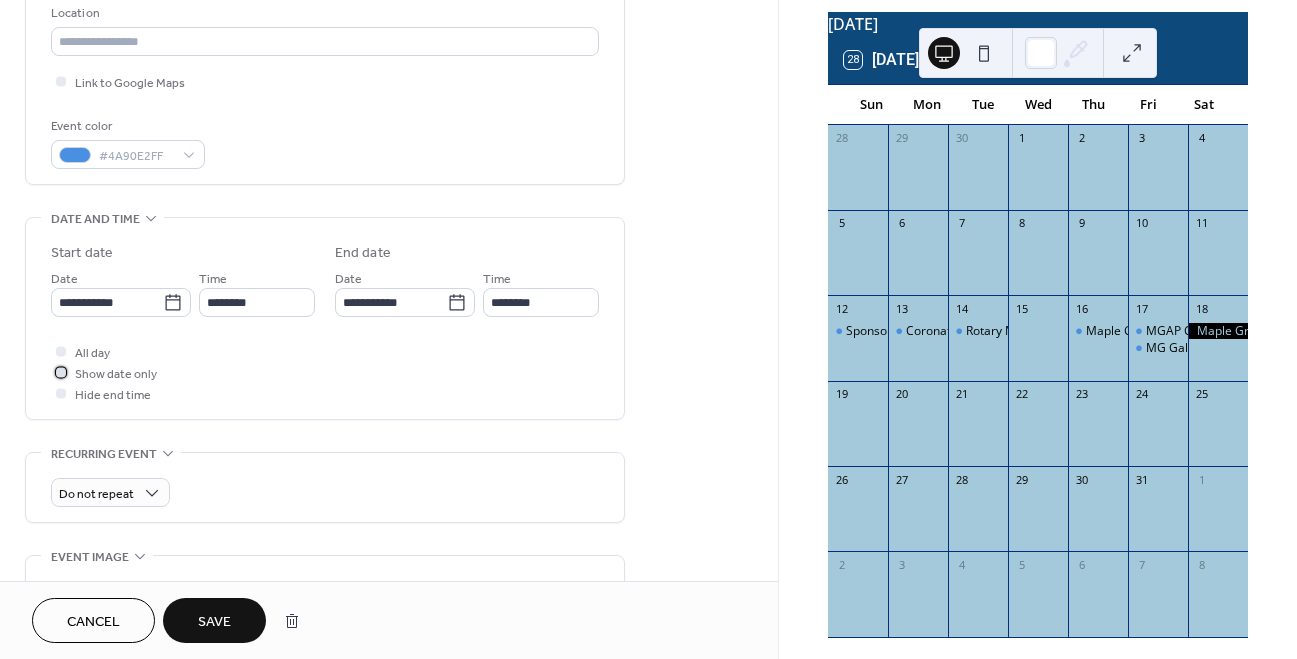 click on "Show date only" at bounding box center (116, 374) 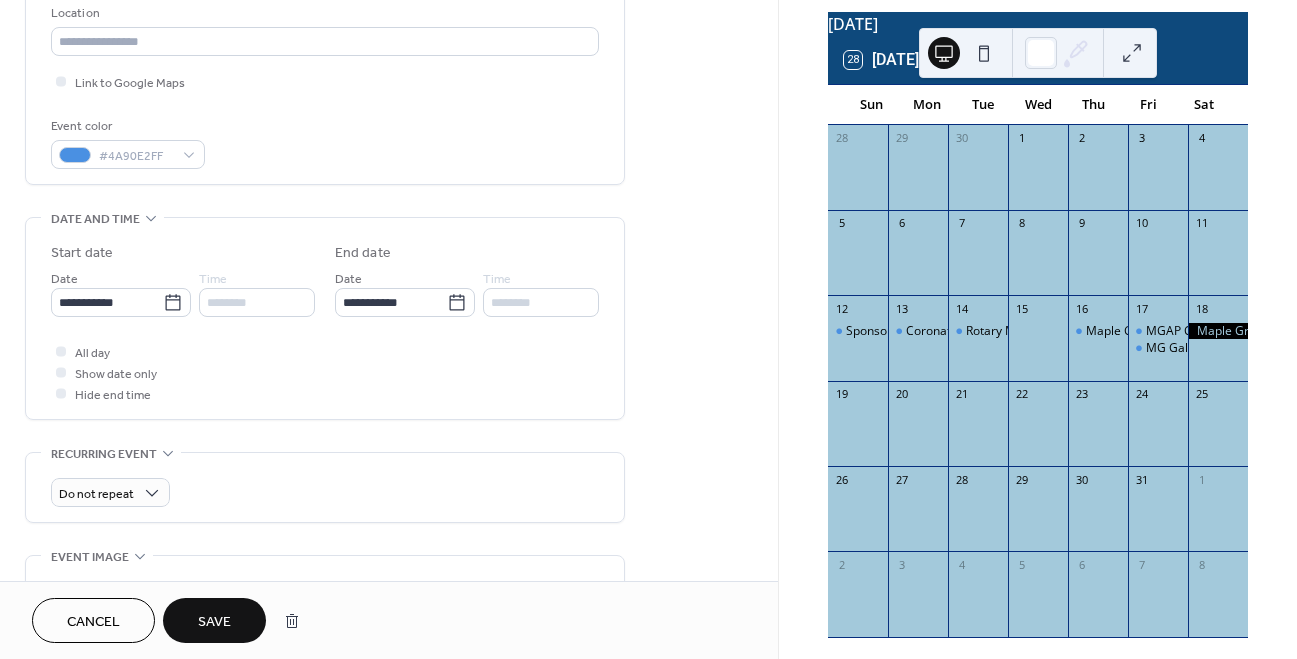 click on "Save" at bounding box center [214, 622] 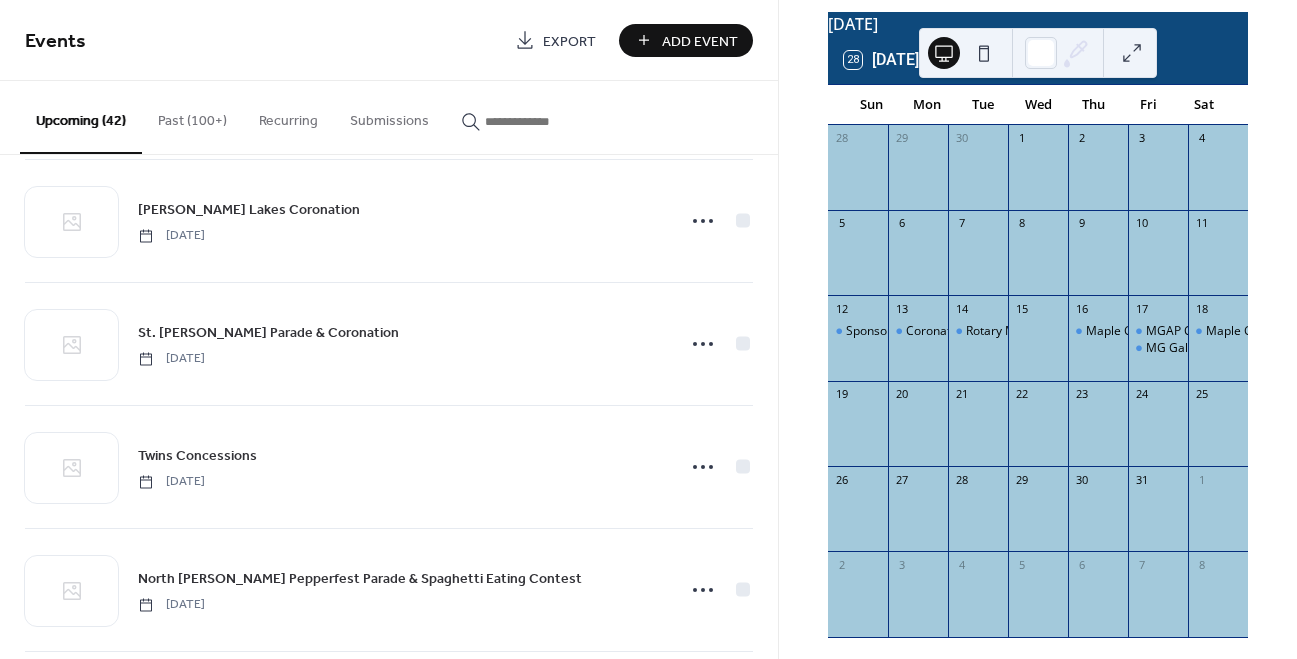 scroll, scrollTop: 0, scrollLeft: 0, axis: both 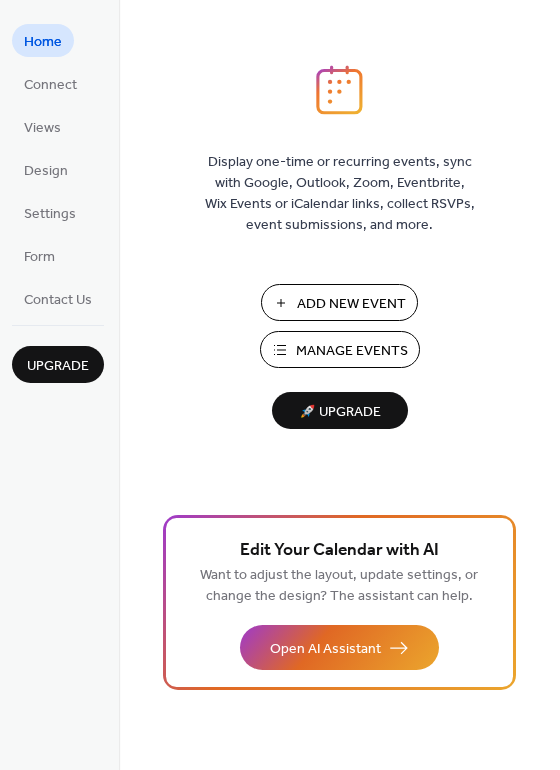 click on "Manage Events" at bounding box center [352, 351] 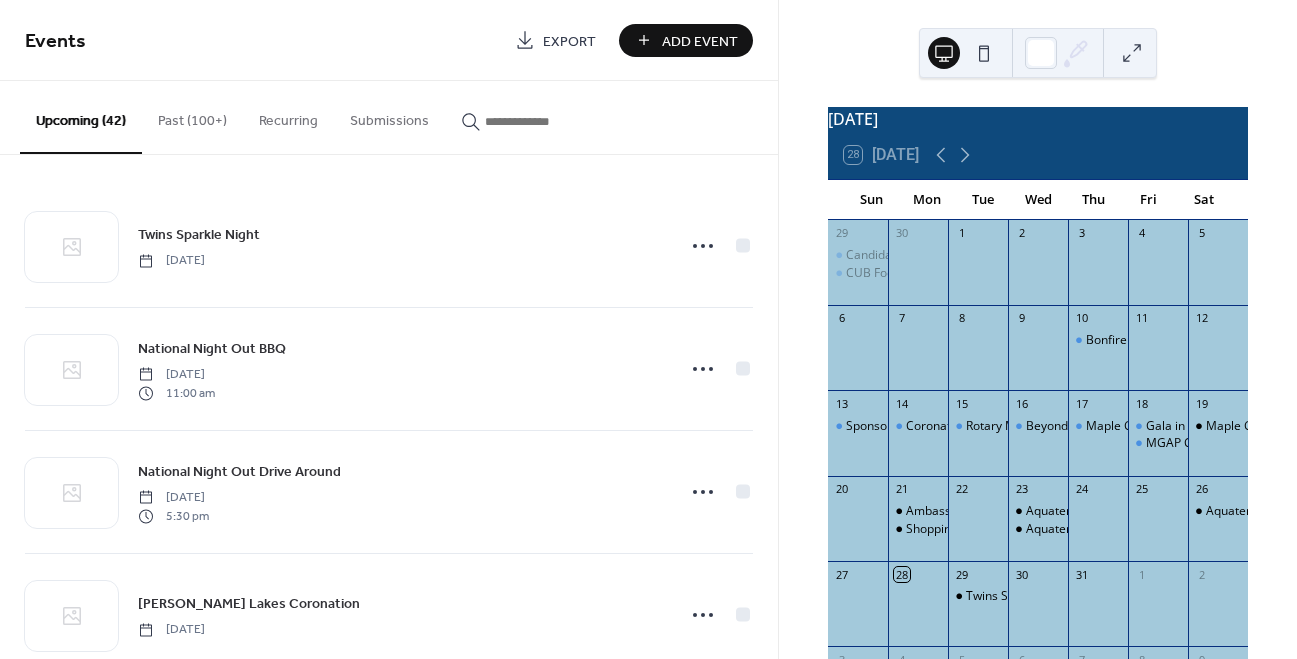 scroll, scrollTop: 0, scrollLeft: 0, axis: both 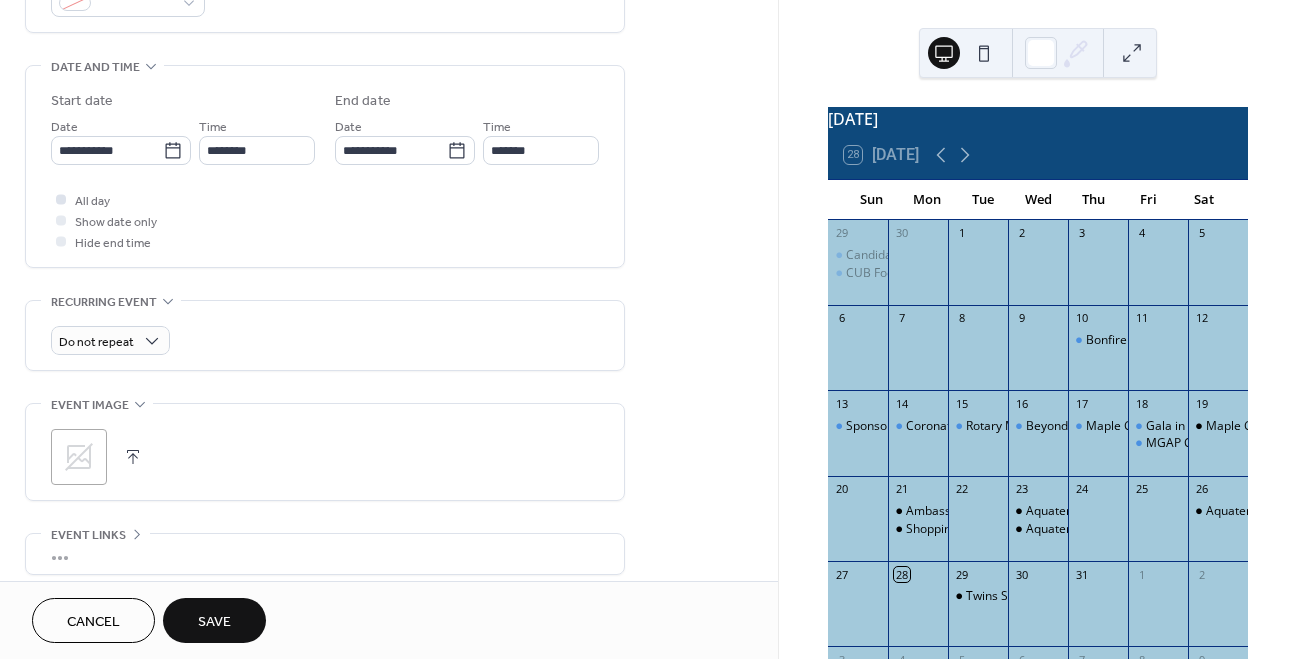 type on "**********" 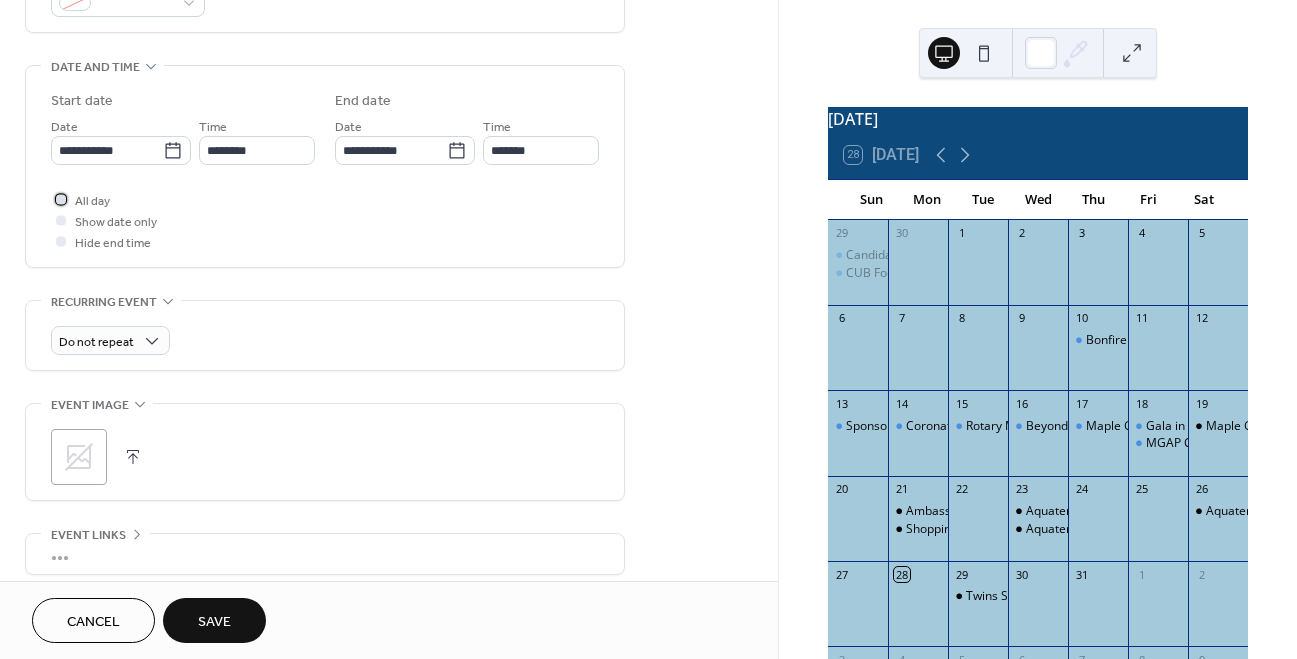 click on "All day" at bounding box center (92, 201) 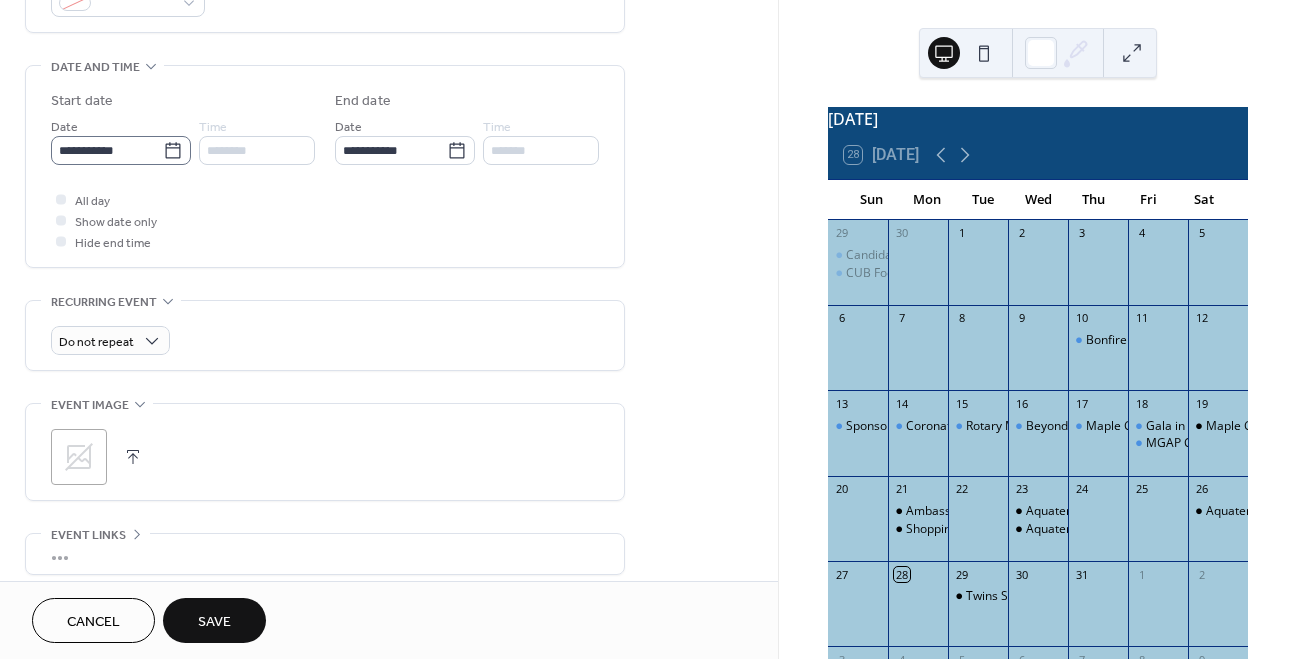 click 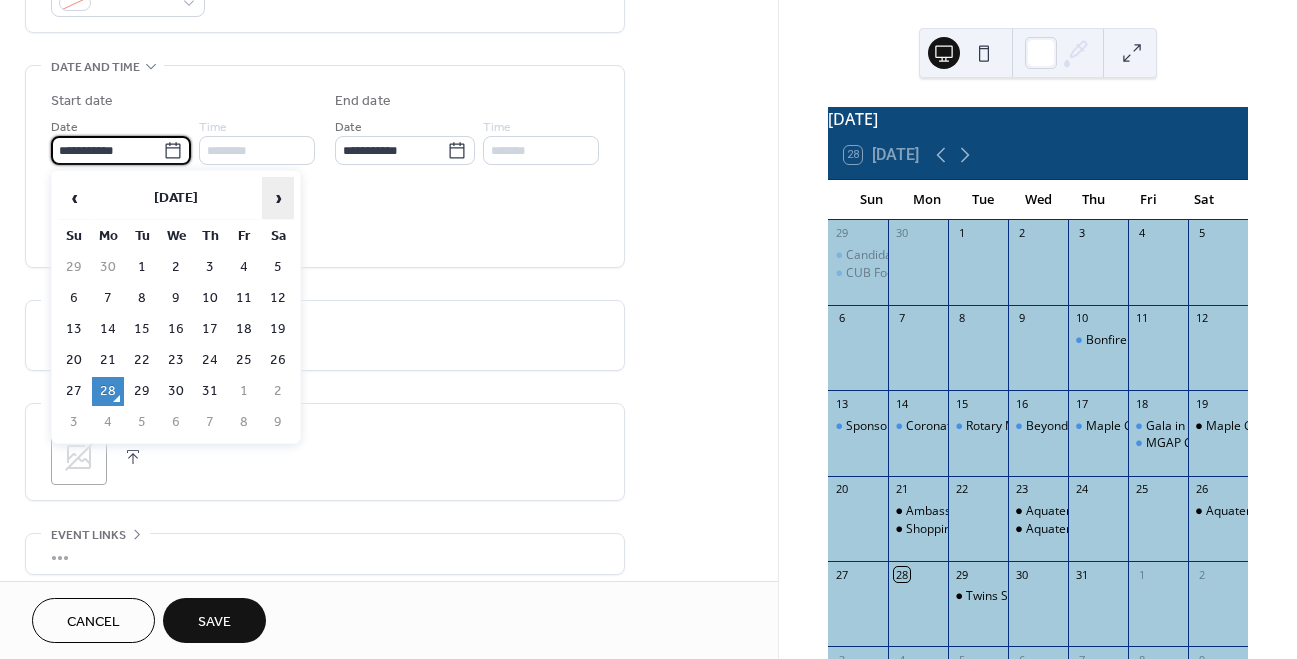 click on "›" at bounding box center (278, 198) 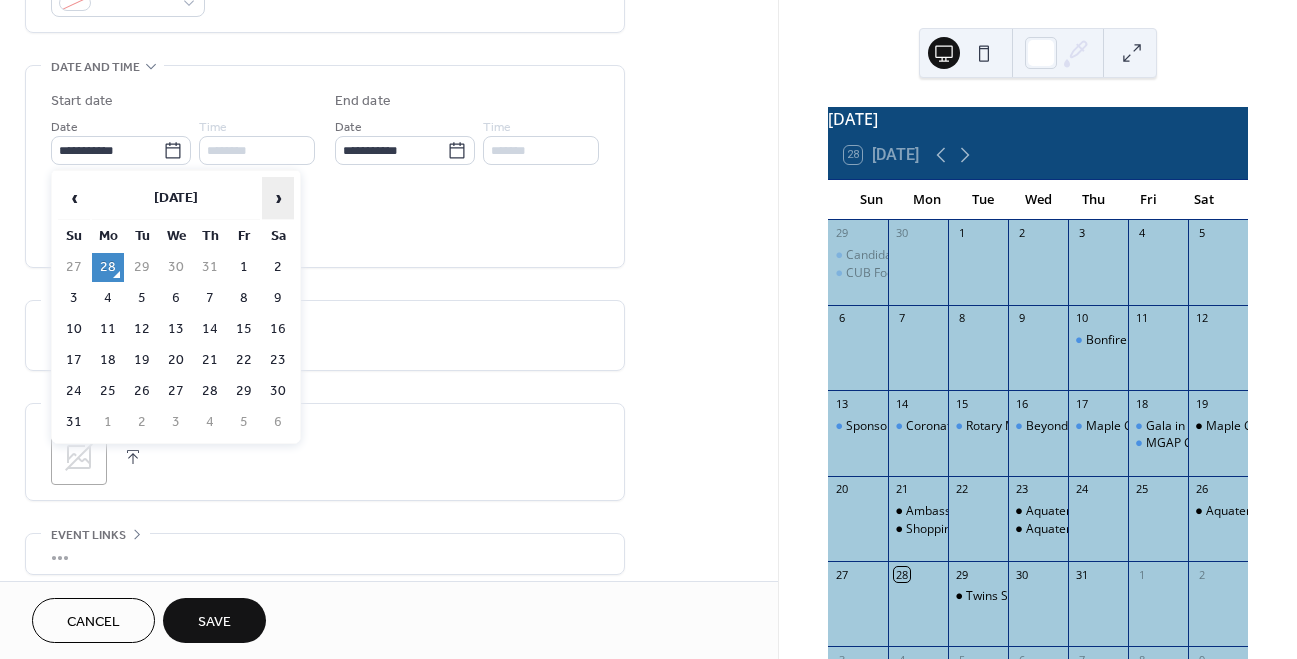 click on "›" at bounding box center [278, 198] 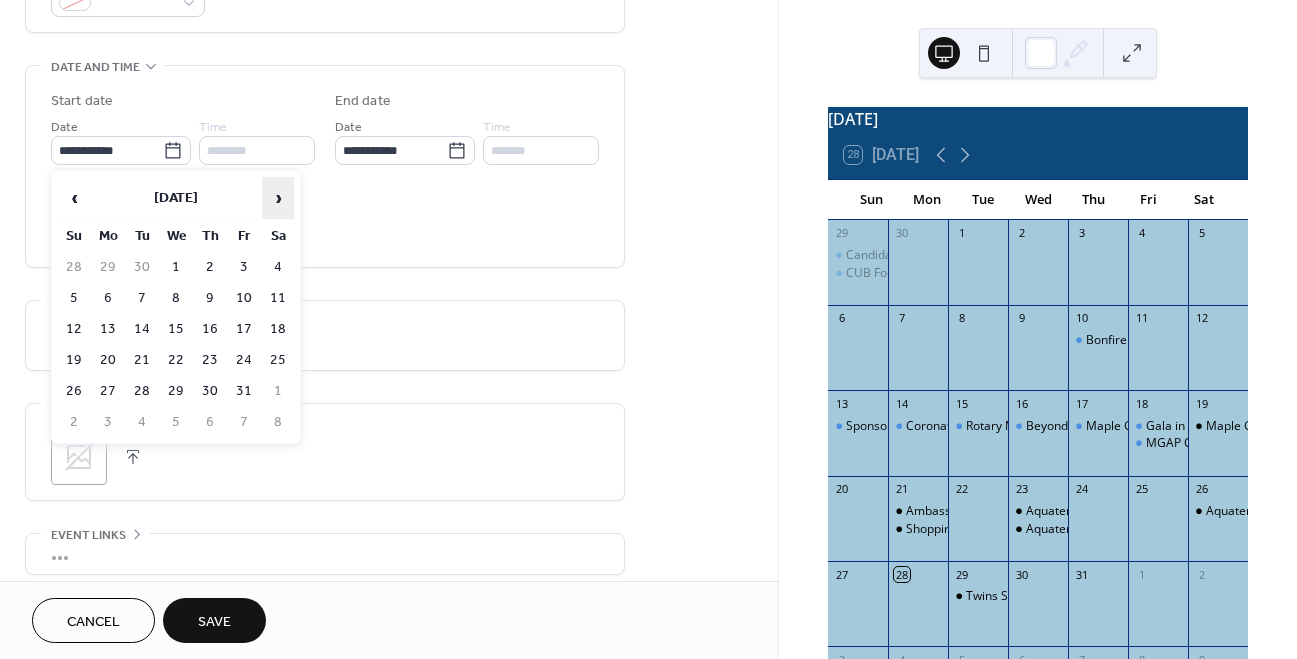 click on "›" at bounding box center (278, 198) 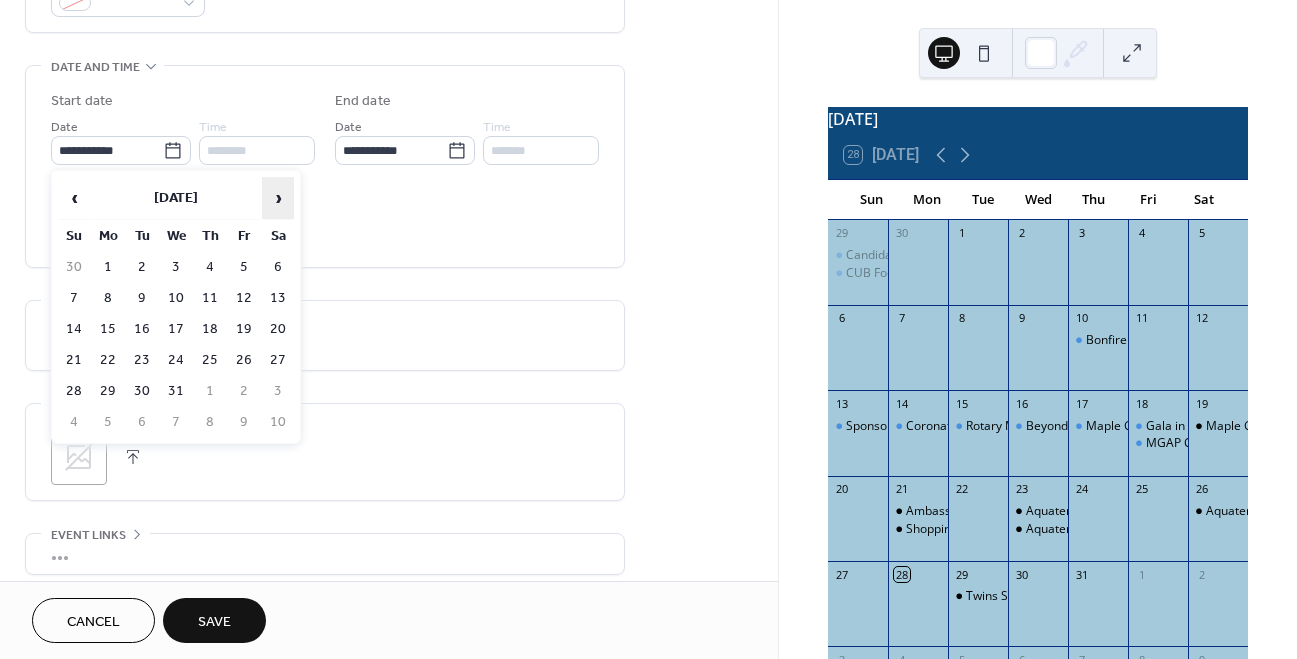 click on "›" at bounding box center (278, 198) 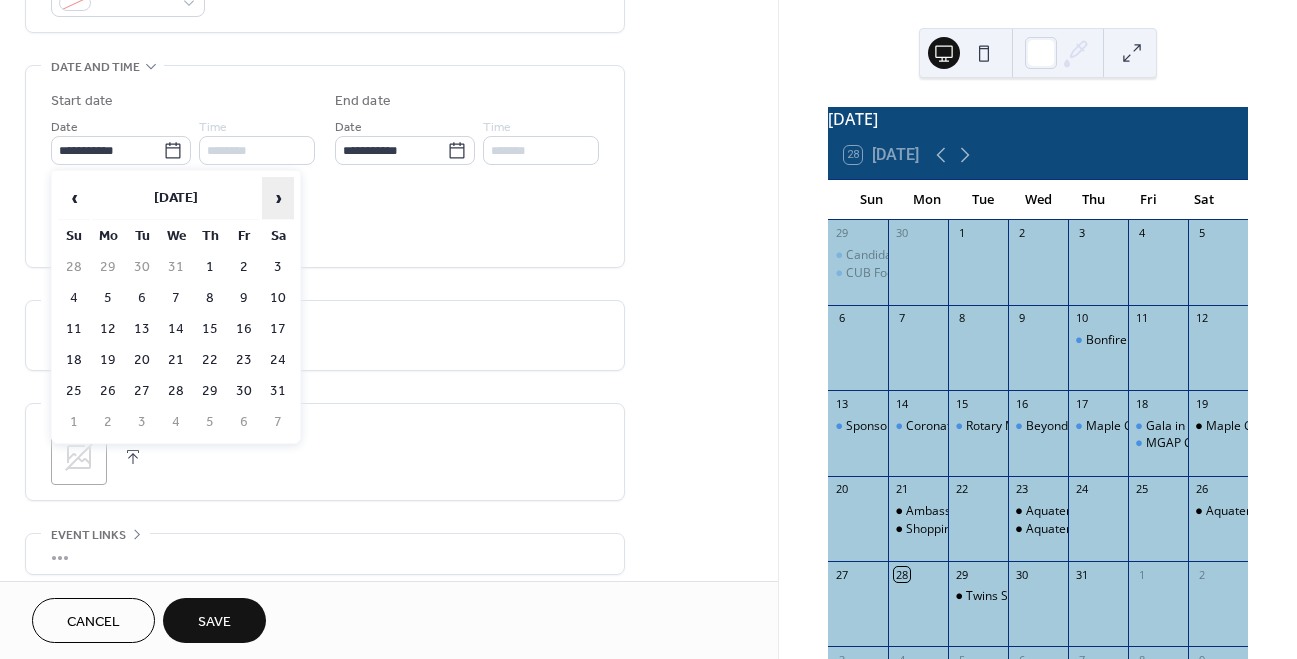 click on "›" at bounding box center (278, 198) 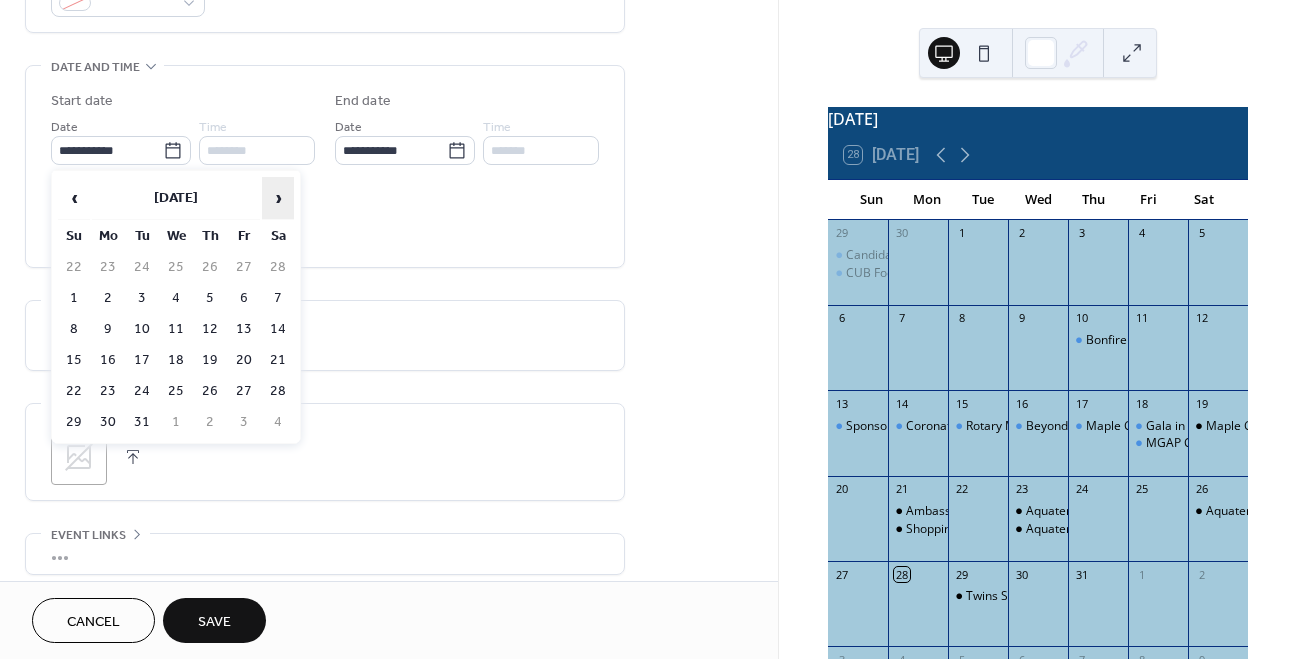 click on "›" at bounding box center (278, 198) 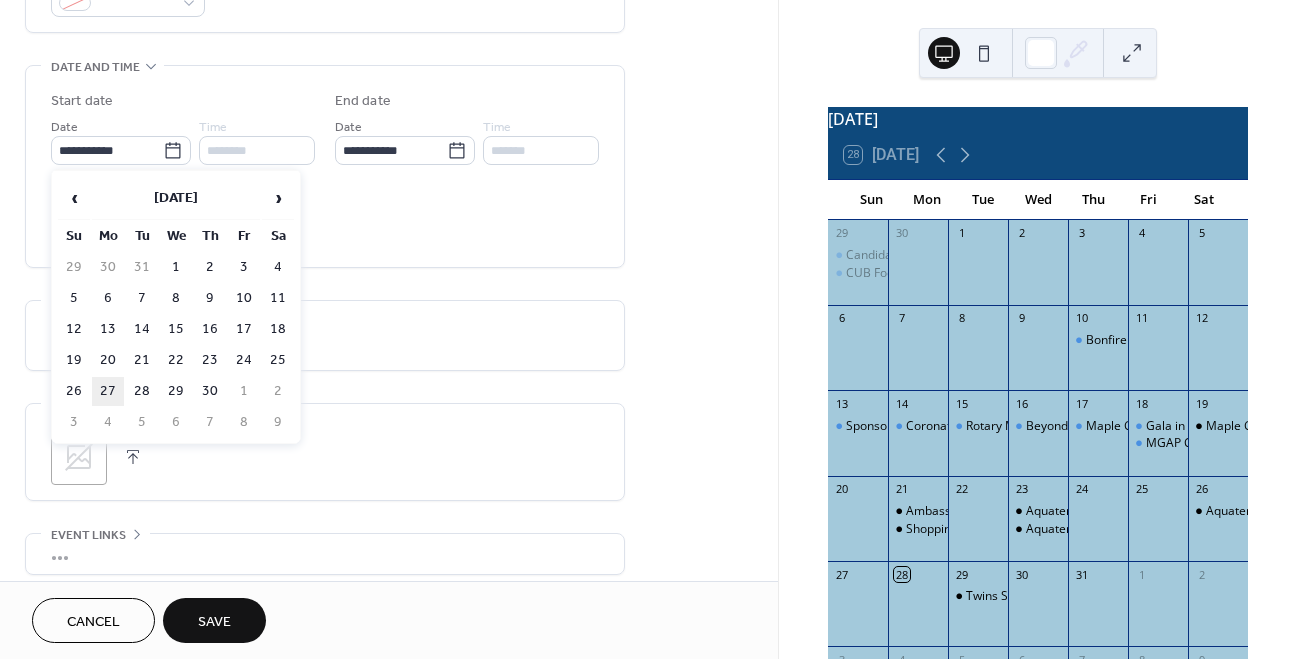 click on "27" at bounding box center (108, 391) 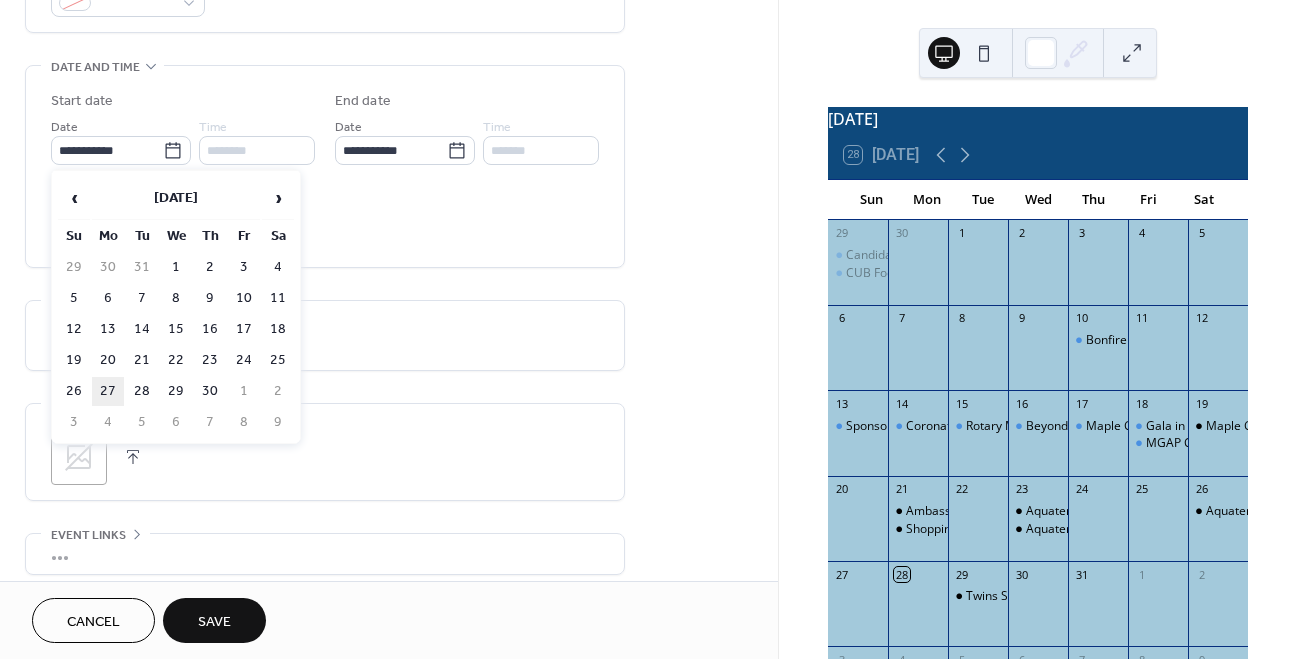 type on "**********" 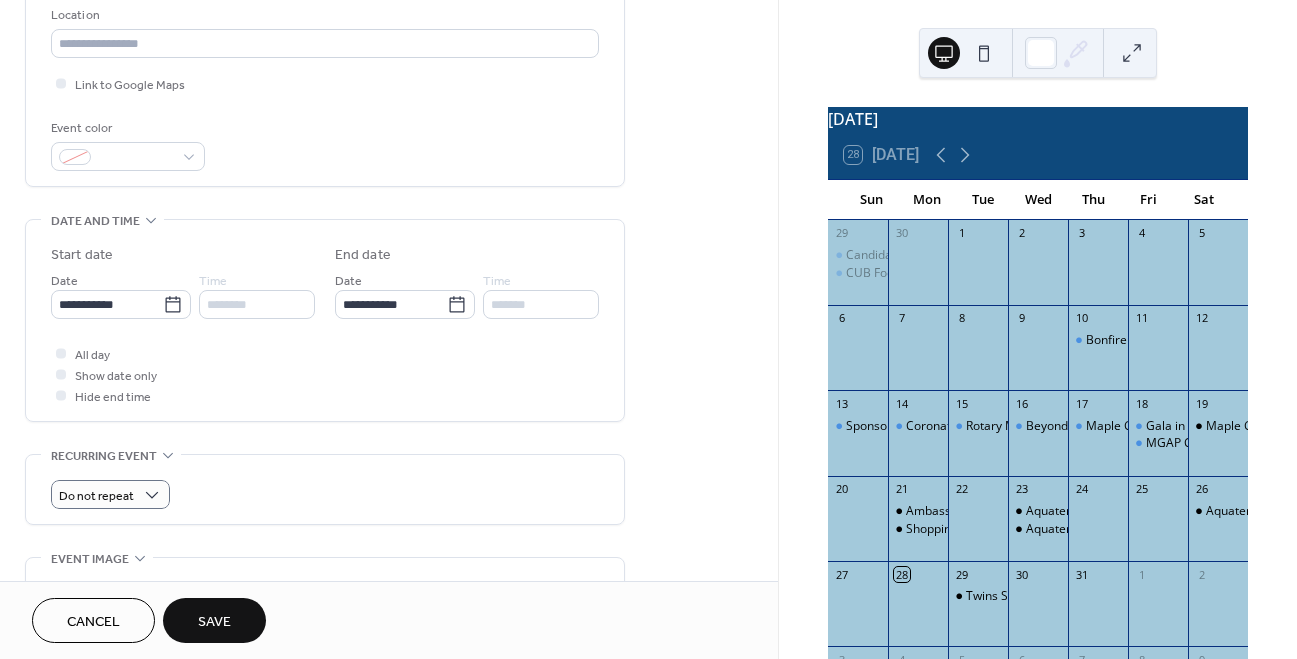 scroll, scrollTop: 428, scrollLeft: 0, axis: vertical 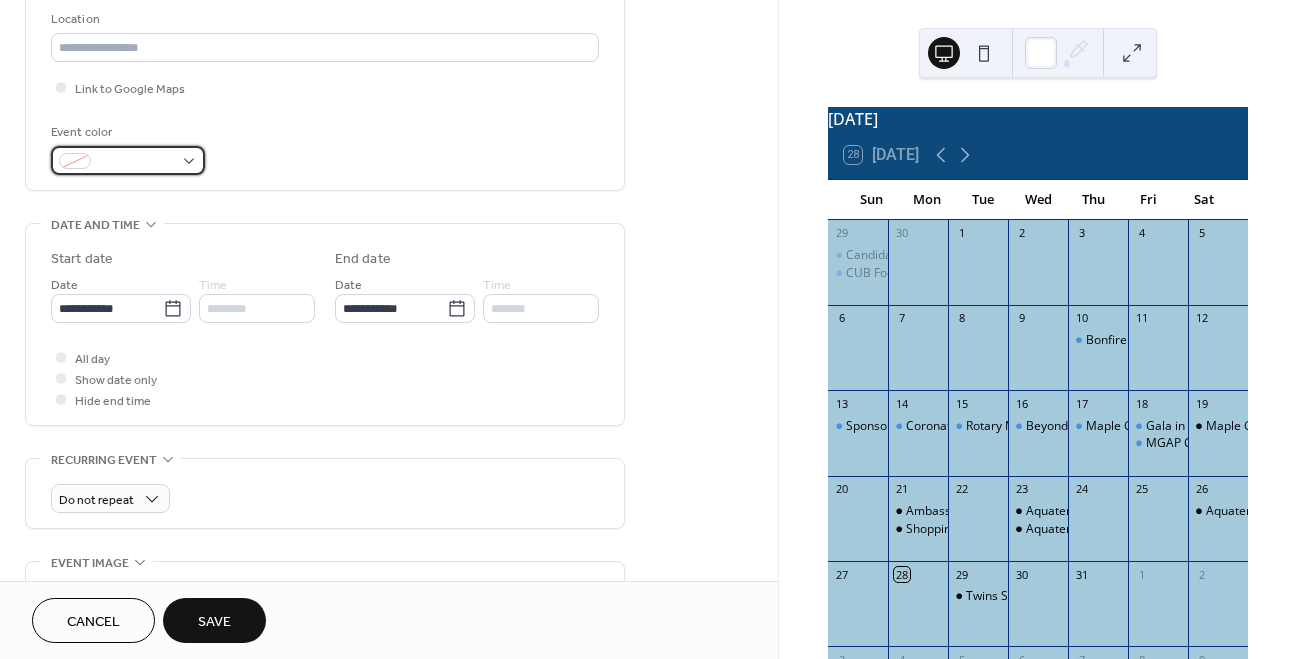 click at bounding box center [136, 162] 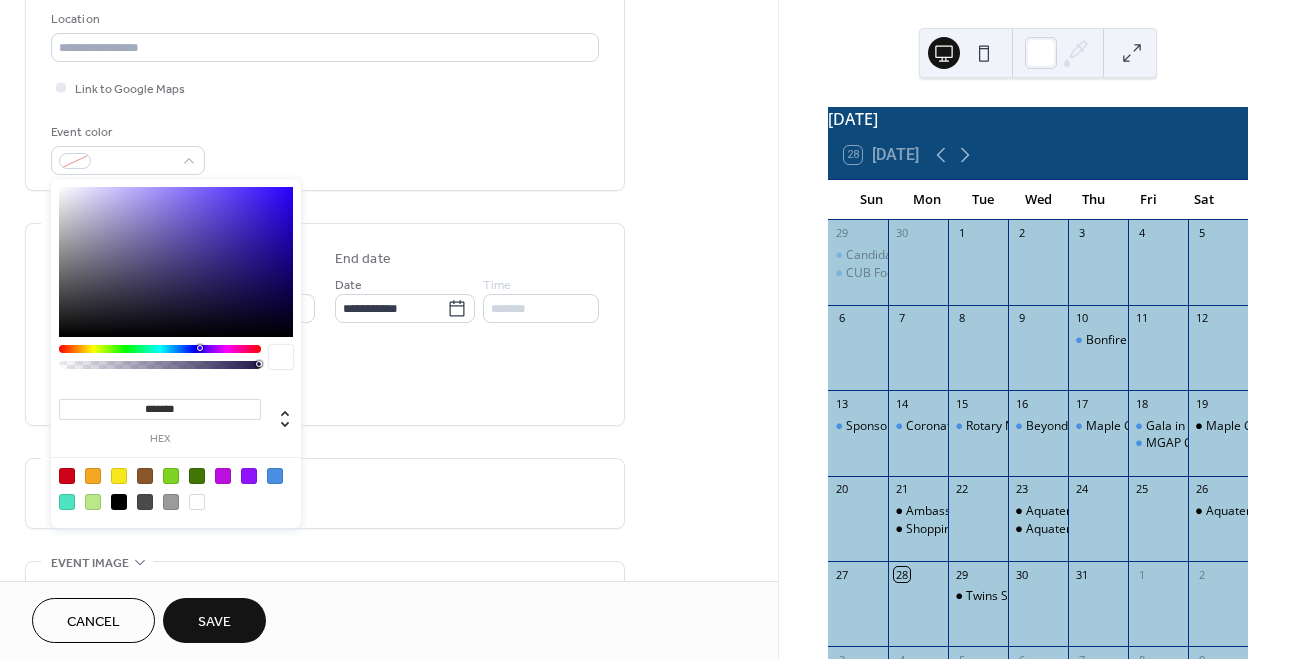 click at bounding box center (275, 476) 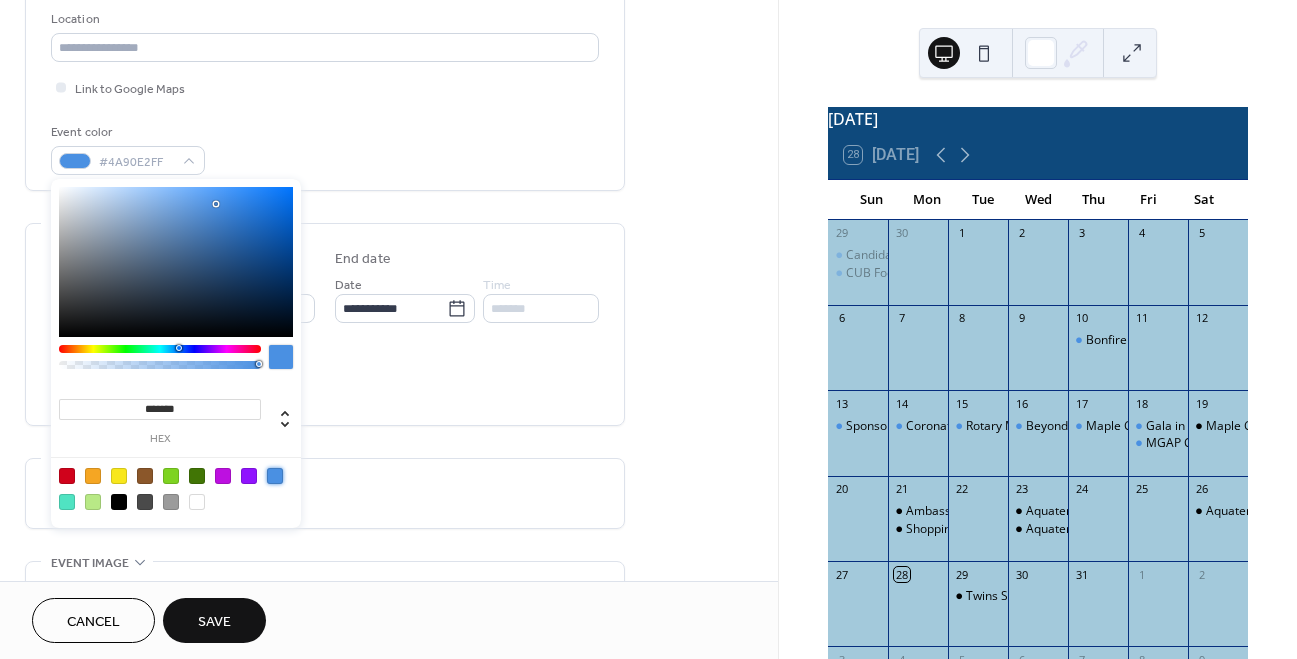 click on "Save" at bounding box center [214, 622] 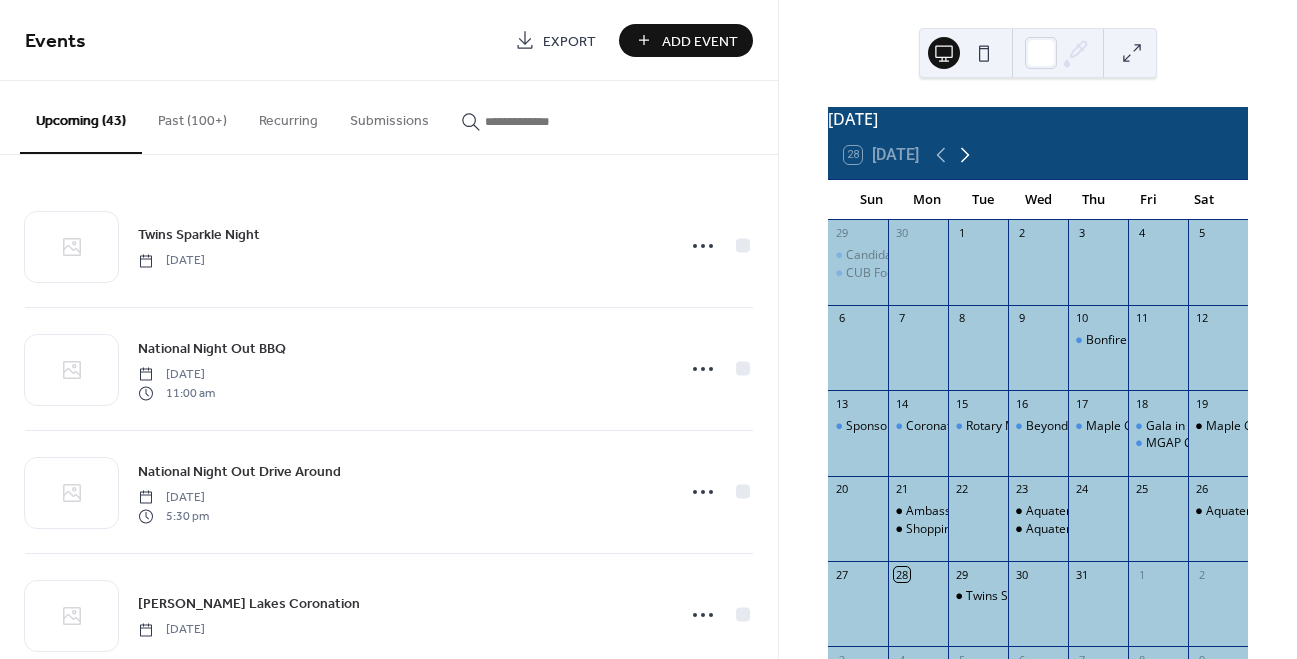 click 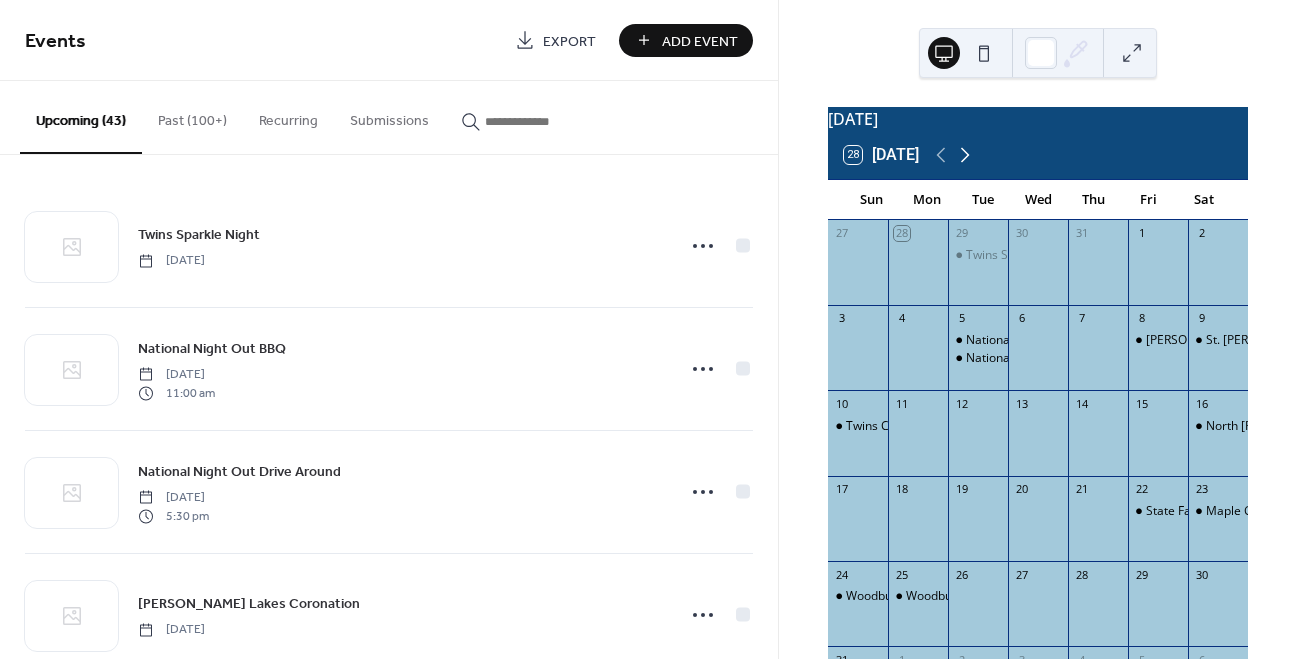 click 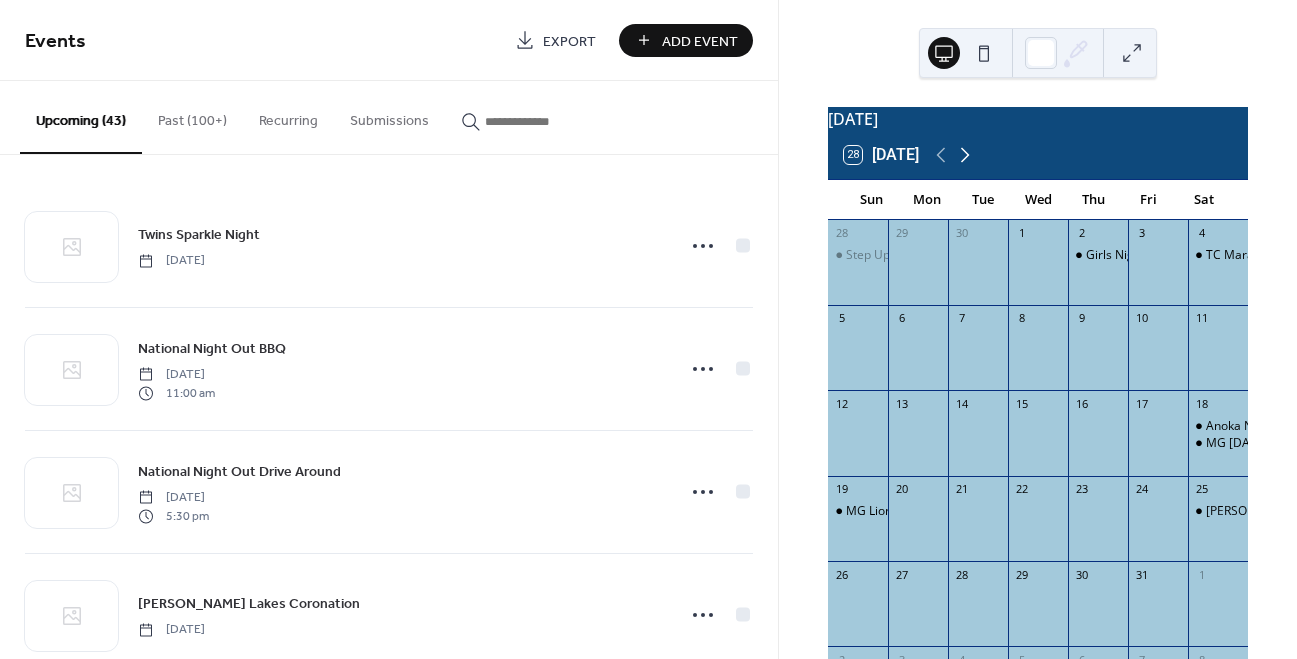 click 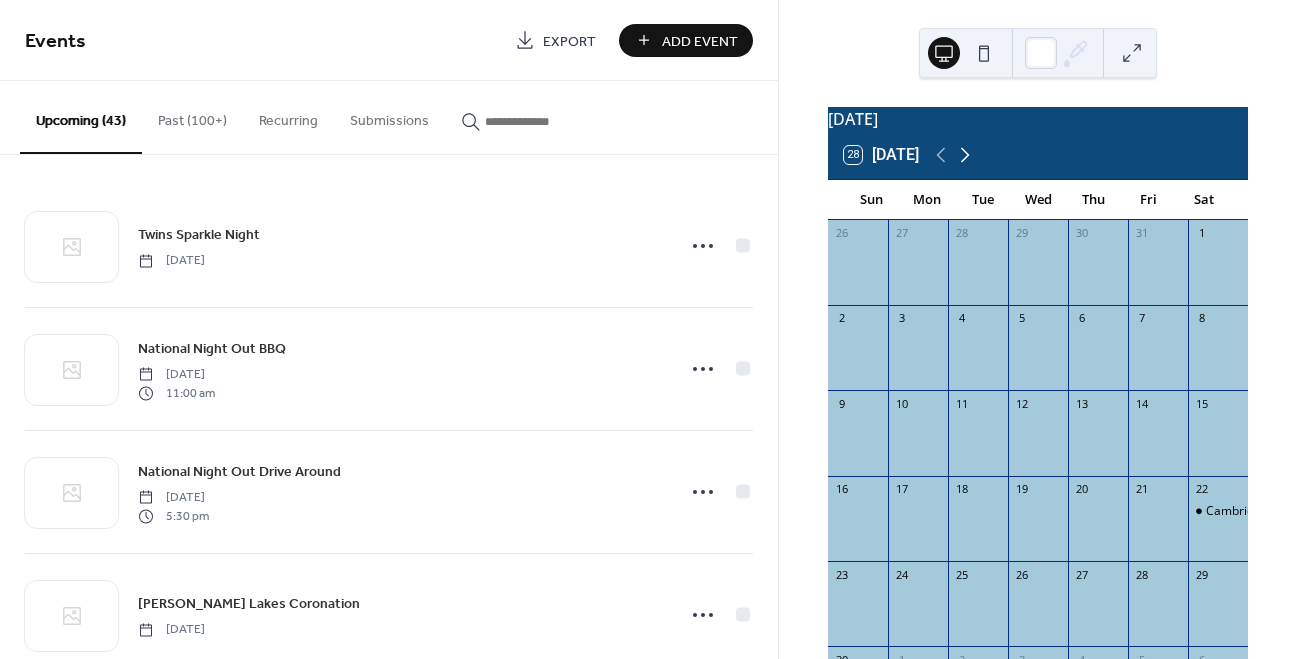 click 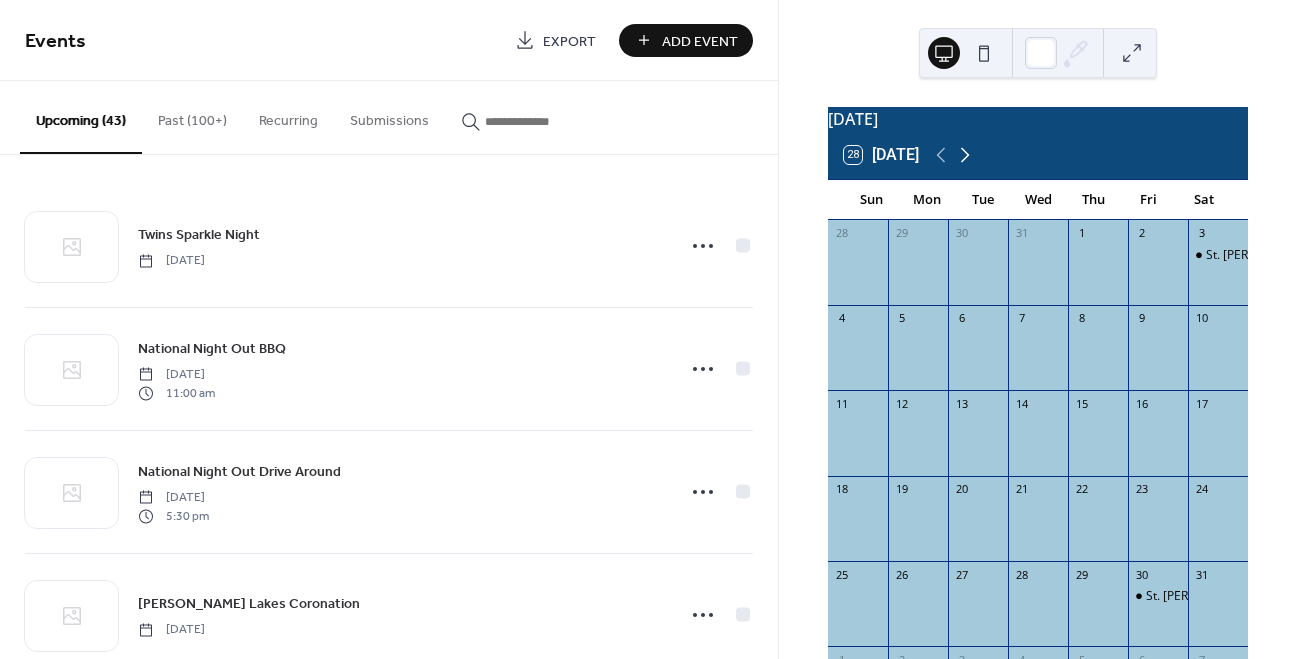 click 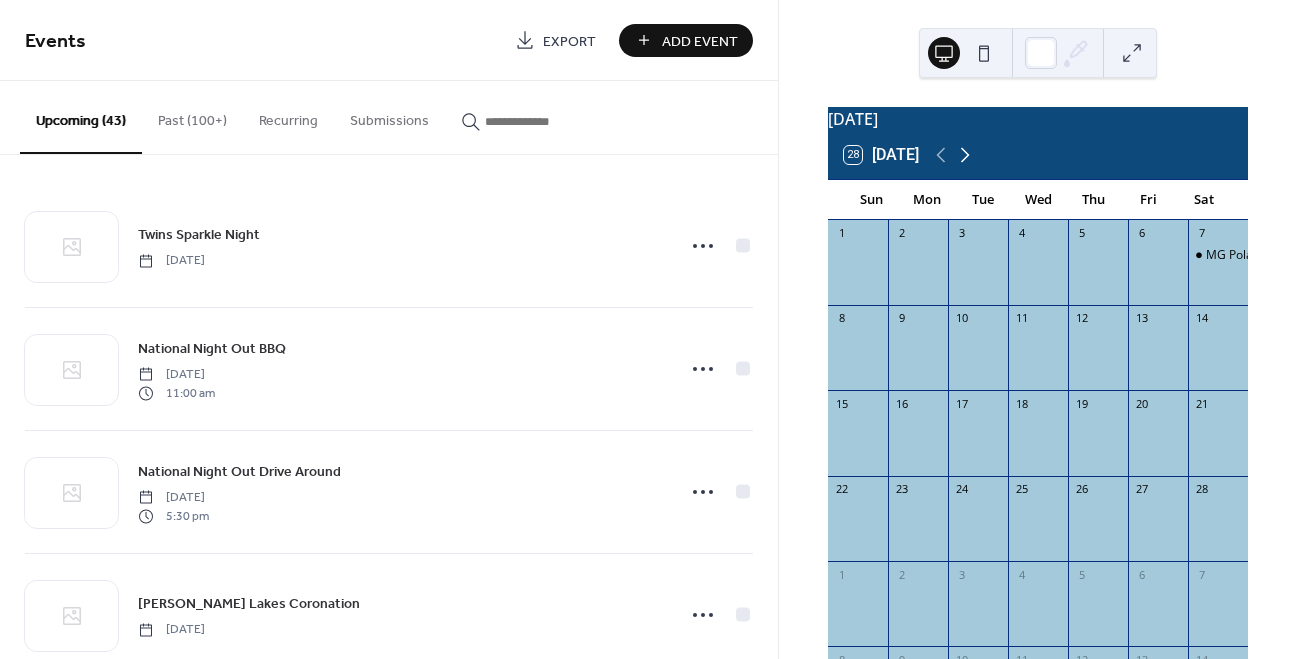 click 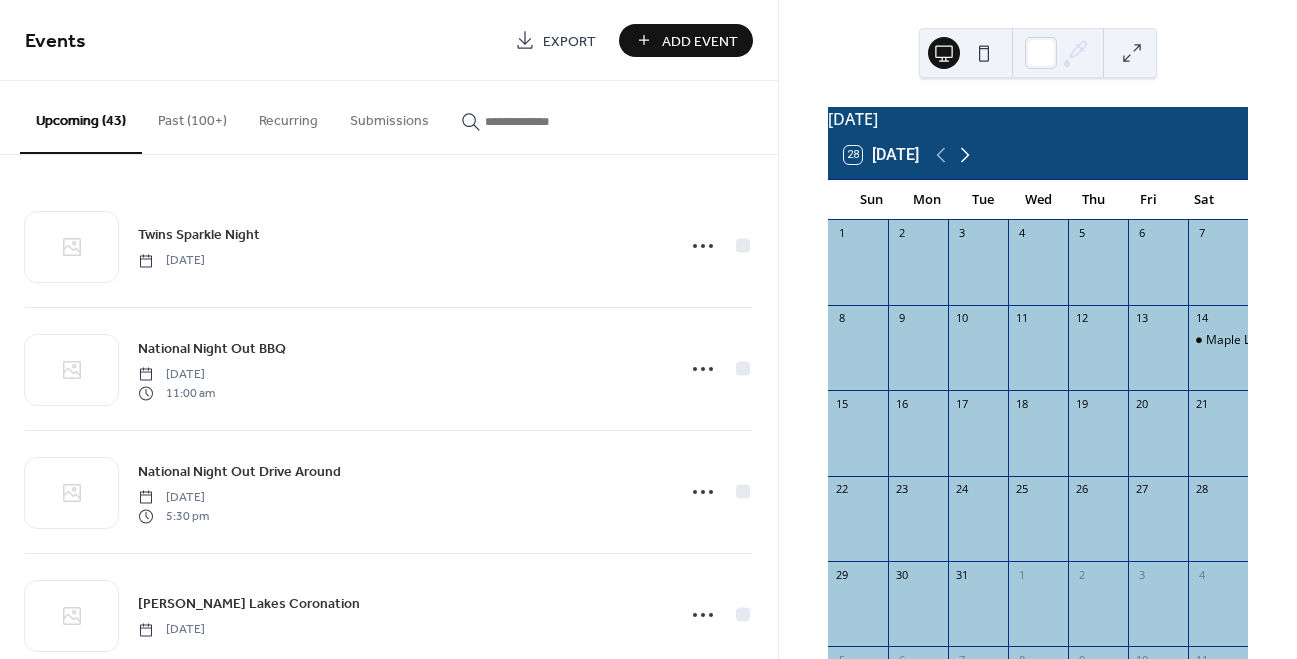 click 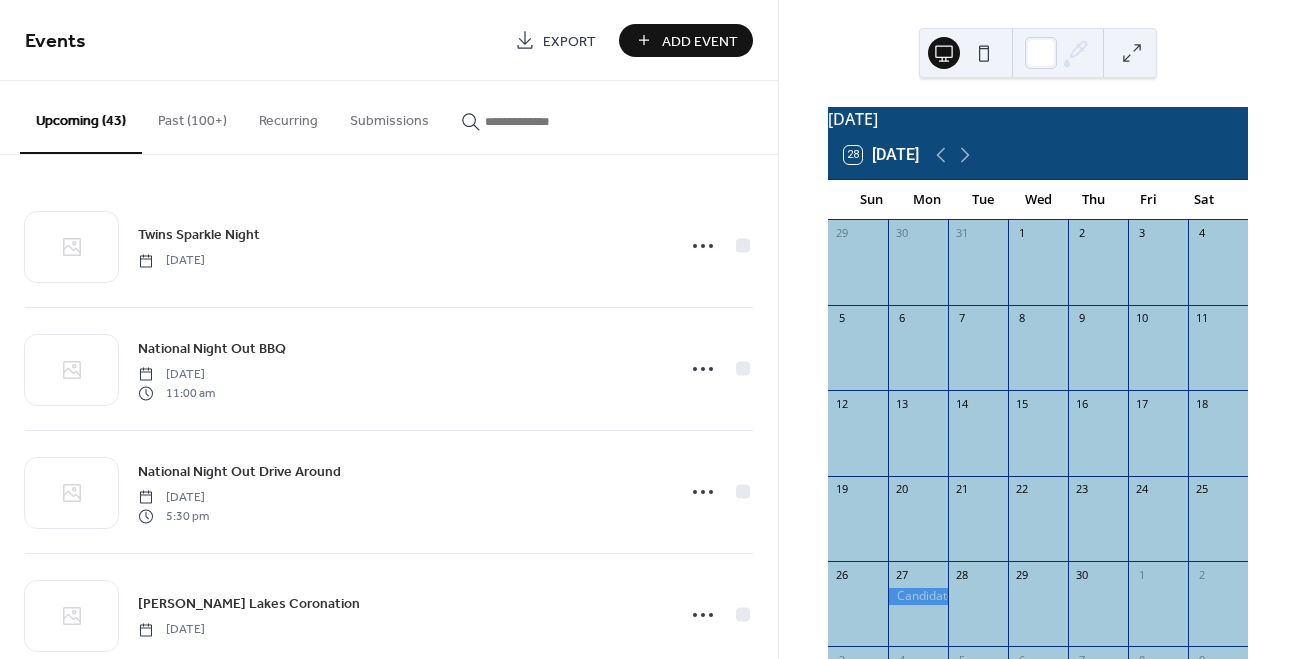 scroll, scrollTop: 133, scrollLeft: 0, axis: vertical 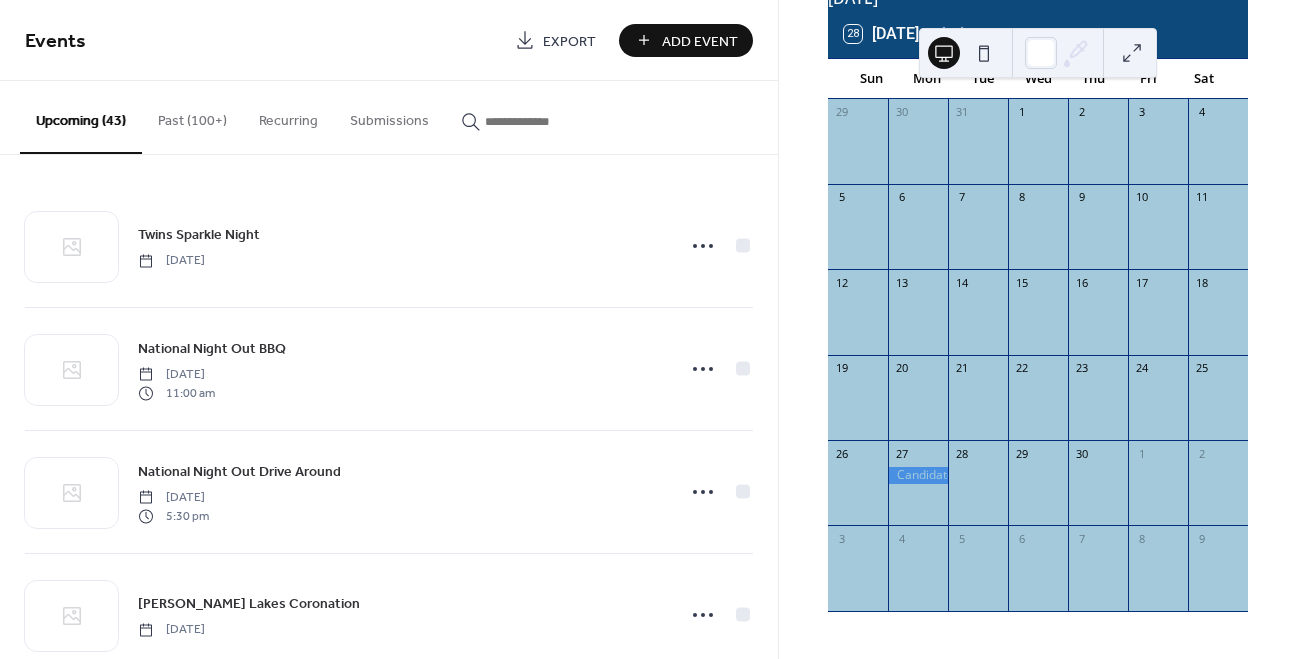 click at bounding box center (918, 475) 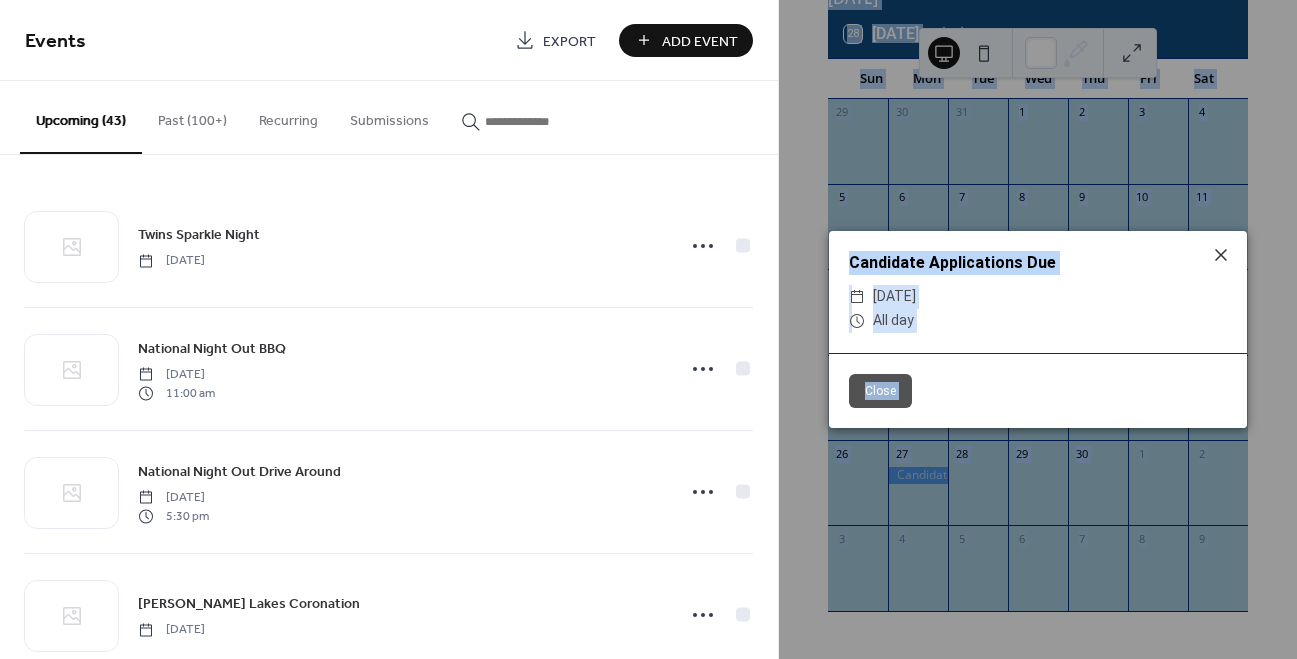 click on "Candidate Applications Due ​ [DATE] ​ All day Close" at bounding box center [1038, 329] 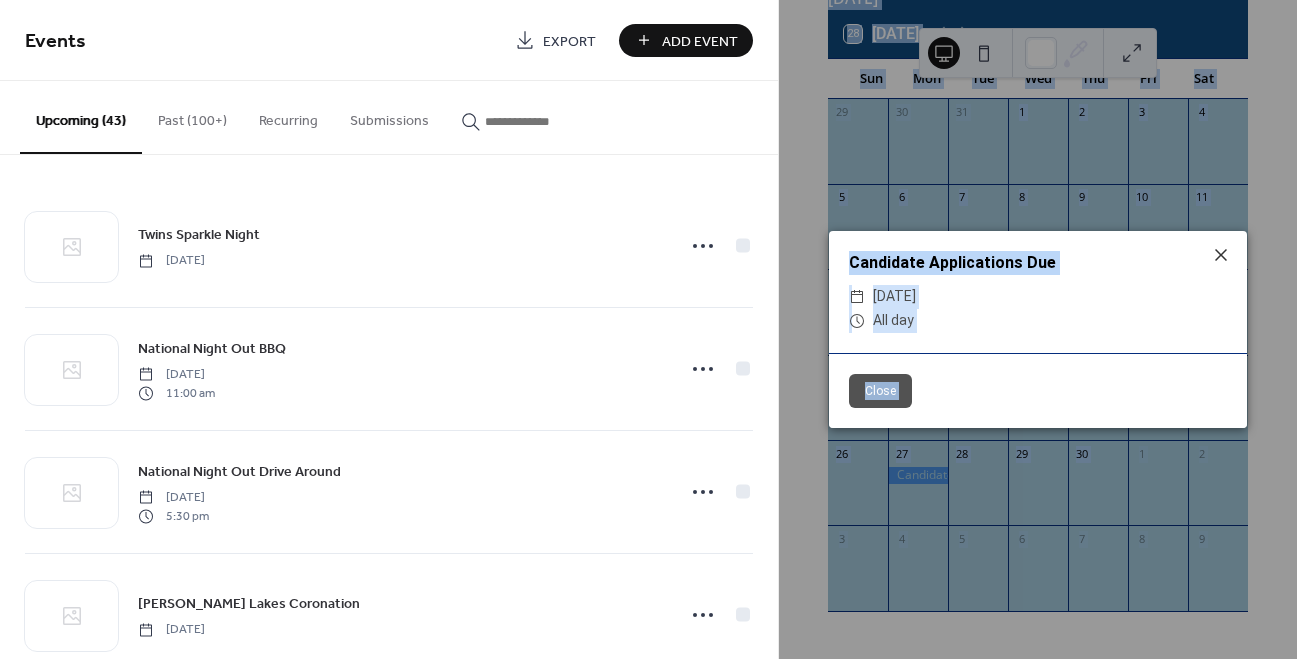 click on "Close" at bounding box center (880, 391) 